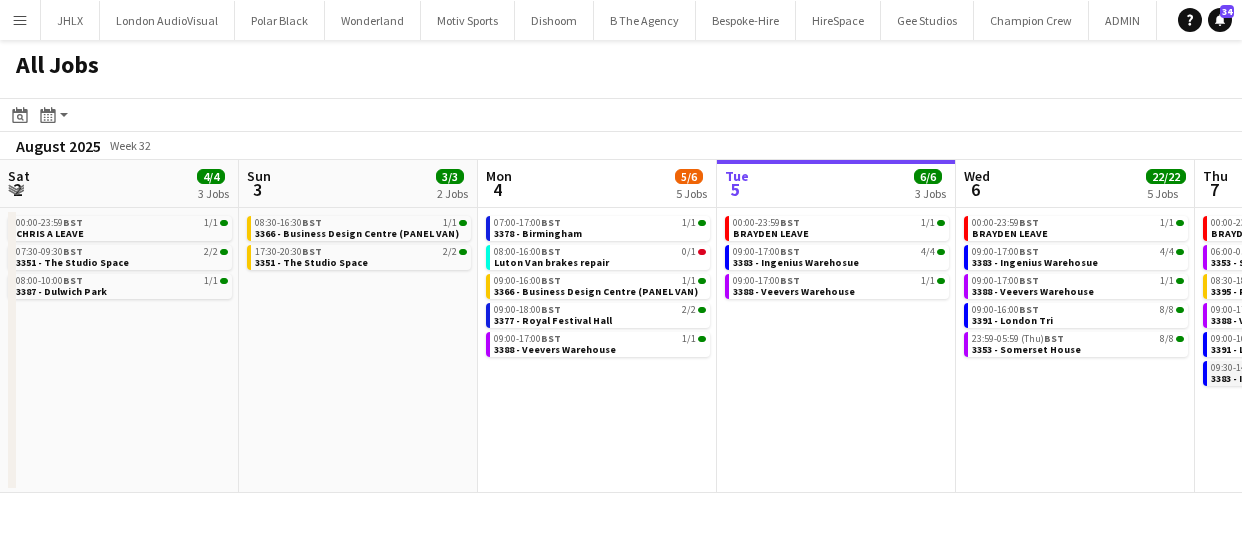scroll, scrollTop: 0, scrollLeft: 0, axis: both 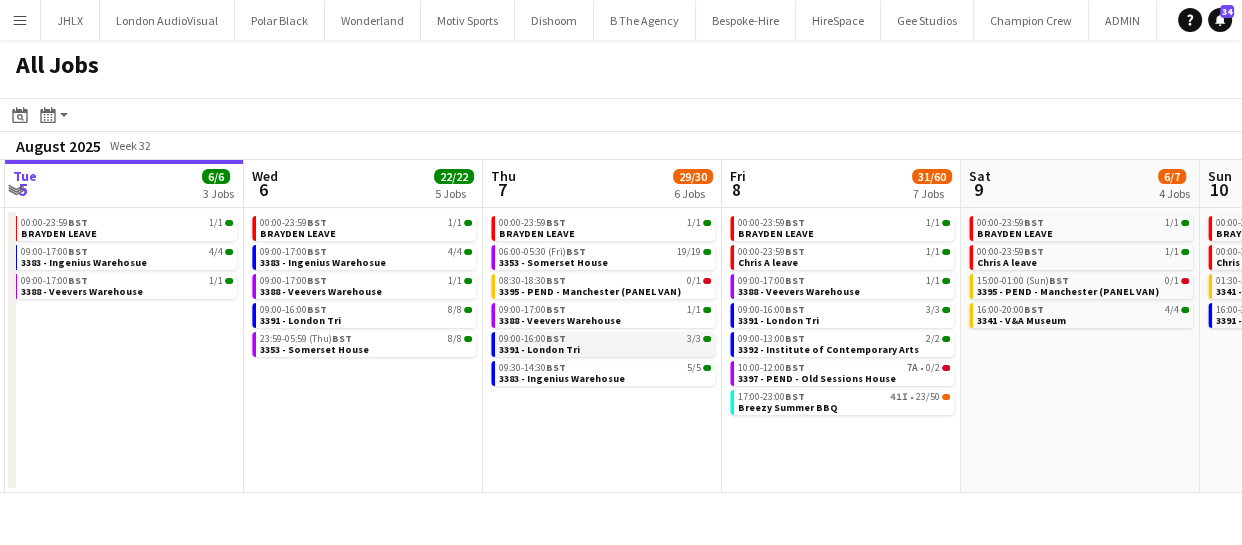 click on "BST" at bounding box center (556, 338) 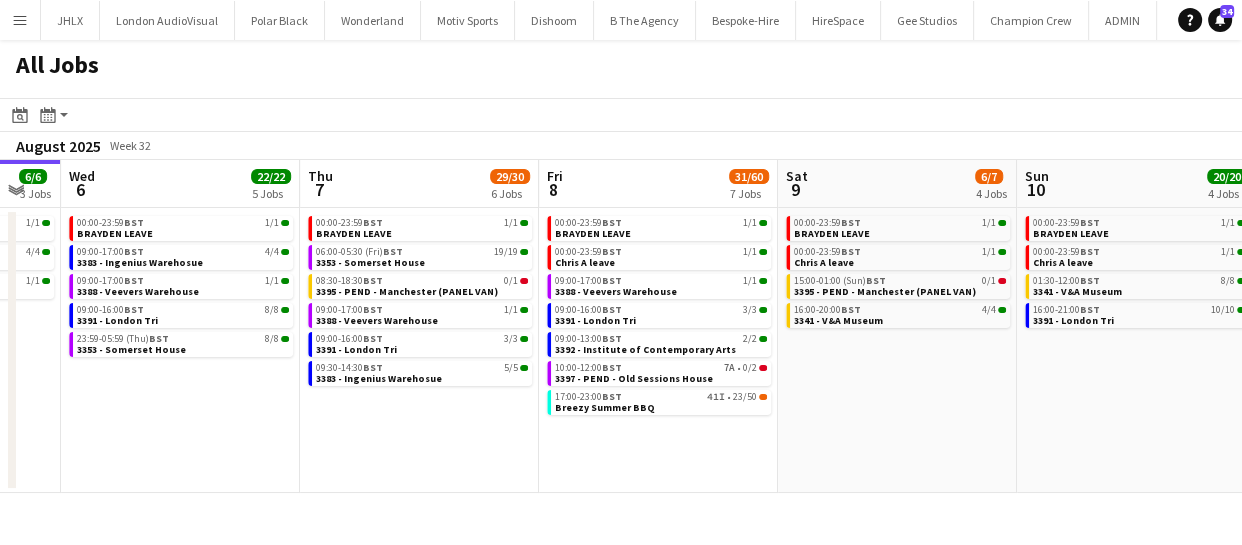 scroll, scrollTop: 0, scrollLeft: 910, axis: horizontal 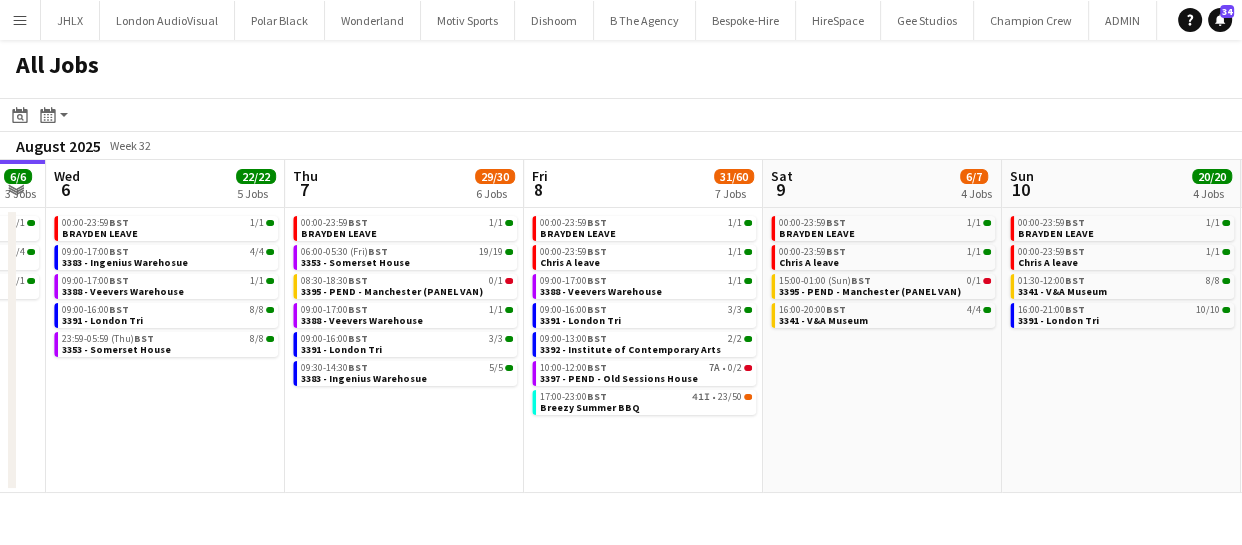 drag, startPoint x: 458, startPoint y: 416, endPoint x: 261, endPoint y: 440, distance: 198.45654 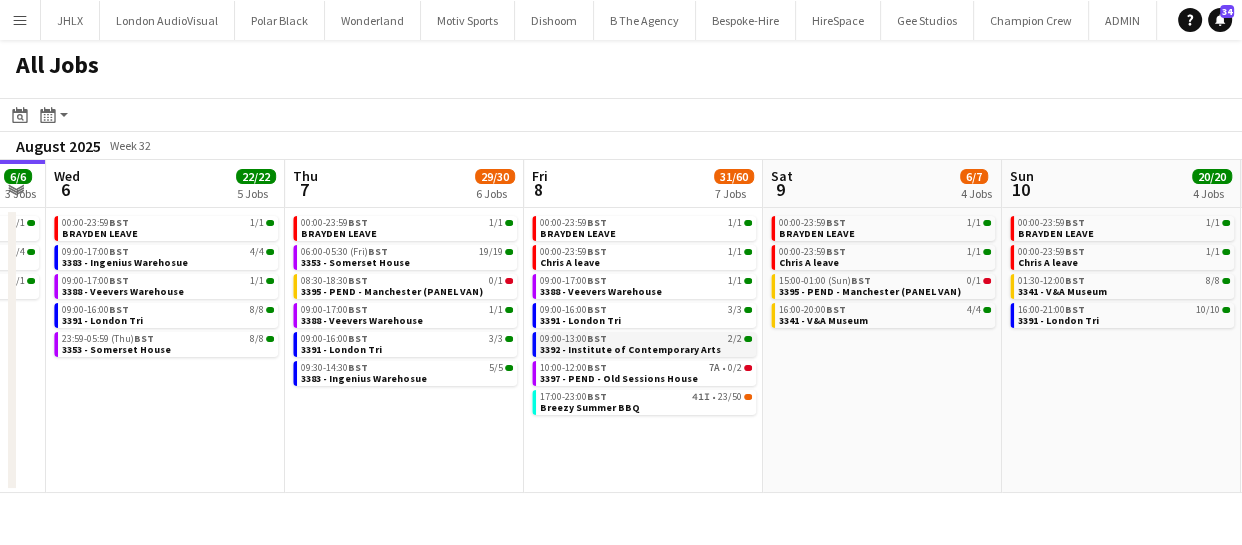 click on "3392 - Institute of Contemporary Arts" at bounding box center [630, 349] 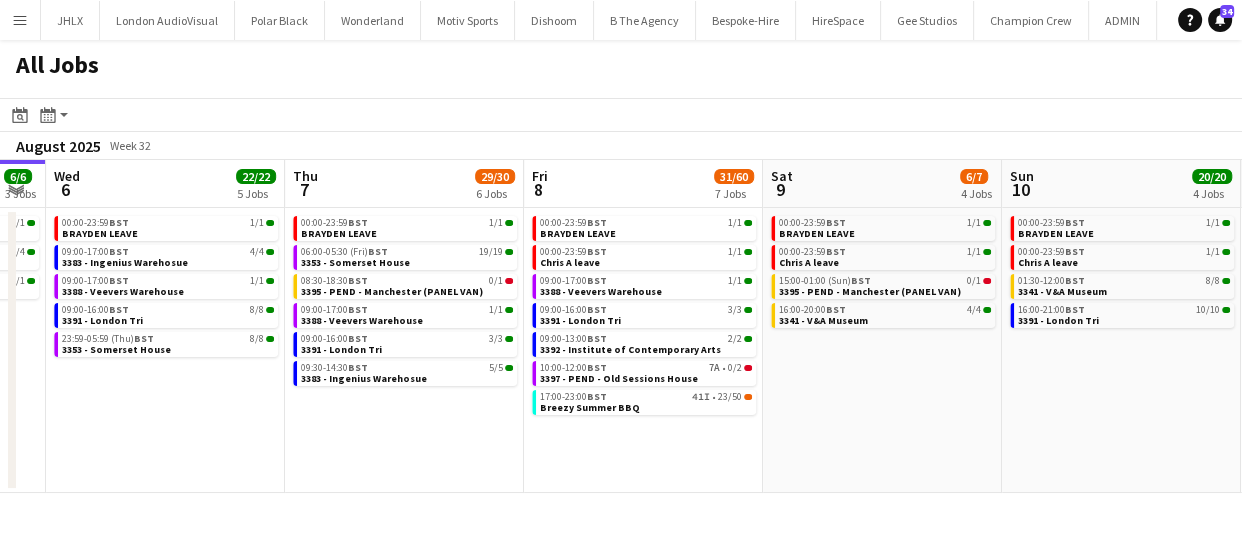 click on "Sat   2   4/4   3 Jobs   Sun   3   3/3   2 Jobs   Mon   4   5/6   5 Jobs   Tue   5   6/6   3 Jobs   Wed   6   22/22   5 Jobs   Thu   7   29/30   6 Jobs   Fri   8   31/60   7 Jobs   Sat   9   6/7   4 Jobs   Sun   10   20/20   4 Jobs   Mon   11   10/12   5 Jobs   Tue   12   1/3   2 Jobs   00:00-23:59    BST   1/1   CHRIS A LEAVE   07:30-09:30    BST   2/2   3351 - The Studio Space   08:00-10:00    BST   1/1   3387 - Dulwich Park   08:30-16:30    BST   1/1   3366 - Business Design Centre (PANEL VAN)   17:30-20:30    BST   2/2   3351 - The Studio Space   07:00-17:00    BST   1/1   3378 - Birmingham   08:00-16:00    BST   0/1   Luton Van brakes repair    09:00-16:00    BST   1/1   3366 - Business Design Centre (PANEL VAN)   09:00-18:00    BST   2/2   3377 - Royal Festival Hall   09:00-17:00    BST   1/1   3388 - Veevers Warehouse   00:00-23:59    BST   1/1   BRAYDEN LEAVE   09:00-17:00    BST   4/4   3383 - Ingenius Warehosue   09:00-17:00    BST   1/1   3388 - Veevers Warehouse   00:00-23:59    BST   1/1   BST" at bounding box center (621, 326) 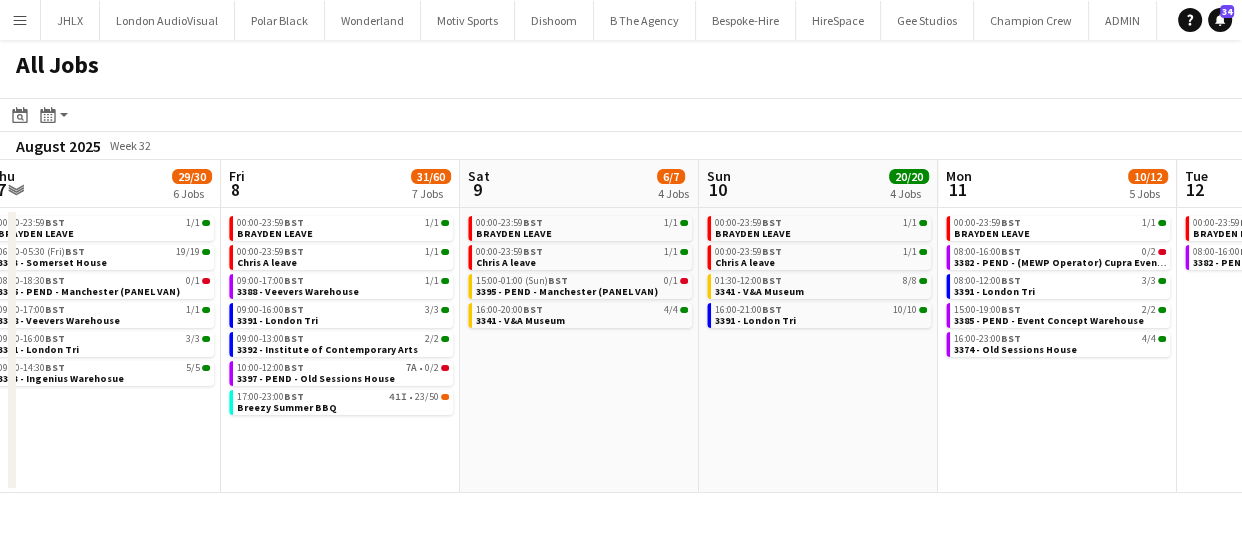 click on "All Jobs
Date picker
AUG 2025 AUG 2025 Monday M Tuesday T Wednesday W Thursday T Friday F Saturday S Sunday S  AUG   1   2   3   4   5   6   7   8   9   10   11   12   13   14   15   16   17   18   19   20   21   22   23   24   25   26   27   28   29   30   31
Comparison range
Comparison range
Today
Month view / Day view
Day view by Board Day view by Job Month view  August 2025   Week 32
Expand/collapse
Mon   4   5/6   5 Jobs   Tue   5   6/6   3 Jobs   Wed   6   22/22   5 Jobs   Thu   7   29/30   6 Jobs   Fri   8   31/60   7 Jobs   Sat   9   6/7   4 Jobs   Sun   10   20/20   4 Jobs   Mon   11   10/12   5 Jobs   Tue   12   1/3   2 Jobs   Wed   13   3/7   4 Jobs   Thu   14   3/5   3 Jobs   07:00-17:00    BST   1/1   3378 - Birmingham   08:00-16:00    BST   0/1   Luton Van brakes repair    09:00-16:00    BST   1/1   09:00-18:00    BST   7A" 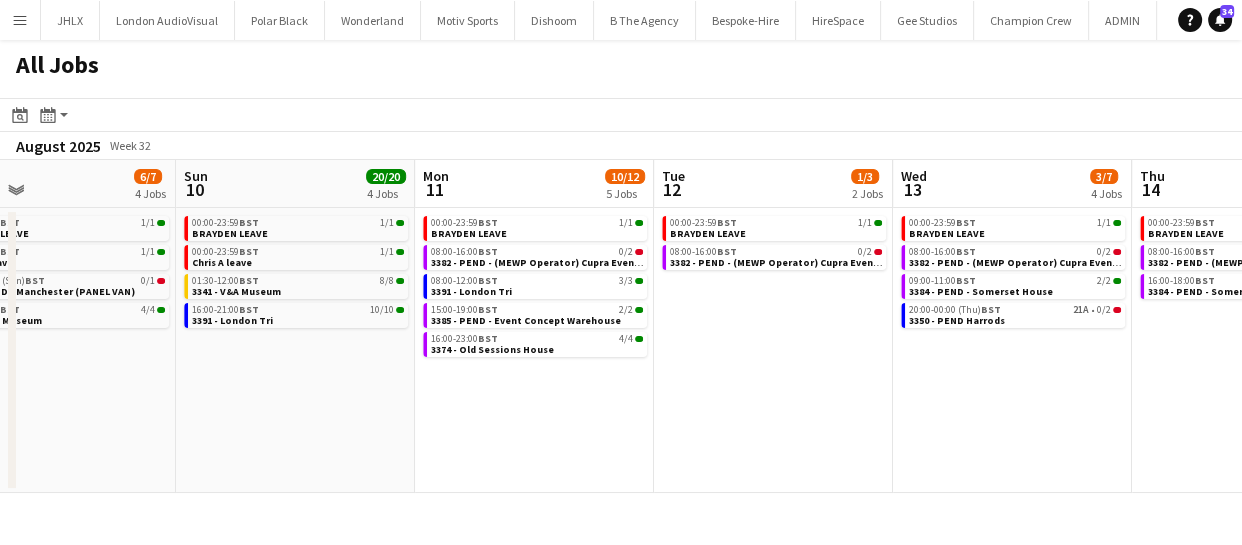 drag, startPoint x: 969, startPoint y: 459, endPoint x: 695, endPoint y: 485, distance: 275.2308 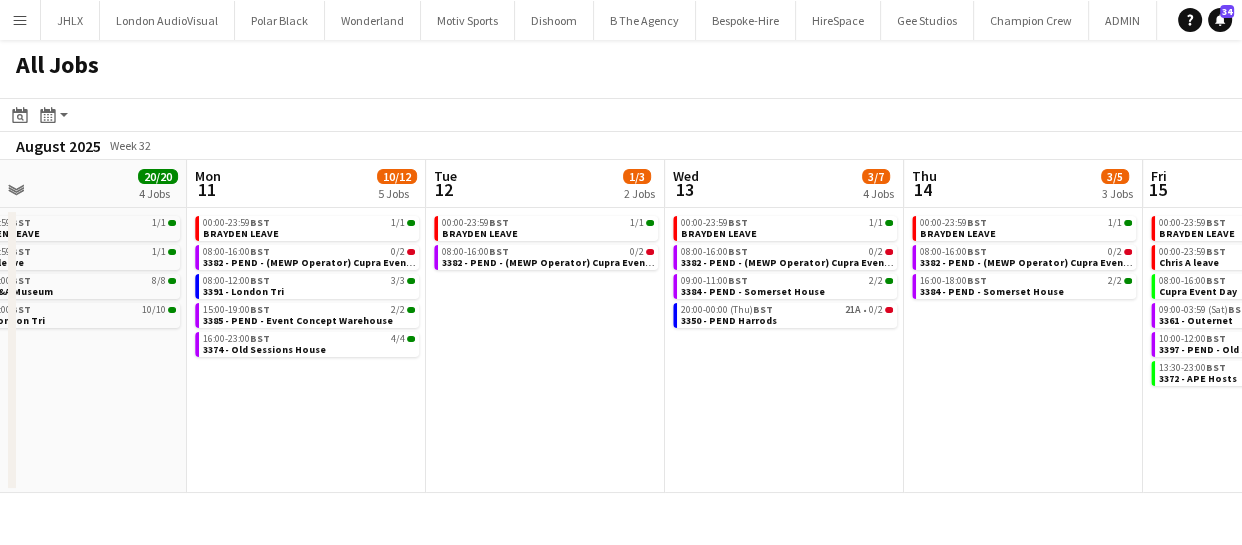 drag, startPoint x: 741, startPoint y: 504, endPoint x: 468, endPoint y: 517, distance: 273.30936 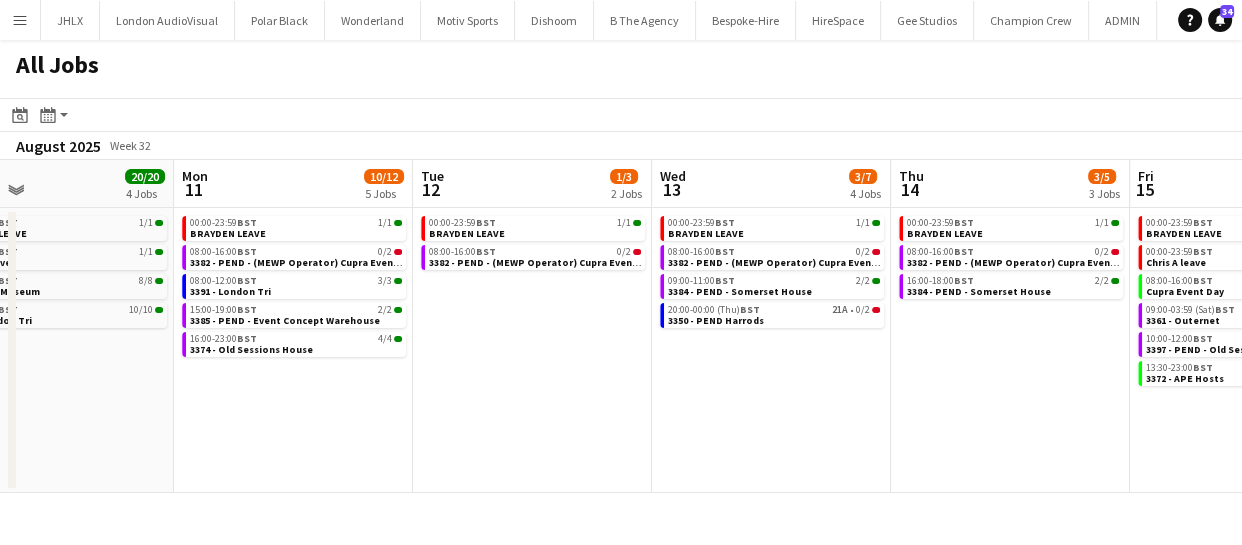 drag, startPoint x: 811, startPoint y: 488, endPoint x: 509, endPoint y: 498, distance: 302.16553 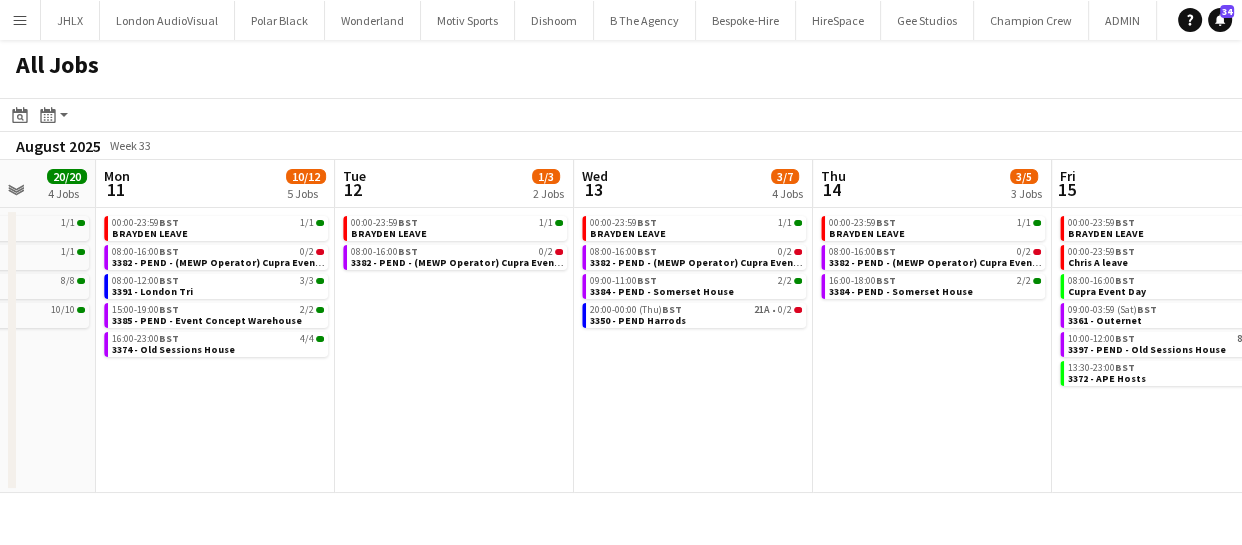 drag, startPoint x: 553, startPoint y: 474, endPoint x: 398, endPoint y: 472, distance: 155.01291 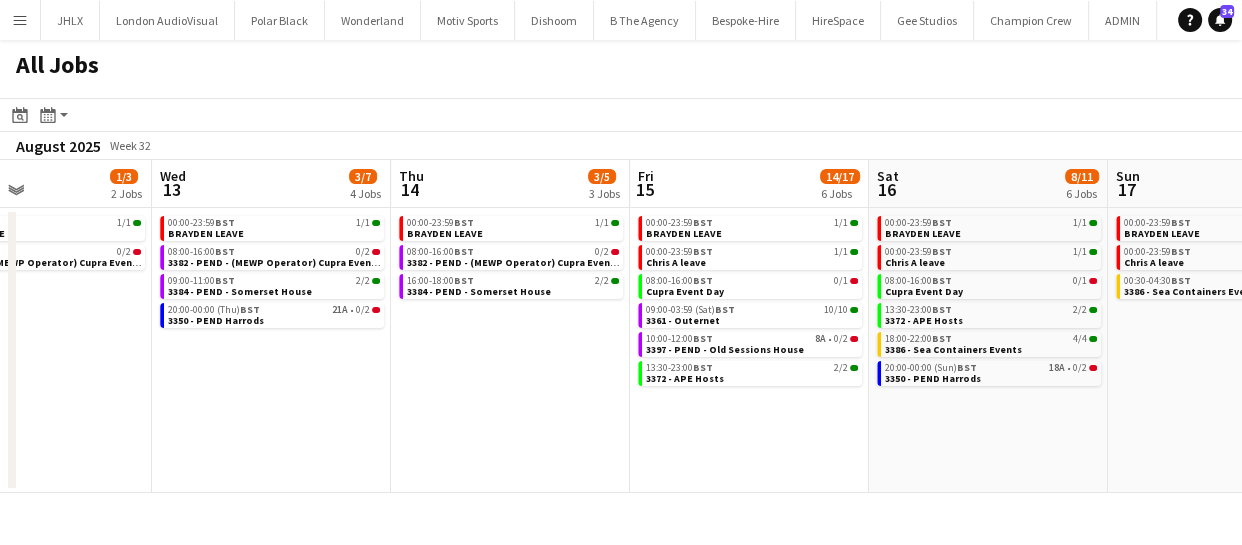 drag, startPoint x: 956, startPoint y: 439, endPoint x: 546, endPoint y: 446, distance: 410.05975 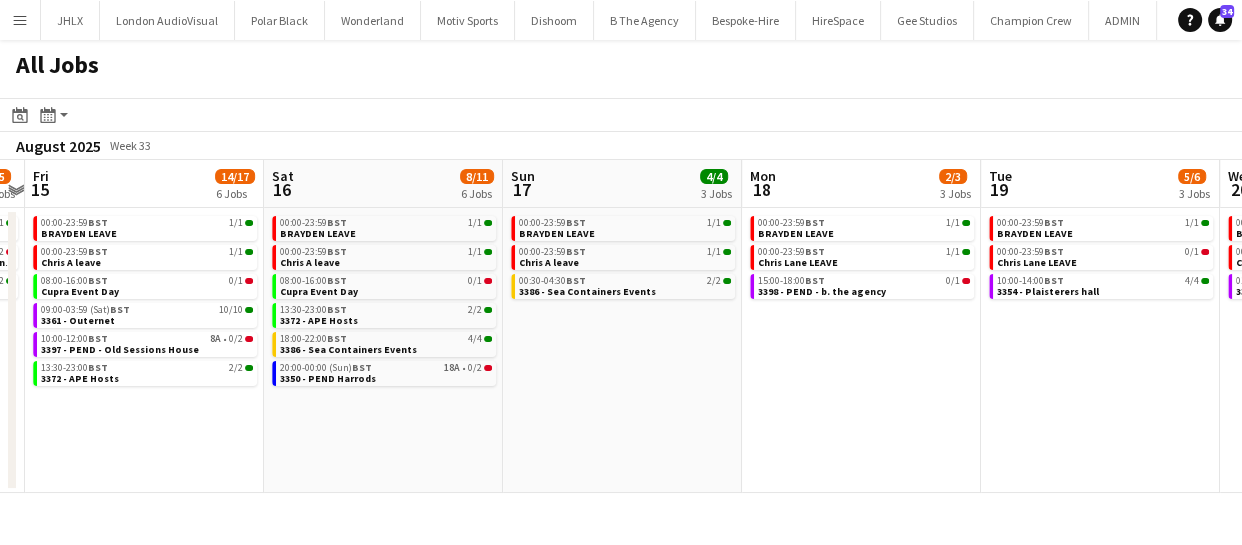 drag, startPoint x: 1030, startPoint y: 439, endPoint x: 697, endPoint y: 452, distance: 333.25366 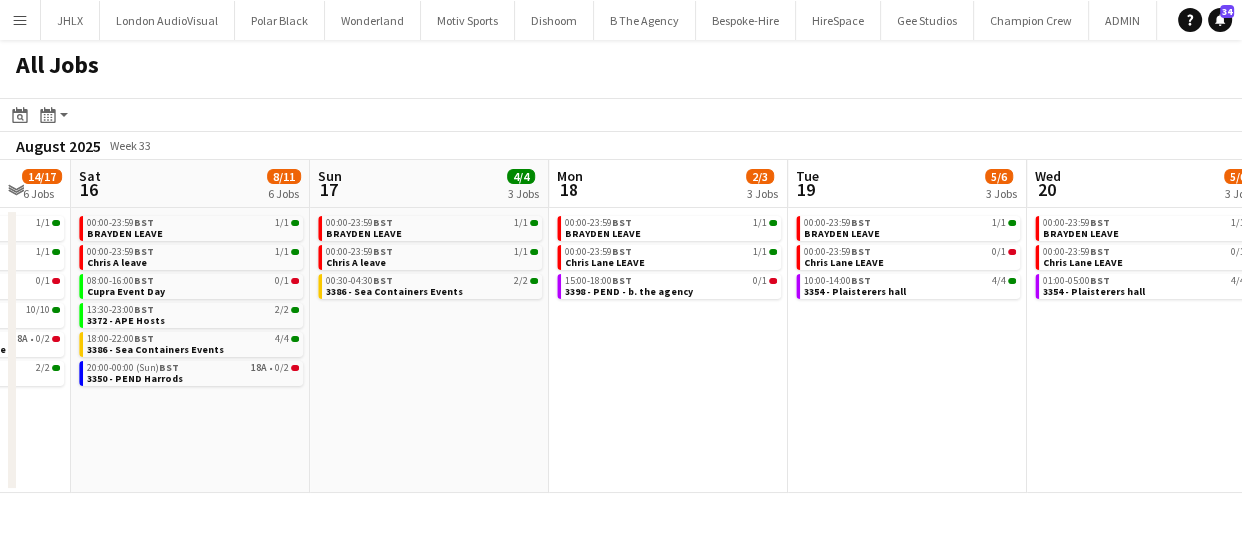 click on "All Jobs
Date picker
AUG 2025 AUG 2025 Monday M Tuesday T Wednesday W Thursday T Friday F Saturday S Sunday S  AUG   1   2   3   4   5   6   7   8   9   10   11   12   13   14   15   16   17   18   19   20   21   22   23   24   25   26   27   28   29   30   31
Comparison range
Comparison range
Today
Month view / Day view
Day view by Board Day view by Job Month view  August 2025   Week 33
Expand/collapse
Tue   12   1/3   2 Jobs   Wed   13   3/7   4 Jobs   Thu   14   3/5   3 Jobs   Fri   15   14/17   6 Jobs   Sat   16   8/11   6 Jobs   Sun   17   4/4   3 Jobs   Mon   18   2/3   3 Jobs   Tue   19   5/6   3 Jobs   Wed   20   5/6   3 Jobs   Thu   21   1/2   2 Jobs   Fri   22   2/4   3 Jobs   00:00-23:59    BST   1/1   BRAYDEN LEAVE   08:00-16:00    BST   0/2   3382 - PEND -  (MEWP Operator) Cupra Event Day   00:00-23:59    BST   1/1   BST" 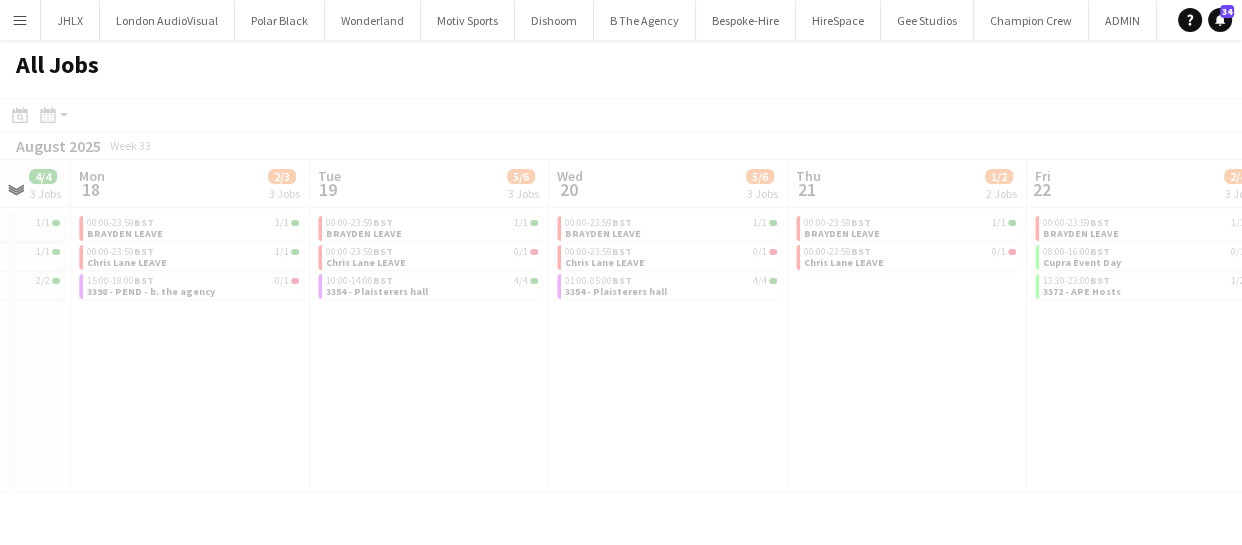 scroll, scrollTop: 0, scrollLeft: 626, axis: horizontal 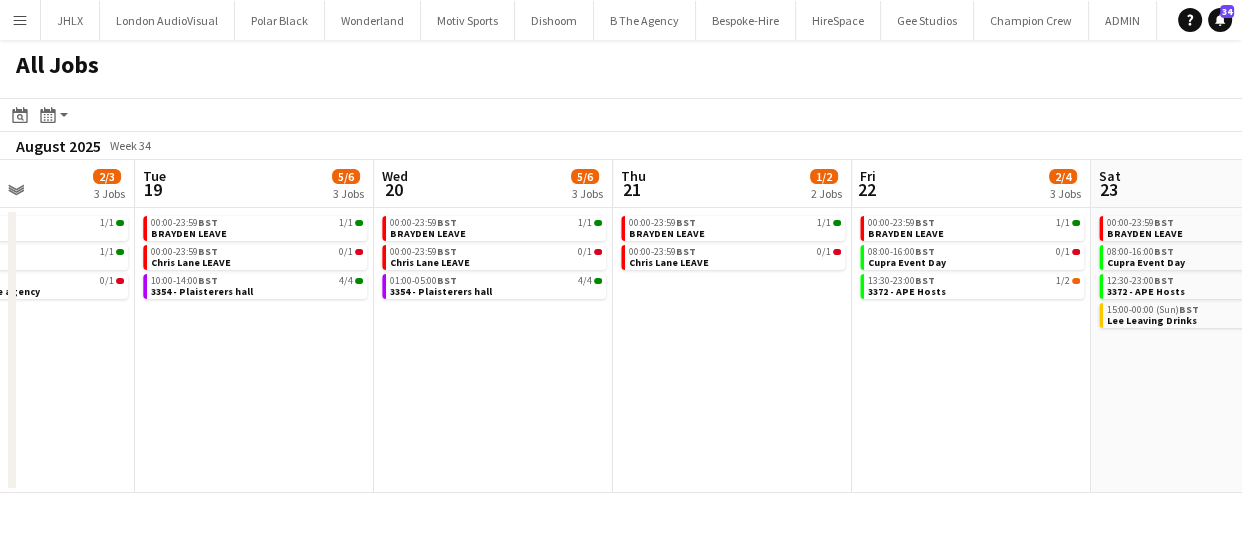 drag, startPoint x: 938, startPoint y: 444, endPoint x: 504, endPoint y: 482, distance: 435.66043 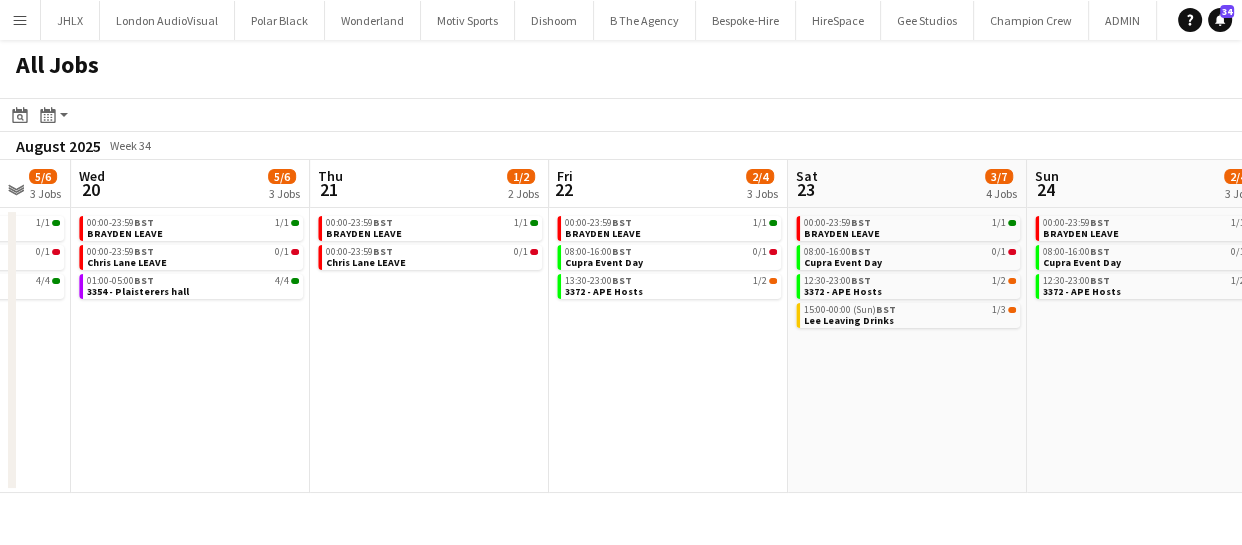 drag, startPoint x: 689, startPoint y: 437, endPoint x: 649, endPoint y: 429, distance: 40.792156 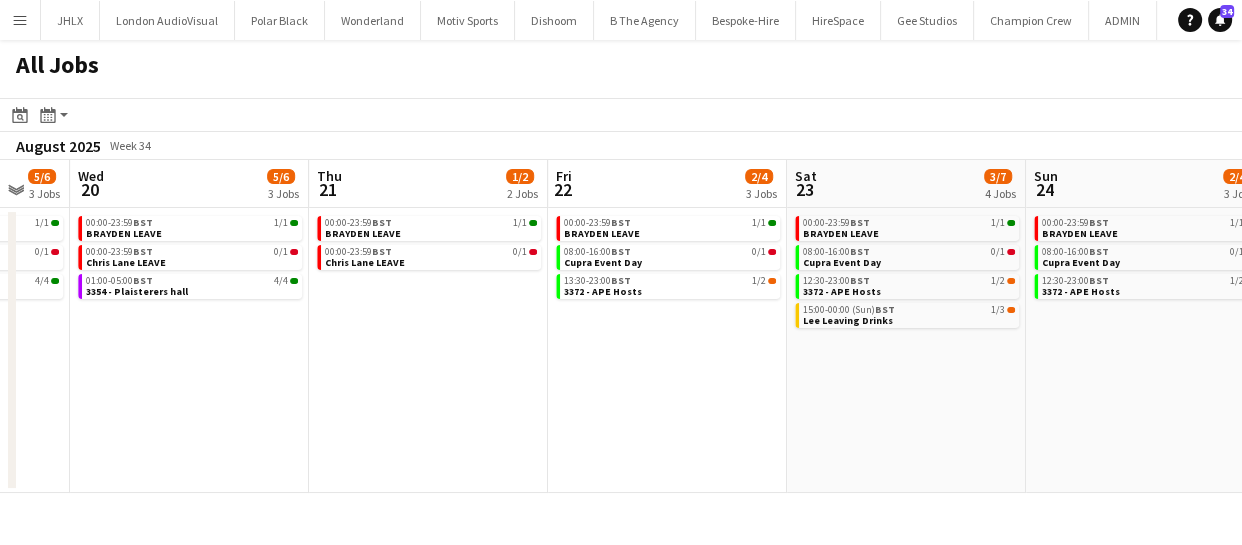 click on "Sat   16   8/11   6 Jobs   Sun   17   4/4   3 Jobs   Mon   18   2/3   3 Jobs   Tue   19   5/6   3 Jobs   Wed   20   5/6   3 Jobs   Thu   21   1/2   2 Jobs   Fri   22   2/4   3 Jobs   Sat   23   3/7   4 Jobs   Sun   24   2/4   3 Jobs   Mon   25   2/2   2 Jobs   Tue   26   1/1   1 Job   00:00-23:59    BST   1/1   BRAYDEN LEAVE   00:00-23:59    BST   1/1   Chris A leave   08:00-16:00    BST   0/1   Cupra Event Day   13:30-23:00    BST   2/2   3372 - APE Hosts   18:00-22:00    BST   4/4   3386 - Sea Containers Events   20:00-00:00 (Sun)   BST   18A   •   0/2   3350 - PEND Harrods   00:00-23:59    BST   1/1   BRAYDEN LEAVE   00:00-23:59    BST   1/1   Chris A leave   00:30-04:30    BST   2/2   3386 - Sea Containers Events   00:00-23:59    BST   1/1   BRAYDEN LEAVE   00:00-23:59    BST   1/1   Chris Lane LEAVE   15:00-18:00    BST   0/1   3398 - PEND - b. the agency   00:00-23:59    BST   1/1   BRAYDEN LEAVE   00:00-23:59    BST   0/1   Chris Lane LEAVE   10:00-14:00    BST   4/4   3354 - Plaisterers hall   BST" at bounding box center (621, 326) 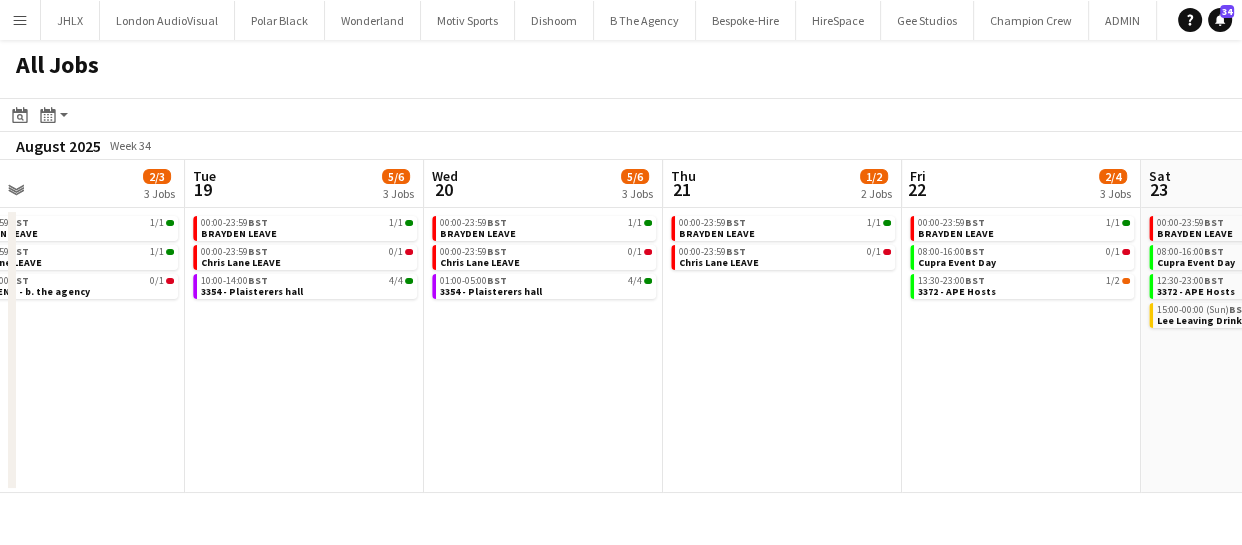 click on "All Jobs
Date picker
AUG 2025 AUG 2025 Monday M Tuesday T Wednesday W Thursday T Friday F Saturday S Sunday S  AUG   1   2   3   4   5   6   7   8   9   10   11   12   13   14   15   16   17   18   19   20   21   22   23   24   25   26   27   28   29   30   31
Comparison range
Comparison range
Today
Month view / Day view
Day view by Board Day view by Job Month view  August 2025   Week 34
Expand/collapse
Sat   16   8/11   6 Jobs   Sun   17   4/4   3 Jobs   Mon   18   2/3   3 Jobs   Tue   19   5/6   3 Jobs   Wed   20   5/6   3 Jobs   Thu   21   1/2   2 Jobs   Fri   22   2/4   3 Jobs   Sat   23   3/7   4 Jobs   Sun   24   2/4   3 Jobs   Mon   25   2/2   2 Jobs   Tue   26   1/1   1 Job   00:00-23:59    BST   1/1   BRAYDEN LEAVE   00:00-23:59    BST   1/1   Chris A leave   08:00-16:00    BST   0/1   Cupra Event Day   13:30-23:00    BST   2/2" 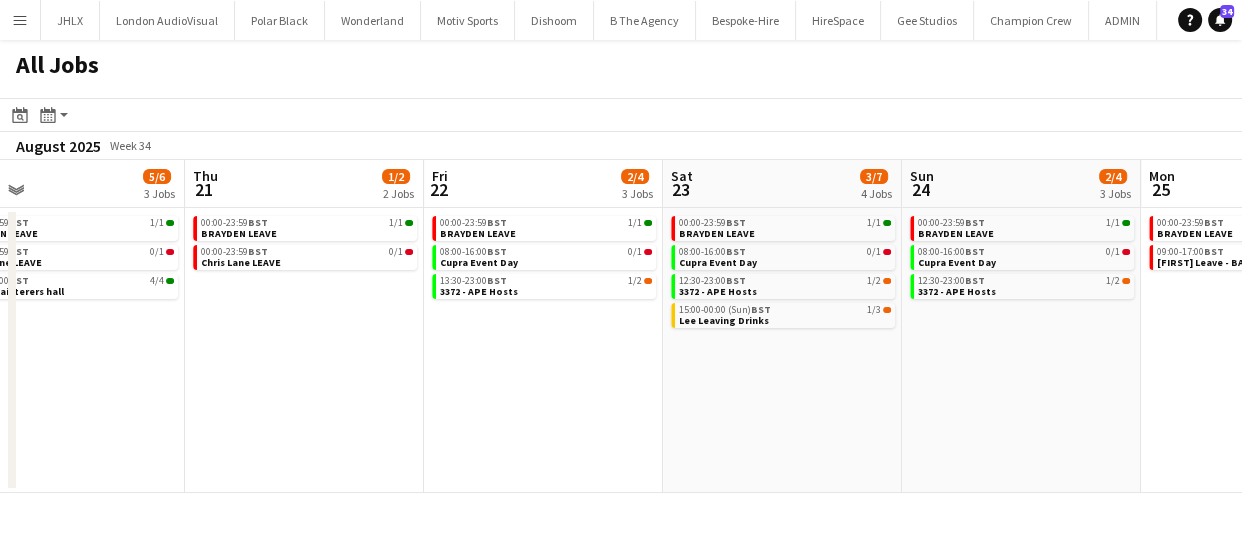 click on "Mon   18   2/3   3 Jobs   Tue   19   5/6   3 Jobs   Wed   20   5/6   3 Jobs   Thu   21   1/2   2 Jobs   Fri   22   2/4   3 Jobs   Sat   23   3/7   4 Jobs   Sun   24   2/4   3 Jobs   Mon   25   2/2   2 Jobs   Tue   26   1/1   1 Job   Wed   27   2/2   2 Jobs   Thu   28   2/2   2 Jobs   00:00-23:59    BST   1/1   BRAYDEN LEAVE   00:00-23:59    BST   1/1   Chris Lane LEAVE   15:00-18:00    BST   0/1   3398 - PEND - b. the agency   00:00-23:59    BST   1/1   BRAYDEN LEAVE   00:00-23:59    BST   0/1   Chris Lane LEAVE   10:00-14:00    BST   4/4   3354 - Plaisterers hall   00:00-23:59    BST   1/1   BRAYDEN LEAVE   00:00-23:59    BST   0/1   Chris Lane LEAVE   01:00-05:00    BST   4/4   3354 - Plaisterers hall   00:00-23:59    BST   1/1   BRAYDEN LEAVE   00:00-23:59    BST   0/1   Chris Lane LEAVE   00:00-23:59    BST   1/1   BRAYDEN LEAVE   08:00-16:00    BST   0/1   Cupra Event Day   13:30-23:00    BST   1/2   3372 - APE Hosts   00:00-23:59    BST   1/1   BRAYDEN LEAVE   08:00-16:00    BST   0/1   12:30-23:00" at bounding box center [621, 326] 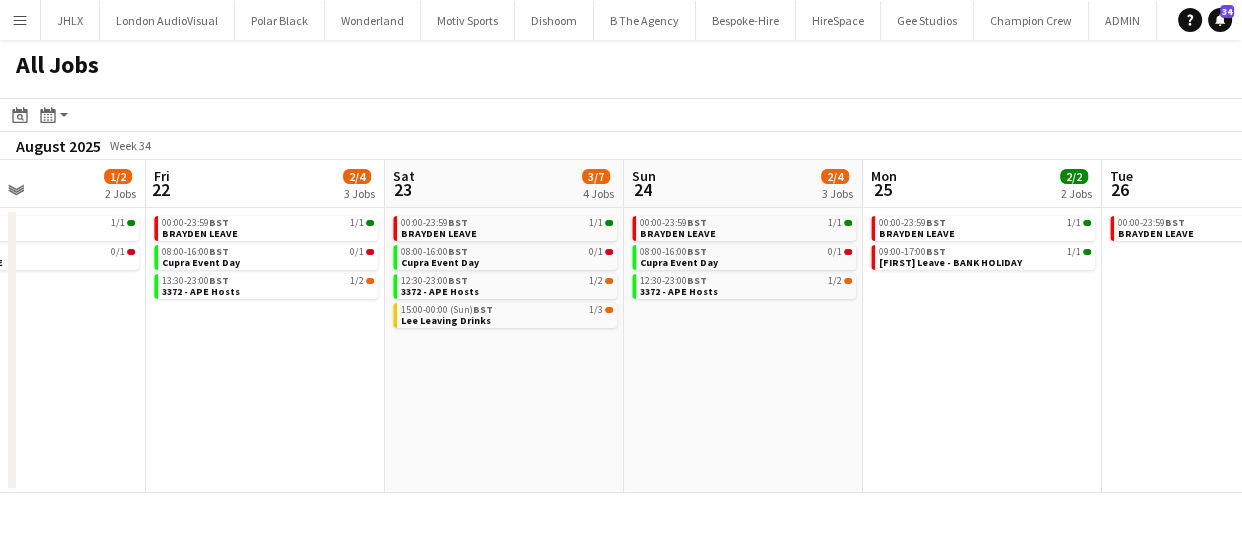 drag, startPoint x: 780, startPoint y: 419, endPoint x: 588, endPoint y: 427, distance: 192.1666 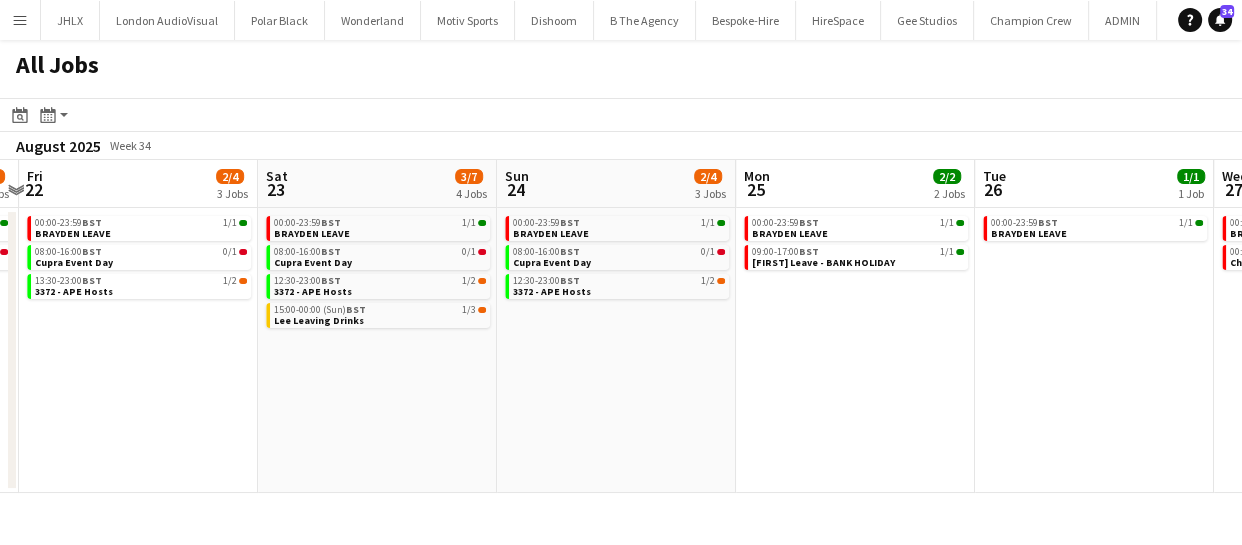 drag, startPoint x: 610, startPoint y: 433, endPoint x: 595, endPoint y: 435, distance: 15.132746 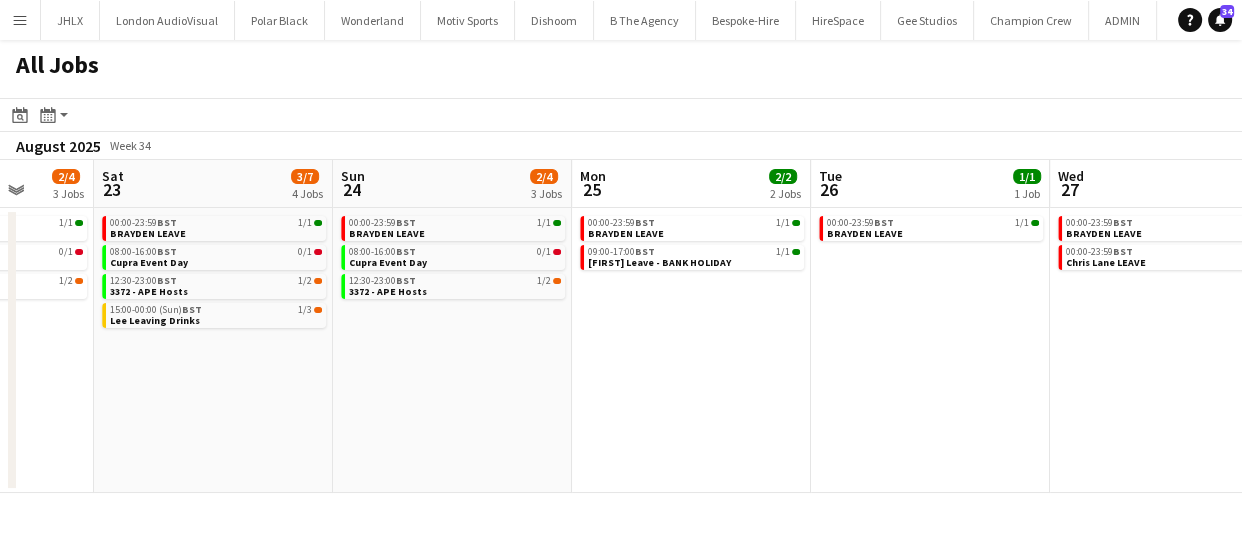 drag, startPoint x: 774, startPoint y: 439, endPoint x: 608, endPoint y: 439, distance: 166 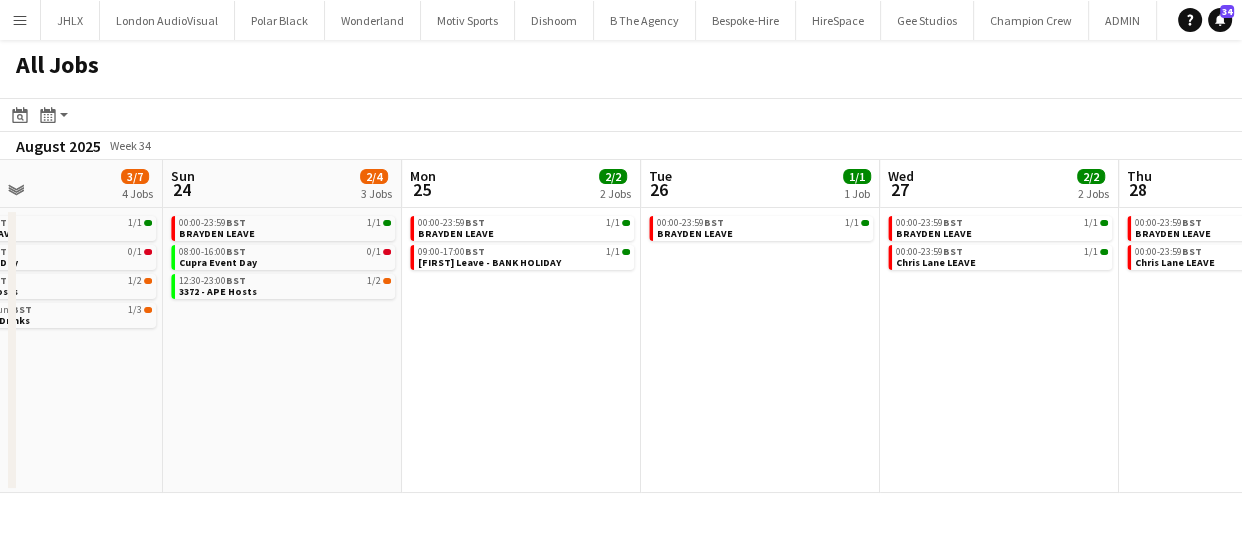 click on "Wed   20   5/6   3 Jobs   Thu   21   1/2   2 Jobs   Fri   22   2/4   3 Jobs   Sat   23   3/7   4 Jobs   Sun   24   2/4   3 Jobs   Mon   25   2/2   2 Jobs   Tue   26   1/1   1 Job   Wed   27   2/2   2 Jobs   Thu   28   2/2   2 Jobs   Fri   29   8/20   5 Jobs   Sat   30   2/14   4 Jobs   00:00-23:59    BST   1/1   BRAYDEN LEAVE   00:00-23:59    BST   0/1   Chris Lane LEAVE   01:00-05:00    BST   4/4   3354 - Plaisterers hall   00:00-23:59    BST   1/1   BRAYDEN LEAVE   00:00-23:59    BST   0/1   Chris Lane LEAVE   00:00-23:59    BST   1/1   BRAYDEN LEAVE   08:00-16:00    BST   0/1   Cupra Event Day   13:30-23:00    BST   1/2   3372 - APE Hosts   00:00-23:59    BST   1/1   BRAYDEN LEAVE   08:00-16:00    BST   0/1   Cupra Event Day   12:30-23:00    BST   1/2   3372 - APE Hosts   15:00-00:00 (Sun)   BST   1/3   Lee Leaving Drinks   00:00-23:59    BST   1/1   BRAYDEN LEAVE   08:00-16:00    BST   0/1   Cupra Event Day   12:30-23:00    BST   1/2   3372 - APE Hosts   00:00-23:59    BST   1/1   BRAYDEN LEAVE   BST" at bounding box center (621, 326) 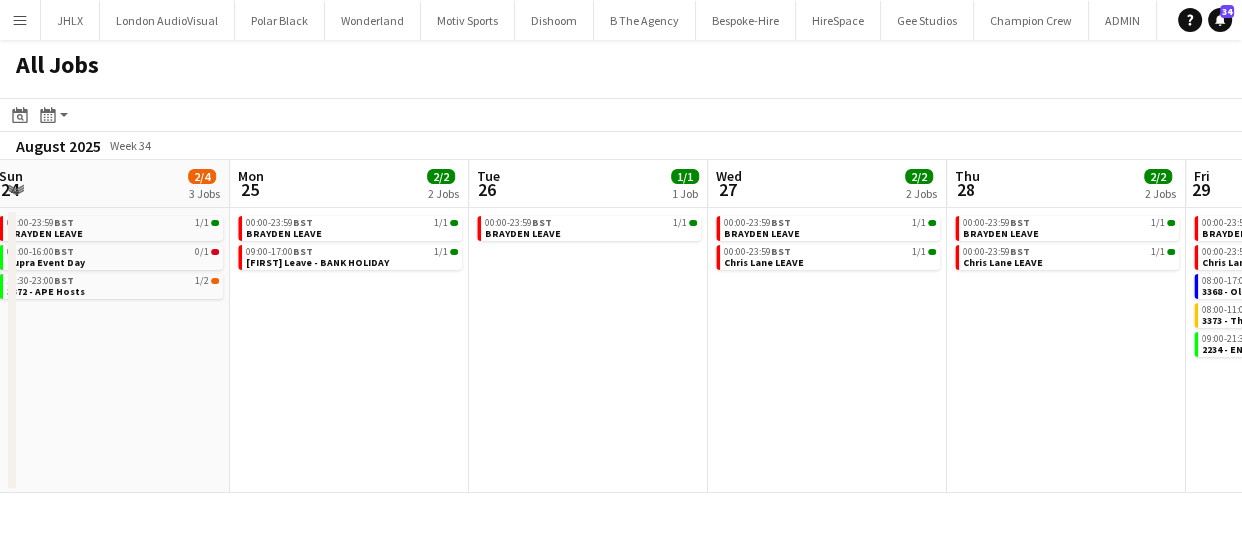 click on "All Jobs
Date picker
AUG 2025 AUG 2025 Monday M Tuesday T Wednesday W Thursday T Friday F Saturday S Sunday S  AUG   1   2   3   4   5   6   7   8   9   10   11   12   13   14   15   16   17   18   19   20   21   22   23   24   25   26   27   28   29   30   31
Comparison range
Comparison range
Today
Month view / Day view
Day view by Board Day view by Job Month view  August 2025   Week 34
Expand/collapse
Wed   20   5/6   3 Jobs   Thu   21   1/2   2 Jobs   Fri   22   2/4   3 Jobs   Sat   23   3/7   4 Jobs   Sun   24   2/4   3 Jobs   Mon   25   2/2   2 Jobs   Tue   26   1/1   1 Job   Wed   27   2/2   2 Jobs   Thu   28   2/2   2 Jobs   Fri   29   8/20   5 Jobs   Sat   30   2/14   4 Jobs   00:00-23:59    BST   1/1   BRAYDEN LEAVE   00:00-23:59    BST   0/1   Chris Lane LEAVE   01:00-05:00    BST   4/4   3354 - Plaisterers hall   00:00-23:59" 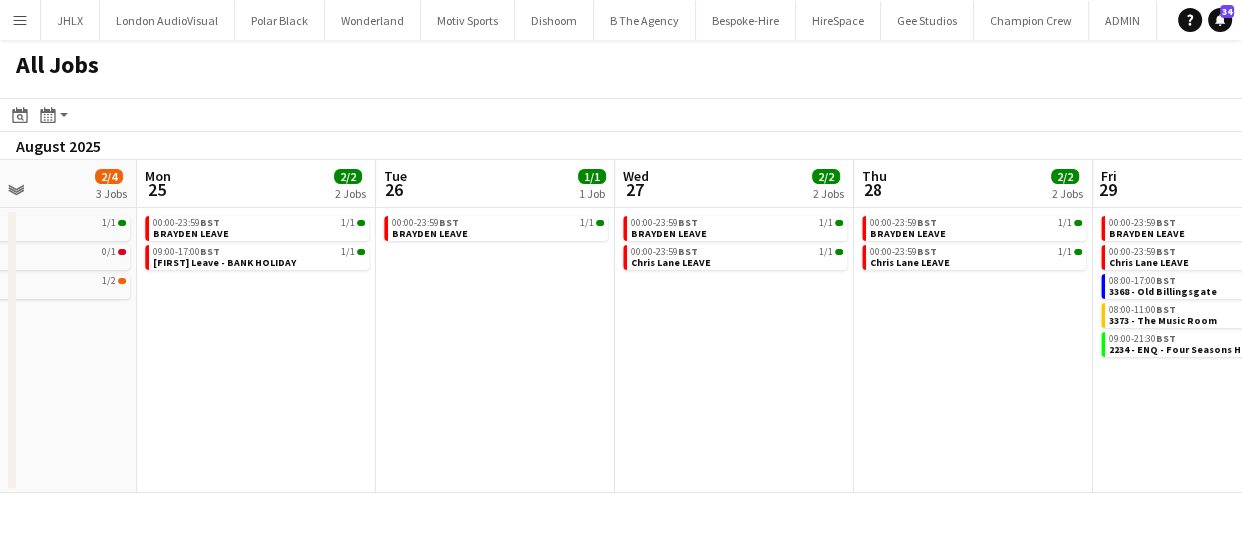 drag, startPoint x: 662, startPoint y: 427, endPoint x: 715, endPoint y: 416, distance: 54.129475 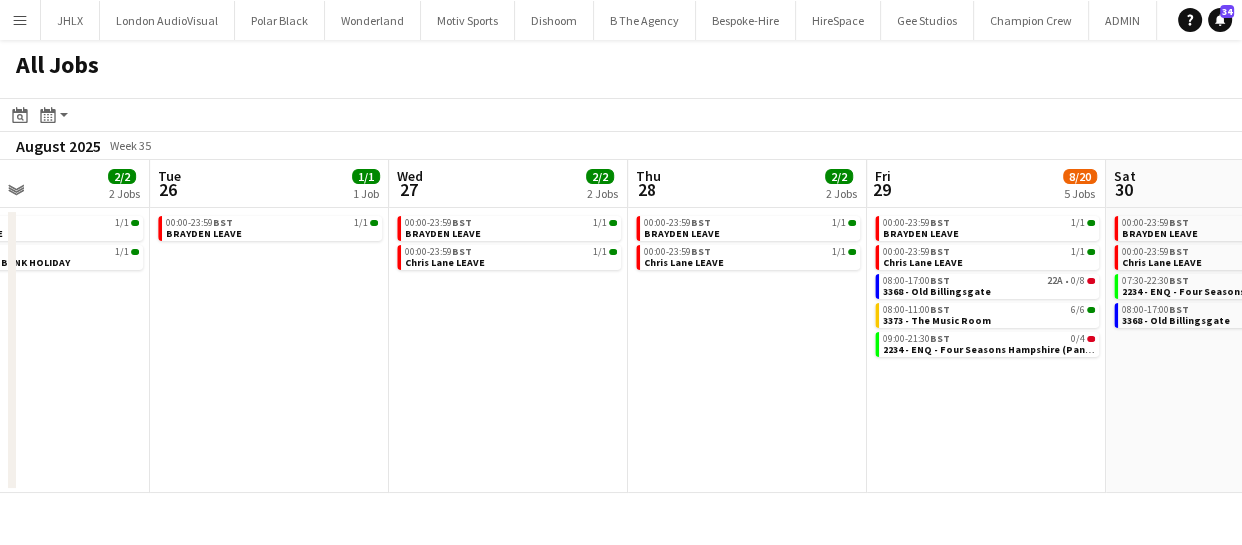 drag, startPoint x: 657, startPoint y: 421, endPoint x: 588, endPoint y: 424, distance: 69.065186 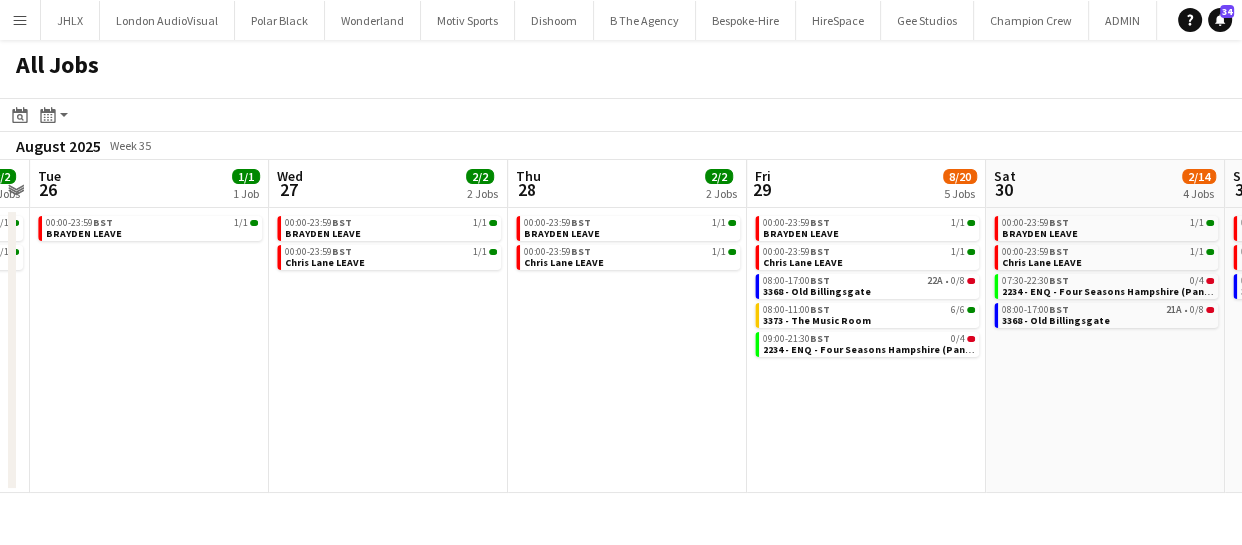 drag, startPoint x: 706, startPoint y: 414, endPoint x: 595, endPoint y: 410, distance: 111.07205 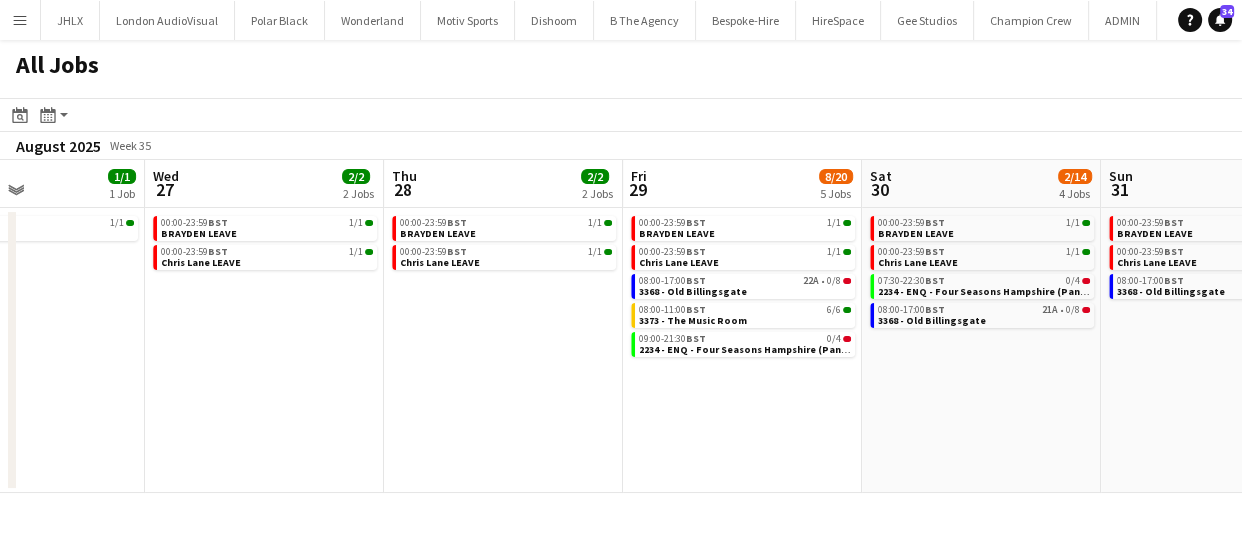 click on "Sun   24   2/4   3 Jobs   Mon   25   2/2   2 Jobs   Tue   26   1/1   1 Job   Wed   27   2/2   2 Jobs   Thu   28   2/2   2 Jobs   Fri   29   8/20   5 Jobs   Sat   30   2/14   4 Jobs   Sun   31   2/10   3 Jobs   Mon   1   2/10   3 Jobs   Tue   2   2/2   2 Jobs   Wed   3   8/8   3 Jobs   00:00-23:59    BST   1/1   BRAYDEN LEAVE   08:00-16:00    BST   0/1   Cupra Event Day   12:30-23:00    BST   1/2   3372 - APE Hosts   00:00-23:59    BST   1/1   BRAYDEN LEAVE   09:00-17:00    BST   1/1   Andy Leave - BANK HOLIDAY   00:00-23:59    BST   1/1   BRAYDEN LEAVE   00:00-23:59    BST   1/1   BRAYDEN LEAVE   00:00-23:59    BST   1/1   Chris Lane LEAVE   00:00-23:59    BST   1/1   BRAYDEN LEAVE   00:00-23:59    BST   1/1   Chris Lane LEAVE   00:00-23:59    BST   1/1   BRAYDEN LEAVE   00:00-23:59    BST   1/1   Chris Lane LEAVE   08:00-17:00    BST   22A   •   0/8   3368 - Old Billingsgate   08:00-11:00    BST   6/6   3373 - The Music Room   09:00-21:30    BST   0/4   2234 - ENQ - Four Seasons Hampshire (Panel Van)" at bounding box center (621, 326) 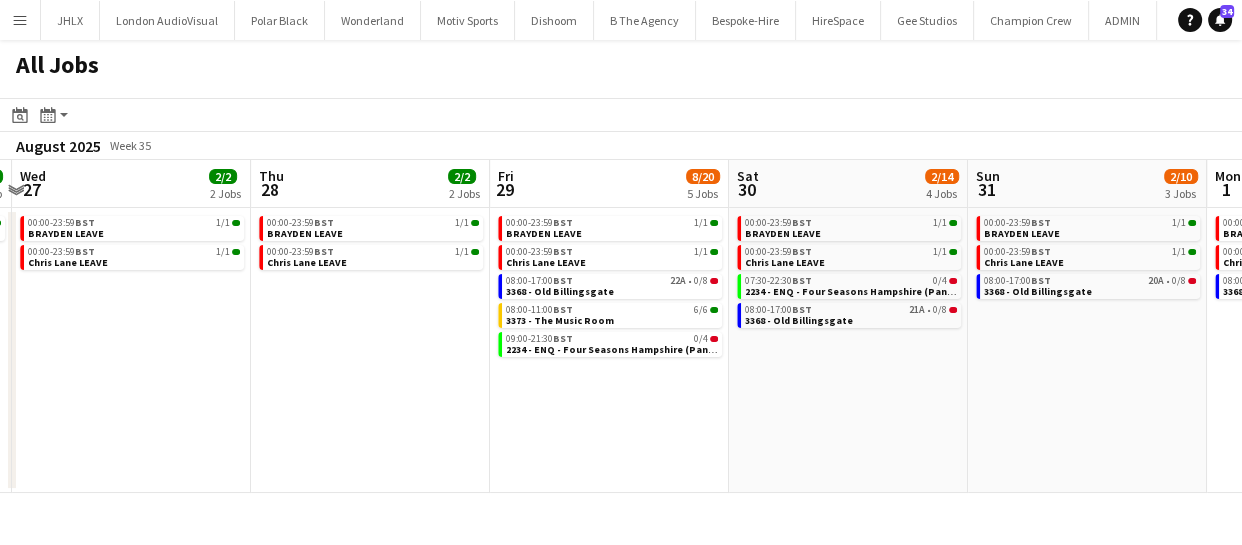 drag, startPoint x: 752, startPoint y: 382, endPoint x: 621, endPoint y: 384, distance: 131.01526 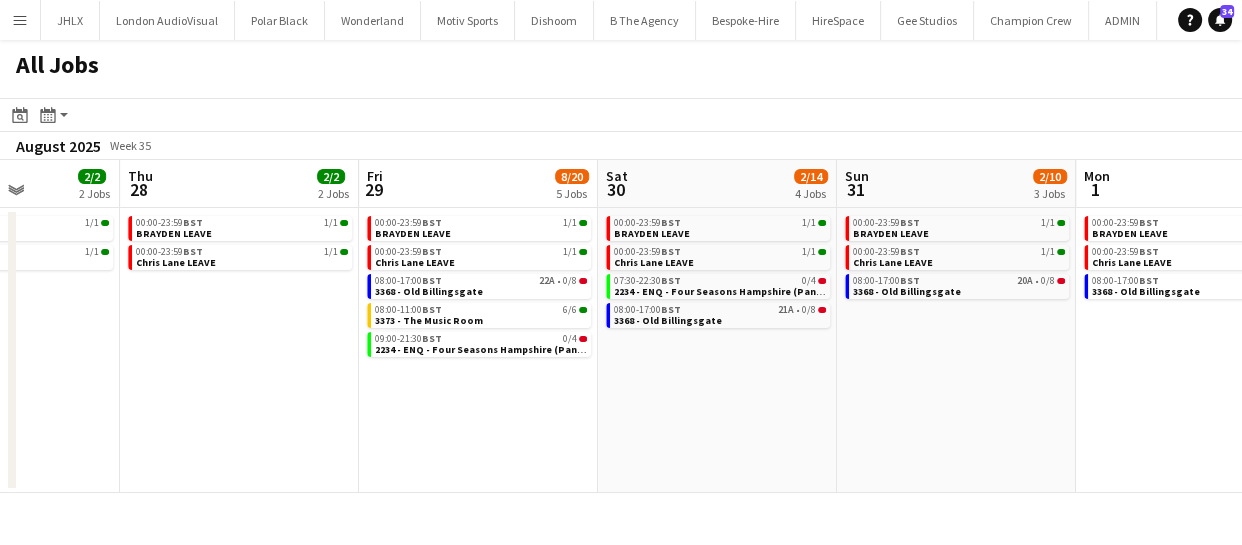 click on "Sun   24   2/4   3 Jobs   Mon   25   2/2   2 Jobs   Tue   26   1/1   1 Job   Wed   27   2/2   2 Jobs   Thu   28   2/2   2 Jobs   Fri   29   8/20   5 Jobs   Sat   30   2/14   4 Jobs   Sun   31   2/10   3 Jobs   Mon   1   2/10   3 Jobs   Tue   2   2/2   2 Jobs   Wed   3   8/8   3 Jobs   00:00-23:59    BST   1/1   BRAYDEN LEAVE   08:00-16:00    BST   0/1   Cupra Event Day   12:30-23:00    BST   1/2   3372 - APE Hosts   00:00-23:59    BST   1/1   BRAYDEN LEAVE   09:00-17:00    BST   1/1   Andy Leave - BANK HOLIDAY   00:00-23:59    BST   1/1   BRAYDEN LEAVE   00:00-23:59    BST   1/1   BRAYDEN LEAVE   00:00-23:59    BST   1/1   Chris Lane LEAVE   00:00-23:59    BST   1/1   BRAYDEN LEAVE   00:00-23:59    BST   1/1   Chris Lane LEAVE   00:00-23:59    BST   1/1   BRAYDEN LEAVE   00:00-23:59    BST   1/1   Chris Lane LEAVE   08:00-17:00    BST   22A   •   0/8   3368 - Old Billingsgate   08:00-11:00    BST   6/6   3373 - The Music Room   09:00-21:30    BST   0/4   2234 - ENQ - Four Seasons Hampshire (Panel Van)" at bounding box center (621, 326) 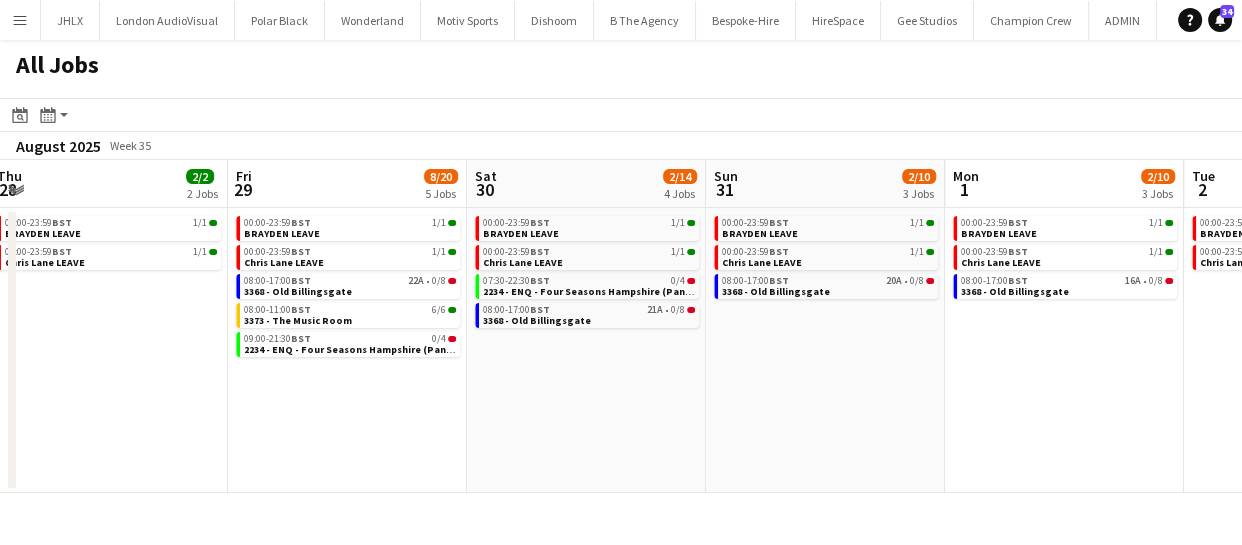 click on "All Jobs
Date picker
AUG 2025 AUG 2025 Monday M Tuesday T Wednesday W Thursday T Friday F Saturday S Sunday S  AUG   1   2   3   4   5   6   7   8   9   10   11   12   13   14   15   16   17   18   19   20   21   22   23   24   25   26   27   28   29   30   31
Comparison range
Comparison range
Today
Month view / Day view
Day view by Board Day view by Job Month view  August 2025   Week 35
Expand/collapse
Sun   24   2/4   3 Jobs   Mon   25   2/2   2 Jobs   Tue   26   1/1   1 Job   Wed   27   2/2   2 Jobs   Thu   28   2/2   2 Jobs   Fri   29   8/20   5 Jobs   Sat   30   2/14   4 Jobs   Sun   31   2/10   3 Jobs   Mon   1   2/10   3 Jobs   Tue   2   2/2   2 Jobs   Wed   3   8/8   3 Jobs   00:00-23:59    BST   1/1   BRAYDEN LEAVE   08:00-16:00    BST   0/1   Cupra Event Day   12:30-23:00    BST   1/2   3372 - APE Hosts   00:00-23:59    BST" 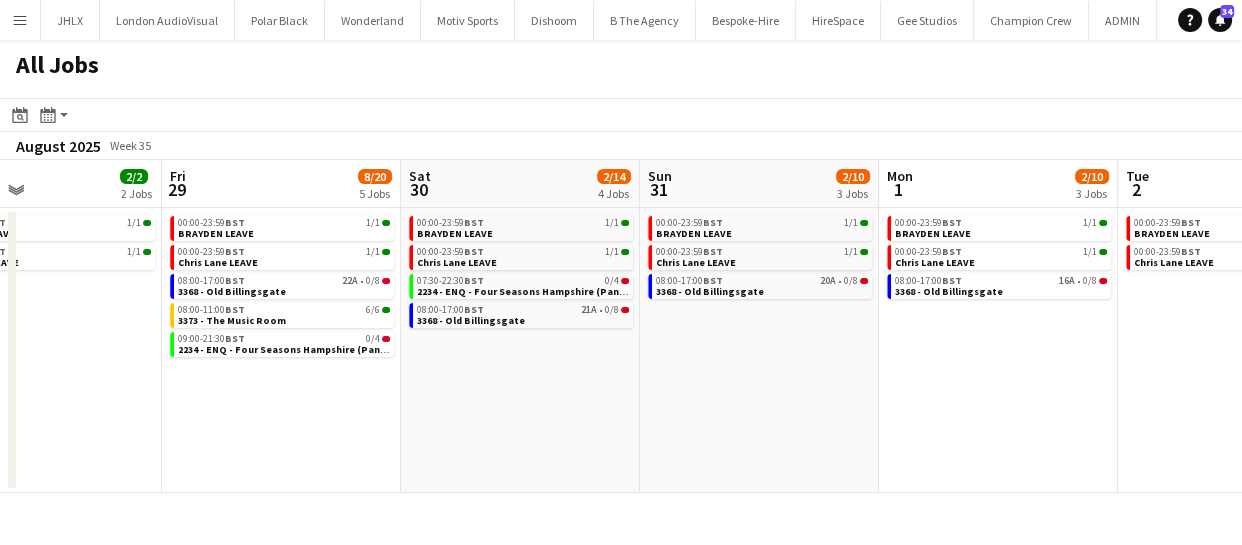 click on "Tue   26   1/1   1 Job   Wed   27   2/2   2 Jobs   Thu   28   2/2   2 Jobs   Fri   29   8/20   5 Jobs   Sat   30   2/14   4 Jobs   Sun   31   2/10   3 Jobs   Mon   1   2/10   3 Jobs   Tue   2   2/2   2 Jobs   Wed   3   8/8   3 Jobs   Thu   4   Fri   5   6/10   2 Jobs   00:00-23:59    BST   1/1   BRAYDEN LEAVE   00:00-23:59    BST   1/1   BRAYDEN LEAVE   00:00-23:59    BST   1/1   Chris Lane LEAVE   00:00-23:59    BST   1/1   BRAYDEN LEAVE   00:00-23:59    BST   1/1   Chris Lane LEAVE   00:00-23:59    BST   1/1   BRAYDEN LEAVE   00:00-23:59    BST   1/1   Chris Lane LEAVE   08:00-17:00    BST   22A   •   0/8   3368 - Old Billingsgate   08:00-11:00    BST   6/6   3373 - The Music Room   09:00-21:30    BST   0/4   2234 - ENQ - Four Seasons Hampshire (Panel Van)   00:00-23:59    BST   1/1   BRAYDEN LEAVE   00:00-23:59    BST   1/1   Chris Lane LEAVE   07:30-22:30    BST   0/4   2234 - ENQ - Four Seasons Hampshire (Panel Van)   08:00-17:00    BST   21A   •   0/8   3368 - Old Billingsgate   00:00-23:59    BST" at bounding box center (621, 326) 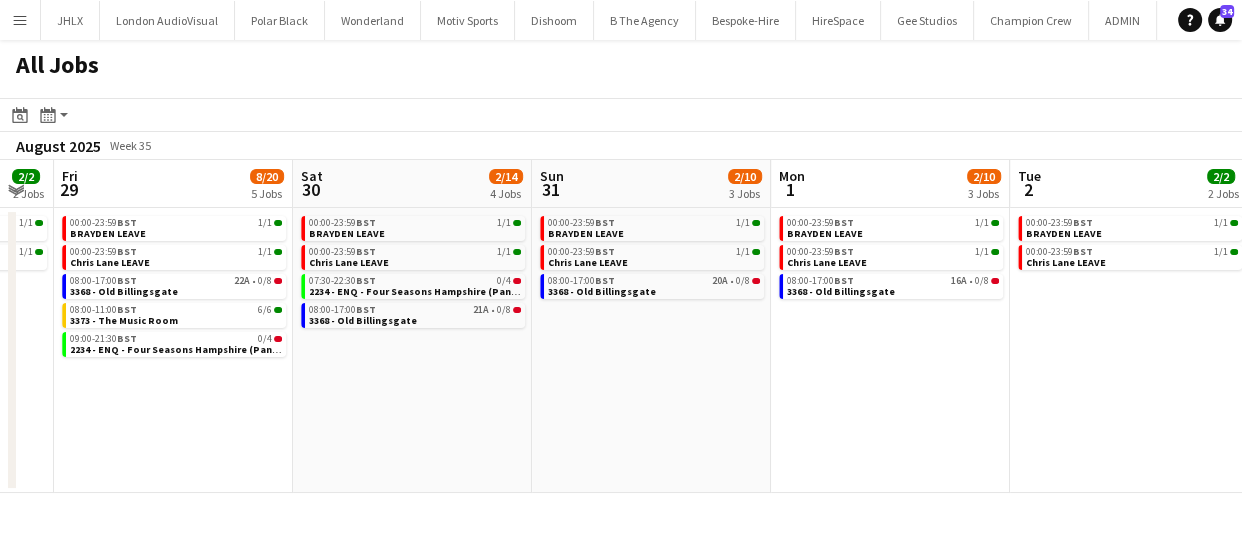 click on "Tue   26   1/1   1 Job   Wed   27   2/2   2 Jobs   Thu   28   2/2   2 Jobs   Fri   29   8/20   5 Jobs   Sat   30   2/14   4 Jobs   Sun   31   2/10   3 Jobs   Mon   1   2/10   3 Jobs   Tue   2   2/2   2 Jobs   Wed   3   8/8   3 Jobs   Thu   4   Fri   5   6/10   2 Jobs   00:00-23:59    BST   1/1   BRAYDEN LEAVE   00:00-23:59    BST   1/1   BRAYDEN LEAVE   00:00-23:59    BST   1/1   Chris Lane LEAVE   00:00-23:59    BST   1/1   BRAYDEN LEAVE   00:00-23:59    BST   1/1   Chris Lane LEAVE   00:00-23:59    BST   1/1   BRAYDEN LEAVE   00:00-23:59    BST   1/1   Chris Lane LEAVE   08:00-17:00    BST   22A   •   0/8   3368 - Old Billingsgate   08:00-11:00    BST   6/6   3373 - The Music Room   09:00-21:30    BST   0/4   2234 - ENQ - Four Seasons Hampshire (Panel Van)   00:00-23:59    BST   1/1   BRAYDEN LEAVE   00:00-23:59    BST   1/1   Chris Lane LEAVE   07:30-22:30    BST   0/4   2234 - ENQ - Four Seasons Hampshire (Panel Van)   08:00-17:00    BST   21A   •   0/8   3368 - Old Billingsgate   00:00-23:59    BST" at bounding box center [621, 326] 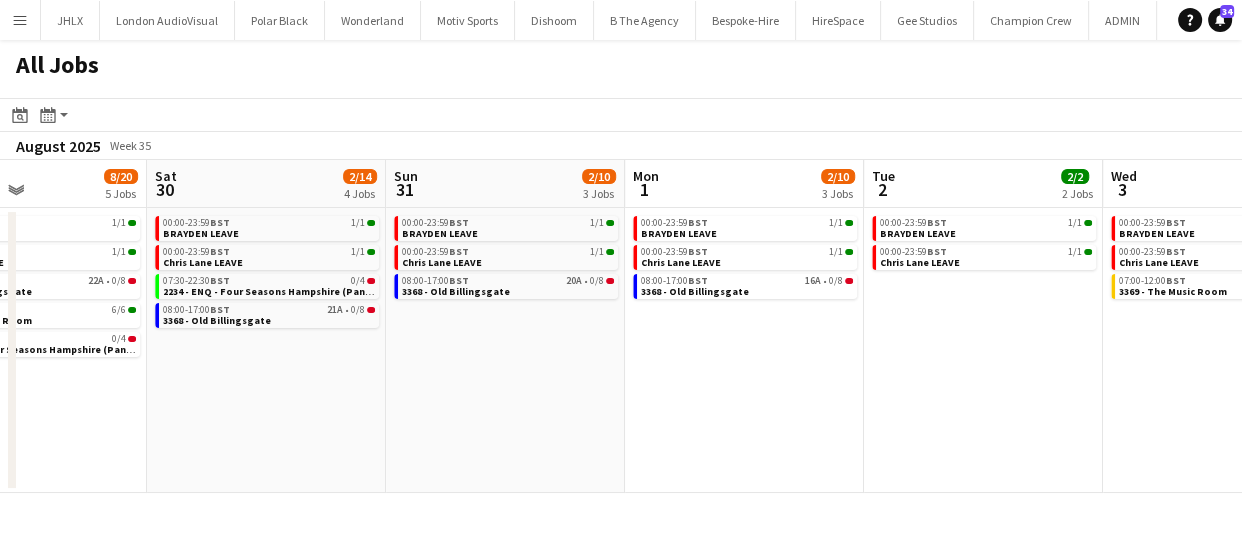 drag, startPoint x: 744, startPoint y: 417, endPoint x: 583, endPoint y: 415, distance: 161.01242 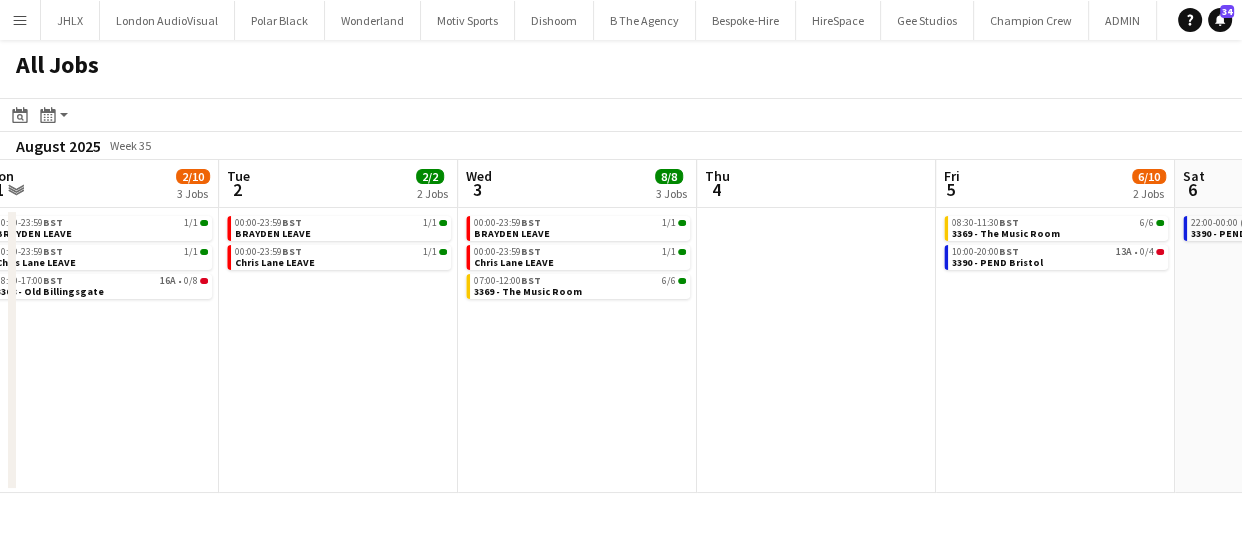 drag, startPoint x: 654, startPoint y: 413, endPoint x: 619, endPoint y: 412, distance: 35.014282 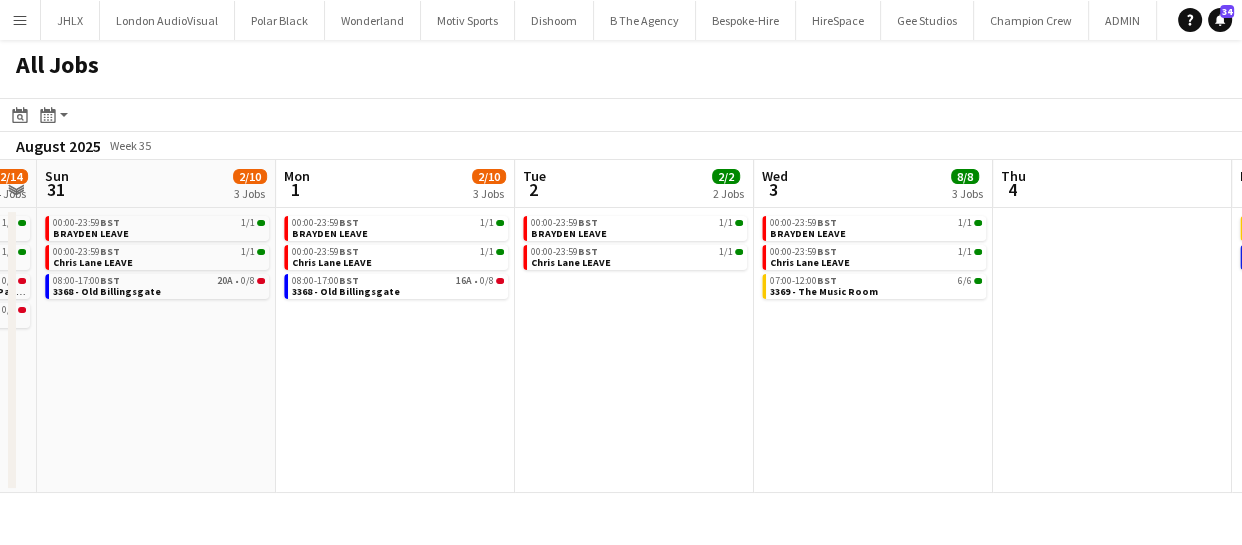 drag, startPoint x: 739, startPoint y: 414, endPoint x: 670, endPoint y: 412, distance: 69.02898 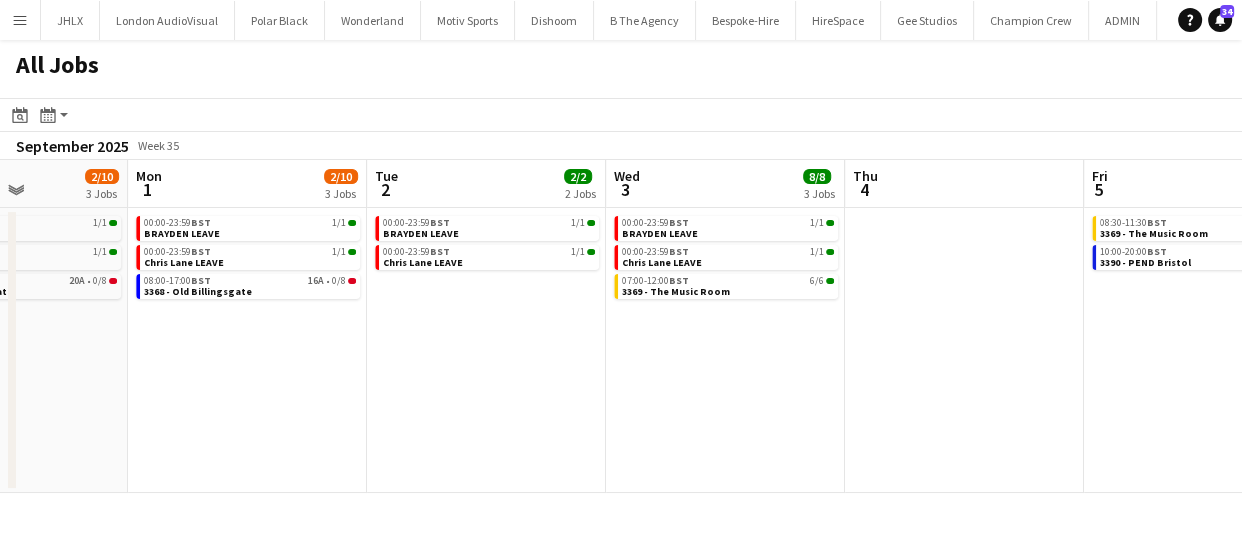 click on "Thu   28   2/2   2 Jobs   Fri   29   8/20   5 Jobs   Sat   30   2/14   4 Jobs   Sun   31   2/10   3 Jobs   Mon   1   2/10   3 Jobs   Tue   2   2/2   2 Jobs   Wed   3   8/8   3 Jobs   Thu   4   Fri   5   6/10   2 Jobs   Sat   6   0/2   1 Job   Sun   7   1/20   4 Jobs   00:00-23:59    BST   1/1   BRAYDEN LEAVE   00:00-23:59    BST   1/1   Chris Lane LEAVE   00:00-23:59    BST   1/1   BRAYDEN LEAVE   00:00-23:59    BST   1/1   Chris Lane LEAVE   08:00-17:00    BST   22A   •   0/8   3368 - Old Billingsgate   08:00-11:00    BST   6/6   3373 - The Music Room   09:00-21:30    BST   0/4   2234 - ENQ - Four Seasons Hampshire (Panel Van)   00:00-23:59    BST   1/1   BRAYDEN LEAVE   00:00-23:59    BST   1/1   Chris Lane LEAVE   07:30-22:30    BST   0/4   2234 - ENQ - Four Seasons Hampshire (Panel Van)   08:00-17:00    BST   21A   •   0/8   3368 - Old Billingsgate   00:00-23:59    BST   1/1   BRAYDEN LEAVE   00:00-23:59    BST   1/1   Chris Lane LEAVE   08:00-17:00    BST   20A   •   0/8   3368 - Old Billingsgate" at bounding box center [621, 326] 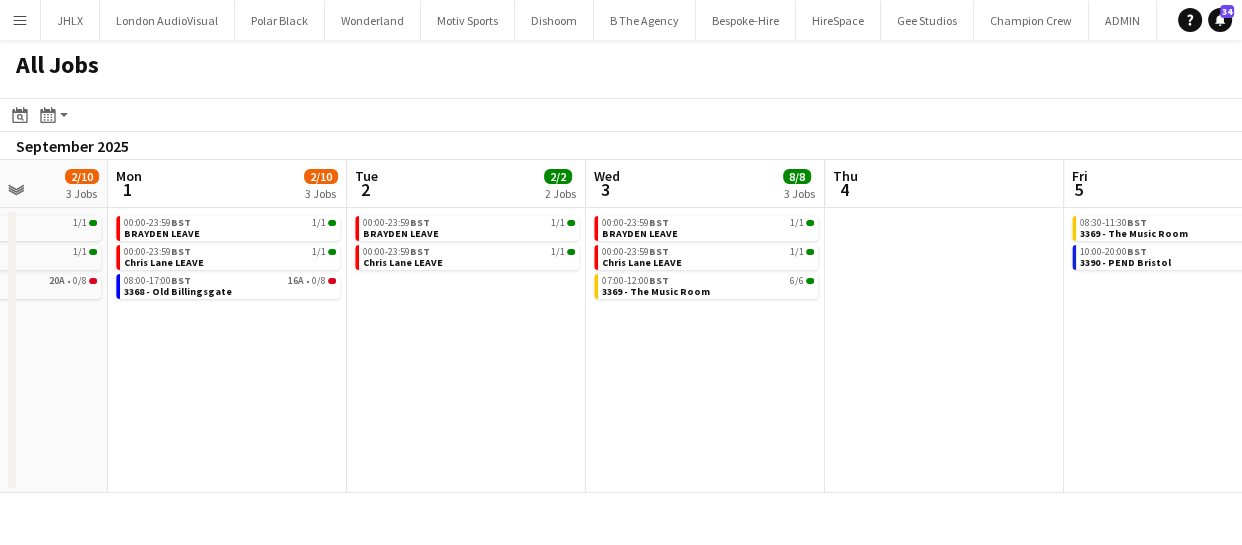 drag, startPoint x: 884, startPoint y: 380, endPoint x: 653, endPoint y: 374, distance: 231.07791 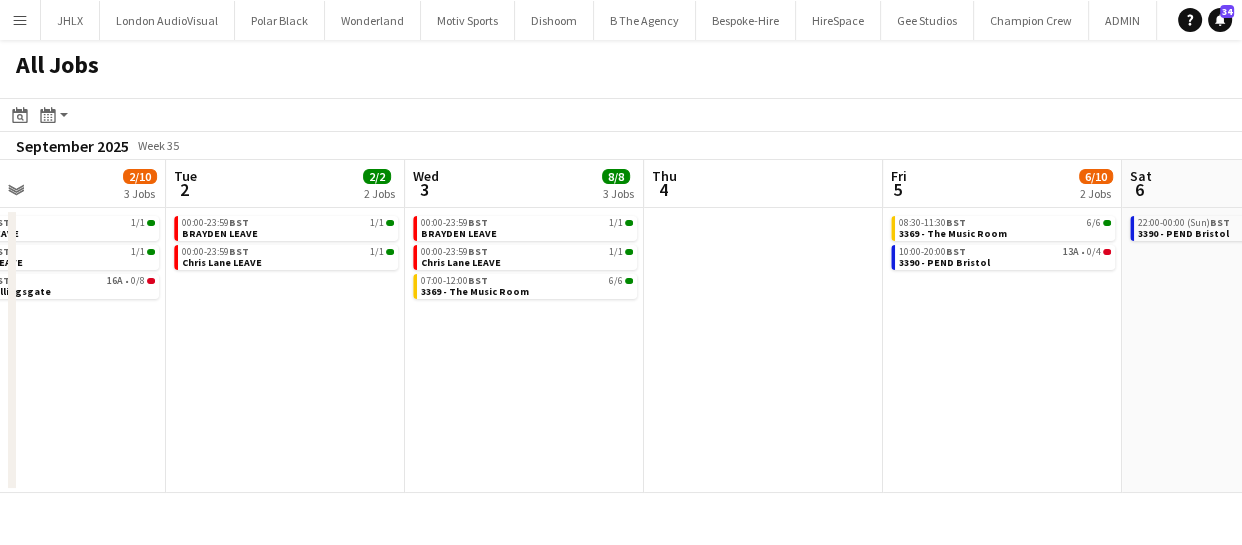 drag, startPoint x: 769, startPoint y: 368, endPoint x: 665, endPoint y: 378, distance: 104.47966 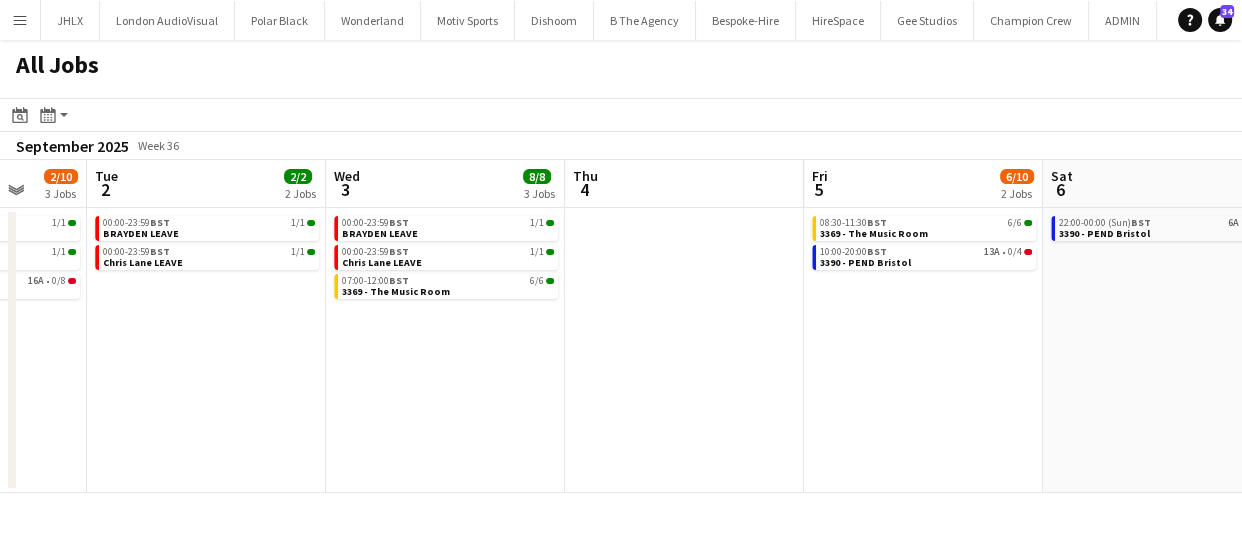 click on "Sat   30   2/14   4 Jobs   Sun   31   2/10   3 Jobs   Mon   1   2/10   3 Jobs   Tue   2   2/2   2 Jobs   Wed   3   8/8   3 Jobs   Thu   4   Fri   5   6/10   2 Jobs   Sat   6   0/2   1 Job   Sun   7   1/20   4 Jobs   Mon   8   0/12   1 Job   Tue   9   00:00-23:59    BST   1/1   BRAYDEN LEAVE   00:00-23:59    BST   1/1   Chris Lane LEAVE   07:30-22:30    BST   0/4   2234 - ENQ - Four Seasons Hampshire (Panel Van)   08:00-17:00    BST   21A   •   0/8   3368 - Old Billingsgate   00:00-23:59    BST   1/1   BRAYDEN LEAVE   00:00-23:59    BST   1/1   Chris Lane LEAVE   08:00-17:00    BST   20A   •   0/8   3368 - Old Billingsgate   00:00-23:59    BST   1/1   BRAYDEN LEAVE   00:00-23:59    BST   1/1   Chris Lane LEAVE   08:00-17:00    BST   16A   •   0/8   3368 - Old Billingsgate   00:00-23:59    BST   1/1   BRAYDEN LEAVE   00:00-23:59    BST   1/1   Chris Lane LEAVE   00:00-23:59    BST   1/1   BRAYDEN LEAVE   00:00-23:59    BST   1/1   Chris Lane LEAVE   07:00-12:00    BST   6/6   3369 - The Music Room   BST" at bounding box center (621, 326) 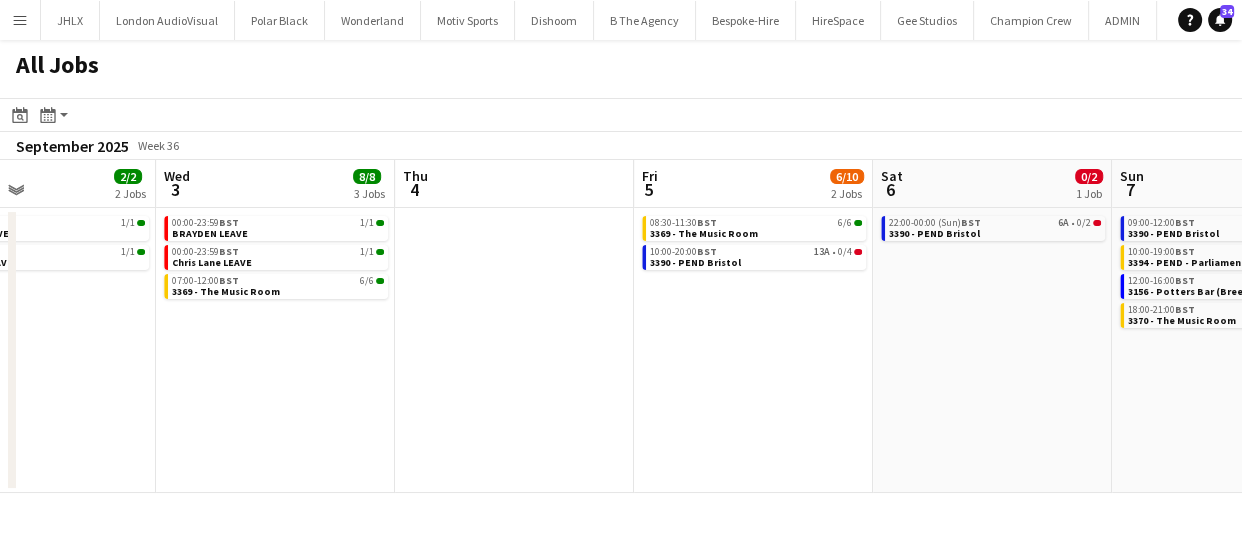 click on "Sat   30   2/14   4 Jobs   Sun   31   2/10   3 Jobs   Mon   1   2/10   3 Jobs   Tue   2   2/2   2 Jobs   Wed   3   8/8   3 Jobs   Thu   4   Fri   5   6/10   2 Jobs   Sat   6   0/2   1 Job   Sun   7   1/20   4 Jobs   Mon   8   0/12   1 Job   Tue   9   00:00-23:59    BST   1/1   BRAYDEN LEAVE   00:00-23:59    BST   1/1   Chris Lane LEAVE   07:30-22:30    BST   0/4   2234 - ENQ - Four Seasons Hampshire (Panel Van)   08:00-17:00    BST   21A   •   0/8   3368 - Old Billingsgate   00:00-23:59    BST   1/1   BRAYDEN LEAVE   00:00-23:59    BST   1/1   Chris Lane LEAVE   08:00-17:00    BST   20A   •   0/8   3368 - Old Billingsgate   00:00-23:59    BST   1/1   BRAYDEN LEAVE   00:00-23:59    BST   1/1   Chris Lane LEAVE   08:00-17:00    BST   16A   •   0/8   3368 - Old Billingsgate   00:00-23:59    BST   1/1   BRAYDEN LEAVE   00:00-23:59    BST   1/1   Chris Lane LEAVE   00:00-23:59    BST   1/1   BRAYDEN LEAVE   00:00-23:59    BST   1/1   Chris Lane LEAVE   07:00-12:00    BST   6/6   3369 - The Music Room   BST" at bounding box center (621, 326) 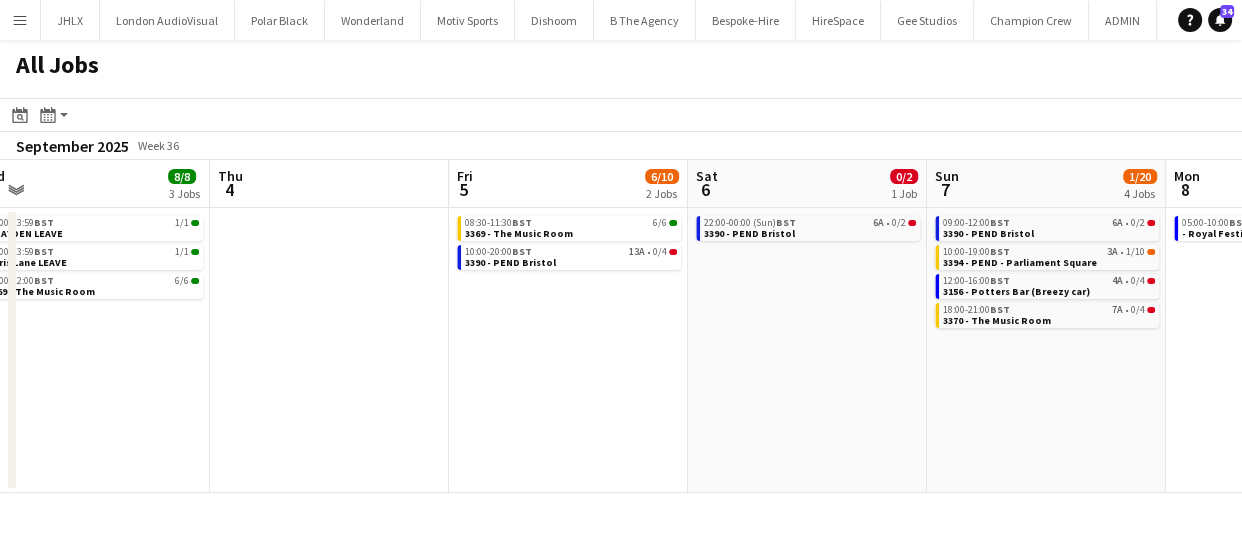 drag, startPoint x: 443, startPoint y: 407, endPoint x: 395, endPoint y: 402, distance: 48.259712 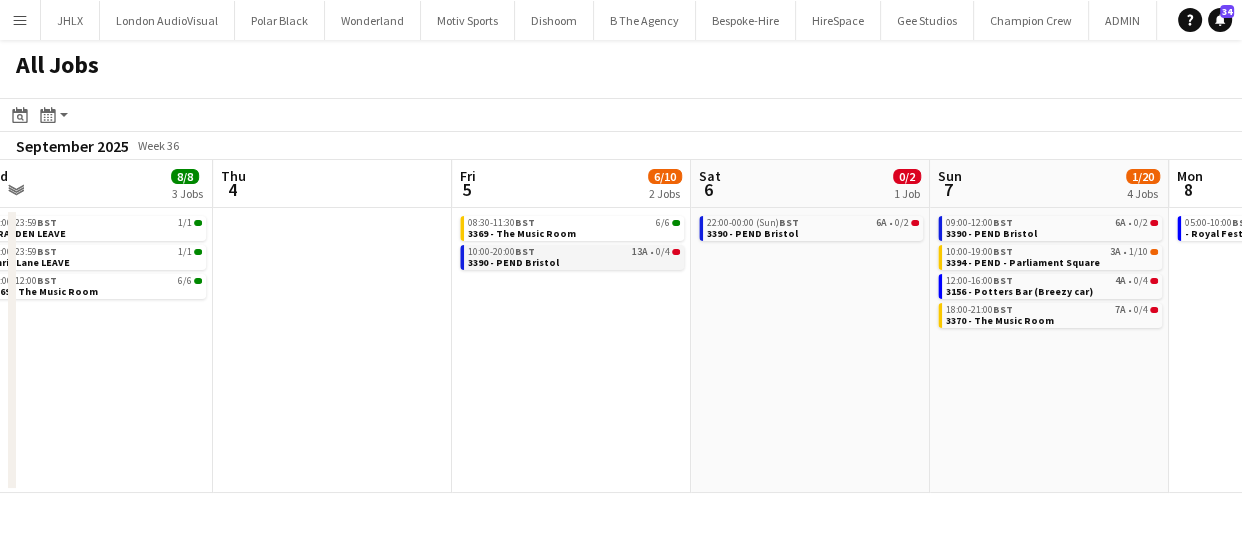 click on "10:00-20:00    BST   13A   •   0/4   3390 - PEND Bristol" at bounding box center (574, 256) 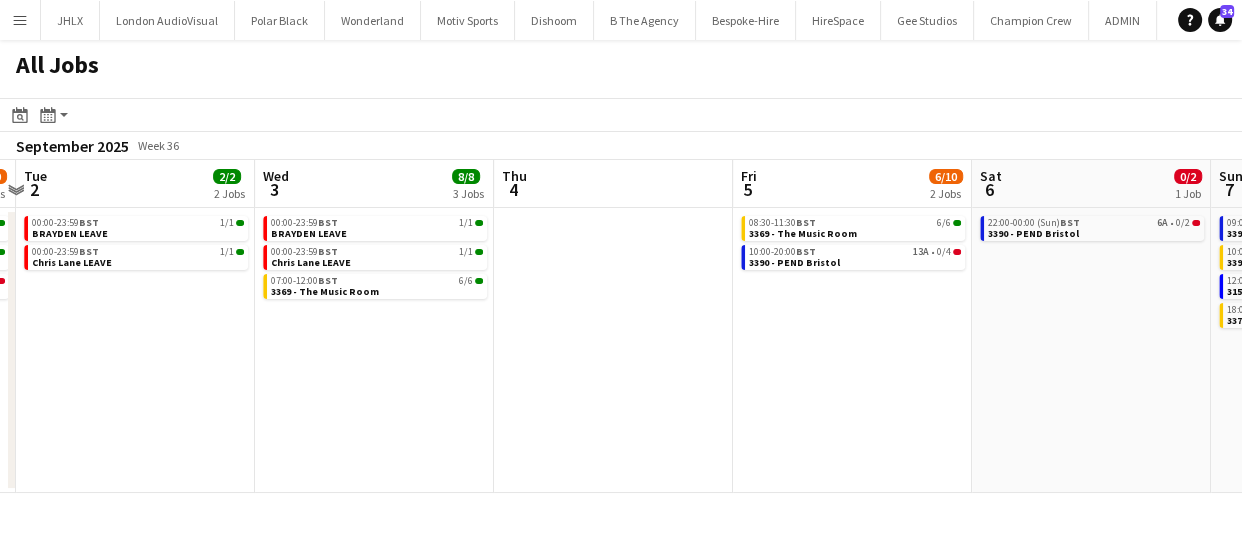 drag, startPoint x: 804, startPoint y: 449, endPoint x: 591, endPoint y: 445, distance: 213.03755 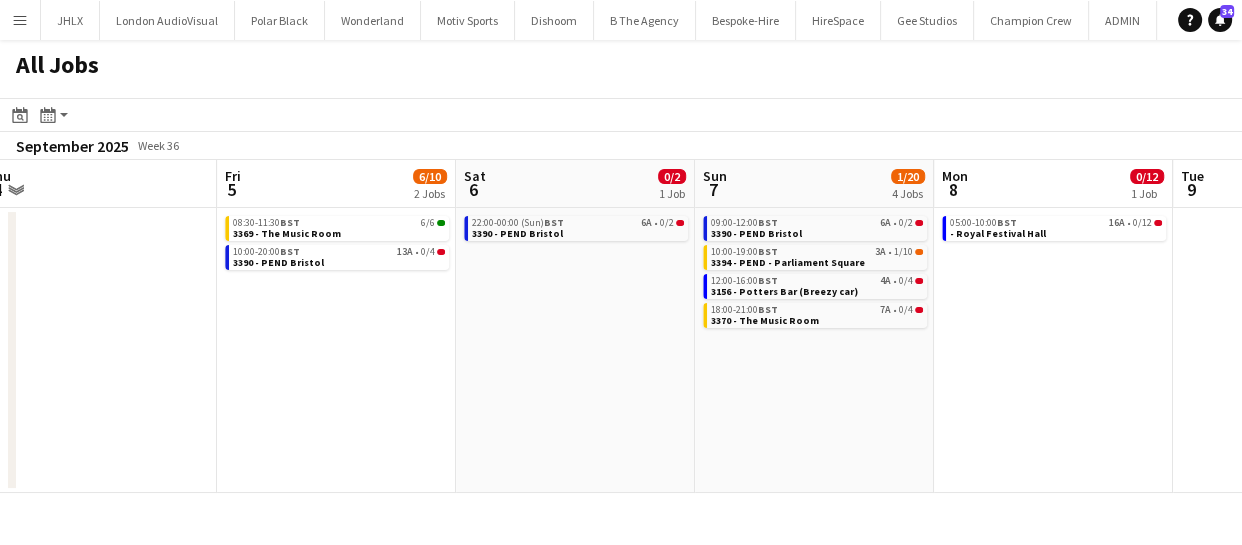click on "Mon   1   2/10   3 Jobs   Tue   2   2/2   2 Jobs   Wed   3   8/8   3 Jobs   Thu   4   Fri   5   6/10   2 Jobs   Sat   6   0/2   1 Job   Sun   7   1/20   4 Jobs   Mon   8   0/12   1 Job   Tue   9   Wed   10   Thu   11   0/8   1 Job   00:00-23:59    BST   1/1   BRAYDEN LEAVE   00:00-23:59    BST   1/1   Chris Lane LEAVE   08:00-17:00    BST   16A   •   0/8   3368 - Old Billingsgate   00:00-23:59    BST   1/1   BRAYDEN LEAVE   00:00-23:59    BST   1/1   Chris Lane LEAVE   00:00-23:59    BST   1/1   BRAYDEN LEAVE   00:00-23:59    BST   1/1   Chris Lane LEAVE   07:00-12:00    BST   6/6   3369 - The Music Room   08:30-11:30    BST   6/6   3369 - The Music Room   10:00-20:00    BST   13A   •   0/4   3390 - PEND Bristol   22:00-00:00 (Sun)   BST   6A   •   0/2   3390 - PEND Bristol   09:00-12:00    BST   6A   •   0/2   3390 - PEND Bristol   10:00-19:00    BST   3A   •   1/10   3394 - PEND - Parliament Square   12:00-16:00    BST   4A   •   0/4   3156 - Potters Bar (Breezy car)   18:00-21:00    BST   7A" at bounding box center [621, 326] 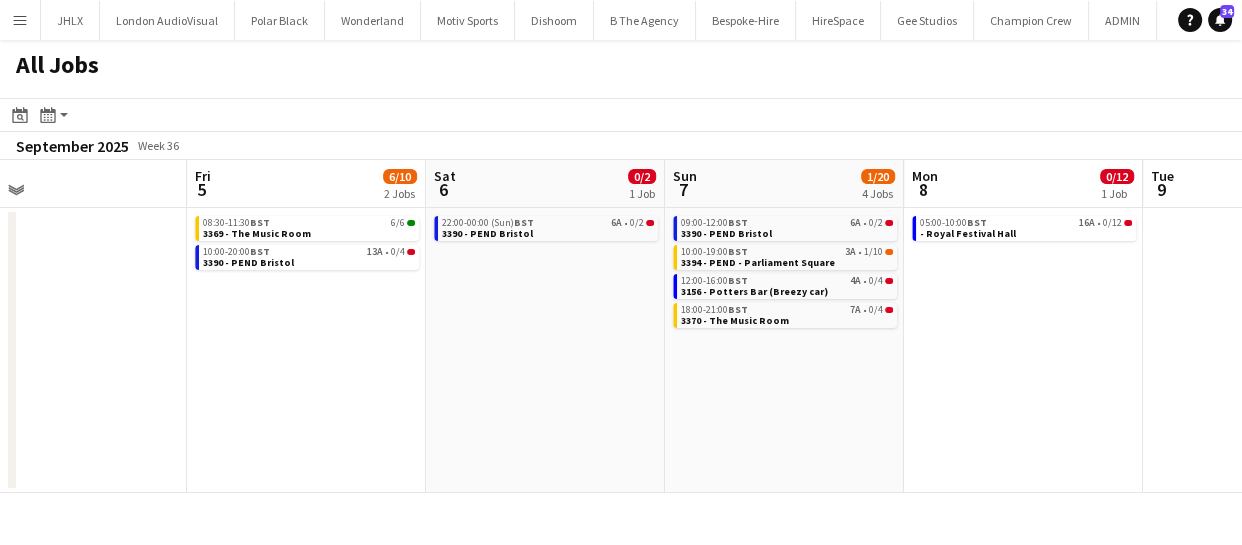 drag, startPoint x: 469, startPoint y: 438, endPoint x: 658, endPoint y: 431, distance: 189.12958 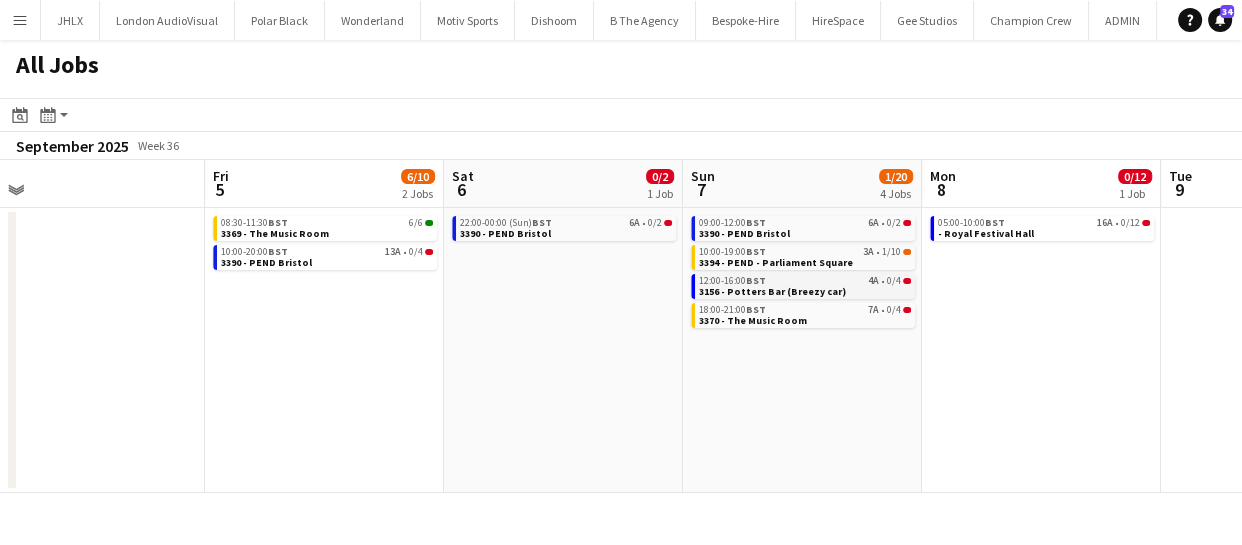 click on "BST" at bounding box center [756, 280] 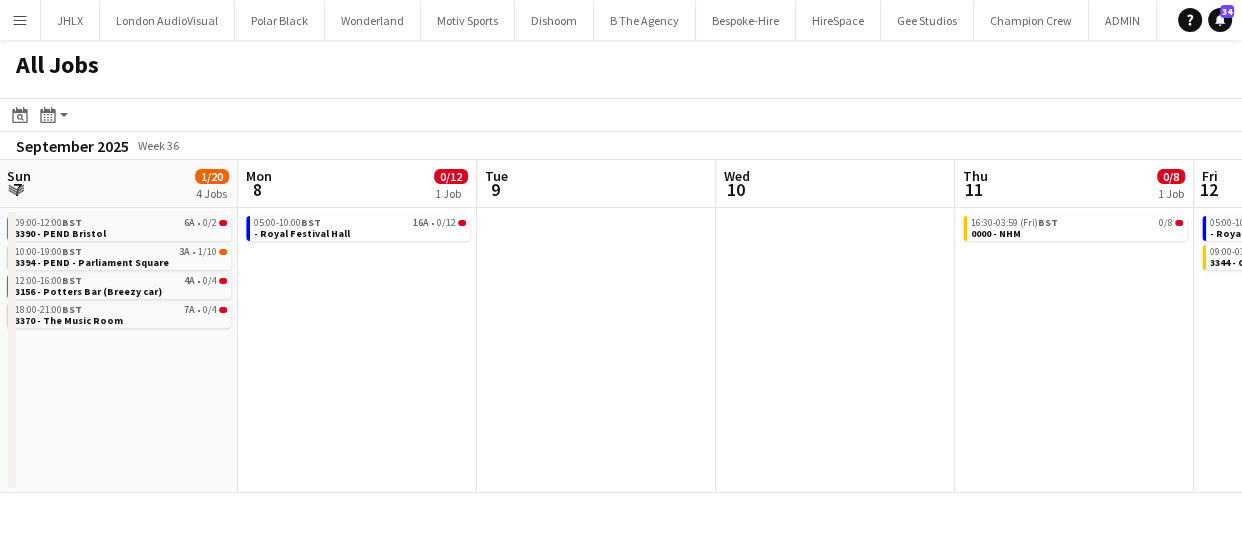 drag, startPoint x: 988, startPoint y: 454, endPoint x: 305, endPoint y: 459, distance: 683.0183 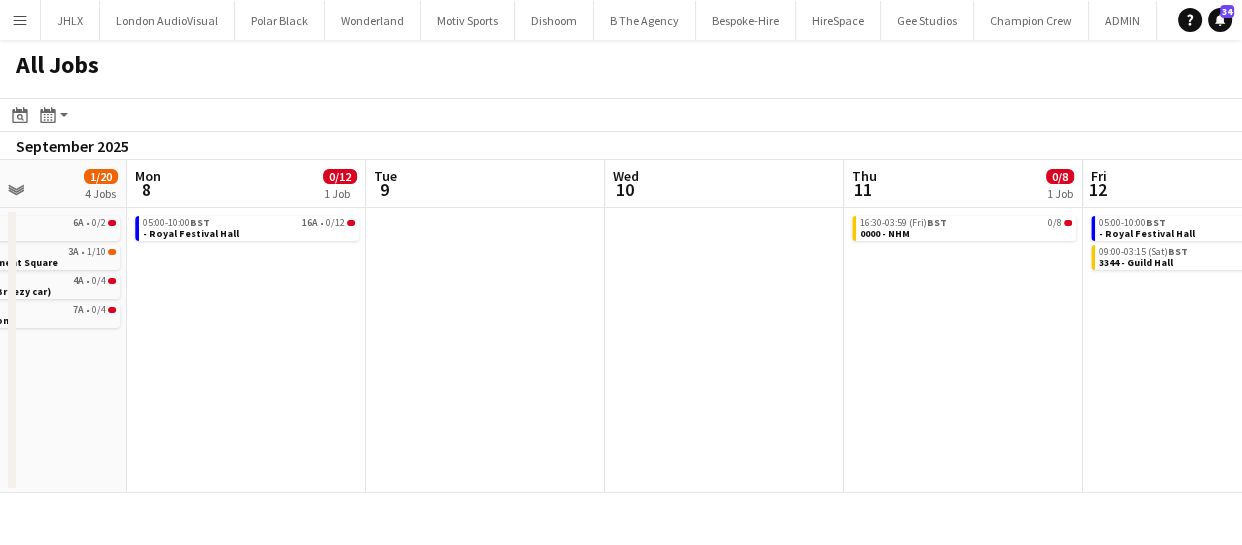 drag, startPoint x: 694, startPoint y: 418, endPoint x: 461, endPoint y: 418, distance: 233 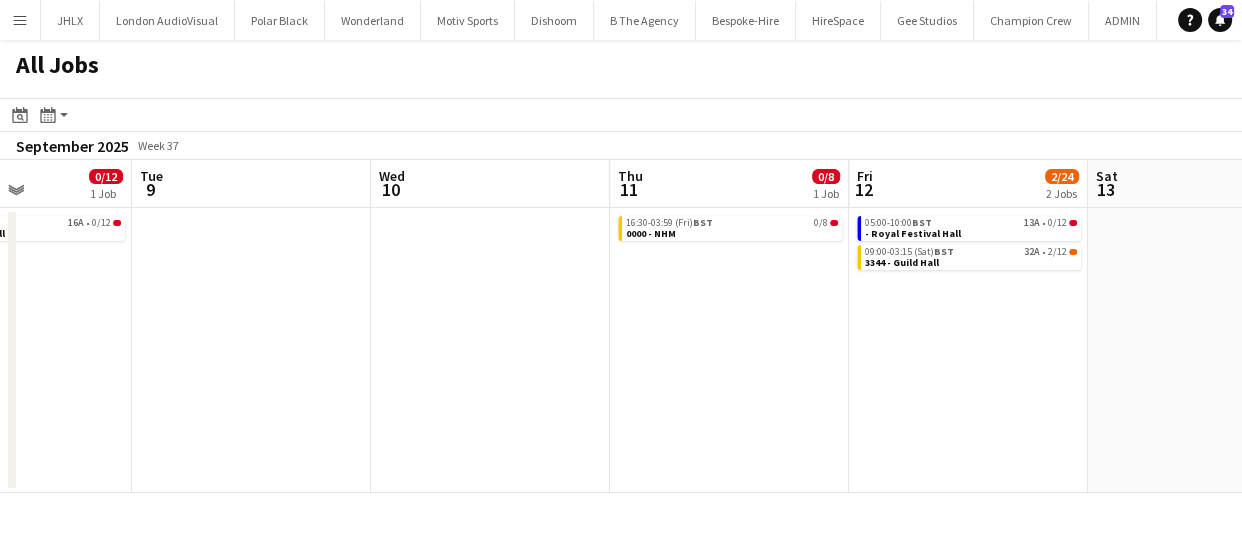 click on "Fri   5   6/10   2 Jobs   Sat   6   0/2   1 Job   Sun   7   1/20   4 Jobs   Mon   8   0/12   1 Job   Tue   9   Wed   10   Thu   11   0/8   1 Job   Fri   12   2/24   2 Jobs   Sat   13   Sun   14   0/16   2 Jobs   Mon   15   0/6   1 Job   08:30-11:30    BST   6/6   3369 - The Music Room   10:00-20:00    BST   13A   •   0/4   3390 - PEND Bristol   22:00-00:00 (Sun)   BST   6A   •   0/2   3390 - PEND Bristol   09:00-12:00    BST   6A   •   0/2   3390 - PEND Bristol   10:00-19:00    BST   3A   •   1/10   3394 - PEND - Parliament Square   12:00-16:00    BST   4A   •   0/4   3156 - Potters Bar (Breezy car)   18:00-21:00    BST   7A   •   0/4   3370 - The Music Room   05:00-10:00    BST   16A   •   0/12     - Royal Festival Hall   16:30-03:59 (Fri)   BST   0/8   0000 - NHM   05:00-10:00    BST   13A   •   0/12     - Royal Festival Hall   09:00-03:15 (Sat)   BST   32A   •   2/12   3344 - Guild Hall   03:30-21:00    BST   10A   •   0/8   2930 - PEND - London to Brighton   10:00-16:00    BST   0/8" at bounding box center (621, 326) 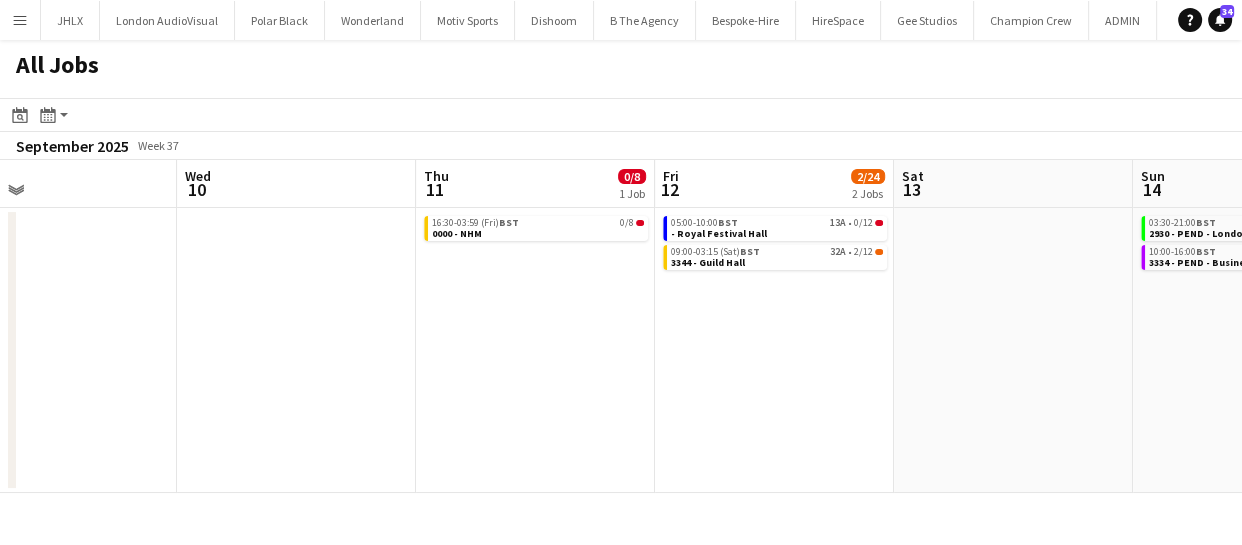 drag, startPoint x: 679, startPoint y: 410, endPoint x: 602, endPoint y: 416, distance: 77.23341 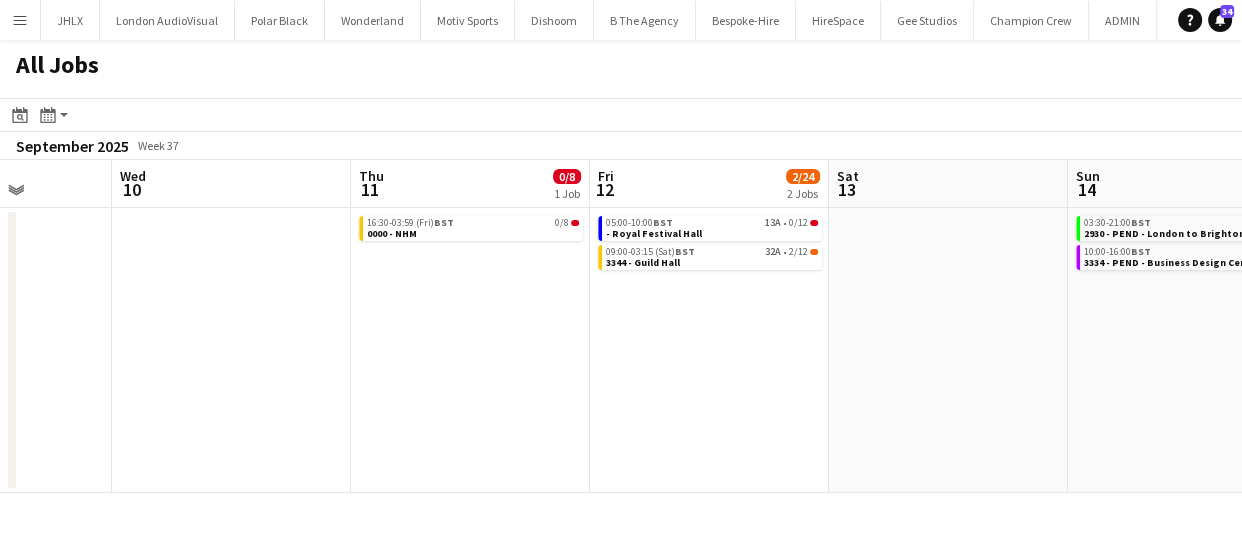click on "Sun   7   1/20   4 Jobs   Mon   8   0/12   1 Job   Tue   9   Wed   10   Thu   11   0/8   1 Job   Fri   12   2/24   2 Jobs   Sat   13   Sun   14   0/16   2 Jobs   Mon   15   0/6   1 Job   Tue   16   Wed   17   0/24   2 Jobs   09:00-12:00    BST   6A   •   0/2   3390 - PEND Bristol   10:00-19:00    BST   3A   •   1/10   3394 - PEND - Parliament Square   12:00-16:00    BST   4A   •   0/4   3156 - Potters Bar (Breezy car)   18:00-21:00    BST   7A   •   0/4   3370 - The Music Room   05:00-10:00    BST   16A   •   0/12     - Royal Festival Hall   16:30-03:59 (Fri)   BST   0/8   0000 - NHM   05:00-10:00    BST   13A   •   0/12     - Royal Festival Hall   09:00-03:15 (Sat)   BST   32A   •   2/12   3344 - Guild Hall   03:30-21:00    BST   10A   •   0/8   2930 - PEND - London to Brighton   10:00-16:00    BST   0/8   3334 - PEND - Business Design Centre   08:00-18:00    BST   0/6   3334 - PEND - Business Design Centre   16:30-03:59 (Thu)   BST   0/14   0000 - NHM   17:00-22:00    BST   0/10" at bounding box center (621, 326) 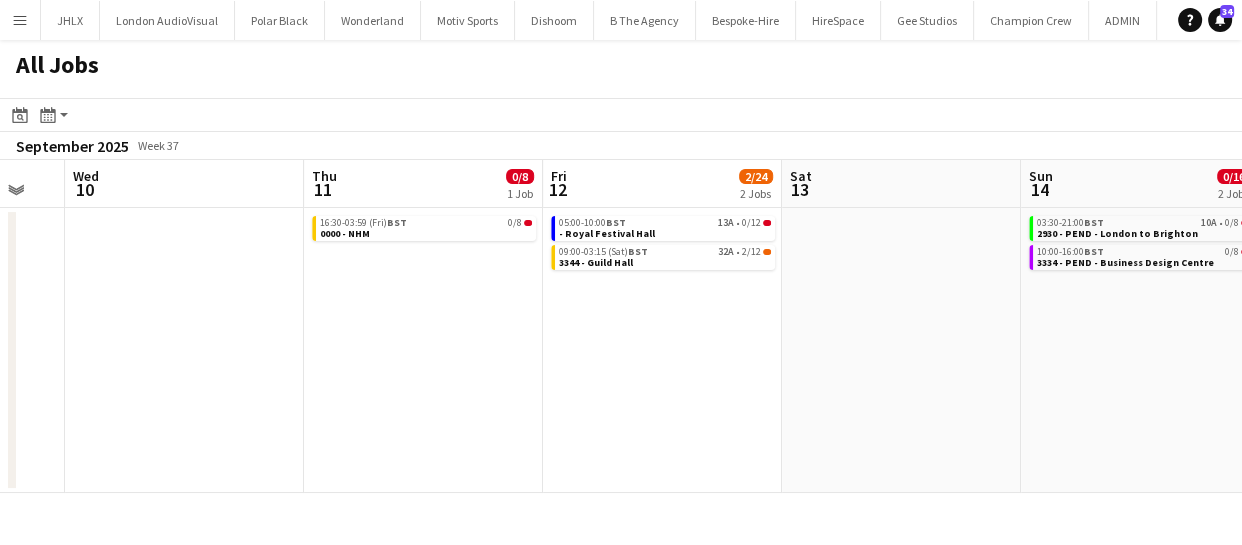 click on "Sun   7   1/20   4 Jobs   Mon   8   0/12   1 Job   Tue   9   Wed   10   Thu   11   0/8   1 Job   Fri   12   2/24   2 Jobs   Sat   13   Sun   14   0/16   2 Jobs   Mon   15   0/6   1 Job   Tue   16   Wed   17   0/24   2 Jobs   09:00-12:00    BST   6A   •   0/2   3390 - PEND Bristol   10:00-19:00    BST   3A   •   1/10   3394 - PEND - Parliament Square   12:00-16:00    BST   4A   •   0/4   3156 - Potters Bar (Breezy car)   18:00-21:00    BST   7A   •   0/4   3370 - The Music Room   05:00-10:00    BST   16A   •   0/12     - Royal Festival Hall   16:30-03:59 (Fri)   BST   0/8   0000 - NHM   05:00-10:00    BST   13A   •   0/12     - Royal Festival Hall   09:00-03:15 (Sat)   BST   32A   •   2/12   3344 - Guild Hall   03:30-21:00    BST   10A   •   0/8   2930 - PEND - London to Brighton   10:00-16:00    BST   0/8   3334 - PEND - Business Design Centre   08:00-18:00    BST   0/6   3334 - PEND - Business Design Centre   16:30-03:59 (Thu)   BST   0/14   0000 - NHM   17:00-22:00    BST   0/10" at bounding box center (621, 326) 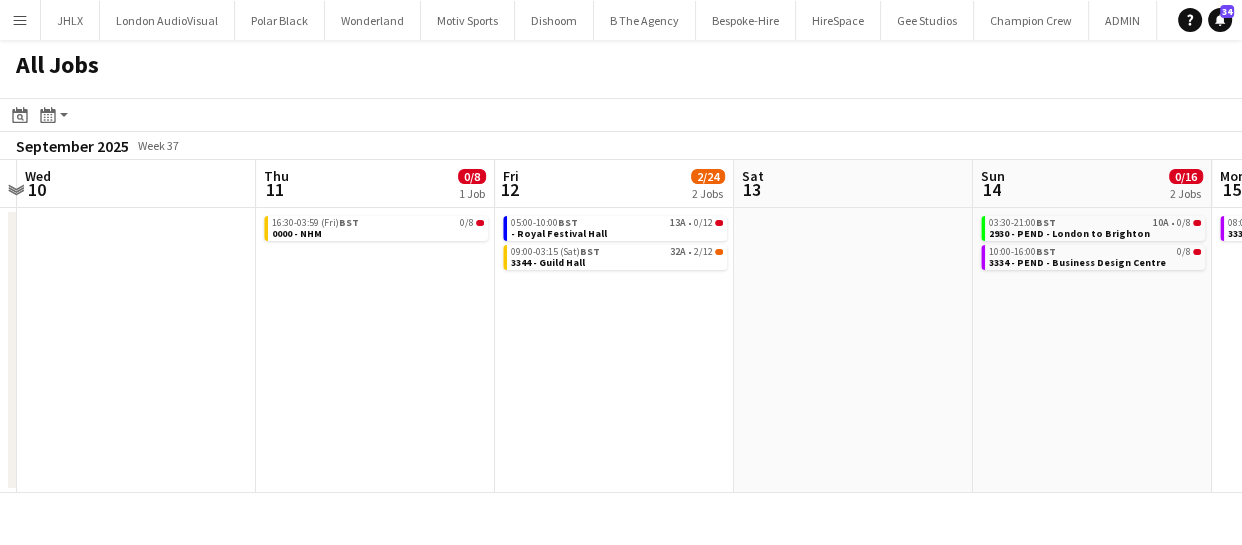 click on "Sun   7   1/20   4 Jobs   Mon   8   0/12   1 Job   Tue   9   Wed   10   Thu   11   0/8   1 Job   Fri   12   2/24   2 Jobs   Sat   13   Sun   14   0/16   2 Jobs   Mon   15   0/6   1 Job   Tue   16   Wed   17   0/24   2 Jobs   09:00-12:00    BST   6A   •   0/2   3390 - PEND Bristol   10:00-19:00    BST   3A   •   1/10   3394 - PEND - Parliament Square   12:00-16:00    BST   4A   •   0/4   3156 - Potters Bar (Breezy car)   18:00-21:00    BST   7A   •   0/4   3370 - The Music Room   05:00-10:00    BST   16A   •   0/12     - Royal Festival Hall   16:30-03:59 (Fri)   BST   0/8   0000 - NHM   05:00-10:00    BST   13A   •   0/12     - Royal Festival Hall   09:00-03:15 (Sat)   BST   32A   •   2/12   3344 - Guild Hall   03:30-21:00    BST   10A   •   0/8   2930 - PEND - London to Brighton   10:00-16:00    BST   0/8   3334 - PEND - Business Design Centre   08:00-18:00    BST   0/6   3334 - PEND - Business Design Centre   16:30-03:59 (Thu)   BST   0/14   0000 - NHM   17:00-22:00    BST   0/10" at bounding box center (621, 326) 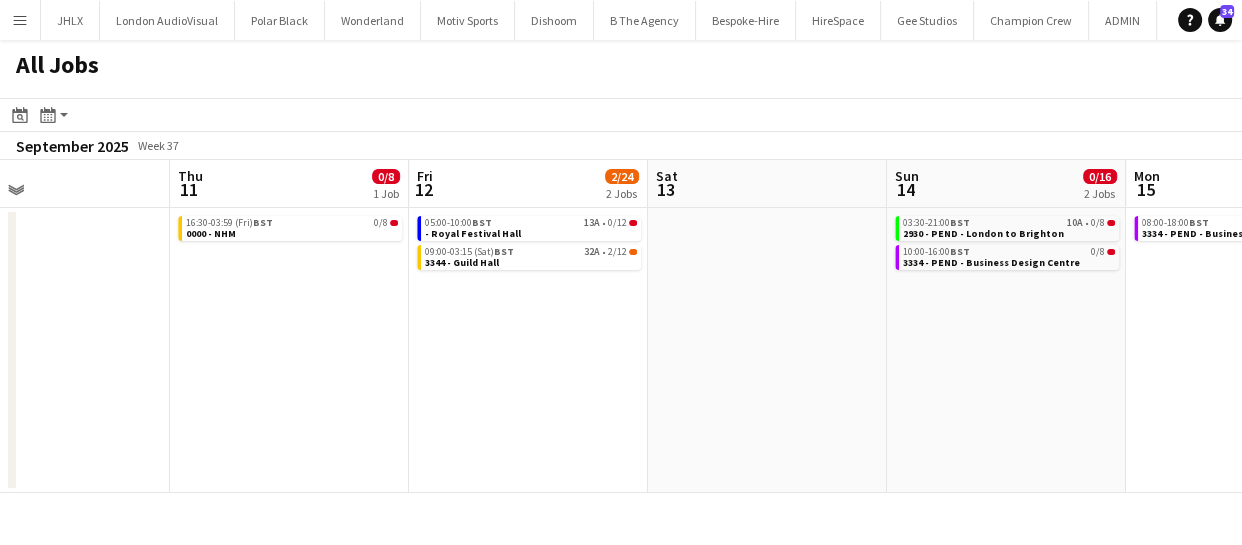 drag, startPoint x: 616, startPoint y: 381, endPoint x: 540, endPoint y: 382, distance: 76.00658 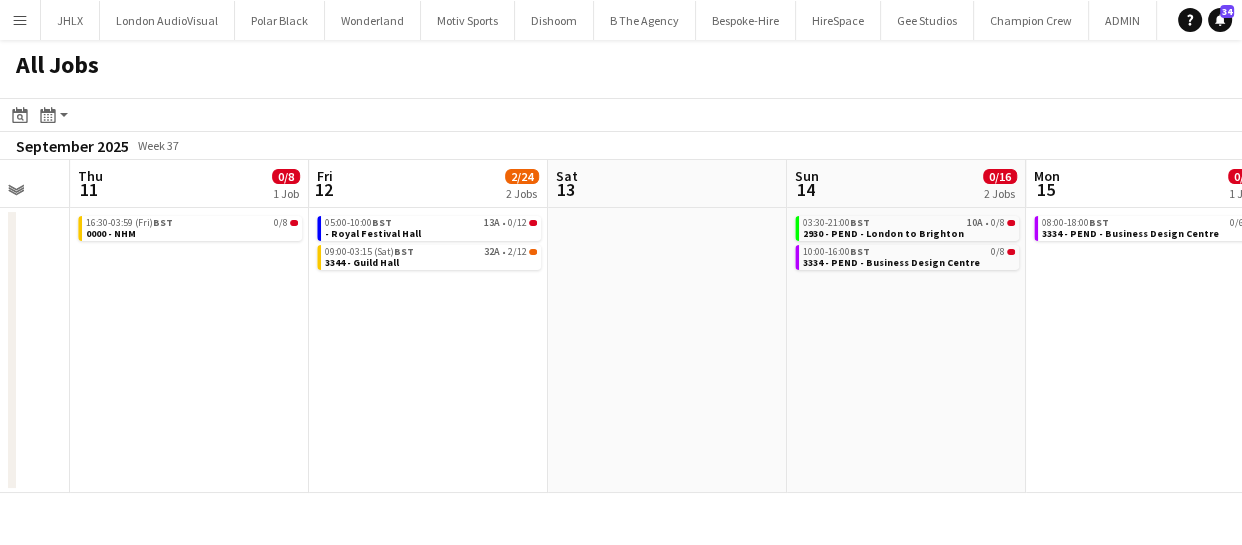 drag, startPoint x: 529, startPoint y: 383, endPoint x: 807, endPoint y: 398, distance: 278.4044 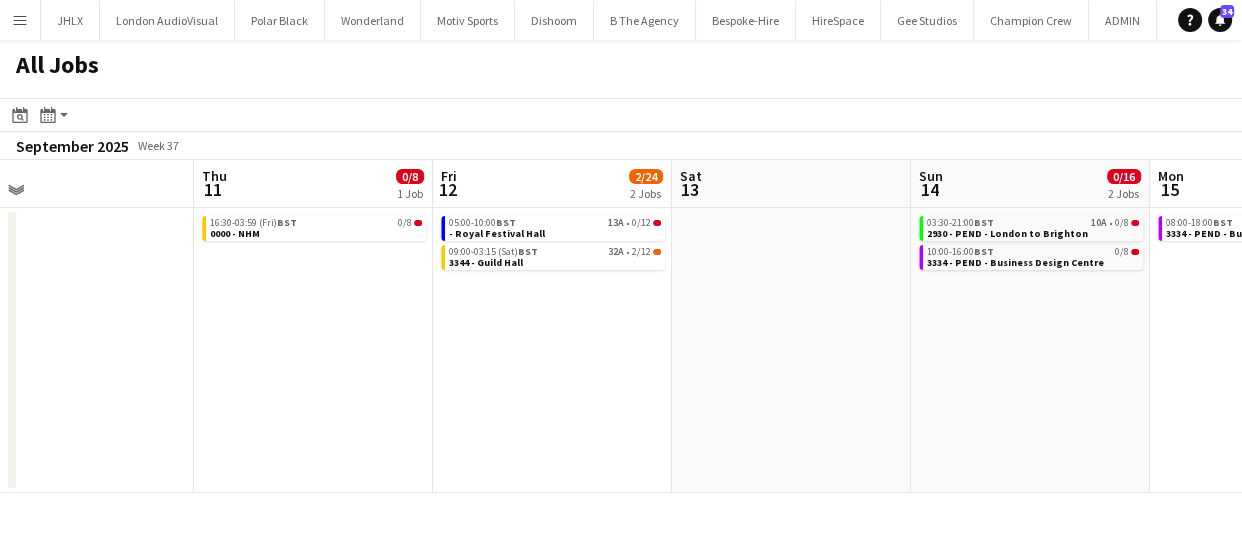 drag, startPoint x: 663, startPoint y: 396, endPoint x: 999, endPoint y: 400, distance: 336.0238 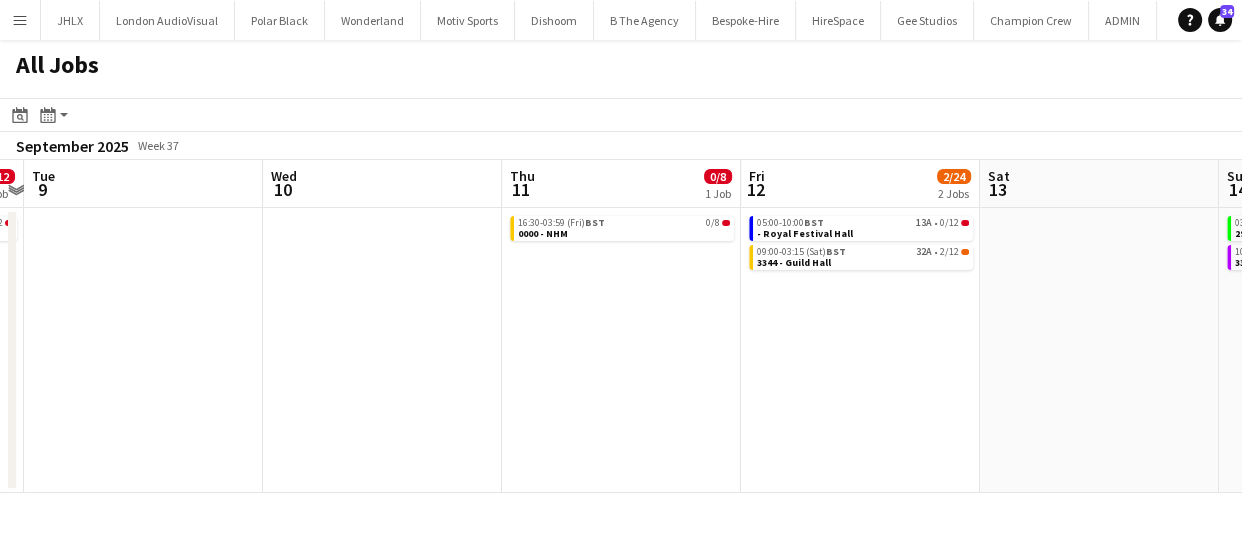 drag, startPoint x: 730, startPoint y: 402, endPoint x: 971, endPoint y: 390, distance: 241.29857 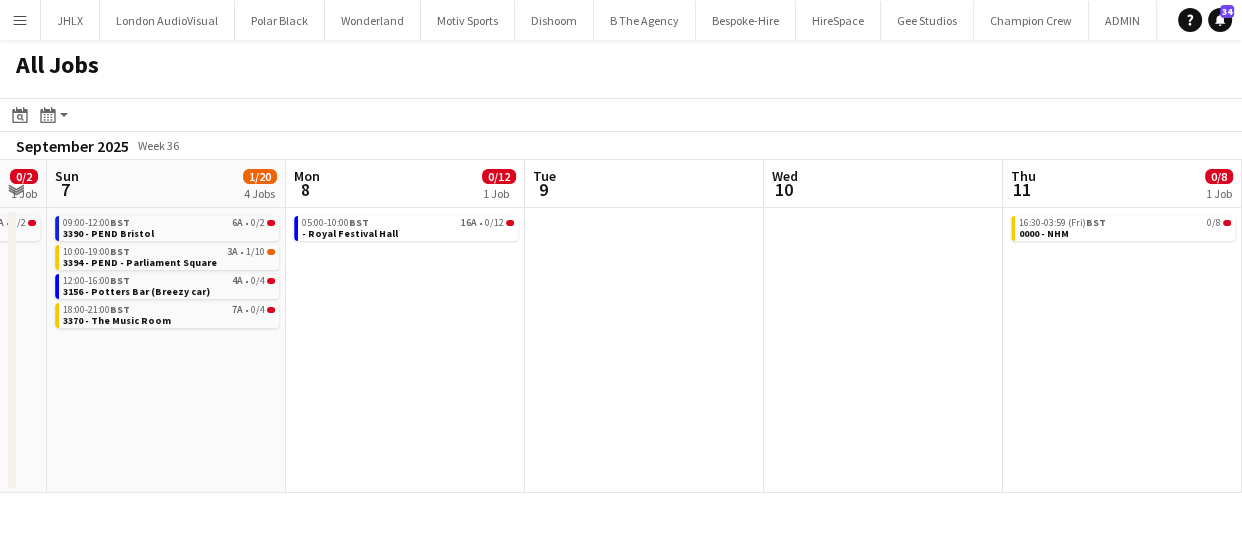 drag, startPoint x: 728, startPoint y: 399, endPoint x: 919, endPoint y: 427, distance: 193.04144 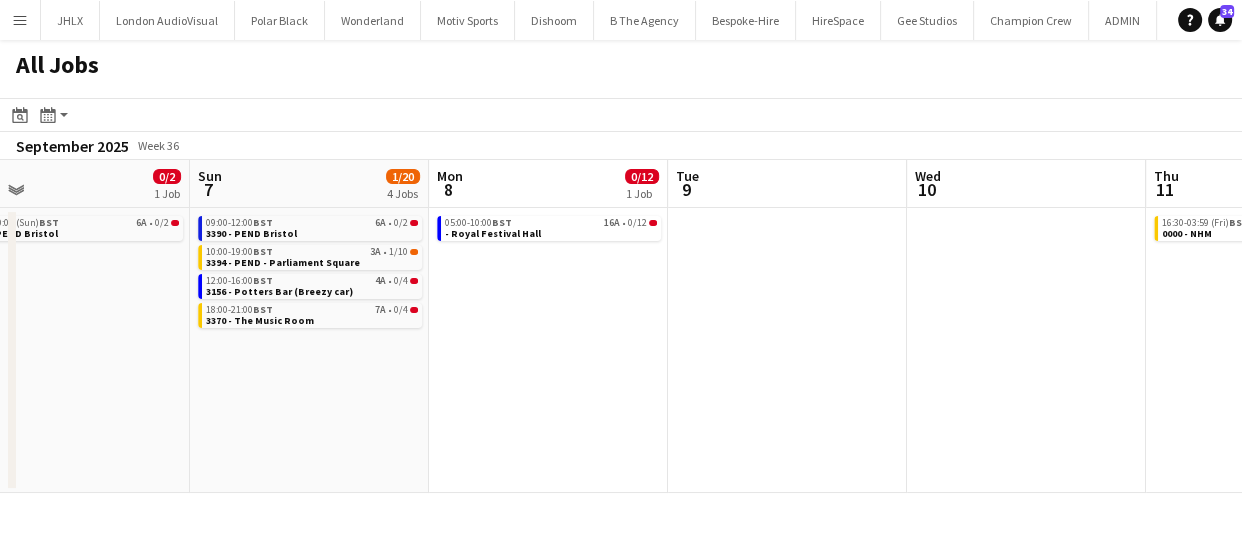drag, startPoint x: 650, startPoint y: 396, endPoint x: 774, endPoint y: 382, distance: 124.78782 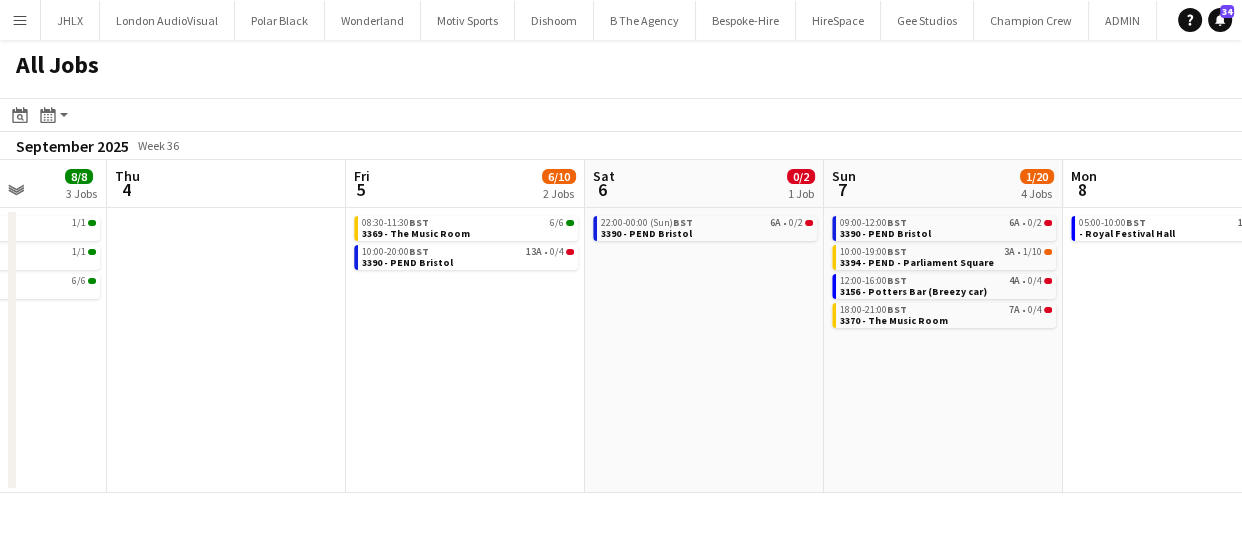 drag, startPoint x: 380, startPoint y: 412, endPoint x: 845, endPoint y: 368, distance: 467.0771 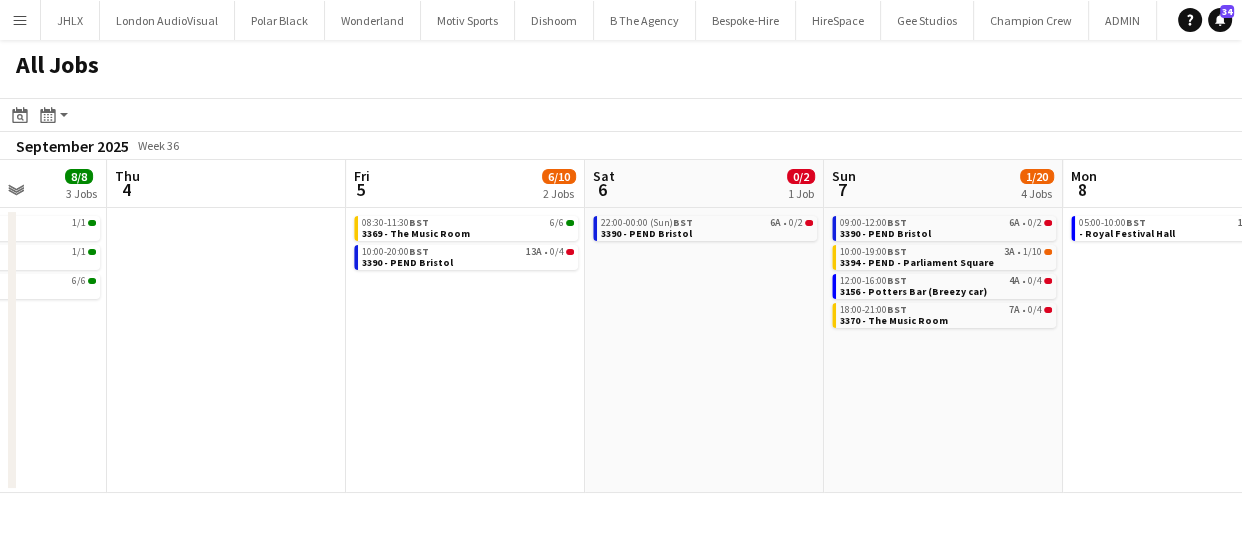 drag, startPoint x: 509, startPoint y: 425, endPoint x: 961, endPoint y: 353, distance: 457.69858 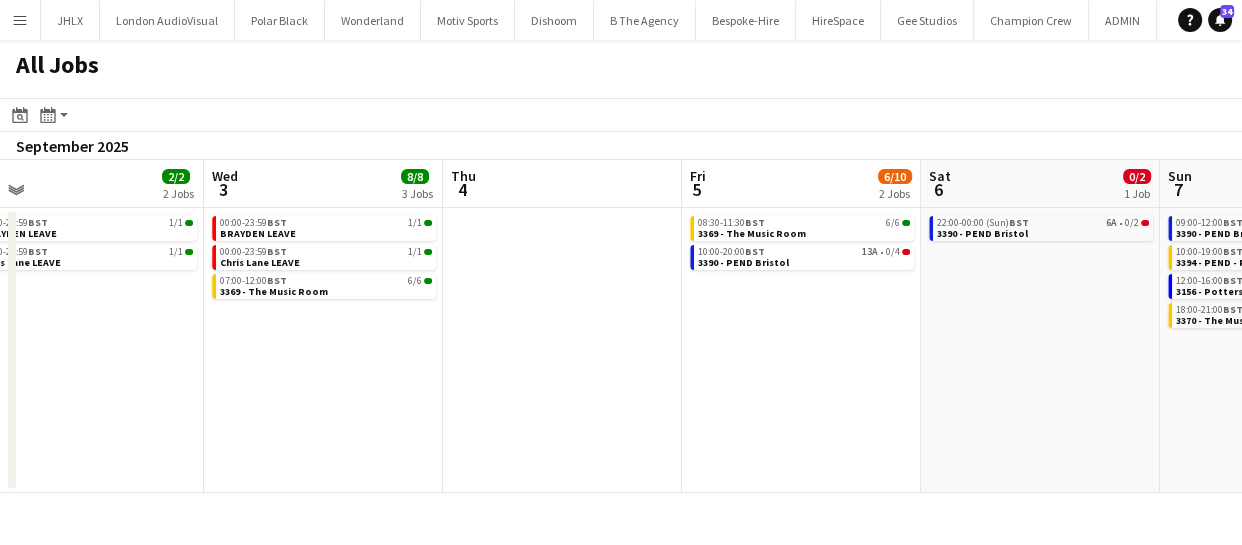 drag, startPoint x: 722, startPoint y: 400, endPoint x: 856, endPoint y: 441, distance: 140.13208 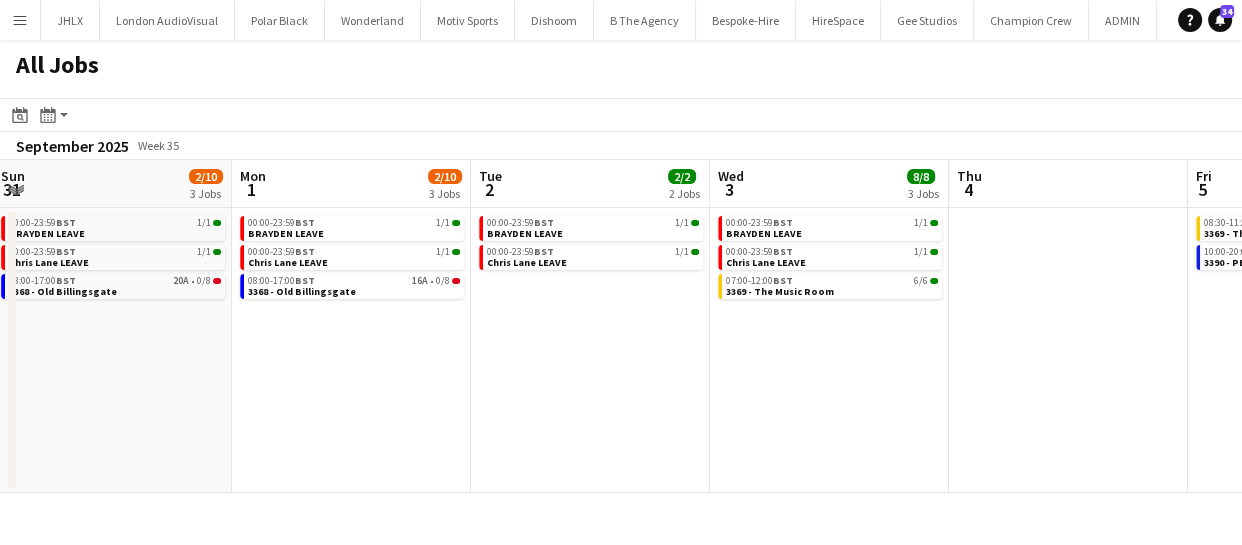drag, startPoint x: 202, startPoint y: 451, endPoint x: 550, endPoint y: 425, distance: 348.9699 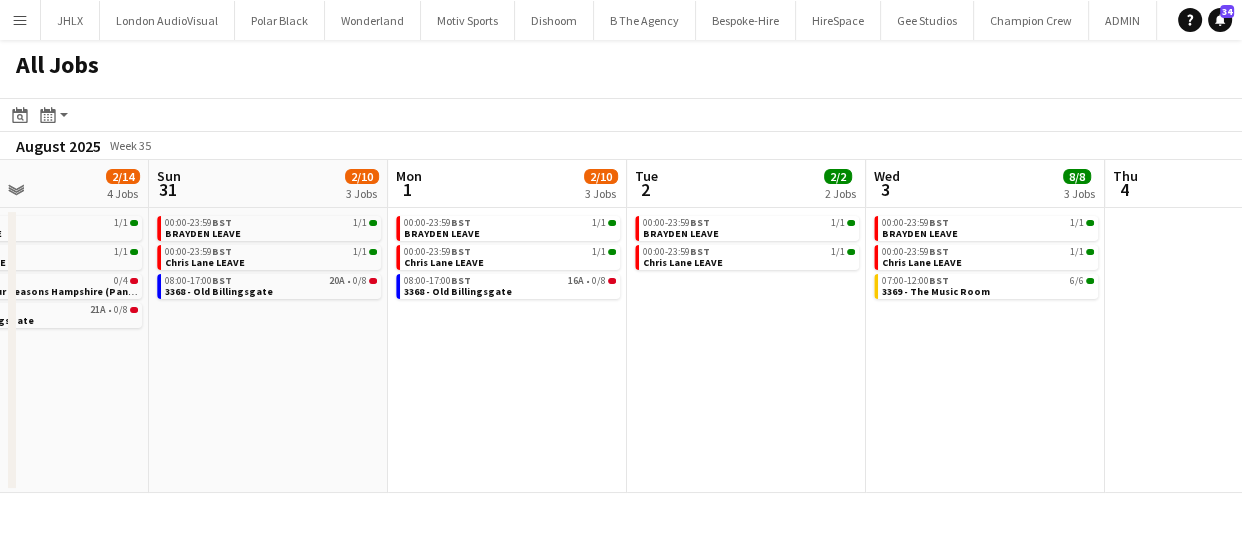 drag, startPoint x: 415, startPoint y: 451, endPoint x: 693, endPoint y: 401, distance: 282.4606 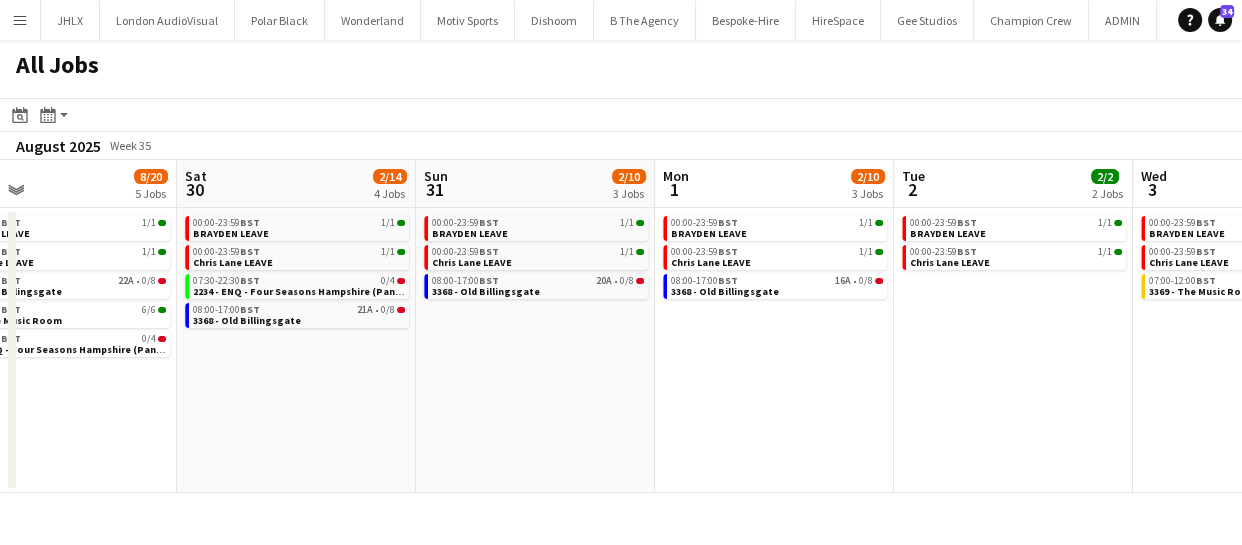 drag, startPoint x: 621, startPoint y: 449, endPoint x: 835, endPoint y: 424, distance: 215.45534 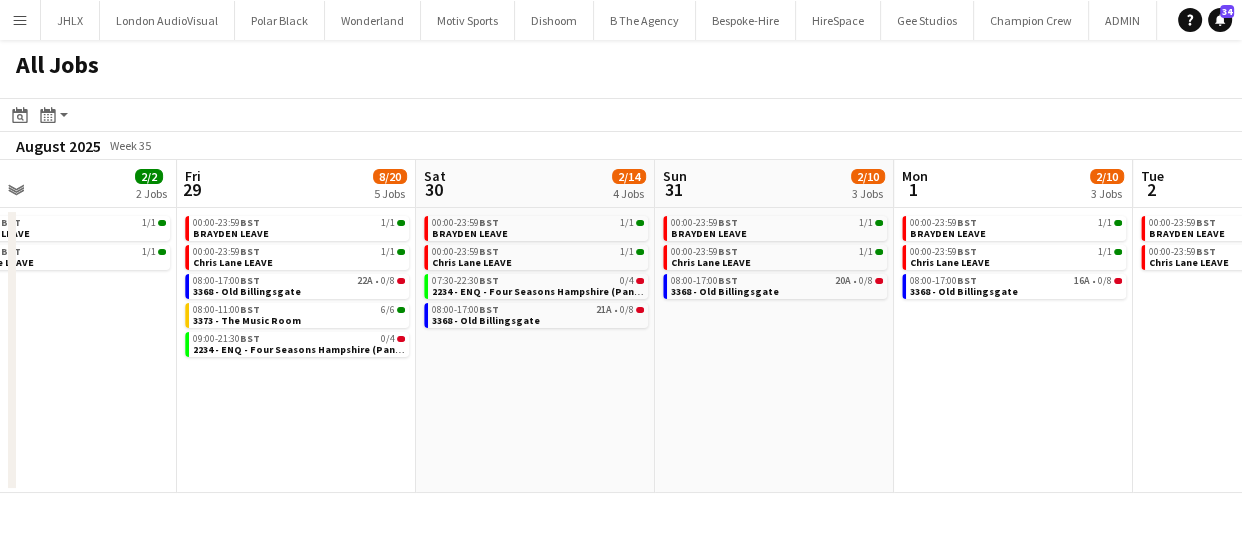 click on "Tue   26   1/1   1 Job   Wed   27   2/2   2 Jobs   Thu   28   2/2   2 Jobs   Fri   29   8/20   5 Jobs   Sat   30   2/14   4 Jobs   Sun   31   2/10   3 Jobs   Mon   1   2/10   3 Jobs   Tue   2   2/2   2 Jobs   Wed   3   8/8   3 Jobs   Thu   4   Fri   5   6/10   2 Jobs   00:00-23:59    BST   1/1   BRAYDEN LEAVE   00:00-23:59    BST   1/1   BRAYDEN LEAVE   00:00-23:59    BST   1/1   Chris Lane LEAVE   00:00-23:59    BST   1/1   BRAYDEN LEAVE   00:00-23:59    BST   1/1   Chris Lane LEAVE   00:00-23:59    BST   1/1   BRAYDEN LEAVE   00:00-23:59    BST   1/1   Chris Lane LEAVE   08:00-17:00    BST   22A   •   0/8   3368 - Old Billingsgate   08:00-11:00    BST   6/6   3373 - The Music Room   09:00-21:30    BST   0/4   2234 - ENQ - Four Seasons Hampshire (Panel Van)   00:00-23:59    BST   1/1   BRAYDEN LEAVE   00:00-23:59    BST   1/1   Chris Lane LEAVE   07:30-22:30    BST   0/4   2234 - ENQ - Four Seasons Hampshire (Panel Van)   08:00-17:00    BST   21A   •   0/8   3368 - Old Billingsgate   00:00-23:59    BST" at bounding box center [621, 326] 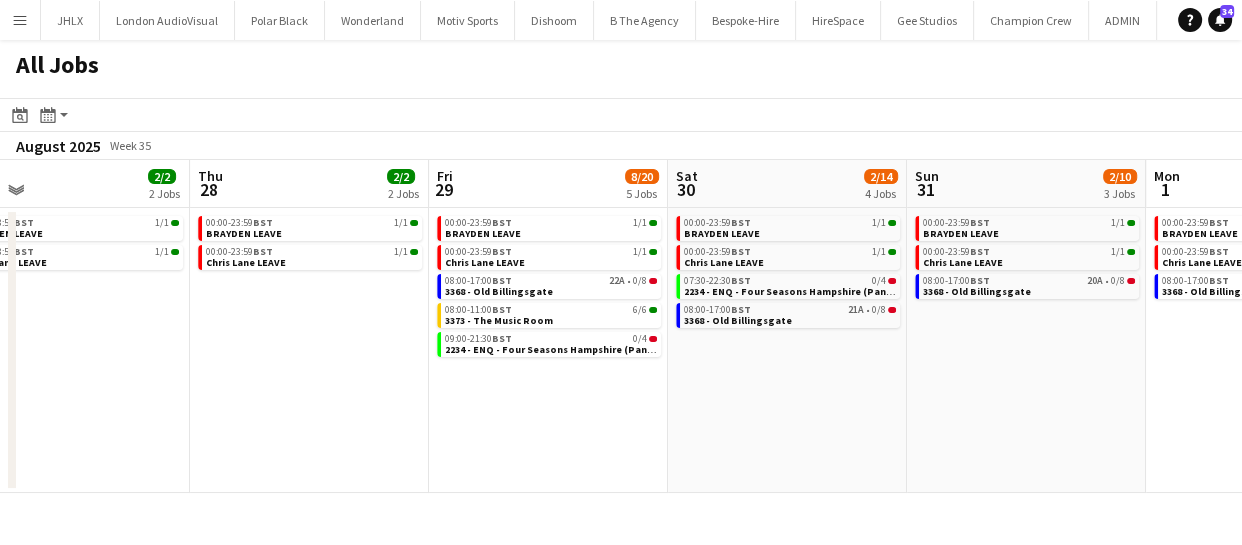 click on "Mon   25   2/2   2 Jobs   Tue   26   1/1   1 Job   Wed   27   2/2   2 Jobs   Thu   28   2/2   2 Jobs   Fri   29   8/20   5 Jobs   Sat   30   2/14   4 Jobs   Sun   31   2/10   3 Jobs   Mon   1   2/10   3 Jobs   Tue   2   2/2   2 Jobs   Wed   3   8/8   3 Jobs   Thu   4   00:00-23:59    BST   1/1   BRAYDEN LEAVE   09:00-17:00    BST   1/1   Andy Leave - BANK HOLIDAY   00:00-23:59    BST   1/1   BRAYDEN LEAVE   00:00-23:59    BST   1/1   BRAYDEN LEAVE   00:00-23:59    BST   1/1   Chris Lane LEAVE   00:00-23:59    BST   1/1   BRAYDEN LEAVE   00:00-23:59    BST   1/1   Chris Lane LEAVE   00:00-23:59    BST   1/1   BRAYDEN LEAVE   00:00-23:59    BST   1/1   Chris Lane LEAVE   08:00-17:00    BST   22A   •   0/8   3368 - Old Billingsgate   08:00-11:00    BST   6/6   3373 - The Music Room   09:00-21:30    BST   0/4   2234 - ENQ - Four Seasons Hampshire (Panel Van)   00:00-23:59    BST   1/1   BRAYDEN LEAVE   00:00-23:59    BST   1/1   Chris Lane LEAVE   07:30-22:30    BST   0/4   08:00-17:00    BST   21A   •" at bounding box center (621, 326) 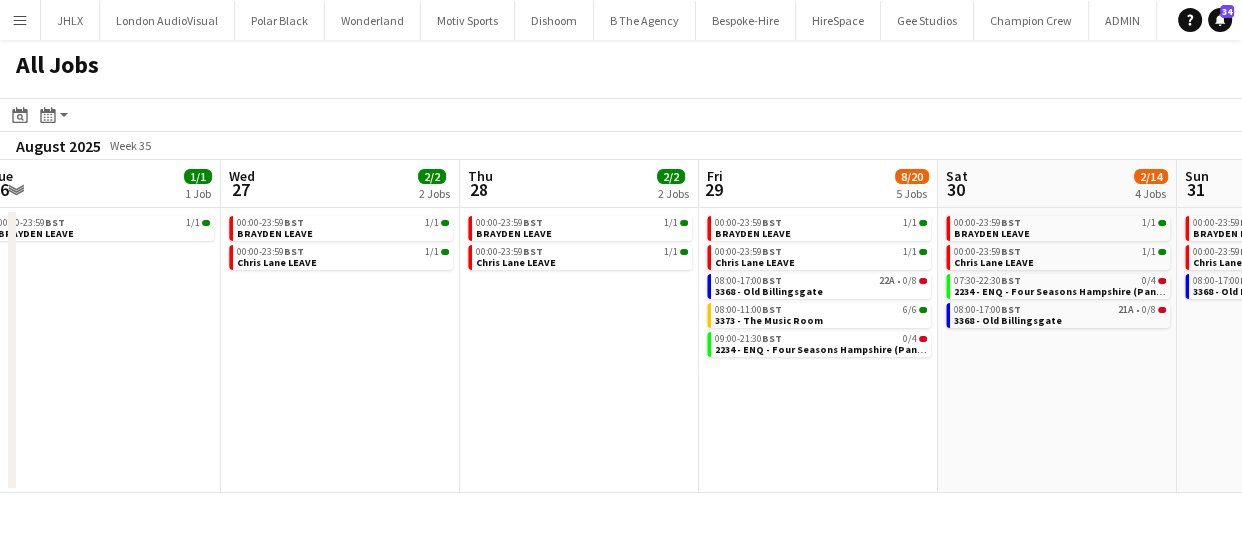 drag, startPoint x: 657, startPoint y: 458, endPoint x: 963, endPoint y: 391, distance: 313.2491 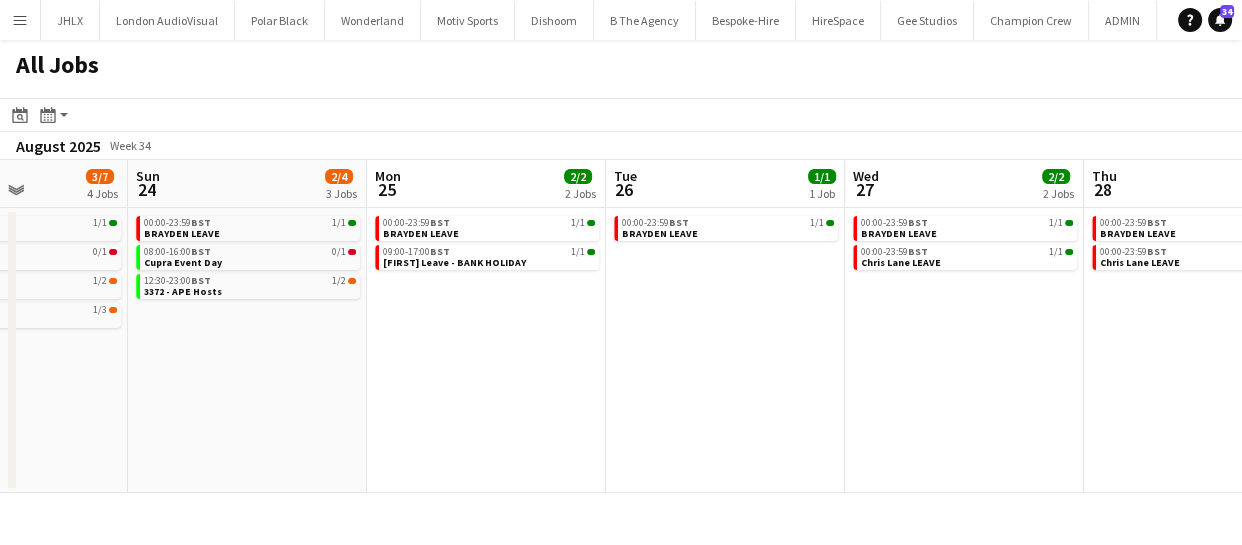 drag, startPoint x: 535, startPoint y: 442, endPoint x: 889, endPoint y: 431, distance: 354.17087 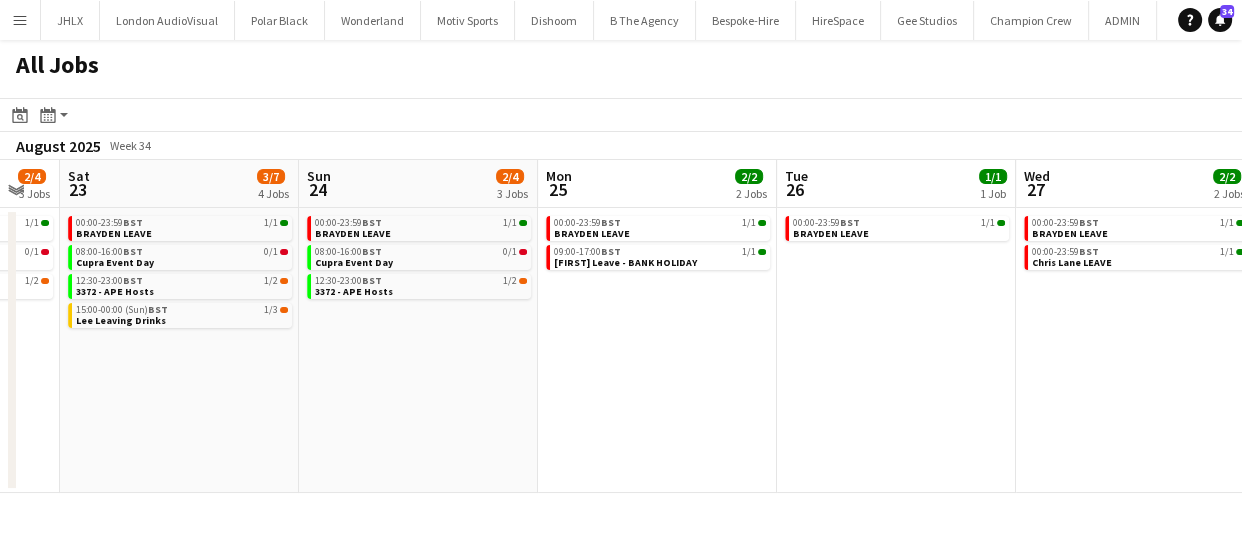click on "Thu   21   1/2   2 Jobs   Fri   22   2/4   3 Jobs   Sat   23   3/7   4 Jobs   Sun   24   2/4   3 Jobs   Mon   25   2/2   2 Jobs   Tue   26   1/1   1 Job   Wed   27   2/2   2 Jobs   Thu   28   2/2   2 Jobs   Fri   29   8/20   5 Jobs   Sat   30   2/14   4 Jobs   Sun   31   2/10   3 Jobs   00:00-23:59    BST   1/1   BRAYDEN LEAVE   00:00-23:59    BST   0/1   Chris Lane LEAVE   00:00-23:59    BST   1/1   BRAYDEN LEAVE   08:00-16:00    BST   0/1   Cupra Event Day   13:30-23:00    BST   1/2   3372 - APE Hosts   00:00-23:59    BST   1/1   BRAYDEN LEAVE   08:00-16:00    BST   0/1   Cupra Event Day   12:30-23:00    BST   1/2   3372 - APE Hosts   15:00-00:00 (Sun)   BST   1/3   Lee Leaving Drinks   00:00-23:59    BST   1/1   BRAYDEN LEAVE   08:00-16:00    BST   0/1   Cupra Event Day   12:30-23:00    BST   1/2   3372 - APE Hosts   00:00-23:59    BST   1/1   BRAYDEN LEAVE   09:00-17:00    BST   1/1   Andy Leave - BANK HOLIDAY   00:00-23:59    BST   1/1   BRAYDEN LEAVE   00:00-23:59    BST   1/1   BRAYDEN LEAVE   BST" at bounding box center [621, 326] 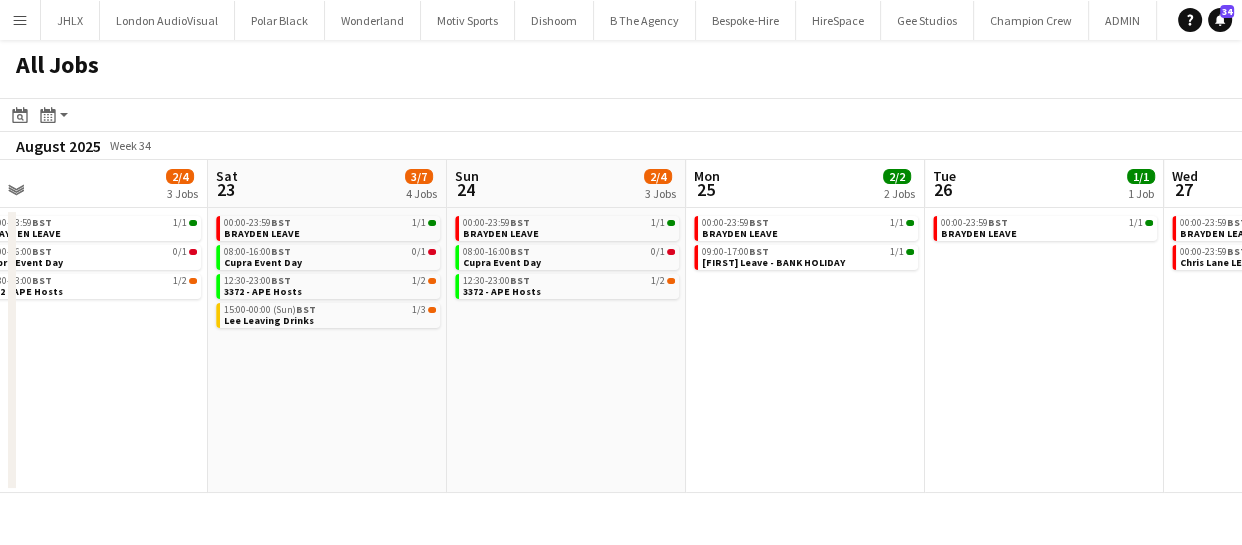 click on "Wed   20   5/6   3 Jobs   Thu   21   1/2   2 Jobs   Fri   22   2/4   3 Jobs   Sat   23   3/7   4 Jobs   Sun   24   2/4   3 Jobs   Mon   25   2/2   2 Jobs   Tue   26   1/1   1 Job   Wed   27   2/2   2 Jobs   Thu   28   2/2   2 Jobs   Fri   29   8/20   5 Jobs   Sat   30   2/14   4 Jobs   00:00-23:59    BST   1/1   BRAYDEN LEAVE   00:00-23:59    BST   0/1   Chris Lane LEAVE   01:00-05:00    BST   4/4   3354 - Plaisterers hall   00:00-23:59    BST   1/1   BRAYDEN LEAVE   00:00-23:59    BST   0/1   Chris Lane LEAVE   00:00-23:59    BST   1/1   BRAYDEN LEAVE   08:00-16:00    BST   0/1   Cupra Event Day   13:30-23:00    BST   1/2   3372 - APE Hosts   00:00-23:59    BST   1/1   BRAYDEN LEAVE   08:00-16:00    BST   0/1   Cupra Event Day   12:30-23:00    BST   1/2   3372 - APE Hosts   15:00-00:00 (Sun)   BST   1/3   Lee Leaving Drinks   00:00-23:59    BST   1/1   BRAYDEN LEAVE   08:00-16:00    BST   0/1   Cupra Event Day   12:30-23:00    BST   1/2   3372 - APE Hosts   00:00-23:59    BST   1/1   BRAYDEN LEAVE   BST" at bounding box center (621, 326) 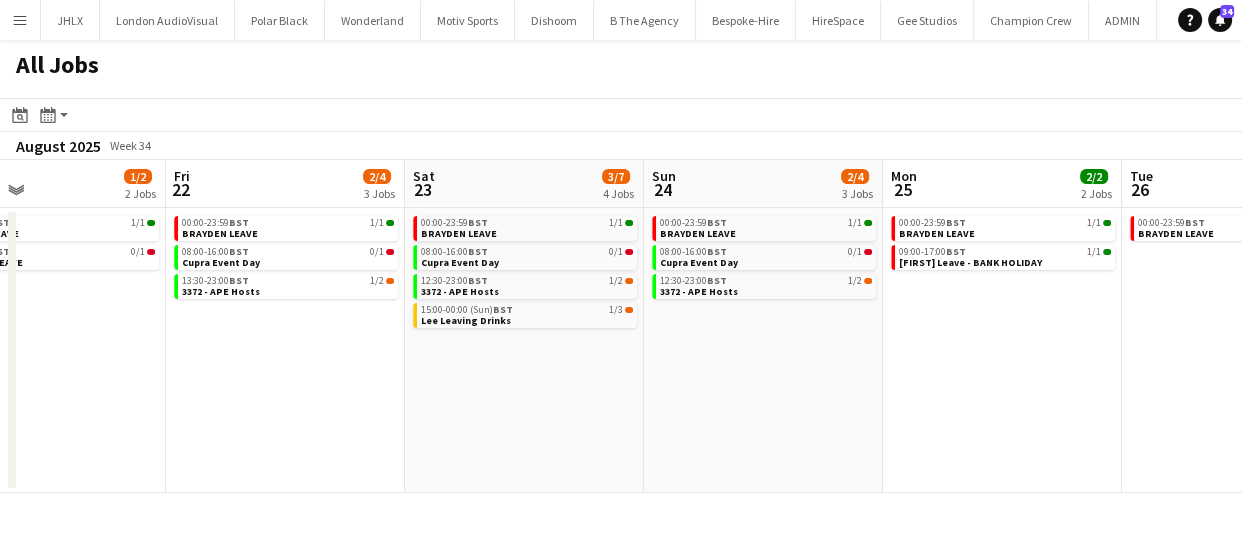 drag, startPoint x: 728, startPoint y: 375, endPoint x: 949, endPoint y: 323, distance: 227.03523 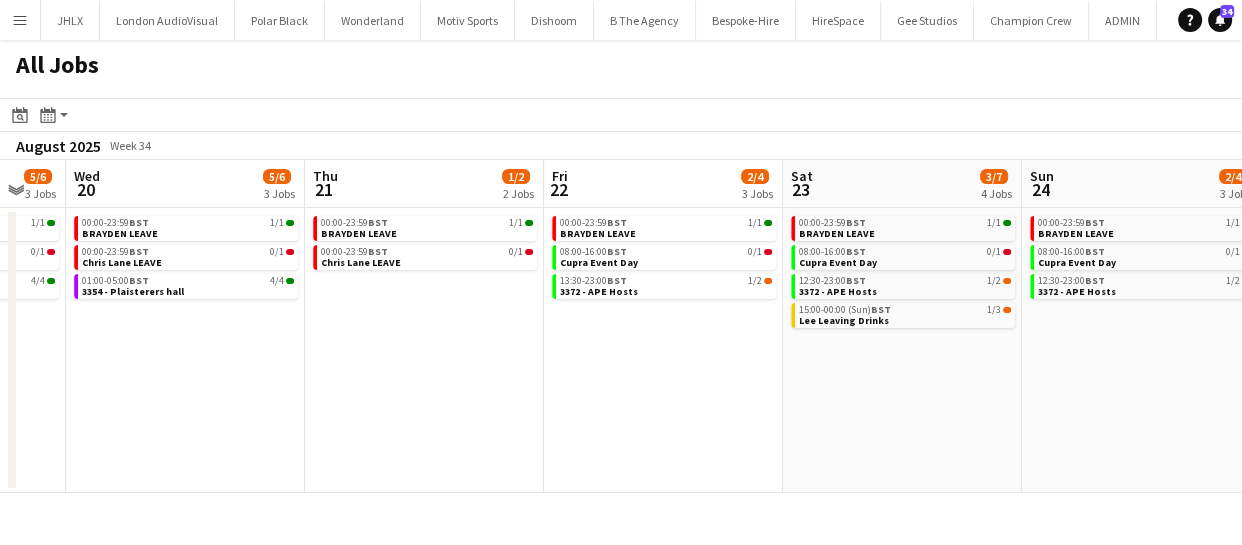 drag, startPoint x: 742, startPoint y: 337, endPoint x: 717, endPoint y: 367, distance: 39.051247 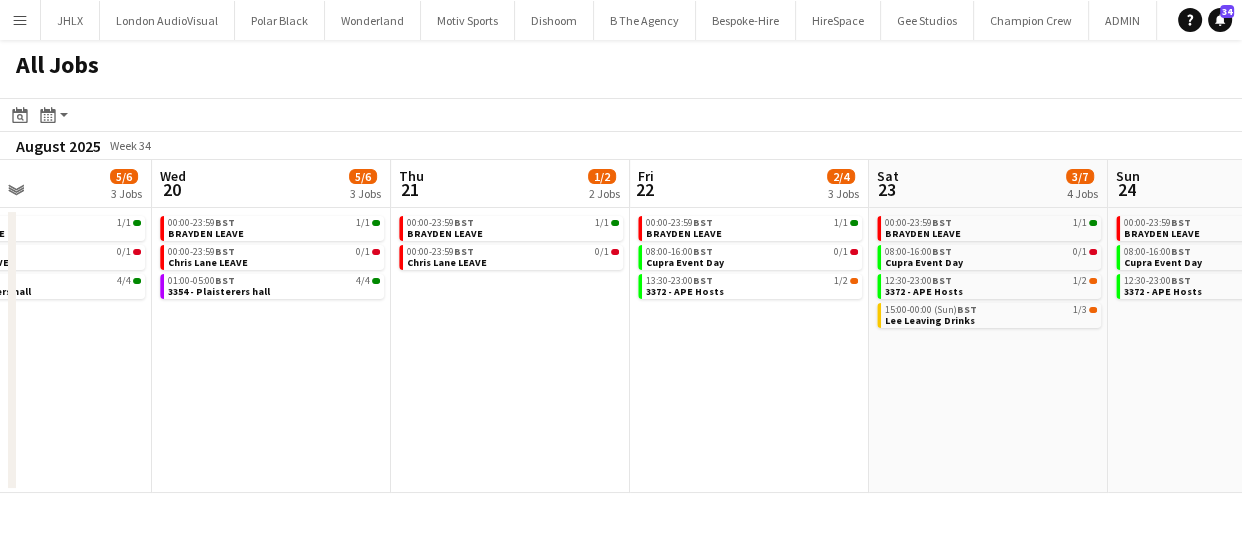 drag, startPoint x: 850, startPoint y: 331, endPoint x: 995, endPoint y: 306, distance: 147.13939 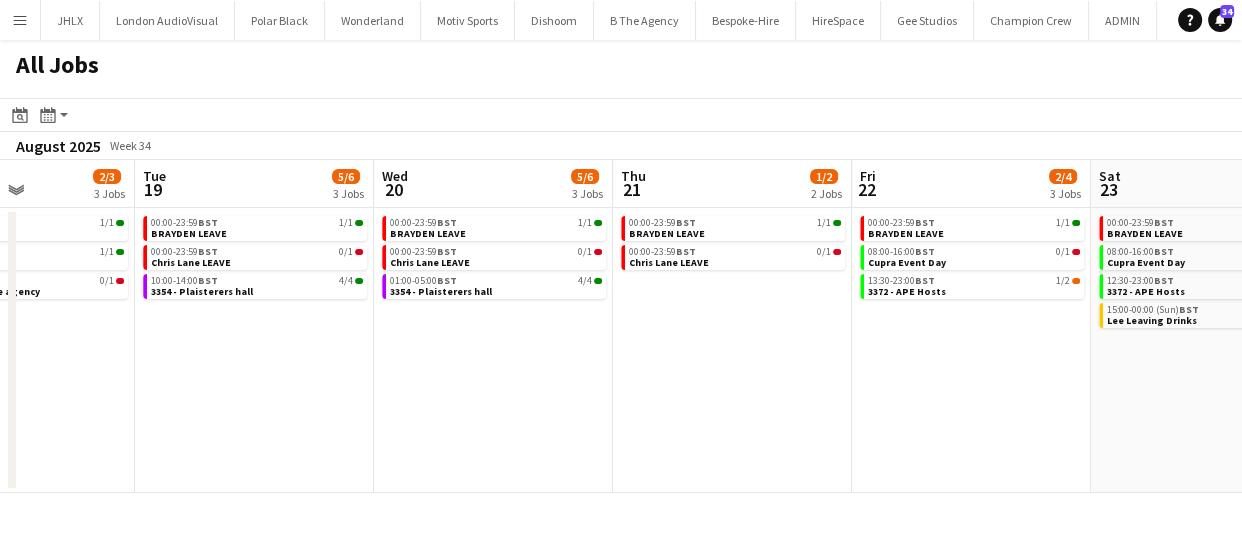 drag, startPoint x: 788, startPoint y: 348, endPoint x: 711, endPoint y: 348, distance: 77 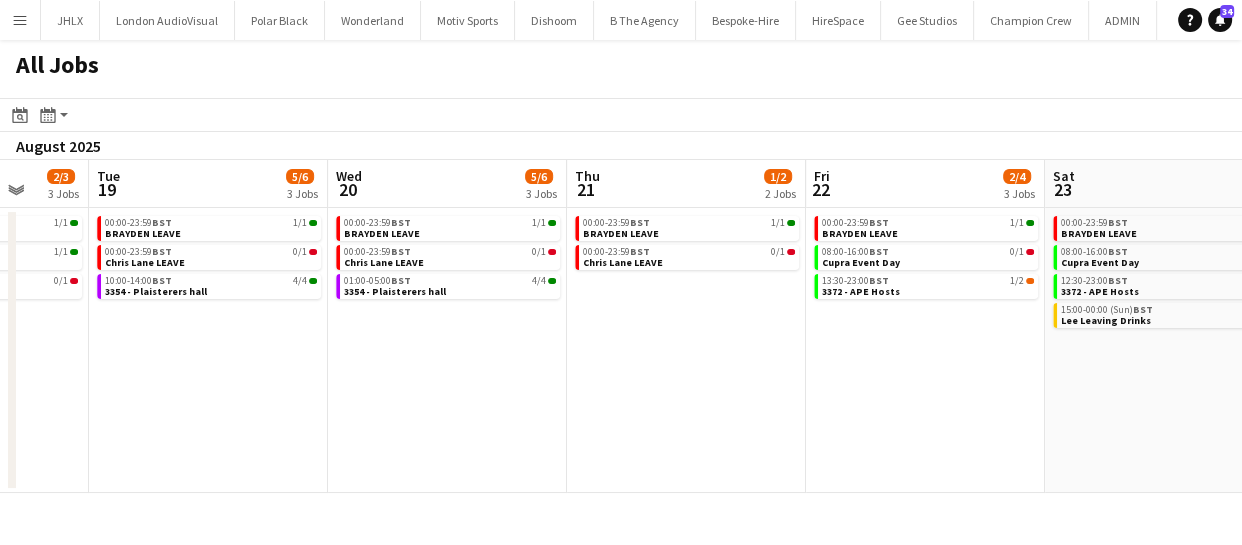 click on "Sat   16   8/11   6 Jobs   Sun   17   4/4   3 Jobs   Mon   18   2/3   3 Jobs   Tue   19   5/6   3 Jobs   Wed   20   5/6   3 Jobs   Thu   21   1/2   2 Jobs   Fri   22   2/4   3 Jobs   Sat   23   3/7   4 Jobs   Sun   24   2/4   3 Jobs   Mon   25   2/2   2 Jobs   Tue   26   1/1   1 Job   00:00-23:59    BST   1/1   BRAYDEN LEAVE   00:00-23:59    BST   1/1   Chris A leave   08:00-16:00    BST   0/1   Cupra Event Day   13:30-23:00    BST   2/2   3372 - APE Hosts   18:00-22:00    BST   4/4   3386 - Sea Containers Events   20:00-00:00 (Sun)   BST   18A   •   0/2   3350 - PEND Harrods   00:00-23:59    BST   1/1   BRAYDEN LEAVE   00:00-23:59    BST   1/1   Chris A leave   00:30-04:30    BST   2/2   3386 - Sea Containers Events   00:00-23:59    BST   1/1   BRAYDEN LEAVE   00:00-23:59    BST   1/1   Chris Lane LEAVE   15:00-18:00    BST   0/1   3398 - PEND - b. the agency   00:00-23:59    BST   1/1   BRAYDEN LEAVE   00:00-23:59    BST   0/1   Chris Lane LEAVE   10:00-14:00    BST   4/4   3354 - Plaisterers hall   BST" at bounding box center (621, 326) 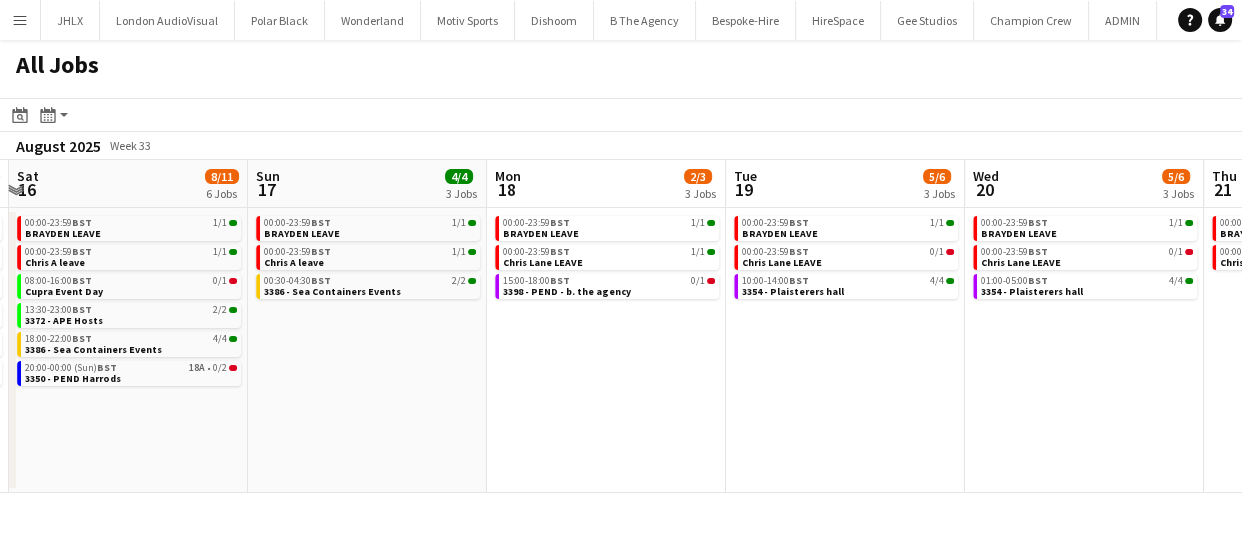 drag, startPoint x: 755, startPoint y: 311, endPoint x: 1002, endPoint y: 318, distance: 247.09917 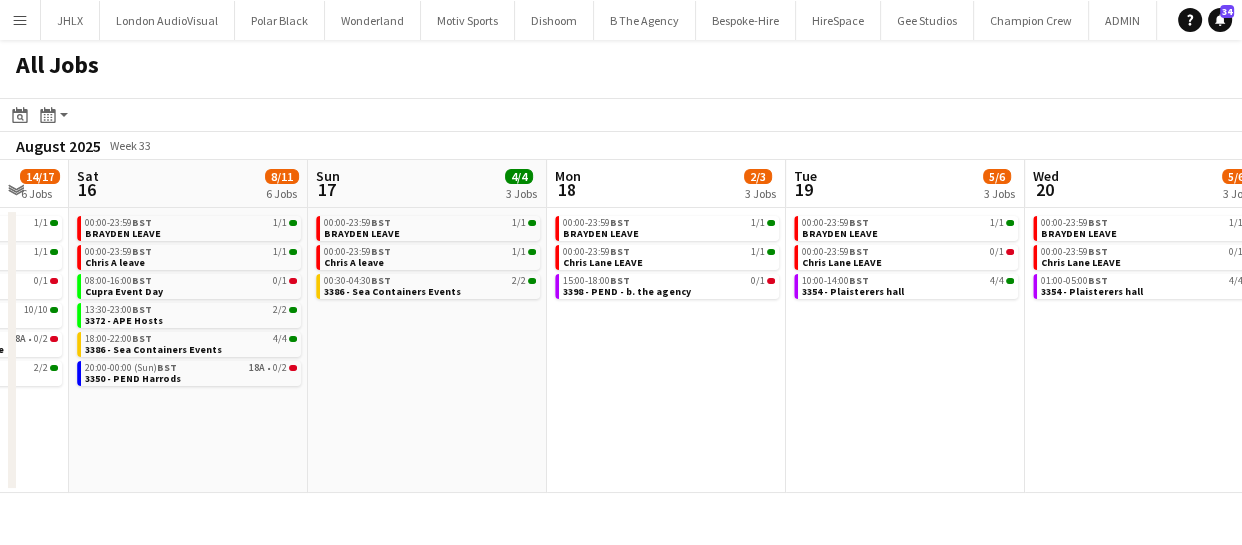 click on "Thu   14   3/5   3 Jobs   Fri   15   14/17   6 Jobs   Sat   16   8/11   6 Jobs   Sun   17   4/4   3 Jobs   Mon   18   2/3   3 Jobs   Tue   19   5/6   3 Jobs   Wed   20   5/6   3 Jobs   Thu   21   1/2   2 Jobs   Fri   22   2/4   3 Jobs   Sat   23   3/7   4 Jobs   Sun   24   2/4   3 Jobs   00:00-23:59    BST   1/1   BRAYDEN LEAVE   08:00-16:00    BST   0/2   3382 - PEND -  (MEWP Operator) Cupra Event Day   16:00-18:00    BST   2/2   3384 - PEND - Somerset House    00:00-23:59    BST   1/1   BRAYDEN LEAVE   00:00-23:59    BST   1/1   Chris A leave   08:00-16:00    BST   0/1   Cupra Event Day   09:00-03:59 (Sat)   BST   10/10   3361 - Outernet   10:00-12:00    BST   8A   •   0/2   3397 - PEND - Old Sessions House   13:30-23:00    BST   2/2   3372 - APE Hosts   00:00-23:59    BST   1/1   BRAYDEN LEAVE   00:00-23:59    BST   1/1   Chris A leave   08:00-16:00    BST   0/1   Cupra Event Day   13:30-23:00    BST   2/2   3372 - APE Hosts   18:00-22:00    BST   4/4   3386 - Sea Containers Events   20:00-00:00 (Sun)" at bounding box center [621, 326] 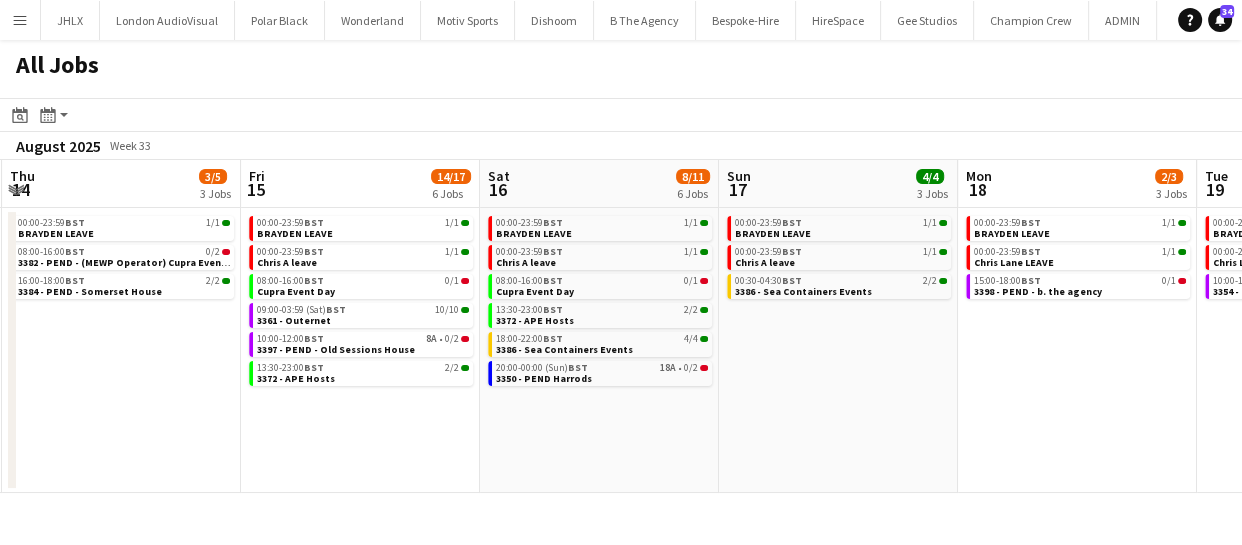 scroll, scrollTop: 0, scrollLeft: 474, axis: horizontal 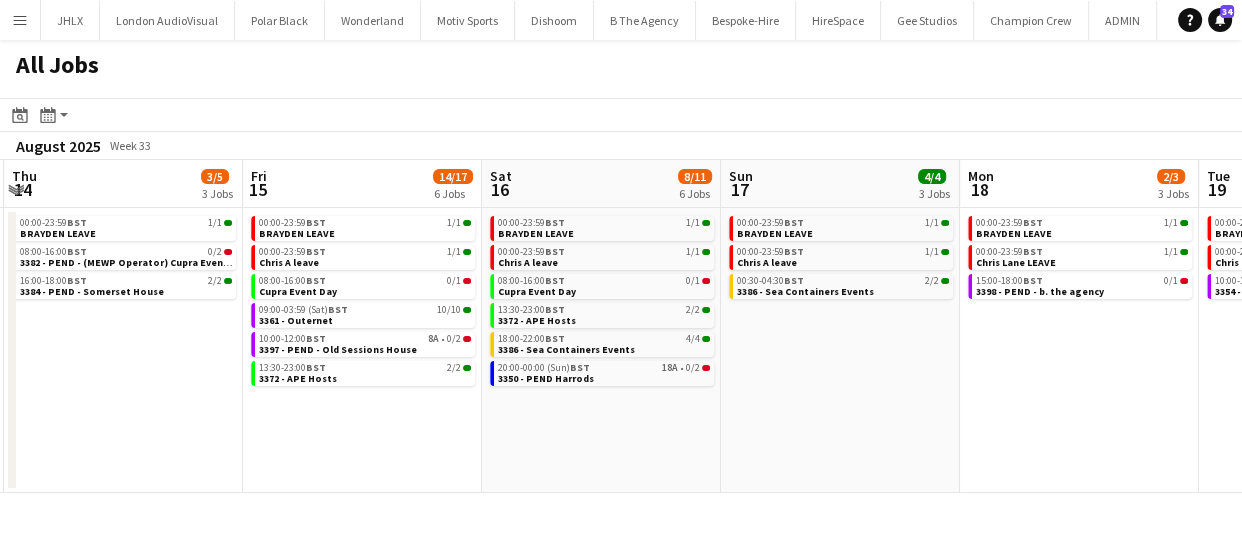 drag, startPoint x: 558, startPoint y: 400, endPoint x: 810, endPoint y: 403, distance: 252.01785 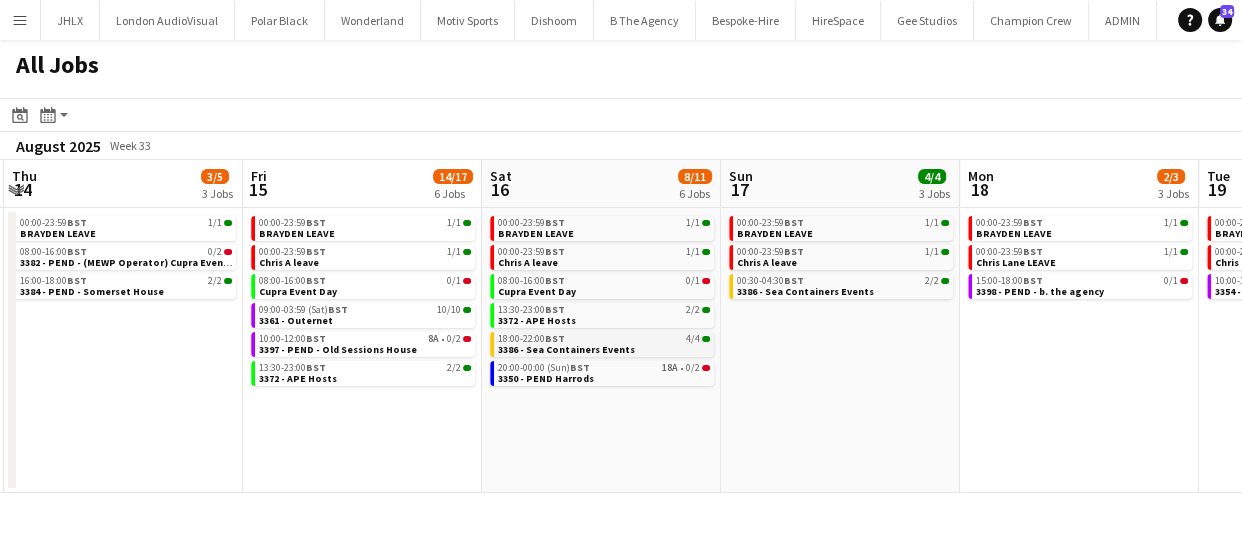 click on "3386 - Sea Containers Events" at bounding box center [566, 349] 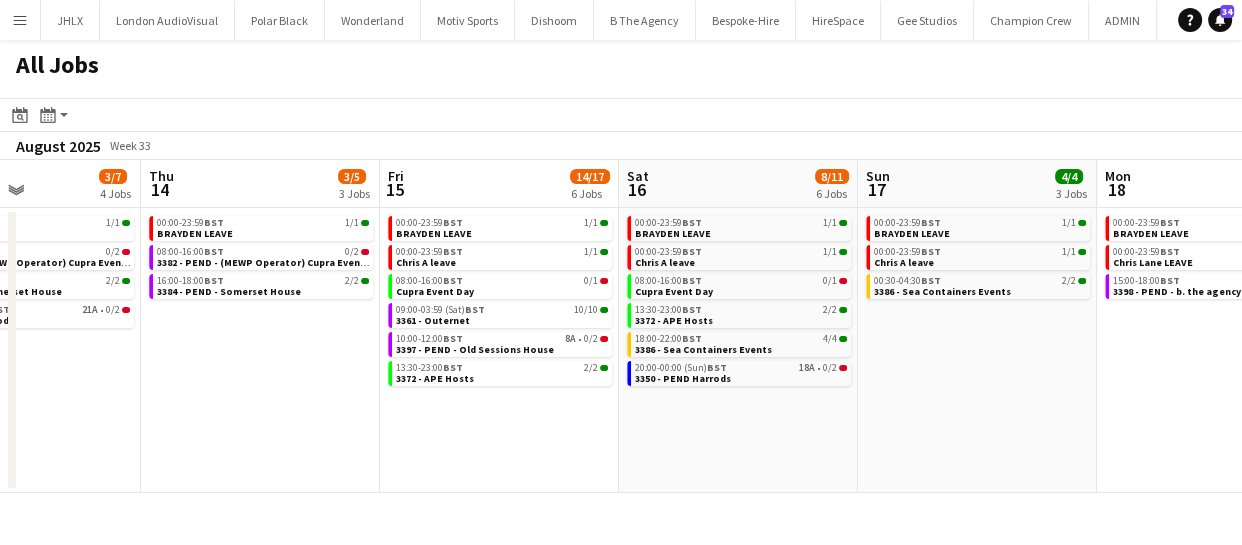 scroll, scrollTop: 0, scrollLeft: 567, axis: horizontal 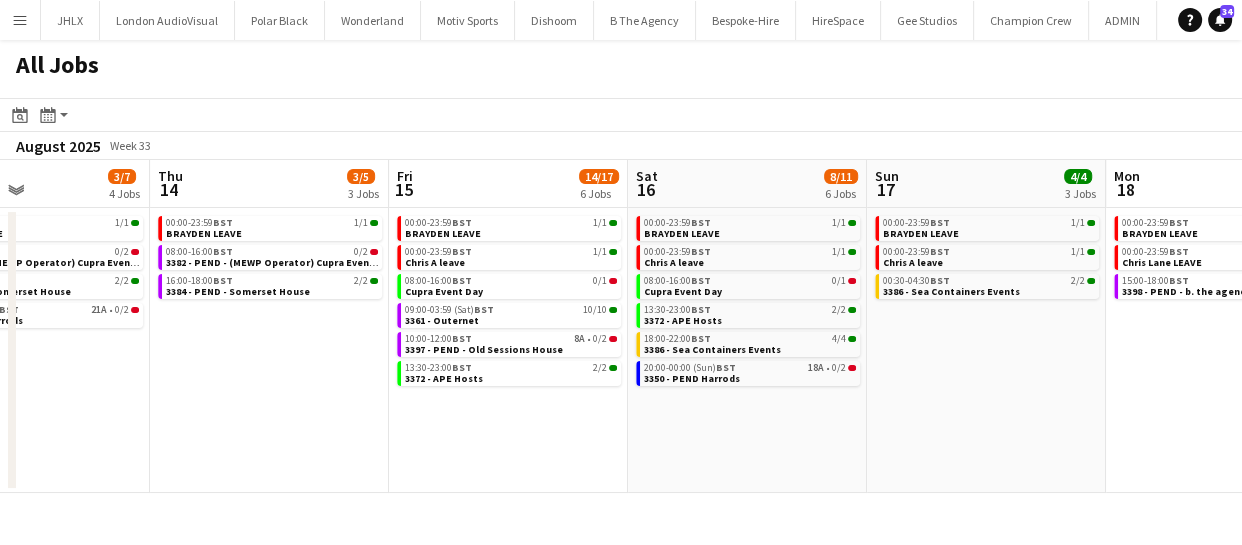 drag, startPoint x: 471, startPoint y: 468, endPoint x: 617, endPoint y: 461, distance: 146.16771 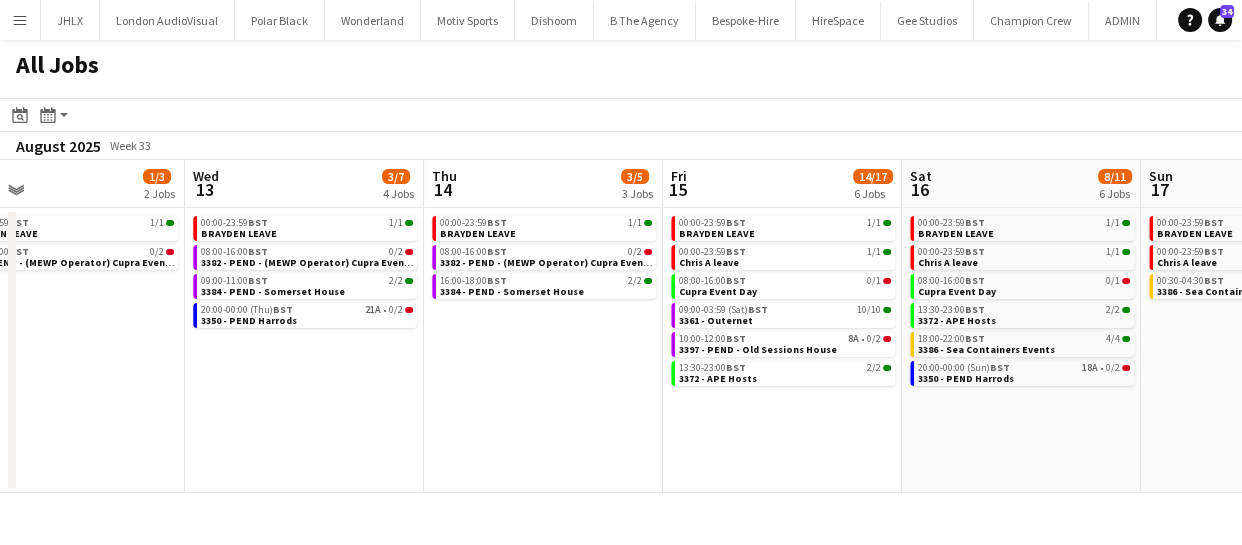 scroll, scrollTop: 0, scrollLeft: 423, axis: horizontal 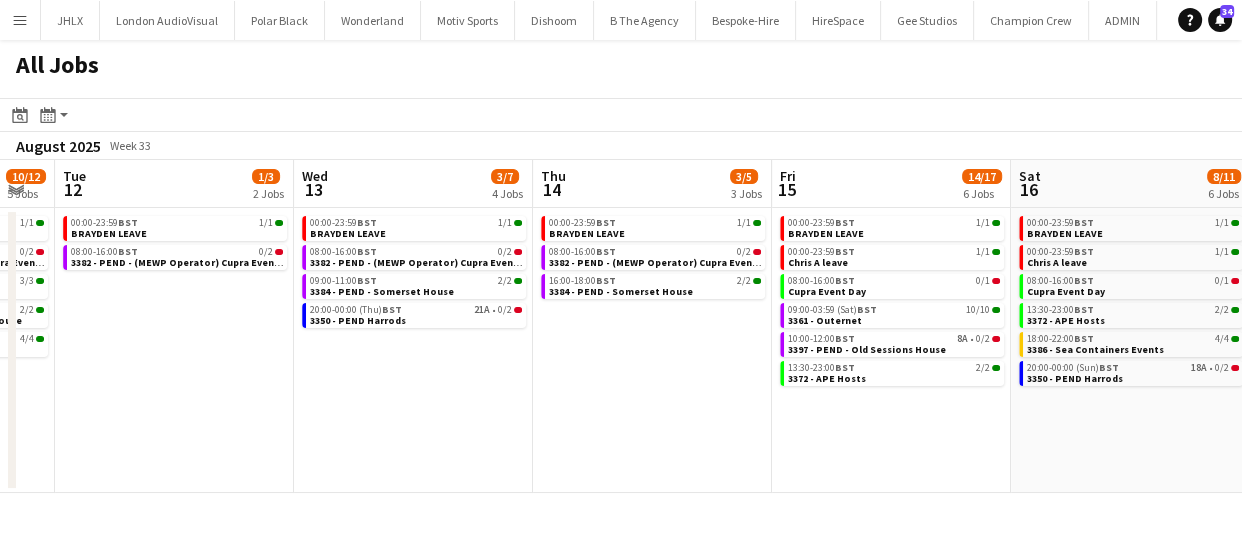 drag, startPoint x: 475, startPoint y: 445, endPoint x: 843, endPoint y: 438, distance: 368.06656 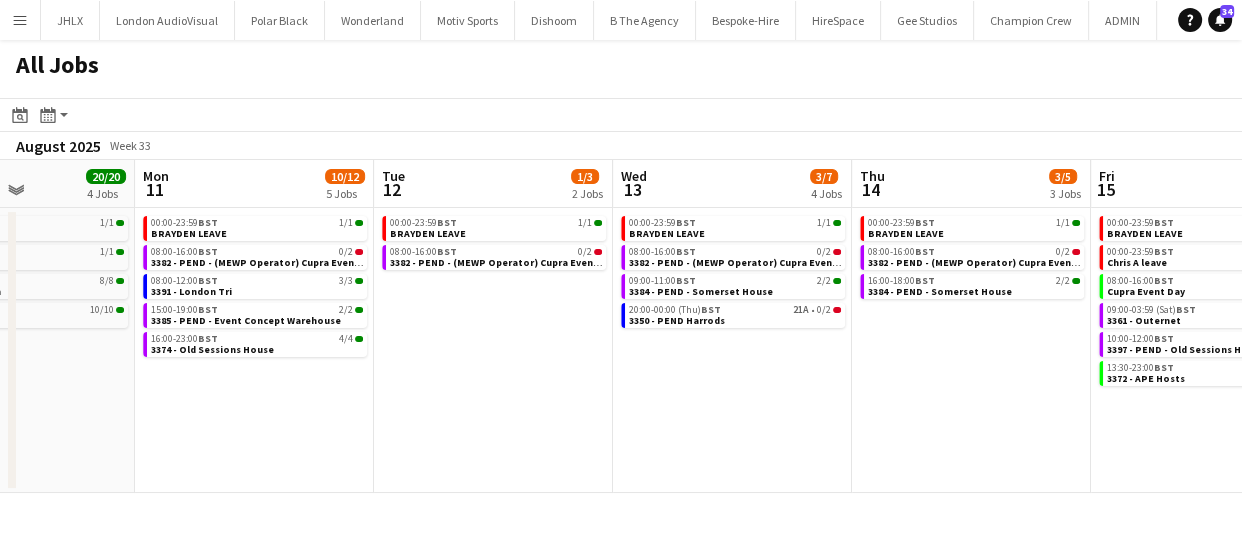 drag, startPoint x: 429, startPoint y: 397, endPoint x: 756, endPoint y: 384, distance: 327.2583 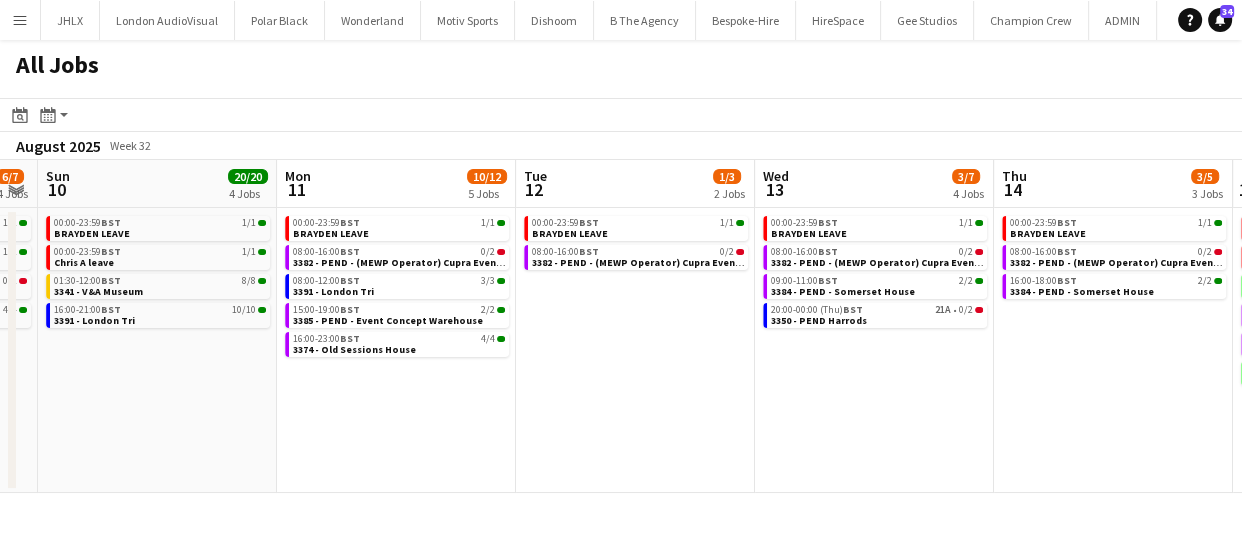 scroll, scrollTop: 0, scrollLeft: 439, axis: horizontal 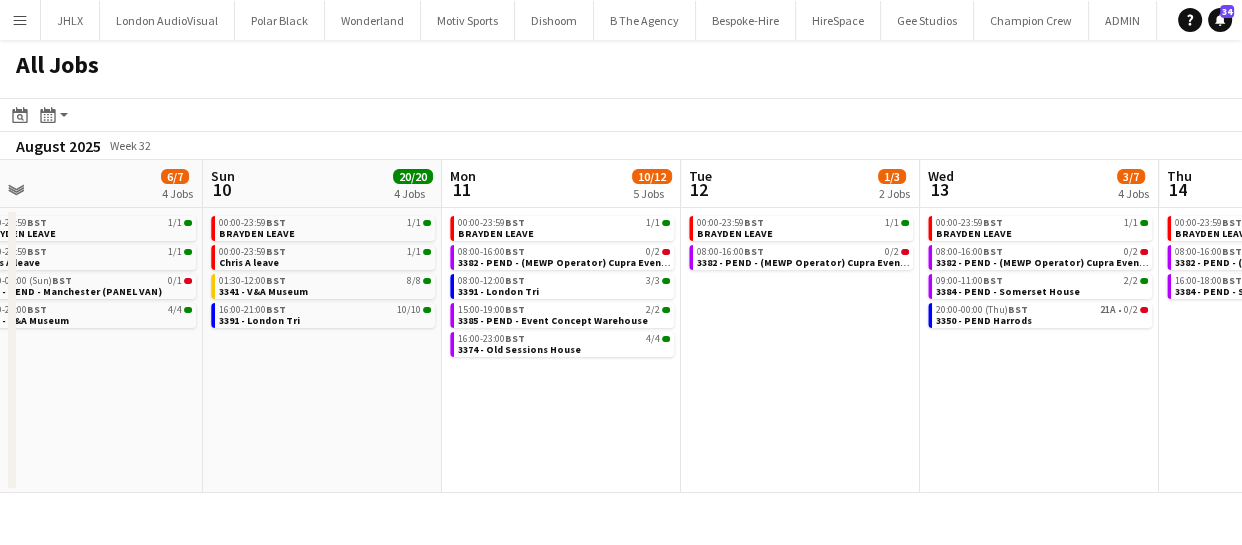 drag, startPoint x: 605, startPoint y: 449, endPoint x: 910, endPoint y: 427, distance: 305.79242 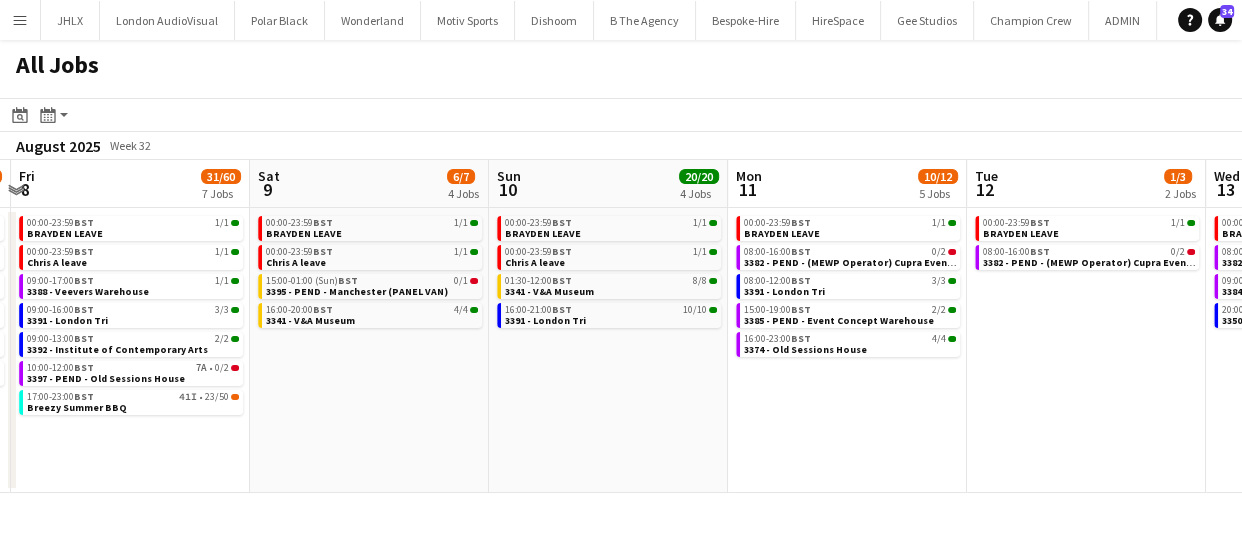drag, startPoint x: 840, startPoint y: 461, endPoint x: 820, endPoint y: 454, distance: 21.189621 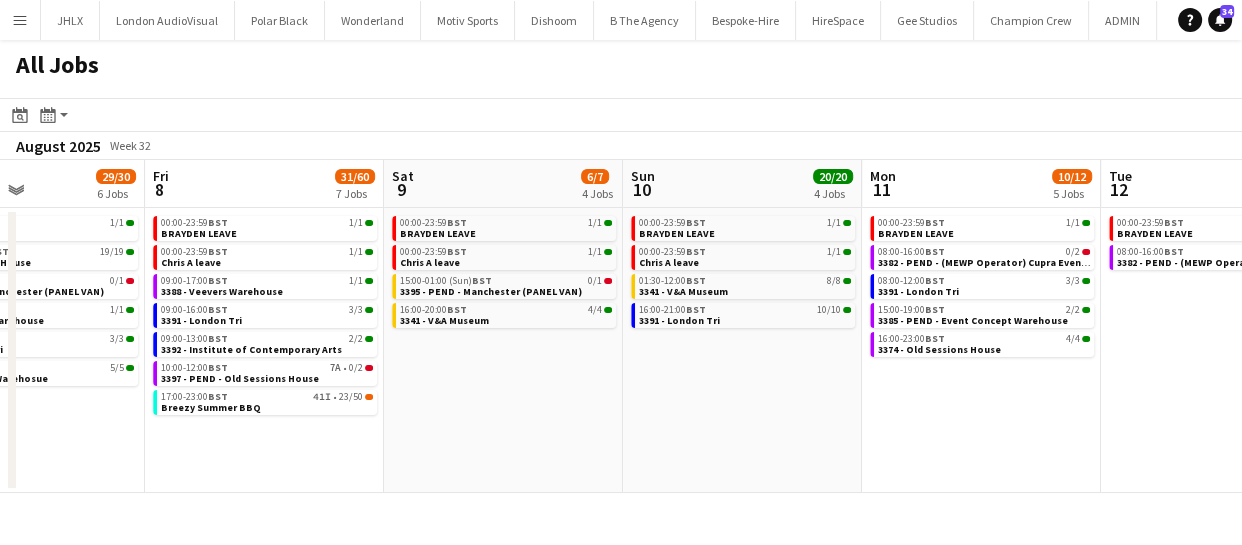 drag, startPoint x: 804, startPoint y: 457, endPoint x: 940, endPoint y: 439, distance: 137.186 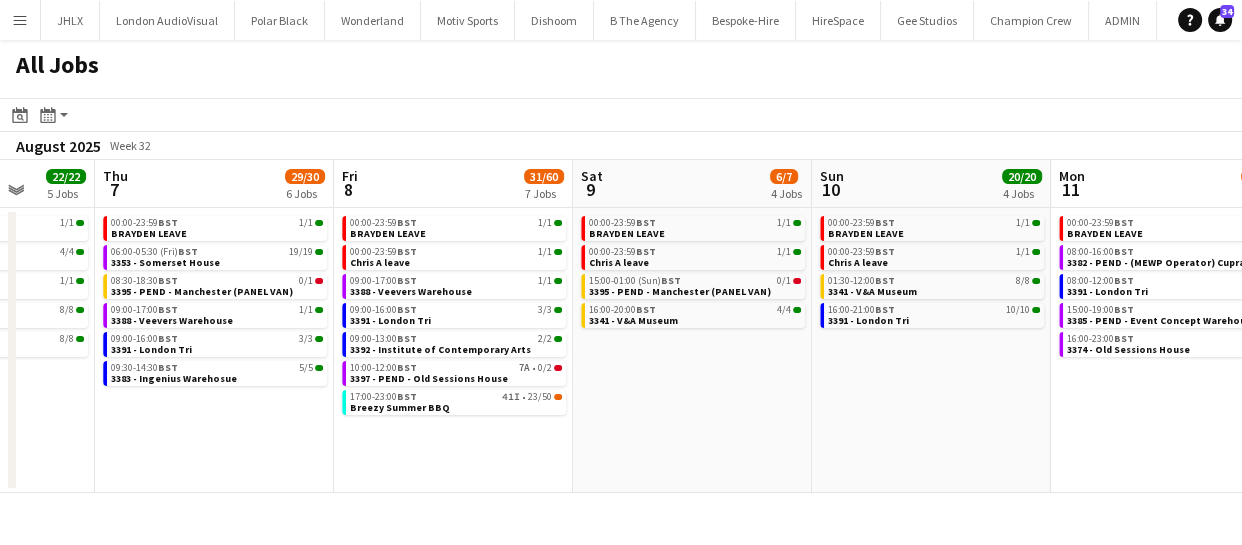 click on "Mon   4   5/6   5 Jobs   Tue   5   6/6   3 Jobs   Wed   6   22/22   5 Jobs   Thu   7   29/30   6 Jobs   Fri   8   31/60   7 Jobs   Sat   9   6/7   4 Jobs   Sun   10   20/20   4 Jobs   Mon   11   10/12   5 Jobs   Tue   12   1/3   2 Jobs   Wed   13   3/7   4 Jobs   Thu   14   3/5   3 Jobs   07:00-17:00    BST   1/1   3378 - Birmingham   08:00-16:00    BST   0/1   Luton Van brakes repair    09:00-16:00    BST   1/1   3366 - Business Design Centre (PANEL VAN)   09:00-18:00    BST   2/2   3377 - Royal Festival Hall   09:00-17:00    BST   1/1   3388 - Veevers Warehouse   00:00-23:59    BST   1/1   BRAYDEN LEAVE   09:00-17:00    BST   4/4   3383 - Ingenius Warehosue   09:00-17:00    BST   1/1   3388 - Veevers Warehouse   00:00-23:59    BST   1/1   BRAYDEN LEAVE   09:00-17:00    BST   4/4   3383 - Ingenius Warehosue   09:00-17:00    BST   1/1   3388 - Veevers Warehouse   09:00-16:00    BST   8/8   3391 - London Tri   23:59-05:59 (Thu)   BST   8/8   3353 - Somerset House    00:00-23:59    BST   1/1   BRAYDEN LEAVE" at bounding box center (621, 326) 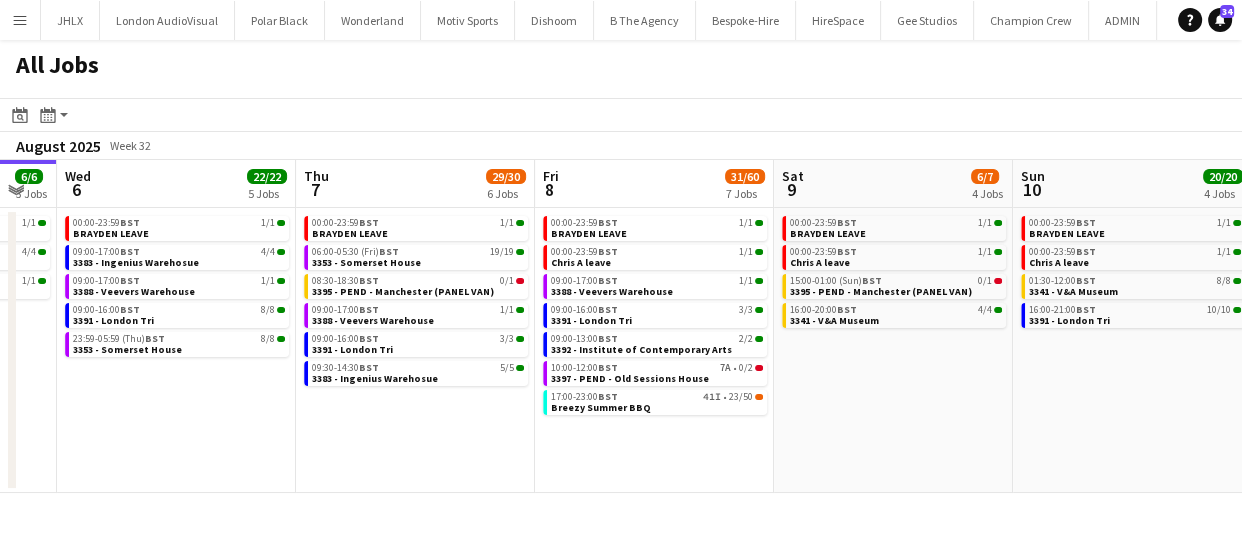drag, startPoint x: 550, startPoint y: 511, endPoint x: 657, endPoint y: 502, distance: 107.37784 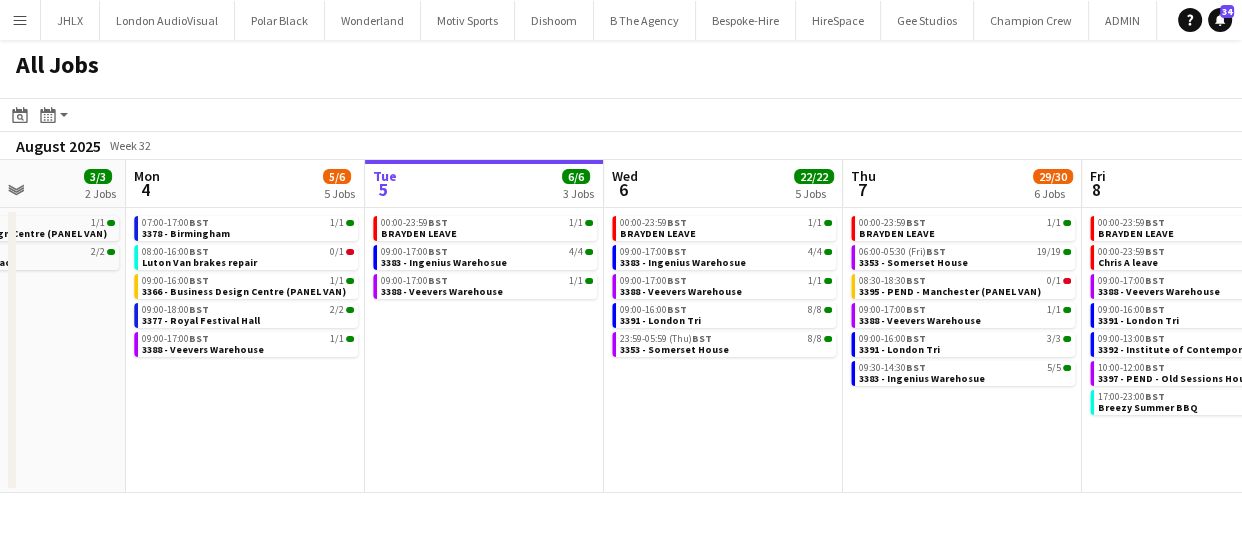 drag, startPoint x: 520, startPoint y: 454, endPoint x: 952, endPoint y: 440, distance: 432.2268 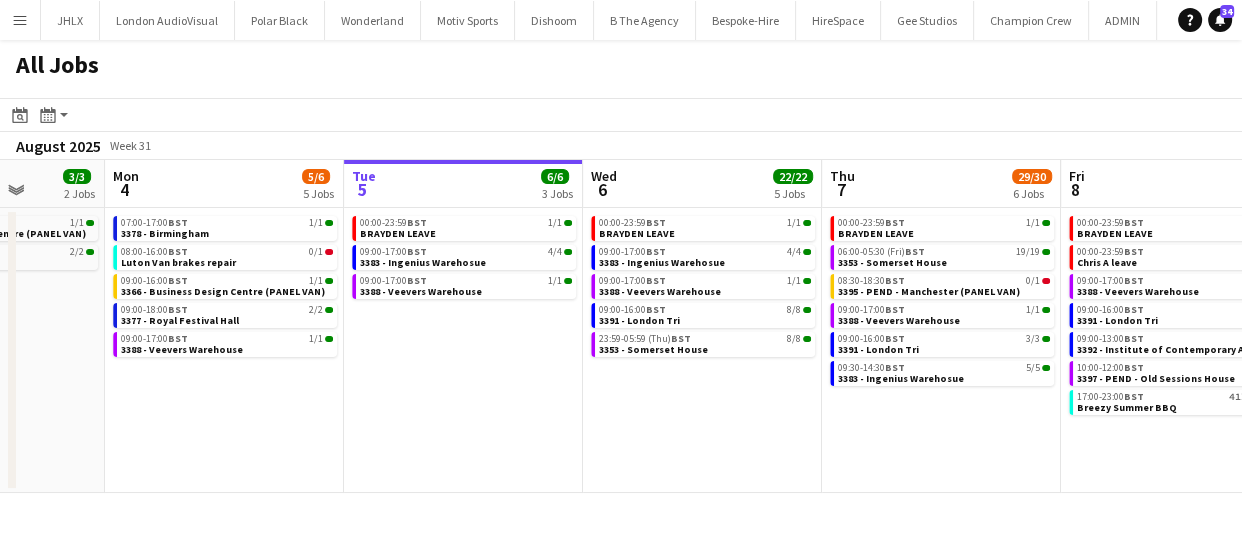 drag, startPoint x: 709, startPoint y: 451, endPoint x: 830, endPoint y: 440, distance: 121.49897 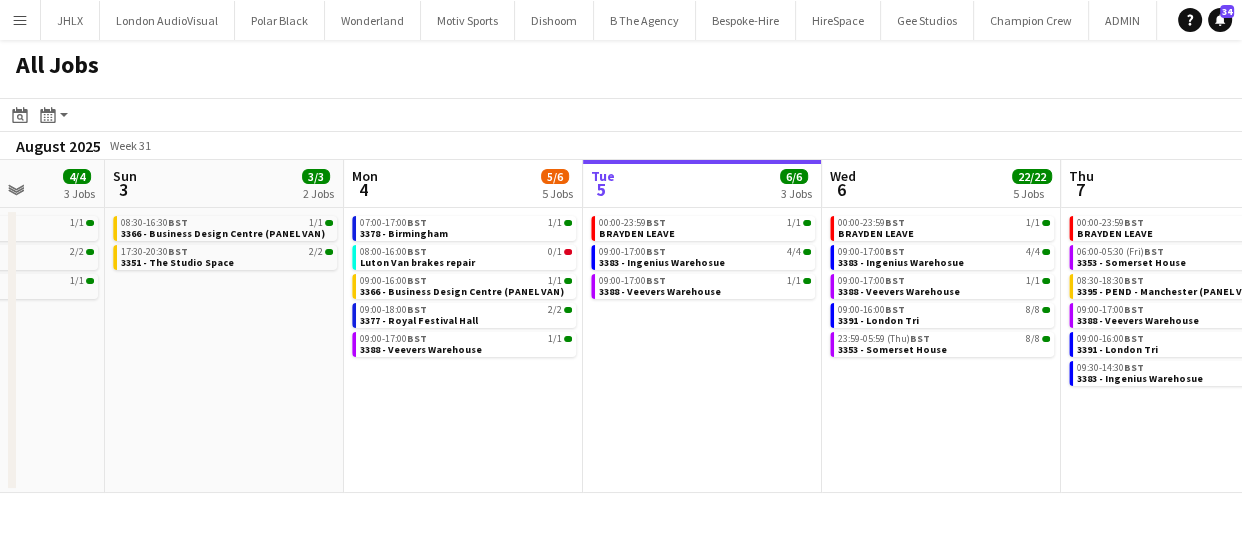 click on "Thu   31   9/9   4 Jobs   Fri   1   6/6   4 Jobs   Sat   2   4/4   3 Jobs   Sun   3   3/3   2 Jobs   Mon   4   5/6   5 Jobs   Tue   5   6/6   3 Jobs   Wed   6   22/22   5 Jobs   Thu   7   29/30   6 Jobs   Fri   8   31/60   7 Jobs   Sat   9   6/7   4 Jobs   Sun   10   20/20   4 Jobs   09:00-17:00    BST   1/1   3298 - Veevers Warehouse   11:00-18:00    BST   1/1   3366 - Business Design Centre (PANEL VAN)   15:30-19:30    BST   1/1   3375 - British American Tobacco   23:00-08:00 (Fri)   BST   6/6   3343 - Westfield White City   07:00-11:00    BST   2/2   3351 - The Studio Space   09:00-10:00    BST   2/2   Meeting   11:00-13:00    BST   1/1   Office work - Cupra activation    17:00-19:00    BST   1/1   3376 - Underglobe   00:00-23:59    BST   1/1   CHRIS A LEAVE   07:30-09:30    BST   2/2   3351 - The Studio Space   08:00-10:00    BST   1/1   3387 - Dulwich Park   08:30-16:30    BST   1/1   3366 - Business Design Centre (PANEL VAN)   17:30-20:30    BST   2/2   3351 - The Studio Space   07:00-17:00    BST" at bounding box center (621, 326) 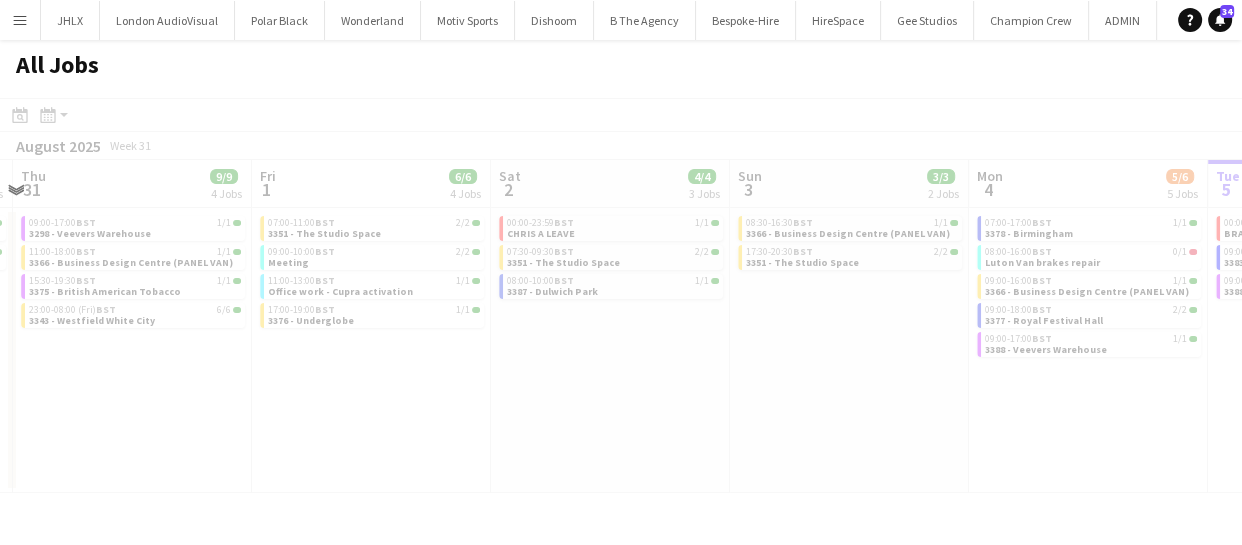 scroll, scrollTop: 0, scrollLeft: 636, axis: horizontal 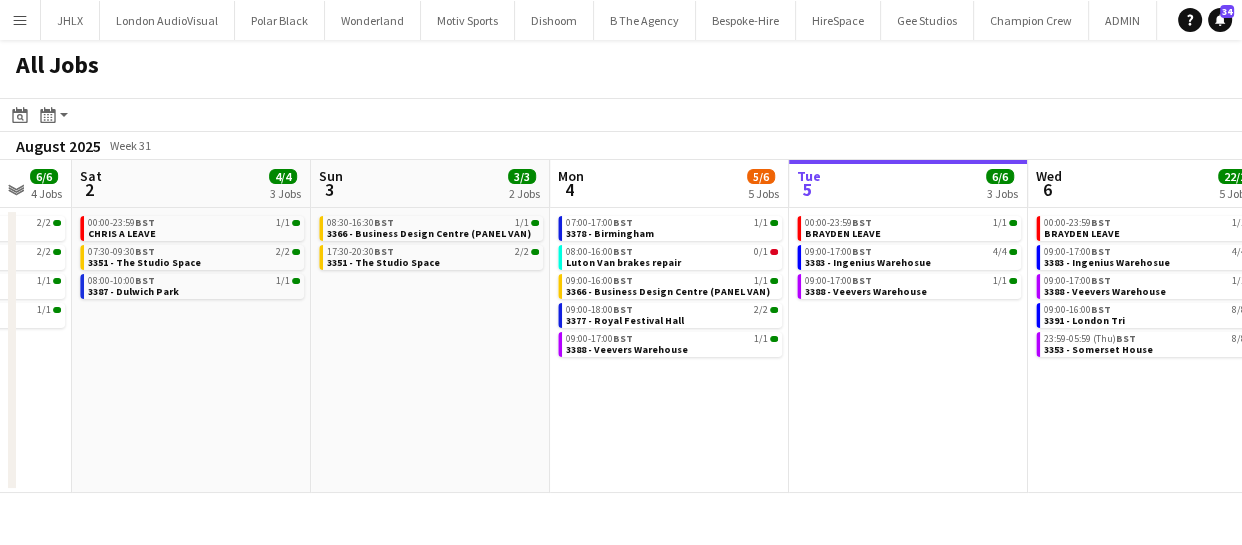 drag, startPoint x: 621, startPoint y: 471, endPoint x: 630, endPoint y: 443, distance: 29.410883 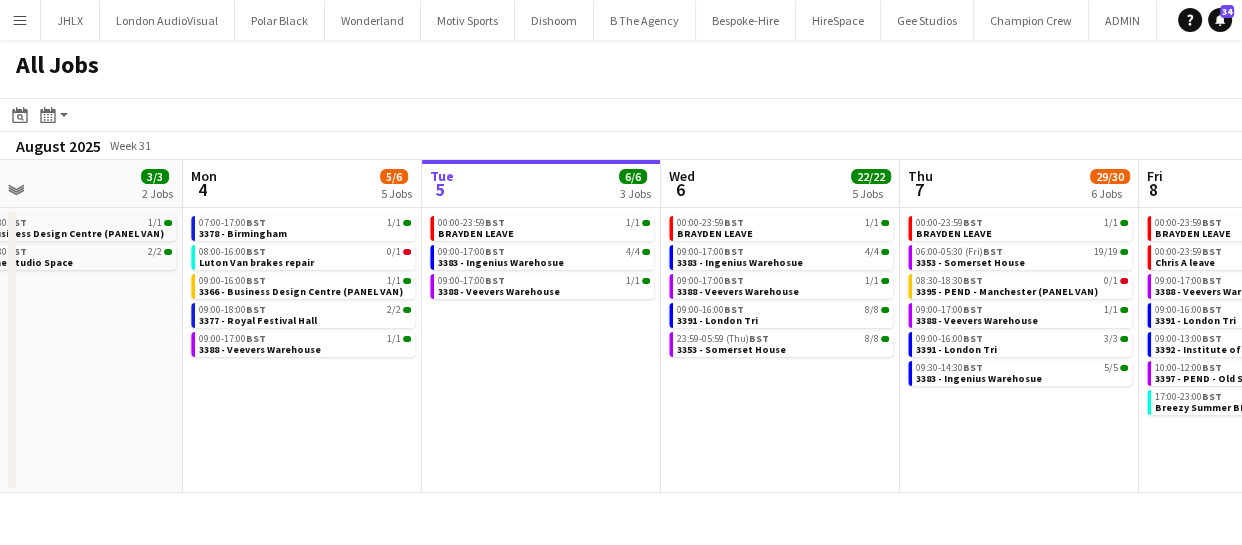 scroll, scrollTop: 0, scrollLeft: 784, axis: horizontal 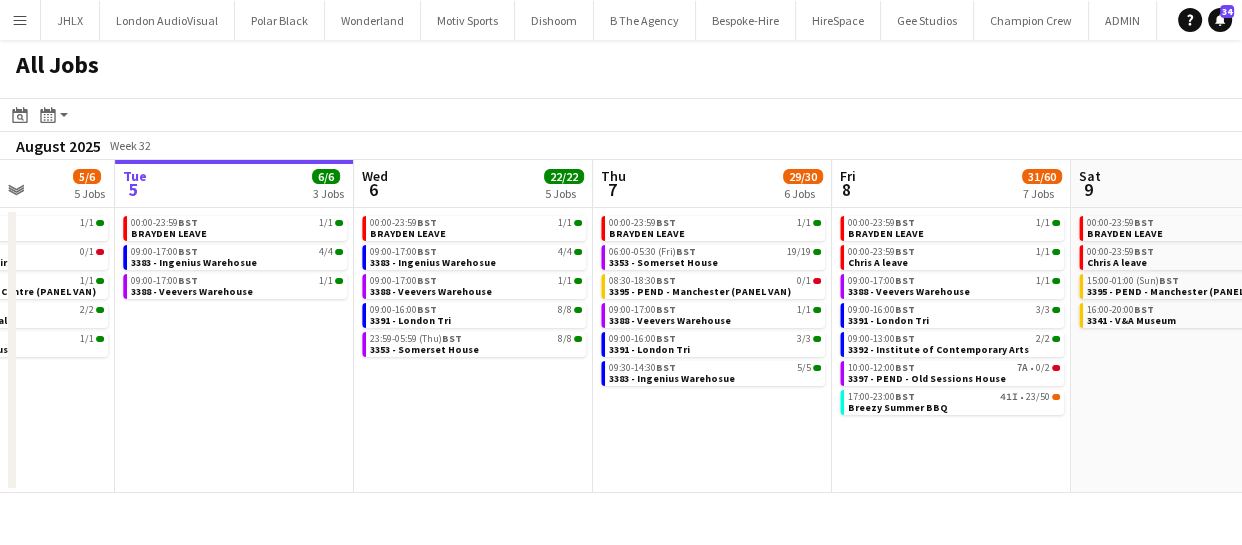 drag, startPoint x: 917, startPoint y: 416, endPoint x: 582, endPoint y: 489, distance: 342.86148 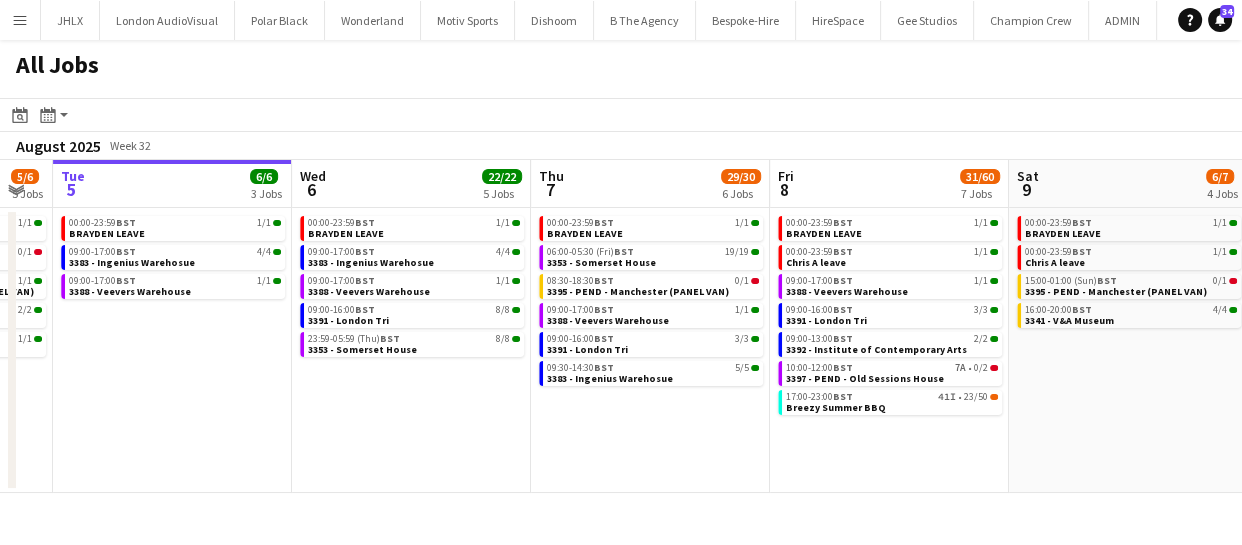 drag, startPoint x: 886, startPoint y: 479, endPoint x: 793, endPoint y: 487, distance: 93.34345 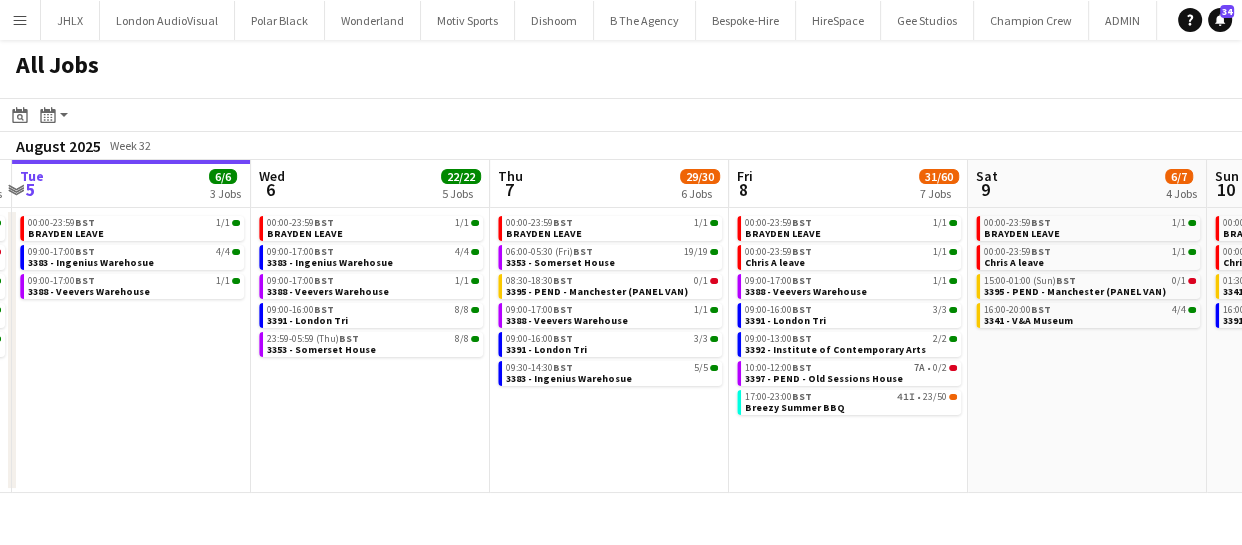 drag, startPoint x: 878, startPoint y: 489, endPoint x: 808, endPoint y: 486, distance: 70.064255 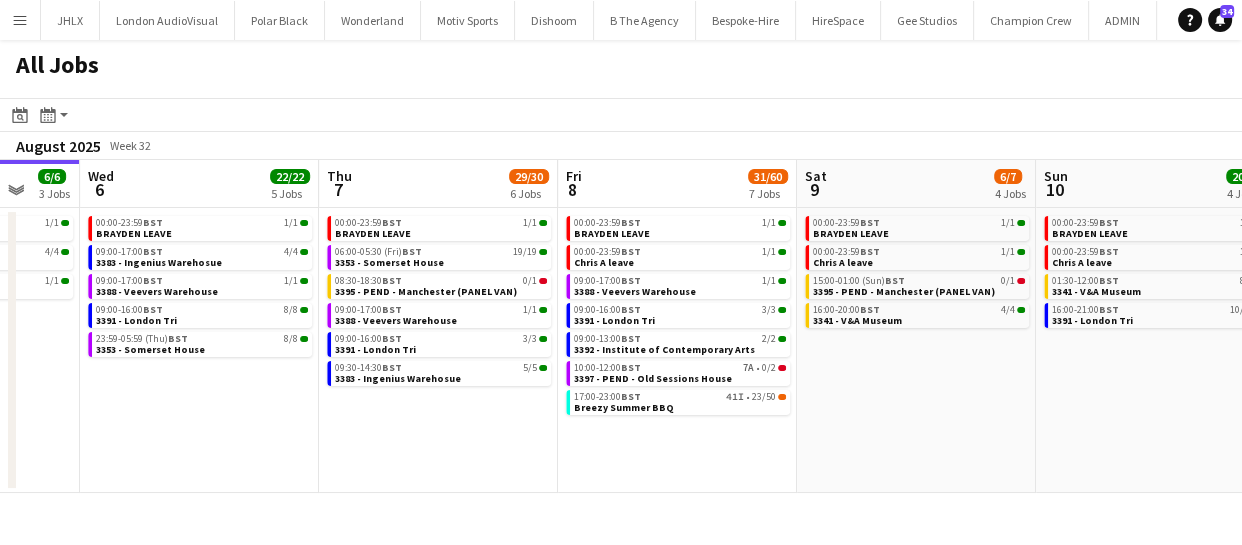 drag, startPoint x: 796, startPoint y: 492, endPoint x: 771, endPoint y: 493, distance: 25.019993 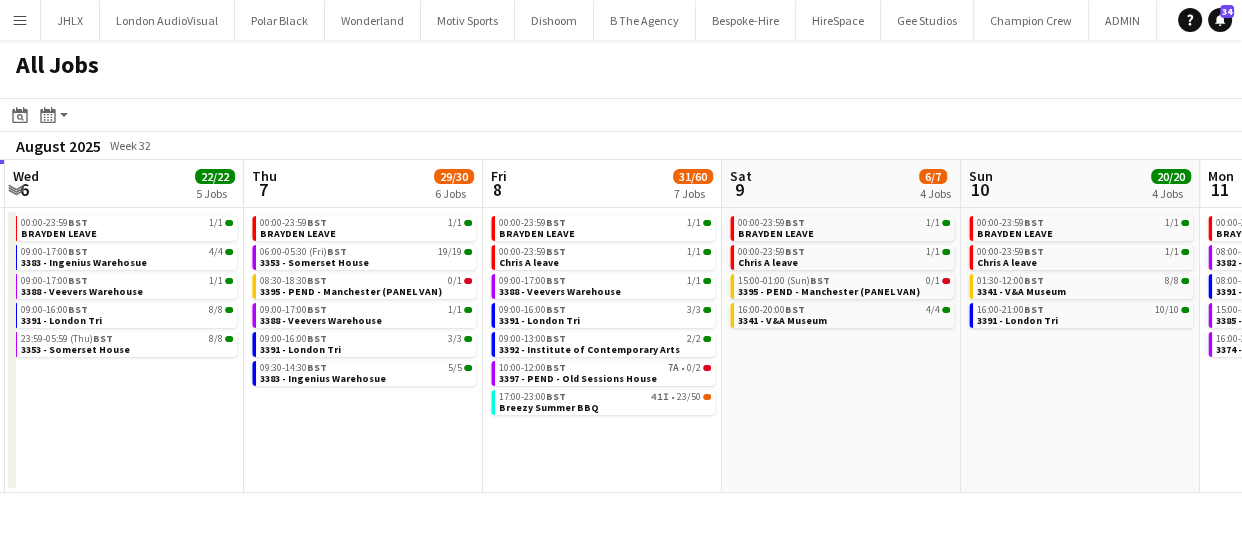 drag, startPoint x: 777, startPoint y: 499, endPoint x: 730, endPoint y: 501, distance: 47.042534 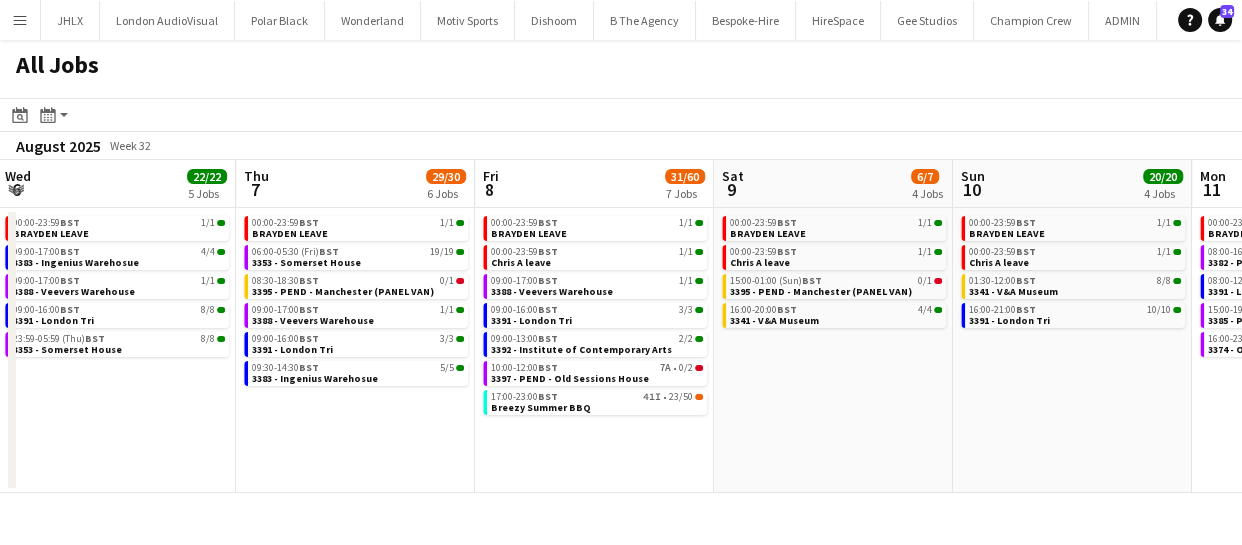 drag, startPoint x: 908, startPoint y: 492, endPoint x: 736, endPoint y: 499, distance: 172.14238 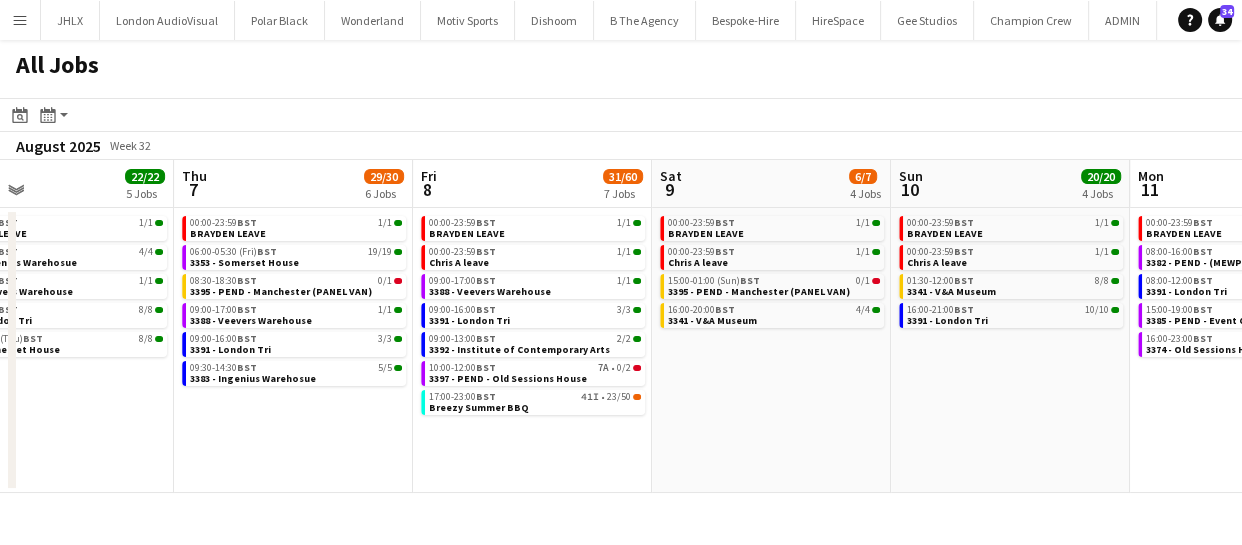 drag, startPoint x: 738, startPoint y: 425, endPoint x: 668, endPoint y: 420, distance: 70.178345 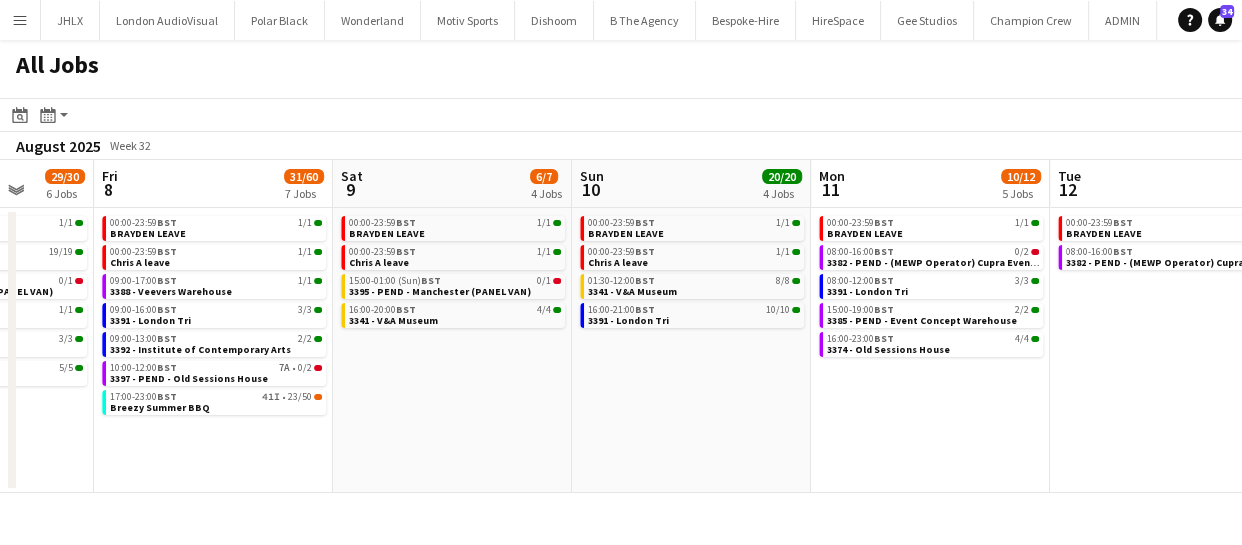 click on "Mon   4   5/6   5 Jobs   Tue   5   6/6   3 Jobs   Wed   6   22/22   5 Jobs   Thu   7   29/30   6 Jobs   Fri   8   31/60   7 Jobs   Sat   9   6/7   4 Jobs   Sun   10   20/20   4 Jobs   Mon   11   10/12   5 Jobs   Tue   12   1/3   2 Jobs   Wed   13   3/7   4 Jobs   Thu   14   3/5   3 Jobs   07:00-17:00    BST   1/1   3378 - Birmingham   08:00-16:00    BST   0/1   Luton Van brakes repair    09:00-16:00    BST   1/1   3366 - Business Design Centre (PANEL VAN)   09:00-18:00    BST   2/2   3377 - Royal Festival Hall   09:00-17:00    BST   1/1   3388 - Veevers Warehouse   00:00-23:59    BST   1/1   BRAYDEN LEAVE   09:00-17:00    BST   4/4   3383 - Ingenius Warehosue   09:00-17:00    BST   1/1   3388 - Veevers Warehouse   00:00-23:59    BST   1/1   BRAYDEN LEAVE   09:00-17:00    BST   4/4   3383 - Ingenius Warehosue   09:00-17:00    BST   1/1   3388 - Veevers Warehouse   09:00-16:00    BST   8/8   3391 - London Tri   23:59-05:59 (Thu)   BST   8/8   3353 - Somerset House    00:00-23:59    BST   1/1   BRAYDEN LEAVE" at bounding box center (621, 326) 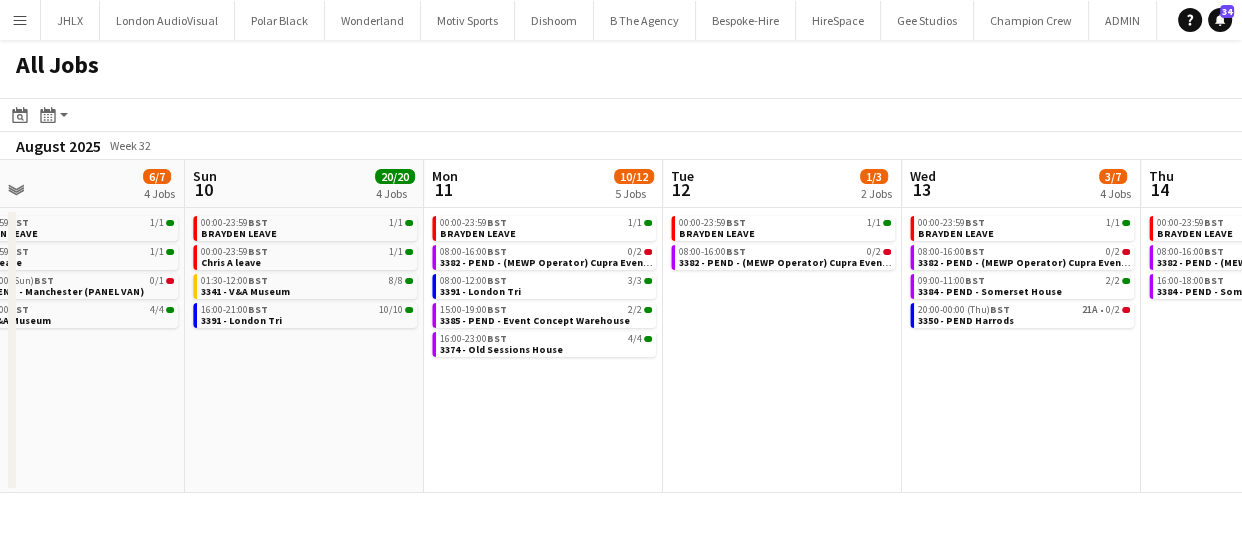 scroll, scrollTop: 0, scrollLeft: 800, axis: horizontal 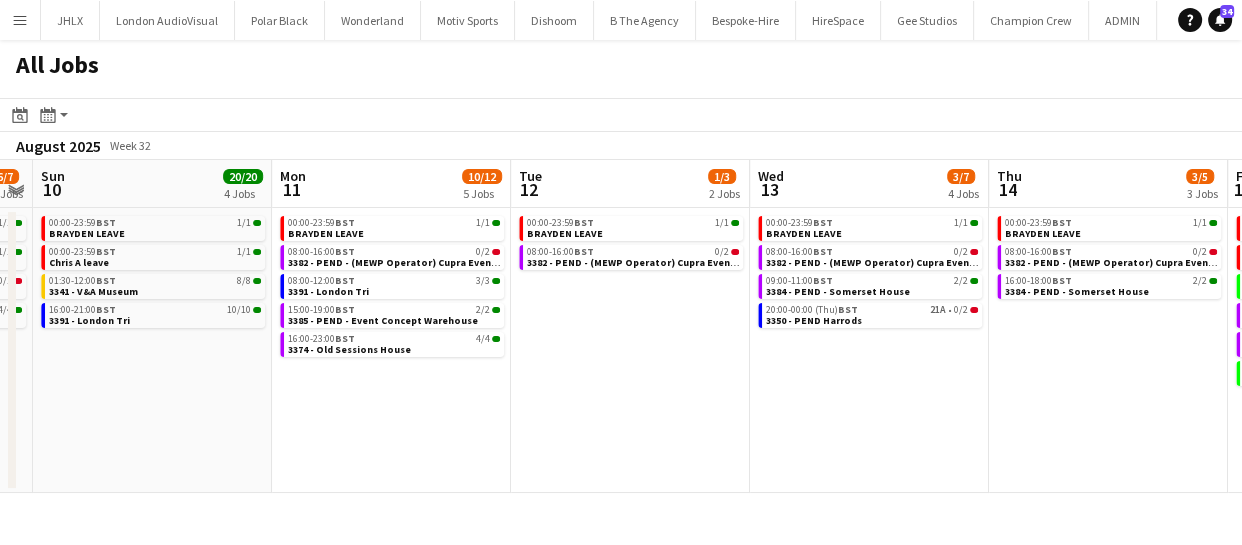 drag, startPoint x: 1033, startPoint y: 449, endPoint x: 684, endPoint y: 465, distance: 349.36658 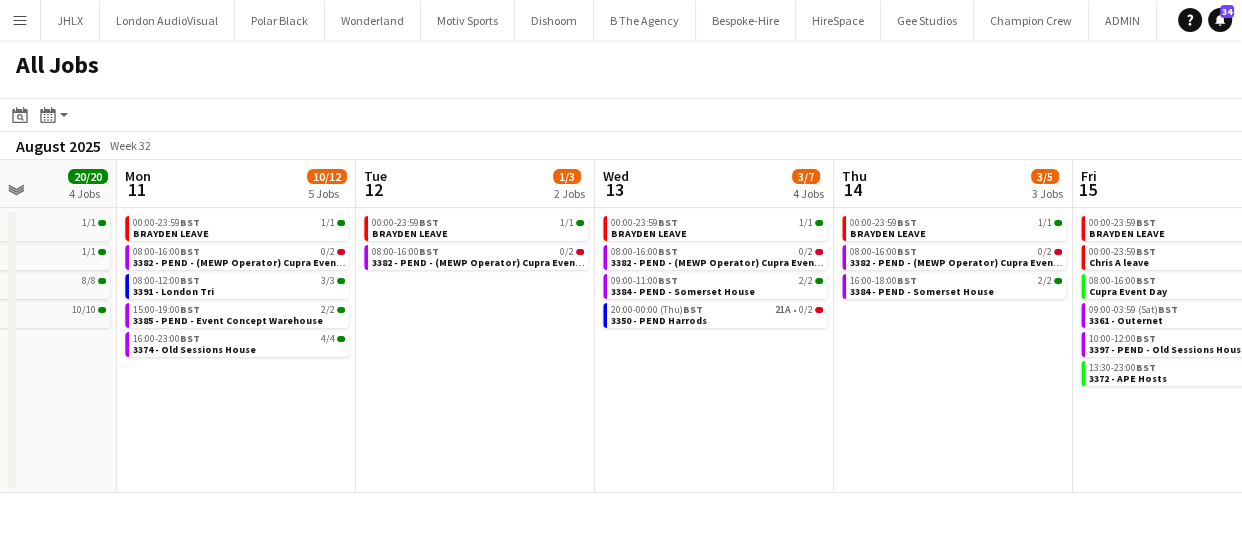 drag, startPoint x: 858, startPoint y: 444, endPoint x: 761, endPoint y: 445, distance: 97.00516 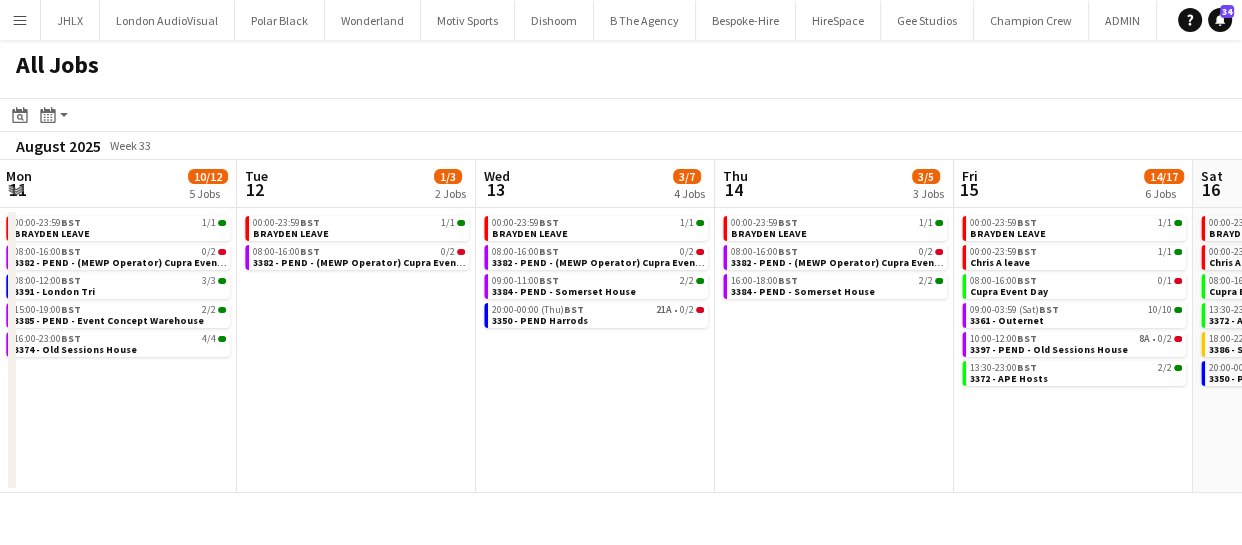 click on "Fri   8   31/60   7 Jobs   Sat   9   6/7   4 Jobs   Sun   10   20/20   4 Jobs   Mon   11   10/12   5 Jobs   Tue   12   1/3   2 Jobs   Wed   13   3/7   4 Jobs   Thu   14   3/5   3 Jobs   Fri   15   14/17   6 Jobs   Sat   16   8/11   6 Jobs   Sun   17   4/4   3 Jobs   Mon   18   2/3   3 Jobs   00:00-23:59    BST   1/1   BRAYDEN LEAVE   00:00-23:59    BST   1/1   Chris A leave   09:00-17:00    BST   1/1   3388 - Veevers Warehouse   09:00-16:00    BST   3/3   3391 - London Tri   09:00-13:00    BST   2/2   3392 - Institute of Contemporary Arts   10:00-12:00    BST   7A   •   0/2   3397 - PEND - Old Sessions House   17:00-23:00    BST   41I   •   23/50   Breezy Summer BBQ   00:00-23:59    BST   1/1   BRAYDEN LEAVE   00:00-23:59    BST   1/1   Chris A leave   15:00-01:00 (Sun)   BST   0/1   3395 - PEND - Manchester (PANEL VAN)   16:00-20:00    BST   4/4   3341 - V&A Museum   00:00-23:59    BST   1/1   BRAYDEN LEAVE   00:00-23:59    BST   1/1   Chris A leave   01:30-12:00    BST   8/8   3341 - V&A Museum   BST" at bounding box center (621, 326) 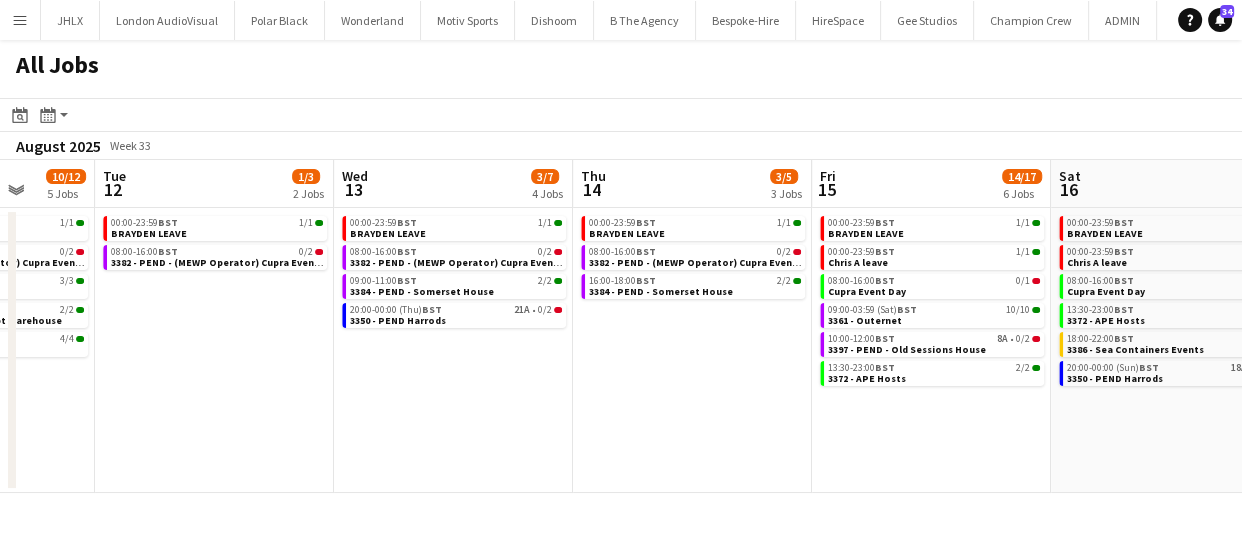 drag, startPoint x: 635, startPoint y: 433, endPoint x: 597, endPoint y: 433, distance: 38 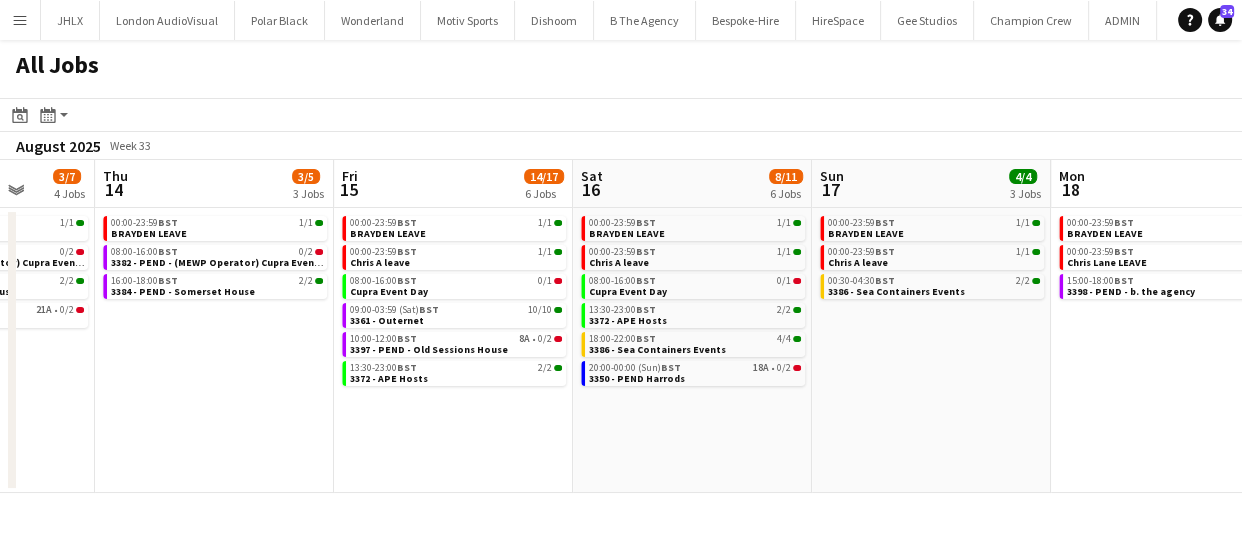 scroll, scrollTop: 0, scrollLeft: 543, axis: horizontal 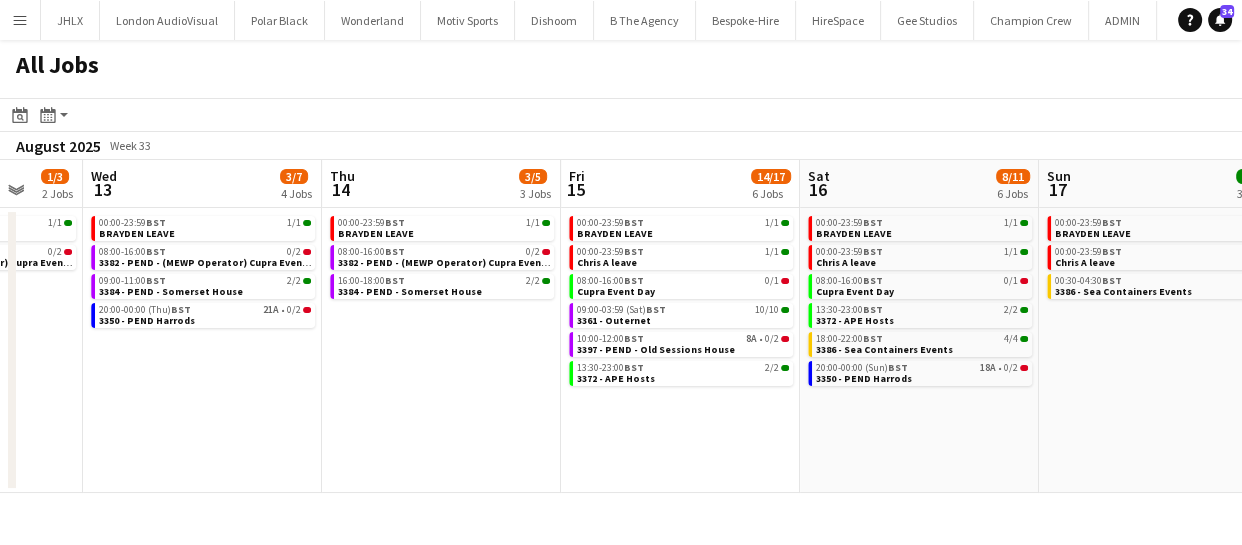 drag, startPoint x: 864, startPoint y: 432, endPoint x: 793, endPoint y: 401, distance: 77.47257 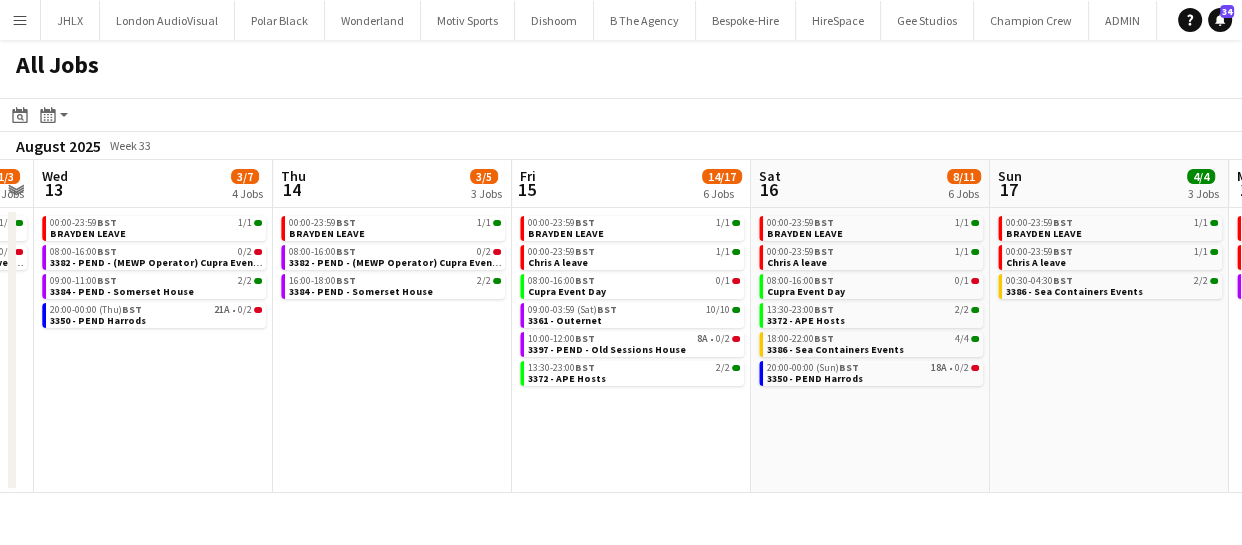 drag, startPoint x: 777, startPoint y: 396, endPoint x: 638, endPoint y: 394, distance: 139.01439 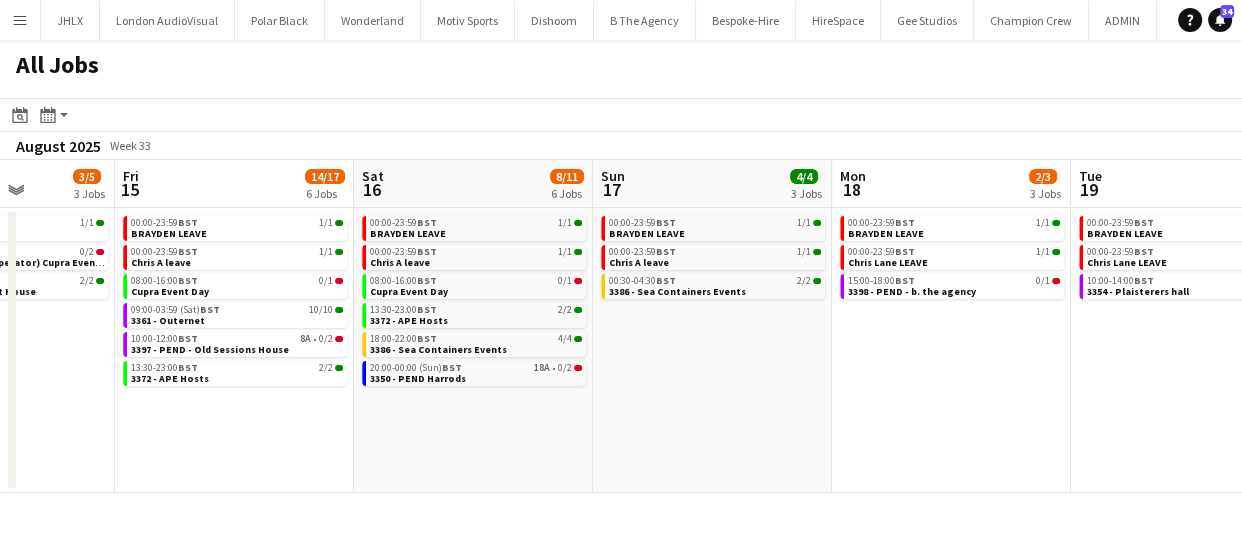 scroll, scrollTop: 0, scrollLeft: 635, axis: horizontal 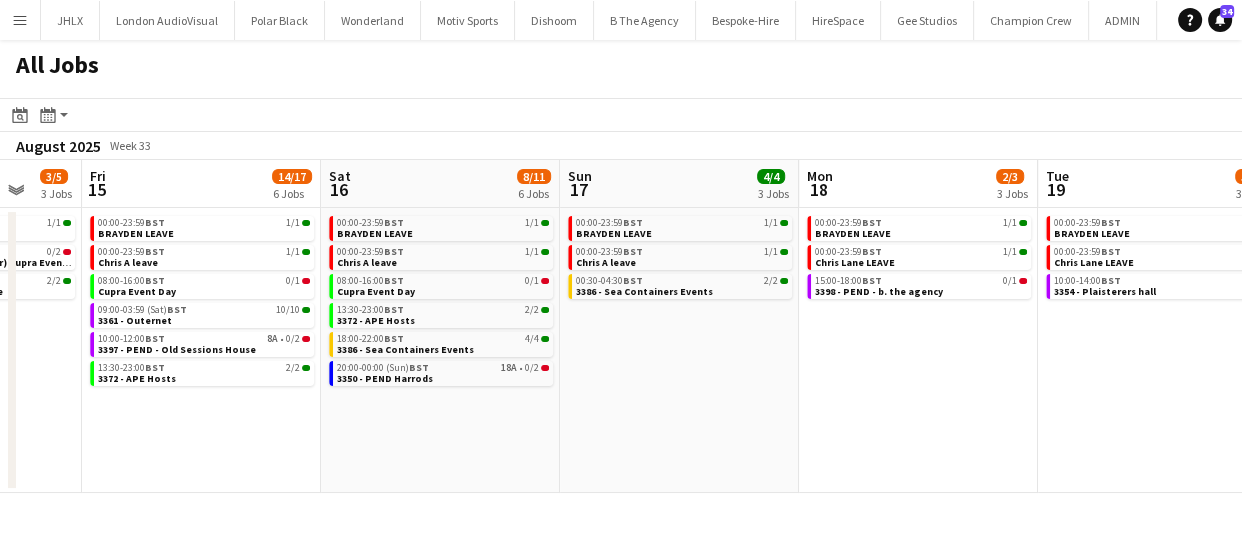 drag, startPoint x: 998, startPoint y: 474, endPoint x: 706, endPoint y: 484, distance: 292.17117 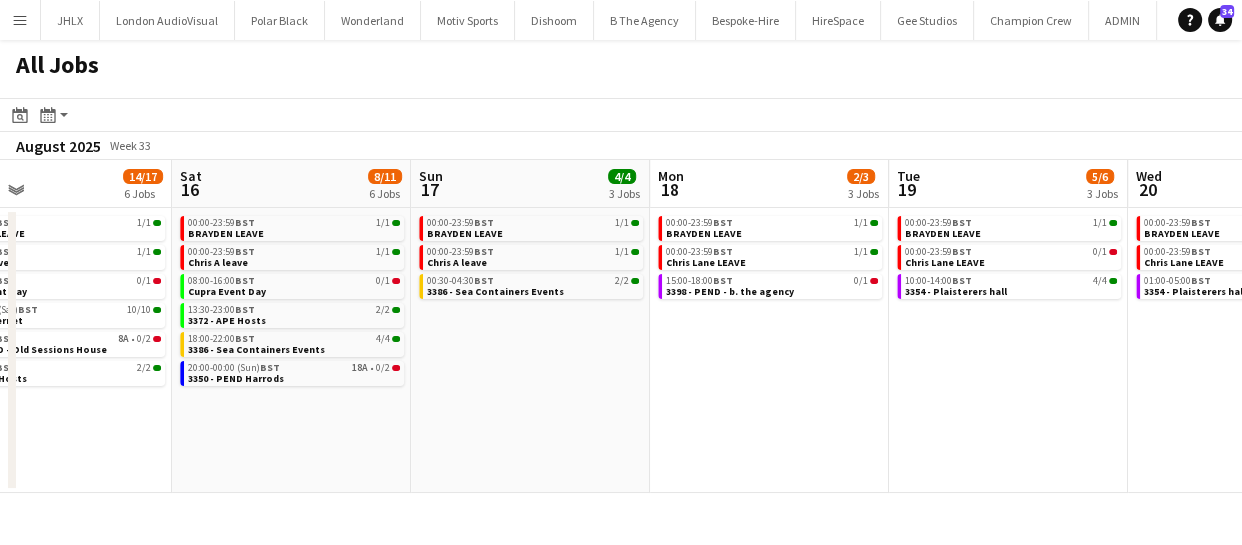 drag, startPoint x: 993, startPoint y: 449, endPoint x: 844, endPoint y: 451, distance: 149.01343 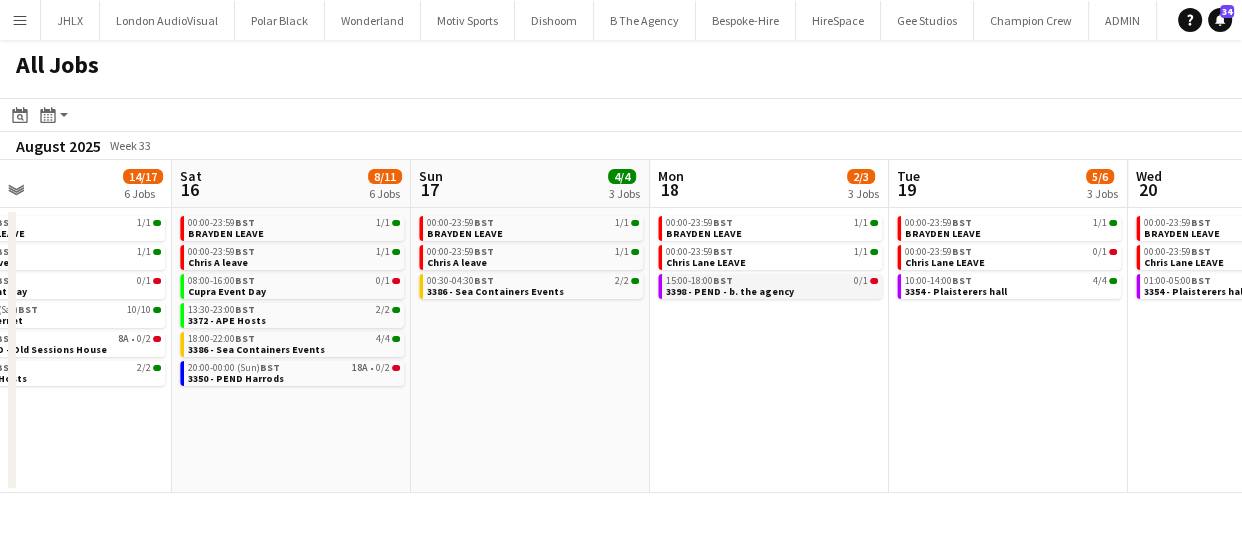click on "3398 - PEND - b. the agency" at bounding box center (730, 291) 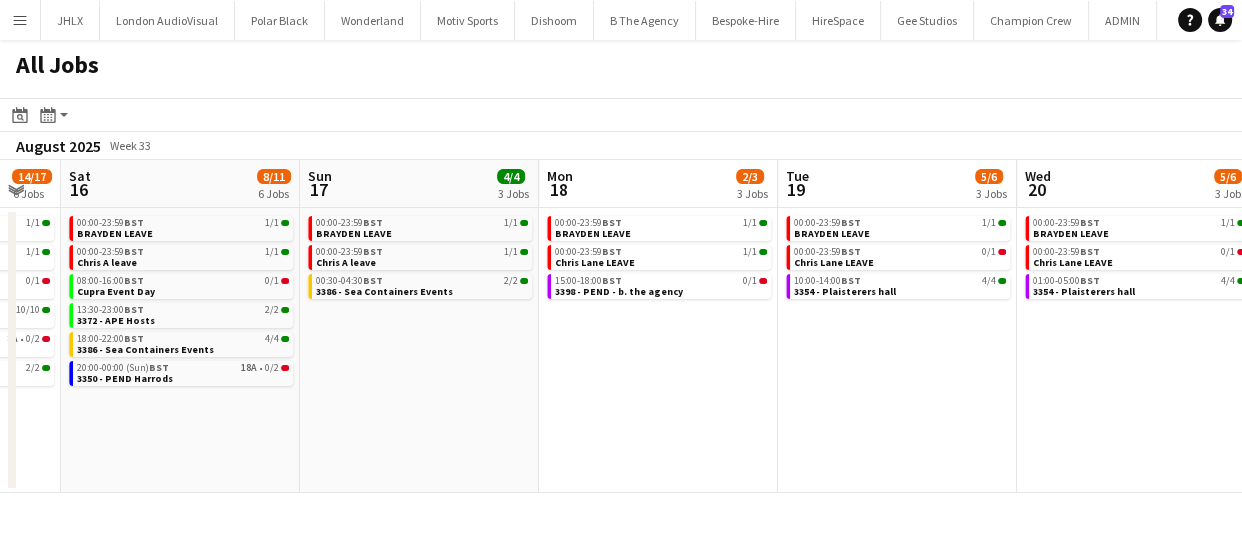 drag, startPoint x: 1042, startPoint y: 408, endPoint x: 869, endPoint y: 405, distance: 173.02602 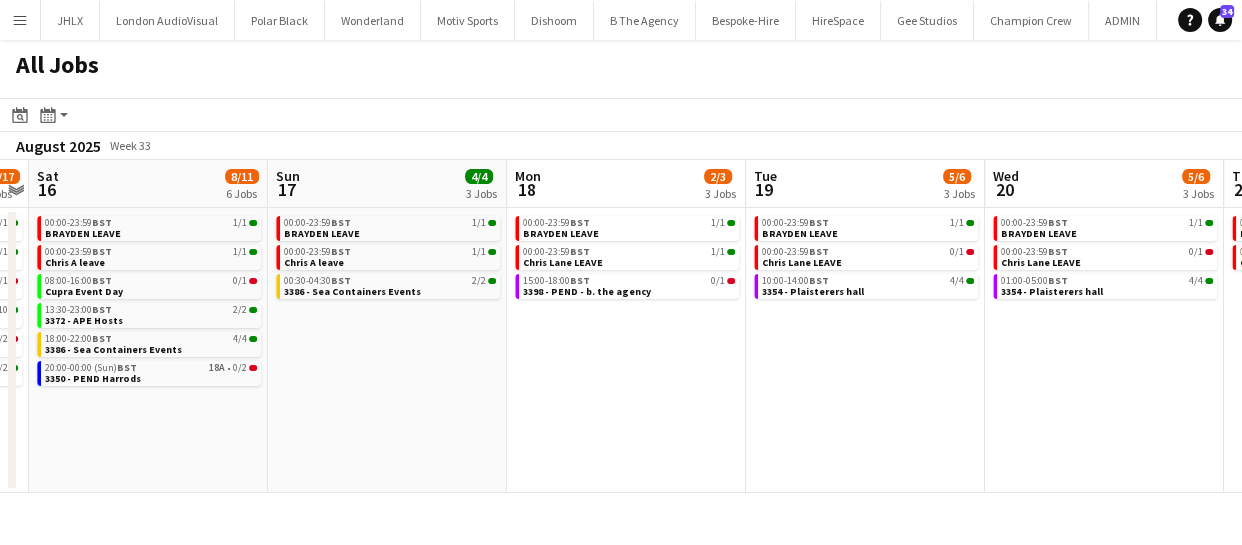 drag, startPoint x: 822, startPoint y: 403, endPoint x: 688, endPoint y: 372, distance: 137.53908 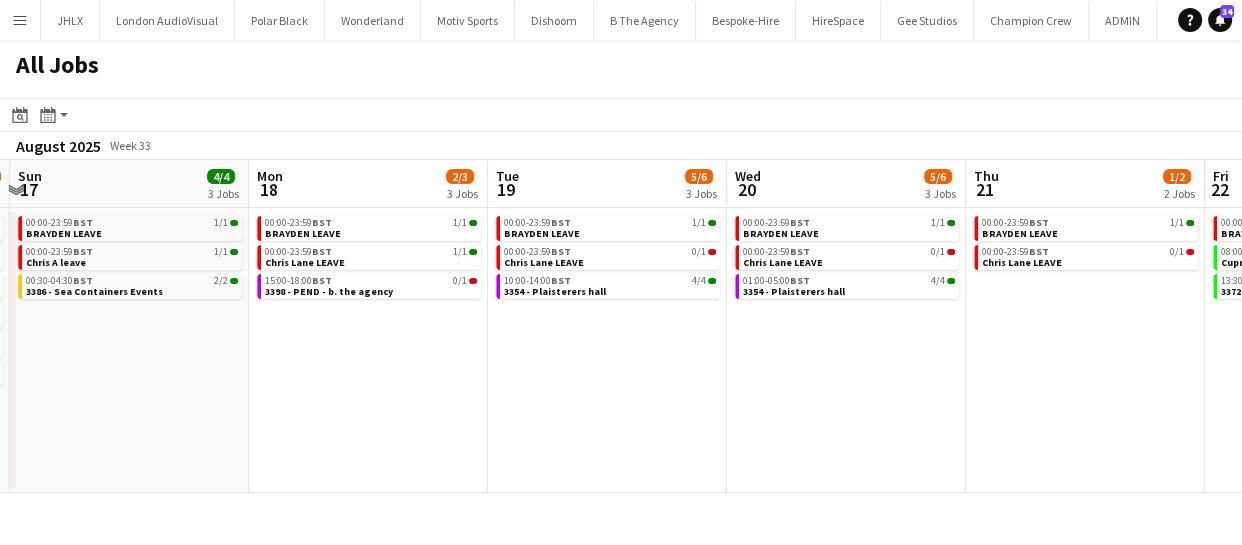 drag, startPoint x: 828, startPoint y: 376, endPoint x: 730, endPoint y: 370, distance: 98.1835 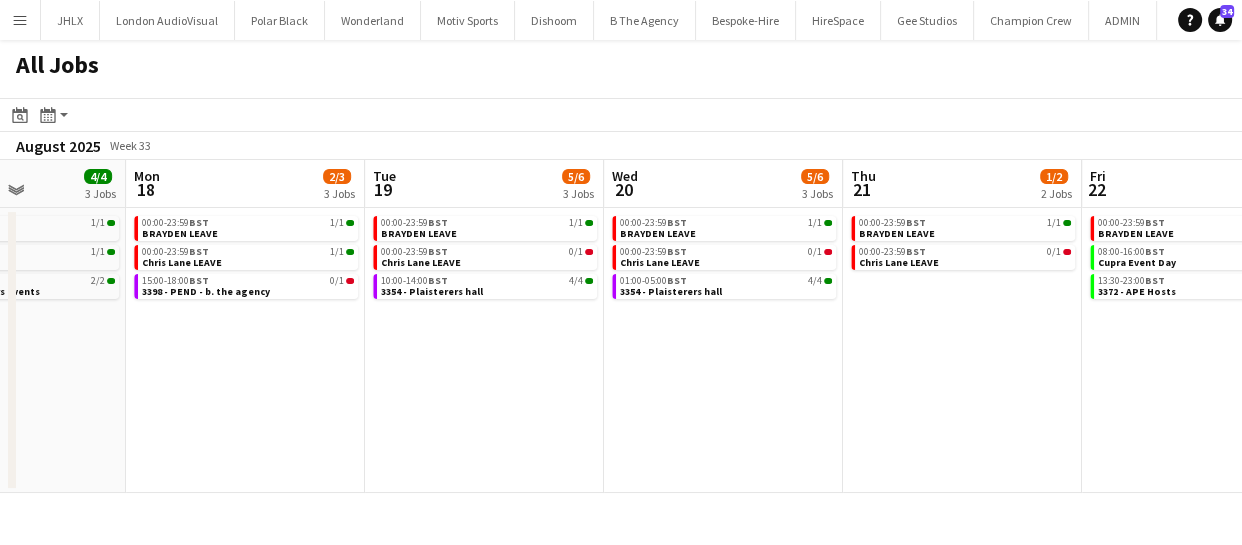 click on "Thu   14   3/5   3 Jobs   Fri   15   14/17   6 Jobs   Sat   16   8/11   6 Jobs   Sun   17   4/4   3 Jobs   Mon   18   2/3   3 Jobs   Tue   19   5/6   3 Jobs   Wed   20   5/6   3 Jobs   Thu   21   1/2   2 Jobs   Fri   22   2/4   3 Jobs   Sat   23   3/7   4 Jobs   Sun   24   2/4   3 Jobs   00:00-23:59    BST   1/1   BRAYDEN LEAVE   08:00-16:00    BST   0/2   3382 - PEND -  (MEWP Operator) Cupra Event Day   16:00-18:00    BST   2/2   3384 - PEND - Somerset House    00:00-23:59    BST   1/1   BRAYDEN LEAVE   00:00-23:59    BST   1/1   Chris A leave   08:00-16:00    BST   0/1   Cupra Event Day   09:00-03:59 (Sat)   BST   10/10   3361 - Outernet   10:00-12:00    BST   8A   •   0/2   3397 - PEND - Old Sessions House   13:30-23:00    BST   2/2   3372 - APE Hosts   00:00-23:59    BST   1/1   BRAYDEN LEAVE   00:00-23:59    BST   1/1   Chris A leave   08:00-16:00    BST   0/1   Cupra Event Day   13:30-23:00    BST   2/2   3372 - APE Hosts   18:00-22:00    BST   4/4   3386 - Sea Containers Events   20:00-00:00 (Sun)" at bounding box center [621, 326] 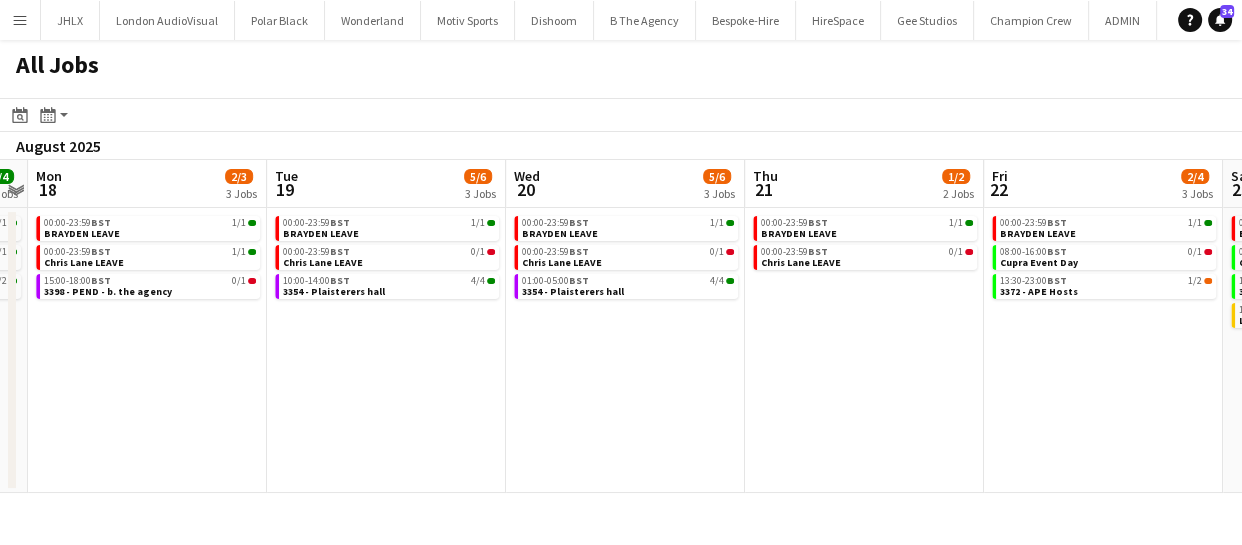 drag, startPoint x: 921, startPoint y: 380, endPoint x: 780, endPoint y: 386, distance: 141.12761 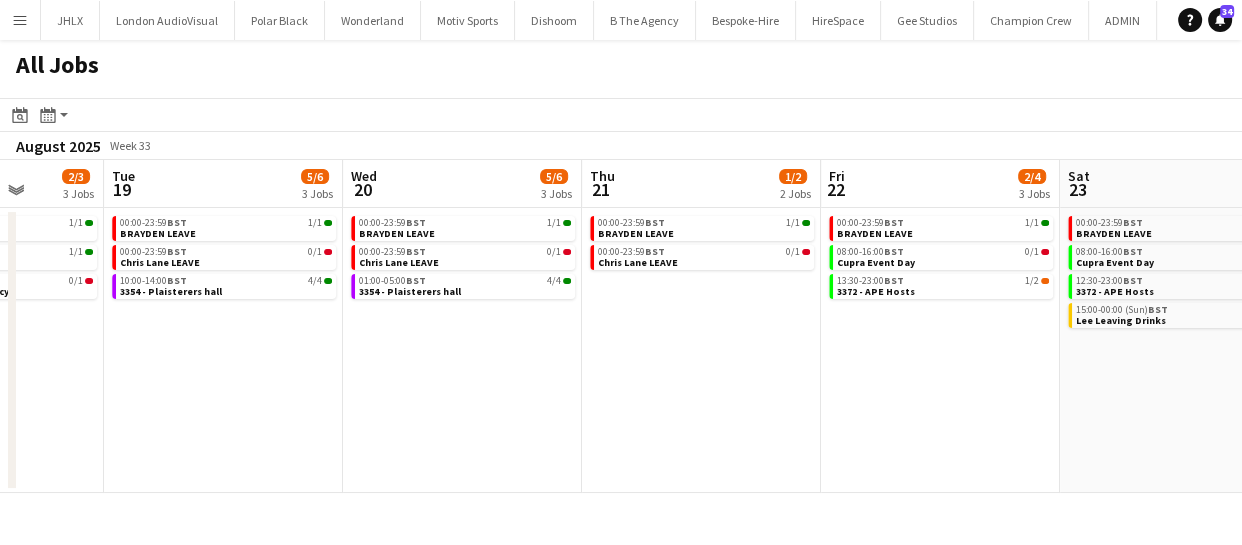 click on "Sat   16   8/11   6 Jobs   Sun   17   4/4   3 Jobs   Mon   18   2/3   3 Jobs   Tue   19   5/6   3 Jobs   Wed   20   5/6   3 Jobs   Thu   21   1/2   2 Jobs   Fri   22   2/4   3 Jobs   Sat   23   3/7   4 Jobs   Sun   24   2/4   3 Jobs   Mon   25   2/2   2 Jobs   Tue   26   1/1   1 Job   00:00-23:59    BST   1/1   BRAYDEN LEAVE   00:00-23:59    BST   1/1   Chris A leave   08:00-16:00    BST   0/1   Cupra Event Day   13:30-23:00    BST   2/2   3372 - APE Hosts   18:00-22:00    BST   4/4   3386 - Sea Containers Events   20:00-00:00 (Sun)   BST   18A   •   0/2   3350 - PEND Harrods   00:00-23:59    BST   1/1   BRAYDEN LEAVE   00:00-23:59    BST   1/1   Chris A leave   00:30-04:30    BST   2/2   3386 - Sea Containers Events   00:00-23:59    BST   1/1   BRAYDEN LEAVE   00:00-23:59    BST   1/1   Chris Lane LEAVE   15:00-18:00    BST   0/1   3398 - PEND - b. the agency   00:00-23:59    BST   1/1   BRAYDEN LEAVE   00:00-23:59    BST   0/1   Chris Lane LEAVE   10:00-14:00    BST   4/4   3354 - Plaisterers hall   BST" at bounding box center [621, 326] 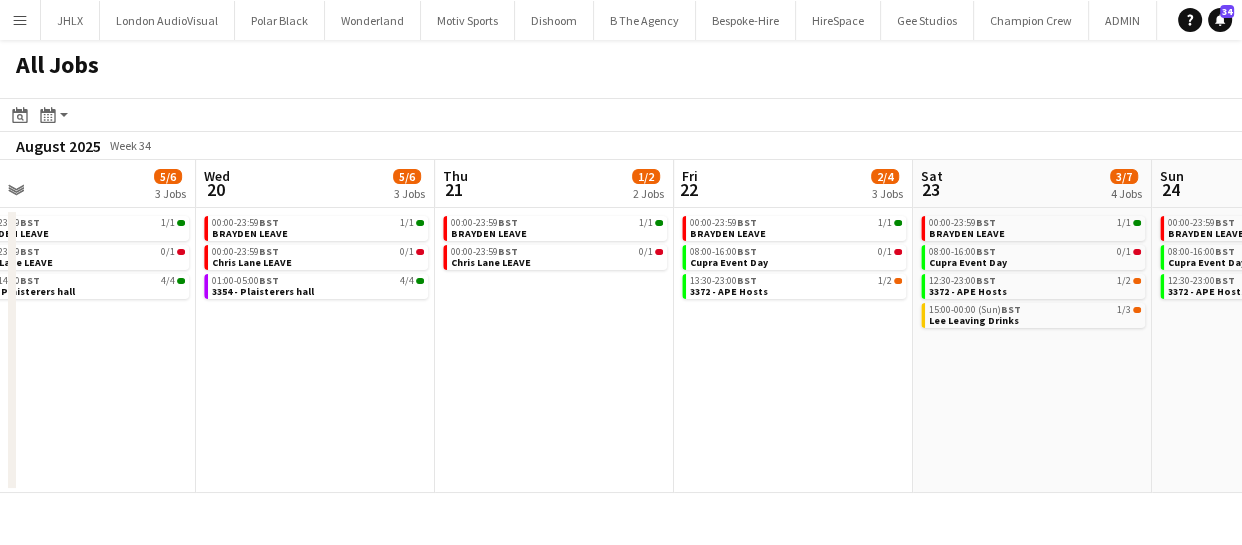 click on "Sat   16   8/11   6 Jobs   Sun   17   4/4   3 Jobs   Mon   18   2/3   3 Jobs   Tue   19   5/6   3 Jobs   Wed   20   5/6   3 Jobs   Thu   21   1/2   2 Jobs   Fri   22   2/4   3 Jobs   Sat   23   3/7   4 Jobs   Sun   24   2/4   3 Jobs   Mon   25   2/2   2 Jobs   Tue   26   1/1   1 Job   00:00-23:59    BST   1/1   BRAYDEN LEAVE   00:00-23:59    BST   1/1   Chris A leave   08:00-16:00    BST   0/1   Cupra Event Day   13:30-23:00    BST   2/2   3372 - APE Hosts   18:00-22:00    BST   4/4   3386 - Sea Containers Events   20:00-00:00 (Sun)   BST   18A   •   0/2   3350 - PEND Harrods   00:00-23:59    BST   1/1   BRAYDEN LEAVE   00:00-23:59    BST   1/1   Chris A leave   00:30-04:30    BST   2/2   3386 - Sea Containers Events   00:00-23:59    BST   1/1   BRAYDEN LEAVE   00:00-23:59    BST   1/1   Chris Lane LEAVE   15:00-18:00    BST   0/1   3398 - PEND - b. the agency   00:00-23:59    BST   1/1   BRAYDEN LEAVE   00:00-23:59    BST   0/1   Chris Lane LEAVE   10:00-14:00    BST   4/4   3354 - Plaisterers hall   BST" at bounding box center (621, 326) 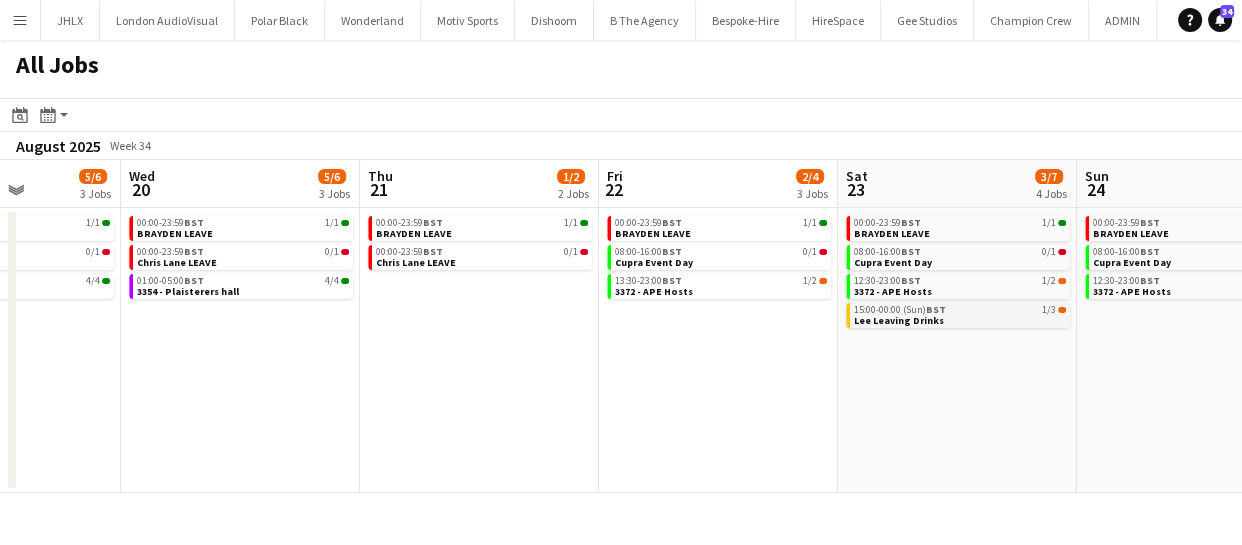 click on "Lee Leaving Drinks" at bounding box center [899, 320] 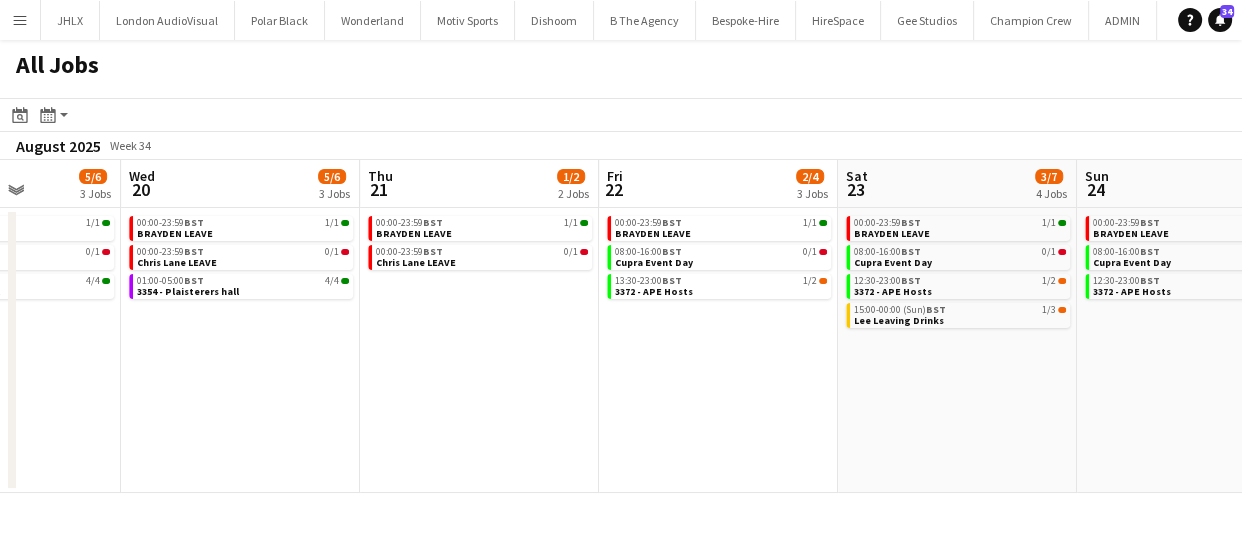 drag, startPoint x: 831, startPoint y: 400, endPoint x: 793, endPoint y: 400, distance: 38 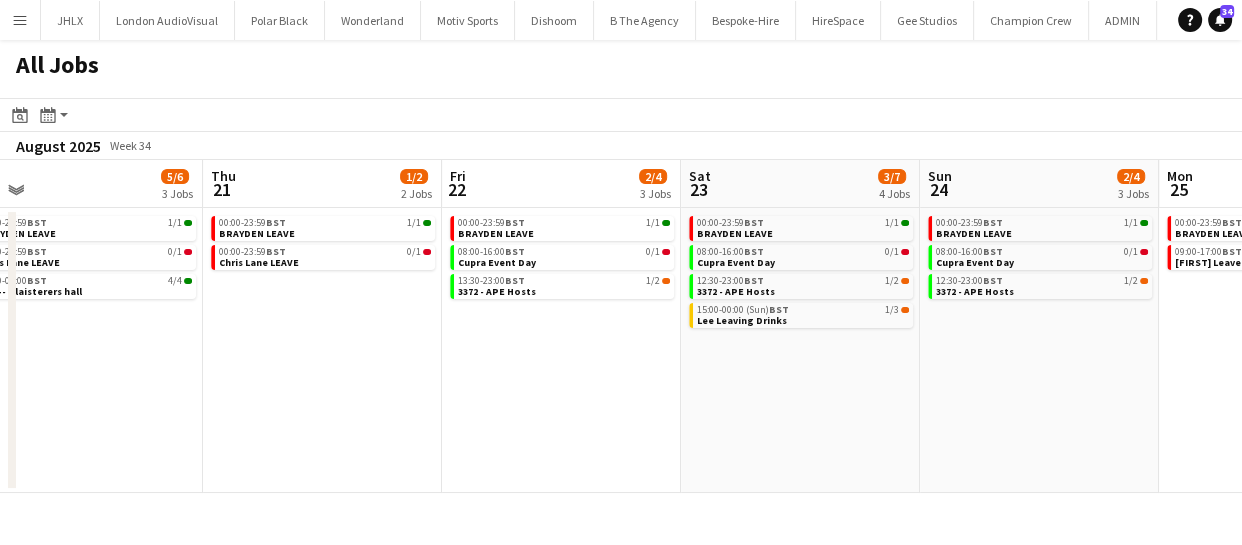 drag, startPoint x: 867, startPoint y: 383, endPoint x: 720, endPoint y: 379, distance: 147.05441 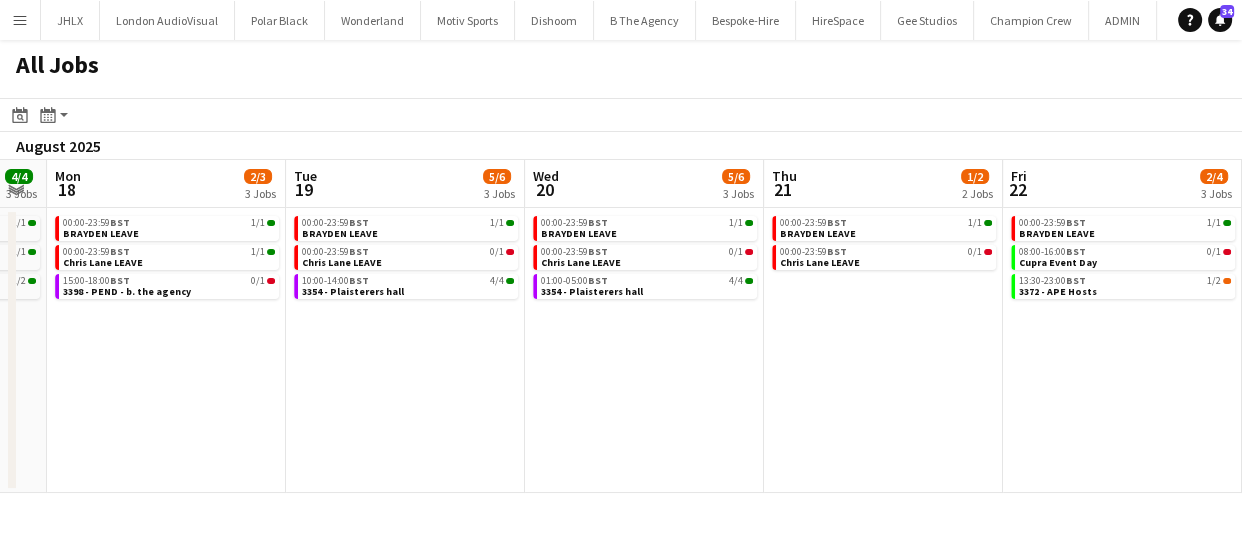 drag, startPoint x: 414, startPoint y: 364, endPoint x: 1085, endPoint y: 393, distance: 671.6264 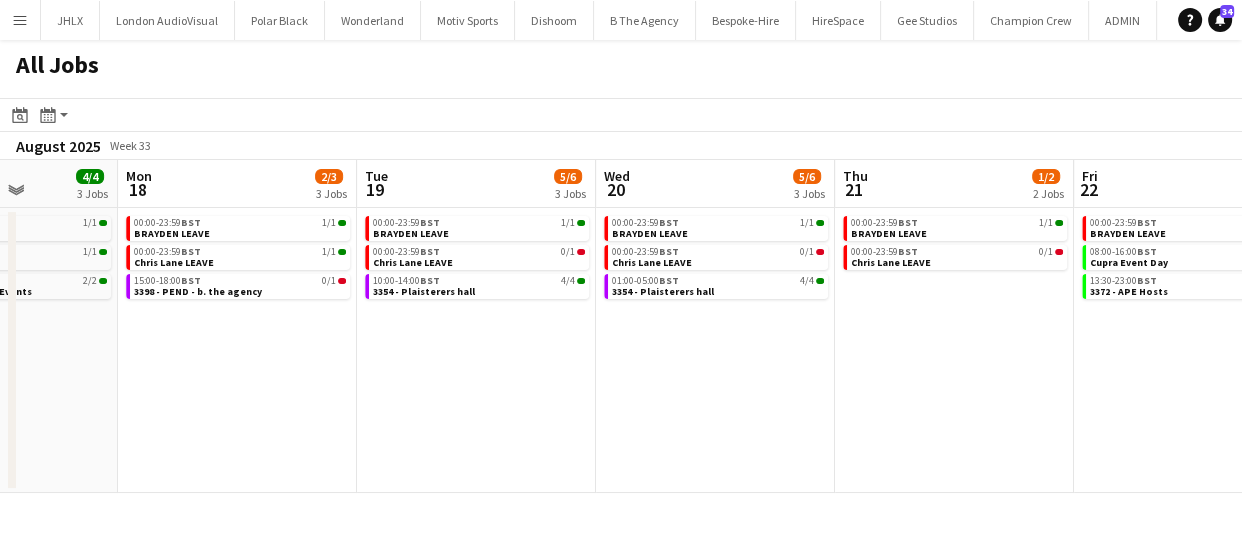 drag, startPoint x: 324, startPoint y: 429, endPoint x: 820, endPoint y: 450, distance: 496.44437 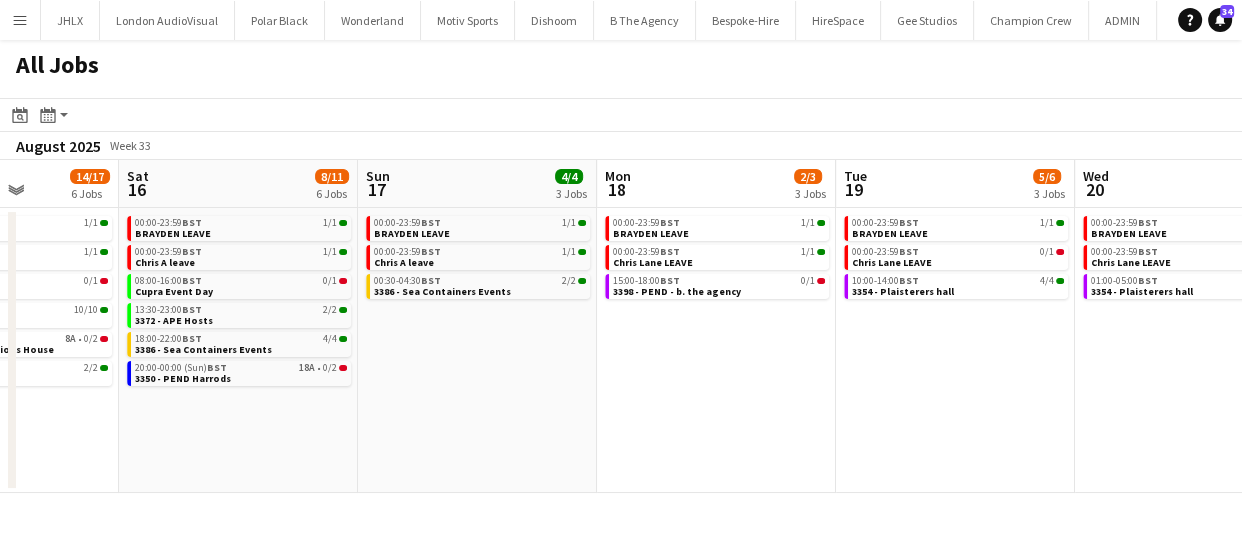 drag, startPoint x: 538, startPoint y: 468, endPoint x: 769, endPoint y: 454, distance: 231.42386 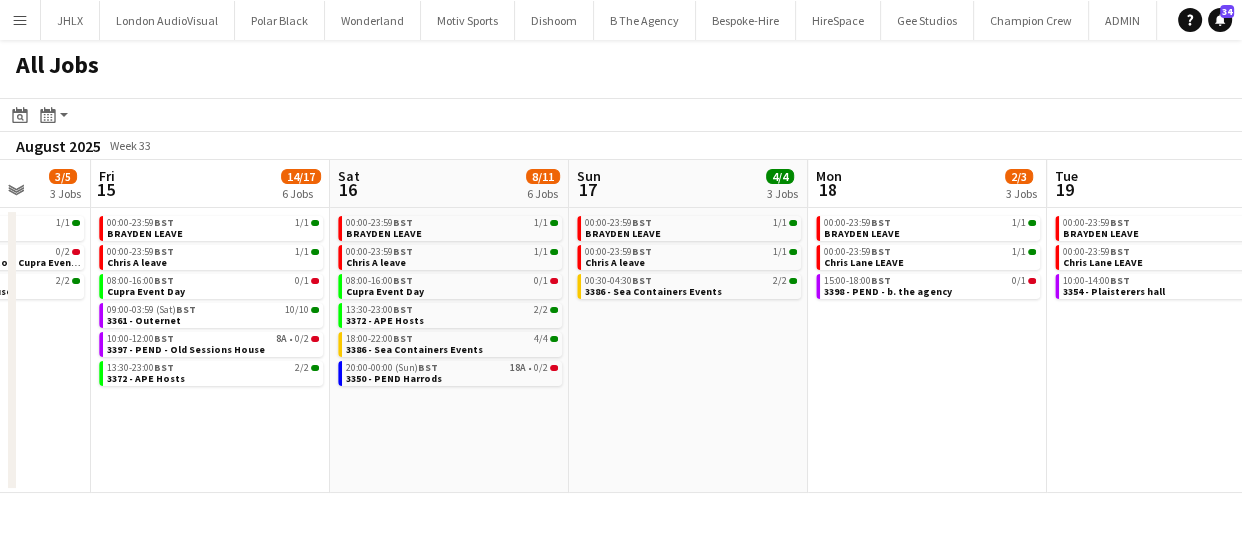 click on "Tue   12   1/3   2 Jobs   Wed   13   3/7   4 Jobs   Thu   14   3/5   3 Jobs   Fri   15   14/17   6 Jobs   Sat   16   8/11   6 Jobs   Sun   17   4/4   3 Jobs   Mon   18   2/3   3 Jobs   Tue   19   5/6   3 Jobs   Wed   20   5/6   3 Jobs   Thu   21   1/2   2 Jobs   Fri   22   2/4   3 Jobs   00:00-23:59    BST   1/1   BRAYDEN LEAVE   08:00-16:00    BST   0/2   3382 - PEND -  (MEWP Operator) Cupra Event Day   00:00-23:59    BST   1/1   BRAYDEN LEAVE   08:00-16:00    BST   0/2   3382 - PEND -  (MEWP Operator) Cupra Event Day   09:00-11:00    BST   2/2   3384 - PEND - Somerset House    20:00-00:00 (Thu)   BST   21A   •   0/2   3350 - PEND Harrods   00:00-23:59    BST   1/1   BRAYDEN LEAVE   08:00-16:00    BST   0/2   3382 - PEND -  (MEWP Operator) Cupra Event Day   16:00-18:00    BST   2/2   3384 - PEND - Somerset House    00:00-23:59    BST   1/1   BRAYDEN LEAVE   00:00-23:59    BST   1/1   Chris A leave   08:00-16:00    BST   0/1   Cupra Event Day   09:00-03:59 (Sat)   BST   10/10   3361 - Outernet   BST   8A" at bounding box center [621, 326] 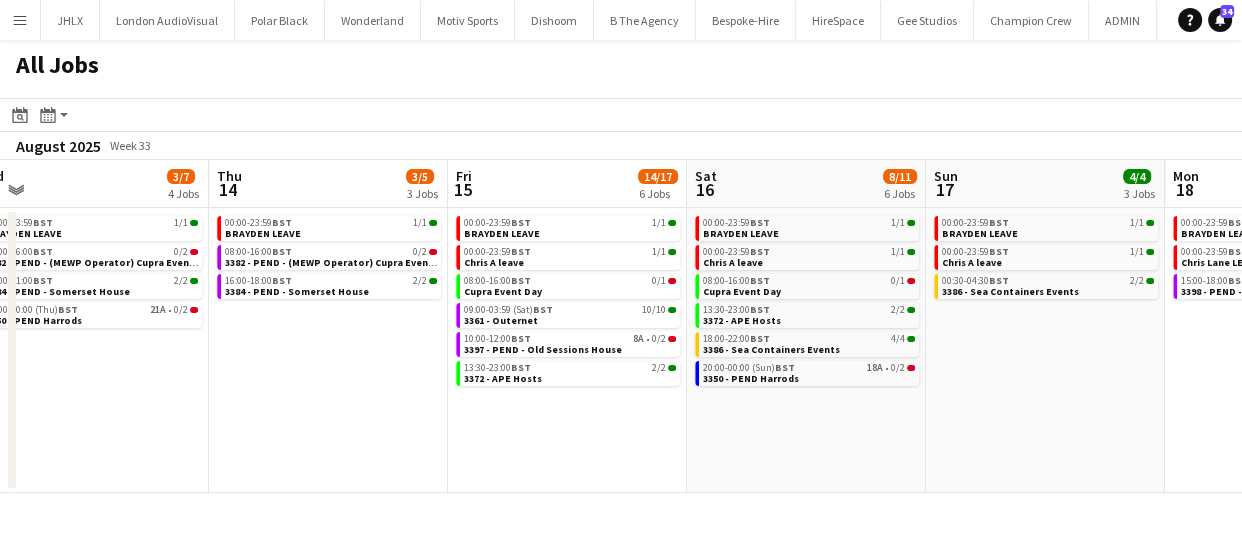 drag, startPoint x: 573, startPoint y: 474, endPoint x: 875, endPoint y: 465, distance: 302.13406 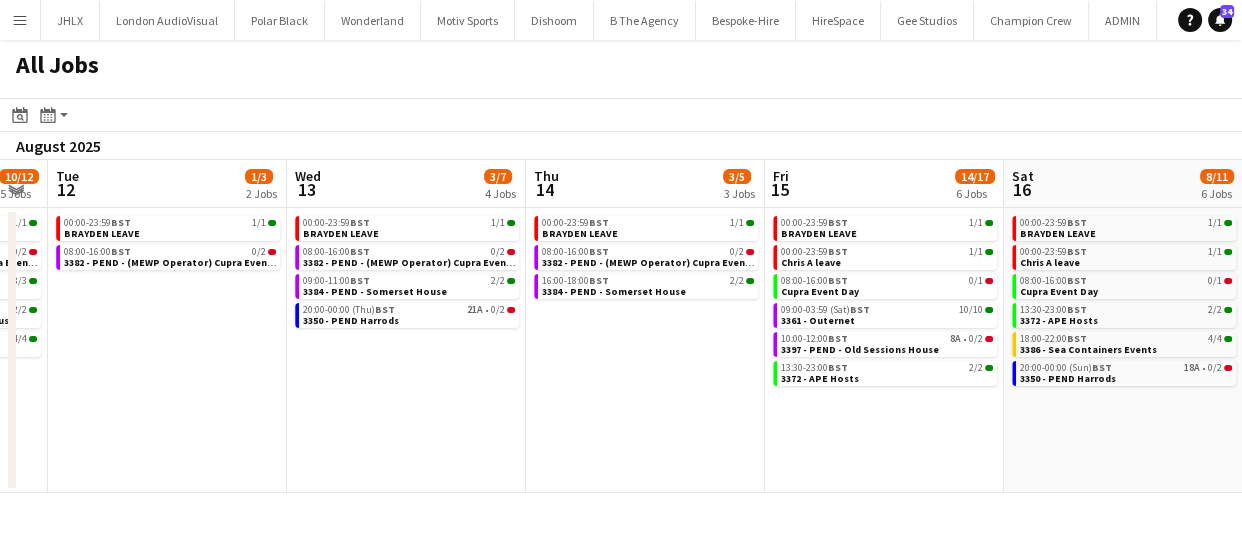 click on "Sun   10   20/20   4 Jobs   Mon   11   10/12   5 Jobs   Tue   12   1/3   2 Jobs   Wed   13   3/7   4 Jobs   Thu   14   3/5   3 Jobs   Fri   15   14/17   6 Jobs   Sat   16   8/11   6 Jobs   Sun   17   4/4   3 Jobs   Mon   18   2/3   3 Jobs   Tue   19   5/6   3 Jobs   Wed   20   5/6   3 Jobs   00:00-23:59    BST   1/1   BRAYDEN LEAVE   00:00-23:59    BST   1/1   Chris A leave   01:30-12:00    BST   8/8   3341 - V&A Museum   16:00-21:00    BST   10/10   3391 - London Tri   00:00-23:59    BST   1/1   BRAYDEN LEAVE   08:00-16:00    BST   0/2   3382 - PEND - (MEWP Operator) Cupra Event Day   08:00-12:00    BST   3/3   3391 - London Tri   15:00-19:00    BST   2/2   3385 - PEND - Event Concept Warehouse   16:00-23:00    BST   4/4   3374 - Old Sessions House   00:00-23:59    BST   1/1   BRAYDEN LEAVE   08:00-16:00    BST   0/2   3382 - PEND -  (MEWP Operator) Cupra Event Day   00:00-23:59    BST   1/1   BRAYDEN LEAVE   08:00-16:00    BST   0/2   3382 - PEND -  (MEWP Operator) Cupra Event Day   09:00-11:00    BST" at bounding box center [621, 326] 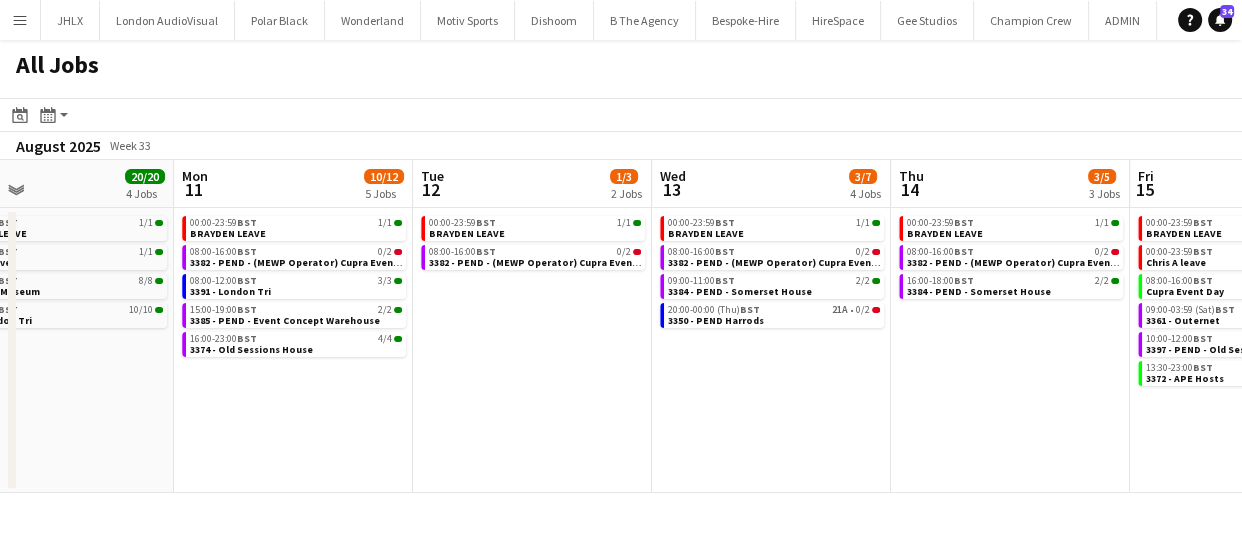 click on "Fri   8   31/60   7 Jobs   Sat   9   6/7   4 Jobs   Sun   10   20/20   4 Jobs   Mon   11   10/12   5 Jobs   Tue   12   1/3   2 Jobs   Wed   13   3/7   4 Jobs   Thu   14   3/5   3 Jobs   Fri   15   14/17   6 Jobs   Sat   16   8/11   6 Jobs   Sun   17   4/4   3 Jobs   Mon   18   2/3   3 Jobs   00:00-23:59    BST   1/1   BRAYDEN LEAVE   00:00-23:59    BST   1/1   Chris A leave   09:00-17:00    BST   1/1   3388 - Veevers Warehouse   09:00-16:00    BST   3/3   3391 - London Tri   09:00-13:00    BST   2/2   3392 - Institute of Contemporary Arts   10:00-12:00    BST   7A   •   0/2   3397 - PEND - Old Sessions House   17:00-23:00    BST   41I   •   23/50   Breezy Summer BBQ   00:00-23:59    BST   1/1   BRAYDEN LEAVE   00:00-23:59    BST   1/1   Chris A leave   15:00-01:00 (Sun)   BST   0/1   3395 - PEND - Manchester (PANEL VAN)   16:00-20:00    BST   4/4   3341 - V&A Museum   00:00-23:59    BST   1/1   BRAYDEN LEAVE   00:00-23:59    BST   1/1   Chris A leave   01:30-12:00    BST   8/8   3341 - V&A Museum   BST" at bounding box center (621, 326) 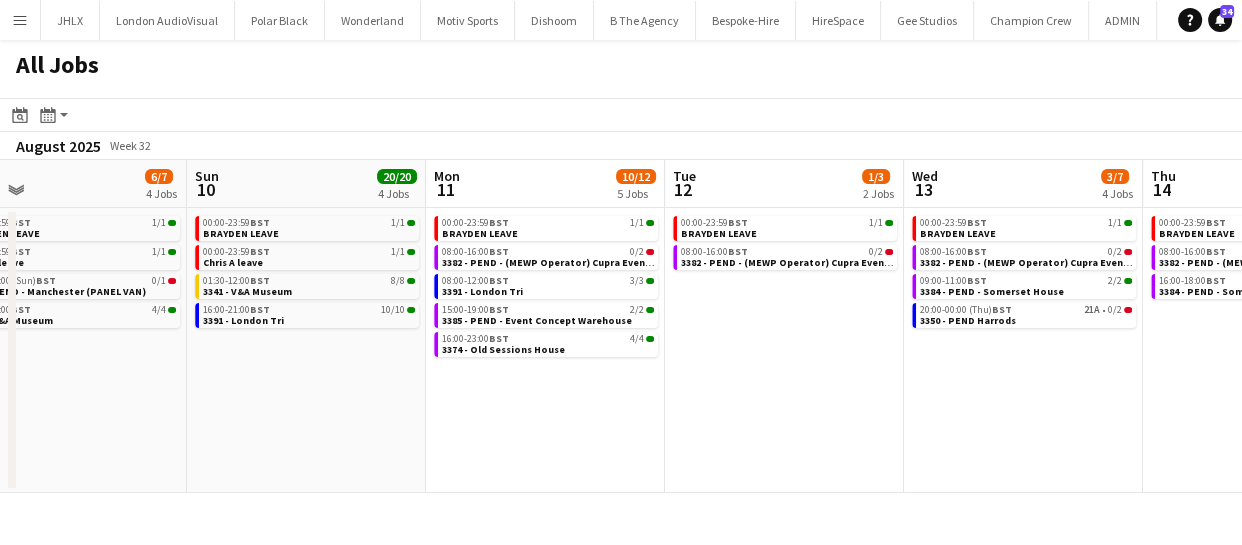 click on "Thu   7   29/30   6 Jobs   Fri   8   31/60   7 Jobs   Sat   9   6/7   4 Jobs   Sun   10   20/20   4 Jobs   Mon   11   10/12   5 Jobs   Tue   12   1/3   2 Jobs   Wed   13   3/7   4 Jobs   Thu   14   3/5   3 Jobs   Fri   15   14/17   6 Jobs   Sat   16   8/11   6 Jobs   Sun   17   4/4   3 Jobs   00:00-23:59    BST   1/1   BRAYDEN LEAVE   06:00-05:30 (Fri)   BST   19/19   3353 - Somerset House    08:30-18:30    BST   0/1   3395 - PEND - Manchester (PANEL VAN)   09:00-17:00    BST   1/1   3388 - Veevers Warehouse   09:00-16:00    BST   3/3   3391 - London Tri   09:30-14:30    BST   5/5   3383 - Ingenius Warehosue   00:00-23:59    BST   1/1   BRAYDEN LEAVE   00:00-23:59    BST   1/1   Chris A leave   09:00-17:00    BST   1/1   3388 - Veevers Warehouse   09:00-16:00    BST   3/3   3391 - London Tri   09:00-13:00    BST   2/2   3392 - Institute of Contemporary Arts   10:00-12:00    BST   7A   •   0/2   3397 - PEND - Old Sessions House   17:00-23:00    BST   41I   •   23/50   Breezy Summer BBQ   00:00-23:59" at bounding box center [621, 326] 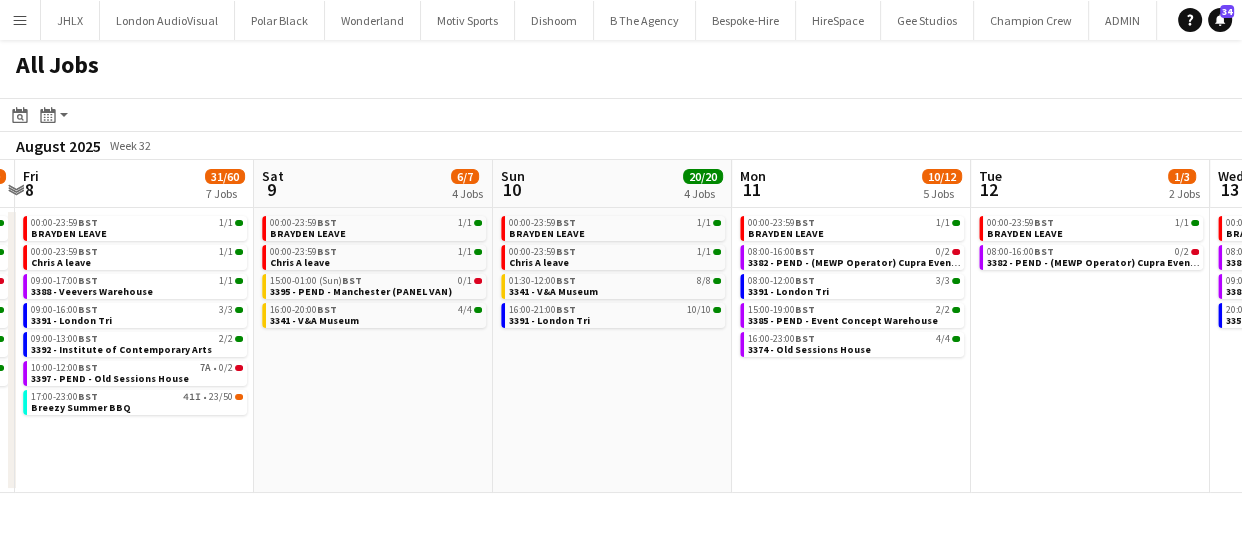 click on "Wed   6   22/22   5 Jobs   Thu   7   29/30   6 Jobs   Fri   8   31/60   7 Jobs   Sat   9   6/7   4 Jobs   Sun   10   20/20   4 Jobs   Mon   11   10/12   5 Jobs   Tue   12   1/3   2 Jobs   Wed   13   3/7   4 Jobs   Thu   14   3/5   3 Jobs   Fri   15   14/17   6 Jobs   Sat   16   8/11   6 Jobs   00:00-23:59    BST   1/1   BRAYDEN LEAVE   09:00-17:00    BST   4/4   3383 - Ingenius Warehosue   09:00-17:00    BST   1/1   3388 - Veevers Warehouse   09:00-16:00    BST   8/8   3391 - London Tri   23:59-05:59 (Thu)   BST   8/8   3353 - Somerset House    00:00-23:59    BST   1/1   BRAYDEN LEAVE   06:00-05:30 (Fri)   BST   19/19   3353 - Somerset House    08:30-18:30    BST   0/1   3395 - PEND - Manchester (PANEL VAN)   09:00-17:00    BST   1/1   3388 - Veevers Warehouse   09:00-16:00    BST   3/3   3391 - London Tri   09:30-14:30    BST   5/5   3383 - Ingenius Warehosue   00:00-23:59    BST   1/1   BRAYDEN LEAVE   00:00-23:59    BST   1/1   Chris A leave   09:00-17:00    BST   1/1   3388 - Veevers Warehouse   BST" at bounding box center (621, 326) 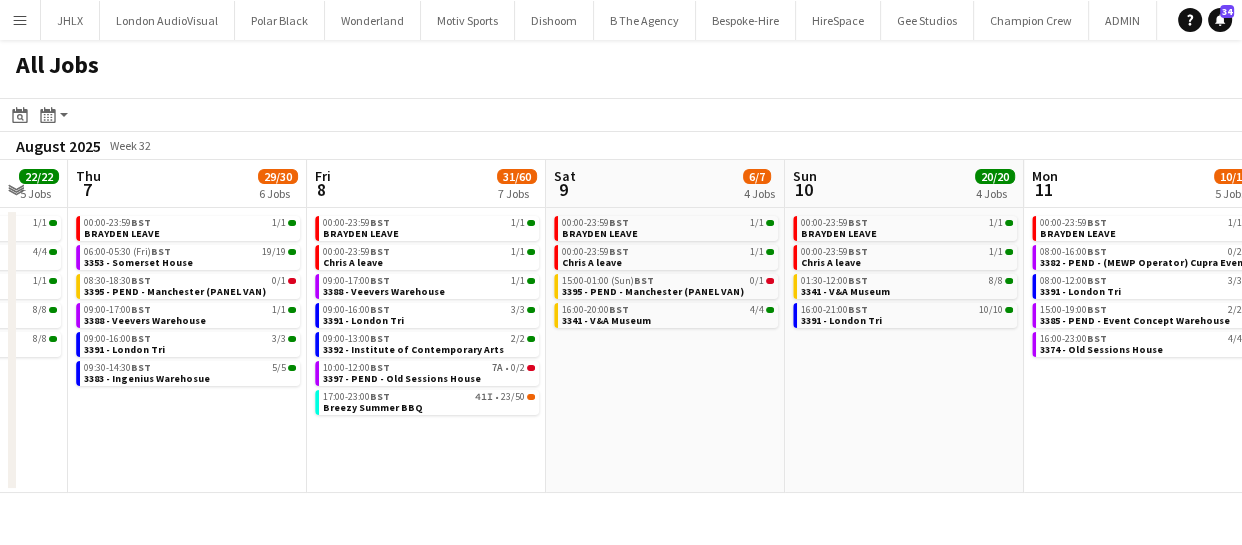 click on "Tue   5   6/6   3 Jobs   Wed   6   22/22   5 Jobs   Thu   7   29/30   6 Jobs   Fri   8   31/60   7 Jobs   Sat   9   6/7   4 Jobs   Sun   10   20/20   4 Jobs   Mon   11   10/12   5 Jobs   Tue   12   1/3   2 Jobs   Wed   13   3/7   4 Jobs   Thu   14   3/5   3 Jobs   Fri   15   14/17   6 Jobs   00:00-23:59    BST   1/1   BRAYDEN LEAVE   09:00-17:00    BST   4/4   3383 - Ingenius Warehosue   09:00-17:00    BST   1/1   3388 - Veevers Warehouse   00:00-23:59    BST   1/1   BRAYDEN LEAVE   09:00-17:00    BST   4/4   3383 - Ingenius Warehosue   09:00-17:00    BST   1/1   3388 - Veevers Warehouse   09:00-16:00    BST   8/8   3391 - London Tri   23:59-05:59 (Thu)   BST   8/8   3353 - Somerset House    00:00-23:59    BST   1/1   BRAYDEN LEAVE   06:00-05:30 (Fri)   BST   19/19   3353 - Somerset House    08:30-18:30    BST   0/1   3395 - PEND - Manchester (PANEL VAN)   09:00-17:00    BST   1/1   3388 - Veevers Warehouse   09:00-16:00    BST   3/3   3391 - London Tri   09:30-14:30    BST   5/5   3383 - Ingenius Warehosue" at bounding box center (621, 326) 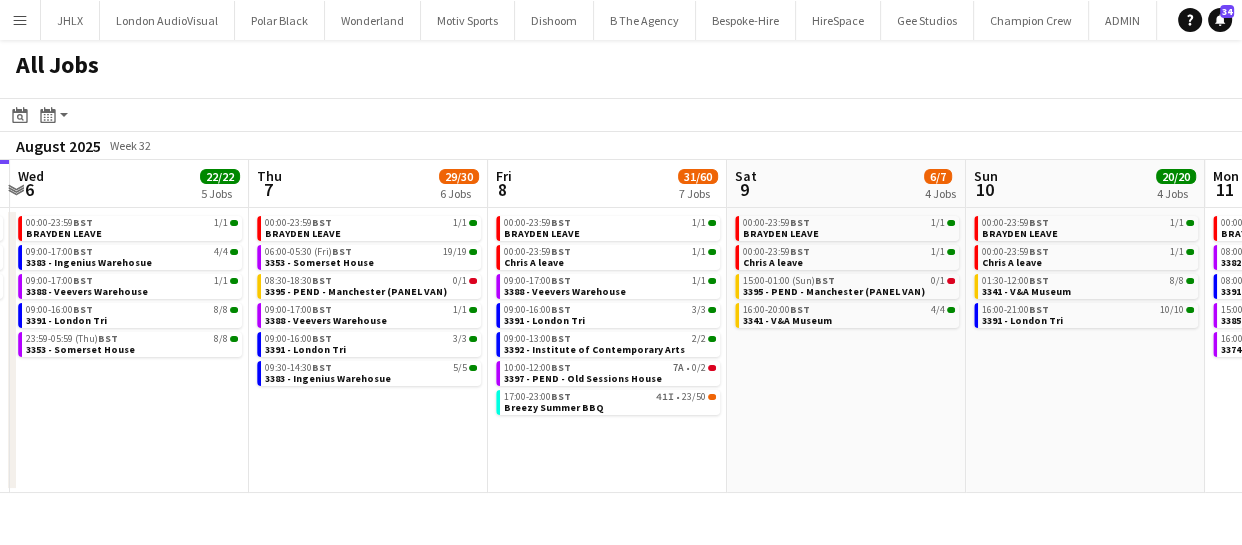 click on "Mon   4   5/6   5 Jobs   Tue   5   6/6   3 Jobs   Wed   6   22/22   5 Jobs   Thu   7   29/30   6 Jobs   Fri   8   31/60   7 Jobs   Sat   9   6/7   4 Jobs   Sun   10   20/20   4 Jobs   Mon   11   10/12   5 Jobs   Tue   12   1/3   2 Jobs   Wed   13   3/7   4 Jobs   Thu   14   3/5   3 Jobs   07:00-17:00    BST   1/1   3378 - Birmingham   08:00-16:00    BST   0/1   Luton Van brakes repair    09:00-16:00    BST   1/1   3366 - Business Design Centre (PANEL VAN)   09:00-18:00    BST   2/2   3377 - Royal Festival Hall   09:00-17:00    BST   1/1   3388 - Veevers Warehouse   00:00-23:59    BST   1/1   BRAYDEN LEAVE   09:00-17:00    BST   4/4   3383 - Ingenius Warehosue   09:00-17:00    BST   1/1   3388 - Veevers Warehouse   00:00-23:59    BST   1/1   BRAYDEN LEAVE   09:00-17:00    BST   4/4   3383 - Ingenius Warehosue   09:00-17:00    BST   1/1   3388 - Veevers Warehouse   09:00-16:00    BST   8/8   3391 - London Tri   23:59-05:59 (Thu)   BST   8/8   3353 - Somerset House    00:00-23:59    BST   1/1   BRAYDEN LEAVE" at bounding box center [621, 326] 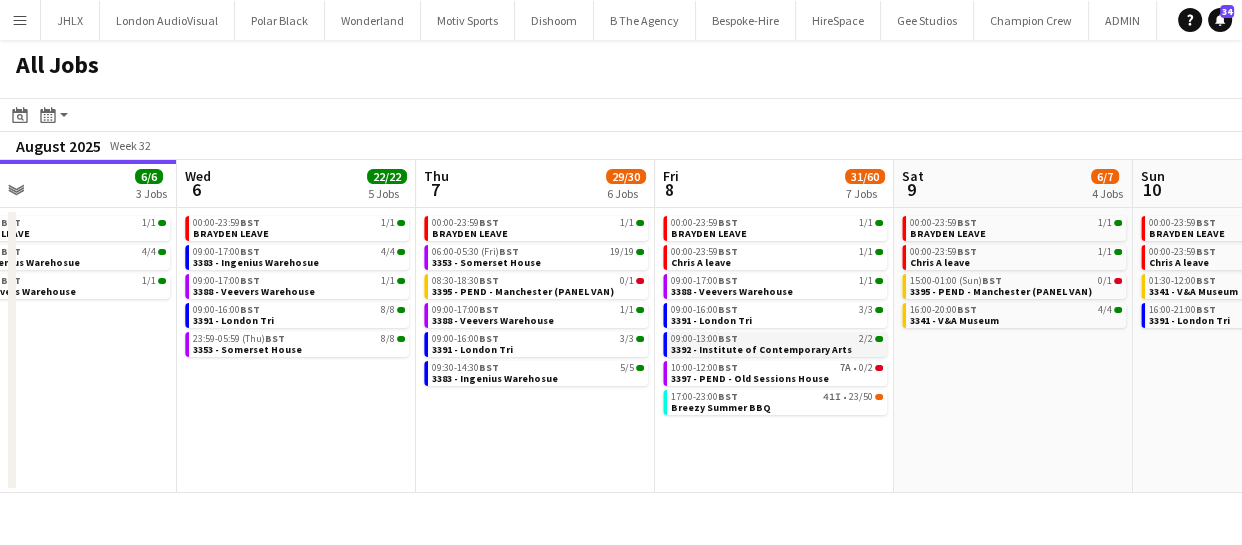 click on "3392 - Institute of Contemporary Arts" at bounding box center [761, 349] 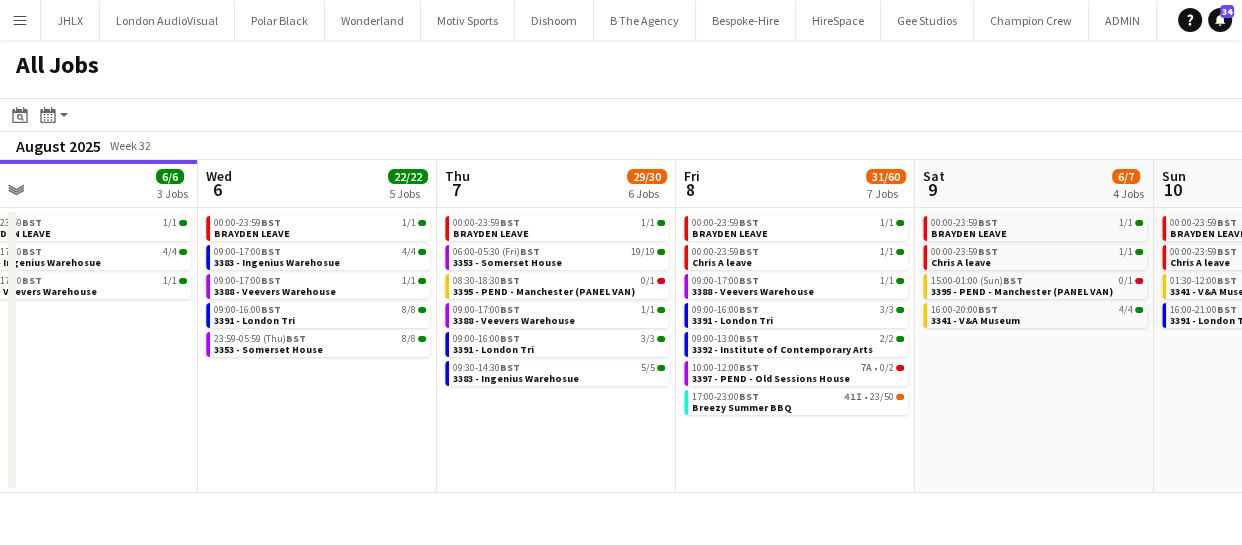 scroll, scrollTop: 0, scrollLeft: 481, axis: horizontal 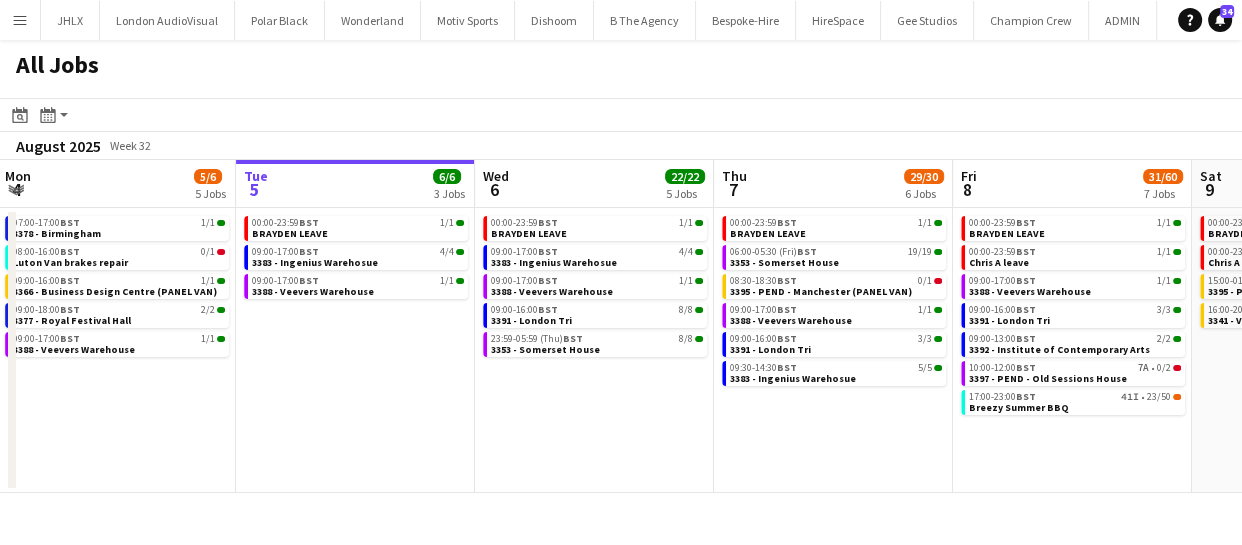 drag, startPoint x: 488, startPoint y: 438, endPoint x: 785, endPoint y: 474, distance: 299.17386 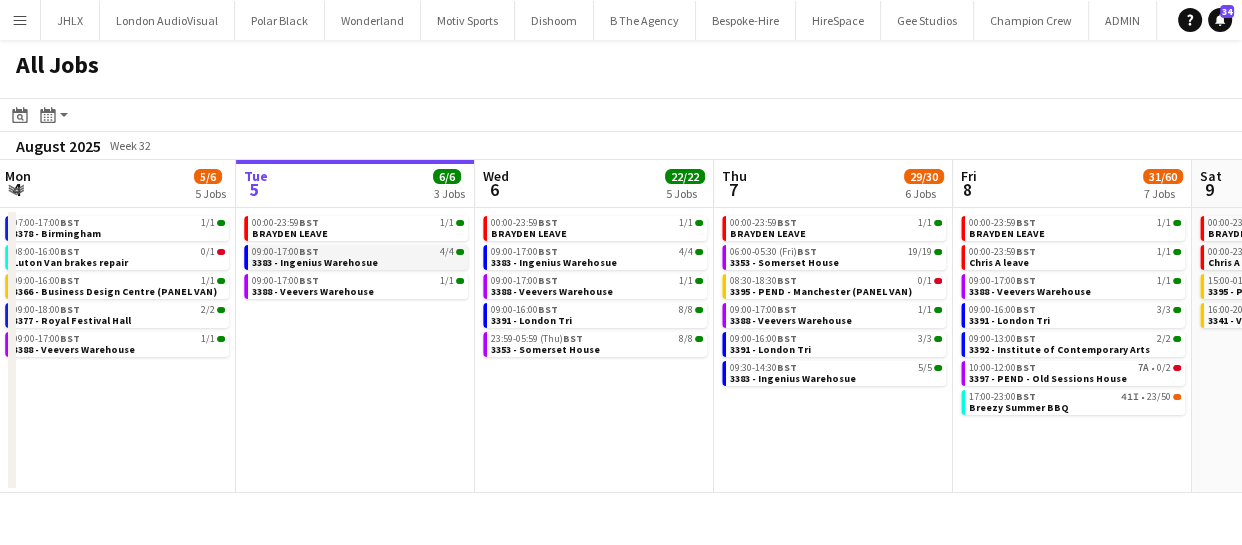 click on "09:00-17:00    BST   4/4" at bounding box center [358, 252] 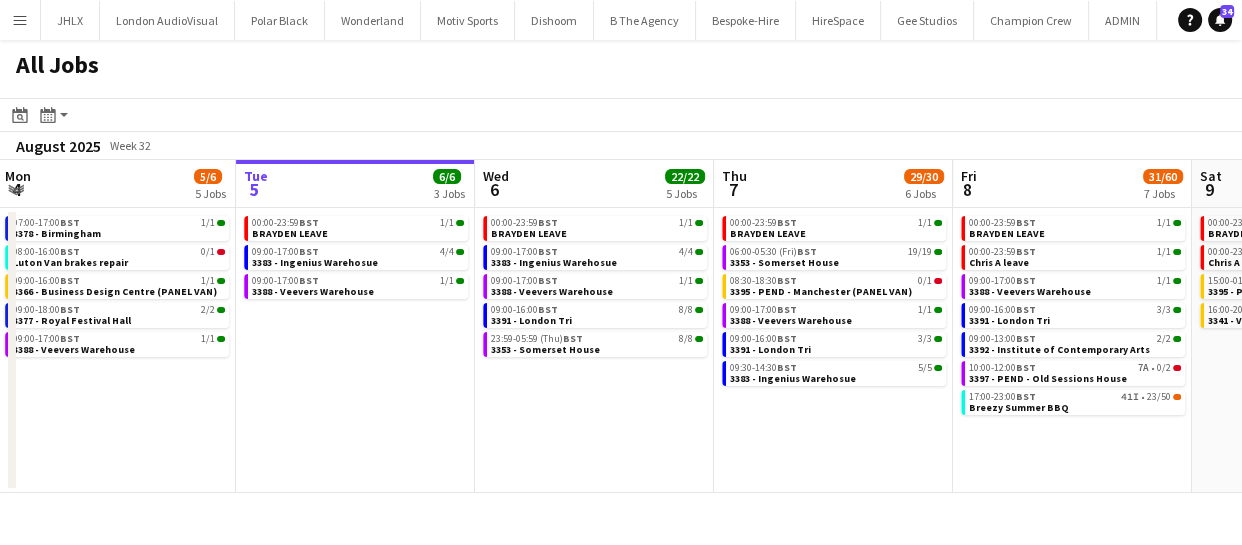click on "Sat   2   4/4   3 Jobs   Sun   3   3/3   2 Jobs   Mon   4   5/6   5 Jobs   Tue   5   6/6   3 Jobs   Wed   6   22/22   5 Jobs   Thu   7   29/30   6 Jobs   Fri   8   31/60   7 Jobs   Sat   9   6/7   4 Jobs   Sun   10   20/20   4 Jobs   Mon   11   10/12   5 Jobs   Tue   12   1/3   2 Jobs   00:00-23:59    BST   1/1   CHRIS A LEAVE   07:30-09:30    BST   2/2   3351 - The Studio Space   08:00-10:00    BST   1/1   3387 - Dulwich Park   08:30-16:30    BST   1/1   3366 - Business Design Centre (PANEL VAN)   17:30-20:30    BST   2/2   3351 - The Studio Space   07:00-17:00    BST   1/1   3378 - Birmingham   08:00-16:00    BST   0/1   Luton Van brakes repair    09:00-16:00    BST   1/1   3366 - Business Design Centre (PANEL VAN)   09:00-18:00    BST   2/2   3377 - Royal Festival Hall   09:00-17:00    BST   1/1   3388 - Veevers Warehouse   00:00-23:59    BST   1/1   BRAYDEN LEAVE   09:00-17:00    BST   4/4   3383 - Ingenius Warehosue   09:00-17:00    BST   1/1   3388 - Veevers Warehouse   00:00-23:59    BST   1/1   BST" at bounding box center (621, 326) 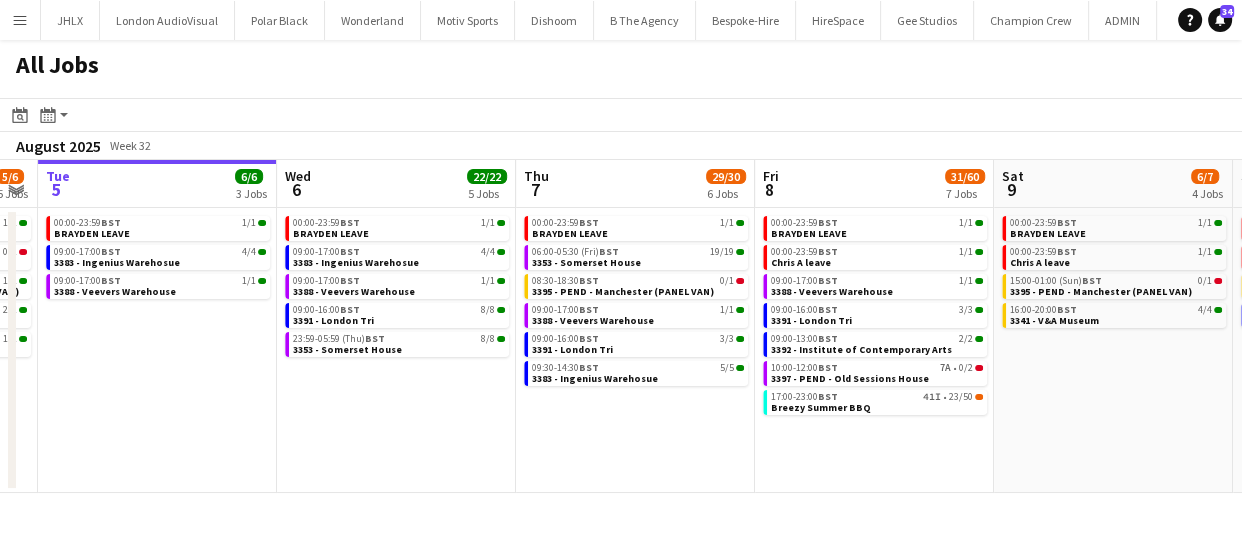 drag, startPoint x: 730, startPoint y: 454, endPoint x: 889, endPoint y: 445, distance: 159.25452 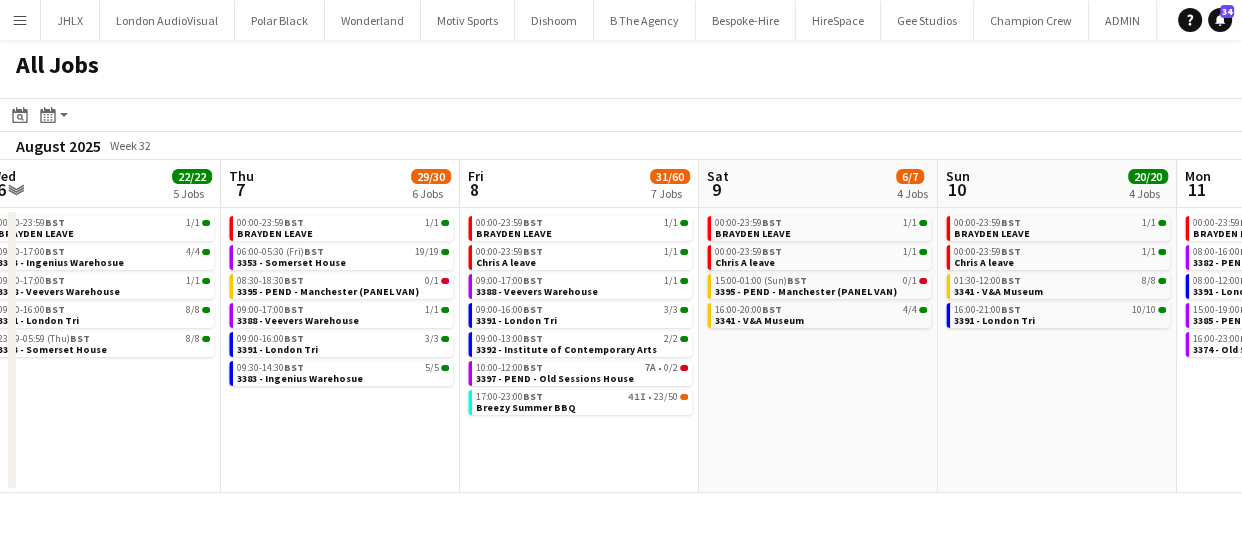 click on "Sat   2   4/4   3 Jobs   Sun   3   3/3   2 Jobs   Mon   4   5/6   5 Jobs   Tue   5   6/6   3 Jobs   Wed   6   22/22   5 Jobs   Thu   7   29/30   6 Jobs   Fri   8   31/60   7 Jobs   Sat   9   6/7   4 Jobs   Sun   10   20/20   4 Jobs   Mon   11   10/12   5 Jobs   Tue   12   1/3   2 Jobs   00:00-23:59    BST   1/1   CHRIS A LEAVE   07:30-09:30    BST   2/2   3351 - The Studio Space   08:00-10:00    BST   1/1   3387 - Dulwich Park   08:30-16:30    BST   1/1   3366 - Business Design Centre (PANEL VAN)   17:30-20:30    BST   2/2   3351 - The Studio Space   07:00-17:00    BST   1/1   3378 - Birmingham   08:00-16:00    BST   0/1   Luton Van brakes repair    09:00-16:00    BST   1/1   3366 - Business Design Centre (PANEL VAN)   09:00-18:00    BST   2/2   3377 - Royal Festival Hall   09:00-17:00    BST   1/1   3388 - Veevers Warehouse   00:00-23:59    BST   1/1   BRAYDEN LEAVE   09:00-17:00    BST   4/4   3383 - Ingenius Warehosue   09:00-17:00    BST   1/1   3388 - Veevers Warehouse   00:00-23:59    BST   1/1   BST" at bounding box center (621, 326) 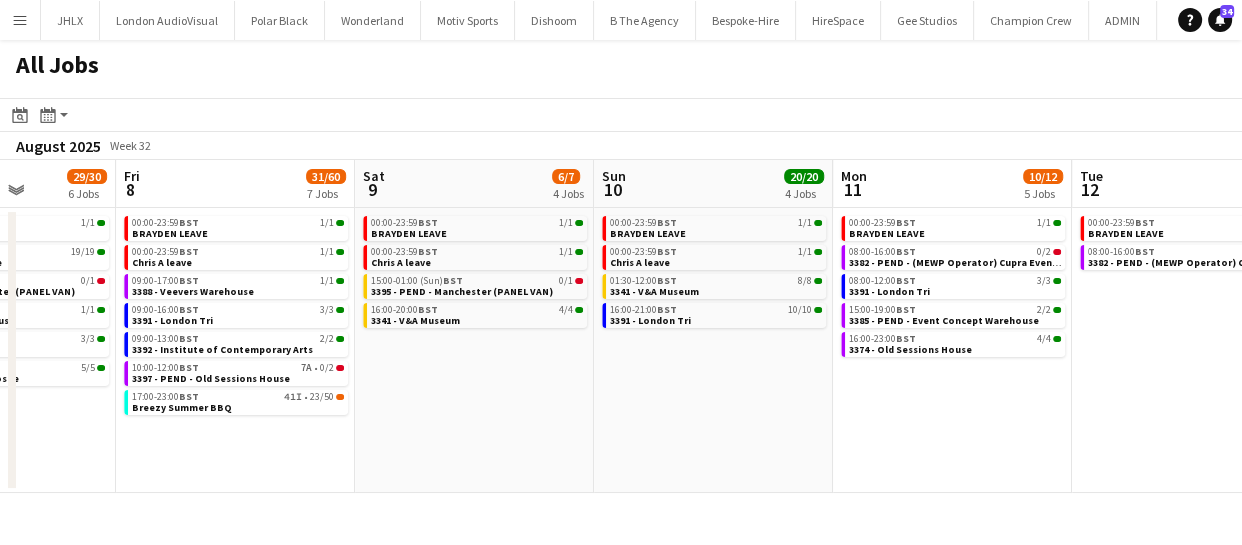 drag, startPoint x: 841, startPoint y: 449, endPoint x: 730, endPoint y: 457, distance: 111.28792 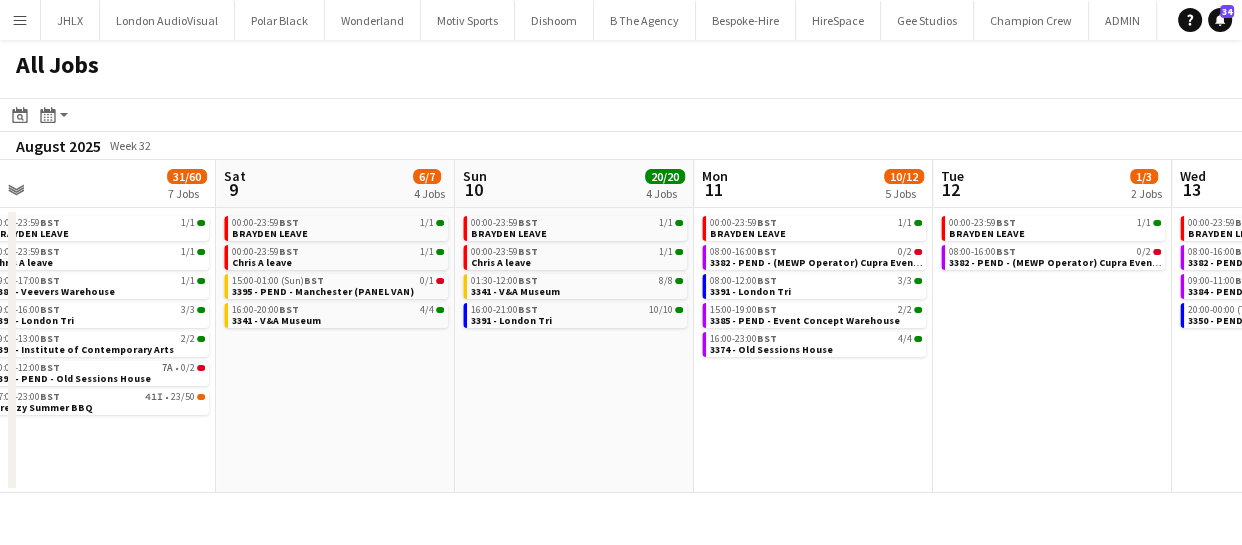 click on "Mon   4   5/6   5 Jobs   Tue   5   6/6   3 Jobs   Wed   6   22/22   5 Jobs   Thu   7   29/30   6 Jobs   Fri   8   31/60   7 Jobs   Sat   9   6/7   4 Jobs   Sun   10   20/20   4 Jobs   Mon   11   10/12   5 Jobs   Tue   12   1/3   2 Jobs   Wed   13   3/7   4 Jobs   Thu   14   3/5   3 Jobs   07:00-17:00    BST   1/1   3378 - Birmingham   08:00-16:00    BST   0/1   Luton Van brakes repair    09:00-16:00    BST   1/1   3366 - Business Design Centre (PANEL VAN)   09:00-18:00    BST   2/2   3377 - Royal Festival Hall   09:00-17:00    BST   1/1   3388 - Veevers Warehouse   00:00-23:59    BST   1/1   BRAYDEN LEAVE   09:00-17:00    BST   4/4   3383 - Ingenius Warehosue   09:00-17:00    BST   1/1   3388 - Veevers Warehouse   00:00-23:59    BST   1/1   BRAYDEN LEAVE   09:00-17:00    BST   4/4   3383 - Ingenius Warehosue   09:00-17:00    BST   1/1   3388 - Veevers Warehouse   09:00-16:00    BST   8/8   3391 - London Tri   23:59-05:59 (Thu)   BST   8/8   3353 - Somerset House    00:00-23:59    BST   1/1   BRAYDEN LEAVE" at bounding box center [621, 326] 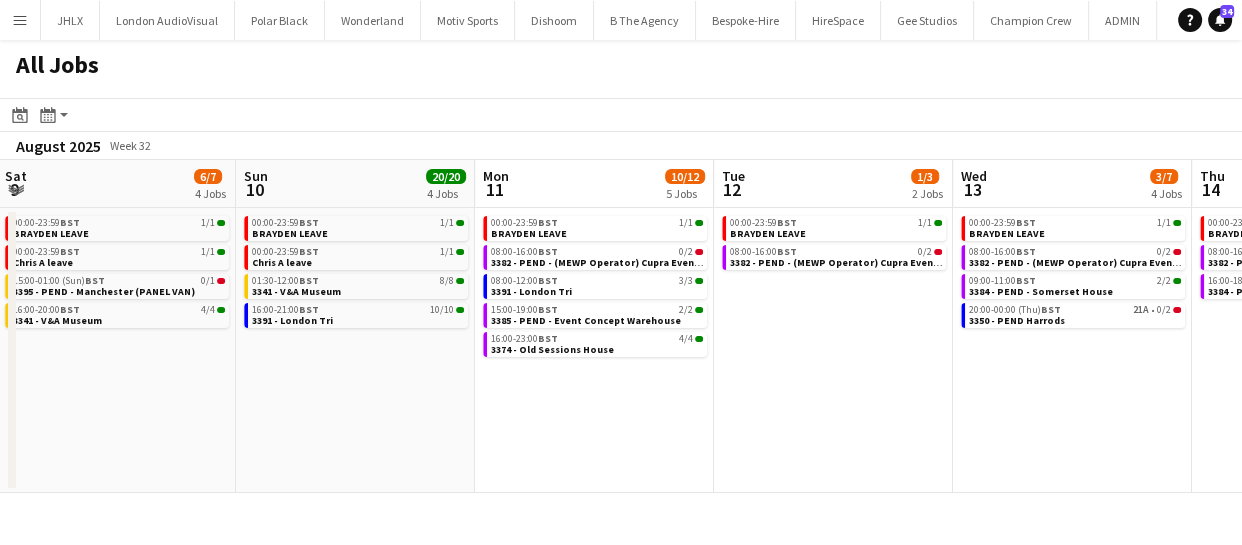 drag, startPoint x: 785, startPoint y: 429, endPoint x: 542, endPoint y: 450, distance: 243.90572 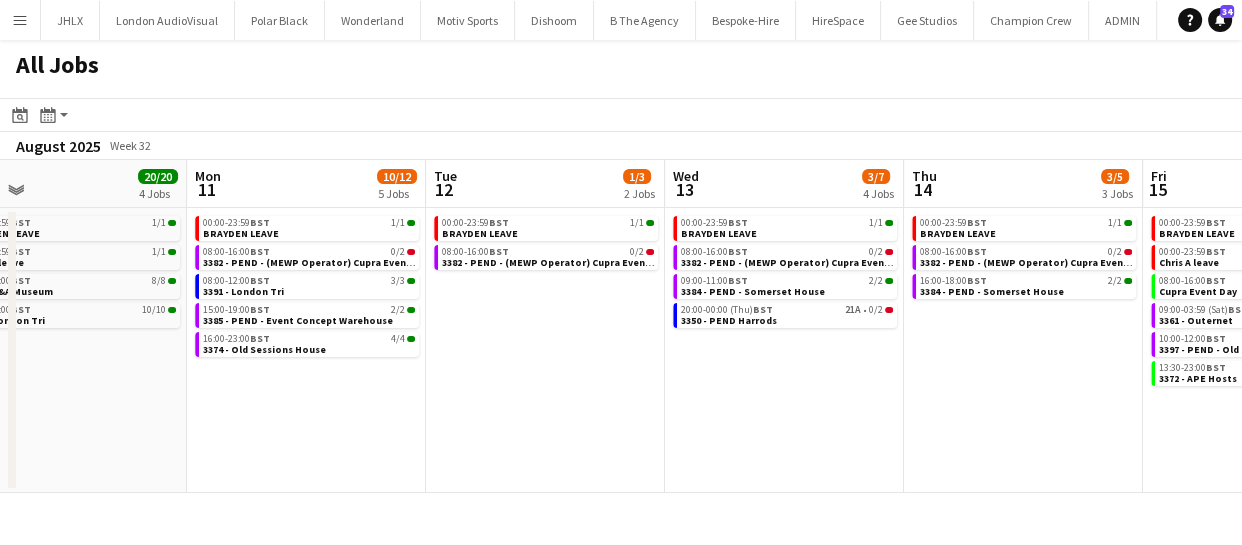 click on "Fri   8   31/60   7 Jobs   Sat   9   6/7   4 Jobs   Sun   10   20/20   4 Jobs   Mon   11   10/12   5 Jobs   Tue   12   1/3   2 Jobs   Wed   13   3/7   4 Jobs   Thu   14   3/5   3 Jobs   Fri   15   14/17   6 Jobs   Sat   16   8/11   6 Jobs   Sun   17   4/4   3 Jobs   Mon   18   2/3   3 Jobs   00:00-23:59    BST   1/1   BRAYDEN LEAVE   00:00-23:59    BST   1/1   Chris A leave   09:00-17:00    BST   1/1   3388 - Veevers Warehouse   09:00-16:00    BST   3/3   3391 - London Tri   09:00-13:00    BST   2/2   3392 - Institute of Contemporary Arts   10:00-12:00    BST   7A   •   0/2   3397 - PEND - Old Sessions House   17:00-23:00    BST   41I   •   23/50   Breezy Summer BBQ   00:00-23:59    BST   1/1   BRAYDEN LEAVE   00:00-23:59    BST   1/1   Chris A leave   15:00-01:00 (Sun)   BST   0/1   3395 - PEND - Manchester (PANEL VAN)   16:00-20:00    BST   4/4   3341 - V&A Museum   00:00-23:59    BST   1/1   BRAYDEN LEAVE   00:00-23:59    BST   1/1   Chris A leave   01:30-12:00    BST   8/8   3341 - V&A Museum   BST" at bounding box center (621, 326) 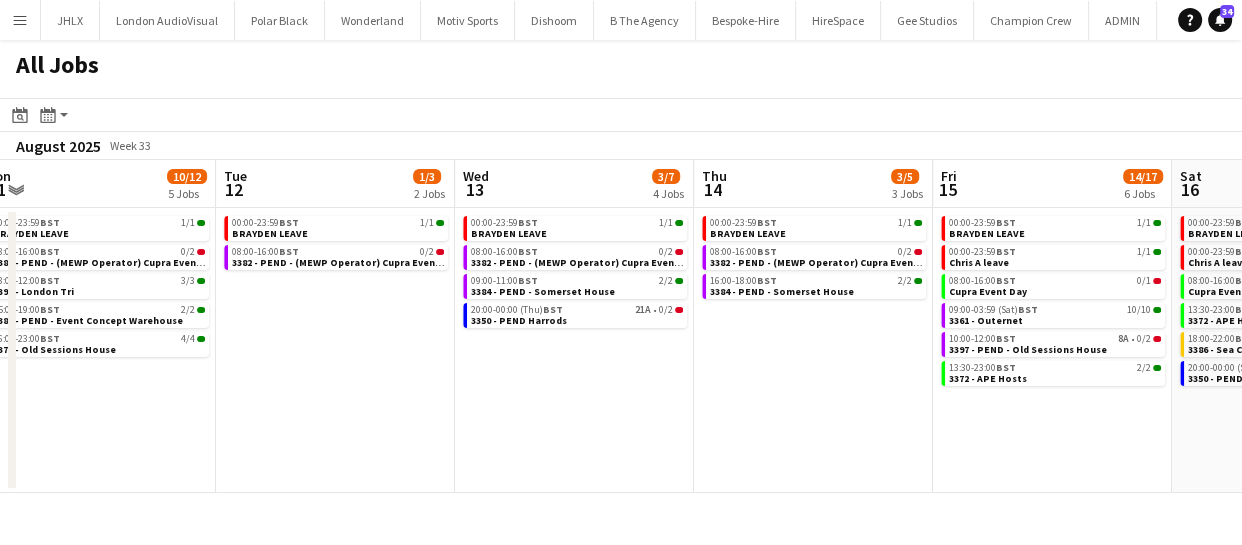click on "Fri   8   31/60   7 Jobs   Sat   9   6/7   4 Jobs   Sun   10   20/20   4 Jobs   Mon   11   10/12   5 Jobs   Tue   12   1/3   2 Jobs   Wed   13   3/7   4 Jobs   Thu   14   3/5   3 Jobs   Fri   15   14/17   6 Jobs   Sat   16   8/11   6 Jobs   Sun   17   4/4   3 Jobs   Mon   18   2/3   3 Jobs   00:00-23:59    BST   1/1   BRAYDEN LEAVE   00:00-23:59    BST   1/1   Chris A leave   09:00-17:00    BST   1/1   3388 - Veevers Warehouse   09:00-16:00    BST   3/3   3391 - London Tri   09:00-13:00    BST   2/2   3392 - Institute of Contemporary Arts   10:00-12:00    BST   7A   •   0/2   3397 - PEND - Old Sessions House   17:00-23:00    BST   41I   •   23/50   Breezy Summer BBQ   00:00-23:59    BST   1/1   BRAYDEN LEAVE   00:00-23:59    BST   1/1   Chris A leave   15:00-01:00 (Sun)   BST   0/1   3395 - PEND - Manchester (PANEL VAN)   16:00-20:00    BST   4/4   3341 - V&A Museum   00:00-23:59    BST   1/1   BRAYDEN LEAVE   00:00-23:59    BST   1/1   Chris A leave   01:30-12:00    BST   8/8   3341 - V&A Museum   BST" at bounding box center [621, 326] 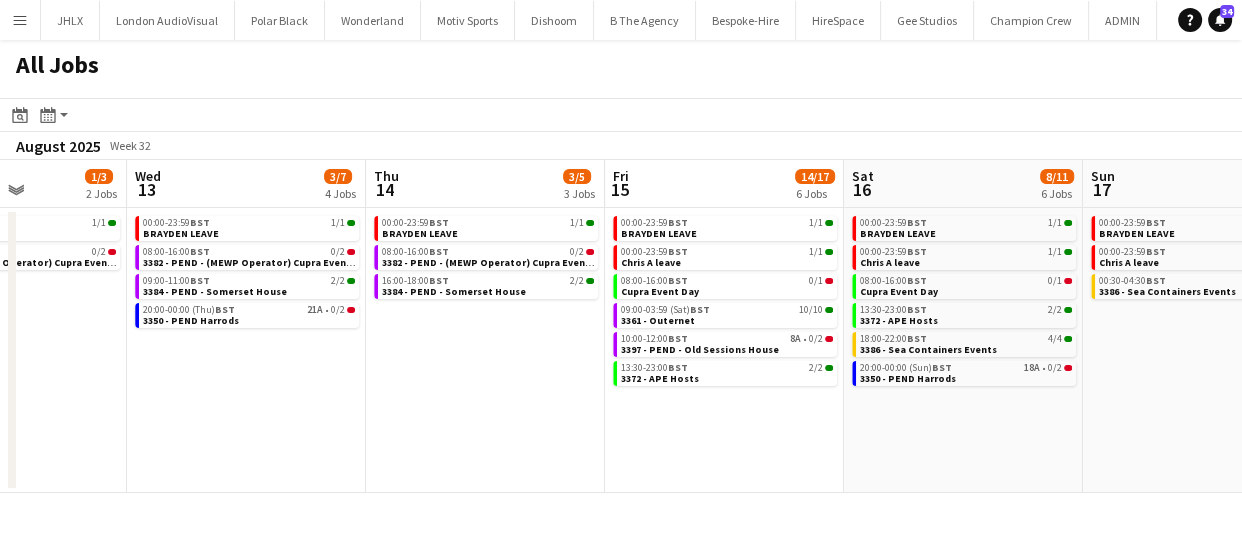 drag, startPoint x: 670, startPoint y: 365, endPoint x: 449, endPoint y: 384, distance: 221.81523 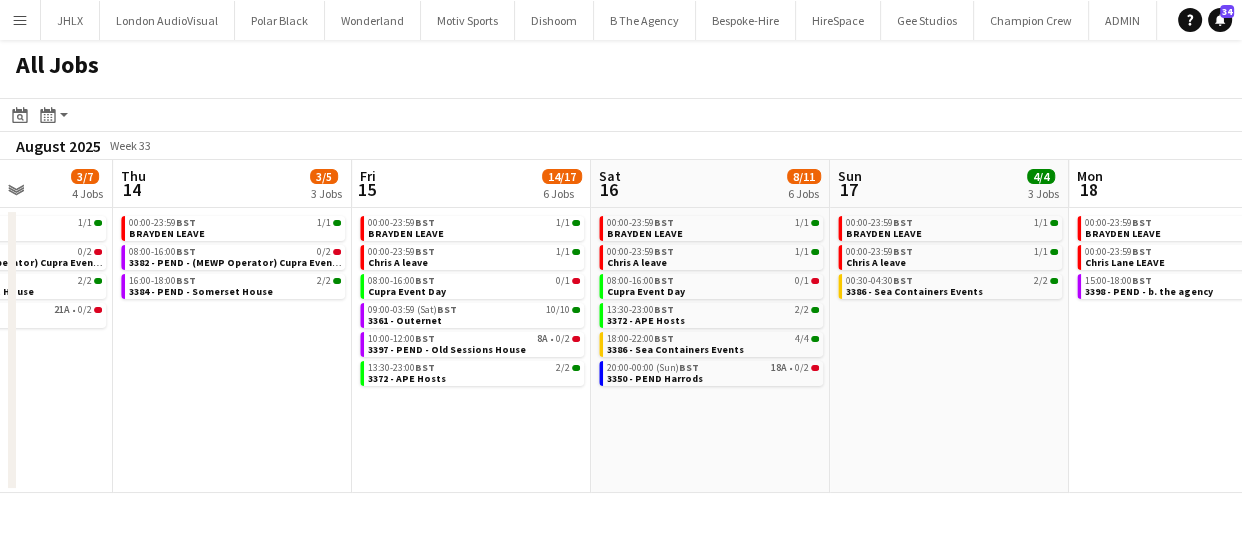 drag, startPoint x: 640, startPoint y: 351, endPoint x: 744, endPoint y: 347, distance: 104.0769 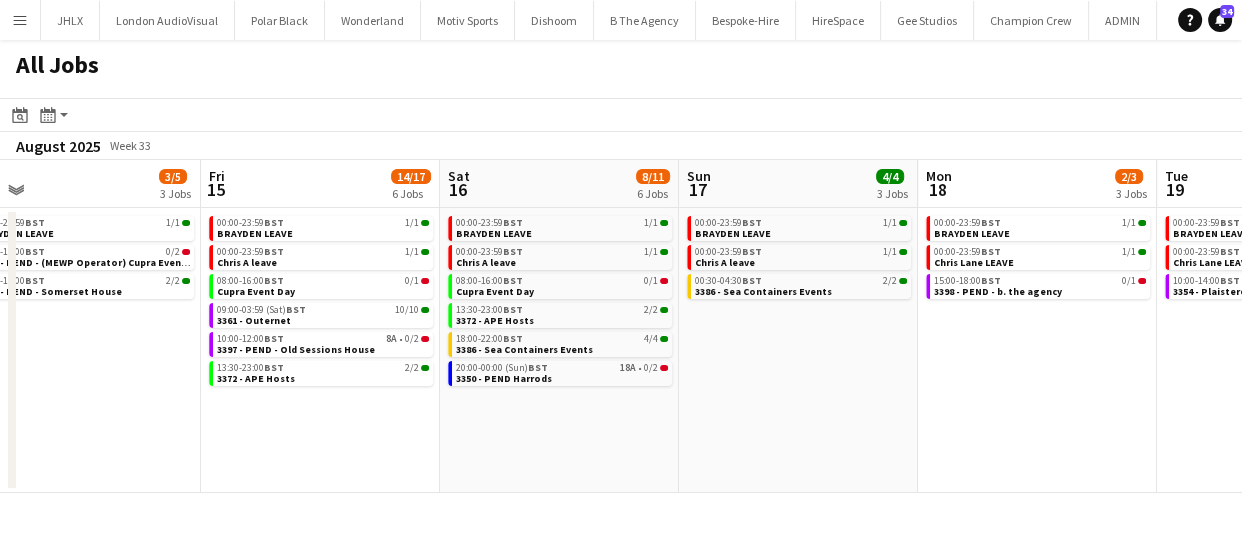 drag, startPoint x: 670, startPoint y: 346, endPoint x: 570, endPoint y: 354, distance: 100.31949 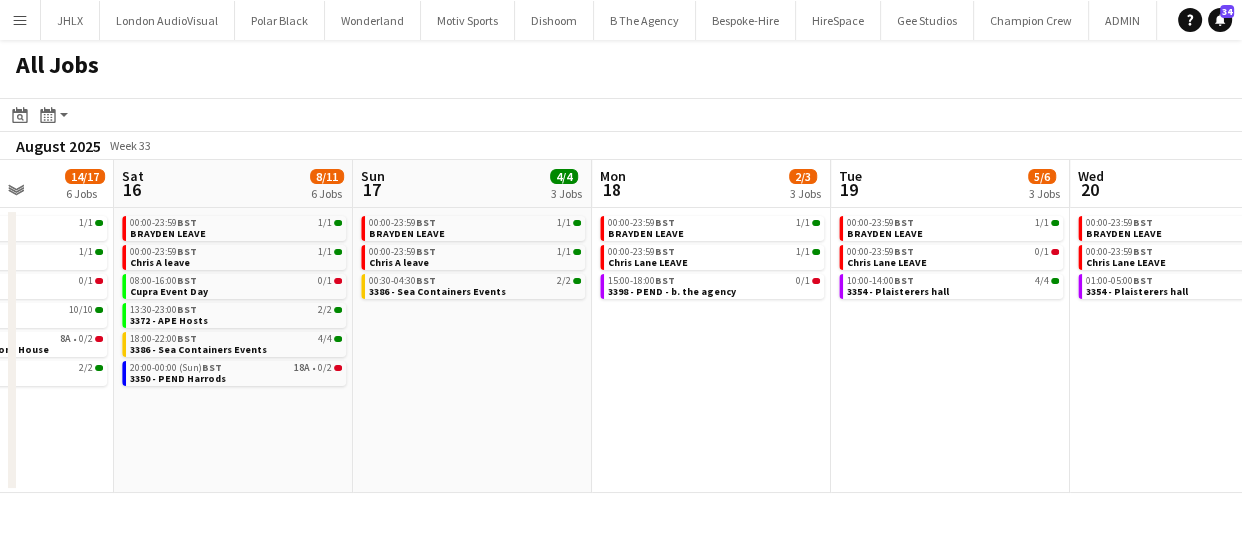 drag, startPoint x: 779, startPoint y: 348, endPoint x: 655, endPoint y: 364, distance: 125.028 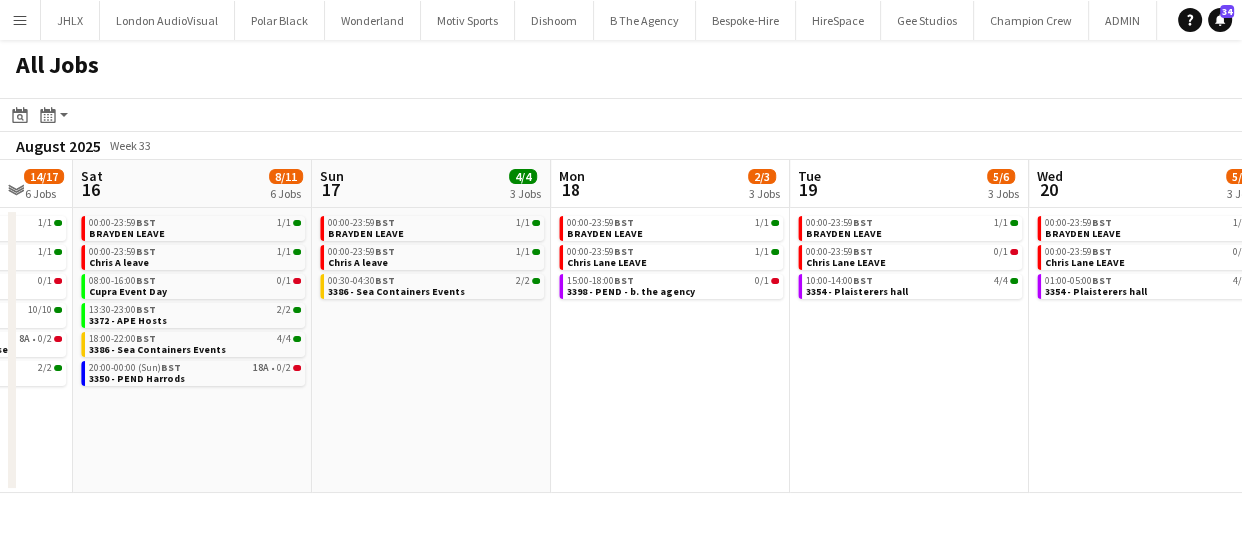 drag, startPoint x: 800, startPoint y: 351, endPoint x: 703, endPoint y: 360, distance: 97.41663 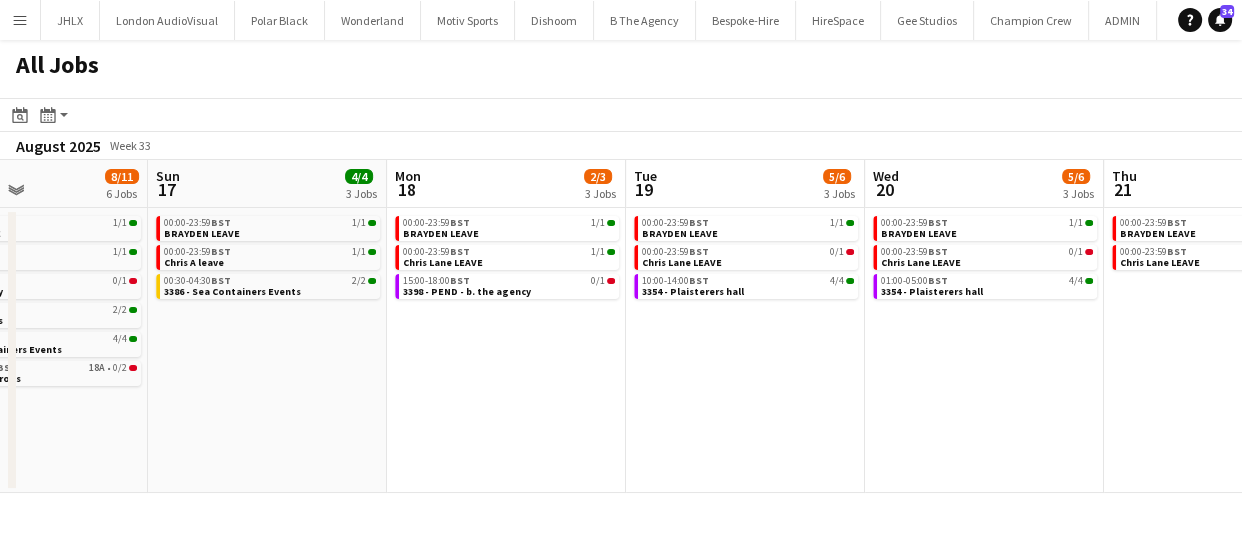 drag, startPoint x: 702, startPoint y: 364, endPoint x: 586, endPoint y: 364, distance: 116 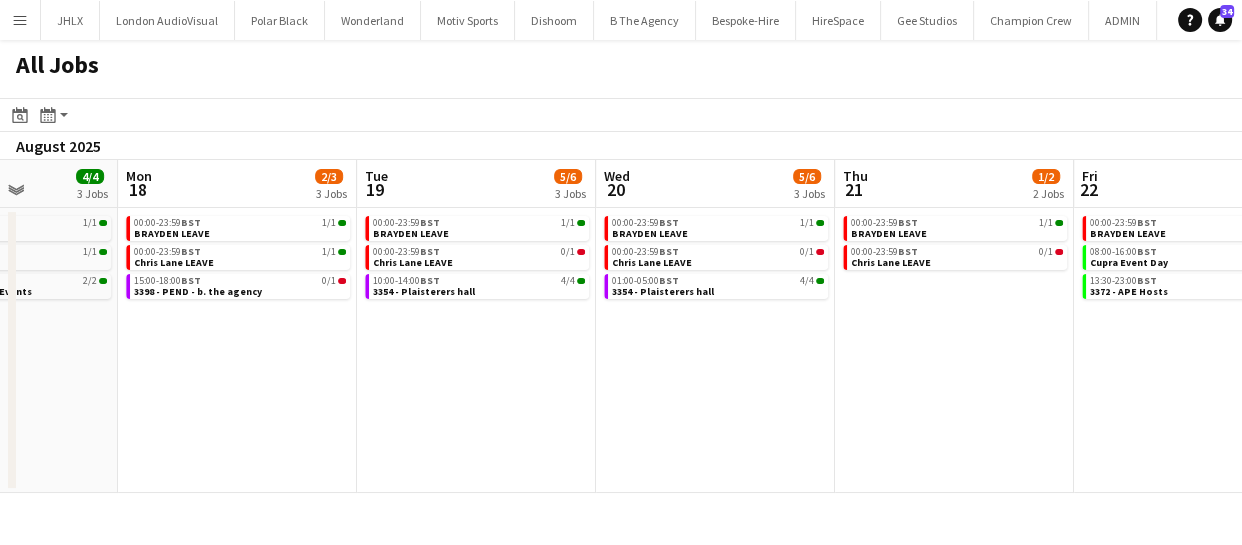 click on "Thu   14   3/5   3 Jobs   Fri   15   14/17   6 Jobs   Sat   16   8/11   6 Jobs   Sun   17   4/4   3 Jobs   Mon   18   2/3   3 Jobs   Tue   19   5/6   3 Jobs   Wed   20   5/6   3 Jobs   Thu   21   1/2   2 Jobs   Fri   22   2/4   3 Jobs   Sat   23   3/7   4 Jobs   Sun   24   2/4   3 Jobs   00:00-23:59    BST   1/1   BRAYDEN LEAVE   08:00-16:00    BST   0/2   3382 - PEND -  (MEWP Operator) Cupra Event Day   16:00-18:00    BST   2/2   3384 - PEND - Somerset House    00:00-23:59    BST   1/1   BRAYDEN LEAVE   00:00-23:59    BST   1/1   Chris A leave   08:00-16:00    BST   0/1   Cupra Event Day   09:00-03:59 (Sat)   BST   10/10   3361 - Outernet   10:00-12:00    BST   8A   •   0/2   3397 - PEND - Old Sessions House   13:30-23:00    BST   2/2   3372 - APE Hosts   00:00-23:59    BST   1/1   BRAYDEN LEAVE   00:00-23:59    BST   1/1   Chris A leave   08:00-16:00    BST   0/1   Cupra Event Day   13:30-23:00    BST   2/2   3372 - APE Hosts   18:00-22:00    BST   4/4   3386 - Sea Containers Events   20:00-00:00 (Sun)" at bounding box center [621, 326] 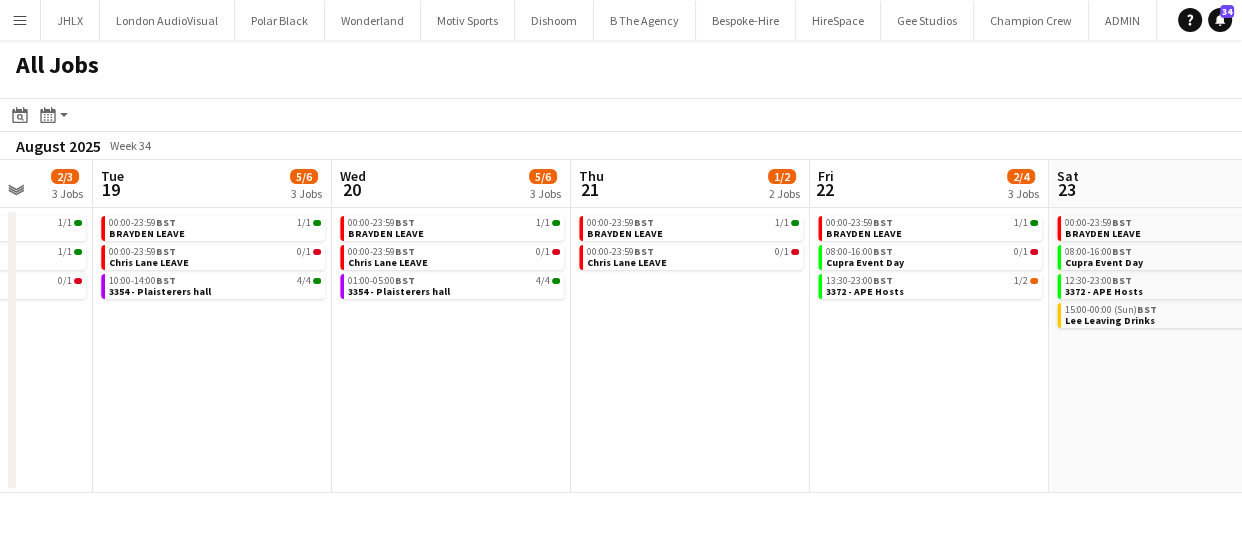 click on "Sat   16   8/11   6 Jobs   Sun   17   4/4   3 Jobs   Mon   18   2/3   3 Jobs   Tue   19   5/6   3 Jobs   Wed   20   5/6   3 Jobs   Thu   21   1/2   2 Jobs   Fri   22   2/4   3 Jobs   Sat   23   3/7   4 Jobs   Sun   24   2/4   3 Jobs   Mon   25   2/2   2 Jobs   Tue   26   1/1   1 Job   00:00-23:59    BST   1/1   BRAYDEN LEAVE   00:00-23:59    BST   1/1   Chris A leave   08:00-16:00    BST   0/1   Cupra Event Day   13:30-23:00    BST   2/2   3372 - APE Hosts   18:00-22:00    BST   4/4   3386 - Sea Containers Events   20:00-00:00 (Sun)   BST   18A   •   0/2   3350 - PEND Harrods   00:00-23:59    BST   1/1   BRAYDEN LEAVE   00:00-23:59    BST   1/1   Chris A leave   00:30-04:30    BST   2/2   3386 - Sea Containers Events   00:00-23:59    BST   1/1   BRAYDEN LEAVE   00:00-23:59    BST   1/1   Chris Lane LEAVE   15:00-18:00    BST   0/1   3398 - PEND - b. the agency   00:00-23:59    BST   1/1   BRAYDEN LEAVE   00:00-23:59    BST   0/1   Chris Lane LEAVE   10:00-14:00    BST   4/4   3354 - Plaisterers hall   BST" at bounding box center [621, 326] 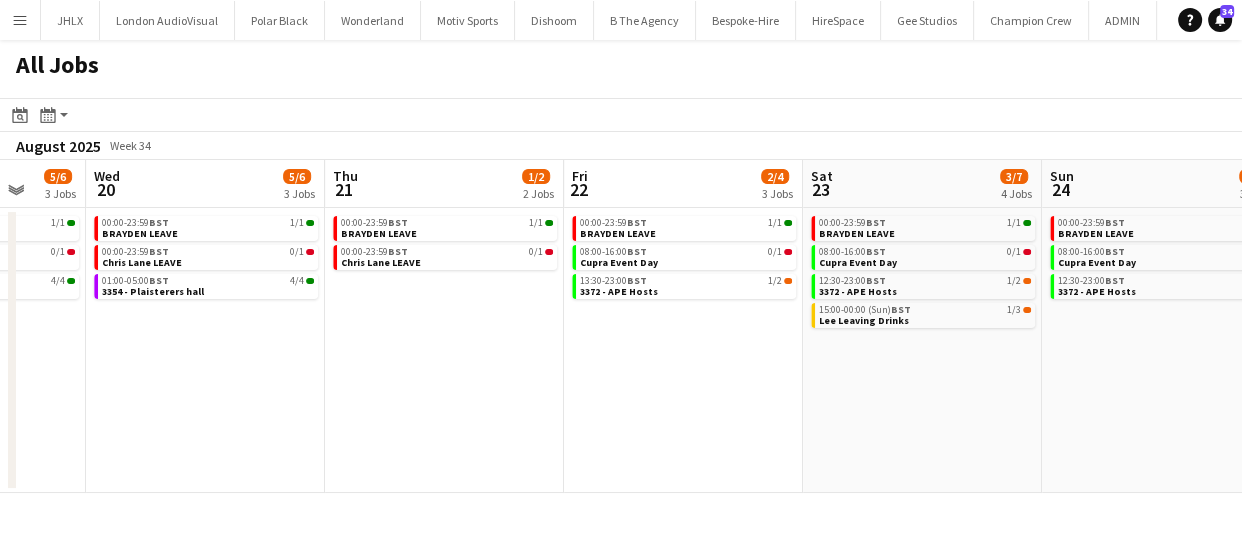 drag, startPoint x: 781, startPoint y: 354, endPoint x: 523, endPoint y: 370, distance: 258.49564 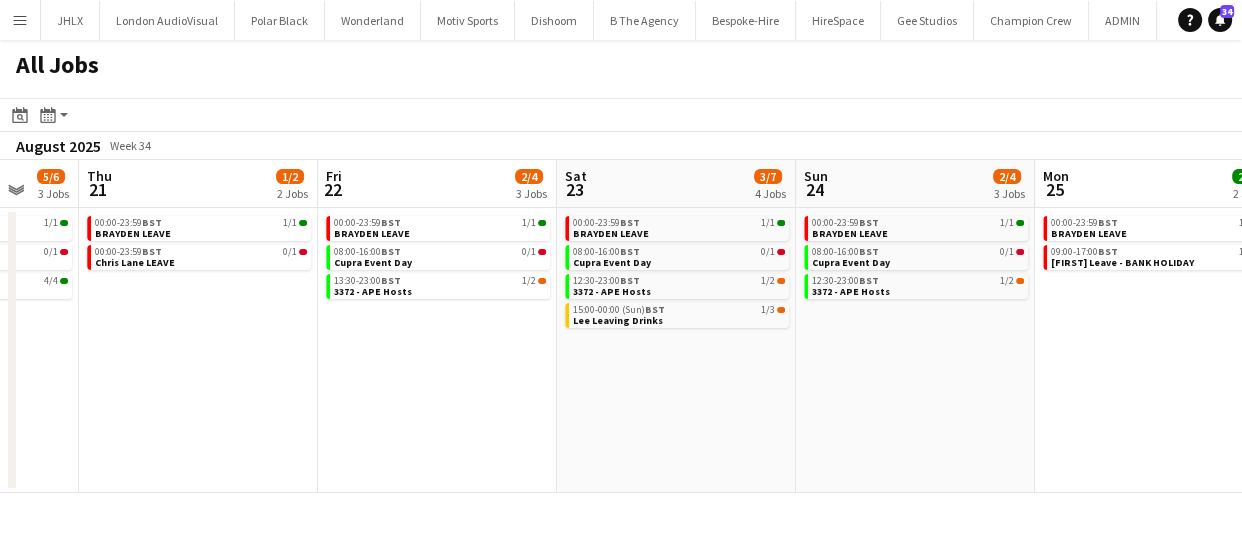 click on "Mon   18   2/3   3 Jobs   Tue   19   5/6   3 Jobs   Wed   20   5/6   3 Jobs   Thu   21   1/2   2 Jobs   Fri   22   2/4   3 Jobs   Sat   23   3/7   4 Jobs   Sun   24   2/4   3 Jobs   Mon   25   2/2   2 Jobs   Tue   26   1/1   1 Job   Wed   27   2/2   2 Jobs   Thu   28   2/2   2 Jobs   00:00-23:59    BST   1/1   BRAYDEN LEAVE   00:00-23:59    BST   1/1   Chris Lane LEAVE   15:00-18:00    BST   0/1   3398 - PEND - b. the agency   00:00-23:59    BST   1/1   BRAYDEN LEAVE   00:00-23:59    BST   0/1   Chris Lane LEAVE   10:00-14:00    BST   4/4   3354 - Plaisterers hall   00:00-23:59    BST   1/1   BRAYDEN LEAVE   00:00-23:59    BST   0/1   Chris Lane LEAVE   01:00-05:00    BST   4/4   3354 - Plaisterers hall   00:00-23:59    BST   1/1   BRAYDEN LEAVE   00:00-23:59    BST   0/1   Chris Lane LEAVE   00:00-23:59    BST   1/1   BRAYDEN LEAVE   08:00-16:00    BST   0/1   Cupra Event Day   13:30-23:00    BST   1/2   3372 - APE Hosts   00:00-23:59    BST   1/1   BRAYDEN LEAVE   08:00-16:00    BST   0/1   12:30-23:00" at bounding box center [621, 326] 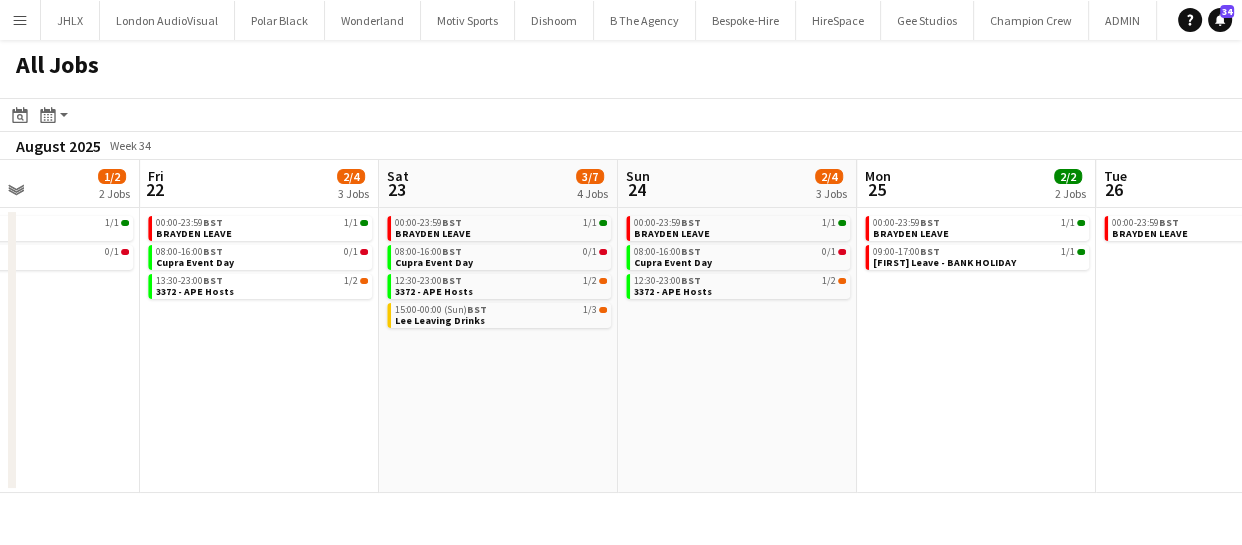 drag, startPoint x: 539, startPoint y: 400, endPoint x: 433, endPoint y: 397, distance: 106.04244 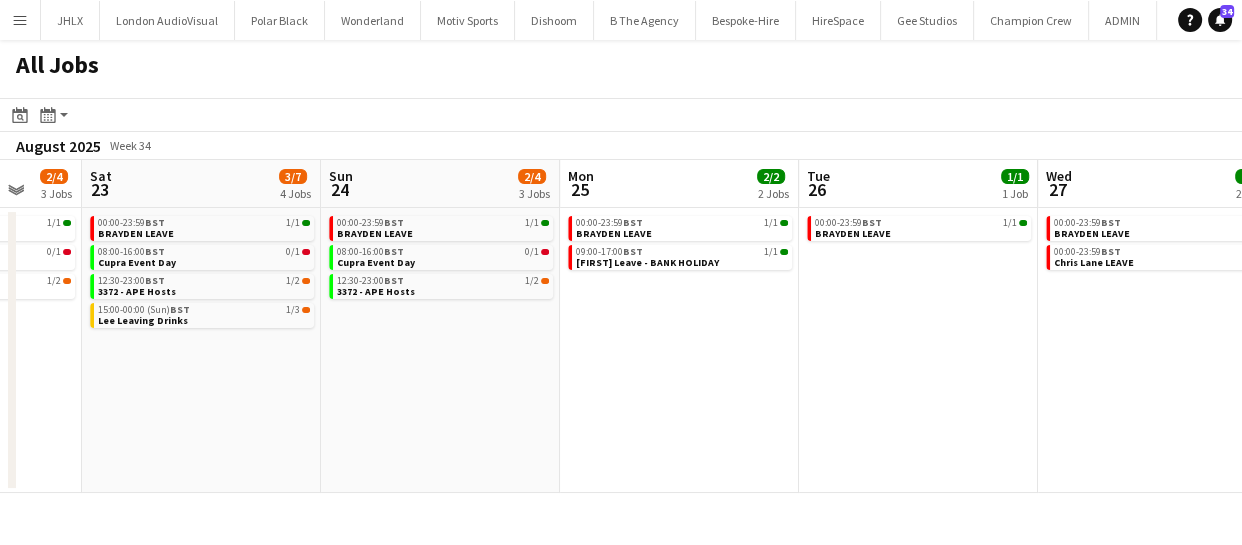 drag, startPoint x: 662, startPoint y: 381, endPoint x: 469, endPoint y: 375, distance: 193.09325 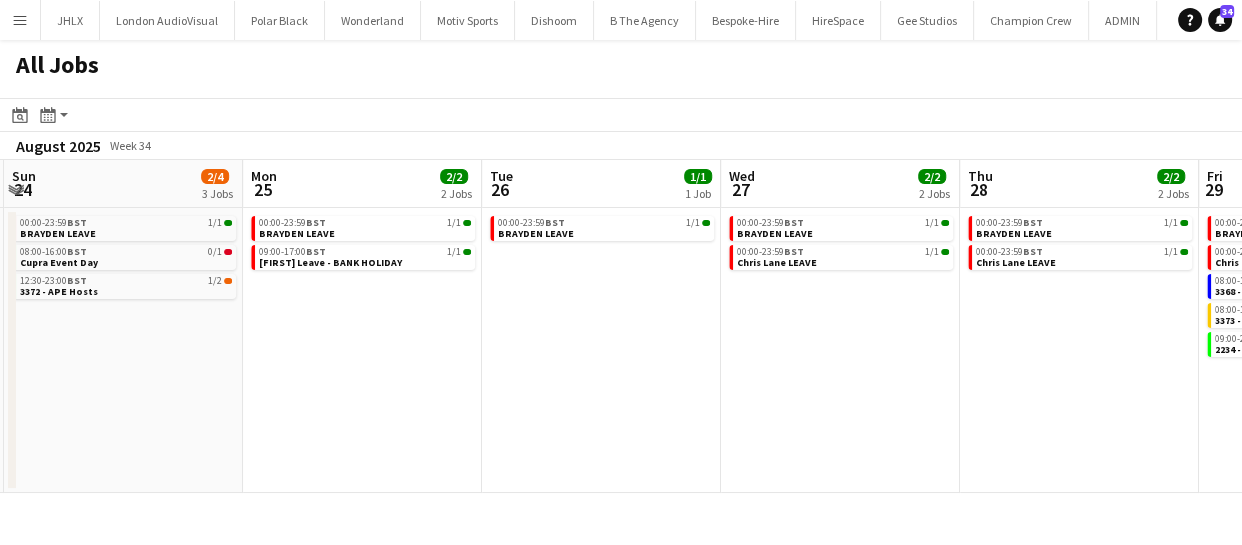 drag, startPoint x: 643, startPoint y: 376, endPoint x: 703, endPoint y: 342, distance: 68.96376 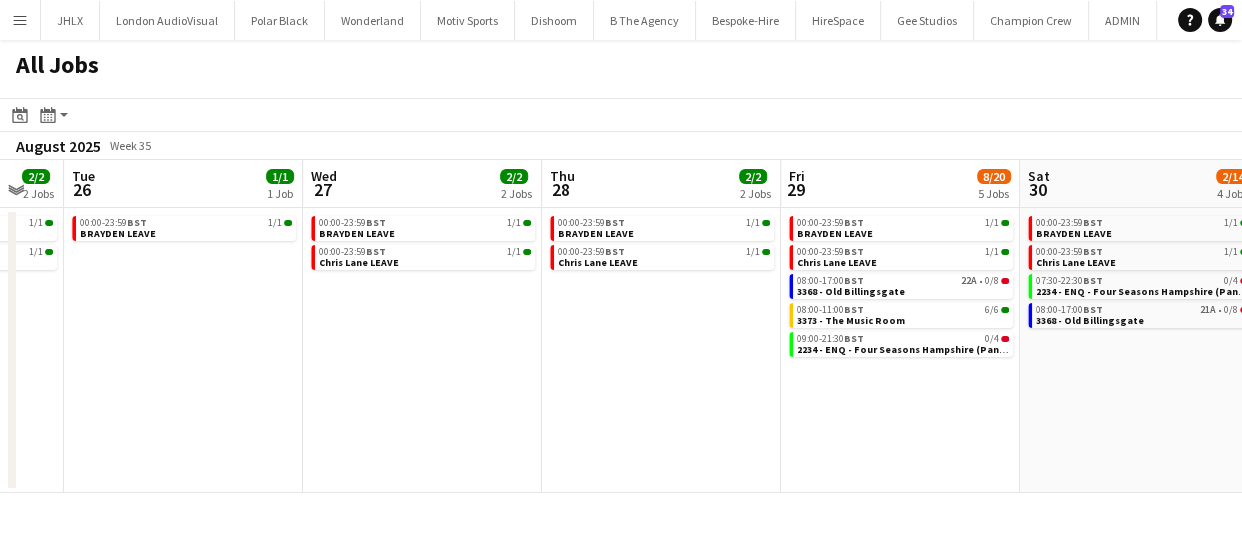 drag, startPoint x: 642, startPoint y: 348, endPoint x: 459, endPoint y: 361, distance: 183.46117 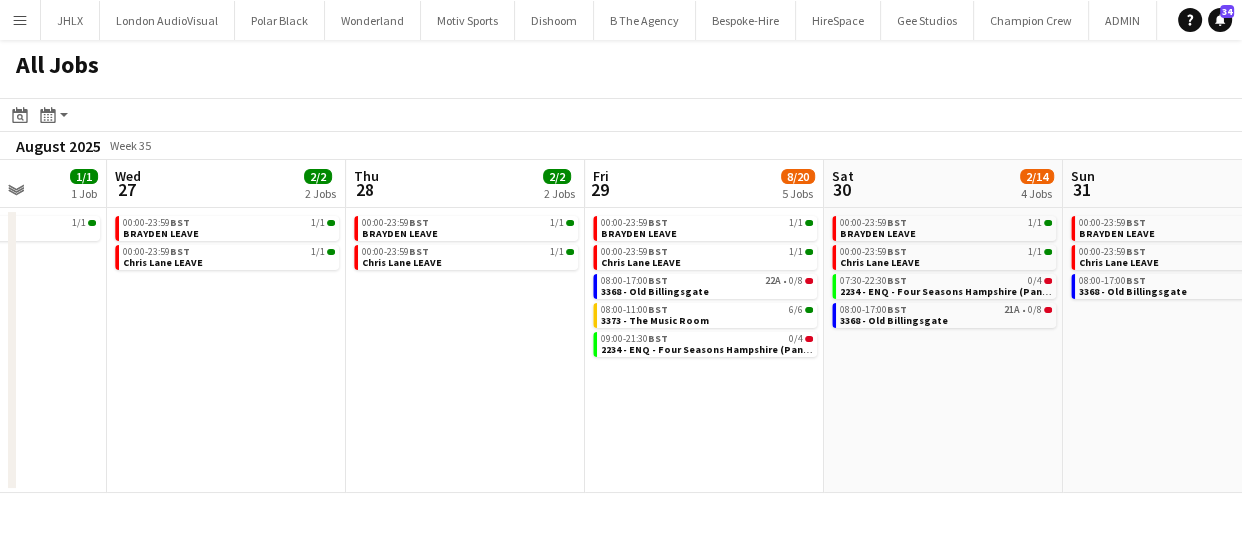 drag, startPoint x: 547, startPoint y: 350, endPoint x: 400, endPoint y: 362, distance: 147.48898 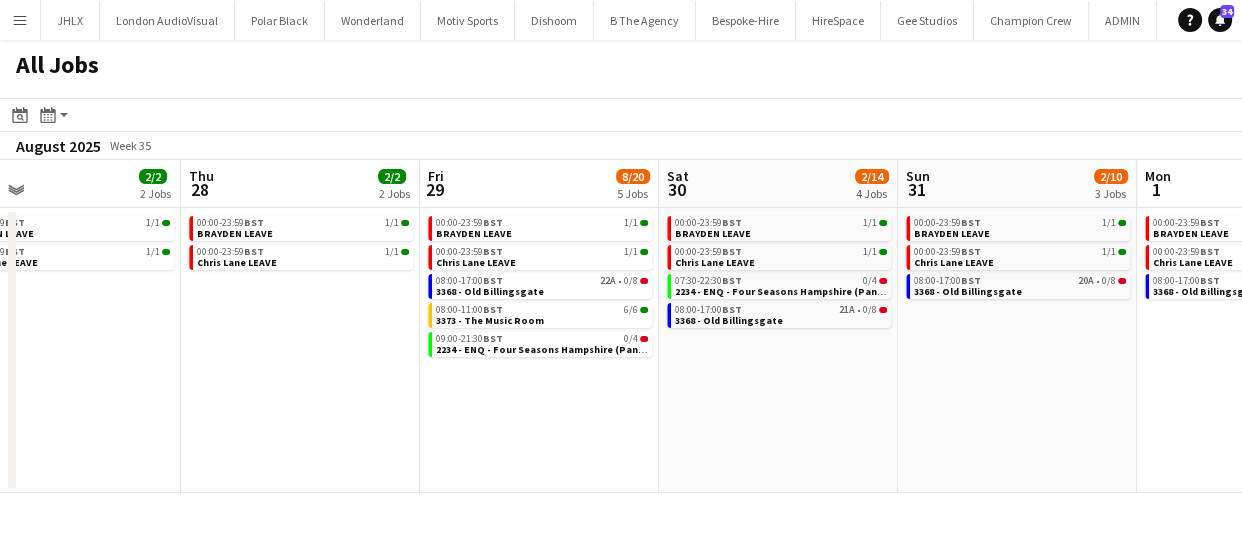 drag, startPoint x: 588, startPoint y: 348, endPoint x: 518, endPoint y: 356, distance: 70.45566 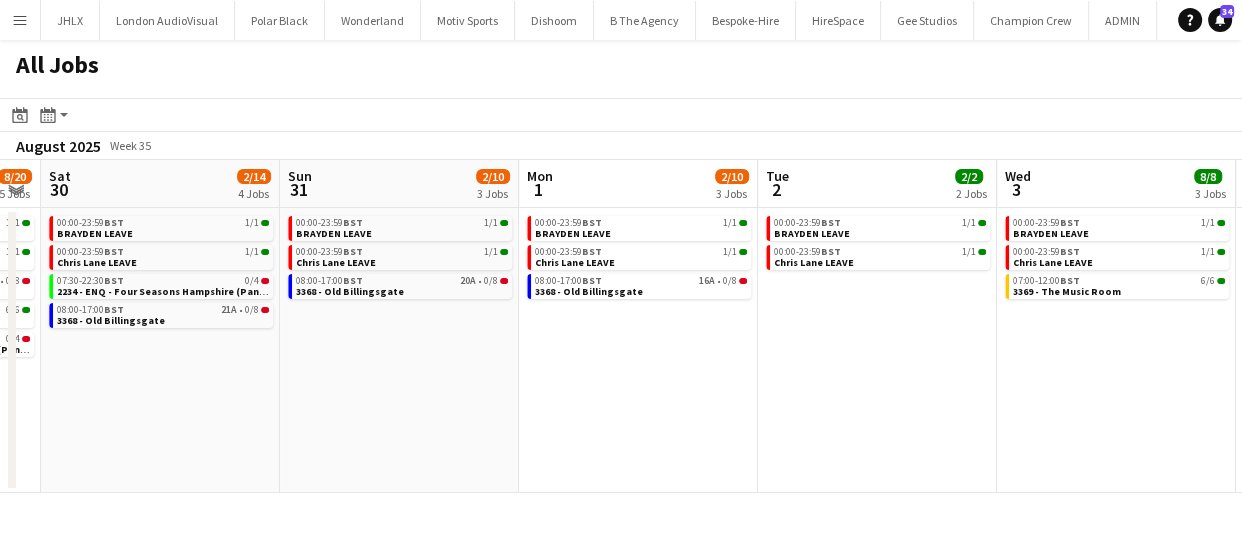 drag, startPoint x: 619, startPoint y: 373, endPoint x: 546, endPoint y: 381, distance: 73.43705 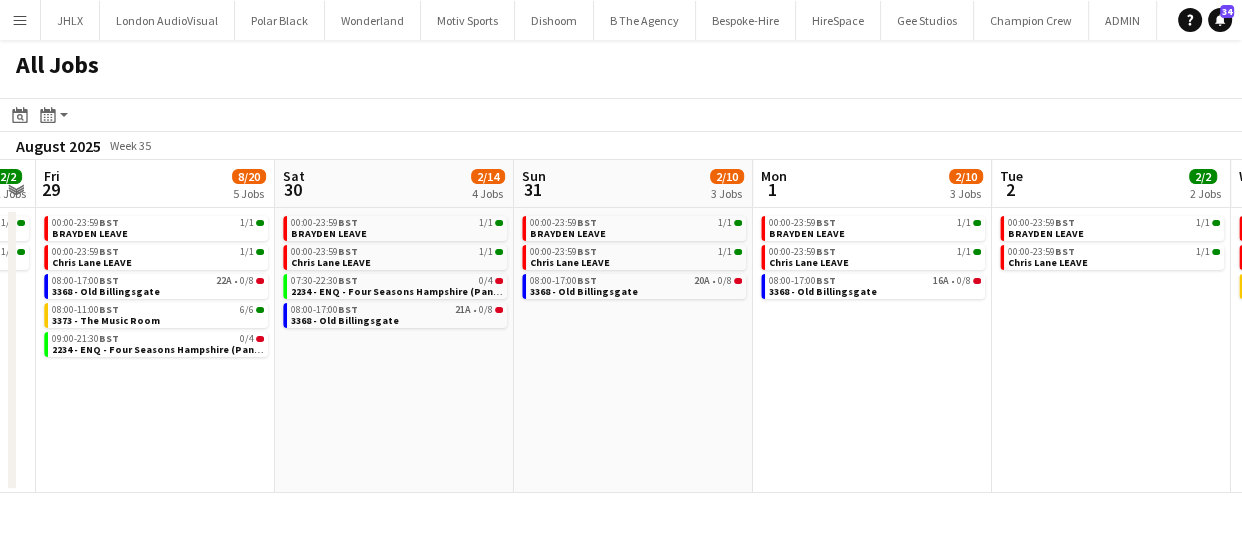 drag, startPoint x: 725, startPoint y: 368, endPoint x: 515, endPoint y: 380, distance: 210.34258 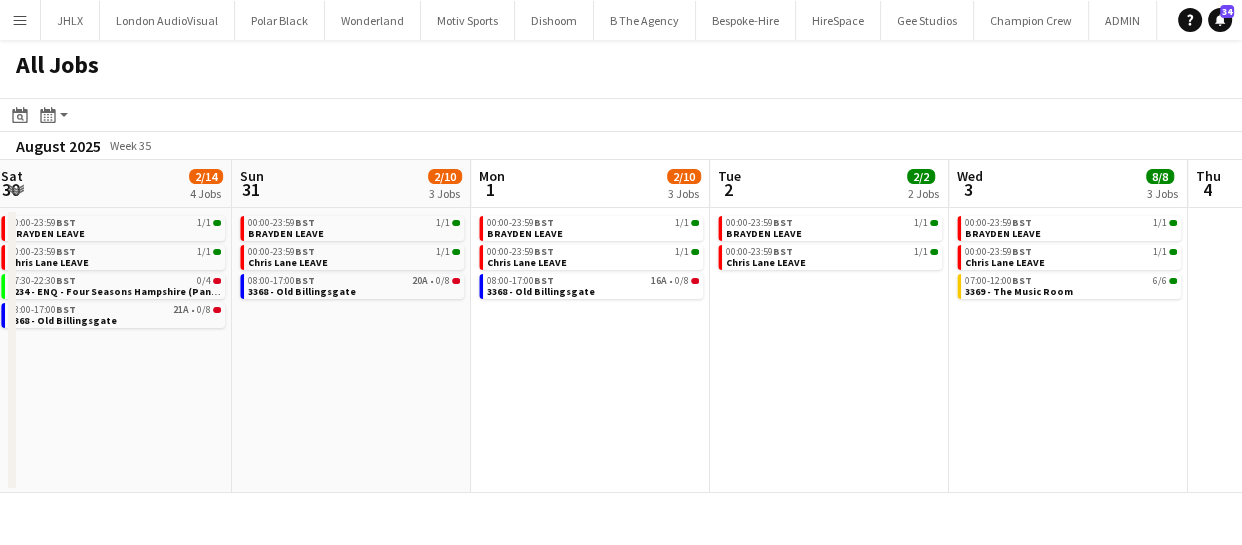 click on "Tue   26   1/1   1 Job   Wed   27   2/2   2 Jobs   Thu   28   2/2   2 Jobs   Fri   29   8/20   5 Jobs   Sat   30   2/14   4 Jobs   Sun   31   2/10   3 Jobs   Mon   1   2/10   3 Jobs   Tue   2   2/2   2 Jobs   Wed   3   8/8   3 Jobs   Thu   4   Fri   5   6/10   2 Jobs   00:00-23:59    BST   1/1   BRAYDEN LEAVE   00:00-23:59    BST   1/1   BRAYDEN LEAVE   00:00-23:59    BST   1/1   Chris Lane LEAVE   00:00-23:59    BST   1/1   BRAYDEN LEAVE   00:00-23:59    BST   1/1   Chris Lane LEAVE   00:00-23:59    BST   1/1   BRAYDEN LEAVE   00:00-23:59    BST   1/1   Chris Lane LEAVE   08:00-17:00    BST   22A   •   0/8   3368 - Old Billingsgate   08:00-11:00    BST   6/6   3373 - The Music Room   09:00-21:30    BST   0/4   2234 - ENQ - Four Seasons Hampshire (Panel Van)   00:00-23:59    BST   1/1   BRAYDEN LEAVE   00:00-23:59    BST   1/1   Chris Lane LEAVE   07:30-22:30    BST   0/4   2234 - ENQ - Four Seasons Hampshire (Panel Van)   08:00-17:00    BST   21A   •   0/8   3368 - Old Billingsgate   00:00-23:59    BST" at bounding box center [621, 326] 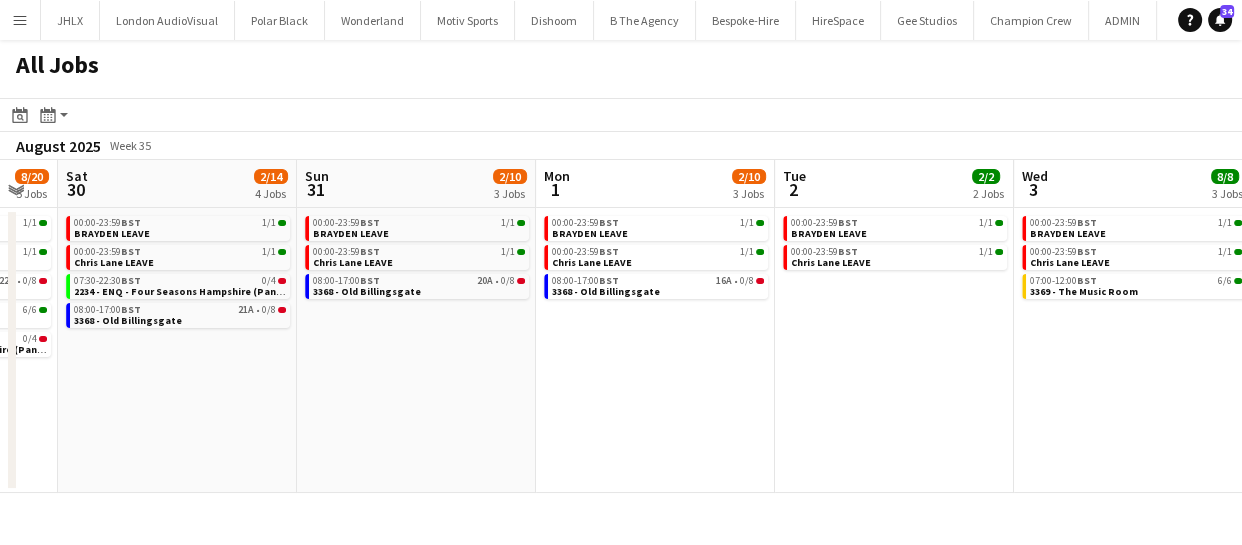 scroll, scrollTop: 0, scrollLeft: 414, axis: horizontal 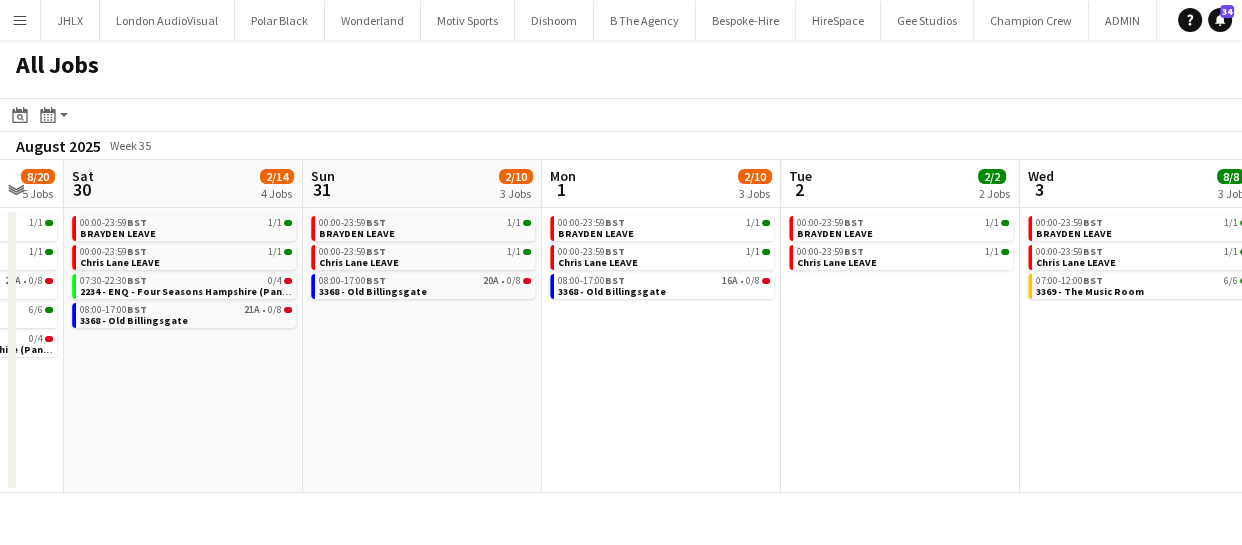drag, startPoint x: 445, startPoint y: 417, endPoint x: 611, endPoint y: 392, distance: 167.87198 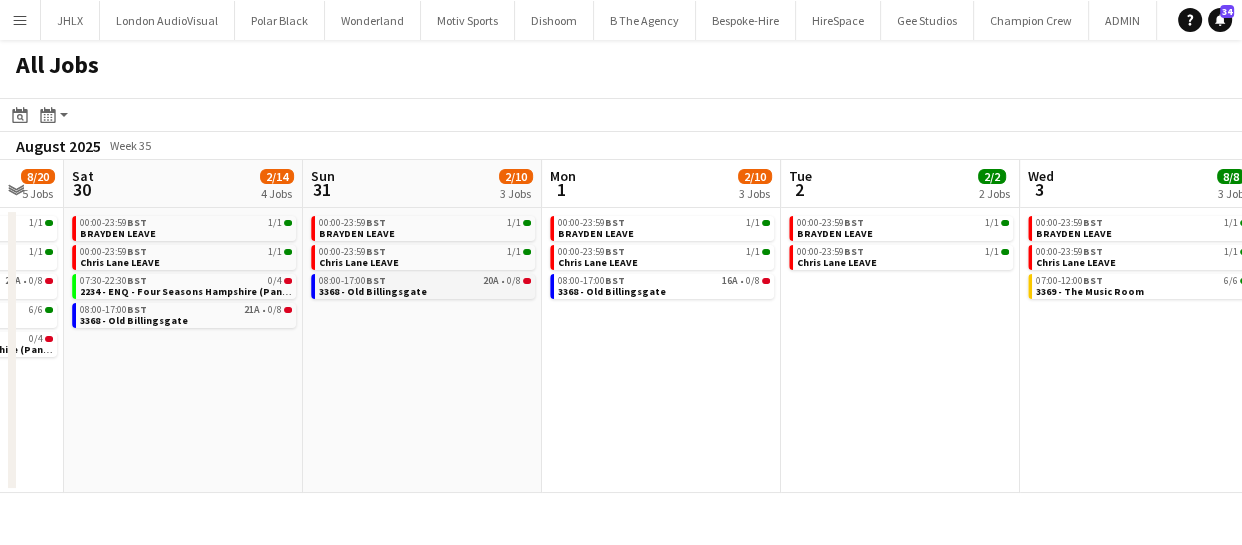 click on "BST" at bounding box center [376, 280] 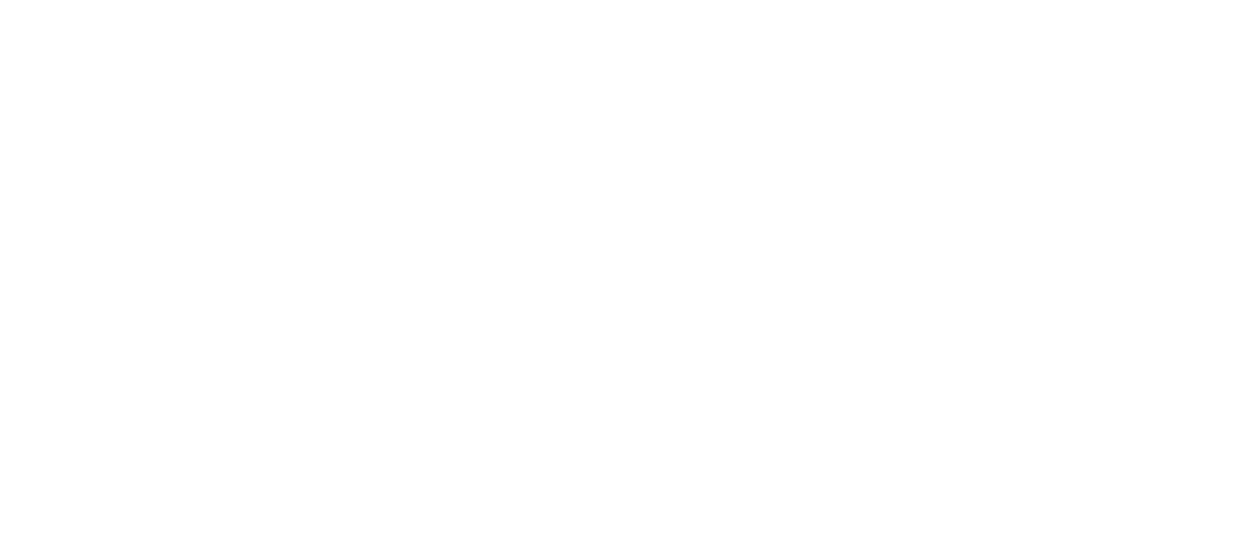 scroll, scrollTop: 0, scrollLeft: 0, axis: both 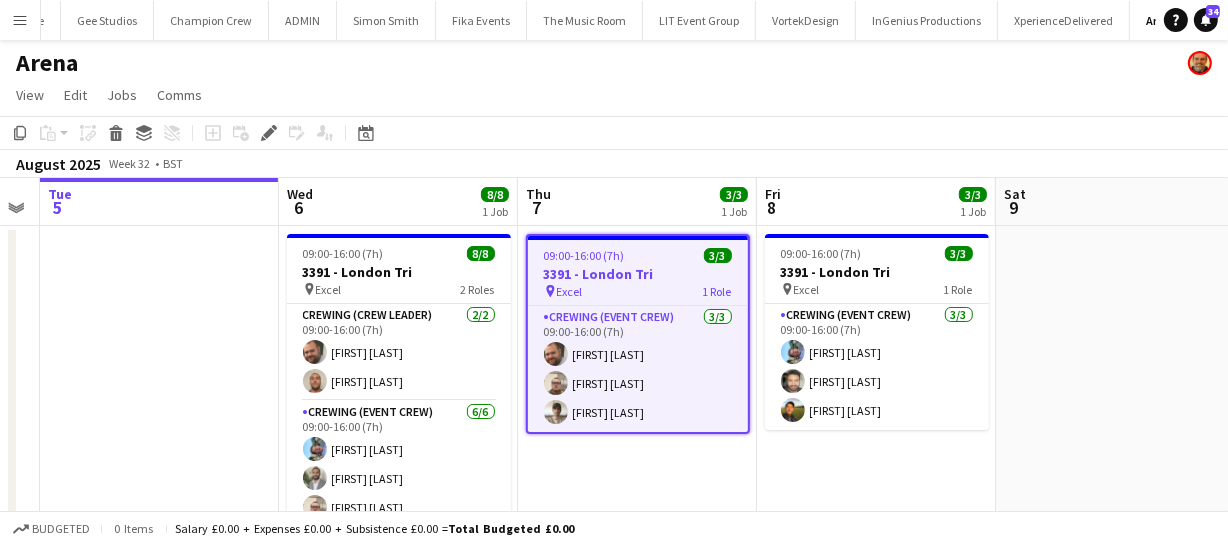 drag, startPoint x: 350, startPoint y: 483, endPoint x: 600, endPoint y: 456, distance: 251.45377 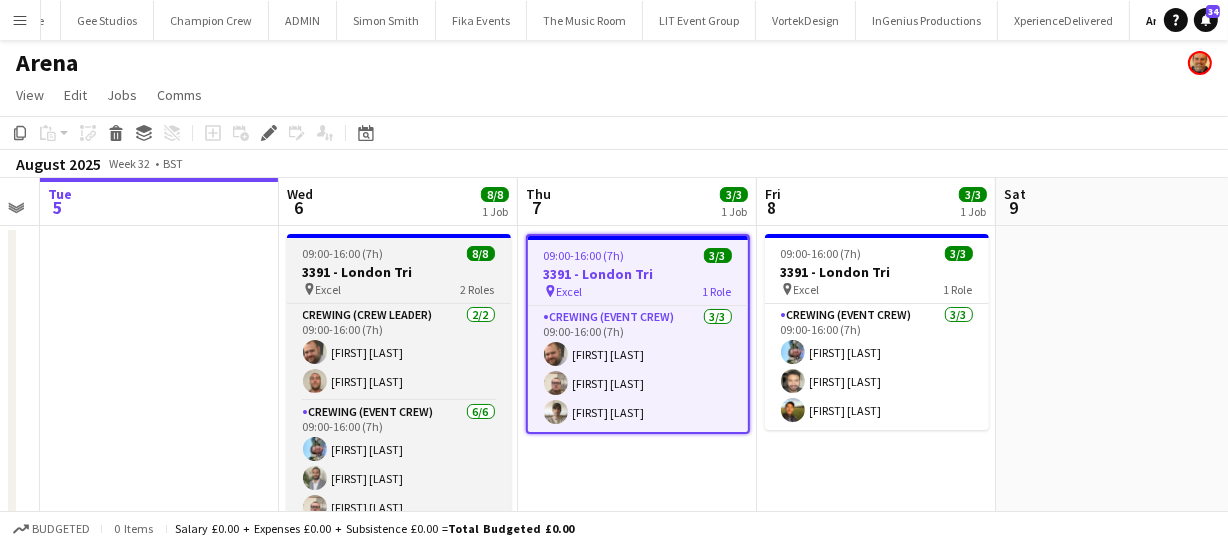 click on "pin
Excel   2 Roles" at bounding box center [399, 289] 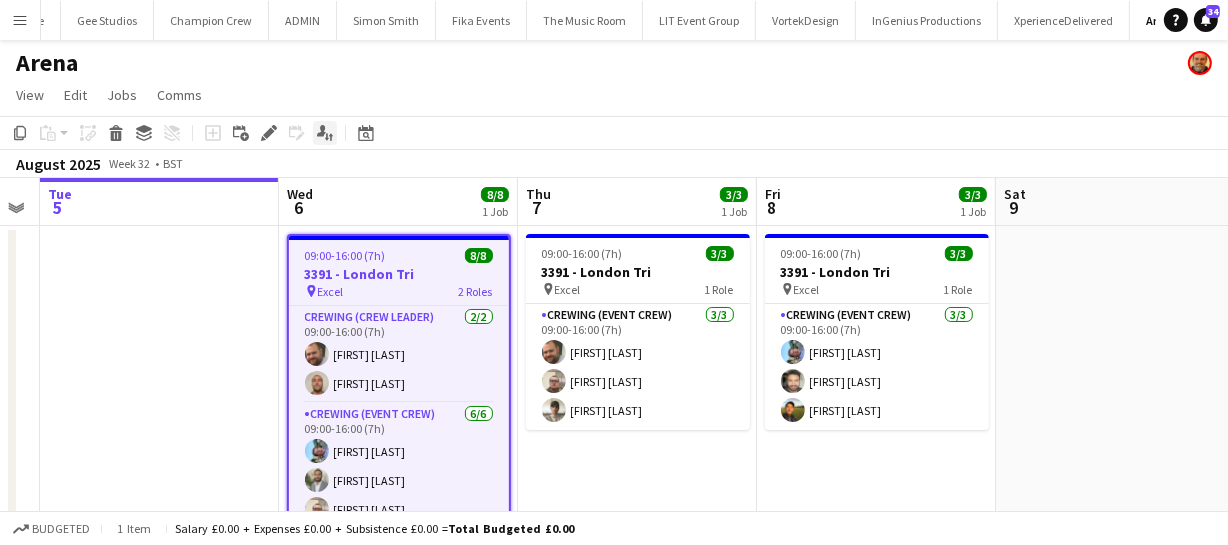 click 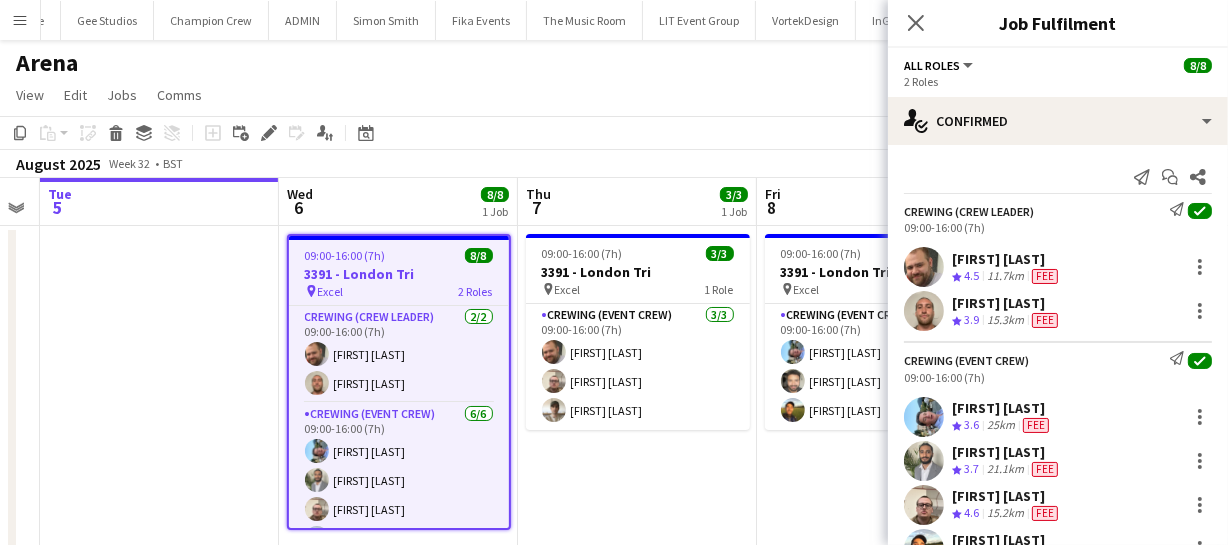drag, startPoint x: 954, startPoint y: 255, endPoint x: 1028, endPoint y: 350, distance: 120.4201 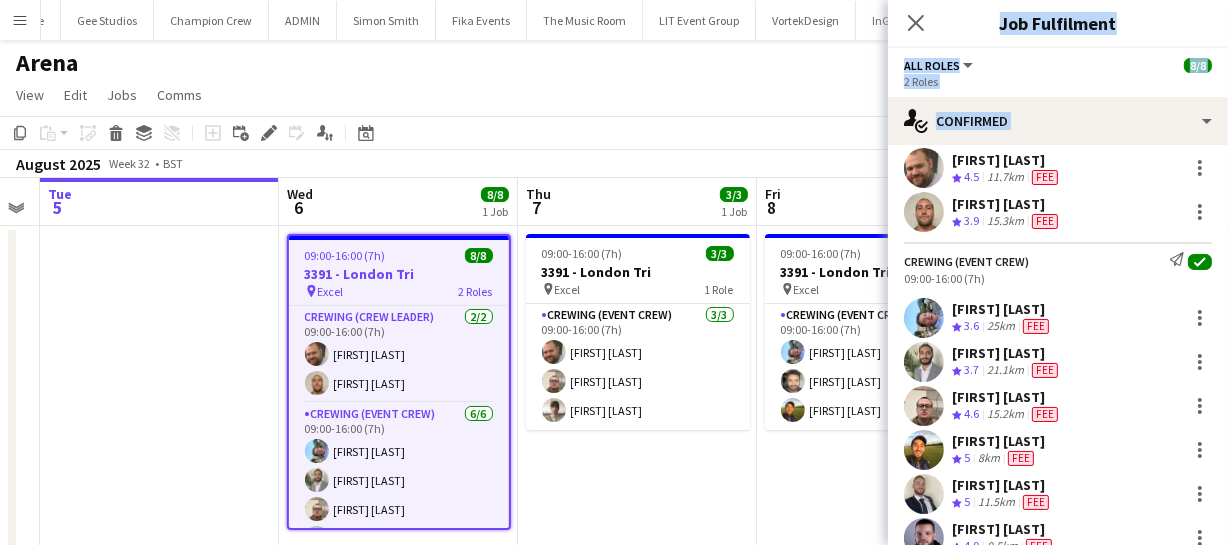 scroll, scrollTop: 170, scrollLeft: 0, axis: vertical 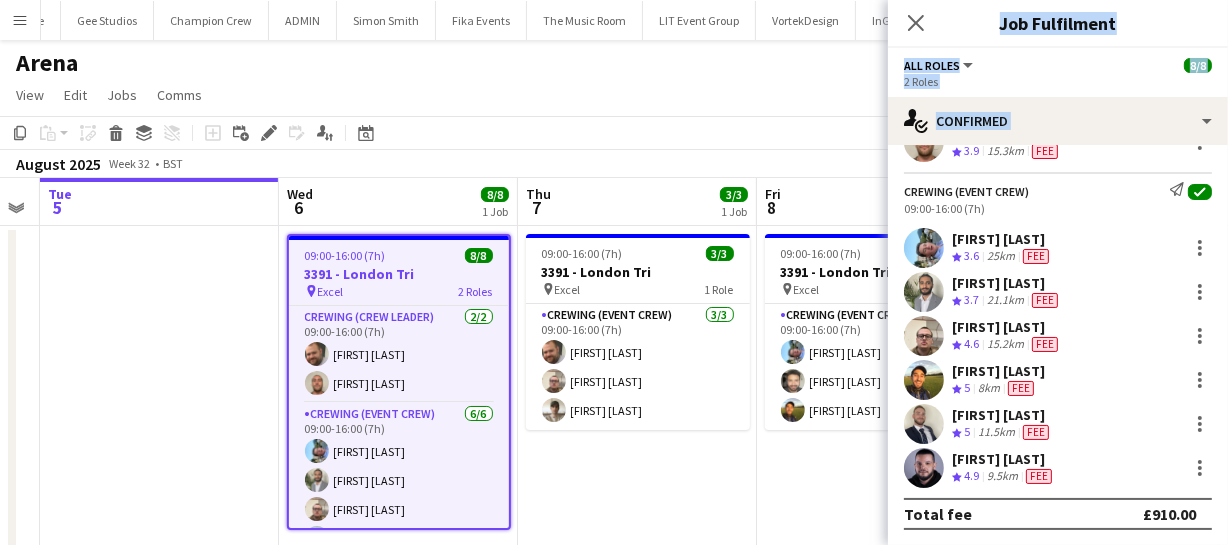 drag, startPoint x: 904, startPoint y: 203, endPoint x: 1083, endPoint y: 475, distance: 325.6148 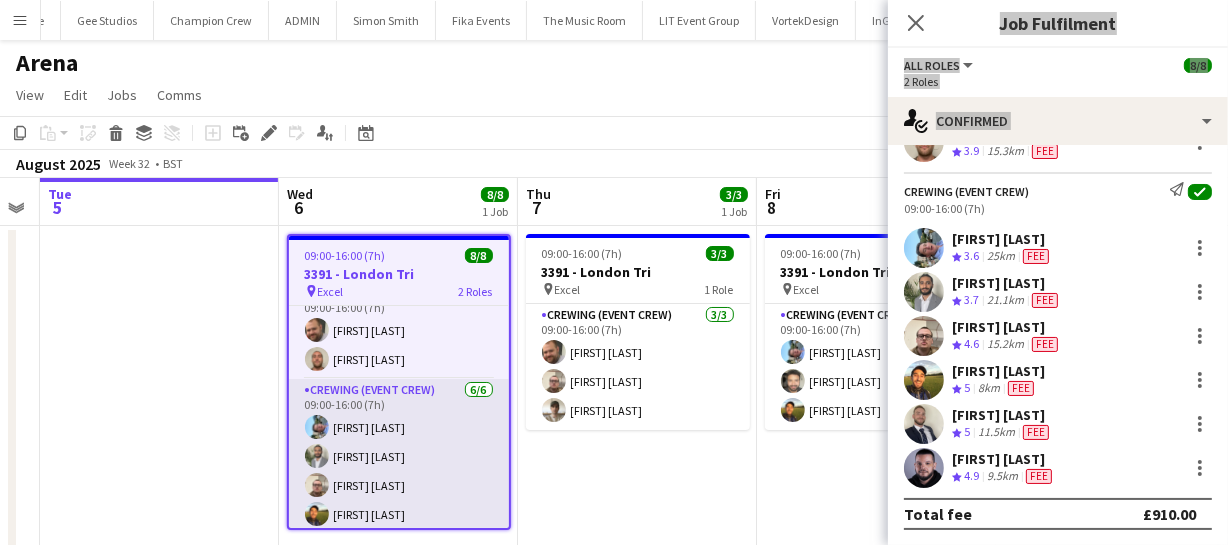 scroll, scrollTop: 0, scrollLeft: 0, axis: both 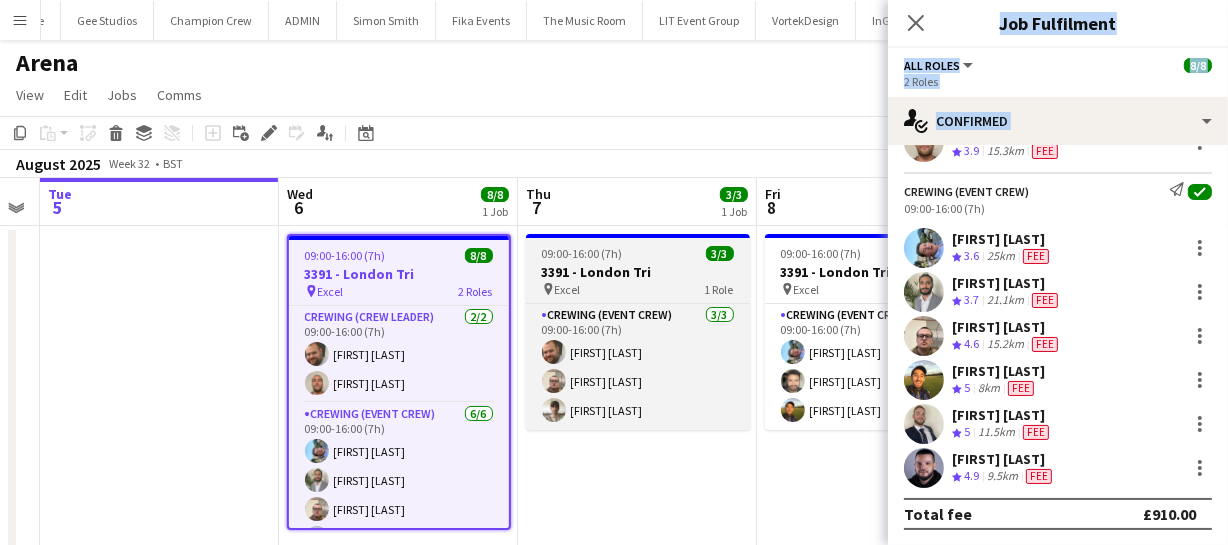 click on "3391 - London Tri" at bounding box center [638, 272] 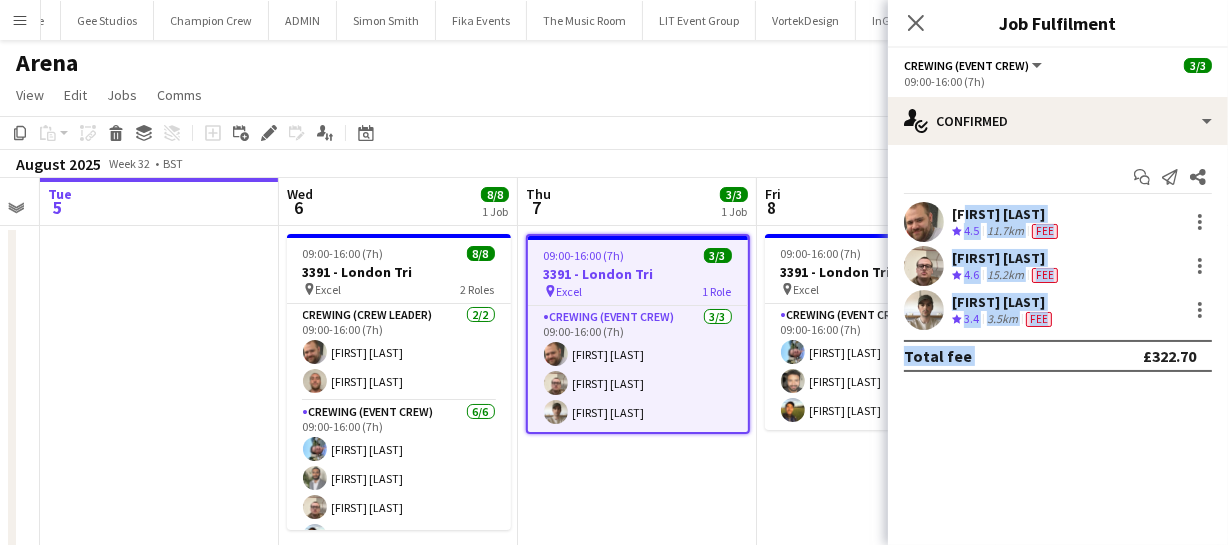 drag, startPoint x: 957, startPoint y: 210, endPoint x: 1108, endPoint y: 331, distance: 193.49936 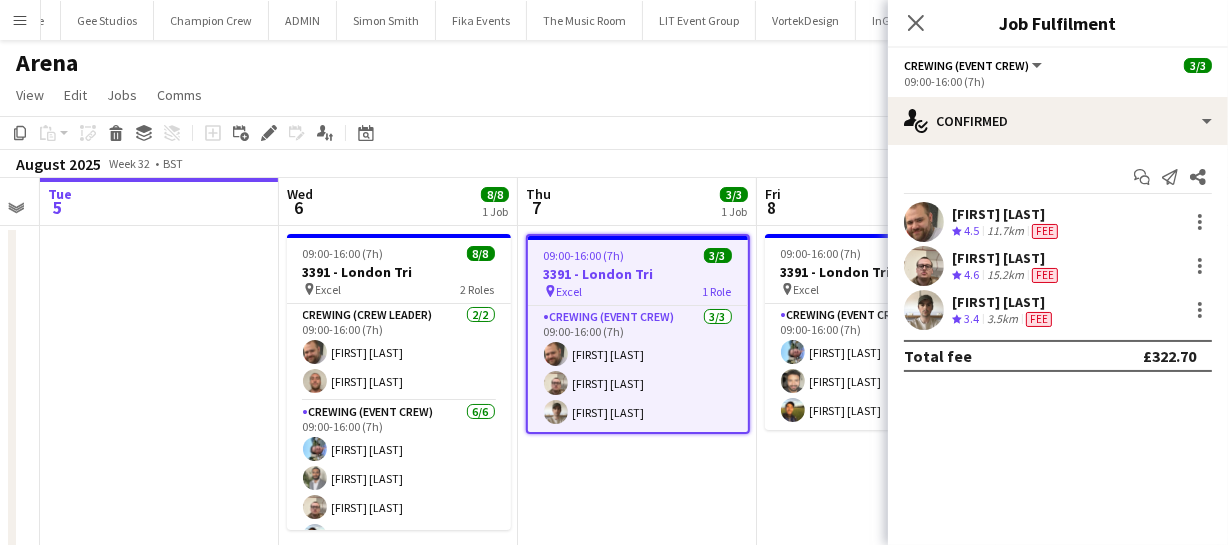 click on "Ben Turner
Crew rating
4.5   11.7km   Fee" at bounding box center [1058, 222] 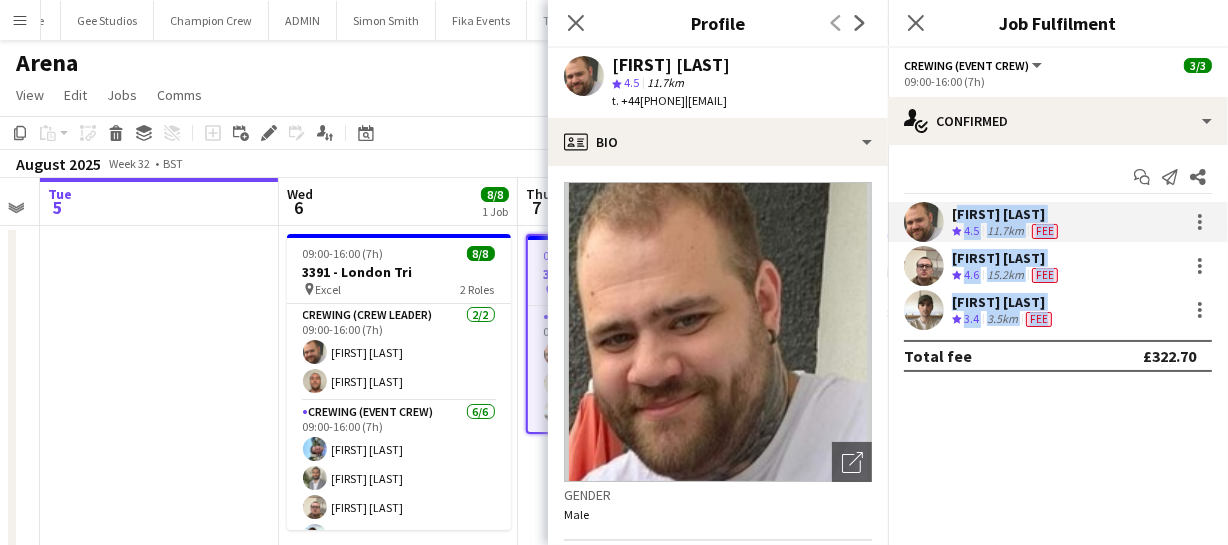 drag, startPoint x: 949, startPoint y: 201, endPoint x: 1091, endPoint y: 323, distance: 187.2111 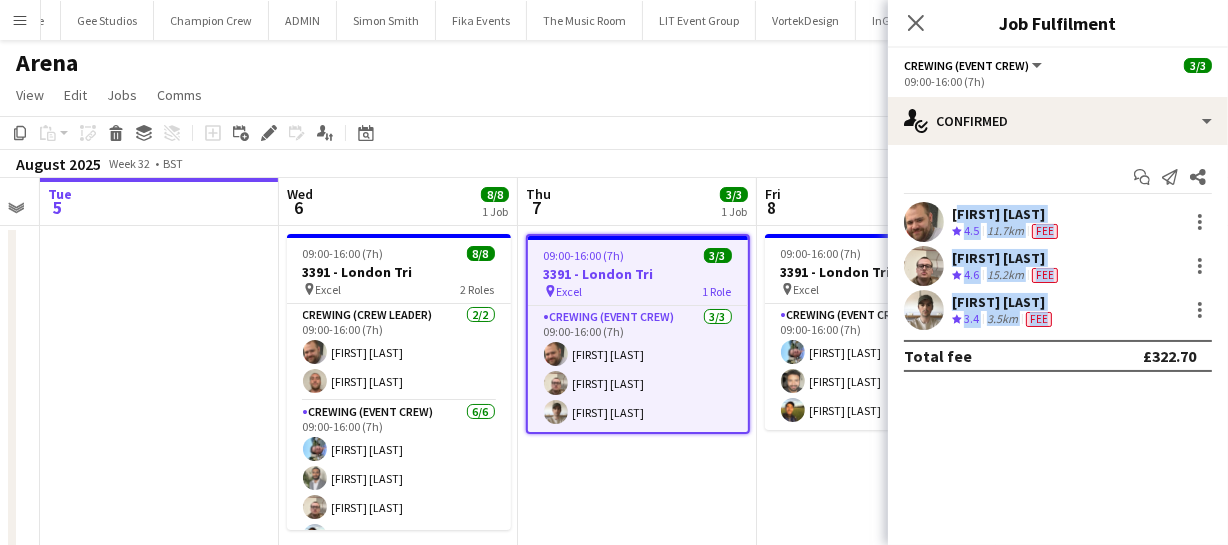 copy on "Ben Turner
Crew rating
4.5   11.7km   Fee   Christian Skinner
Crew rating
4.6   15.2km   Fee   Nasos Apostolopoulos
Crew rating
3.4   3.5km   Fee" 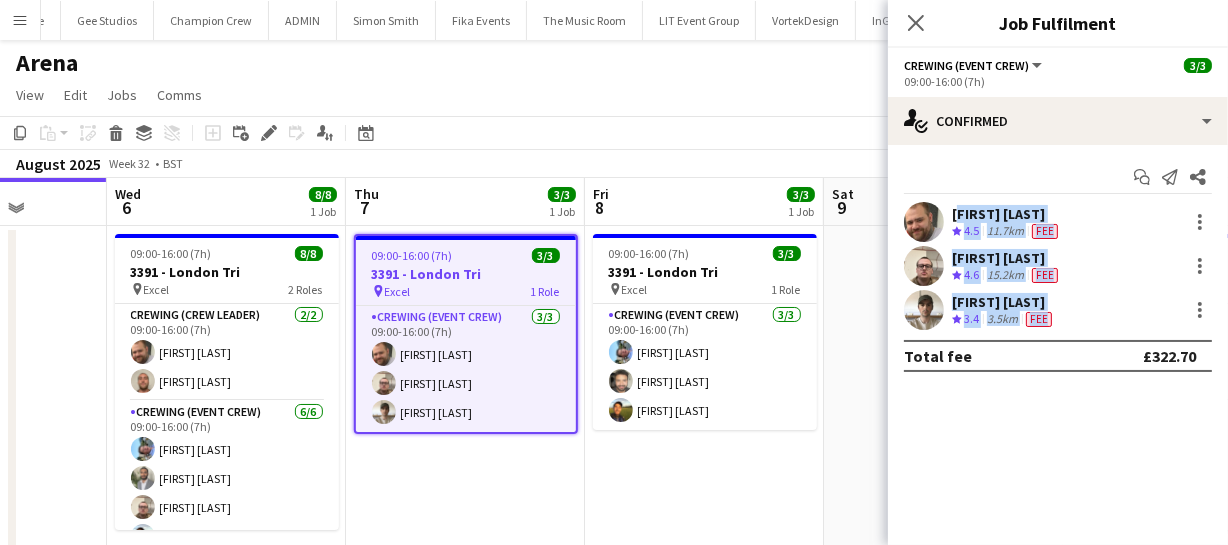 scroll, scrollTop: 0, scrollLeft: 648, axis: horizontal 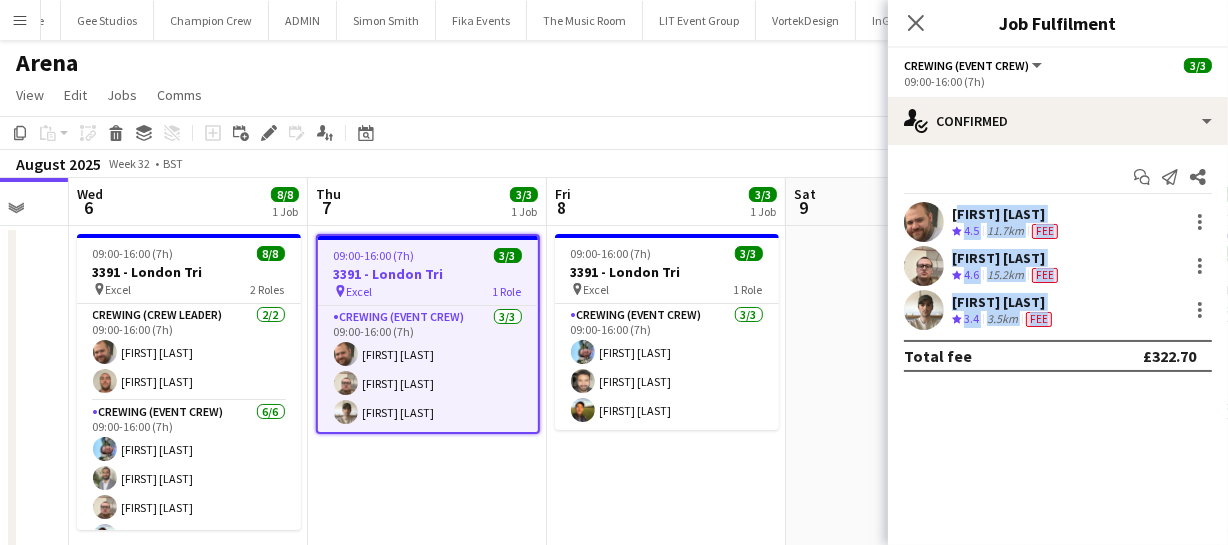 drag, startPoint x: 231, startPoint y: 321, endPoint x: -324, endPoint y: 324, distance: 555.0081 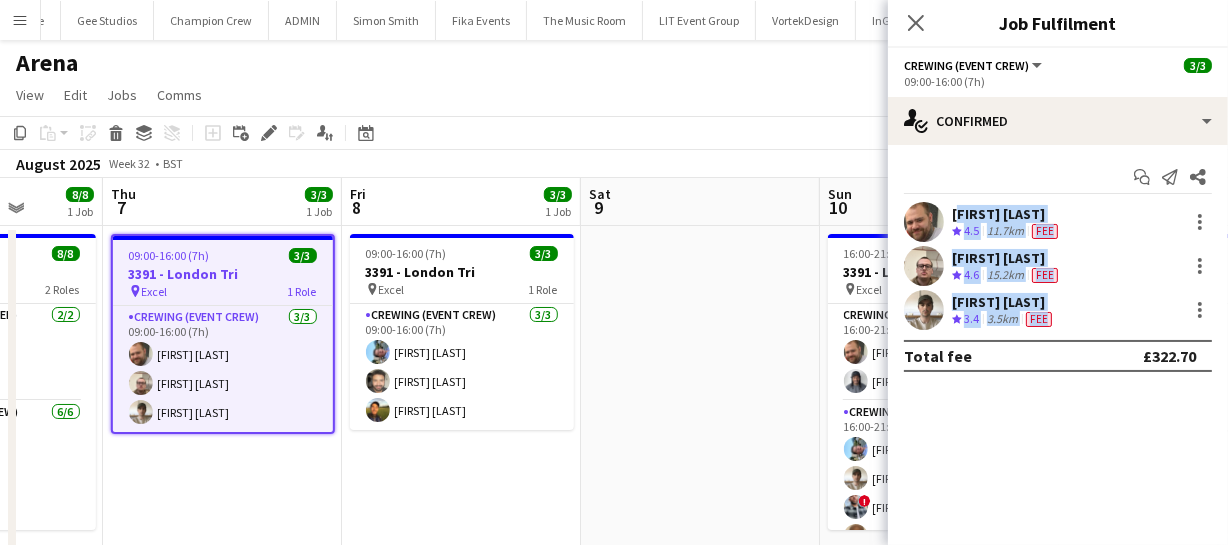 click on "Sun   3   Mon   4   Tue   5   Wed   6   8/8   1 Job   Thu   7   3/3   1 Job   Fri   8   3/3   1 Job   Sat   9   Sun   10   10/10   1 Job   Mon   11   3/3   1 Job   Tue   12   Wed   13      09:00-16:00 (7h)    8/8   3391 - London Tri
pin
Excel   2 Roles   Crewing (Crew Leader)   2/2   09:00-16:00 (7h)
Ben Turner Stephen Lyle  Crewing (Event Crew)   6/6   09:00-16:00 (7h)
Liam Kinsella Kian Chauhan Christian Skinner Ewens Abid Brandon Graber Paul Fisk     09:00-16:00 (7h)    3/3   3391 - London Tri
pin
Excel   1 Role   Crewing (Event Crew)   3/3   09:00-16:00 (7h)
Ben Turner Christian Skinner Nasos Apostolopoulos     09:00-16:00 (7h)    3/3   3391 - London Tri
pin
Excel   1 Role   Crewing (Event Crew)   3/3   09:00-16:00 (7h)
Liam Kinsella John Vidal Ewens Abid     16:00-21:00 (5h)    10/10   3391 - London Tri
pin
Excel   2 Roles   Crewing (Crew Leader)  !" at bounding box center (614, 374) 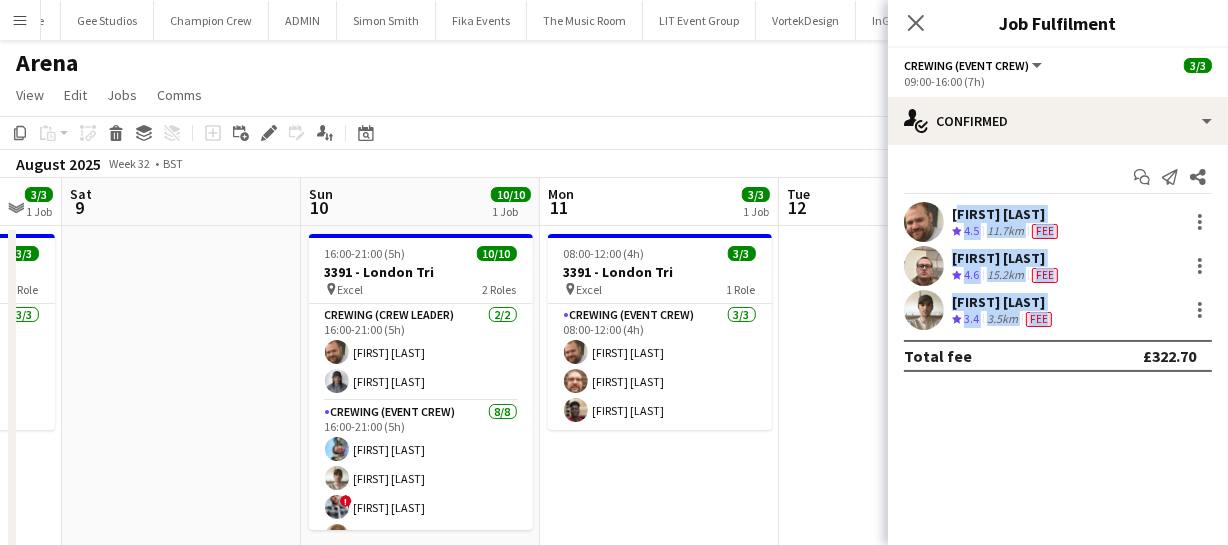drag, startPoint x: 252, startPoint y: 470, endPoint x: 235, endPoint y: 457, distance: 21.400934 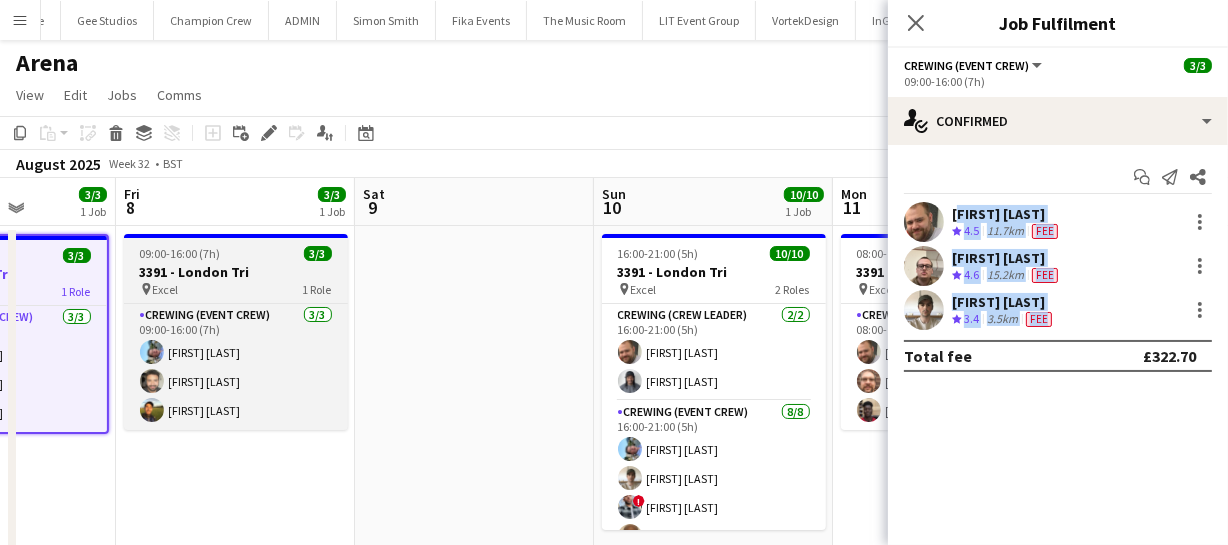 click on "3391 - London Tri" at bounding box center [236, 272] 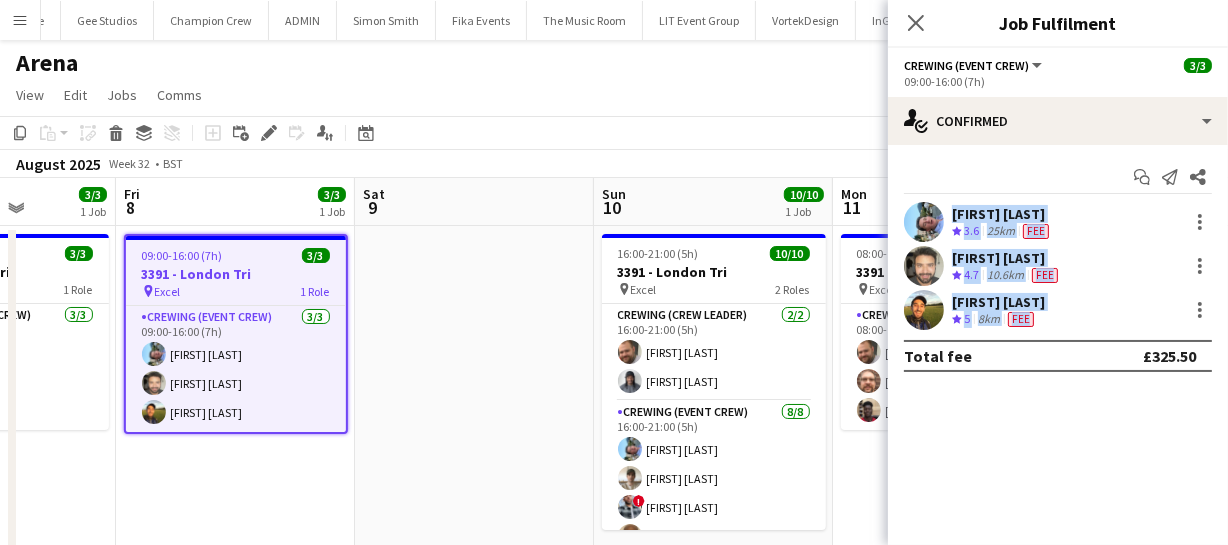 drag, startPoint x: 946, startPoint y: 192, endPoint x: 1064, endPoint y: 323, distance: 176.30939 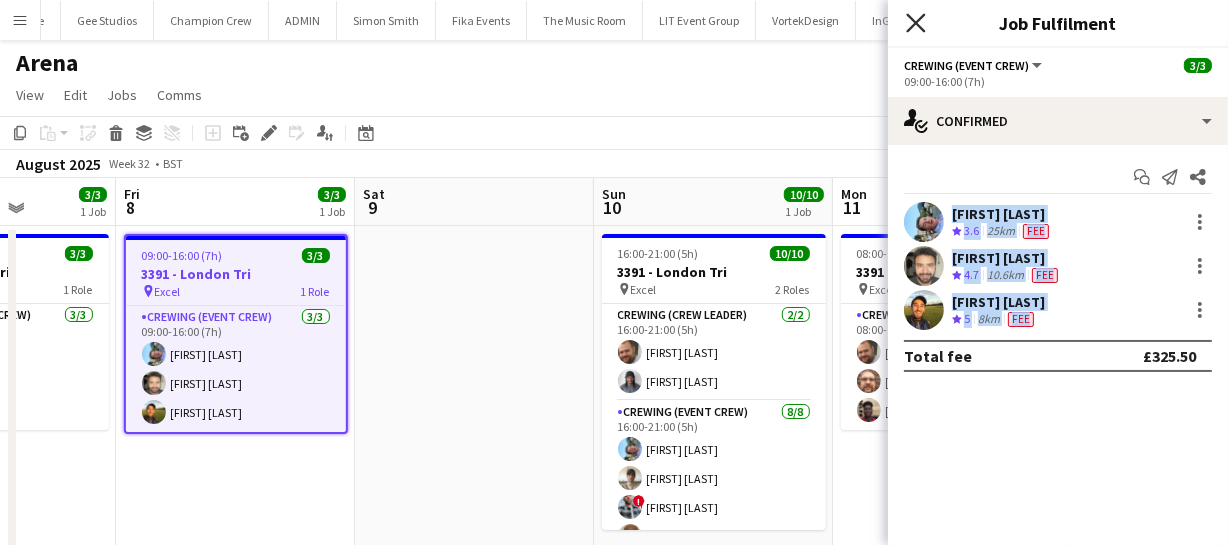 click 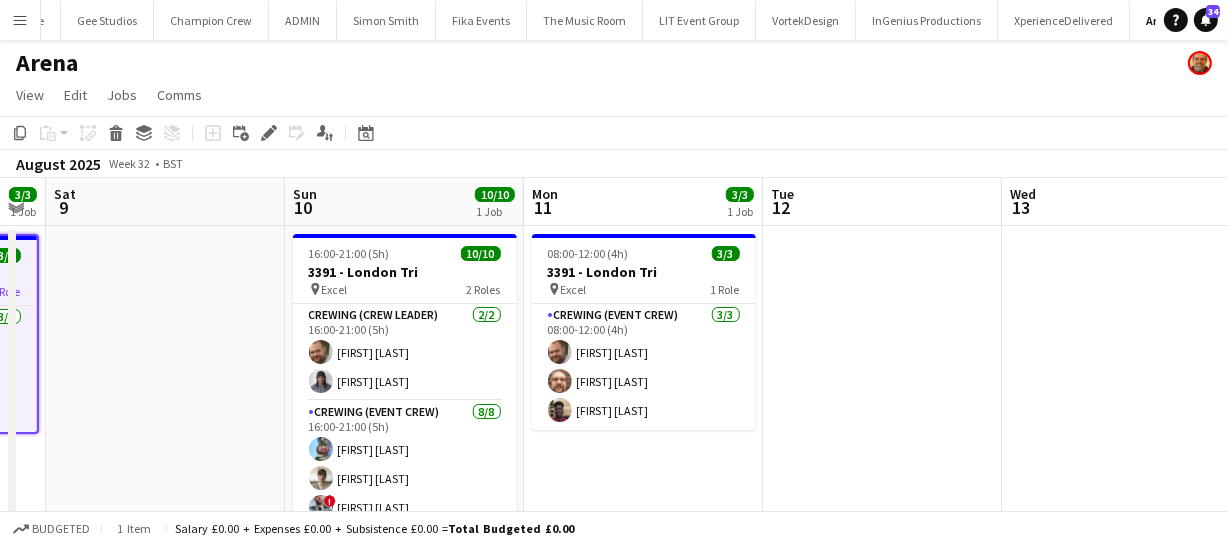 scroll, scrollTop: 0, scrollLeft: 927, axis: horizontal 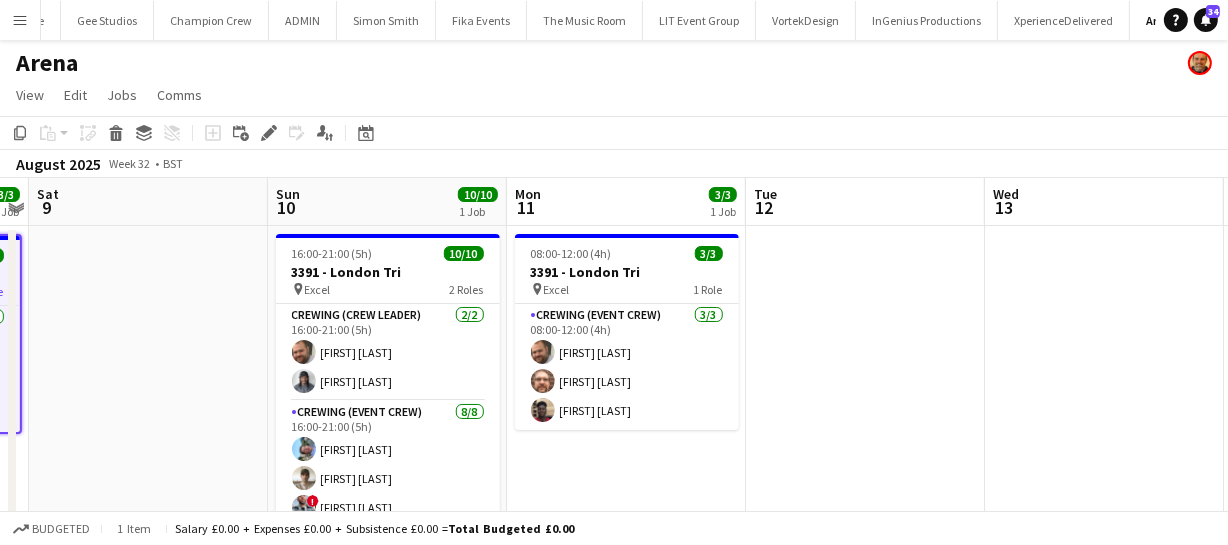drag, startPoint x: 534, startPoint y: 312, endPoint x: 222, endPoint y: 336, distance: 312.92172 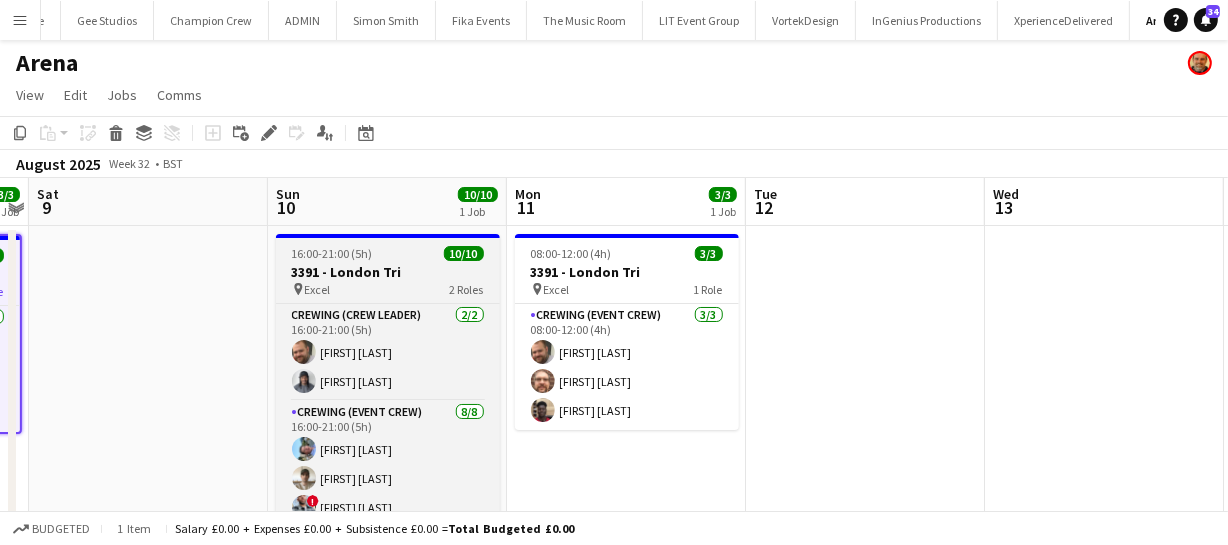 click on "16:00-21:00 (5h)" at bounding box center [332, 253] 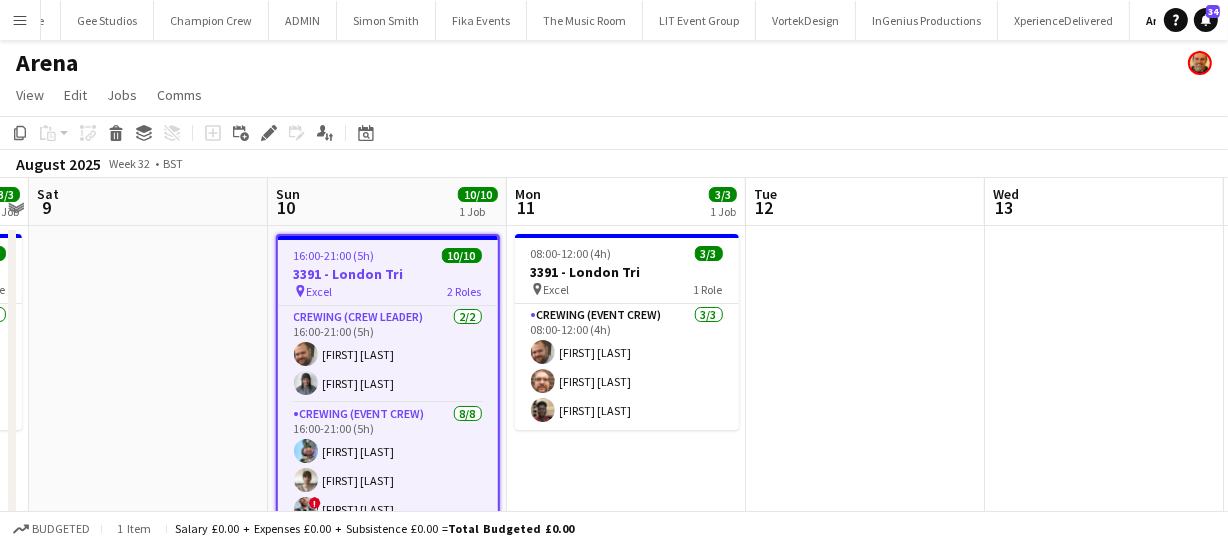 click on "Copy
Paste
Paste   Ctrl+V Paste with crew  Ctrl+Shift+V
Paste linked Job
Delete
Group
Ungroup
Add job
Add linked Job
Edit
Edit linked Job
Applicants
Date picker
AUG 2025 AUG 2025 Monday M Tuesday T Wednesday W Thursday T Friday F Saturday S Sunday S  AUG   1   2   3   4   5   6   7   8   9   10   11   12   13   14   15   16   17   18   19   20   21   22   23   24   25   26   27   28   29   30   31
Comparison range
Comparison range
Today" 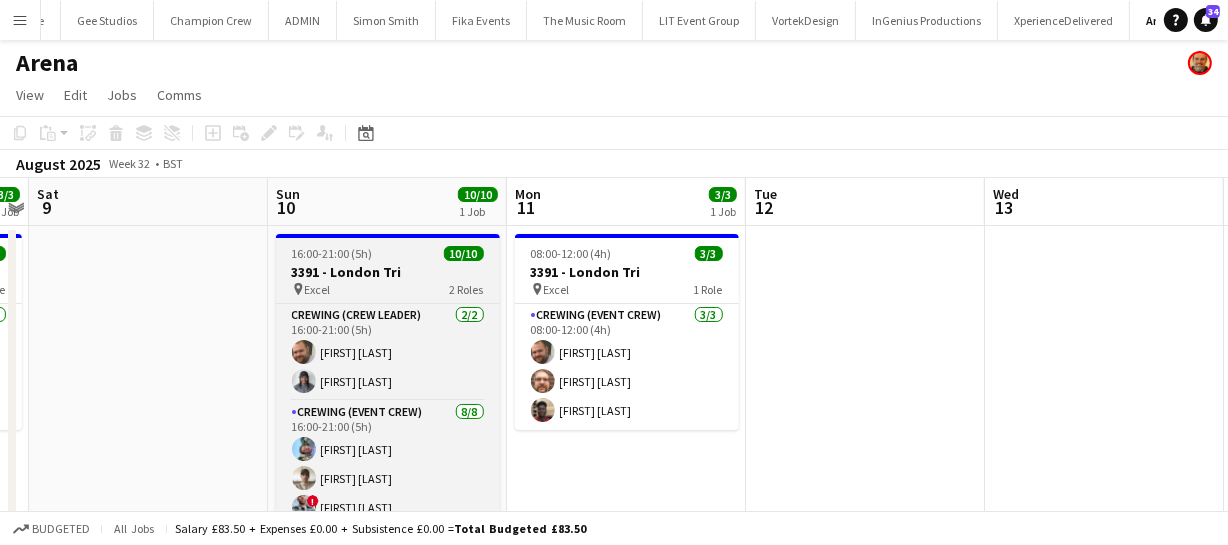 click on "3391 - London Tri" at bounding box center (388, 272) 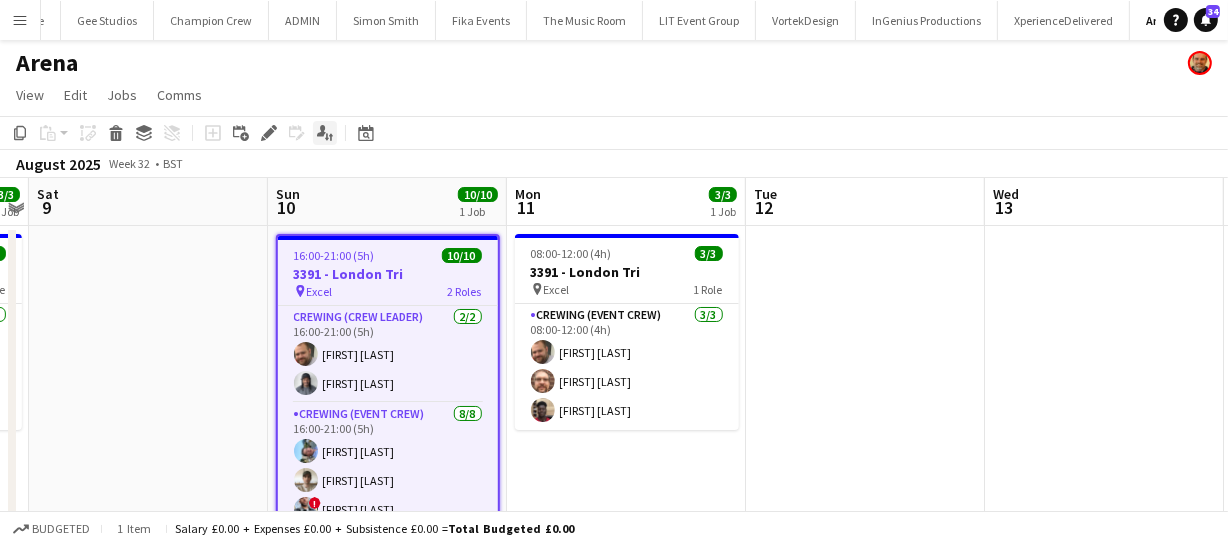 click on "Applicants" 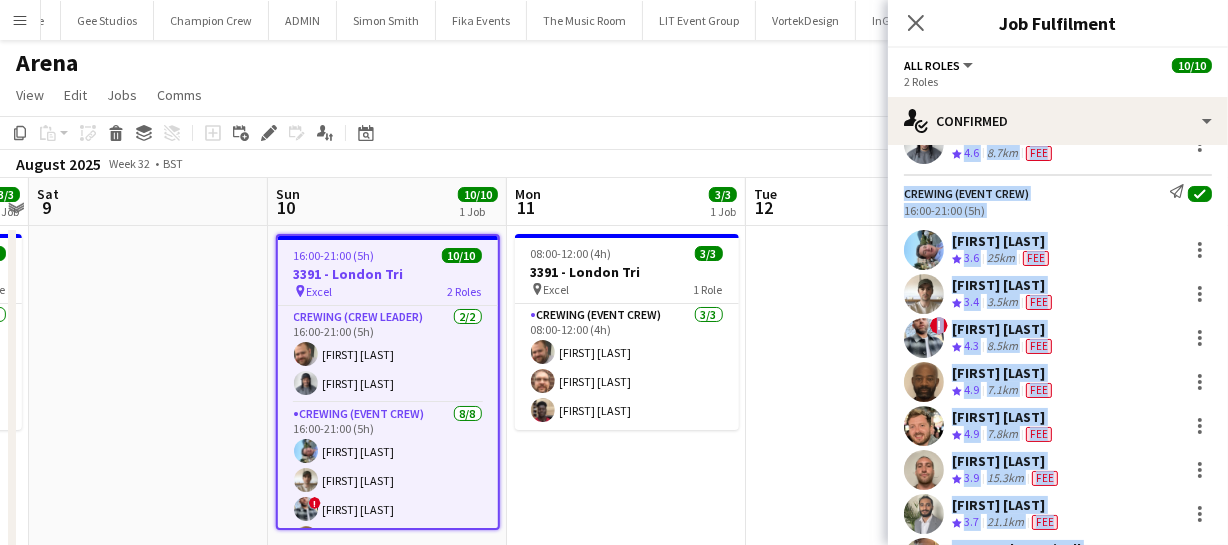 scroll, scrollTop: 258, scrollLeft: 0, axis: vertical 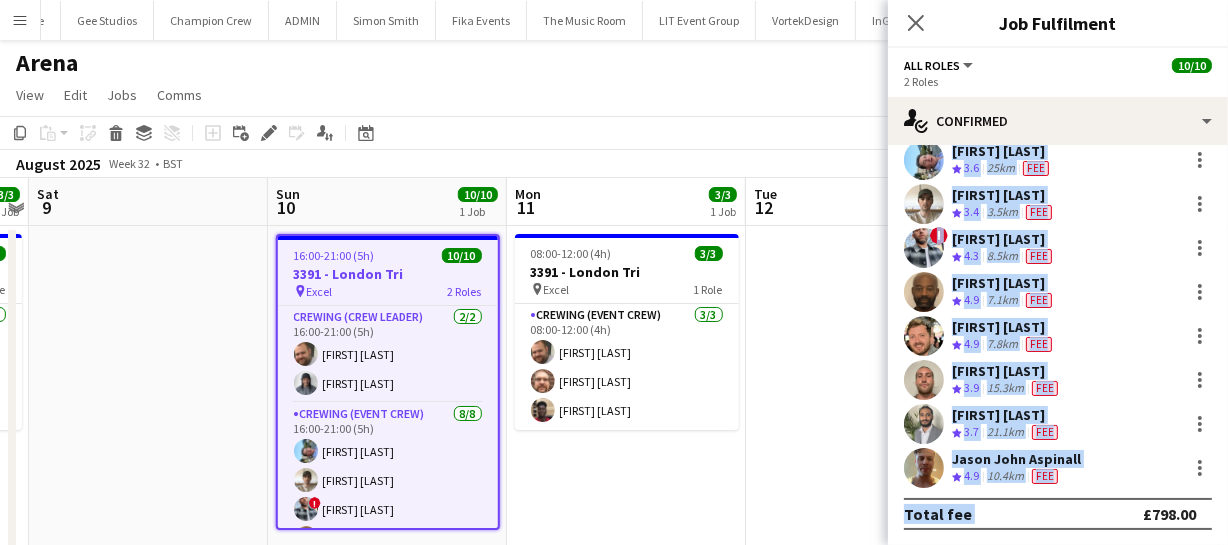 drag, startPoint x: 905, startPoint y: 209, endPoint x: 1086, endPoint y: 478, distance: 324.22522 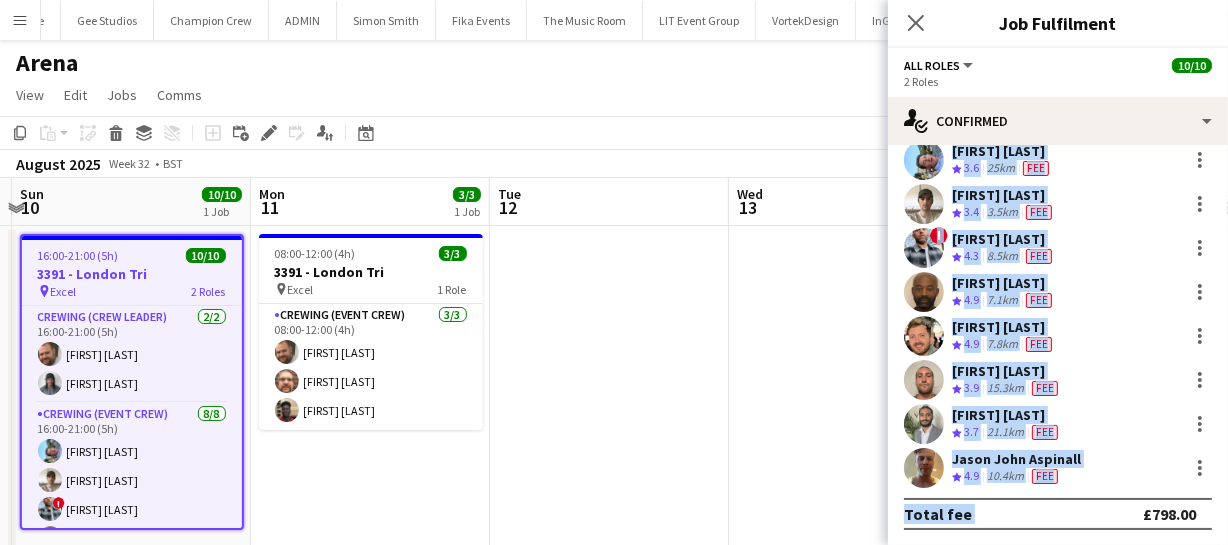 scroll, scrollTop: 0, scrollLeft: 697, axis: horizontal 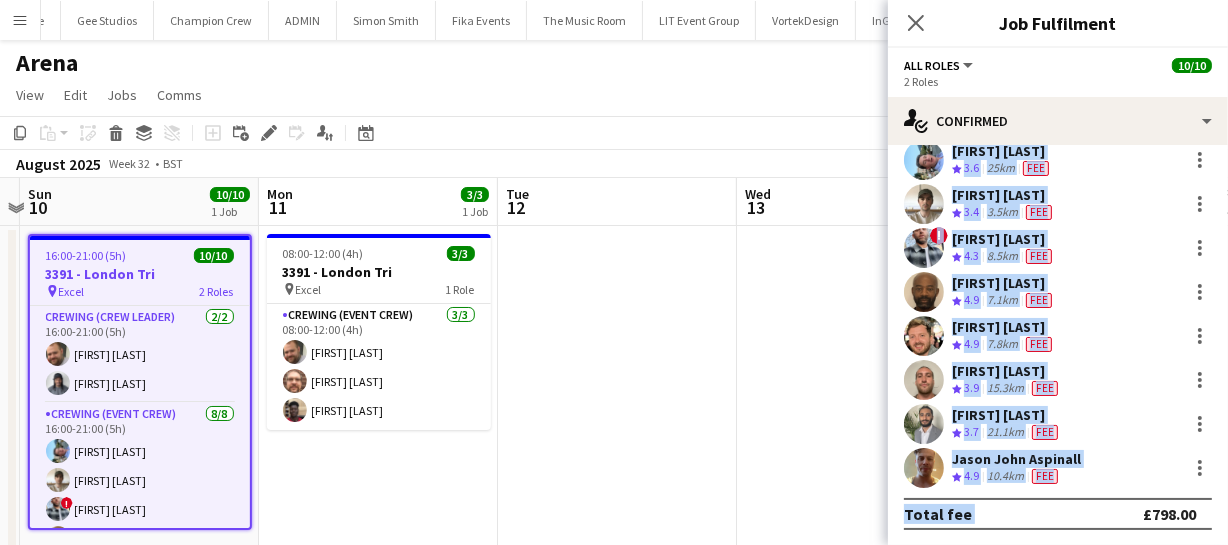 drag, startPoint x: 712, startPoint y: 479, endPoint x: 464, endPoint y: 491, distance: 248.29015 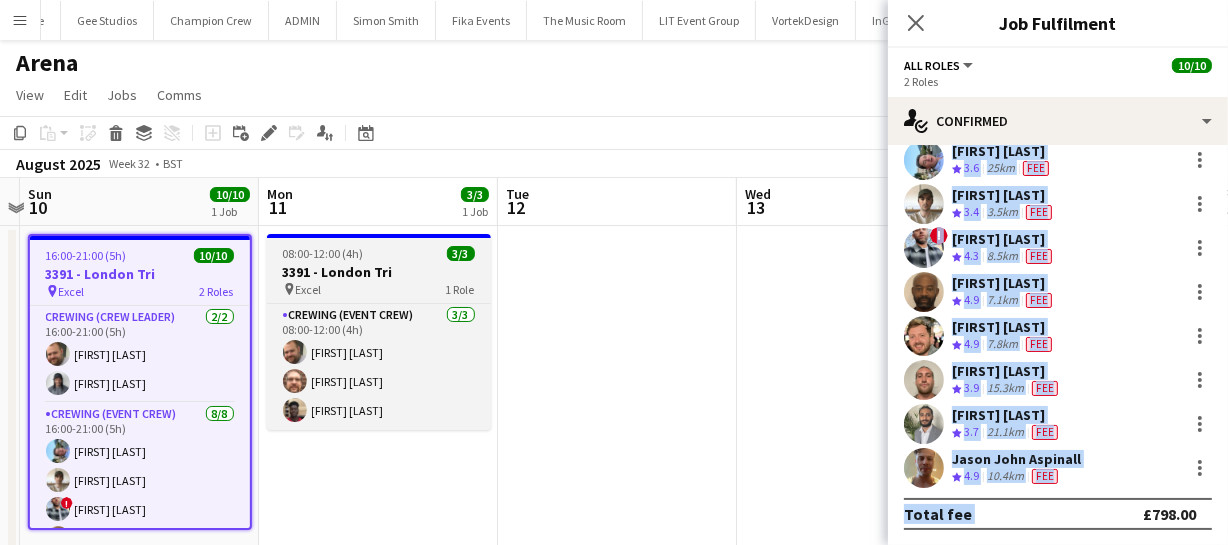 click on "3391 - London Tri" at bounding box center (379, 272) 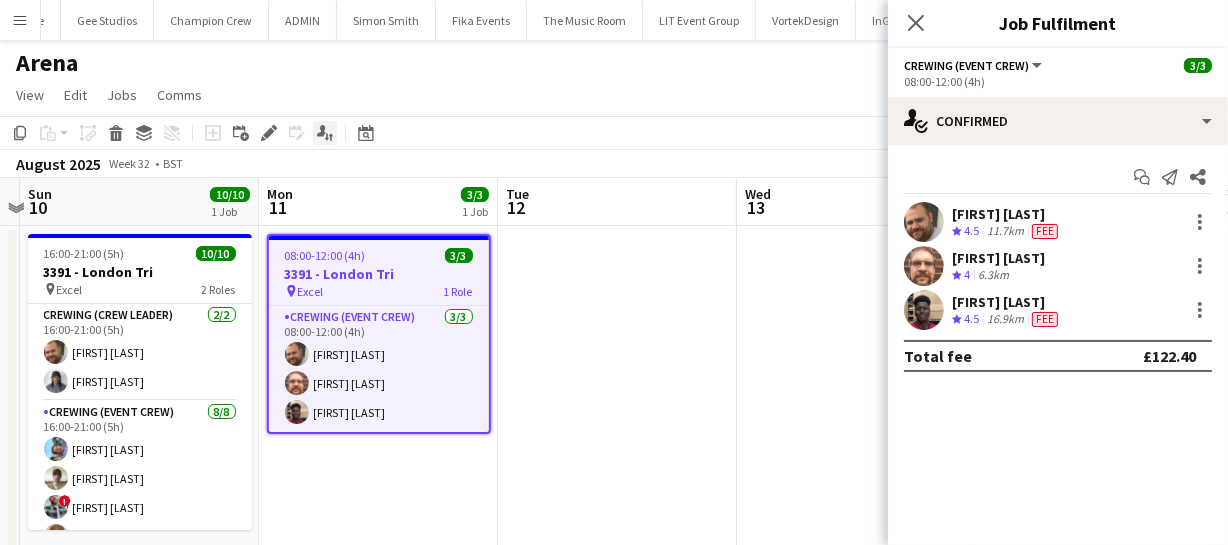 click on "Applicants" at bounding box center (325, 133) 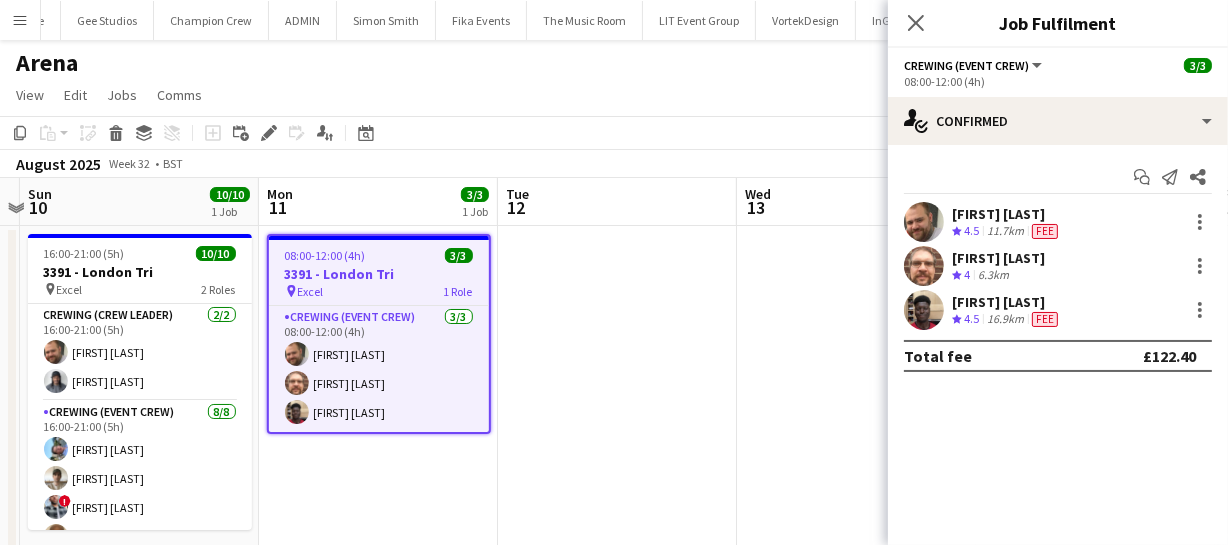 drag, startPoint x: 949, startPoint y: 202, endPoint x: 1069, endPoint y: 319, distance: 167.59773 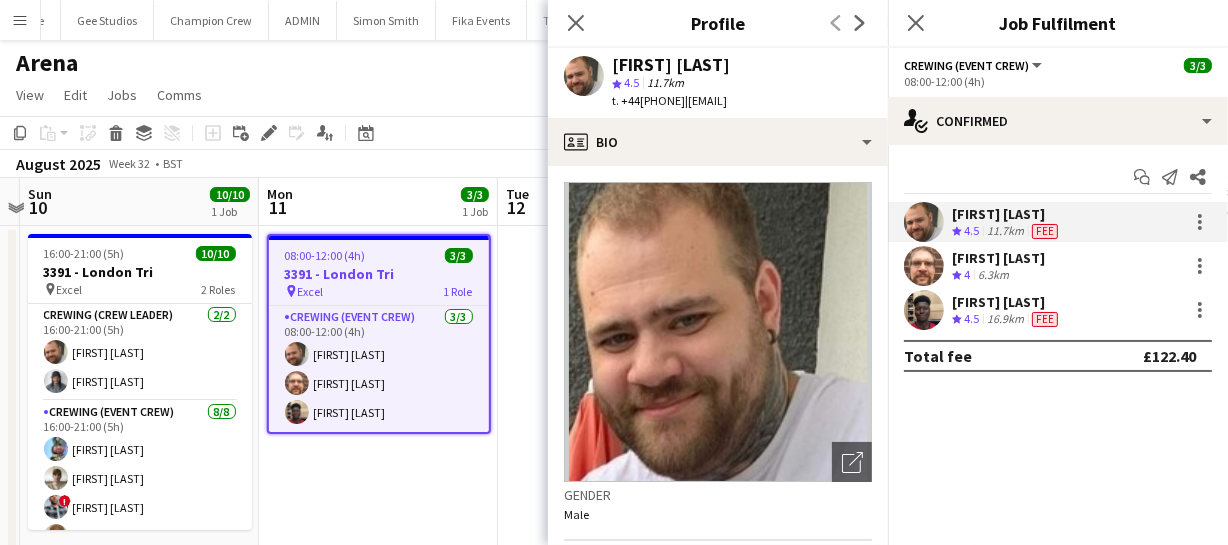 drag, startPoint x: 953, startPoint y: 199, endPoint x: 1083, endPoint y: 327, distance: 182.43903 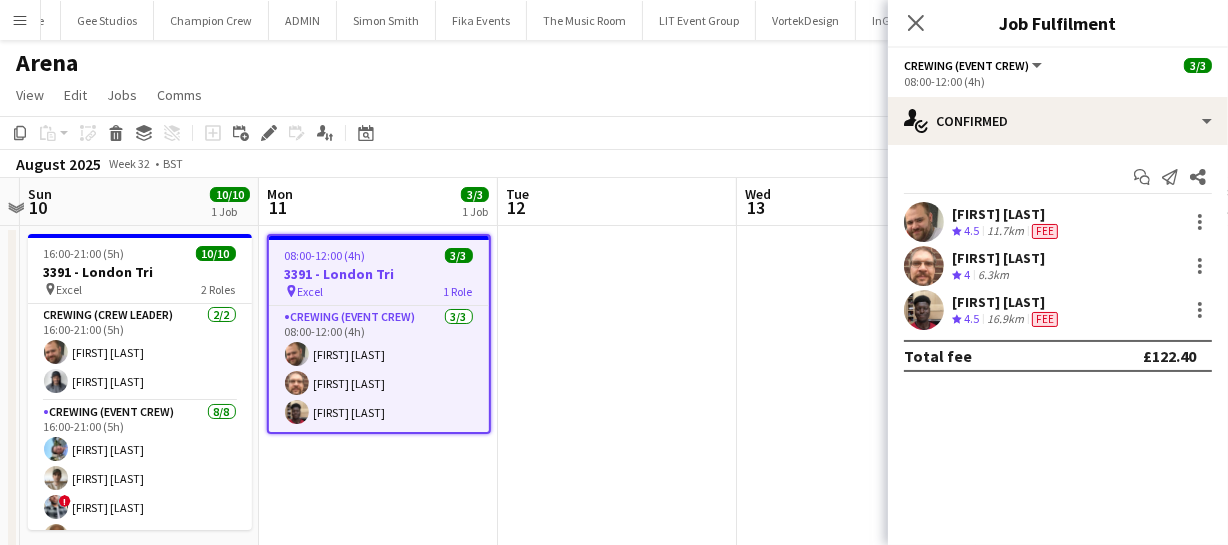 copy on "Ben Turner
Crew rating
4.5   11.7km   Fee   Corey Arnold
Crew rating
4   6.3km   Dayo Oyerinde
Crew rating
4.5   16.9km   Fee" 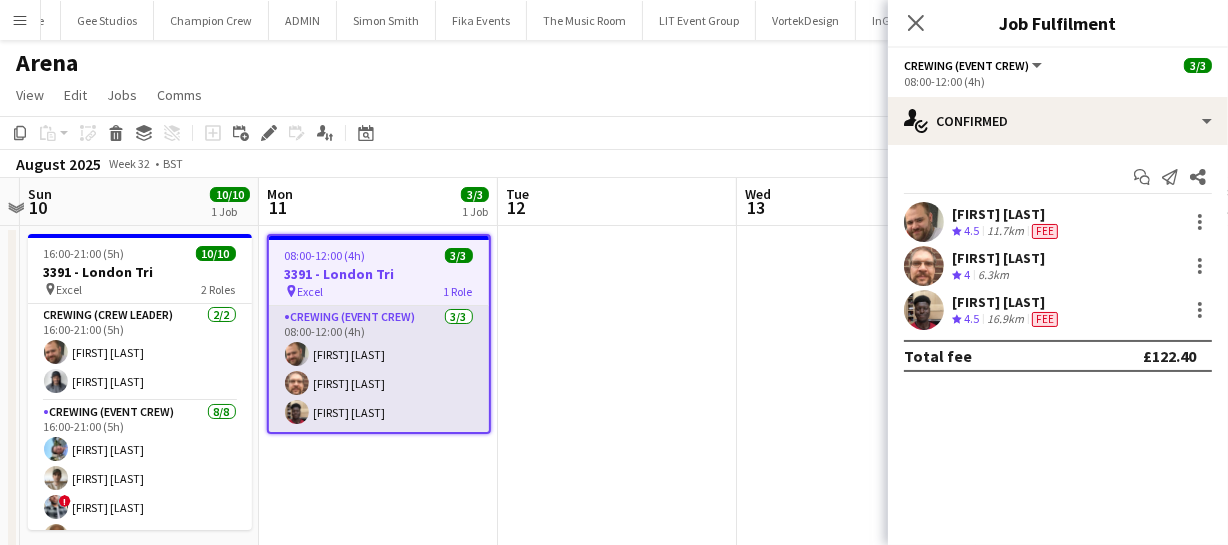 click at bounding box center [297, 412] 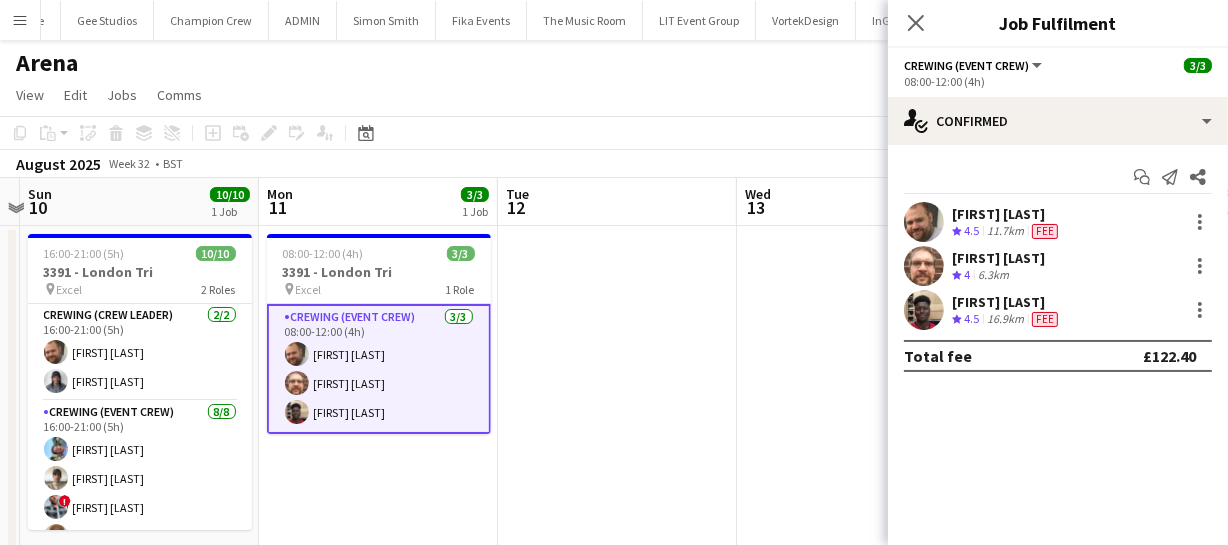 click at bounding box center (924, 310) 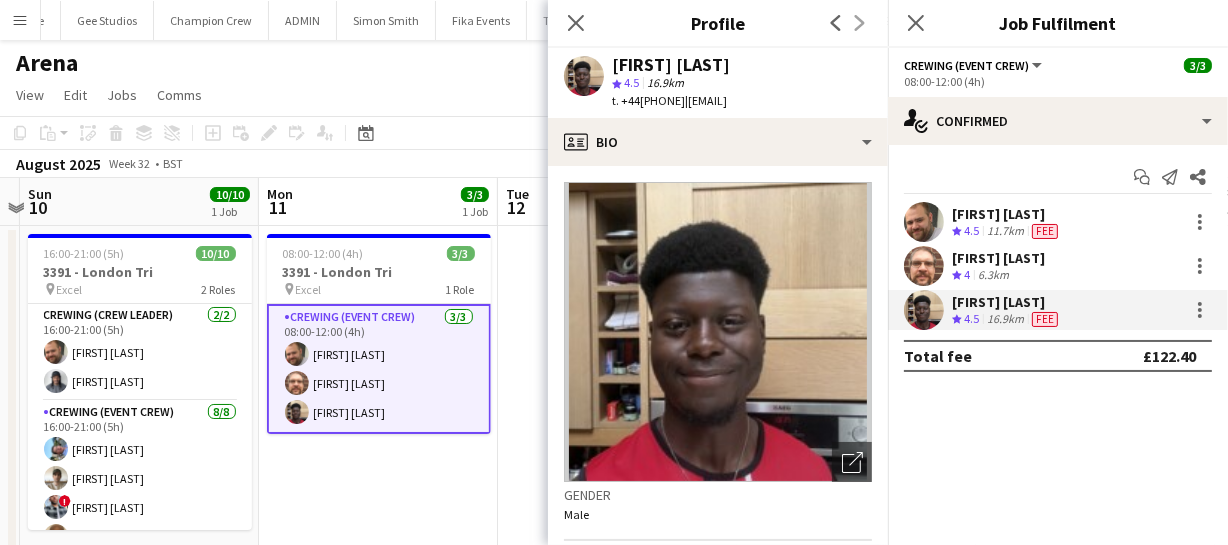 drag, startPoint x: 615, startPoint y: 56, endPoint x: 698, endPoint y: 103, distance: 95.38344 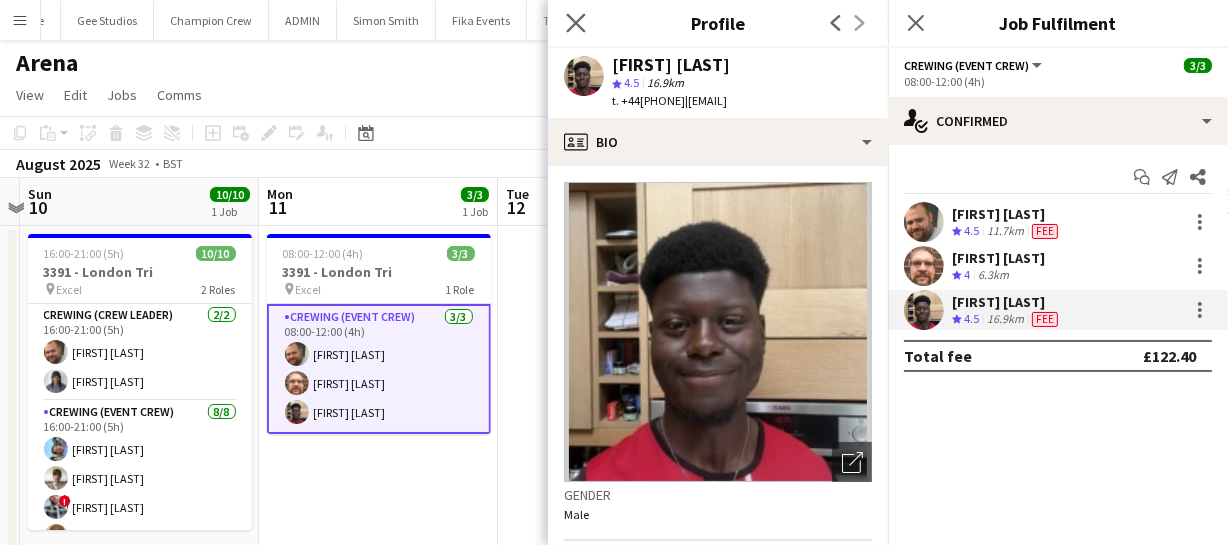 click on "Close pop-in" 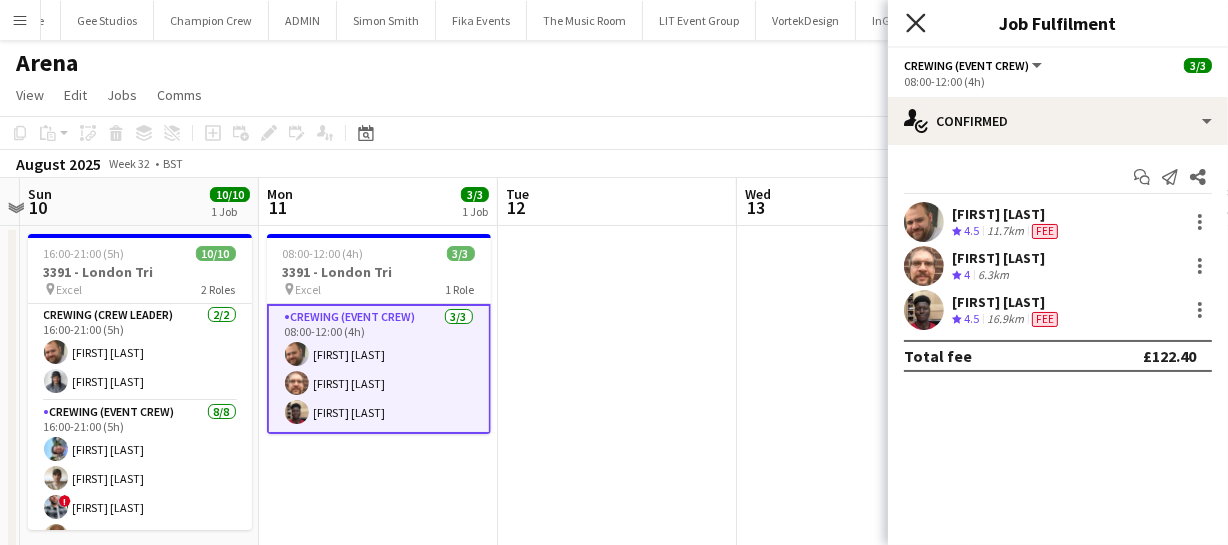 click 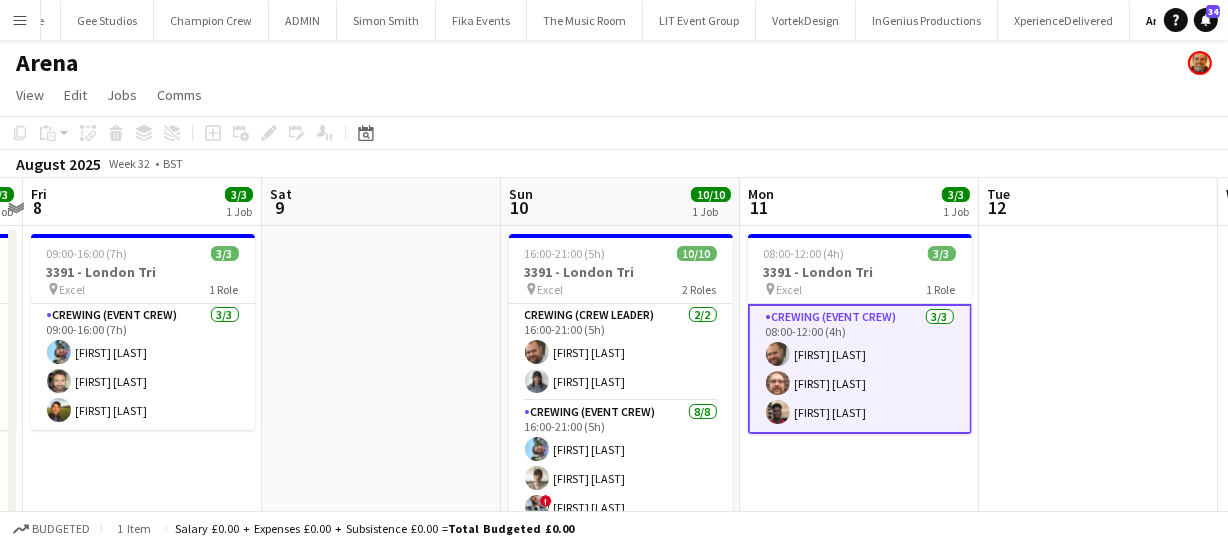 drag, startPoint x: 643, startPoint y: 364, endPoint x: 1138, endPoint y: 280, distance: 502.0767 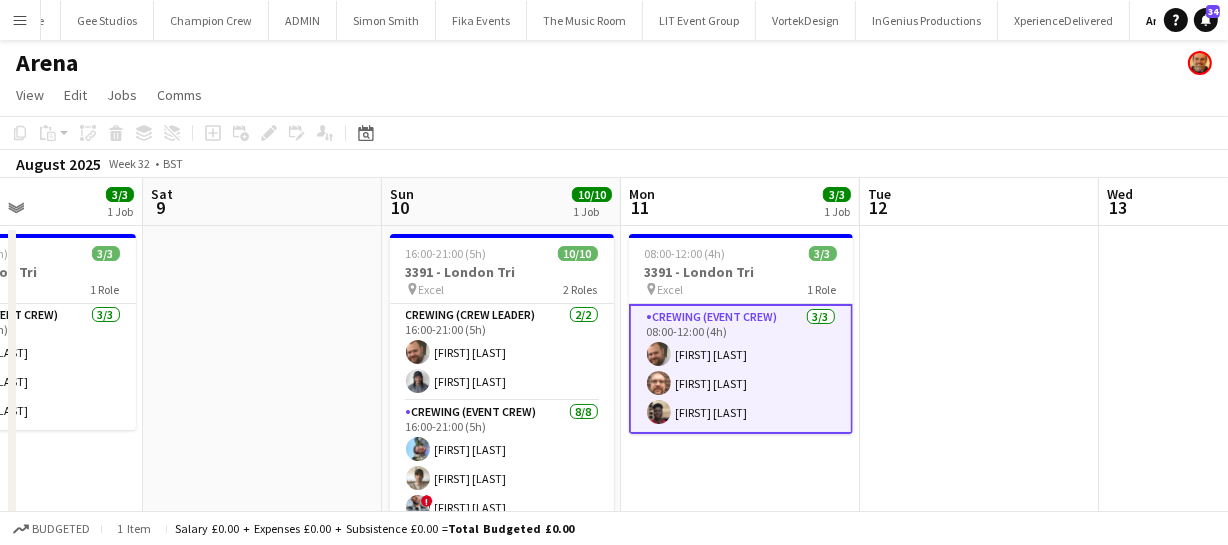 drag, startPoint x: 431, startPoint y: 365, endPoint x: 764, endPoint y: 330, distance: 334.8343 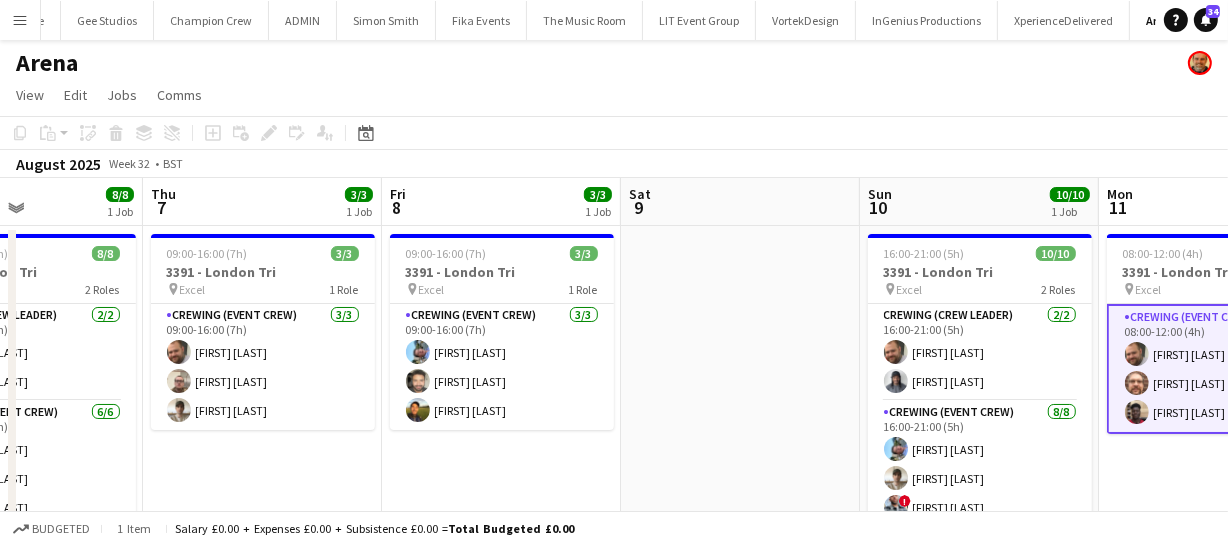 click on "Mon   4   Tue   5   Wed   6   8/8   1 Job   Thu   7   3/3   1 Job   Fri   8   3/3   1 Job   Sat   9   Sun   10   10/10   1 Job   Mon   11   3/3   1 Job   Tue   12   Wed   13   Thu   14      09:00-16:00 (7h)    8/8   3391 - London Tri
pin
Excel   2 Roles   Crewing (Crew Leader)   2/2   09:00-16:00 (7h)
Ben Turner Stephen Lyle  Crewing (Event Crew)   6/6   09:00-16:00 (7h)
Liam Kinsella Kian Chauhan Christian Skinner Ewens Abid Brandon Graber Paul Fisk     09:00-16:00 (7h)    3/3   3391 - London Tri
pin
Excel   1 Role   Crewing (Event Crew)   3/3   09:00-16:00 (7h)
Ben Turner Christian Skinner Nasos Apostolopoulos     09:00-16:00 (7h)    3/3   3391 - London Tri
pin
Excel   1 Role   Crewing (Event Crew)   3/3   09:00-16:00 (7h)
Liam Kinsella John Vidal Ewens Abid     16:00-21:00 (5h)    10/10   3391 - London Tri
pin
Excel   2 Roles   Crewing (Crew Leader)  !" at bounding box center [614, 374] 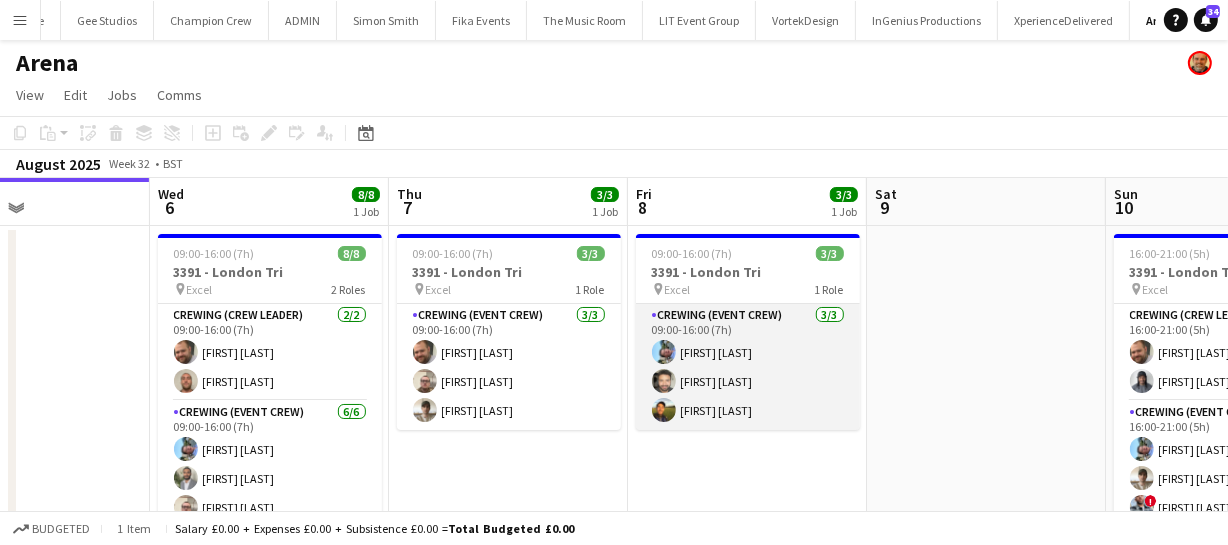 drag, startPoint x: 766, startPoint y: 352, endPoint x: 924, endPoint y: 353, distance: 158.00316 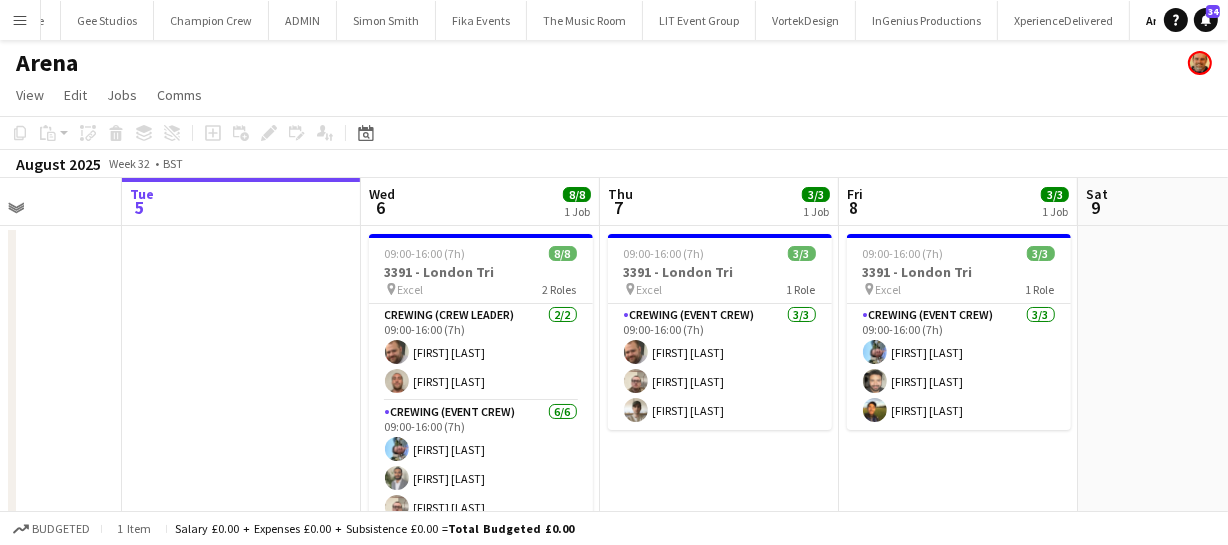 drag, startPoint x: 890, startPoint y: 356, endPoint x: 528, endPoint y: 340, distance: 362.35342 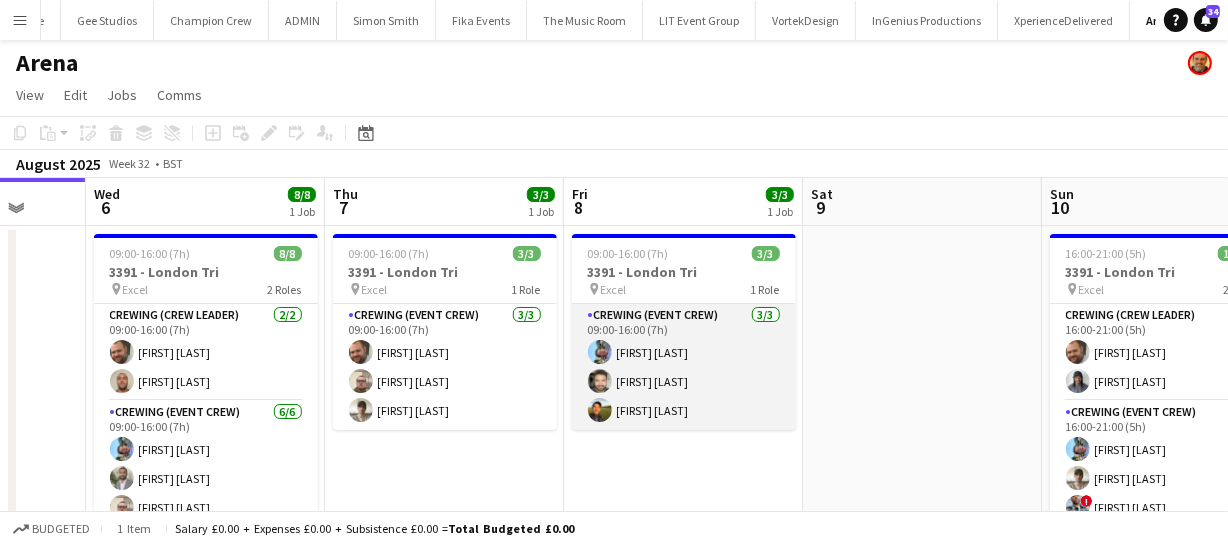 click on "Sat   2   Sun   3   Mon   4   Tue   5   Wed   6   8/8   1 Job   Thu   7   3/3   1 Job   Fri   8   3/3   1 Job   Sat   9   Sun   10   10/10   1 Job   Mon   11   3/3   1 Job   Tue   12      09:00-16:00 (7h)    8/8   3391 - London Tri
pin
Excel   2 Roles   Crewing (Crew Leader)   2/2   09:00-16:00 (7h)
Ben Turner Stephen Lyle  Crewing (Event Crew)   6/6   09:00-16:00 (7h)
Liam Kinsella Kian Chauhan Christian Skinner Ewens Abid Brandon Graber Paul Fisk     09:00-16:00 (7h)    3/3   3391 - London Tri
pin
Excel   1 Role   Crewing (Event Crew)   3/3   09:00-16:00 (7h)
Ben Turner Christian Skinner Nasos Apostolopoulos     09:00-16:00 (7h)    3/3   3391 - London Tri
pin
Excel   1 Role   Crewing (Event Crew)   3/3   09:00-16:00 (7h)
Liam Kinsella John Vidal Ewens Abid     16:00-21:00 (5h)    10/10   3391 - London Tri
pin
Excel   2 Roles   Crewing (Crew Leader)  !" at bounding box center [614, 374] 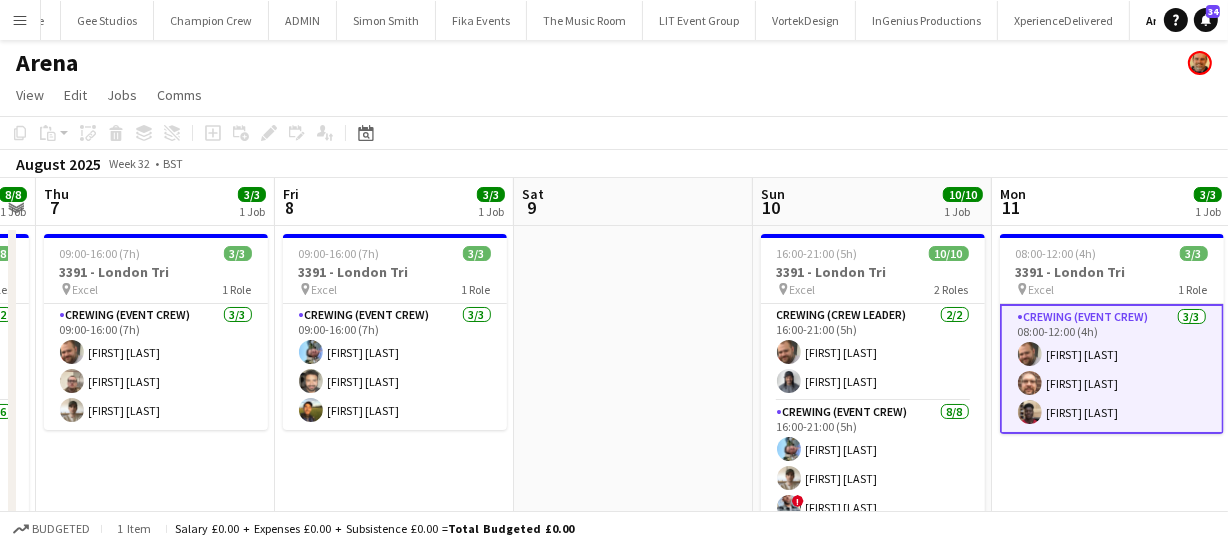 drag, startPoint x: 575, startPoint y: 346, endPoint x: 385, endPoint y: 336, distance: 190.26297 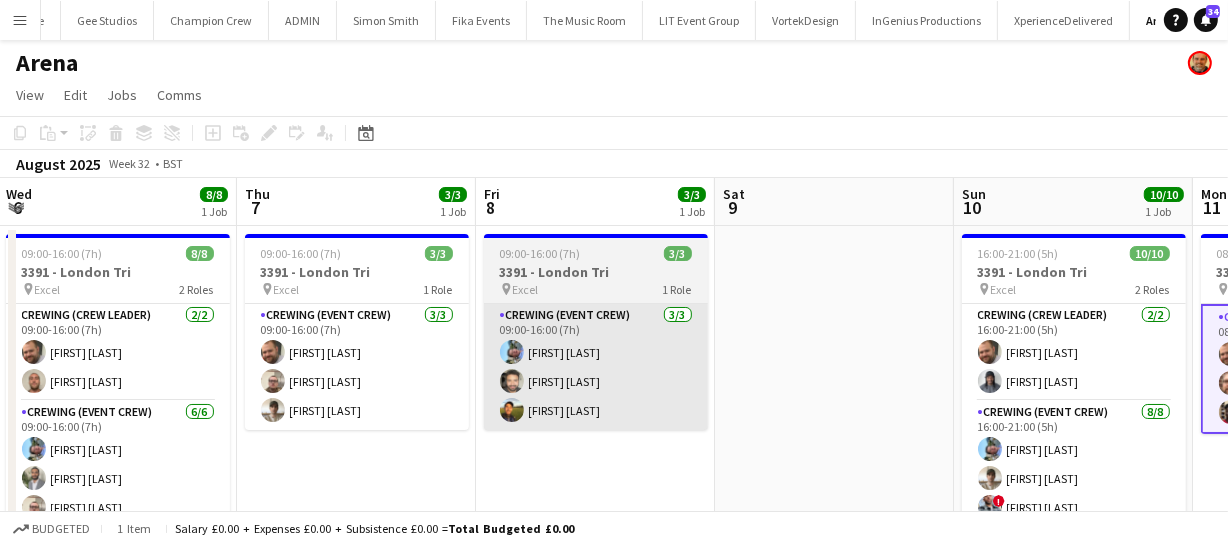 drag, startPoint x: 425, startPoint y: 338, endPoint x: 506, endPoint y: 361, distance: 84.20214 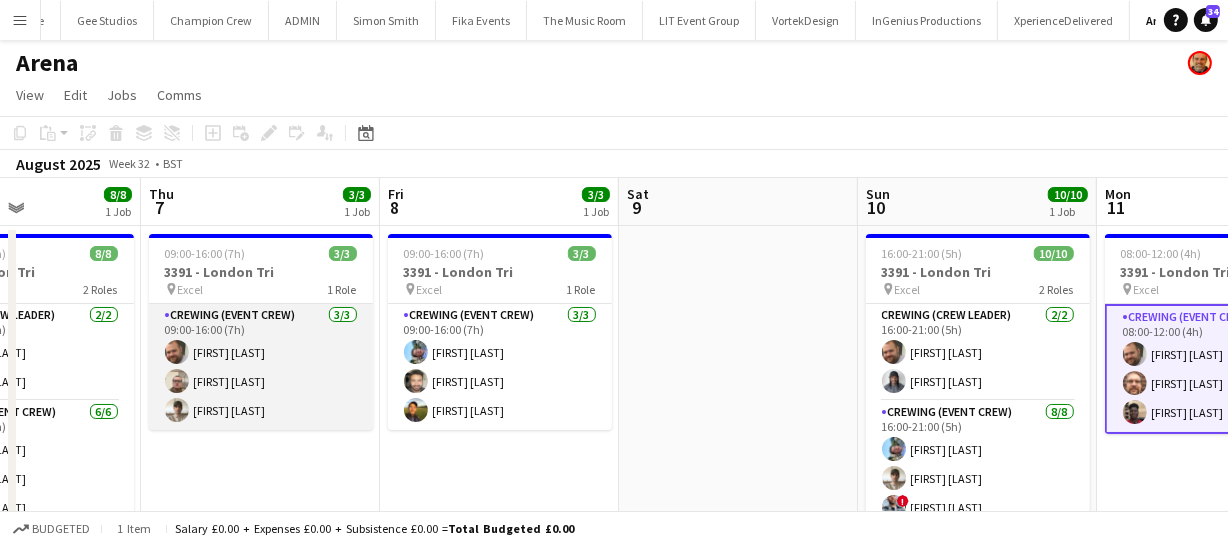 drag, startPoint x: 497, startPoint y: 360, endPoint x: 654, endPoint y: 373, distance: 157.5373 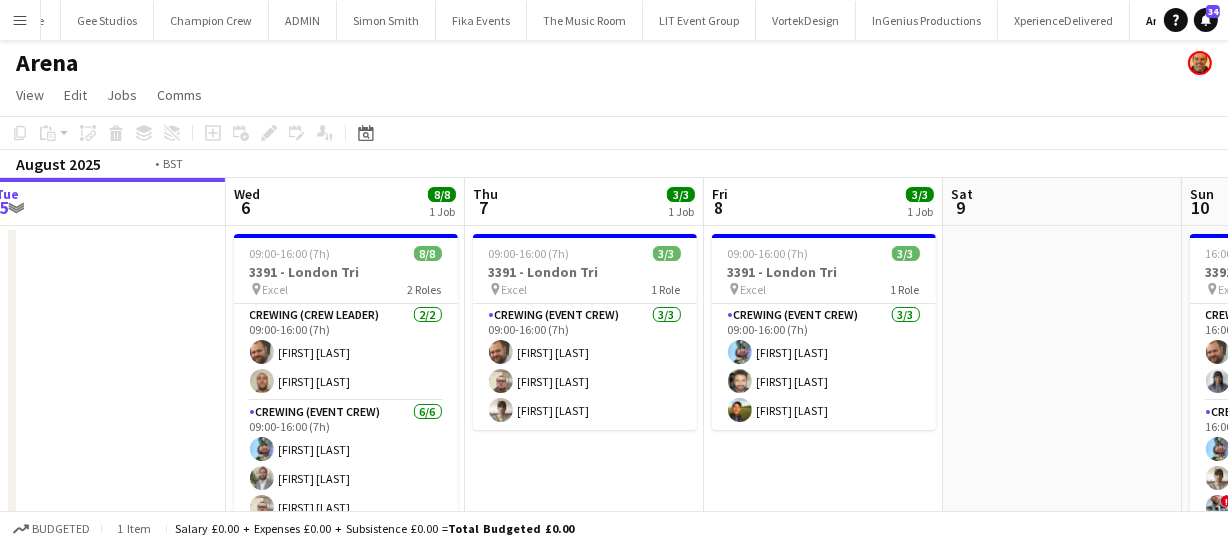click on "Sun   3   Mon   4   Tue   5   Wed   6   8/8   1 Job   Thu   7   3/3   1 Job   Fri   8   3/3   1 Job   Sat   9   Sun   10   10/10   1 Job   Mon   11   3/3   1 Job   Tue   12   Wed   13      09:00-16:00 (7h)    8/8   3391 - London Tri
pin
Excel   2 Roles   Crewing (Crew Leader)   2/2   09:00-16:00 (7h)
Ben Turner Stephen Lyle  Crewing (Event Crew)   6/6   09:00-16:00 (7h)
Liam Kinsella Kian Chauhan Christian Skinner Ewens Abid Brandon Graber Paul Fisk     09:00-16:00 (7h)    3/3   3391 - London Tri
pin
Excel   1 Role   Crewing (Event Crew)   3/3   09:00-16:00 (7h)
Ben Turner Christian Skinner Nasos Apostolopoulos     09:00-16:00 (7h)    3/3   3391 - London Tri
pin
Excel   1 Role   Crewing (Event Crew)   3/3   09:00-16:00 (7h)
Liam Kinsella John Vidal Ewens Abid     16:00-21:00 (5h)    10/10   3391 - London Tri
pin
Excel   2 Roles   Crewing (Crew Leader)  !" at bounding box center (614, 374) 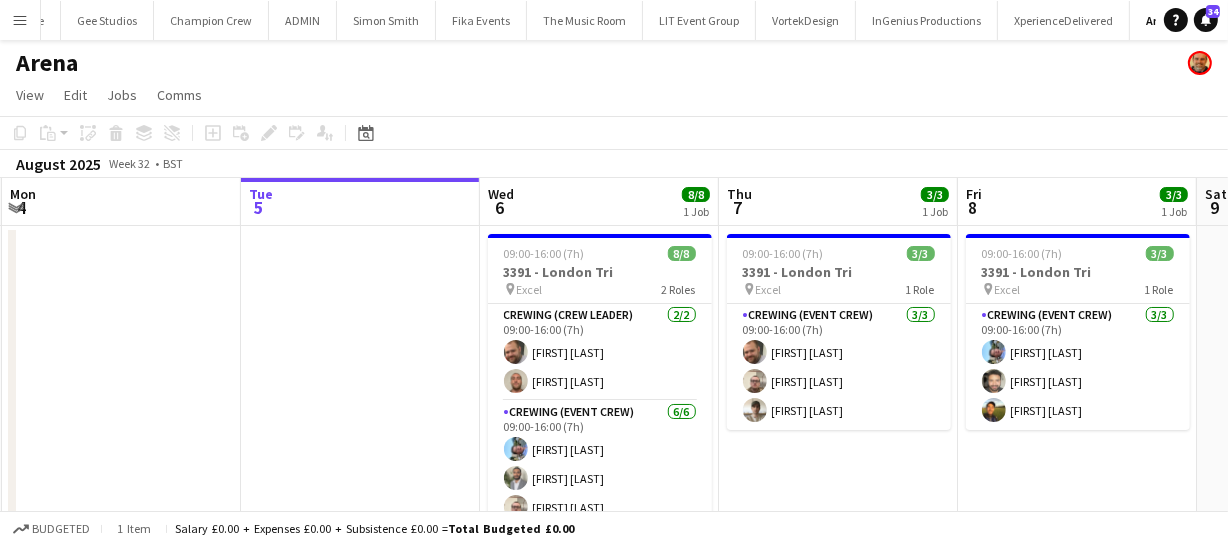 click on "Fri   1   Sat   2   Sun   3   Mon   4   Tue   5   Wed   6   8/8   1 Job   Thu   7   3/3   1 Job   Fri   8   3/3   1 Job   Sat   9   Sun   10   10/10   1 Job   Mon   11   3/3   1 Job      09:00-16:00 (7h)    8/8   3391 - London Tri
pin
Excel   2 Roles   Crewing (Crew Leader)   2/2   09:00-16:00 (7h)
Ben Turner Stephen Lyle  Crewing (Event Crew)   6/6   09:00-16:00 (7h)
Liam Kinsella Kian Chauhan Christian Skinner Ewens Abid Brandon Graber Paul Fisk     09:00-16:00 (7h)    3/3   3391 - London Tri
pin
Excel   1 Role   Crewing (Event Crew)   3/3   09:00-16:00 (7h)
Ben Turner Christian Skinner Nasos Apostolopoulos     09:00-16:00 (7h)    3/3   3391 - London Tri
pin
Excel   1 Role   Crewing (Event Crew)   3/3   09:00-16:00 (7h)
Liam Kinsella John Vidal Ewens Abid     16:00-21:00 (5h)    10/10   3391 - London Tri
pin
Excel   2 Roles   Crewing (Crew Leader)  !" at bounding box center [614, 374] 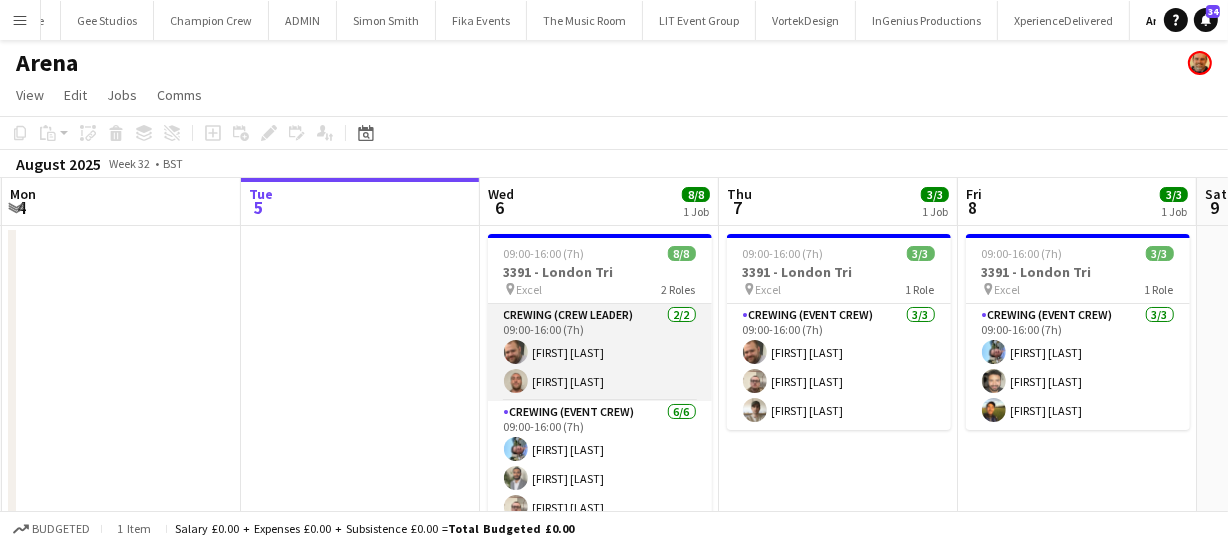 scroll, scrollTop: 0, scrollLeft: 480, axis: horizontal 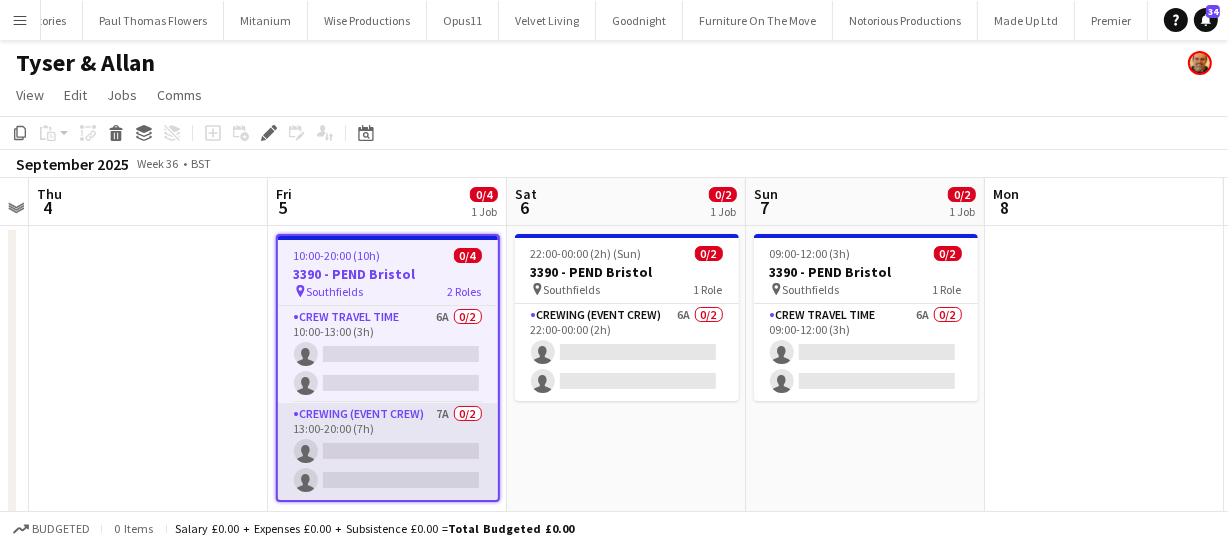 click on "Crewing (Event Crew)   7A   0/2   13:00-20:00 (7h)
single-neutral-actions
single-neutral-actions" at bounding box center (388, 451) 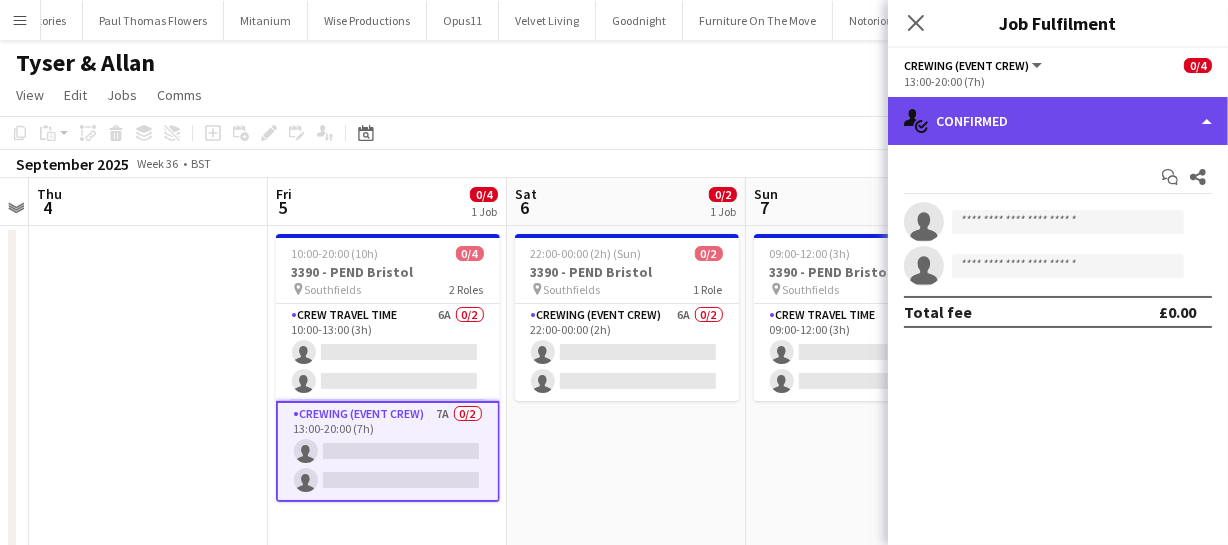 click on "single-neutral-actions-check-2
Confirmed" 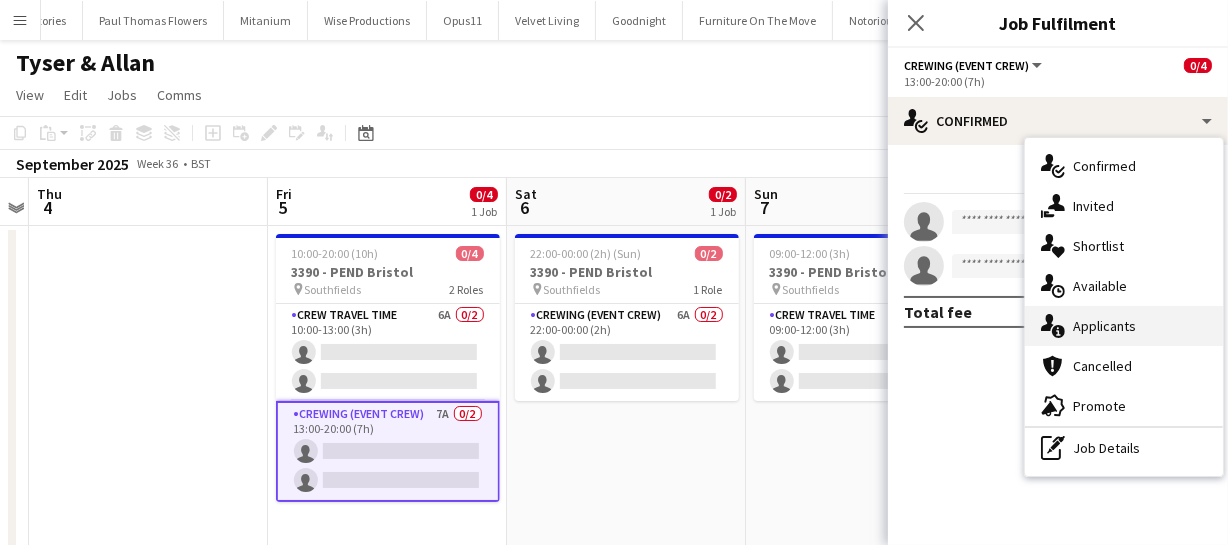 click on "single-neutral-actions-information
Applicants" at bounding box center [1124, 326] 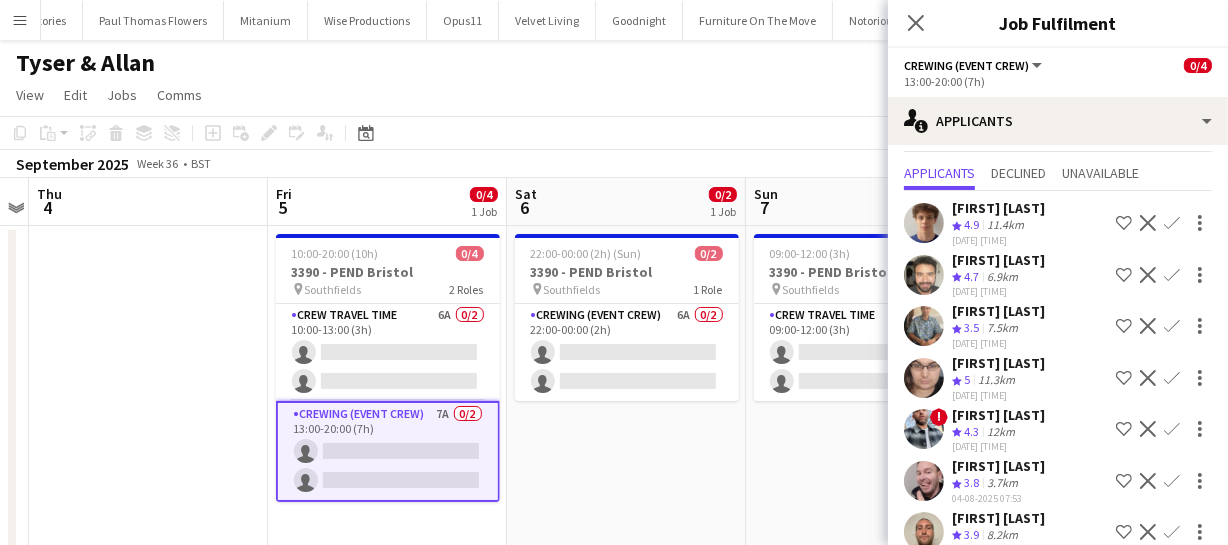 scroll, scrollTop: 65, scrollLeft: 0, axis: vertical 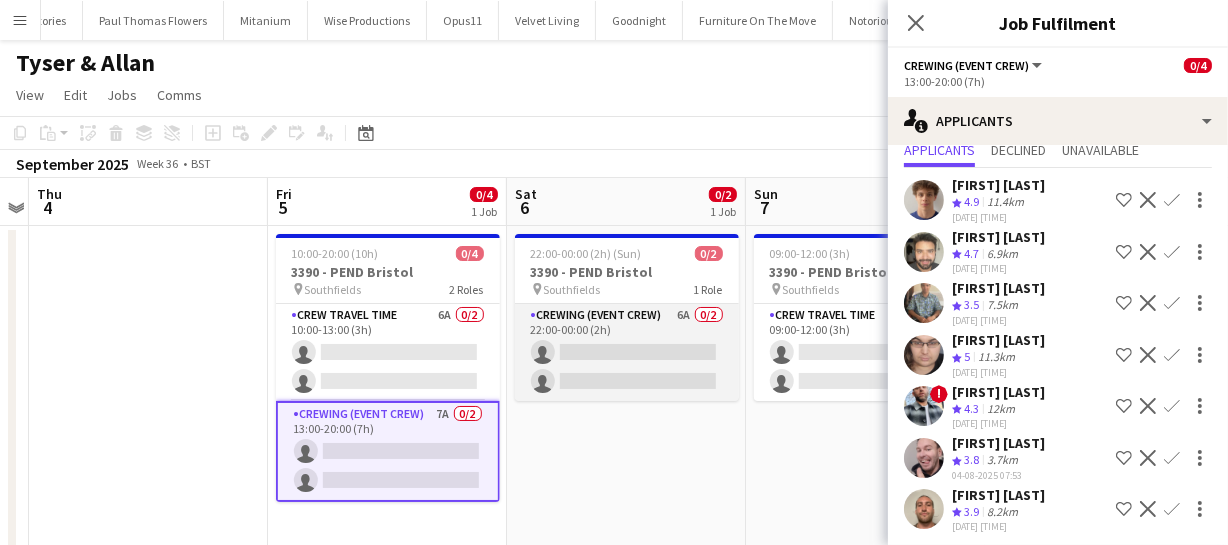 click on "Crewing (Event Crew)   6A   0/2   22:00-00:00 (2h)
single-neutral-actions
single-neutral-actions" at bounding box center [627, 352] 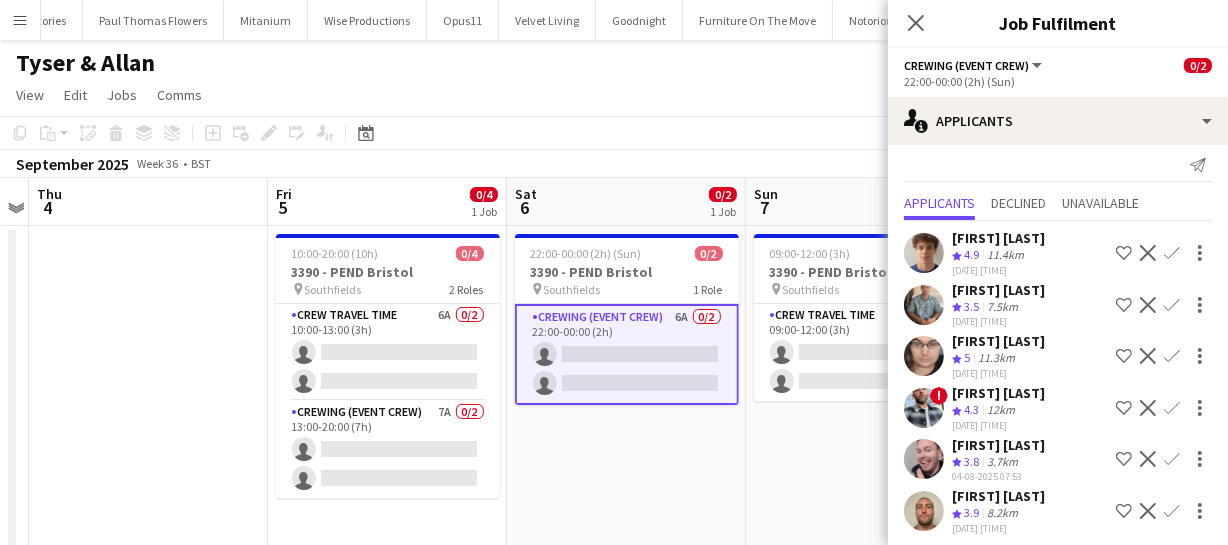 scroll, scrollTop: 15, scrollLeft: 0, axis: vertical 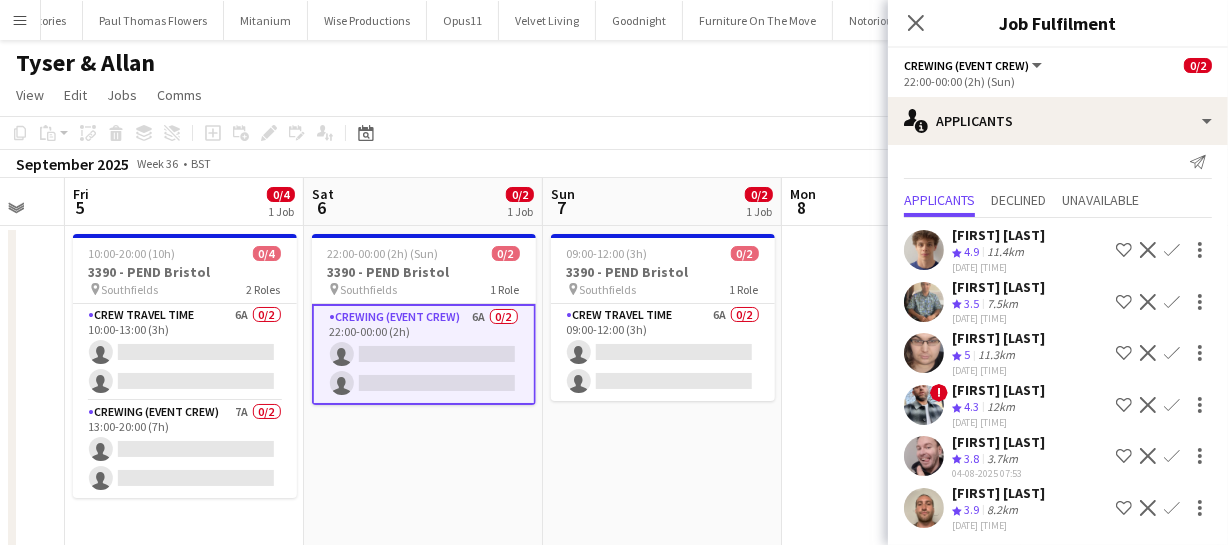 drag, startPoint x: 818, startPoint y: 479, endPoint x: 635, endPoint y: 488, distance: 183.22118 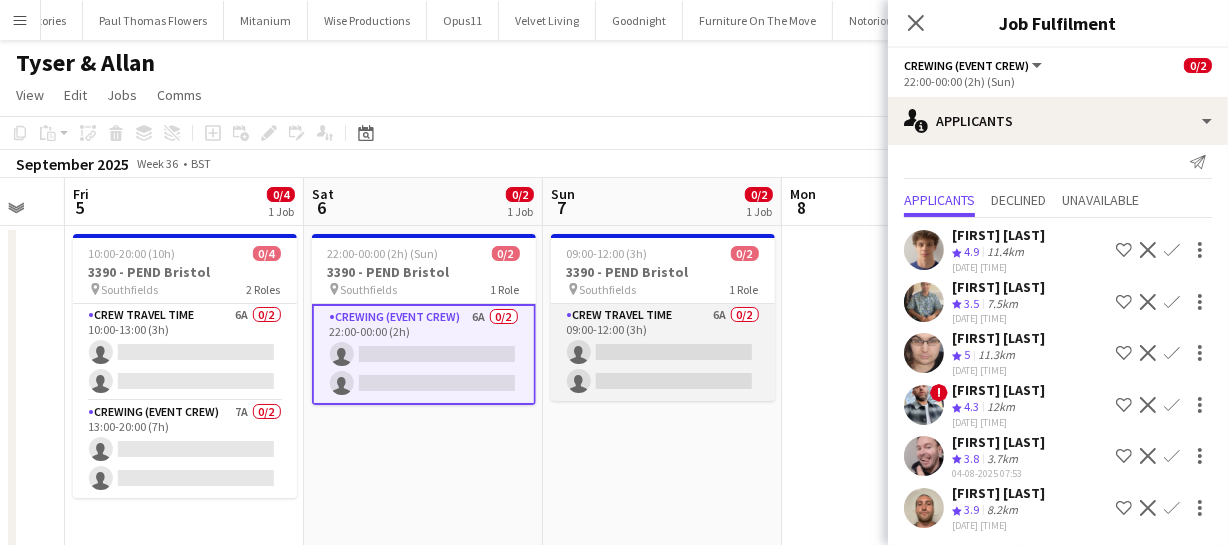 click on "Crew Travel Time   6A   0/2   09:00-12:00 (3h)
single-neutral-actions
single-neutral-actions" at bounding box center (663, 352) 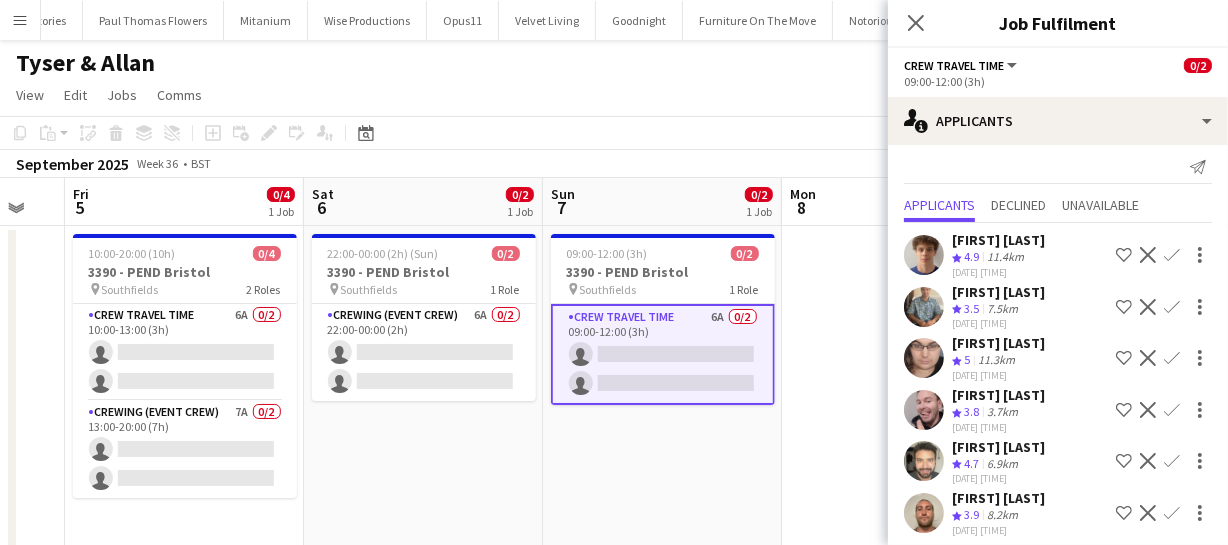scroll, scrollTop: 15, scrollLeft: 0, axis: vertical 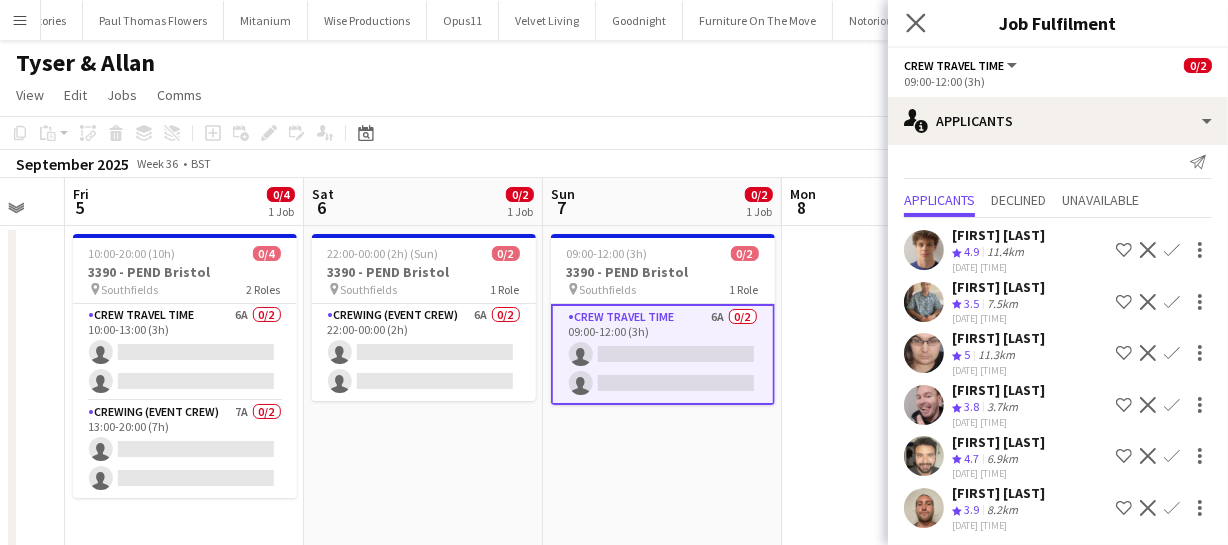 click on "Close pop-in" 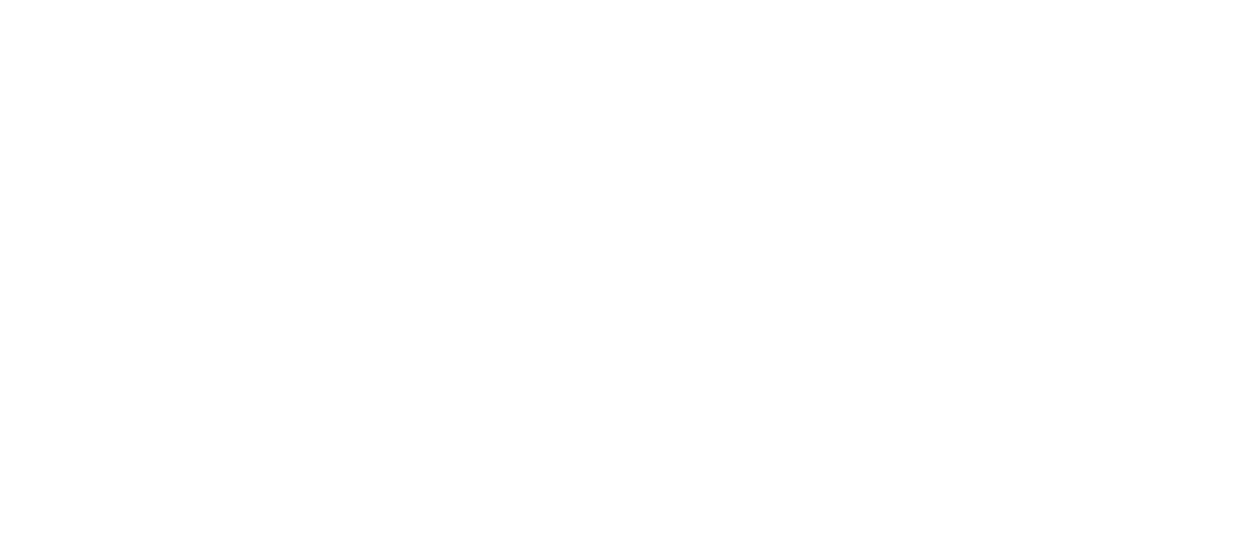 scroll, scrollTop: 0, scrollLeft: 0, axis: both 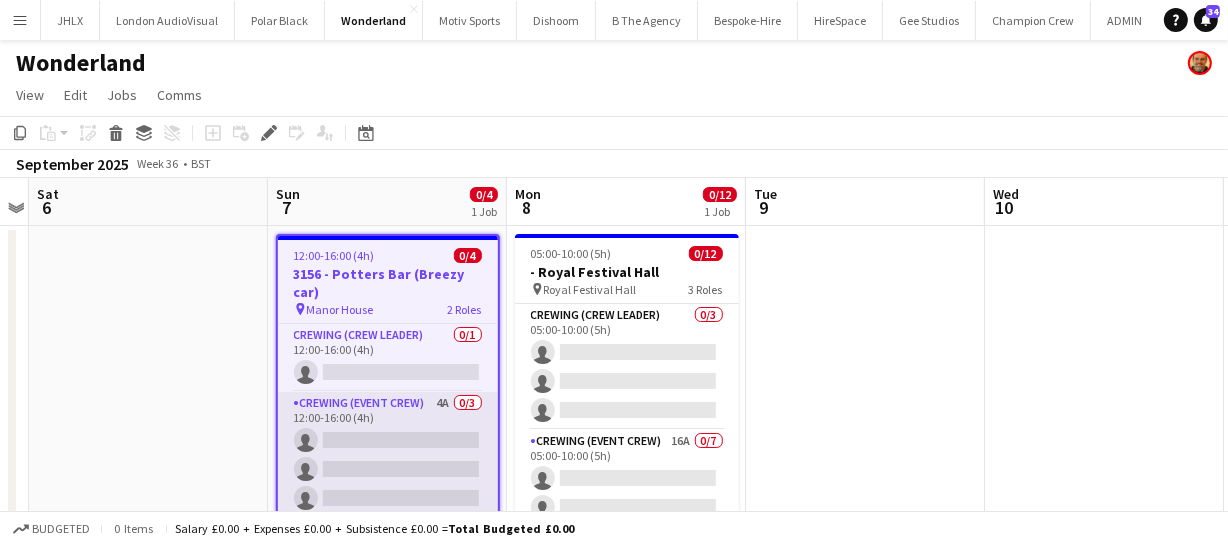 click on "Crewing (Event Crew)   4A   0/3   12:00-16:00 (4h)
single-neutral-actions
single-neutral-actions
single-neutral-actions" at bounding box center (388, 455) 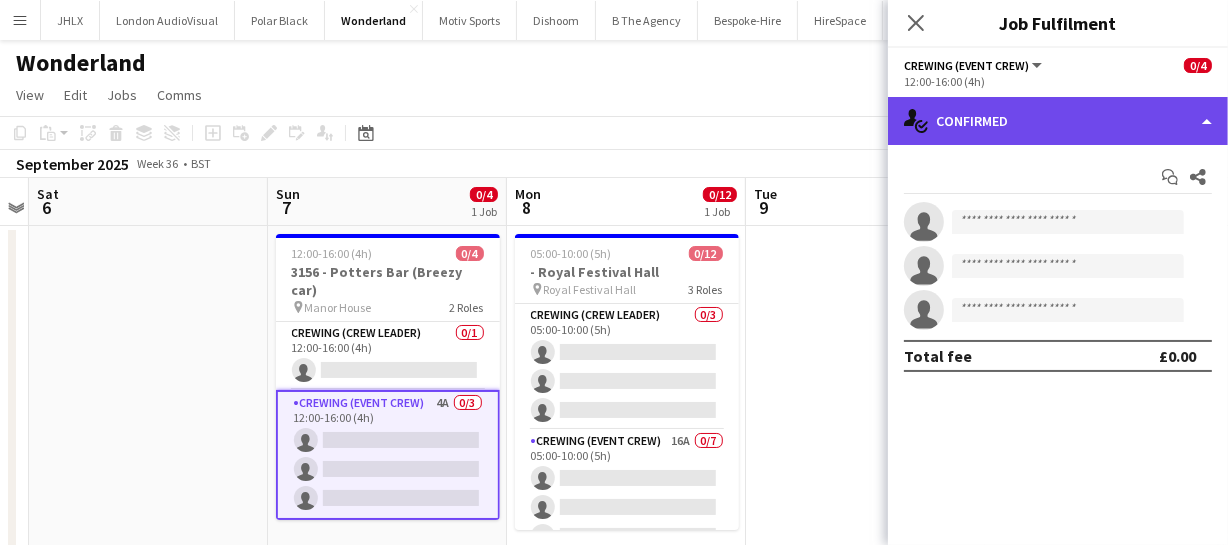 click on "single-neutral-actions-check-2
Confirmed" 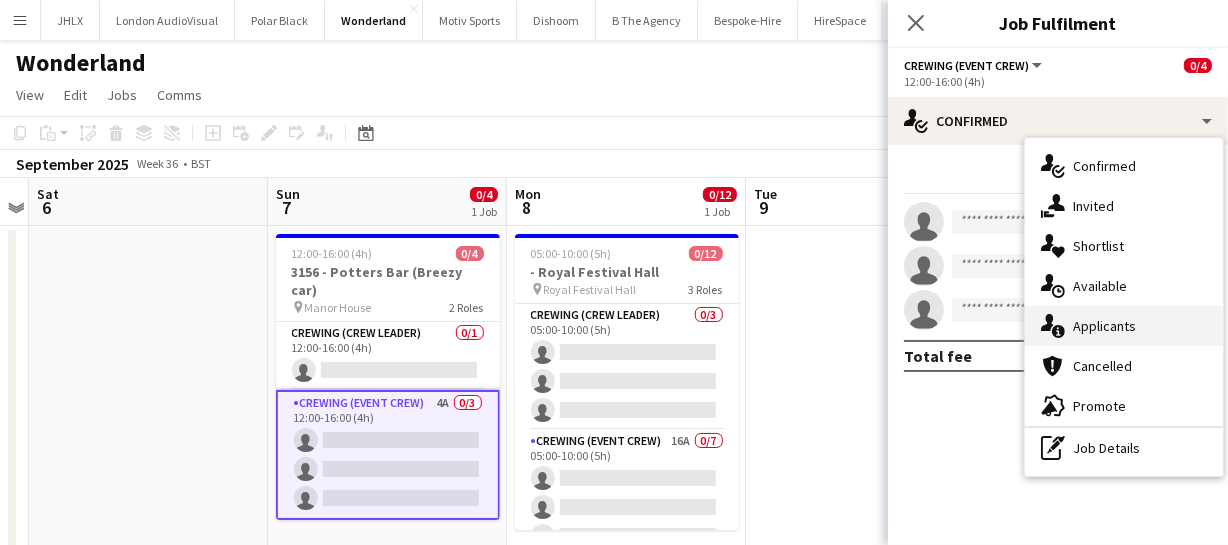 click on "single-neutral-actions-information
Applicants" at bounding box center [1124, 326] 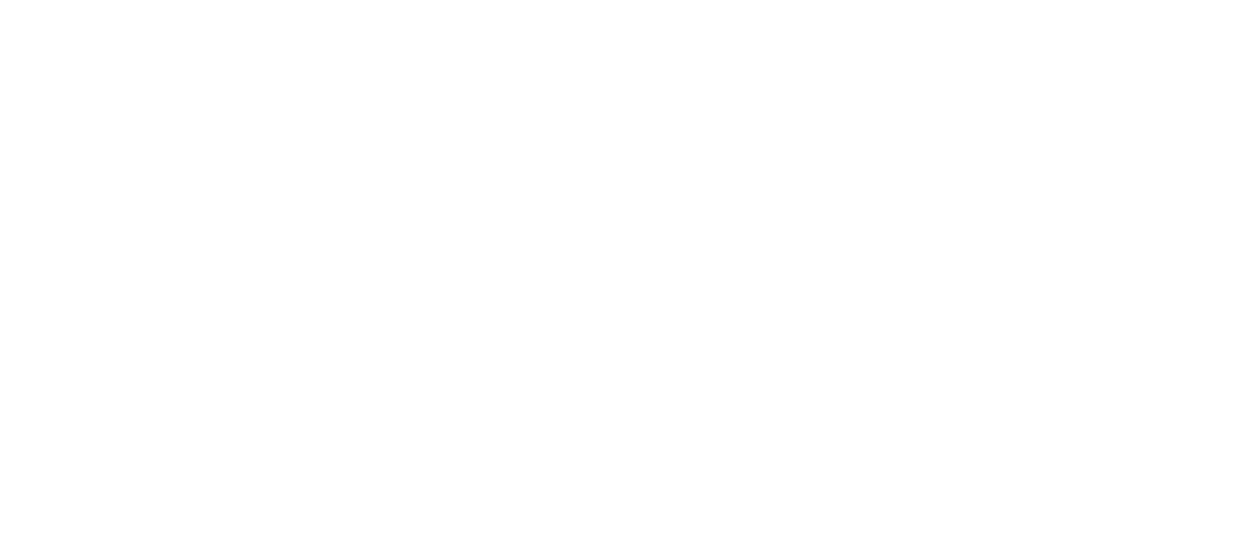 scroll, scrollTop: 0, scrollLeft: 0, axis: both 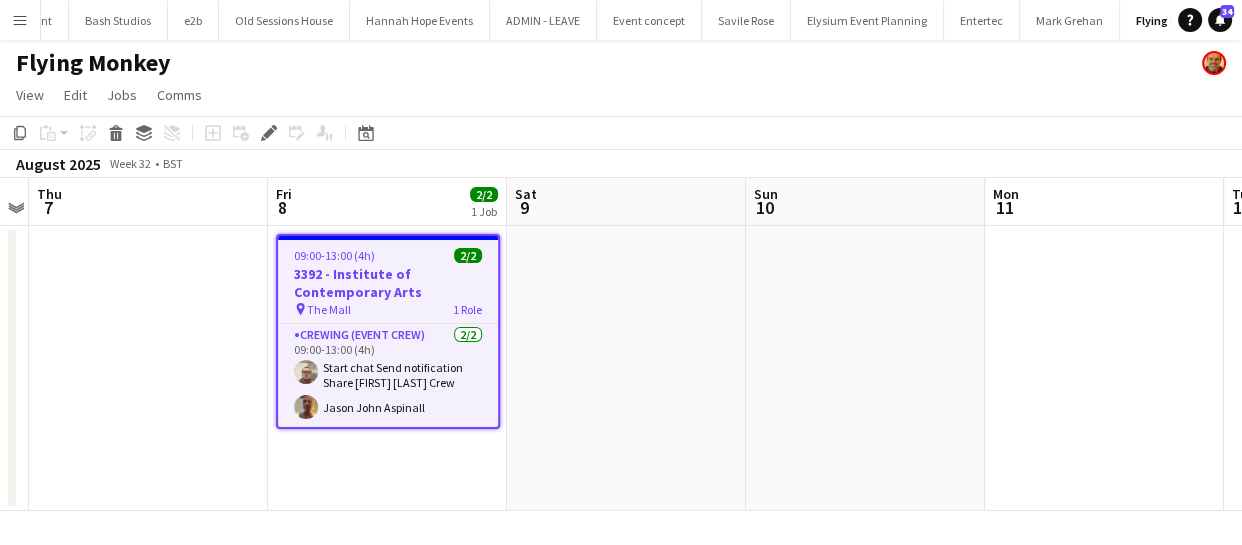click on "3392 - Institute of Contemporary Arts" at bounding box center [388, 283] 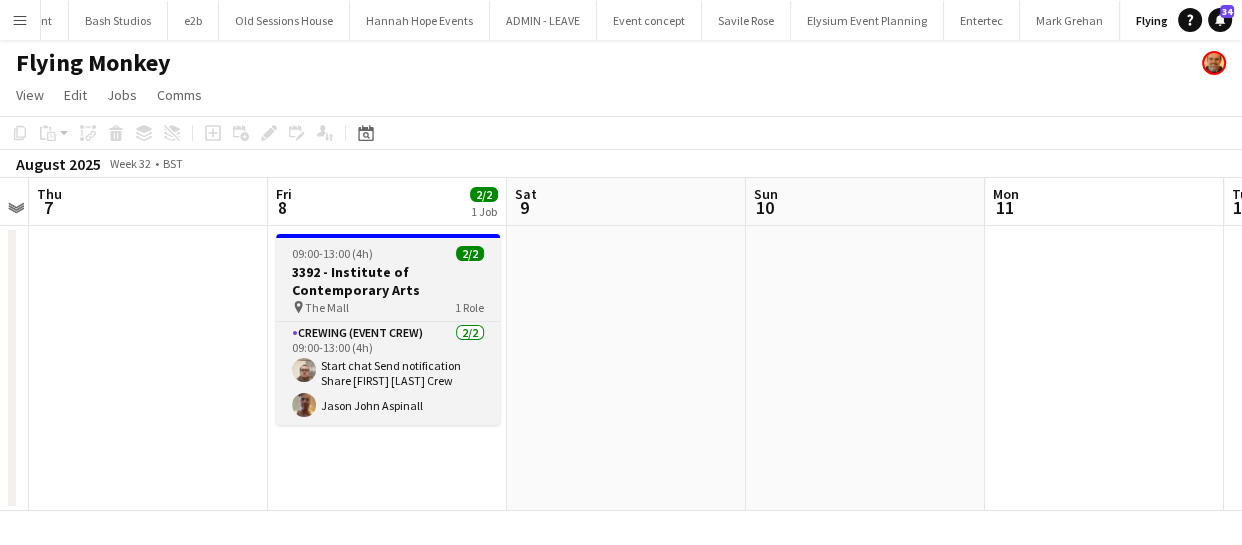 click on "09:00-13:00 (4h)" at bounding box center [332, 253] 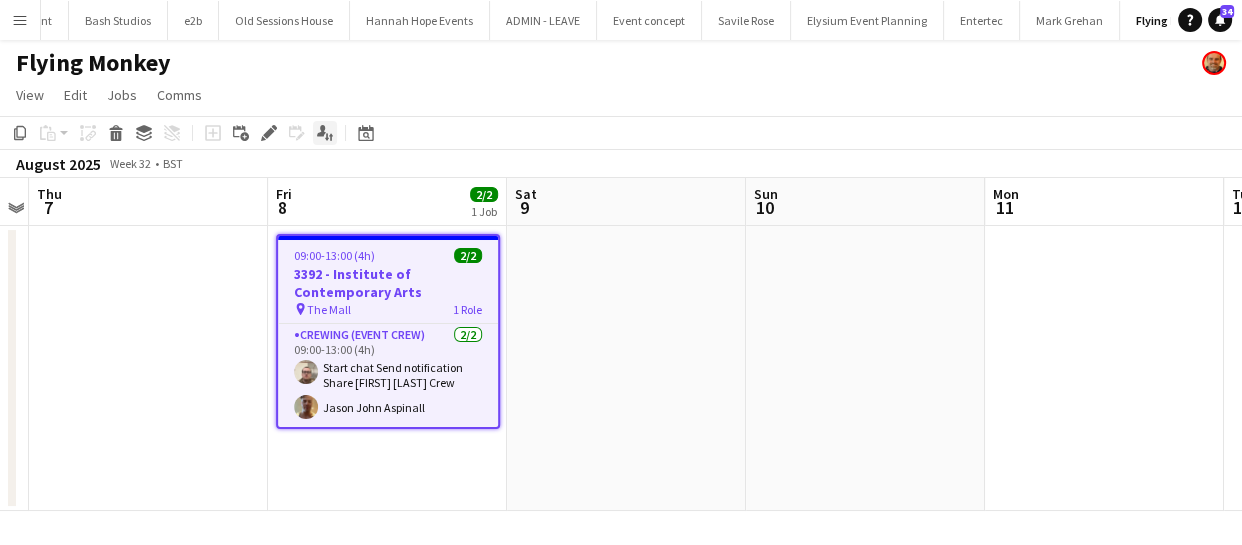 click on "Applicants" 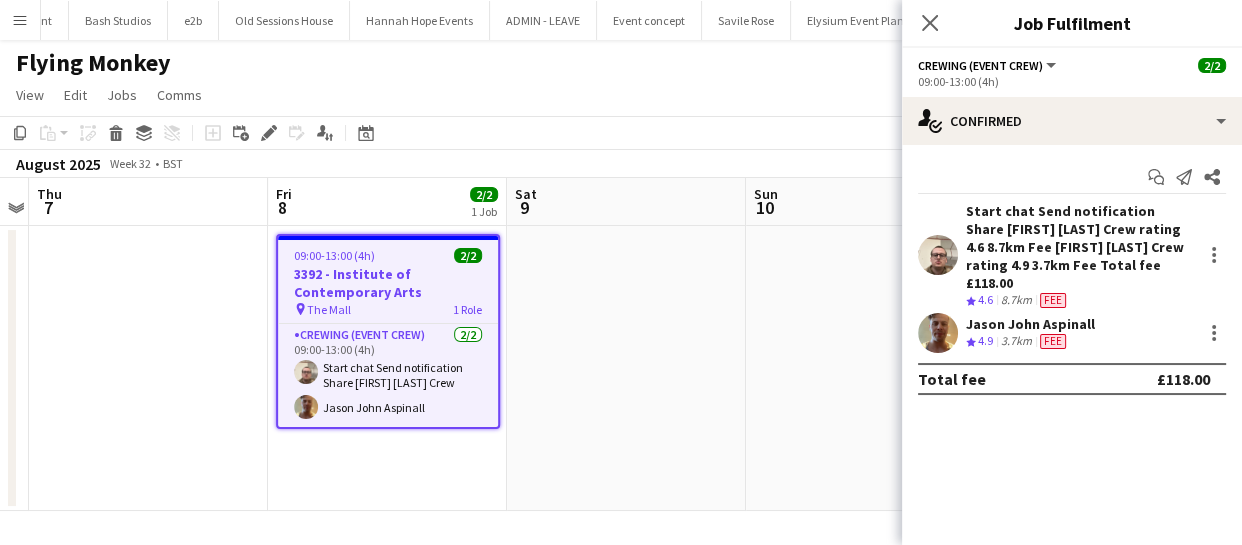 drag, startPoint x: 958, startPoint y: 198, endPoint x: 1064, endPoint y: 270, distance: 128.14055 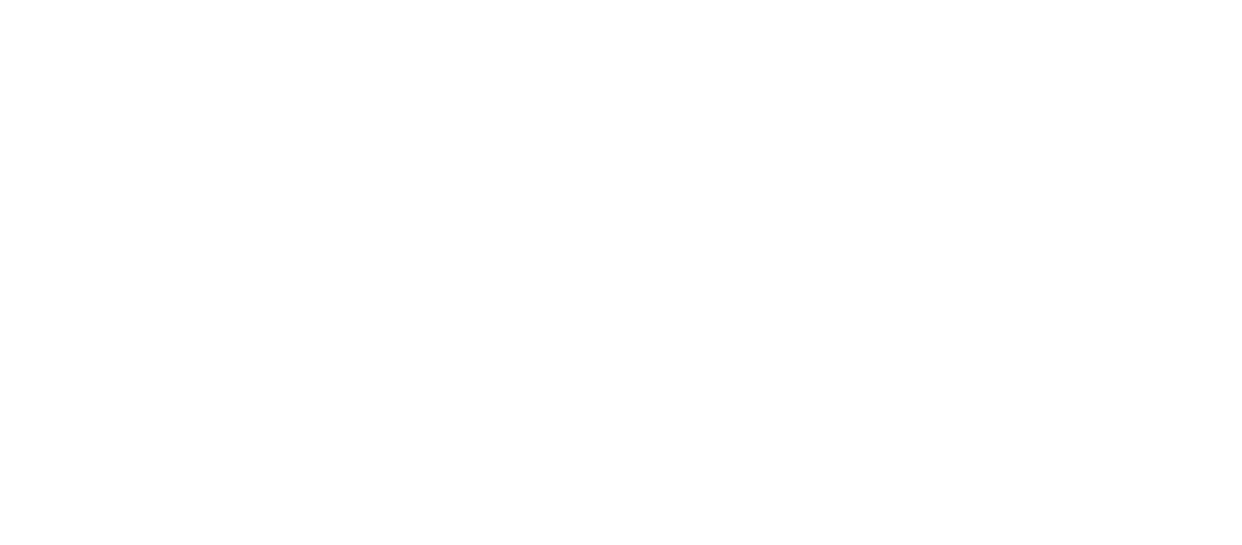scroll, scrollTop: 0, scrollLeft: 0, axis: both 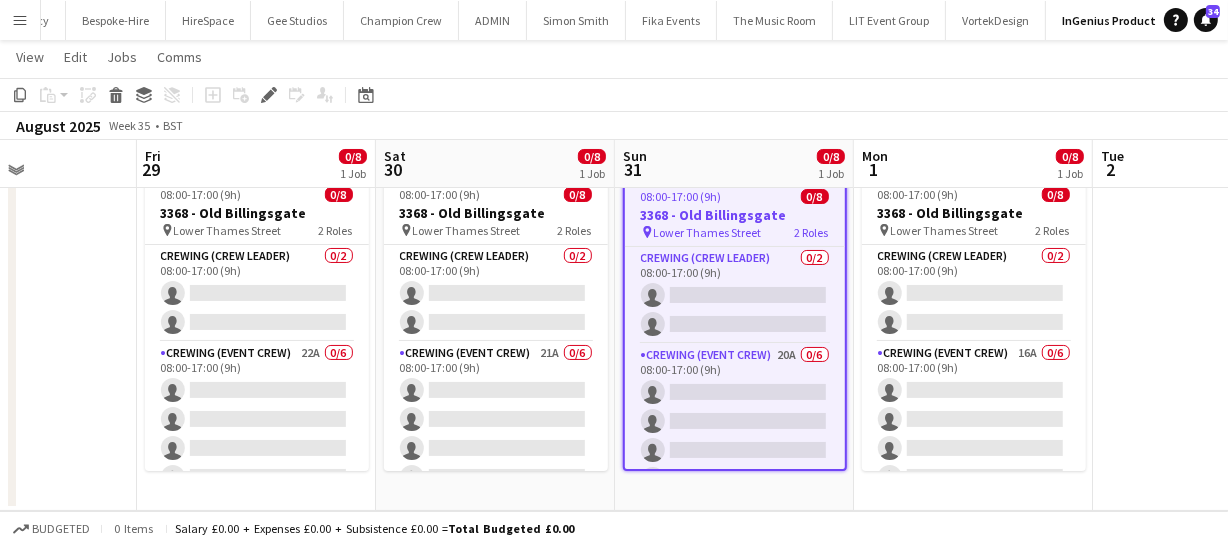 drag, startPoint x: 838, startPoint y: 329, endPoint x: 1184, endPoint y: 247, distance: 355.584 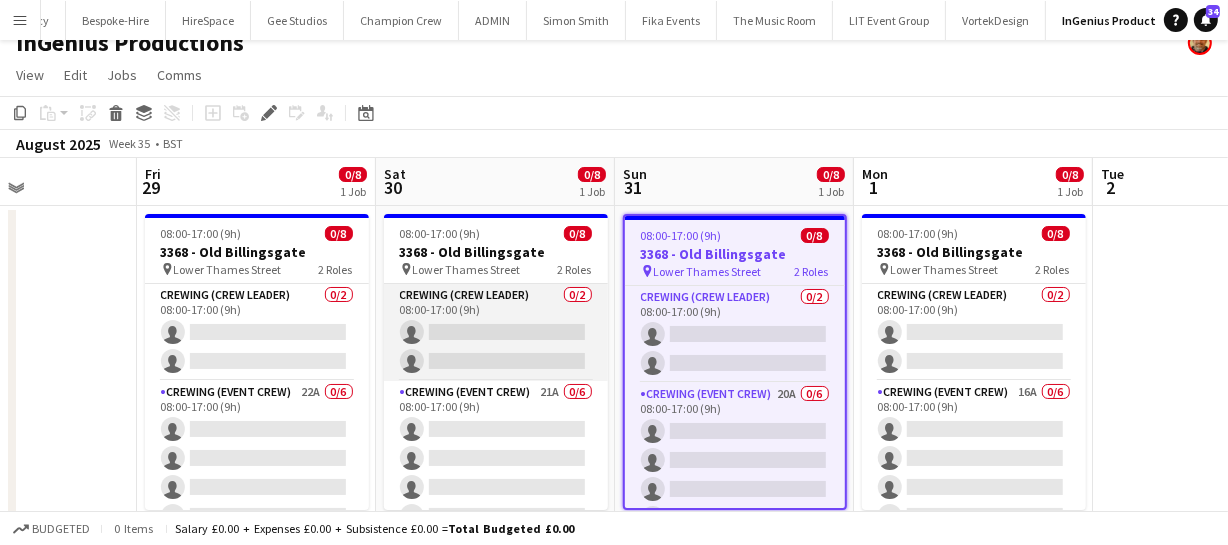 scroll, scrollTop: 0, scrollLeft: 0, axis: both 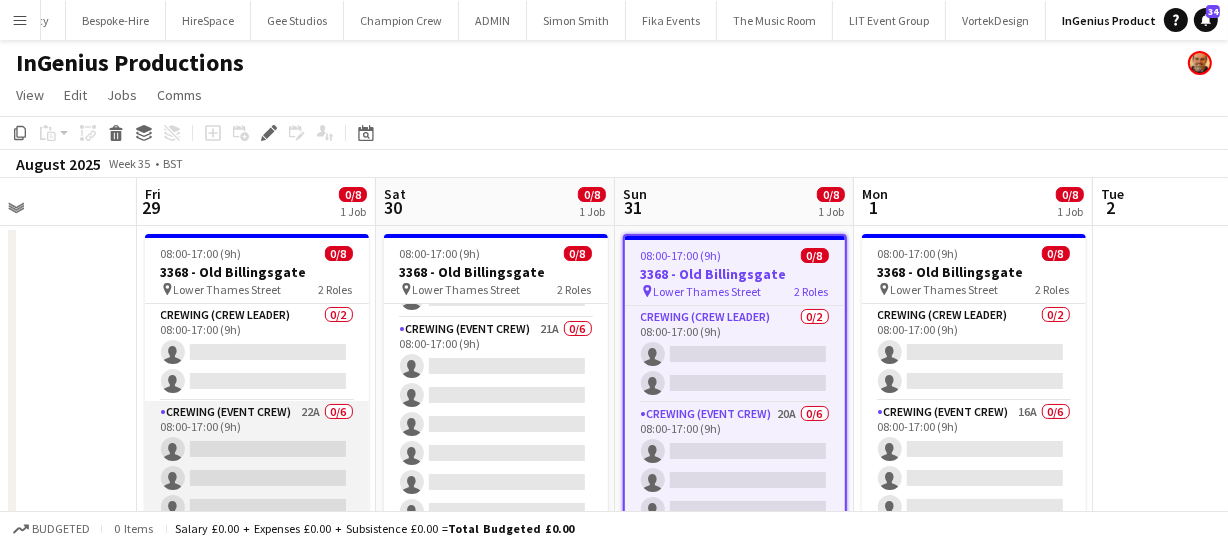 click on "Crewing (Event Crew)   22A   0/6   08:00-17:00 (9h)
single-neutral-actions
single-neutral-actions
single-neutral-actions
single-neutral-actions
single-neutral-actions
single-neutral-actions" at bounding box center (257, 507) 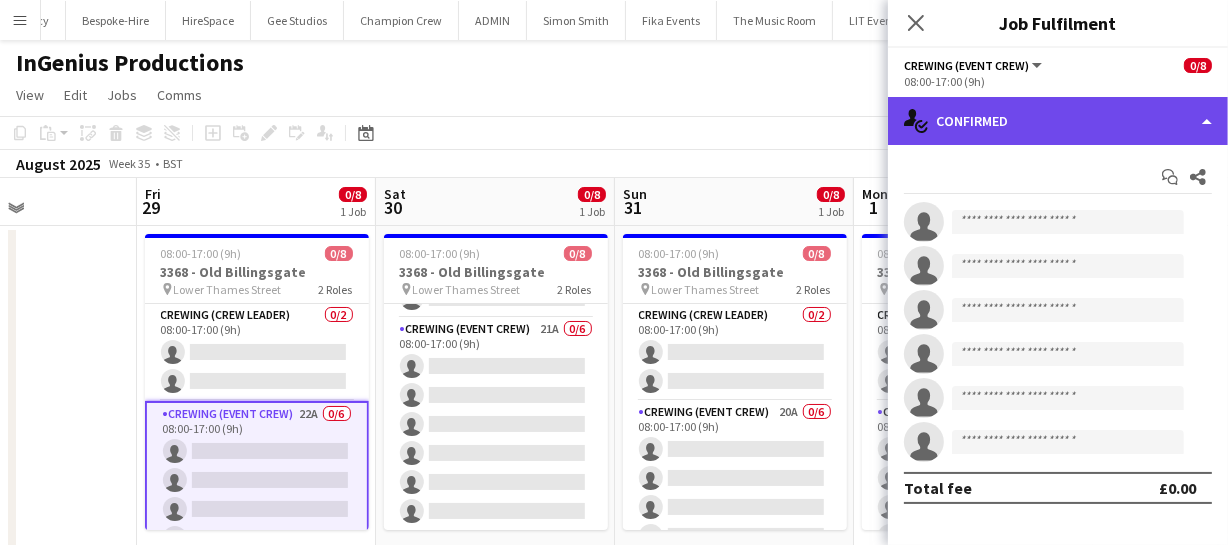 click on "single-neutral-actions-check-2
Confirmed" 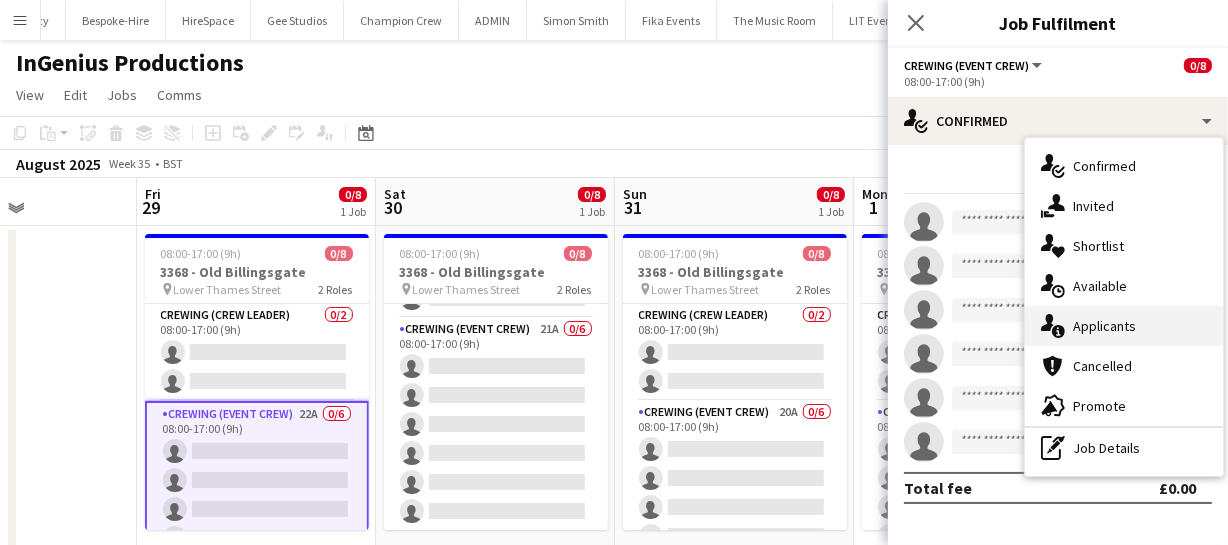 click on "single-neutral-actions-information
Applicants" at bounding box center (1124, 326) 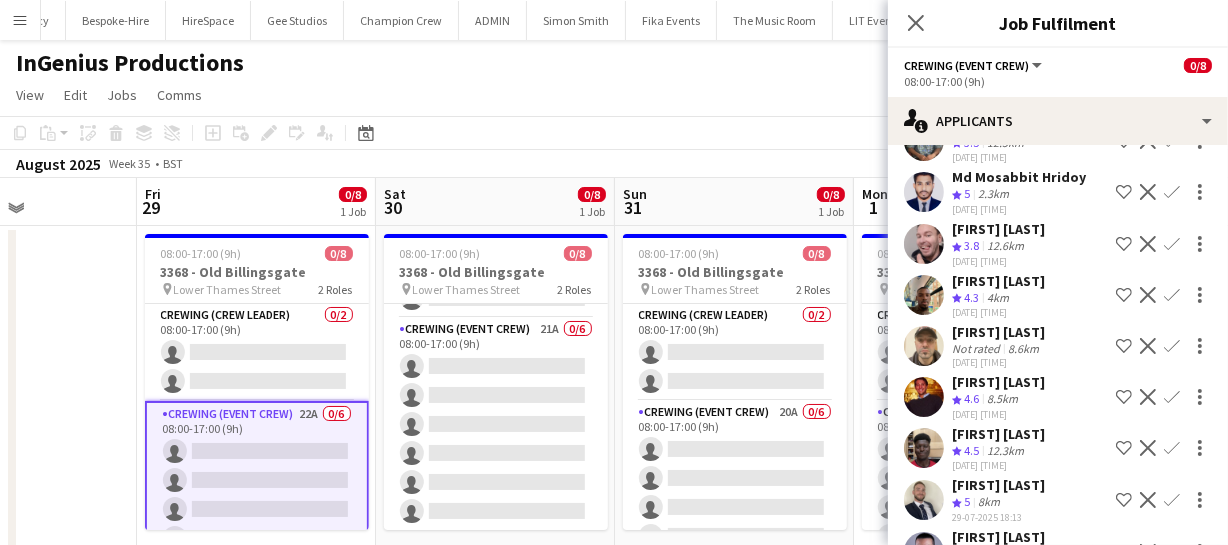 scroll, scrollTop: 0, scrollLeft: 0, axis: both 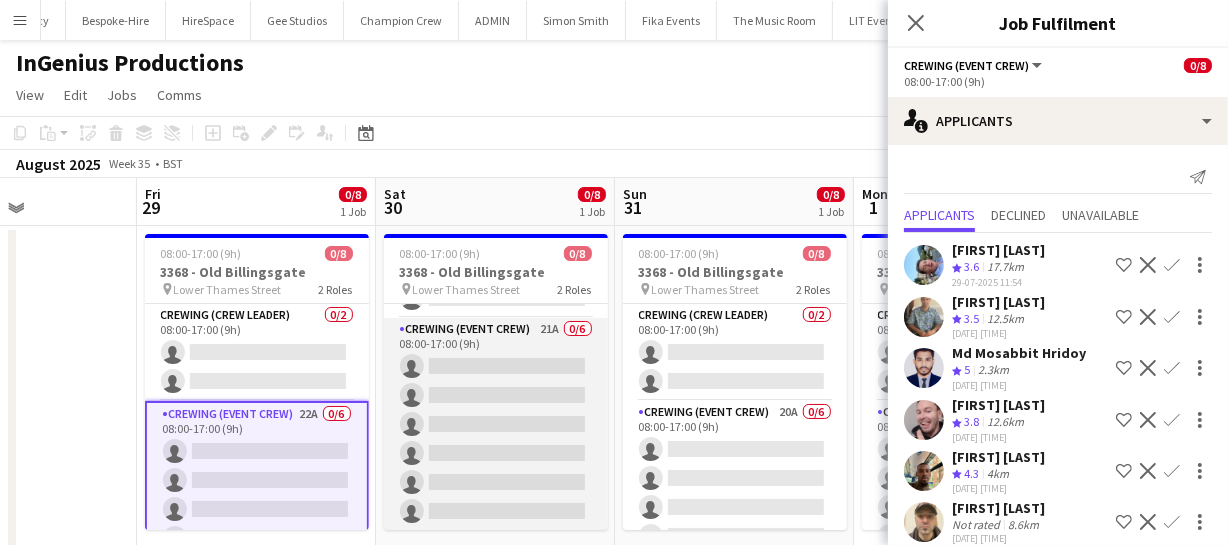 click on "Crewing (Event Crew)   21A   0/6   08:00-17:00 (9h)
single-neutral-actions
single-neutral-actions
single-neutral-actions
single-neutral-actions
single-neutral-actions
single-neutral-actions" at bounding box center (496, 424) 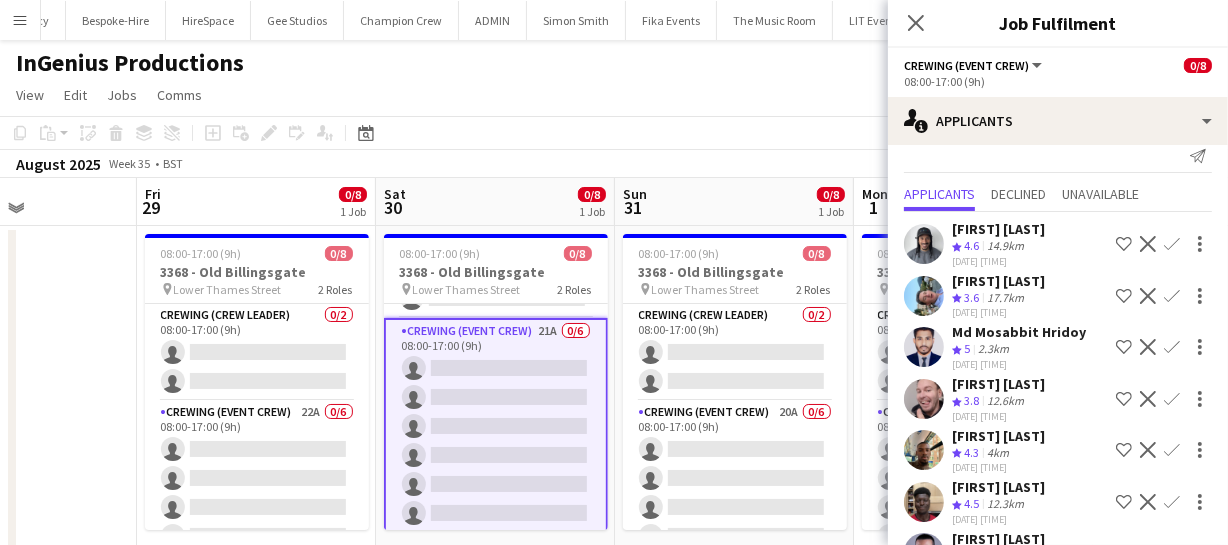 scroll, scrollTop: 0, scrollLeft: 0, axis: both 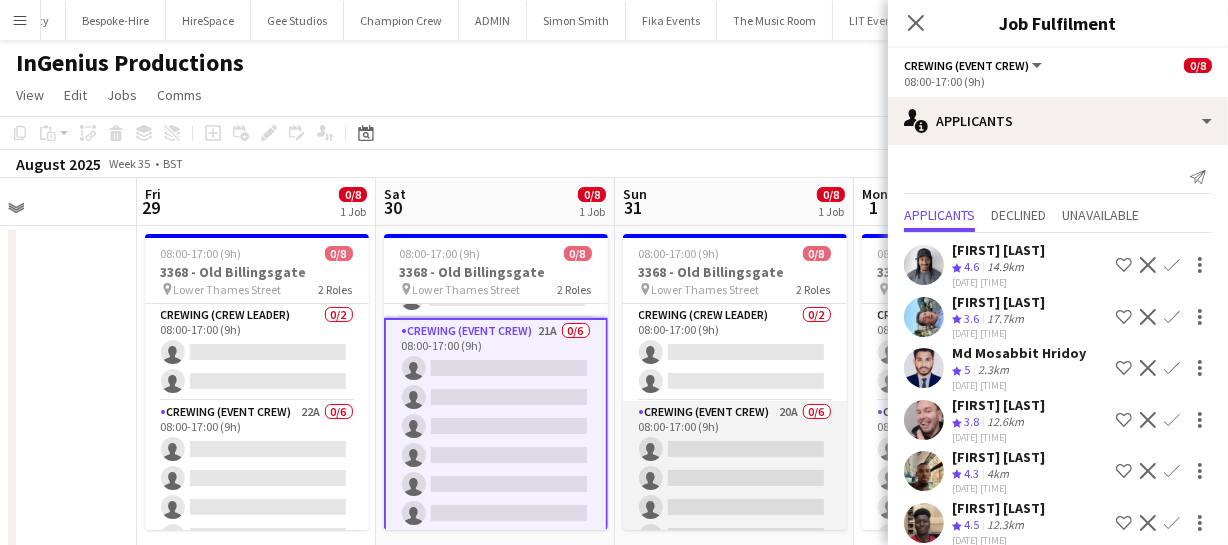 click on "Crewing (Event Crew)   20A   0/6   08:00-17:00 (9h)
single-neutral-actions
single-neutral-actions
single-neutral-actions
single-neutral-actions
single-neutral-actions
single-neutral-actions" at bounding box center (735, 507) 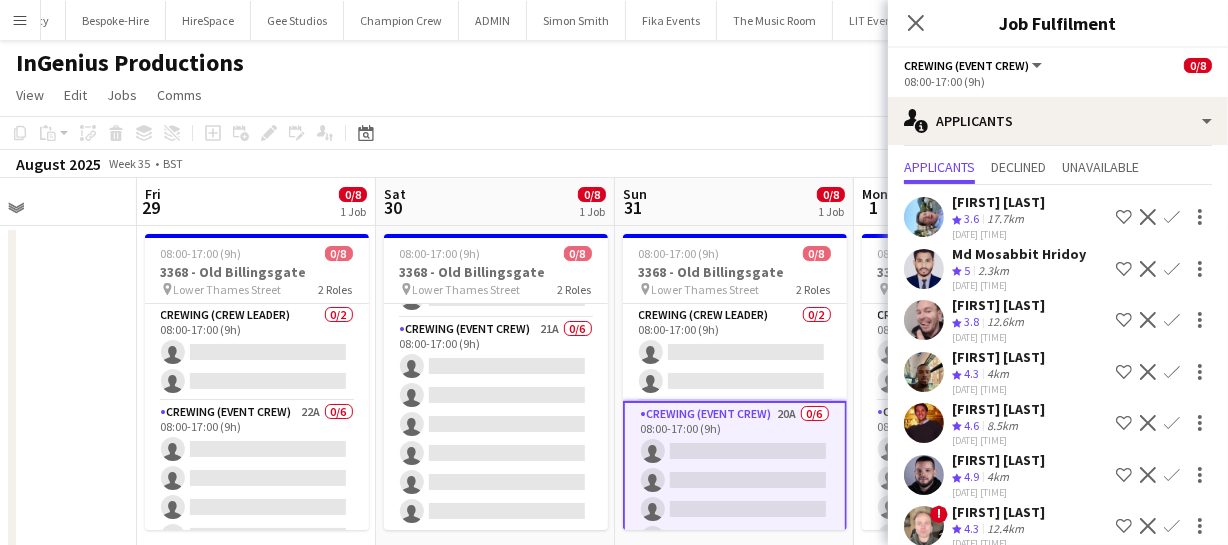scroll, scrollTop: 0, scrollLeft: 0, axis: both 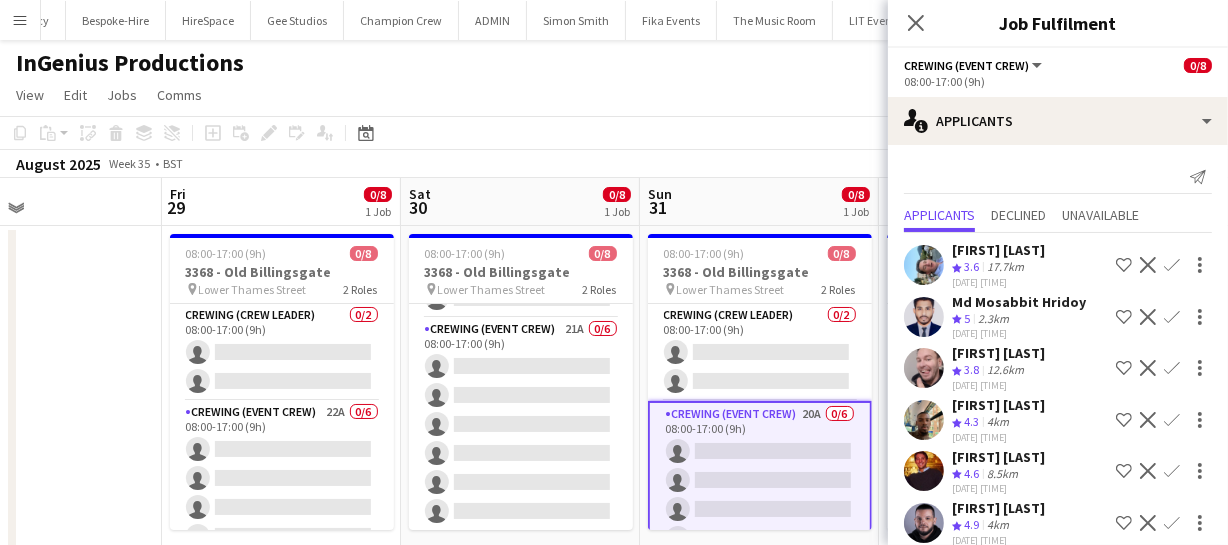 drag, startPoint x: 807, startPoint y: 456, endPoint x: 354, endPoint y: 454, distance: 453.00443 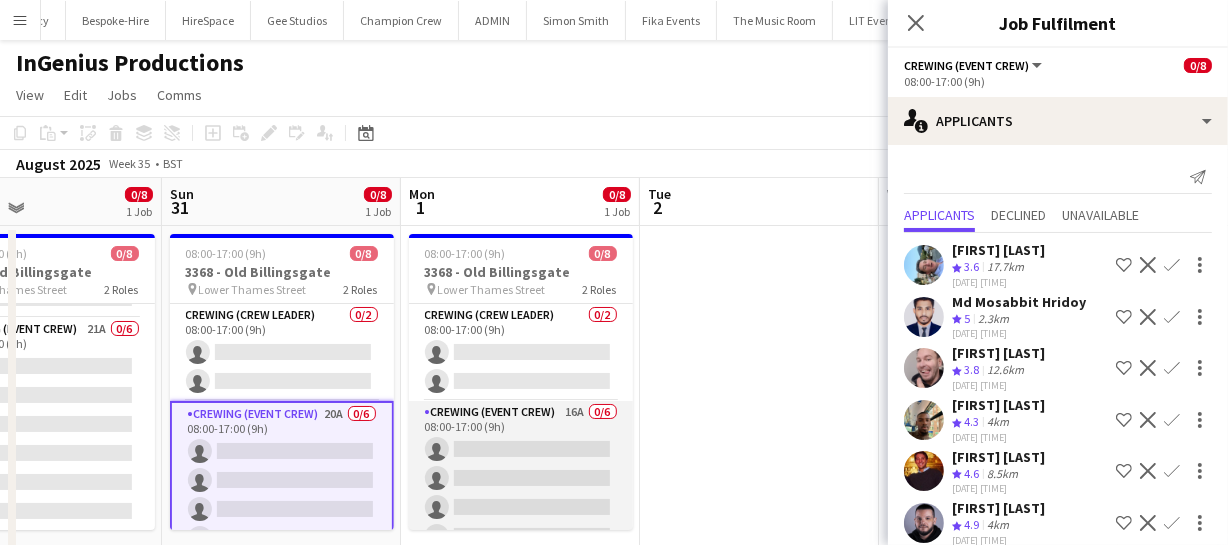 click on "Crewing (Event Crew)   16A   0/6   08:00-17:00 (9h)
single-neutral-actions
single-neutral-actions
single-neutral-actions
single-neutral-actions
single-neutral-actions
single-neutral-actions" at bounding box center (521, 507) 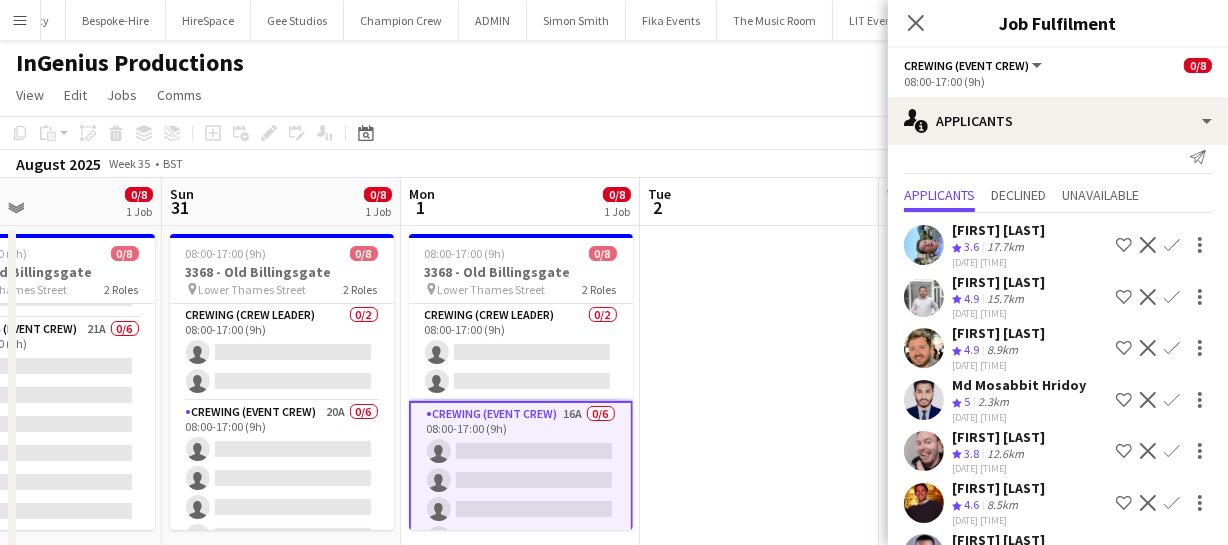 scroll, scrollTop: 0, scrollLeft: 0, axis: both 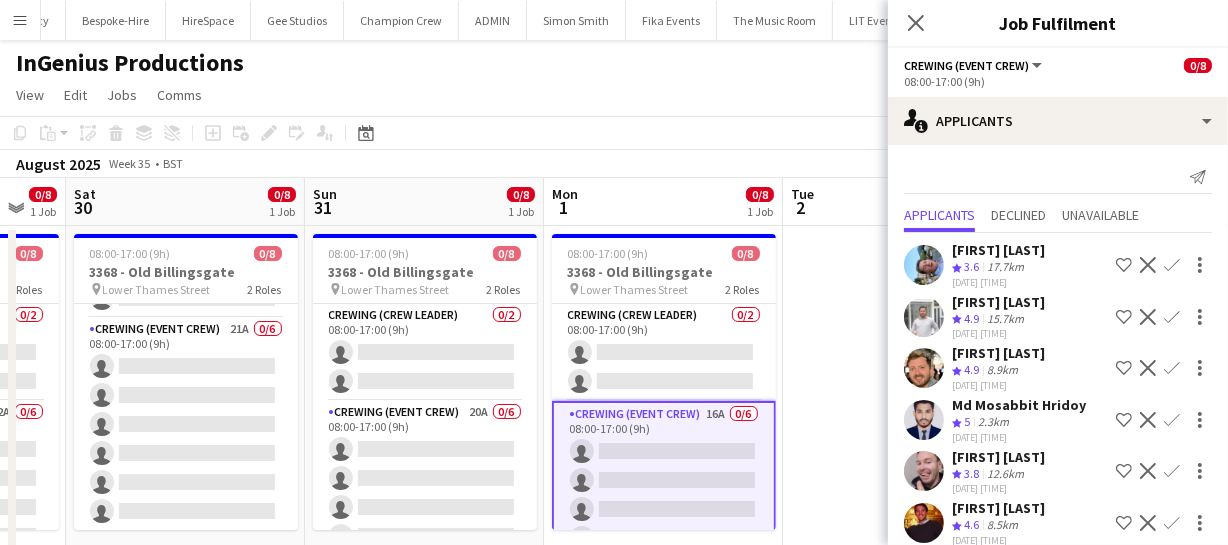 drag, startPoint x: 683, startPoint y: 407, endPoint x: 826, endPoint y: 391, distance: 143.89232 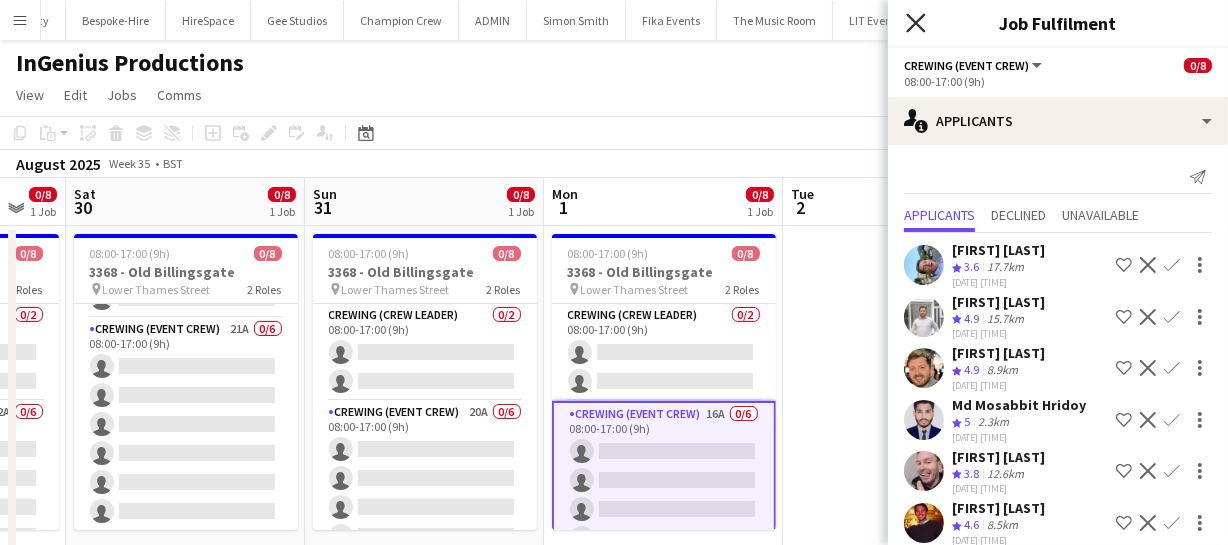 click 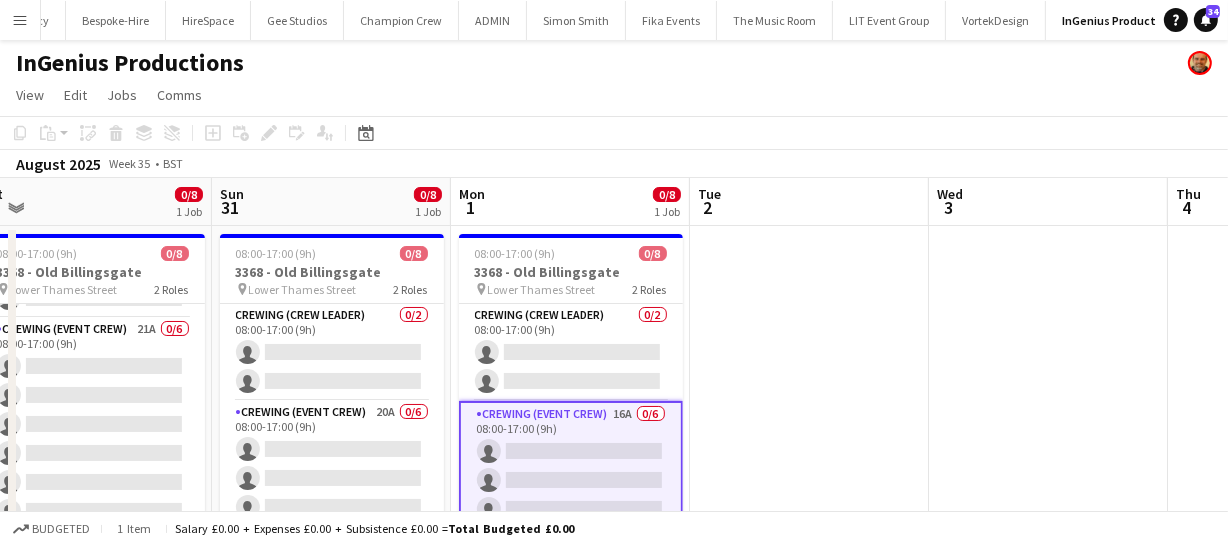 drag, startPoint x: 882, startPoint y: 376, endPoint x: 1093, endPoint y: 329, distance: 216.17123 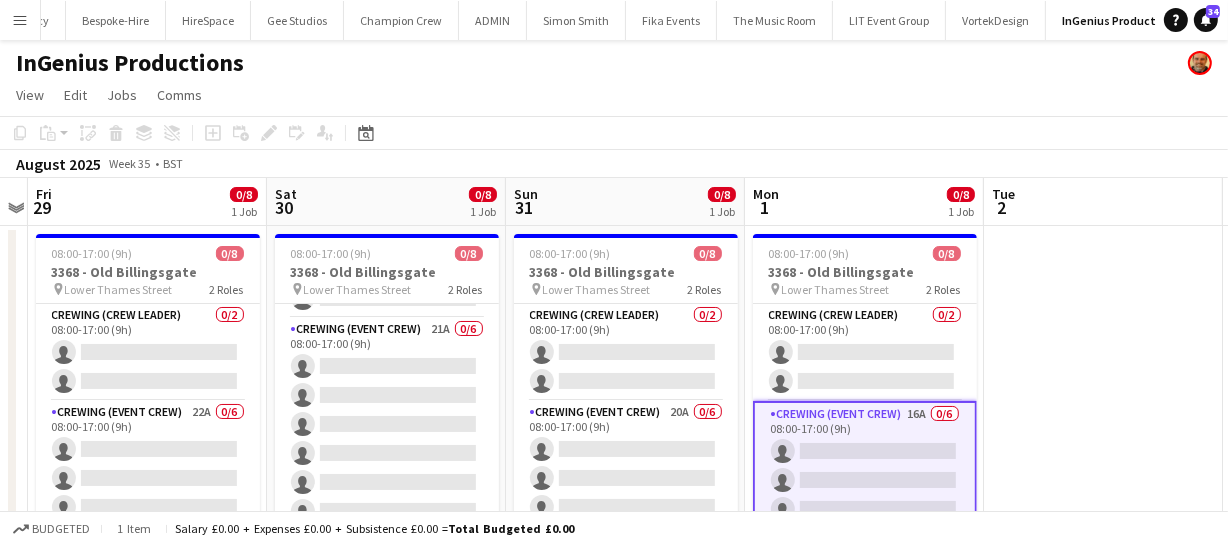 drag, startPoint x: 1064, startPoint y: 332, endPoint x: 1170, endPoint y: 321, distance: 106.56923 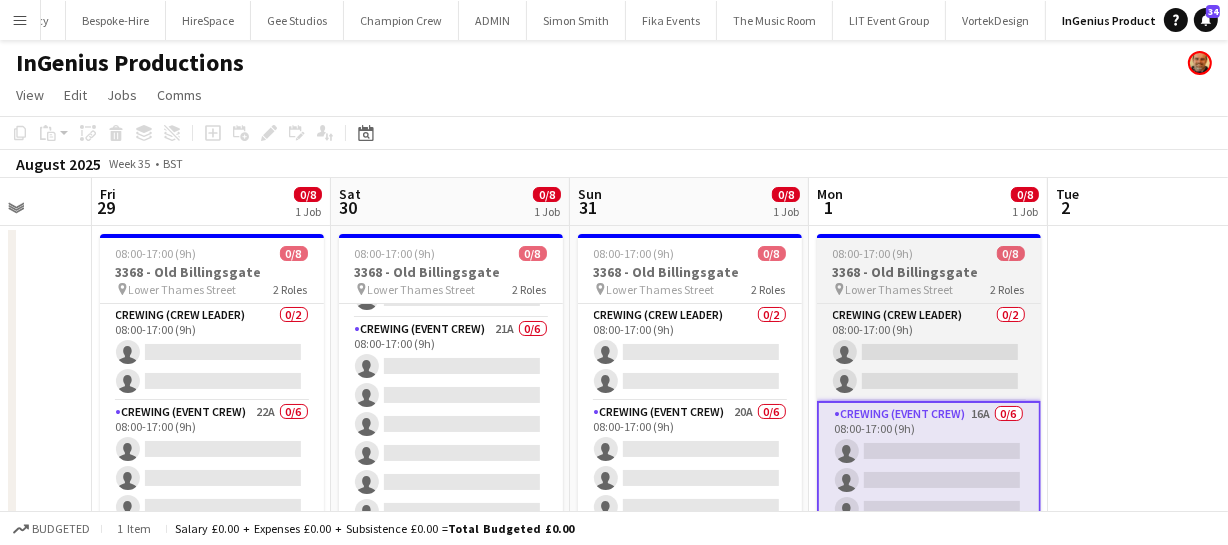 scroll, scrollTop: 0, scrollLeft: 625, axis: horizontal 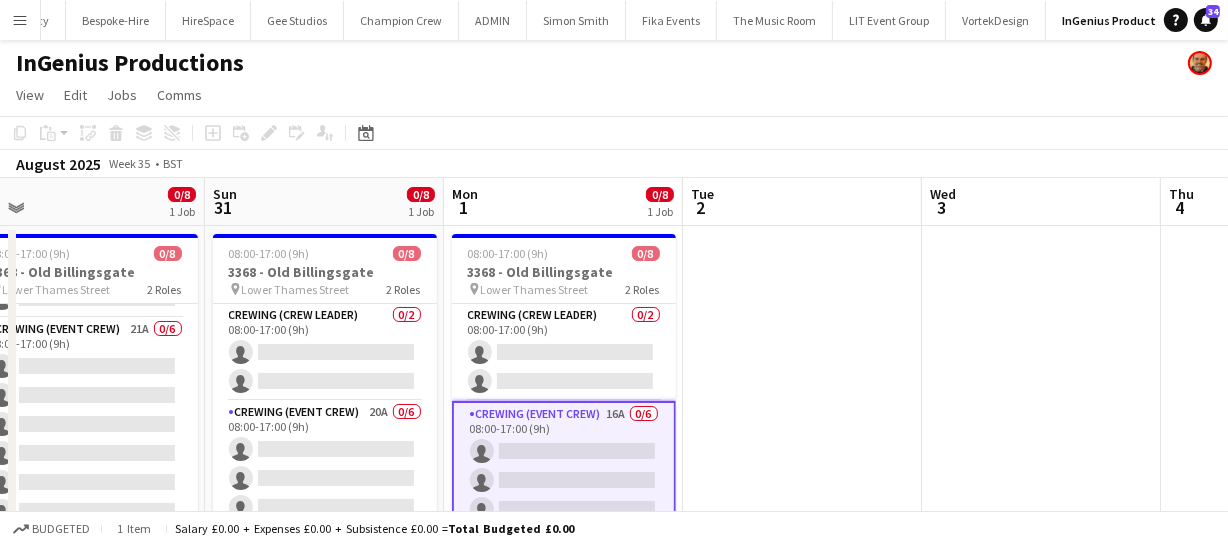 drag, startPoint x: 788, startPoint y: 366, endPoint x: 485, endPoint y: 360, distance: 303.0594 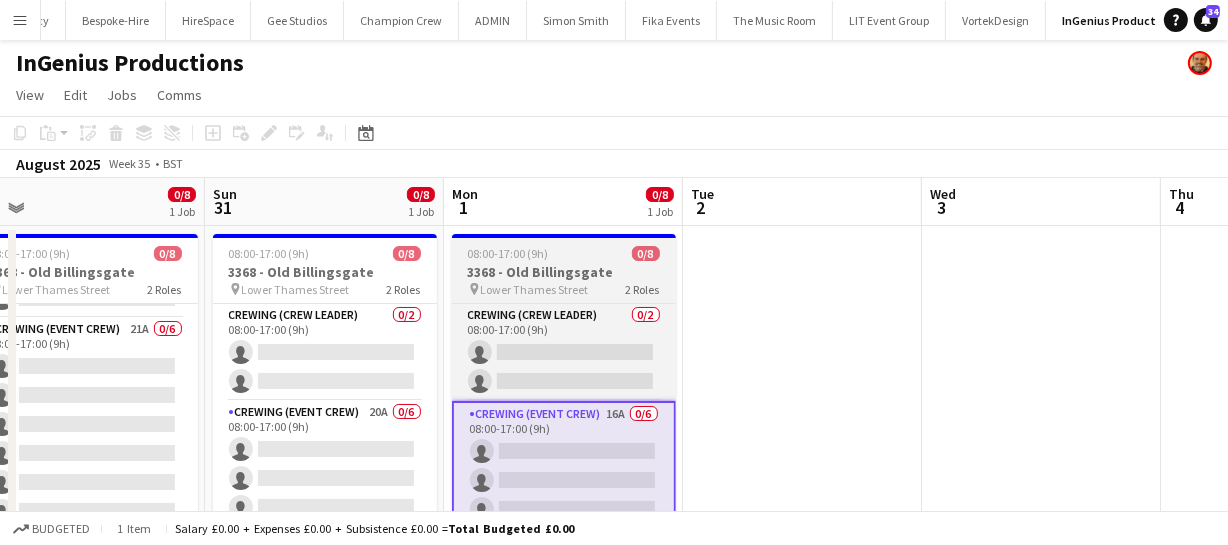 click on "3368 - Old Billingsgate" at bounding box center [564, 272] 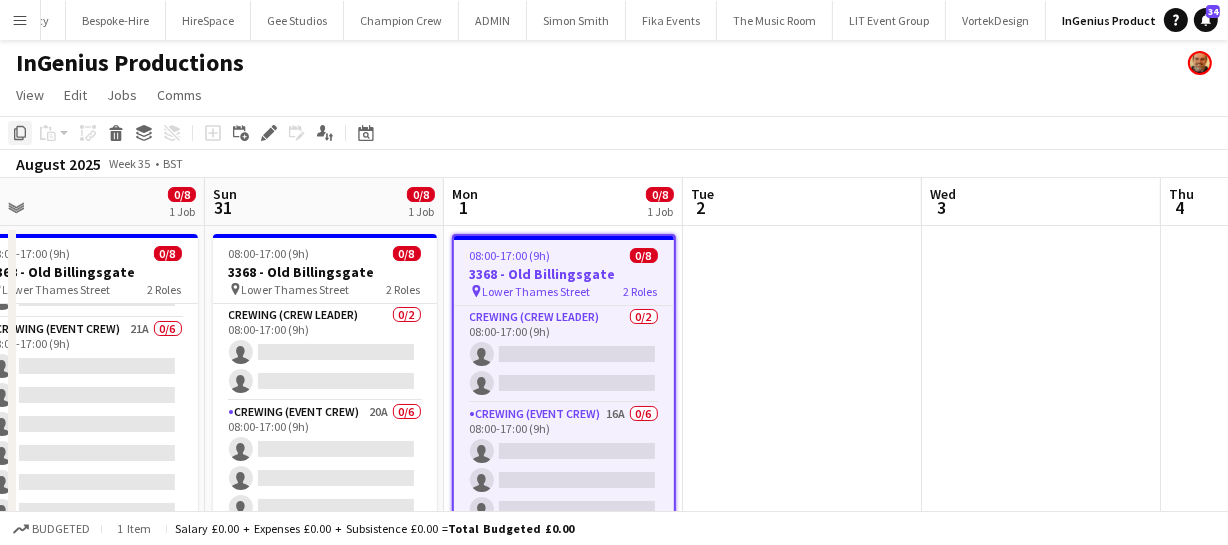 click on "Copy" 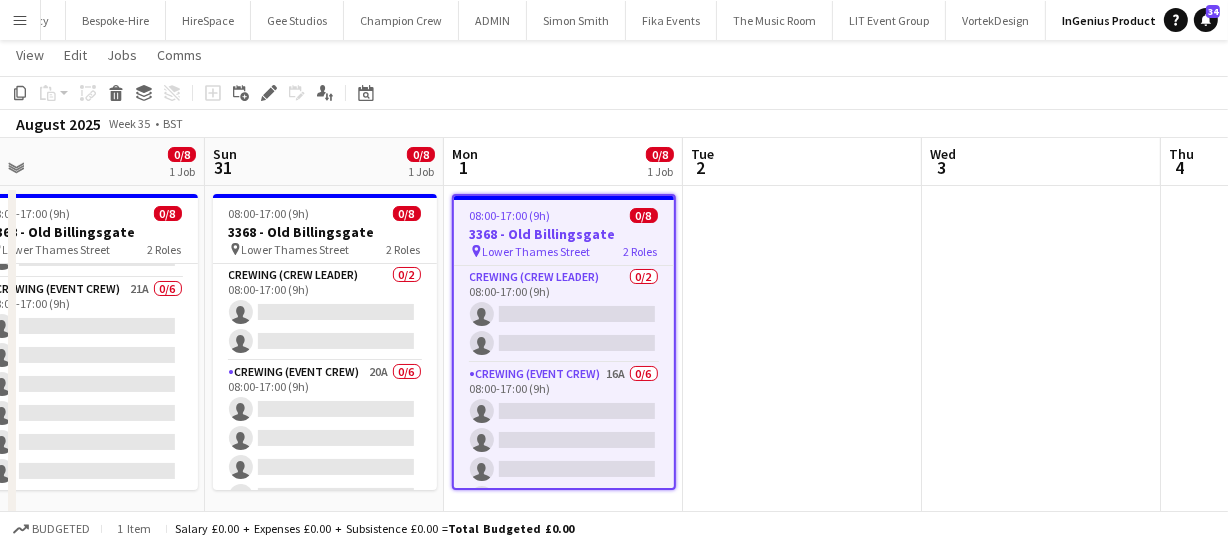 scroll, scrollTop: 57, scrollLeft: 0, axis: vertical 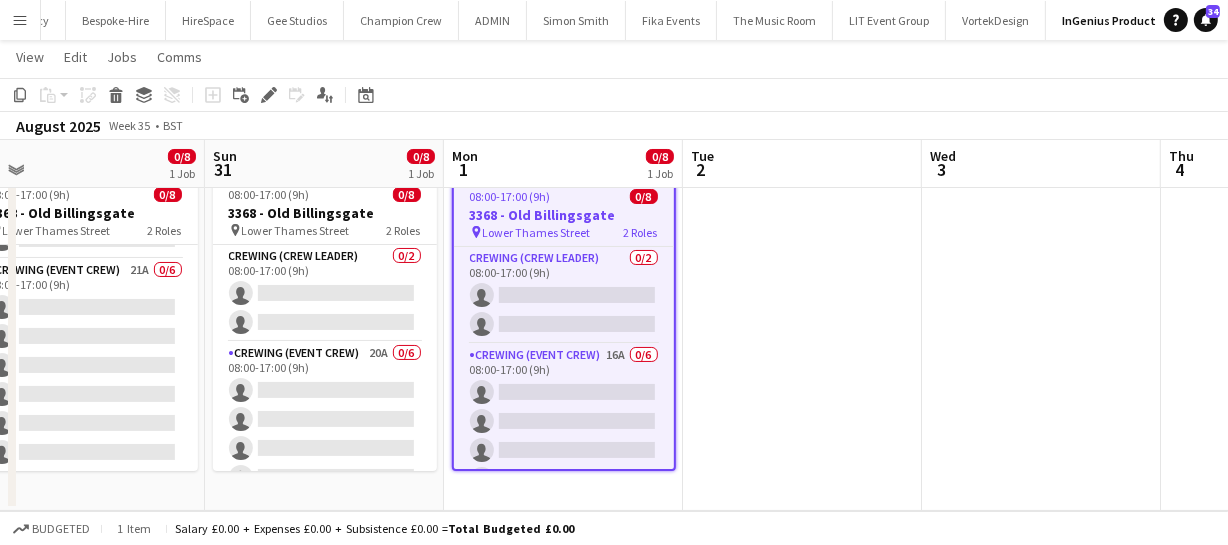 click on "08:00-17:00 (9h)    0/8   3368 - Old Billingsgate
pin
Lower Thames Street   2 Roles   Crewing (Crew Leader)   0/2   08:00-17:00 (9h)
single-neutral-actions
single-neutral-actions
Crewing (Event Crew)   16A   0/6   08:00-17:00 (9h)
single-neutral-actions
single-neutral-actions
single-neutral-actions
single-neutral-actions
single-neutral-actions
single-neutral-actions" at bounding box center [563, 339] 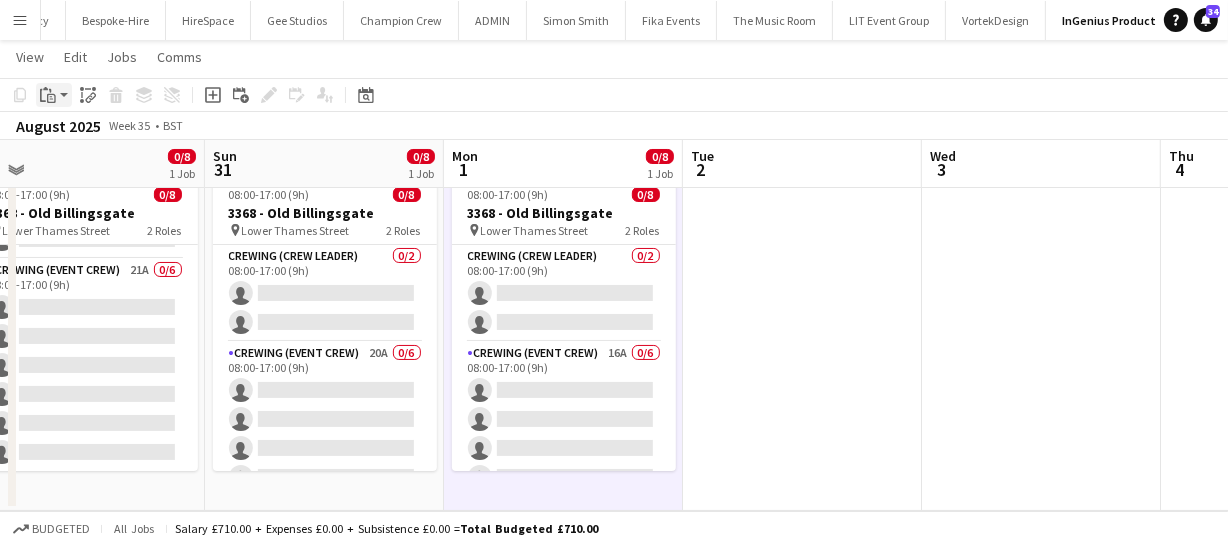 click 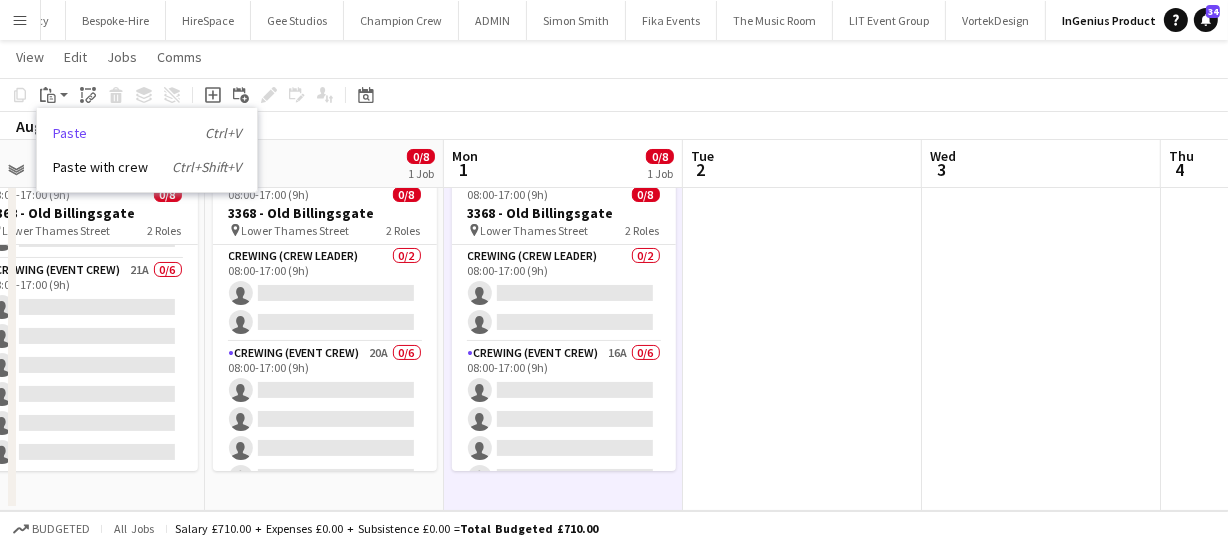 click on "Paste   Ctrl+V" at bounding box center [147, 133] 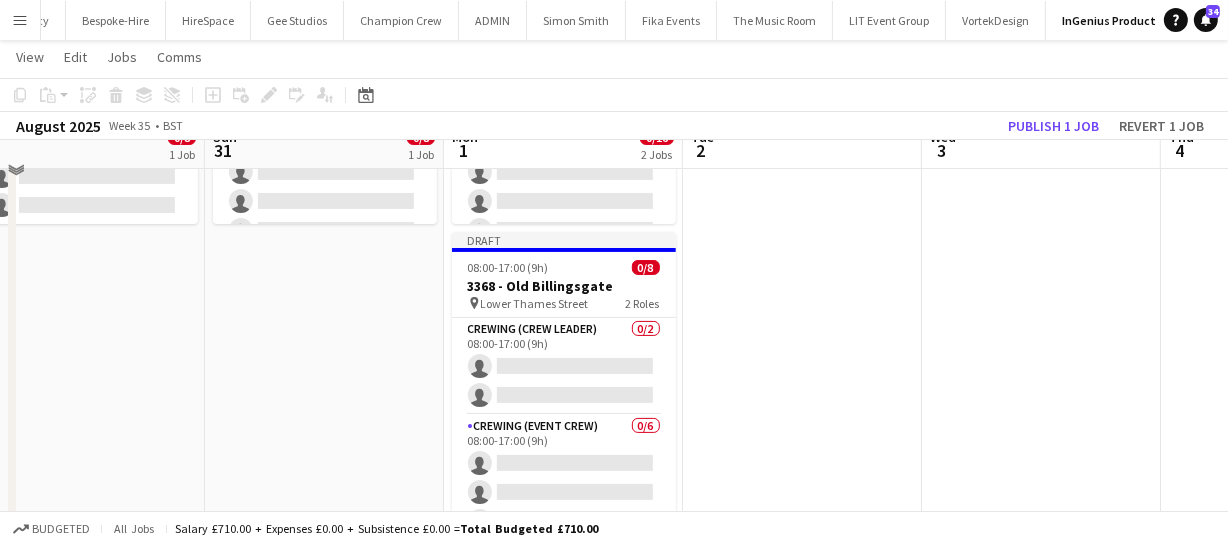 scroll, scrollTop: 330, scrollLeft: 0, axis: vertical 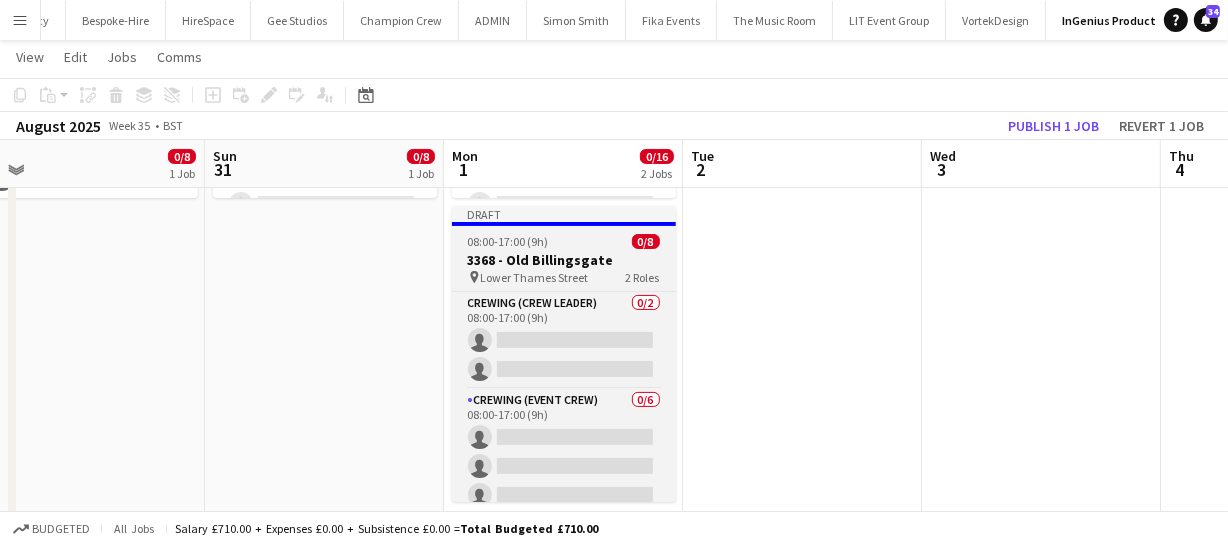 click on "08:00-17:00 (9h)" at bounding box center [508, 241] 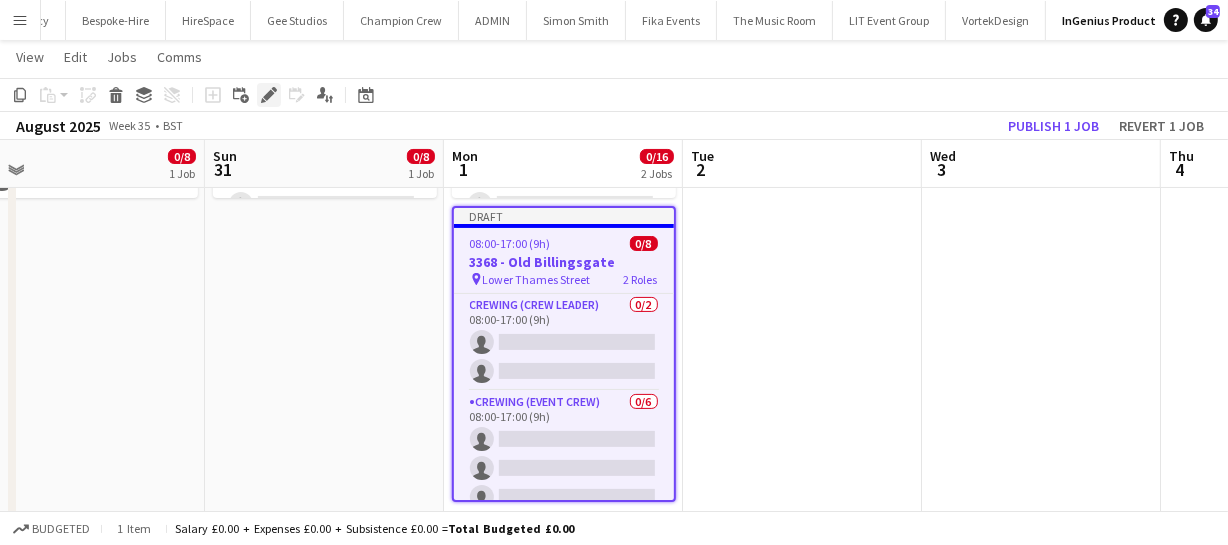 click on "Edit" 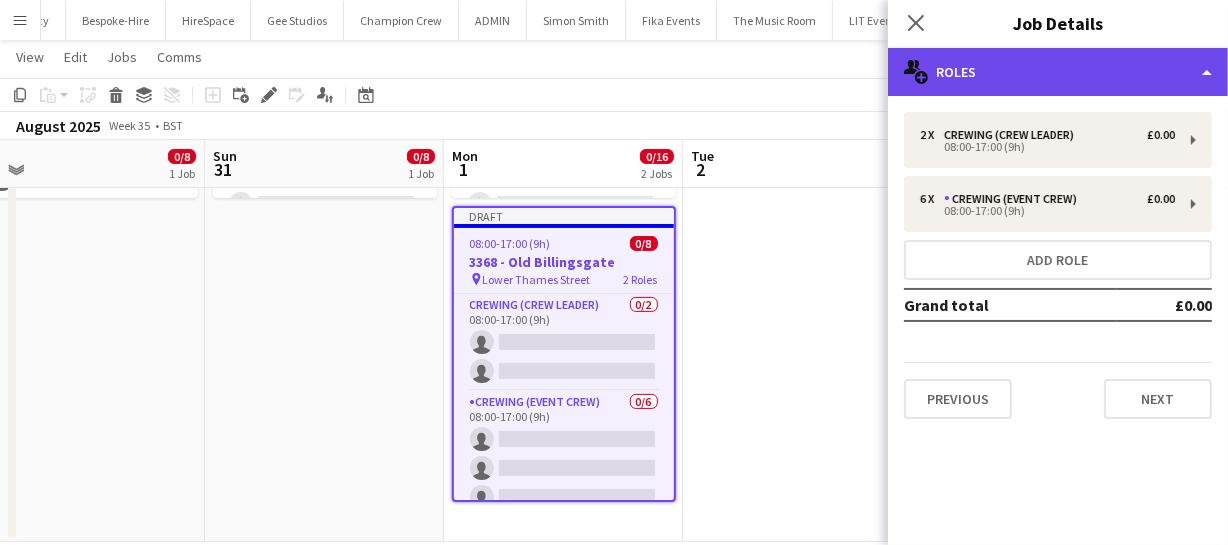 click on "multiple-users-add
Roles" 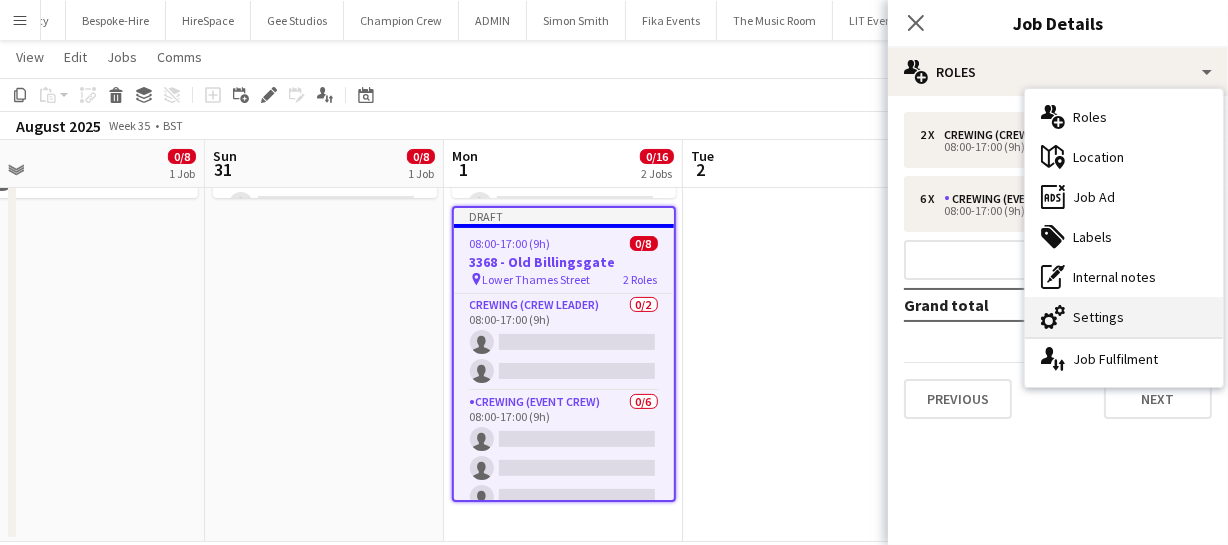 click on "cog-double-3
Settings" at bounding box center [1124, 317] 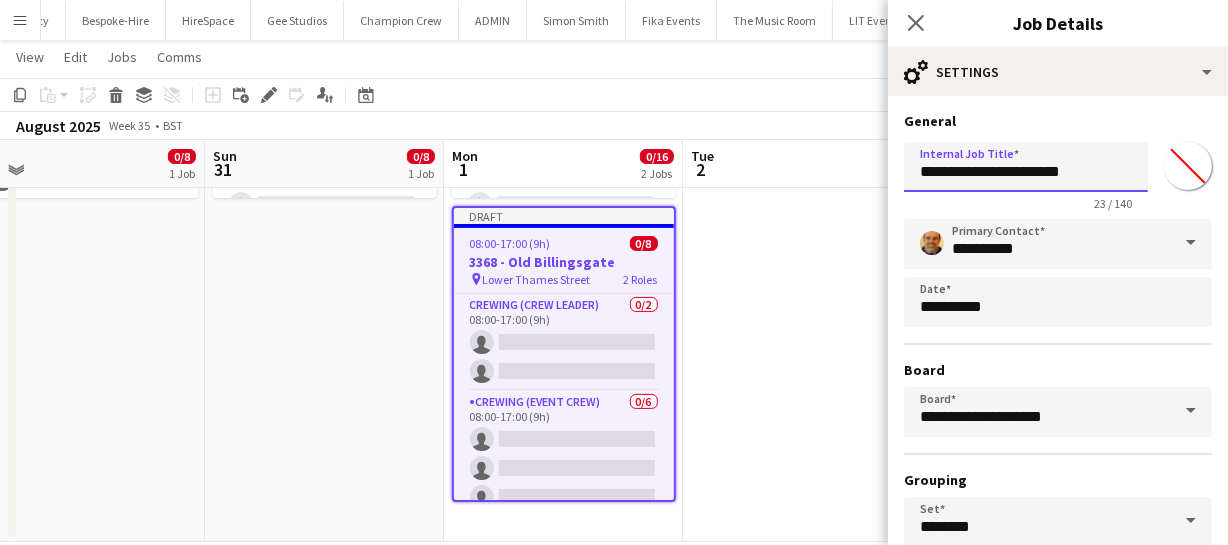 drag, startPoint x: 919, startPoint y: 168, endPoint x: 1110, endPoint y: 166, distance: 191.01047 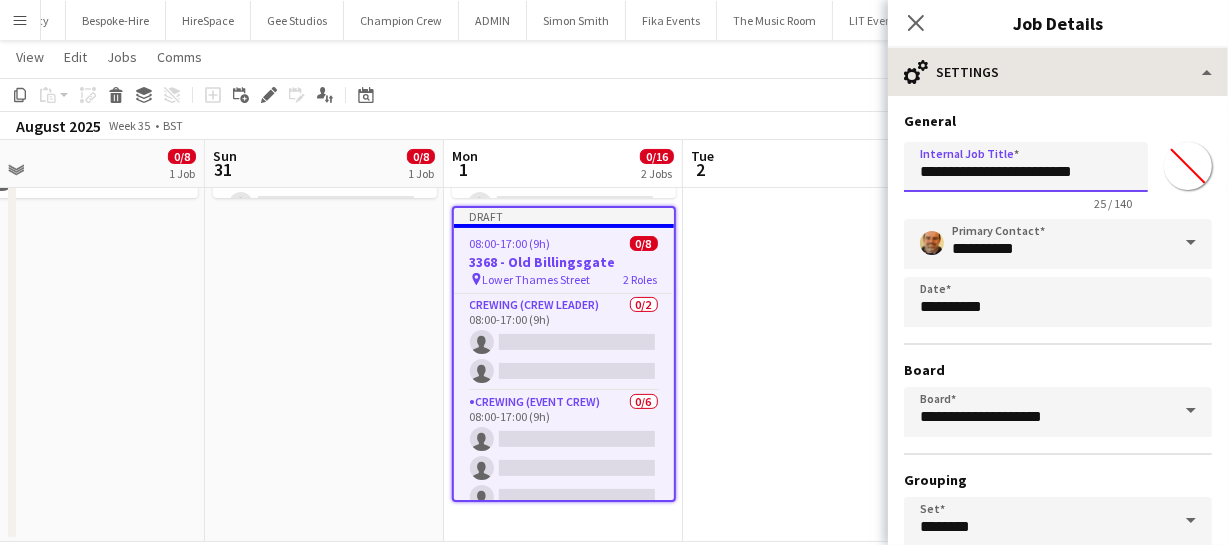 type on "**********" 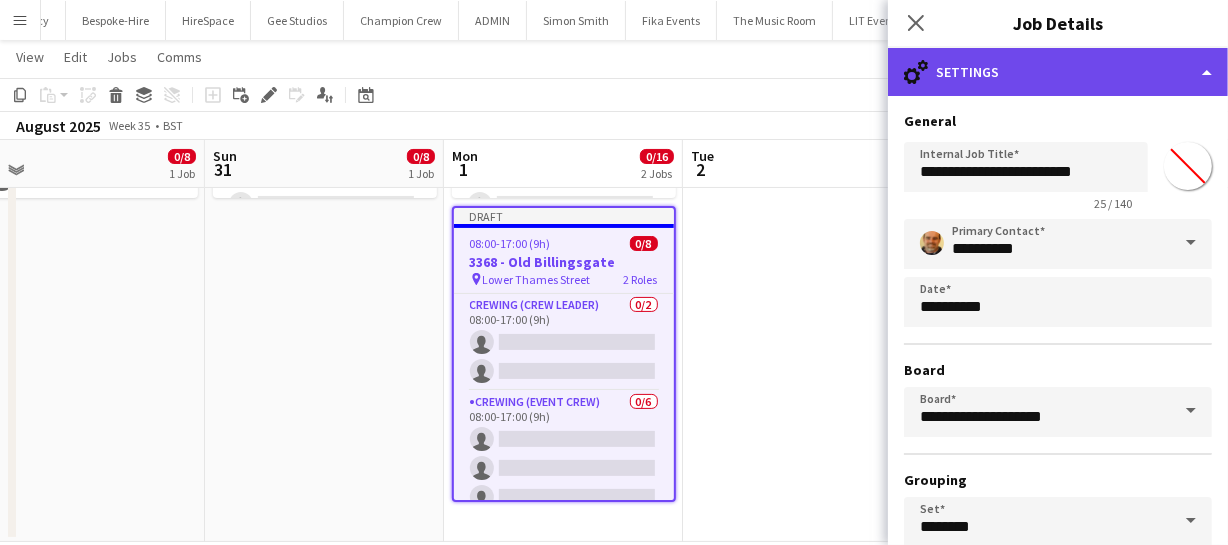 click on "cog-double-3
Settings" 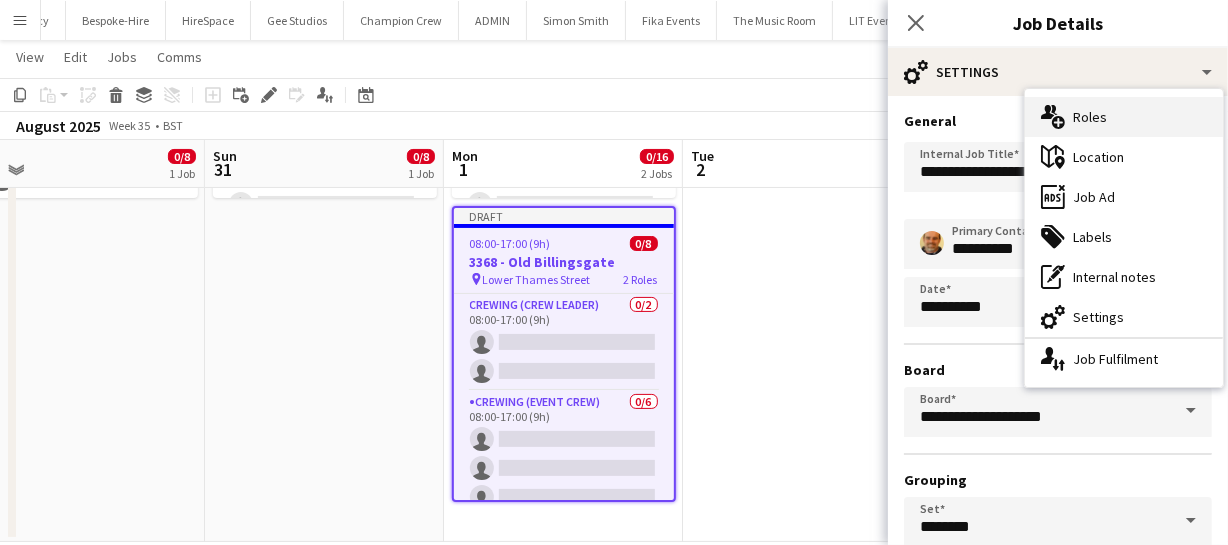 click on "multiple-users-add
Roles" at bounding box center (1124, 117) 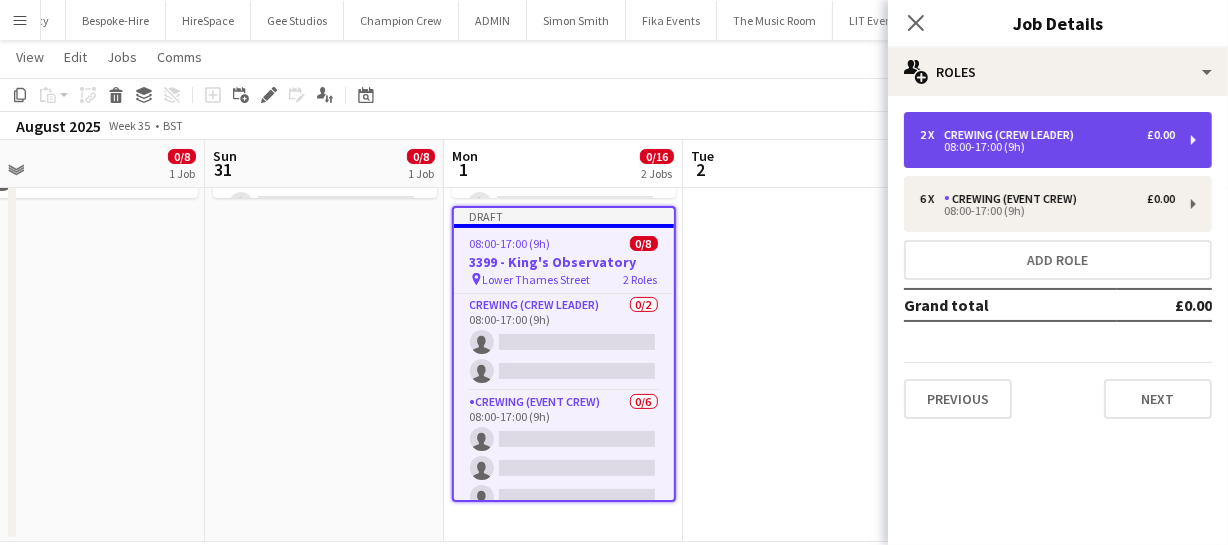 click on "08:00-17:00 (9h)" at bounding box center (1047, 147) 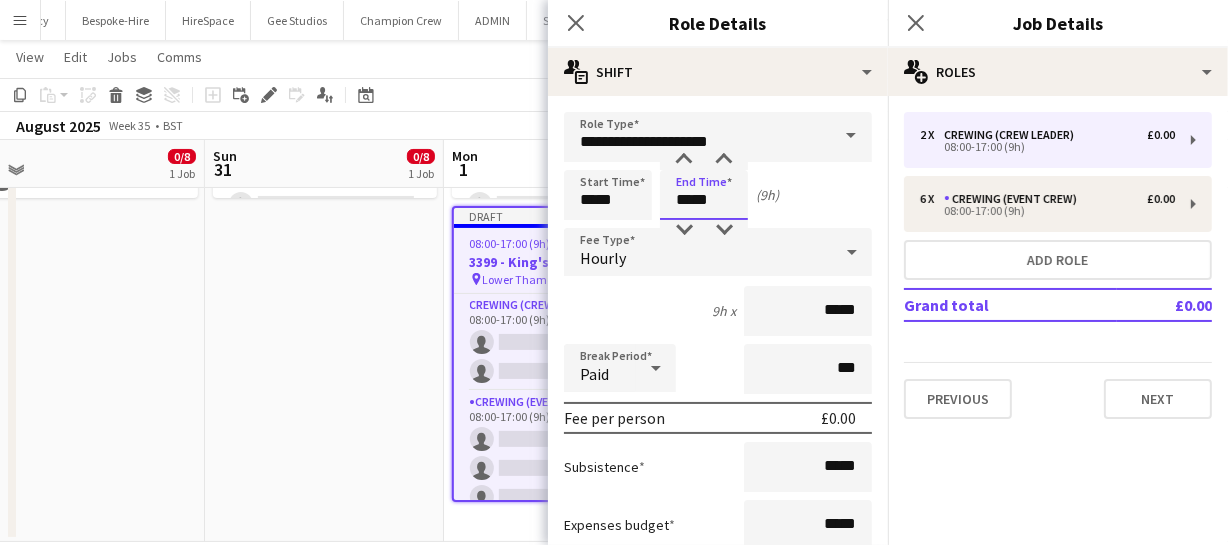 drag, startPoint x: 670, startPoint y: 196, endPoint x: 801, endPoint y: 190, distance: 131.13733 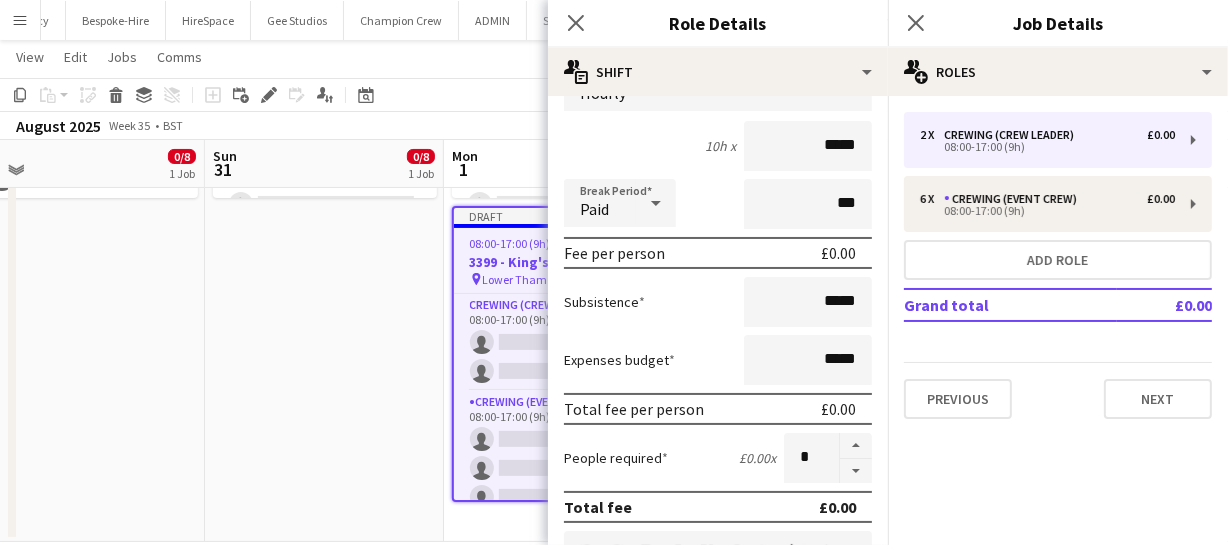 scroll, scrollTop: 181, scrollLeft: 0, axis: vertical 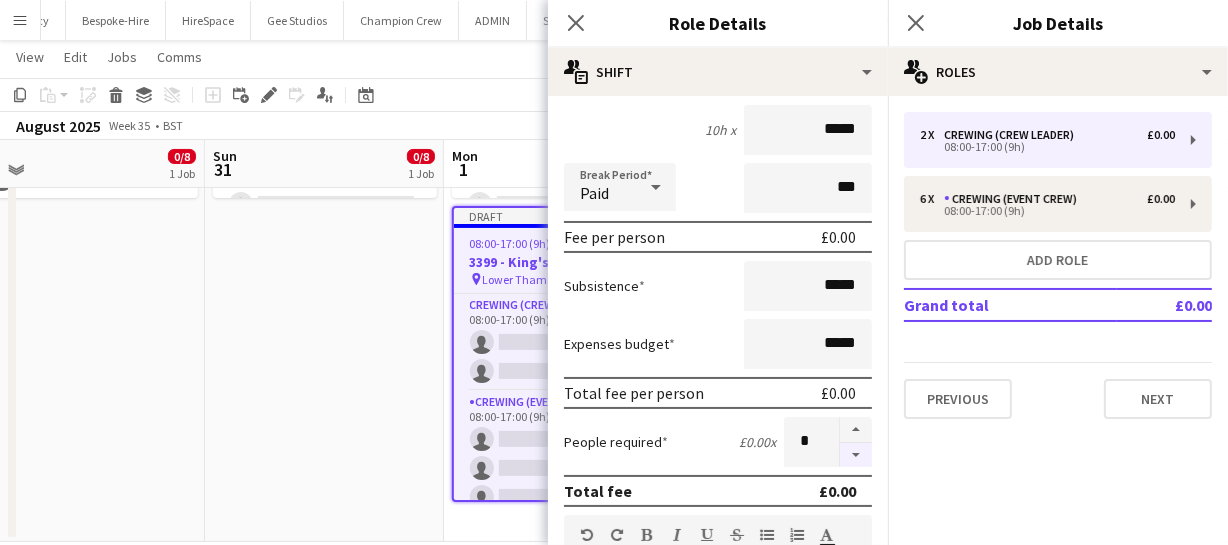 type on "*****" 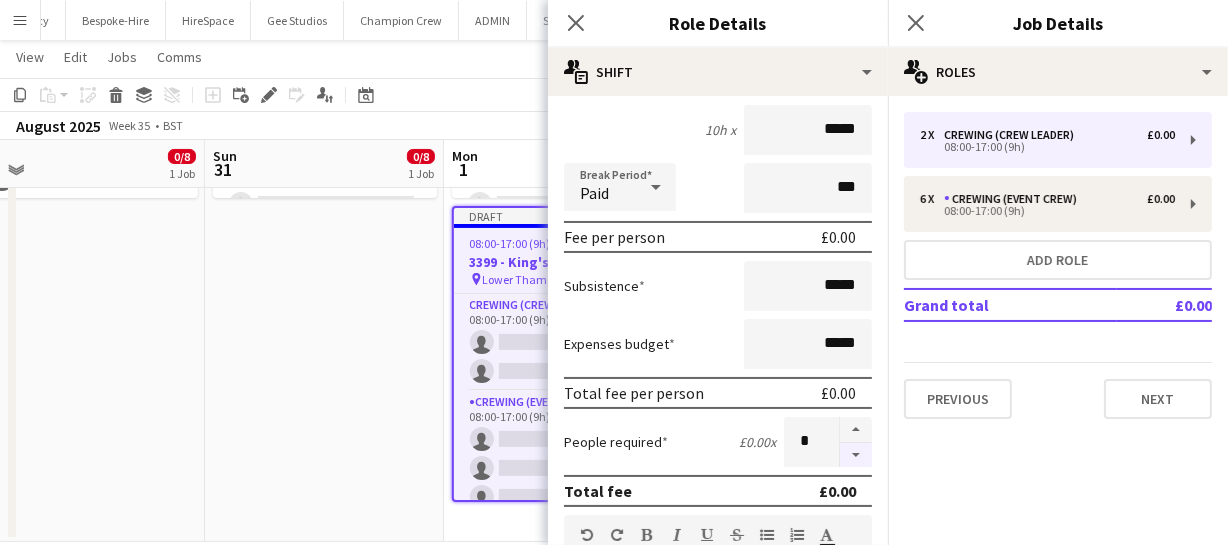 type on "*" 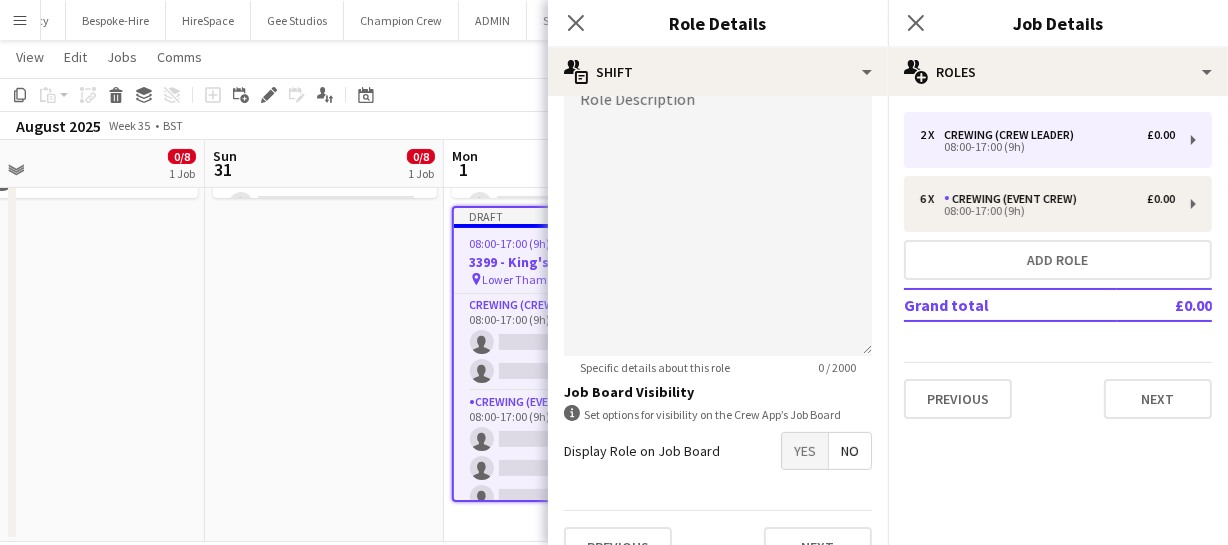 scroll, scrollTop: 706, scrollLeft: 0, axis: vertical 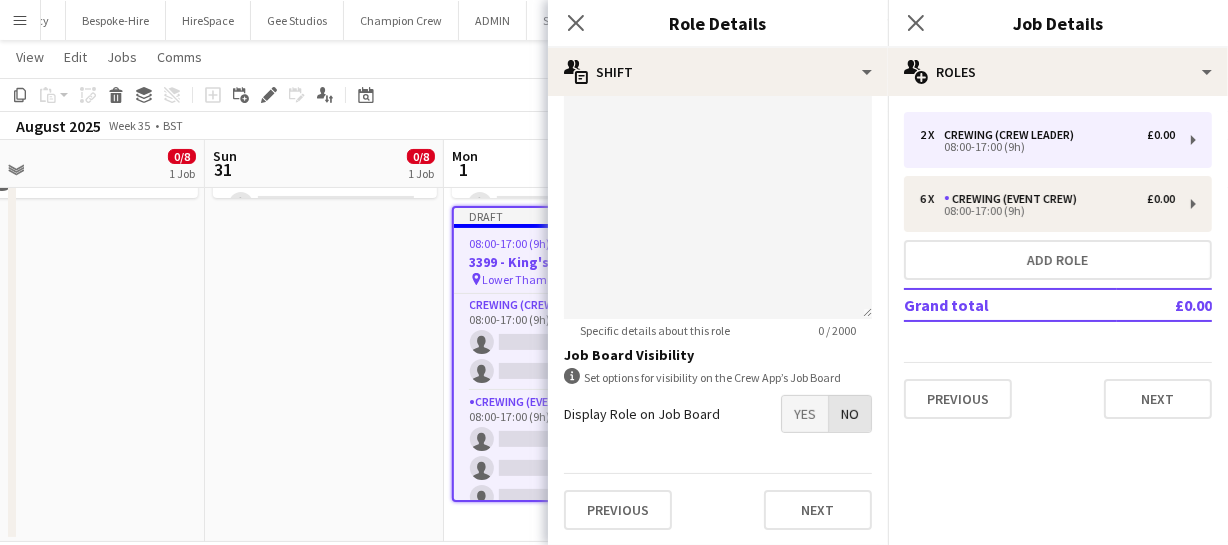 click on "No" at bounding box center [850, 414] 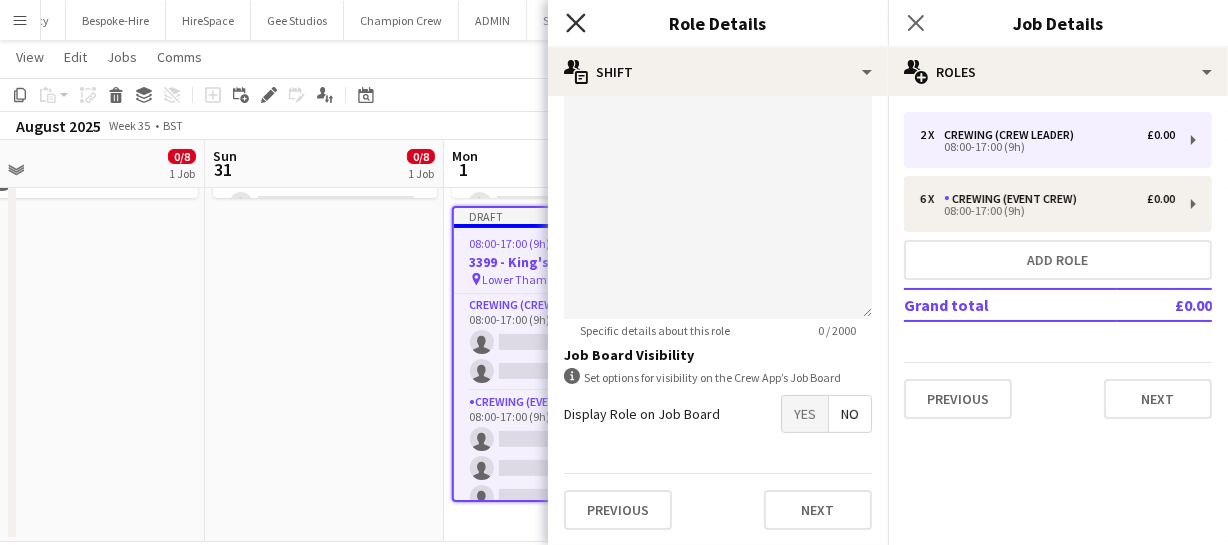 click on "Close pop-in" 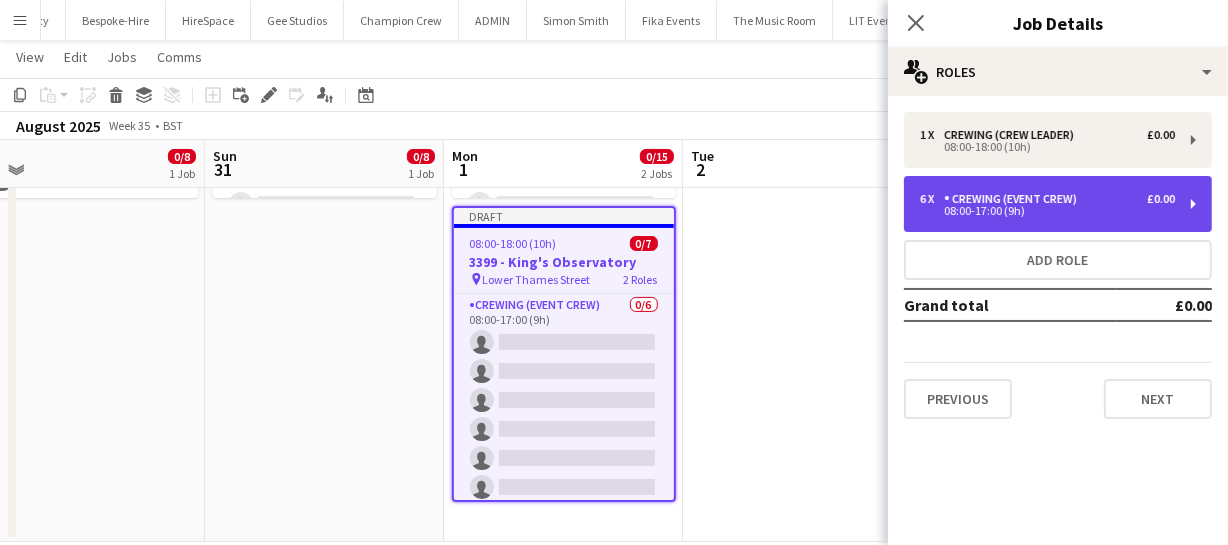 click on "08:00-17:00 (9h)" at bounding box center (1047, 211) 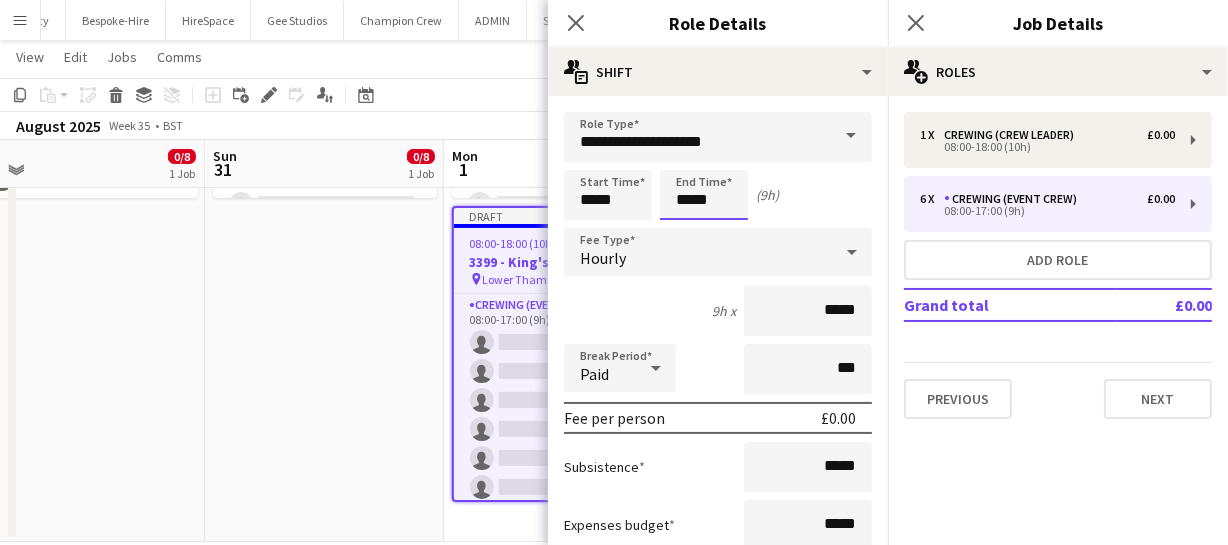 drag, startPoint x: 726, startPoint y: 206, endPoint x: 643, endPoint y: 210, distance: 83.09633 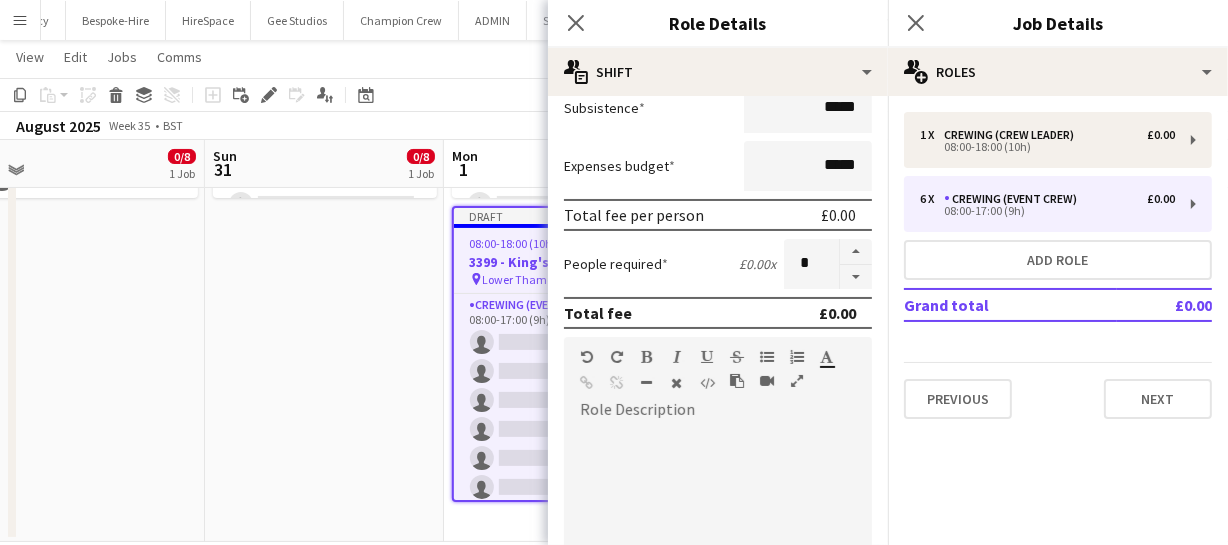 scroll, scrollTop: 454, scrollLeft: 0, axis: vertical 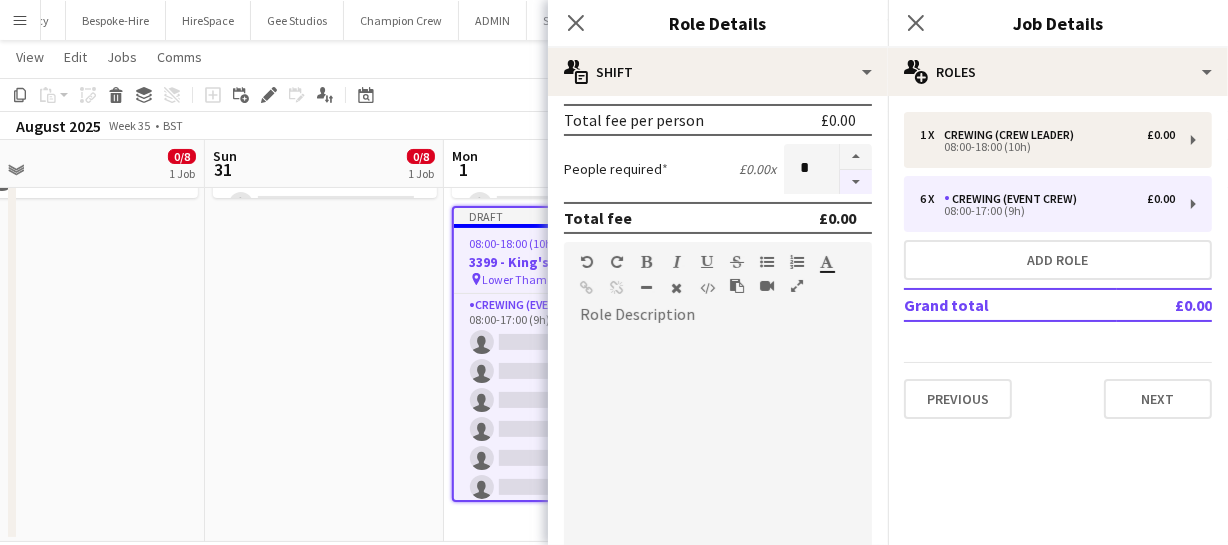 type on "*****" 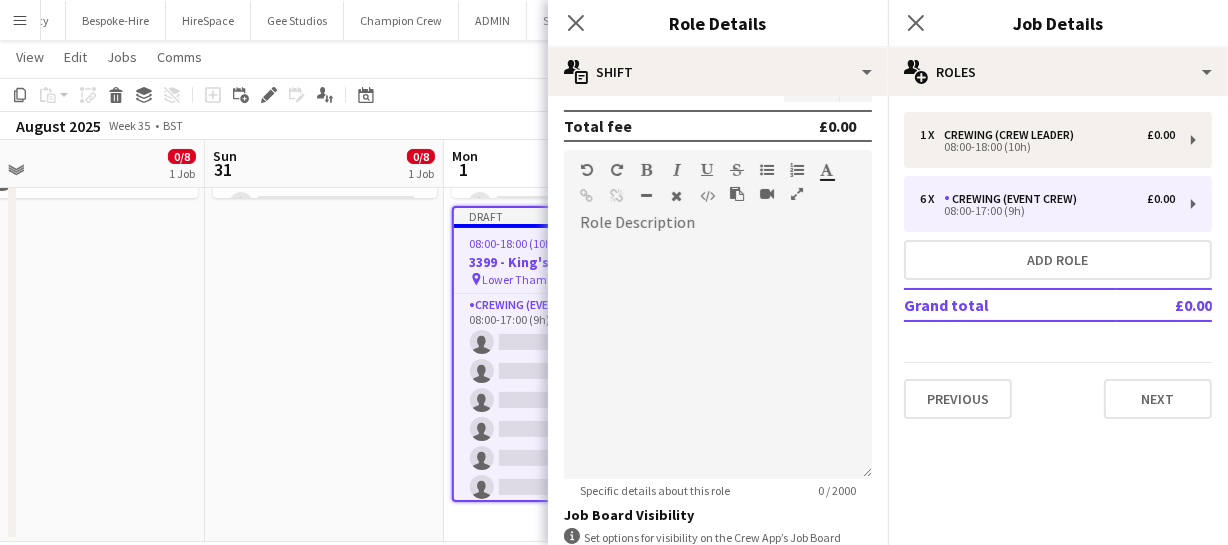 scroll, scrollTop: 809, scrollLeft: 0, axis: vertical 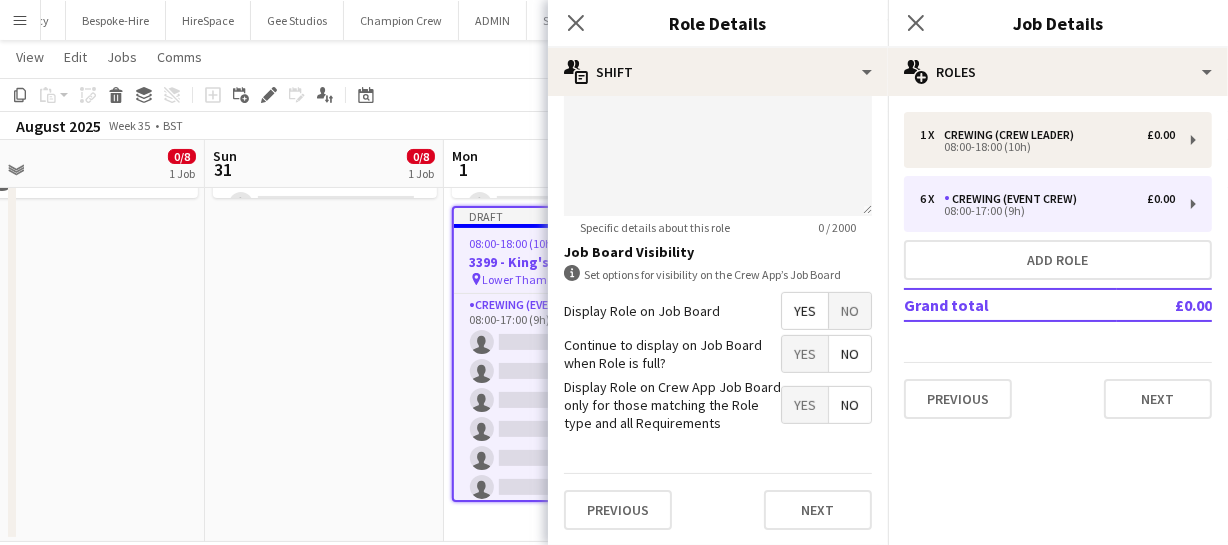 click on "Yes" at bounding box center (805, 311) 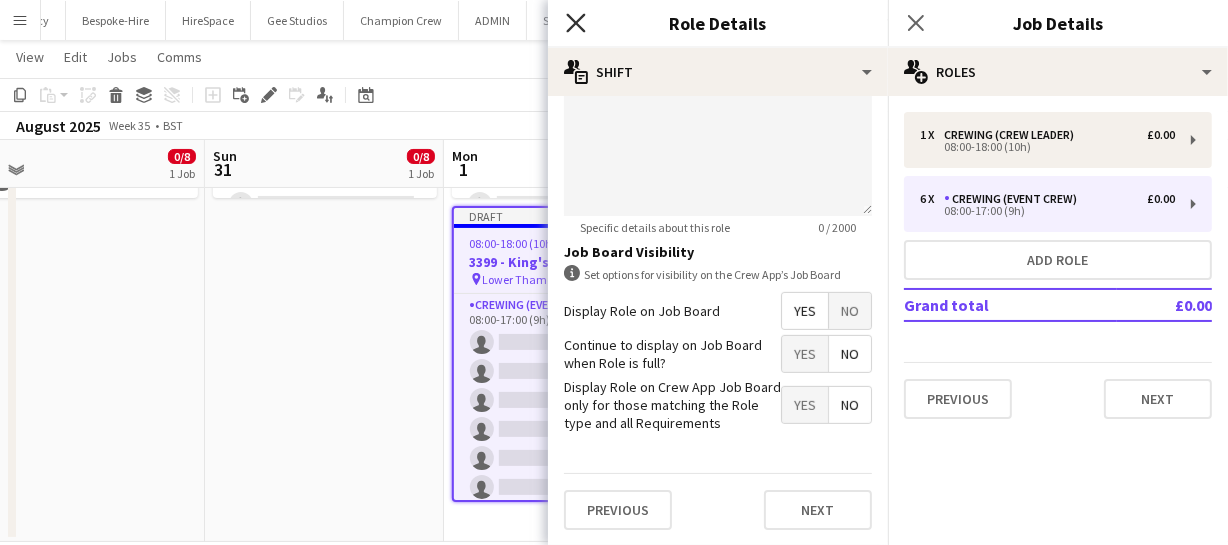 click on "Close pop-in" 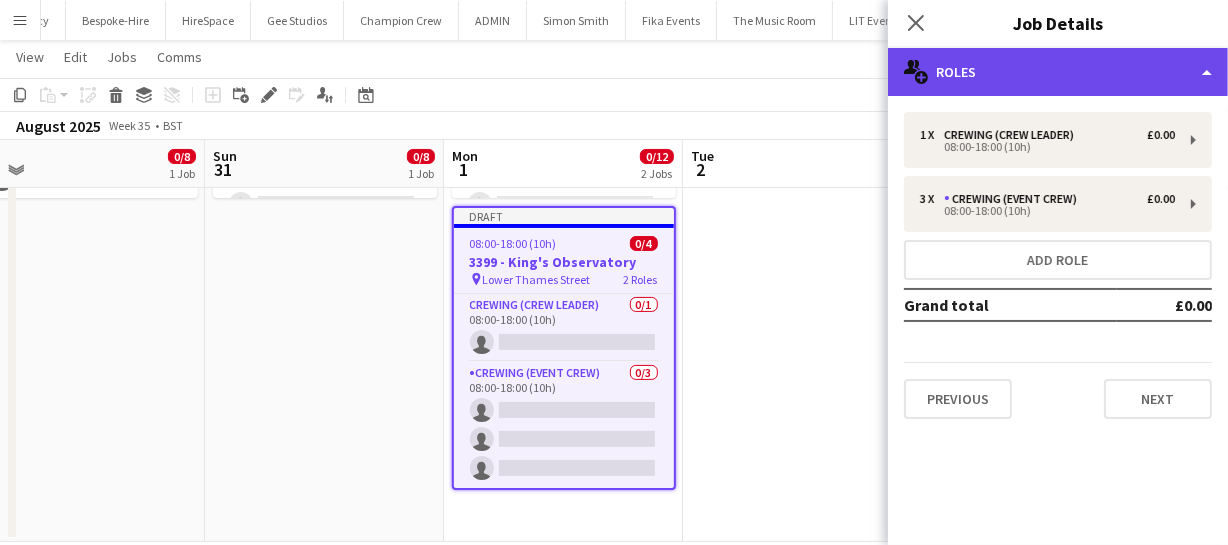 click on "multiple-users-add
Roles" 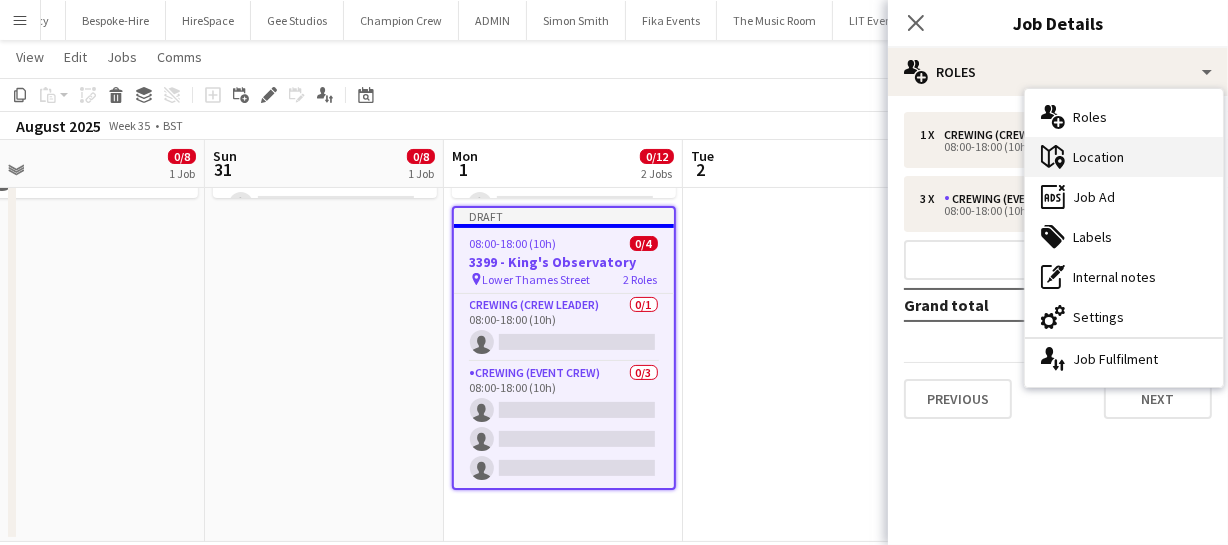 click on "maps-pin-1
Location" at bounding box center [1124, 157] 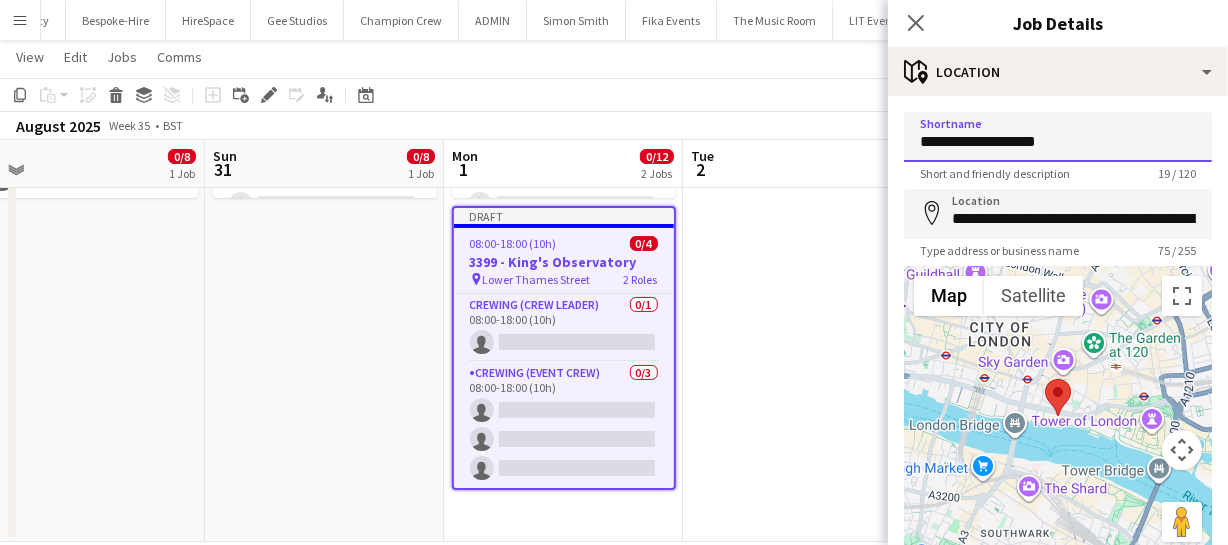 drag, startPoint x: 1071, startPoint y: 136, endPoint x: 904, endPoint y: 155, distance: 168.07736 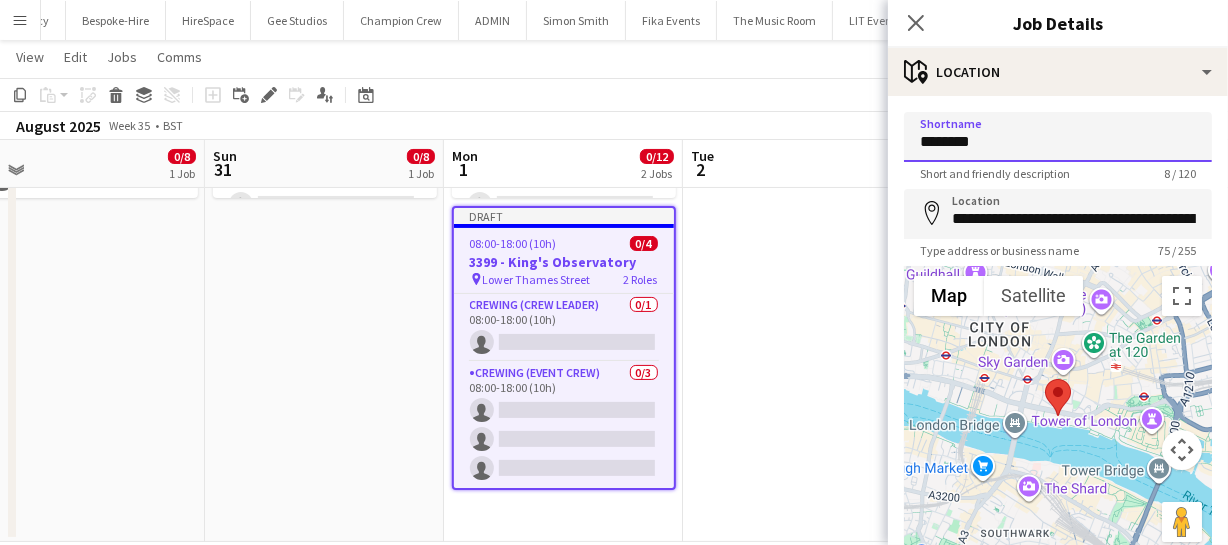 type on "********" 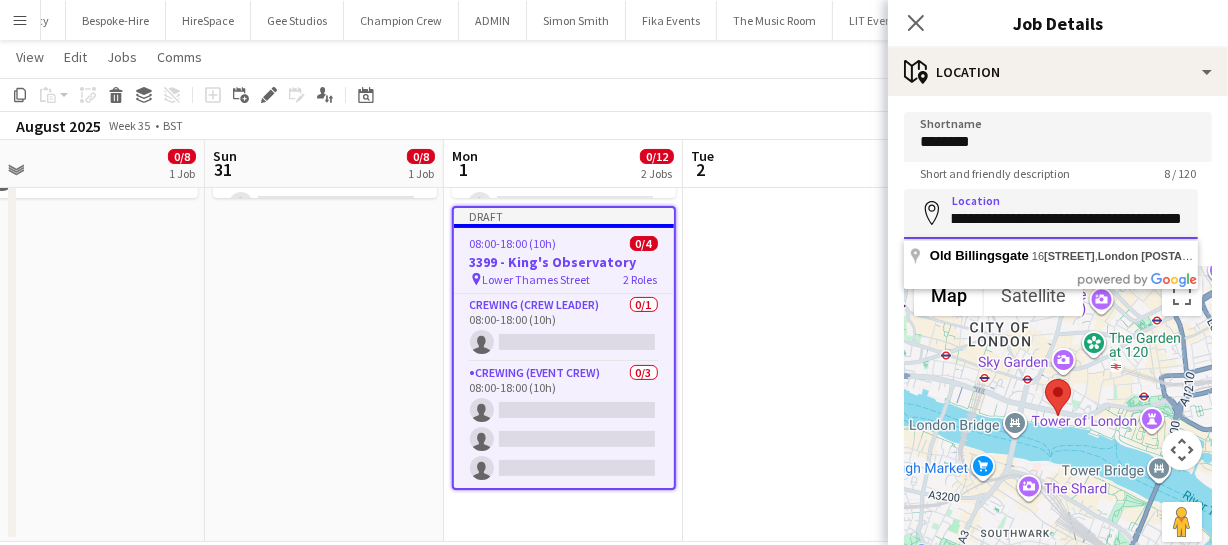 scroll, scrollTop: 0, scrollLeft: 283, axis: horizontal 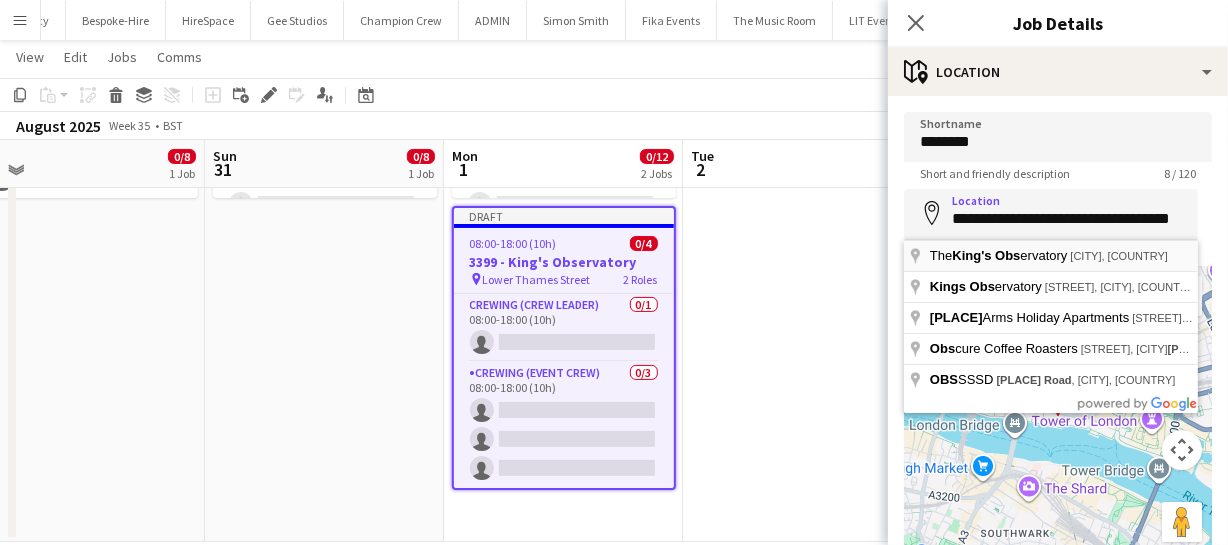 type on "**********" 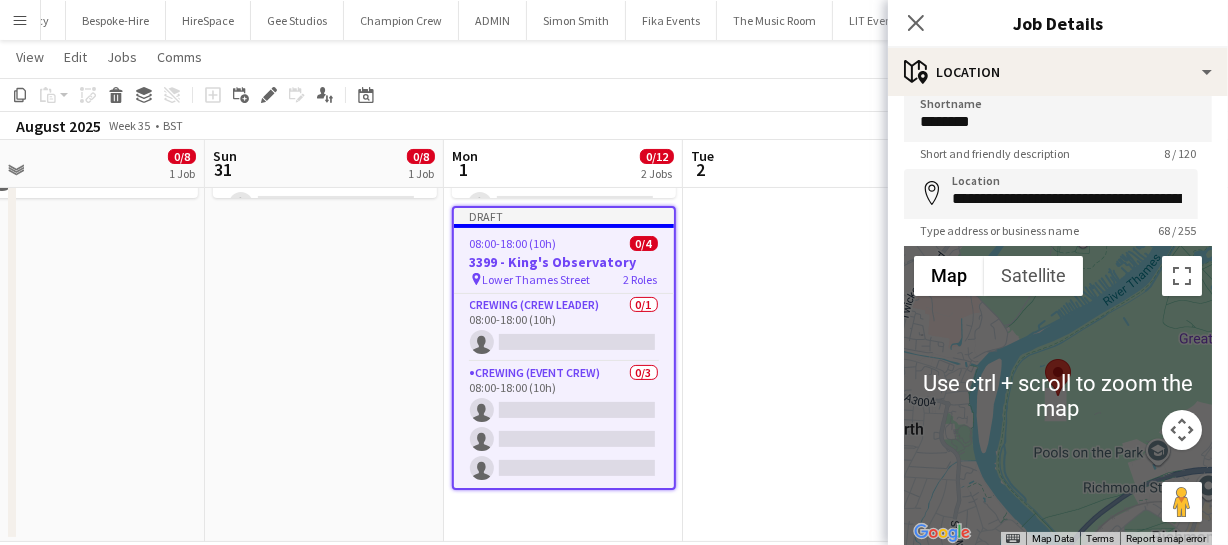 scroll, scrollTop: 0, scrollLeft: 0, axis: both 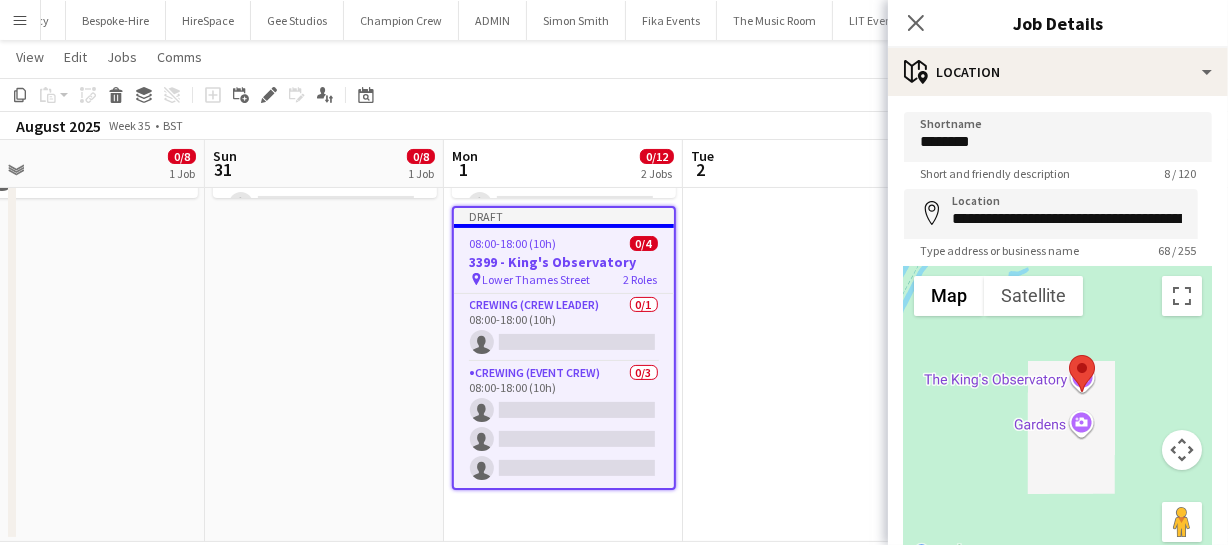 drag, startPoint x: 1063, startPoint y: 438, endPoint x: 1153, endPoint y: 346, distance: 128.7012 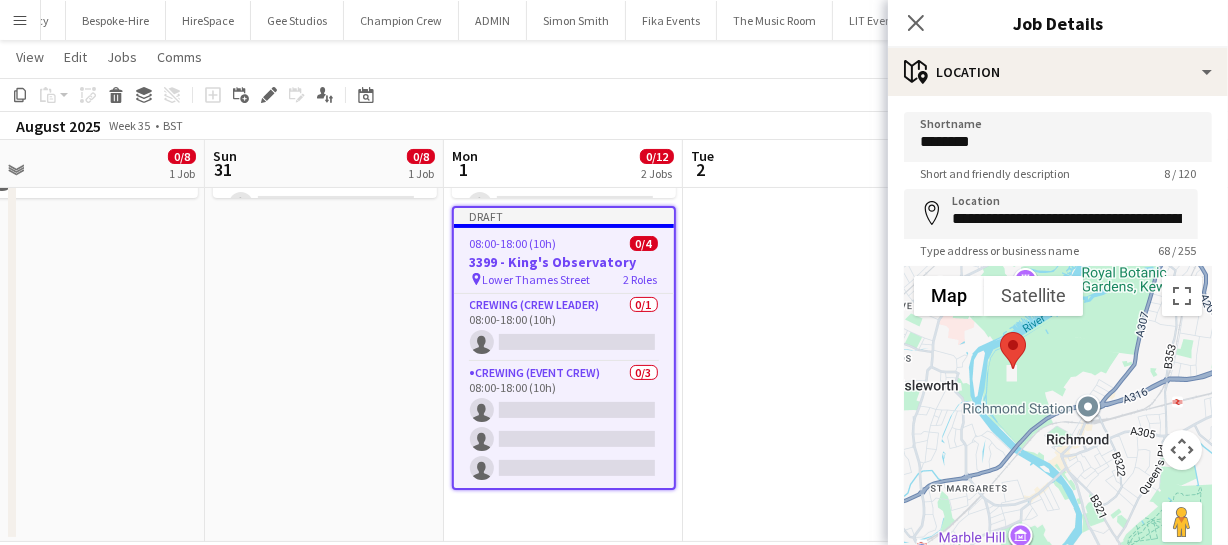 drag, startPoint x: 1003, startPoint y: 417, endPoint x: 941, endPoint y: 428, distance: 62.968246 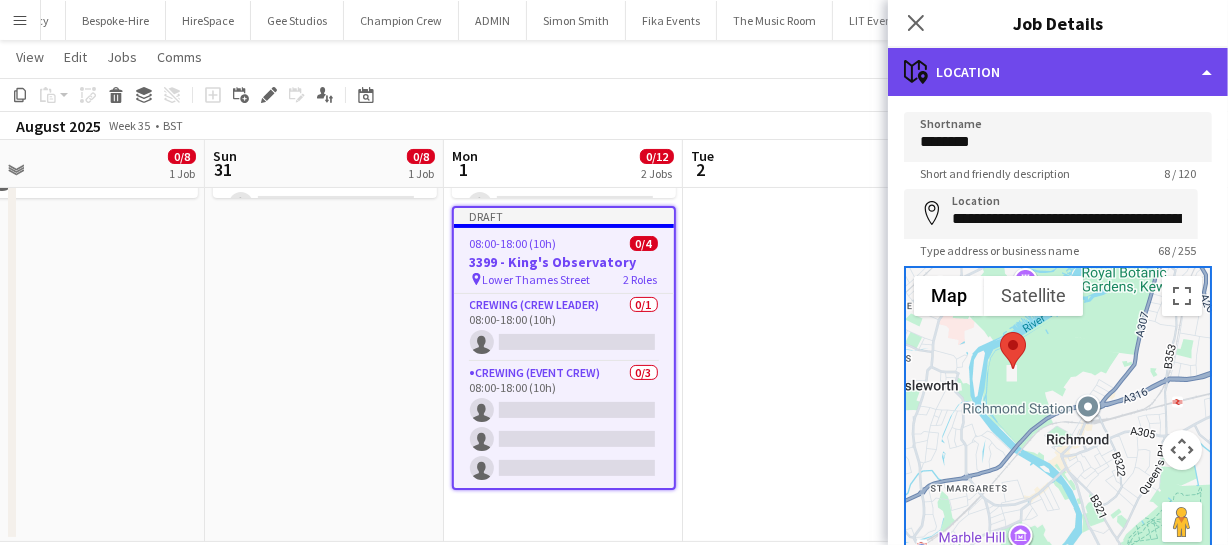 click on "maps-pin-1
Location" 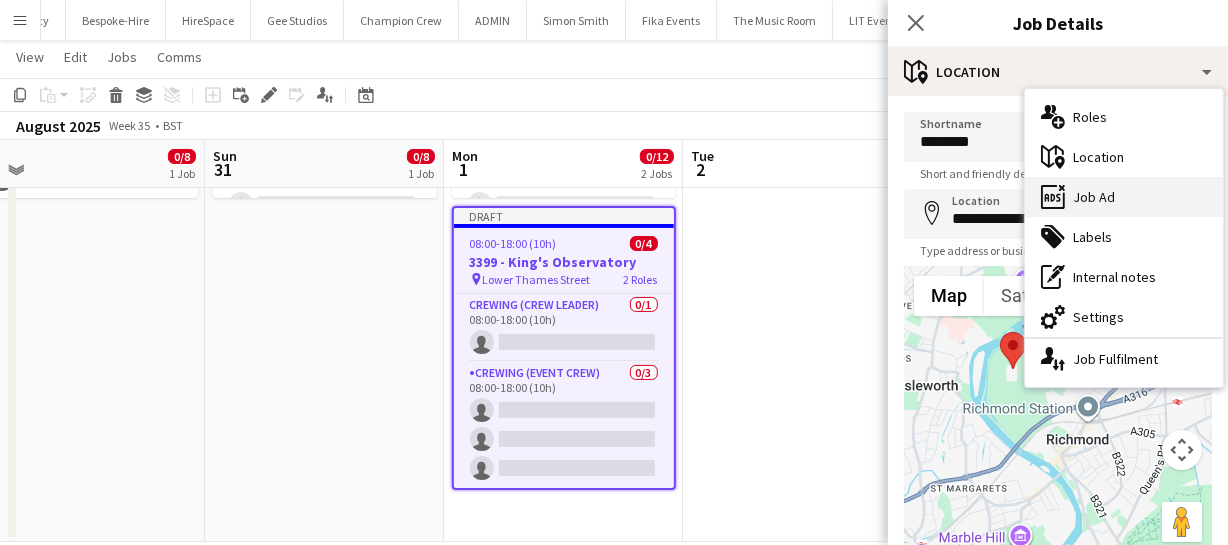 click on "ads-window
Job Ad" at bounding box center (1124, 197) 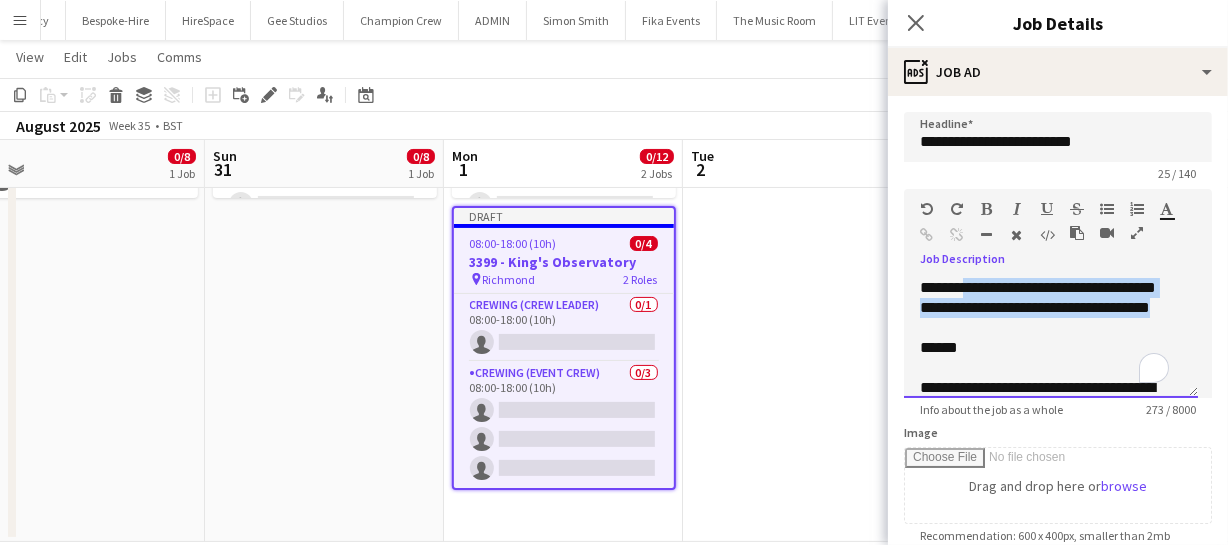 drag, startPoint x: 970, startPoint y: 286, endPoint x: 1045, endPoint y: 335, distance: 89.587944 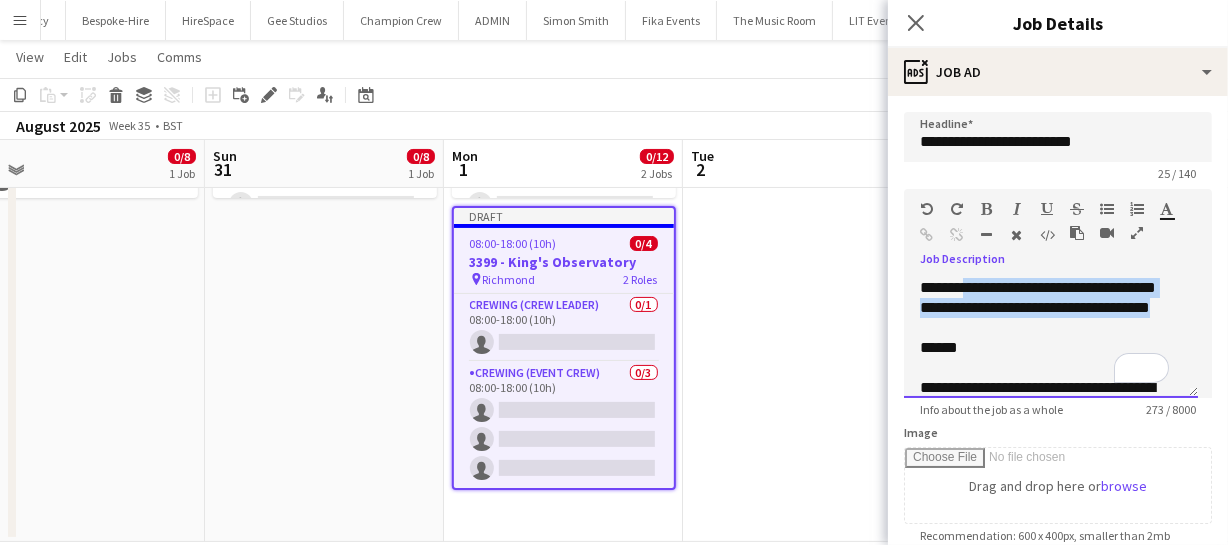 type 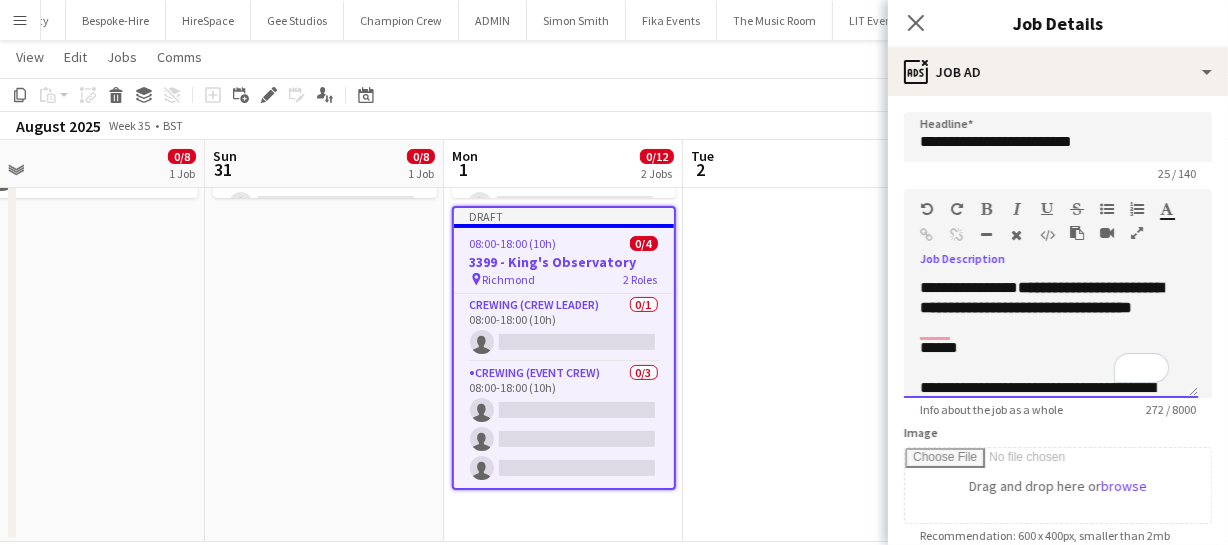click on "********" at bounding box center [990, 287] 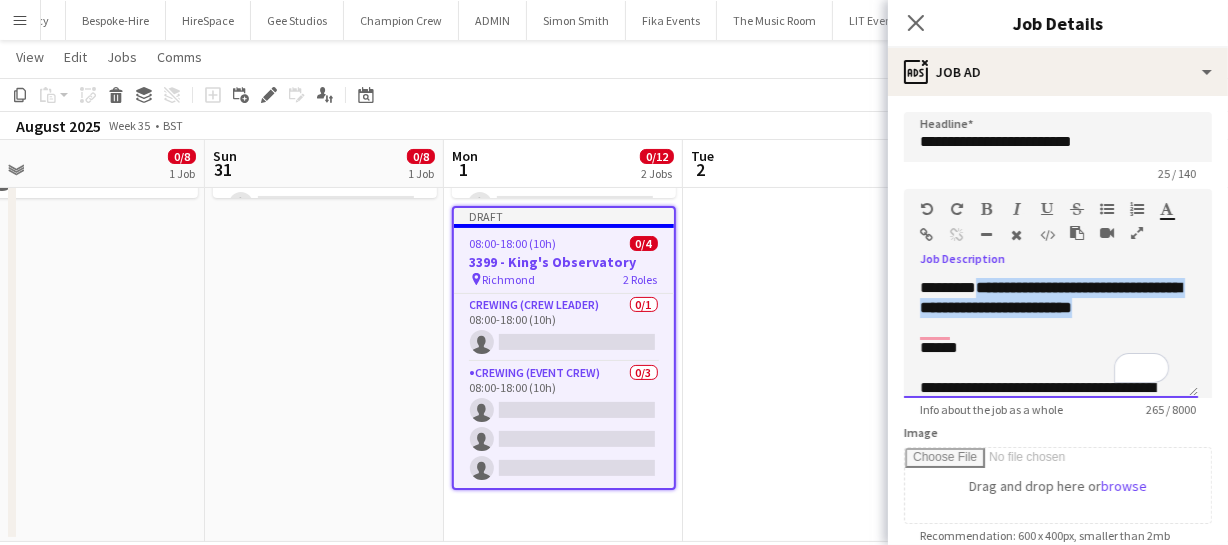drag, startPoint x: 979, startPoint y: 282, endPoint x: 1059, endPoint y: 324, distance: 90.35486 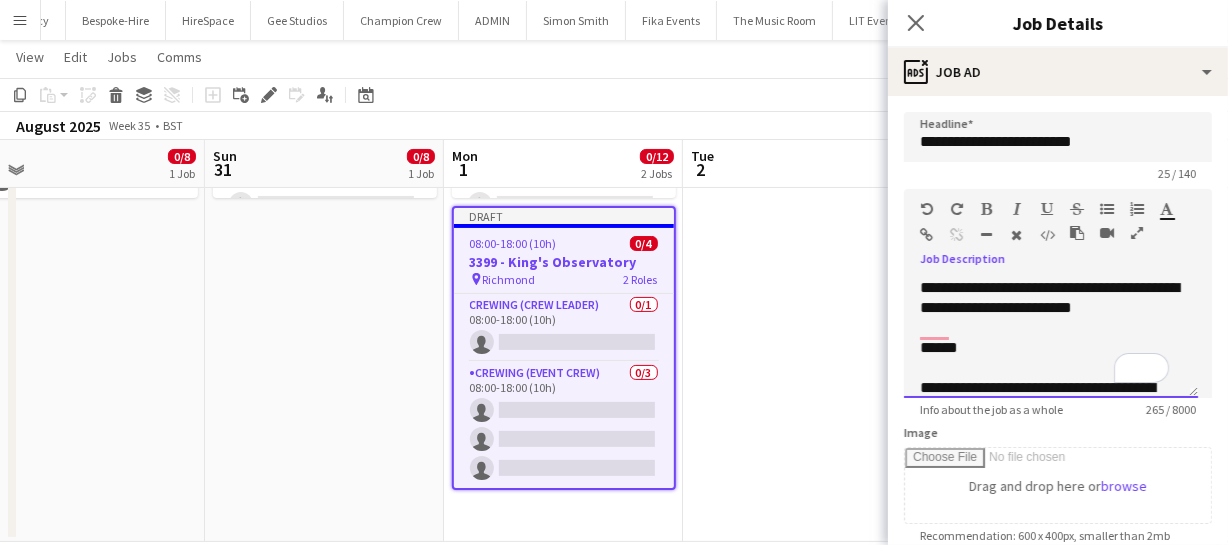 click on "**********" at bounding box center [1051, 338] 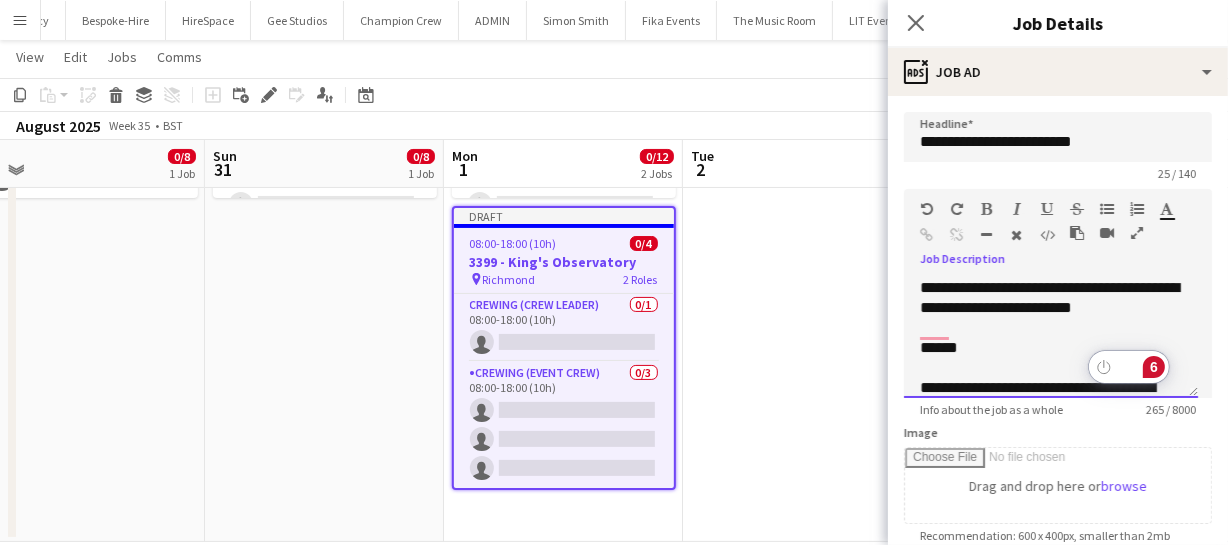 scroll, scrollTop: 90, scrollLeft: 0, axis: vertical 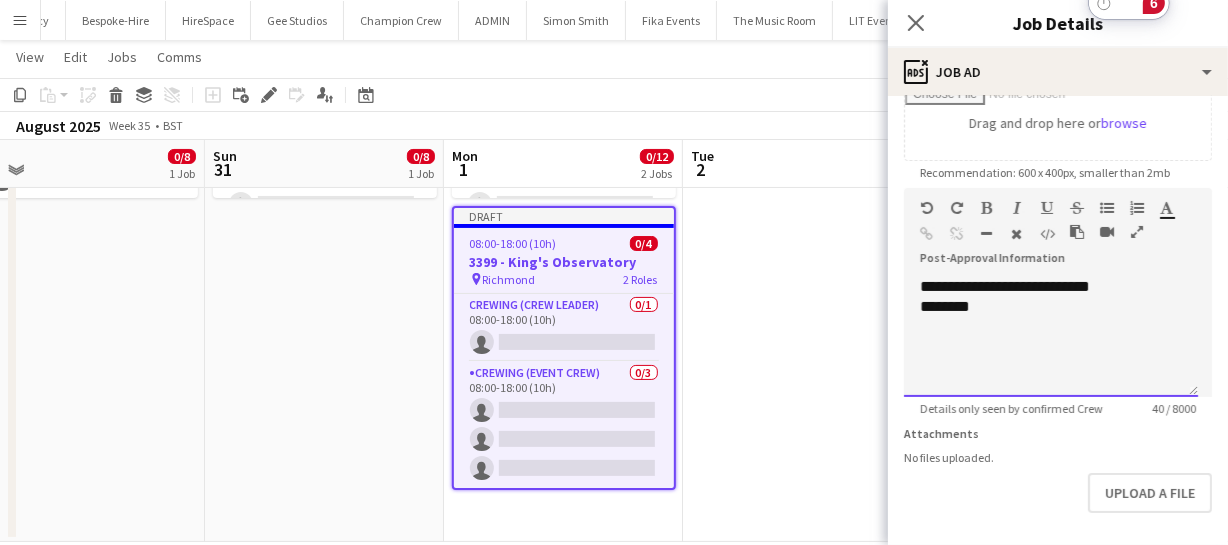 click on "********" at bounding box center (1051, 307) 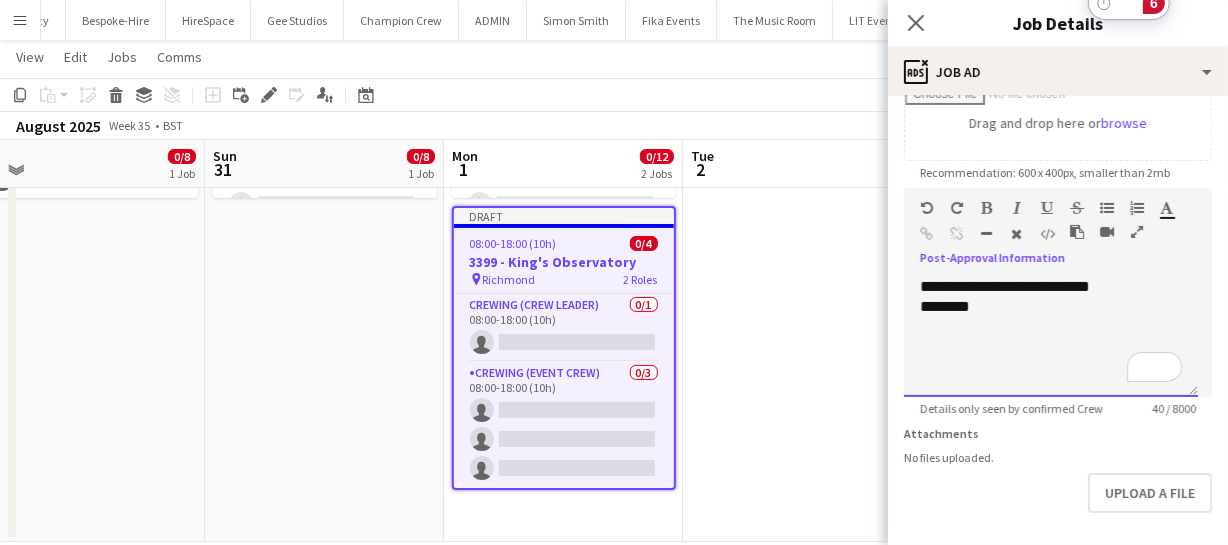 type 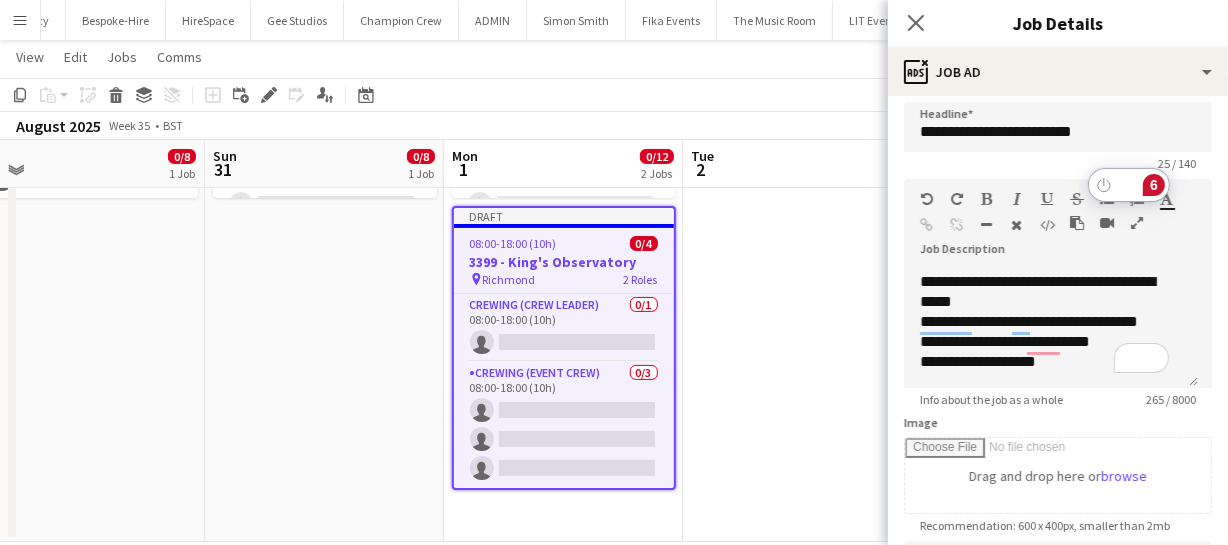 scroll, scrollTop: 0, scrollLeft: 0, axis: both 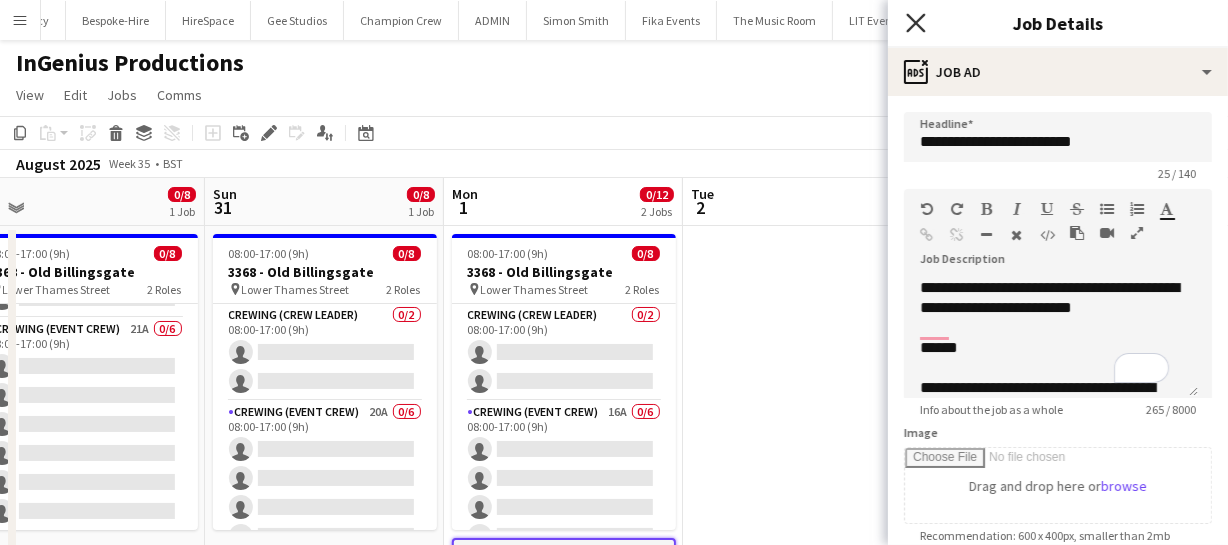 click on "Close pop-in" 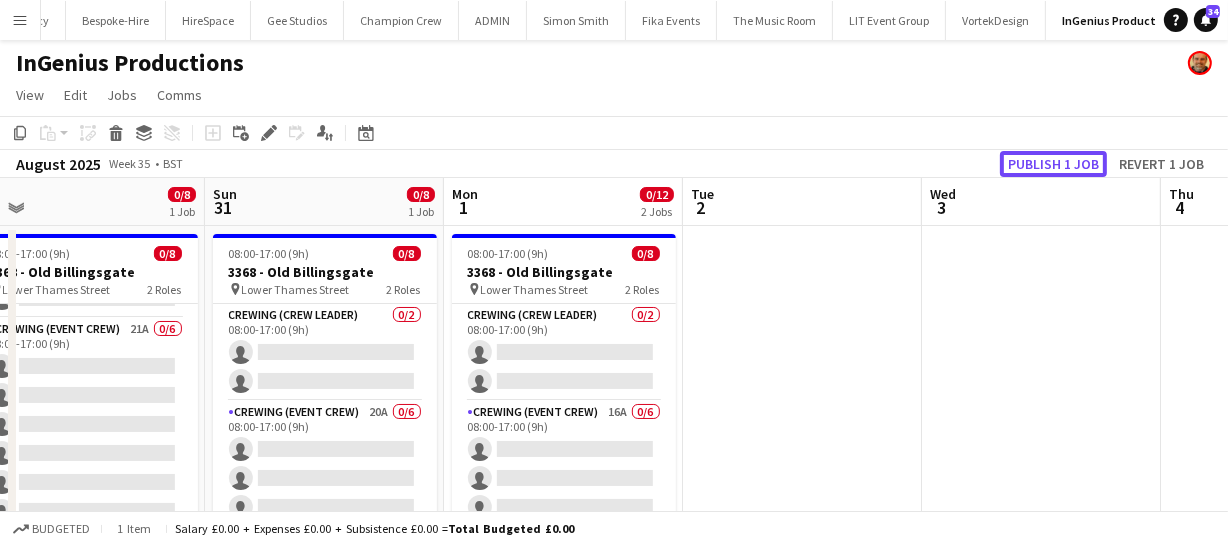click on "Publish 1 job" 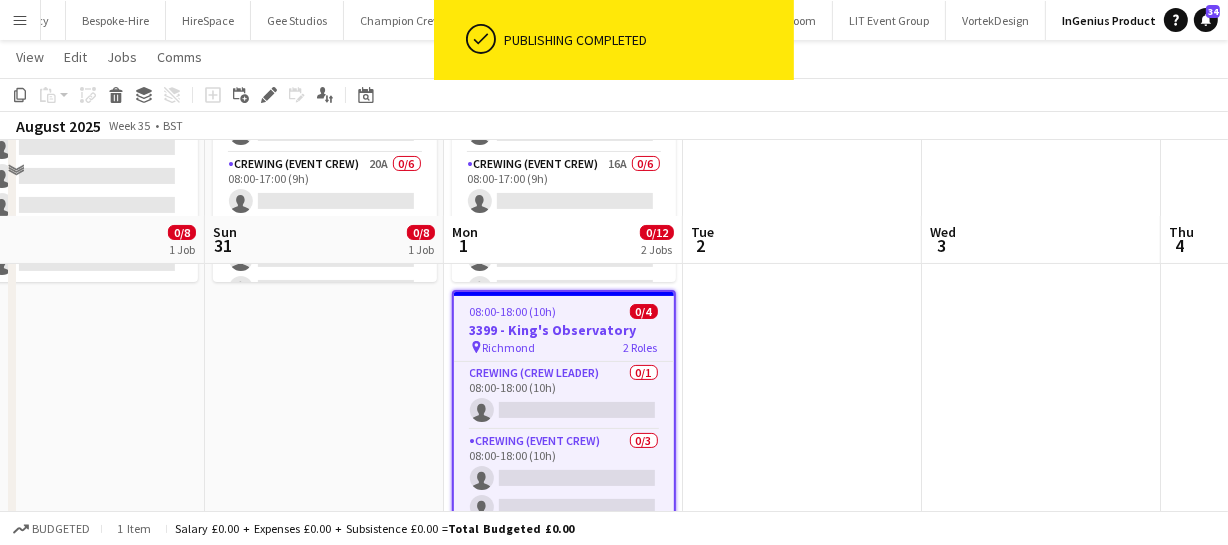 scroll, scrollTop: 349, scrollLeft: 0, axis: vertical 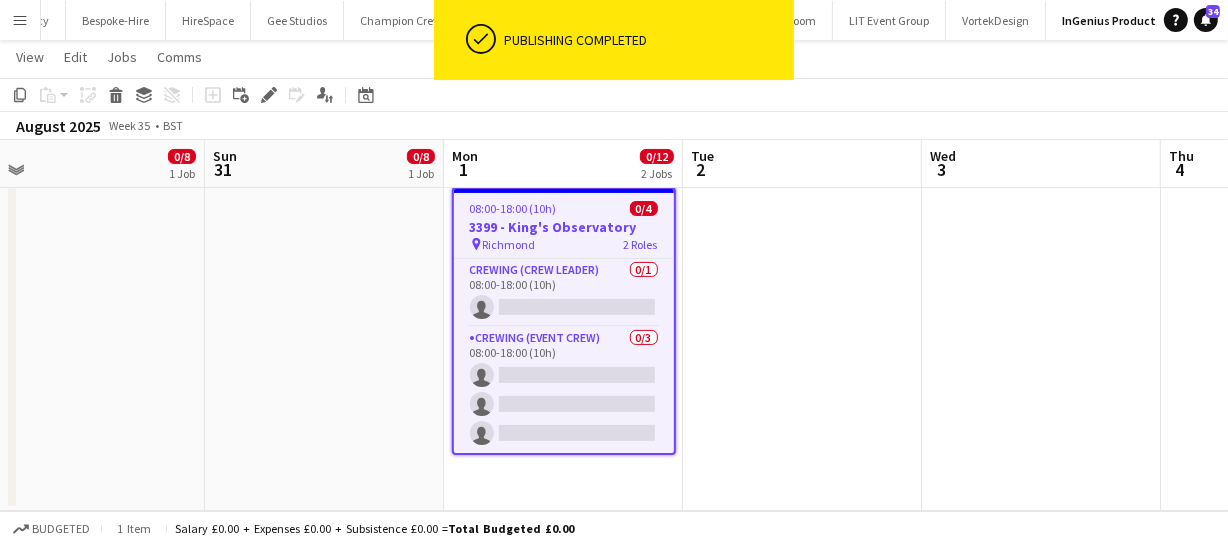 click on "08:00-18:00 (10h)    0/4" at bounding box center (564, 208) 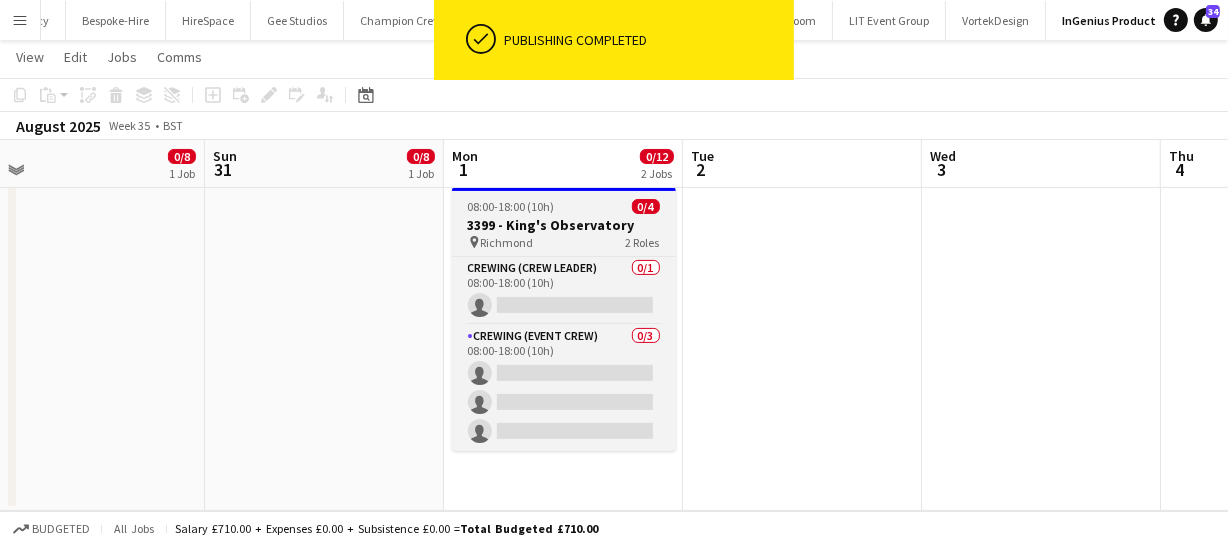 click on "3399 - King's Observatory" at bounding box center [564, 225] 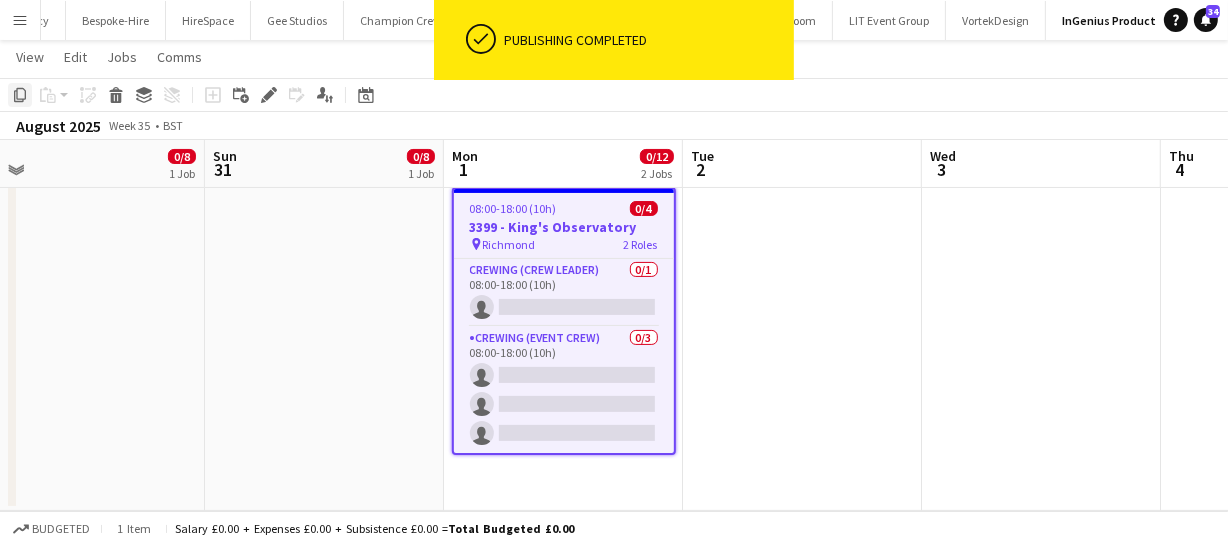 click 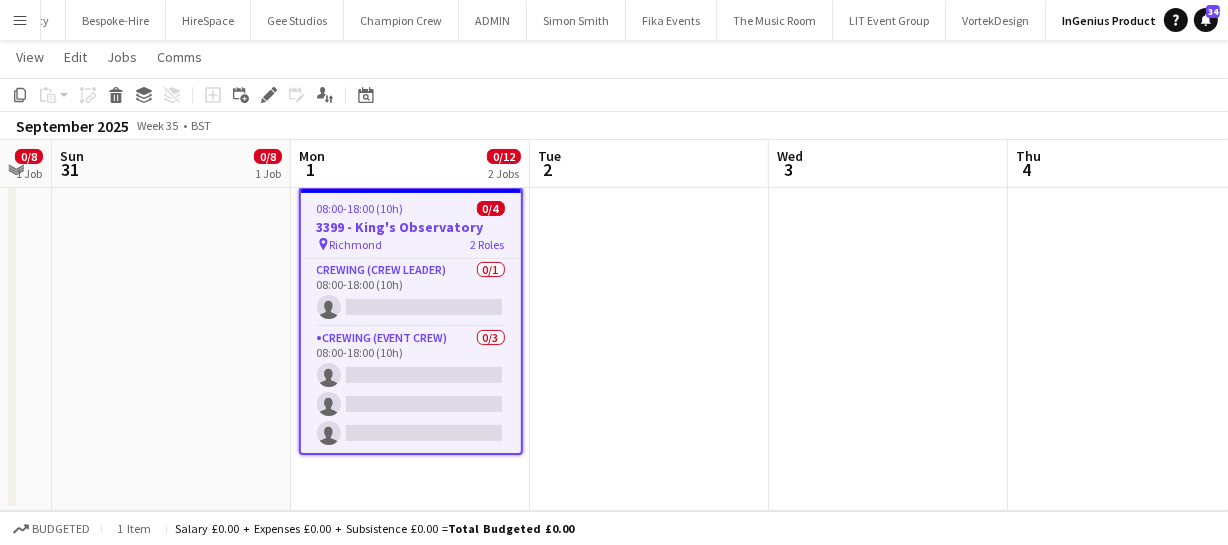 scroll, scrollTop: 0, scrollLeft: 770, axis: horizontal 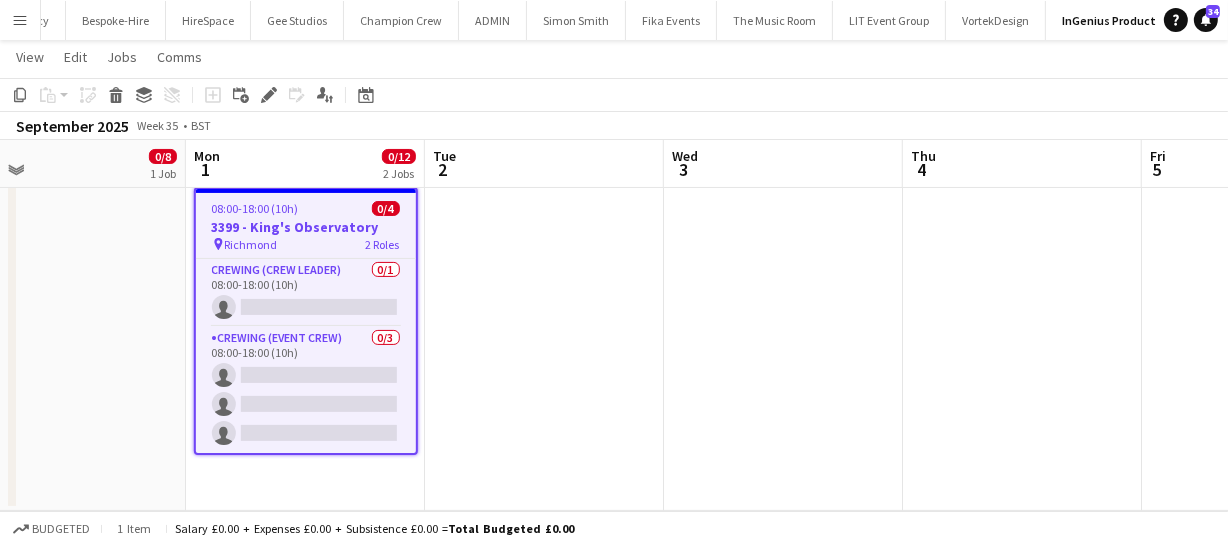 drag, startPoint x: 801, startPoint y: 344, endPoint x: 593, endPoint y: 351, distance: 208.11775 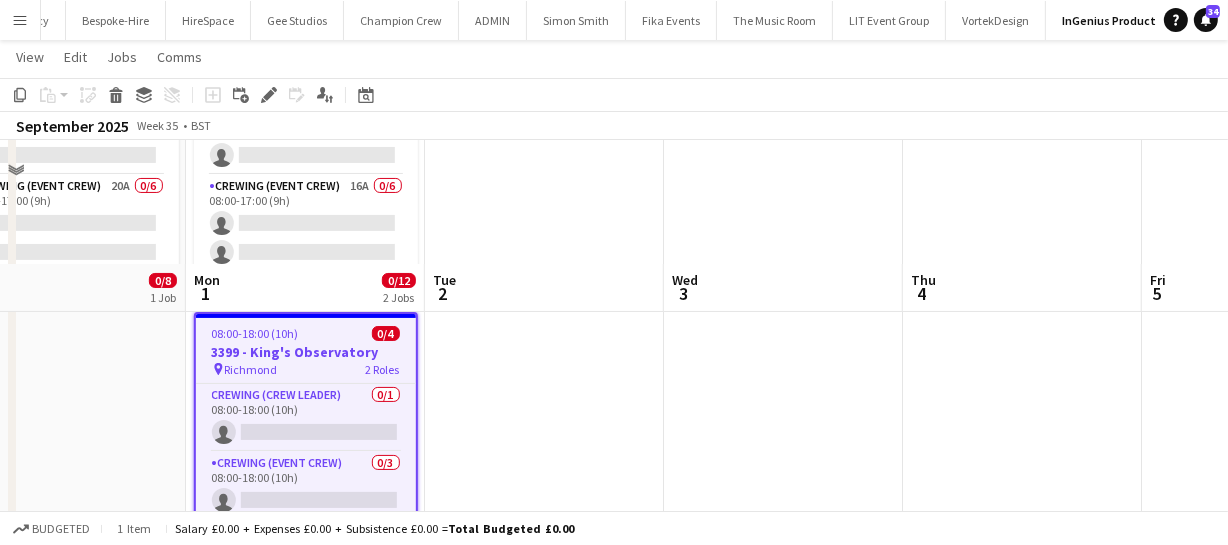 scroll, scrollTop: 0, scrollLeft: 0, axis: both 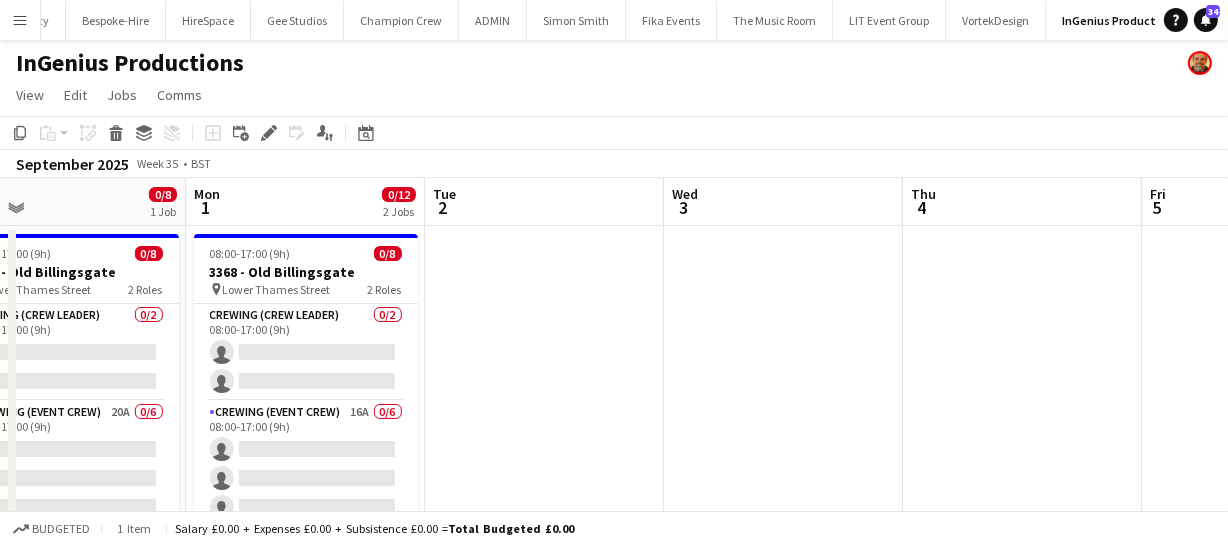 click at bounding box center (544, 544) 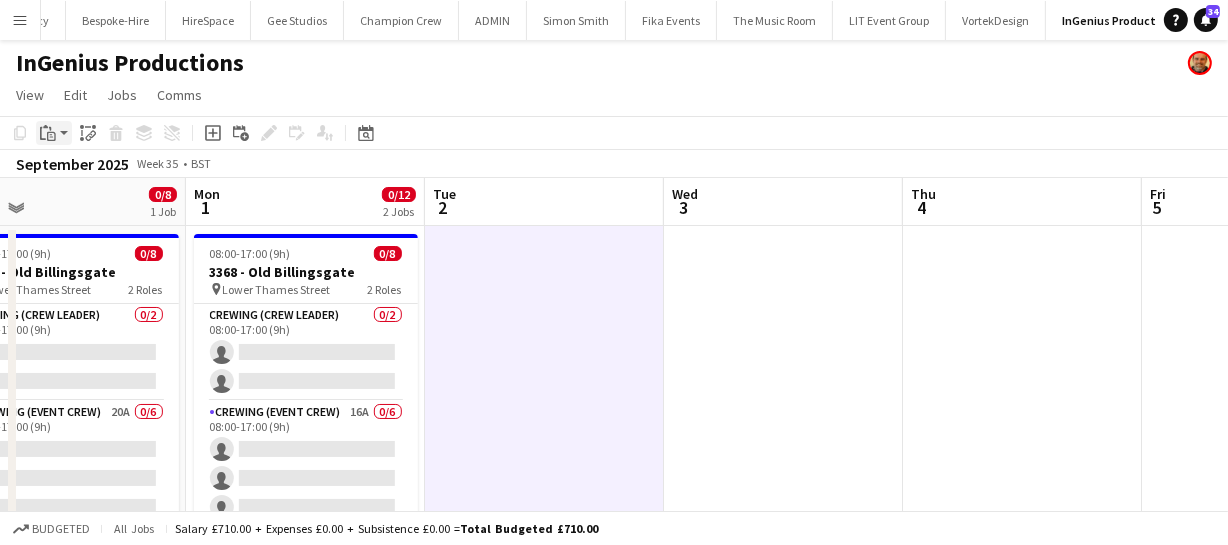 click on "Paste" 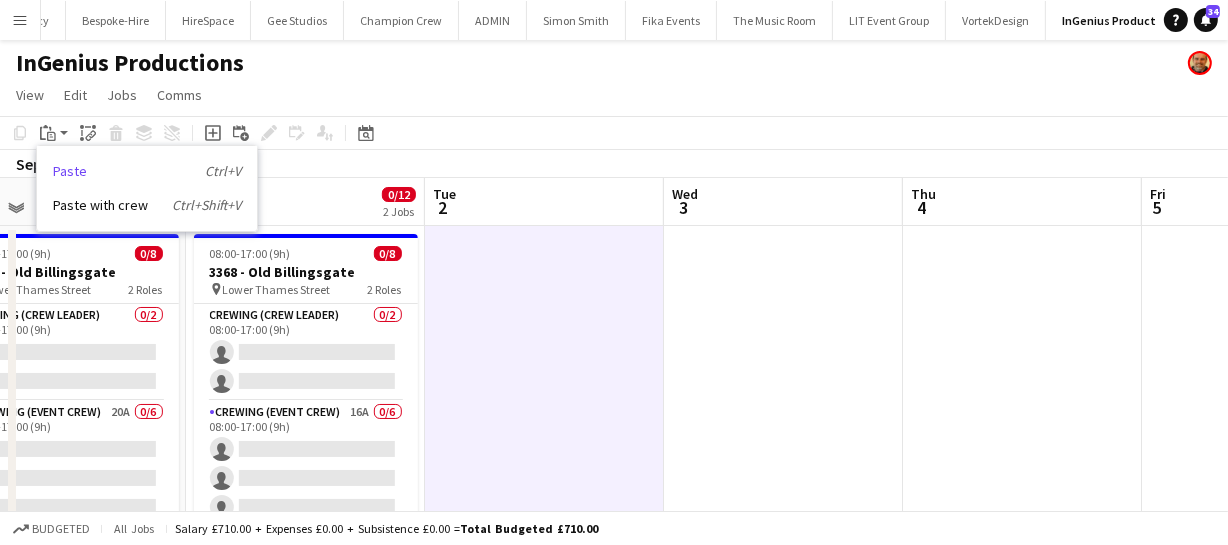 click on "Paste   Ctrl+V" at bounding box center [147, 171] 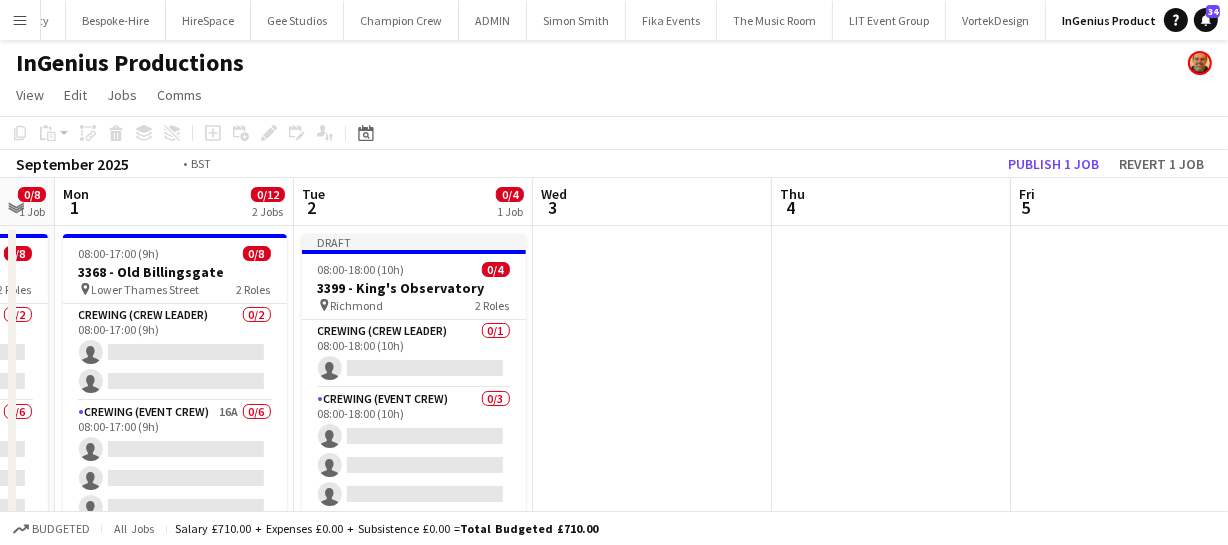 scroll, scrollTop: 0, scrollLeft: 511, axis: horizontal 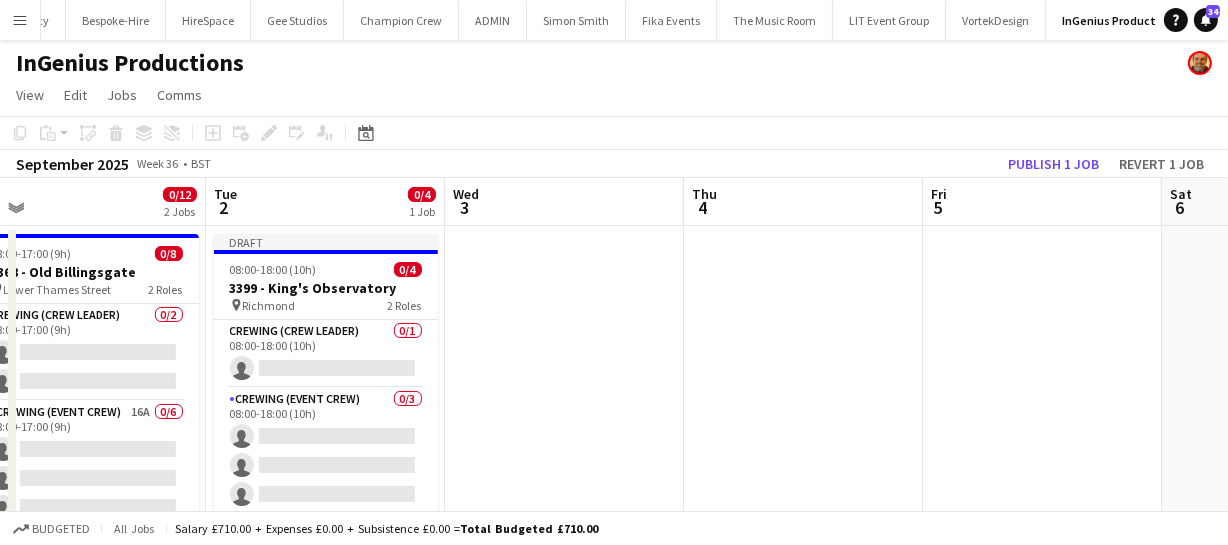 drag, startPoint x: 830, startPoint y: 357, endPoint x: 610, endPoint y: 379, distance: 221.09726 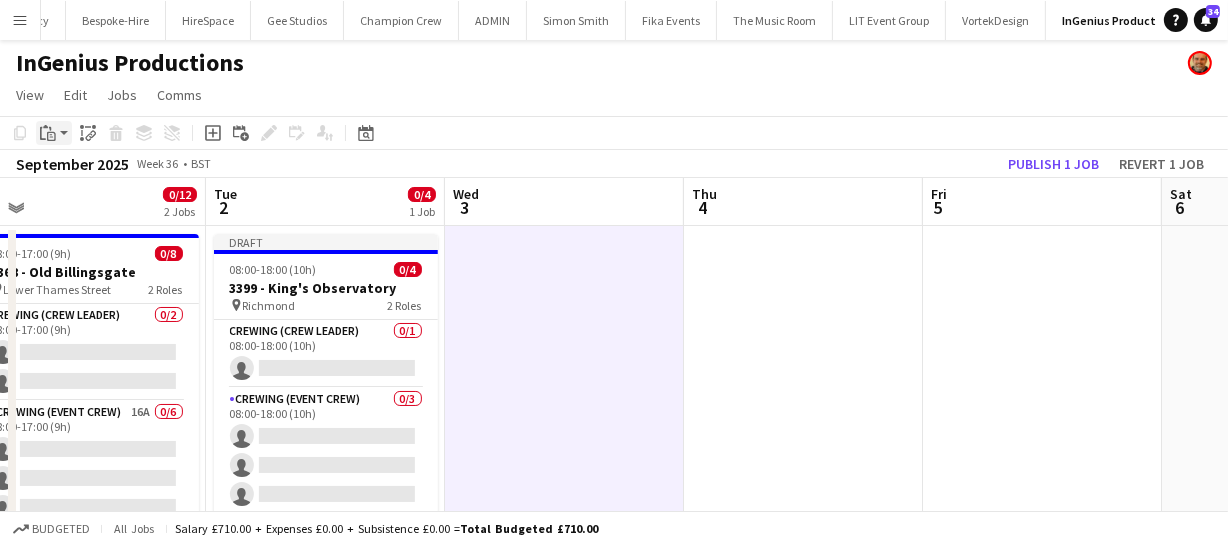 click on "Paste" 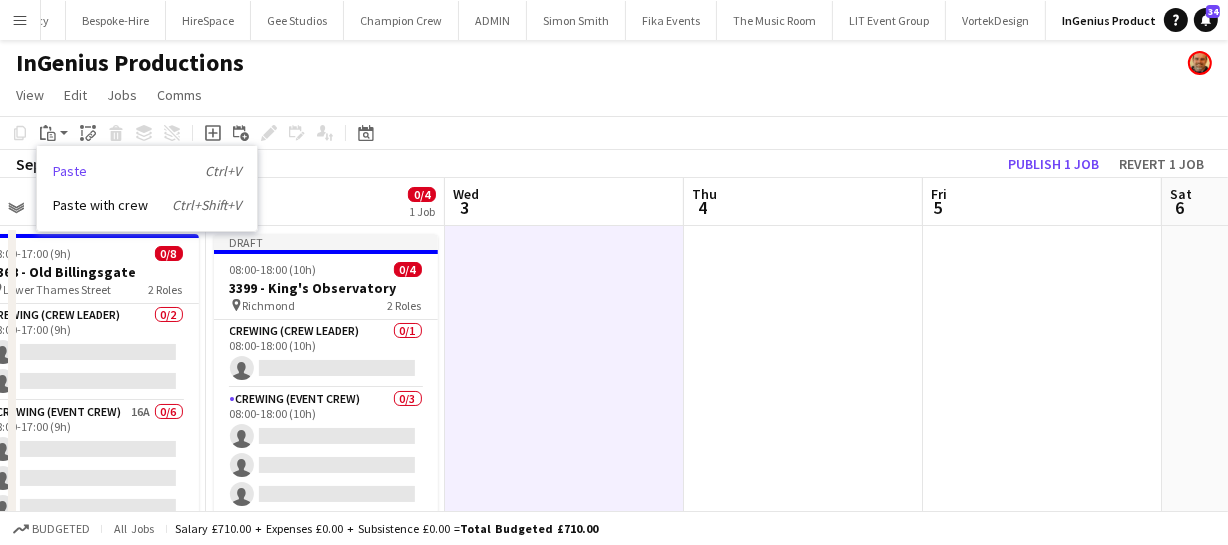 click on "Paste   Ctrl+V" at bounding box center [147, 171] 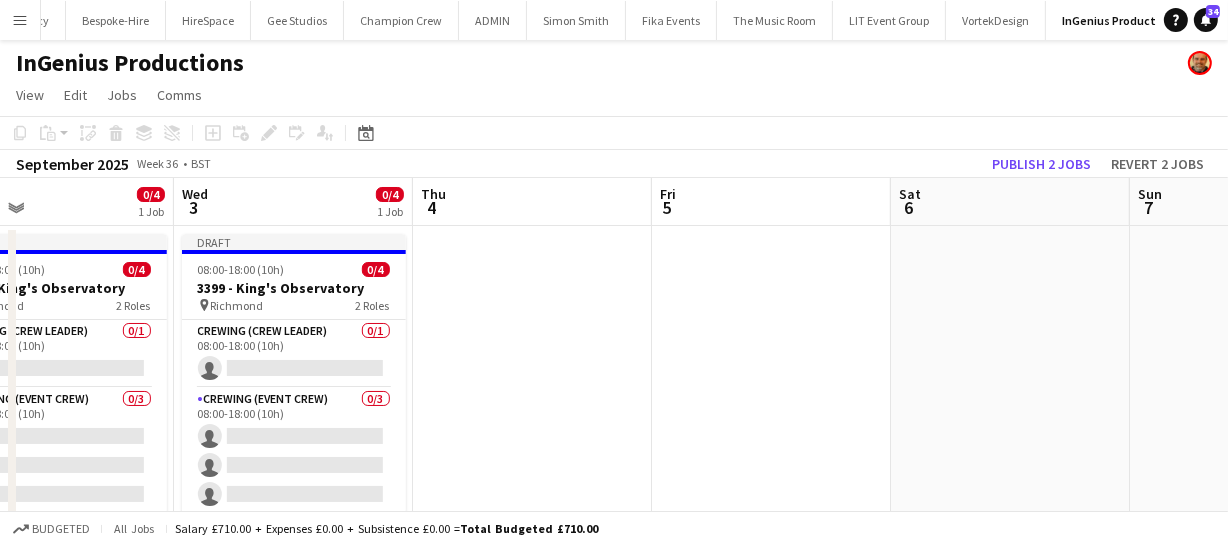 drag, startPoint x: 889, startPoint y: 379, endPoint x: 616, endPoint y: 387, distance: 273.1172 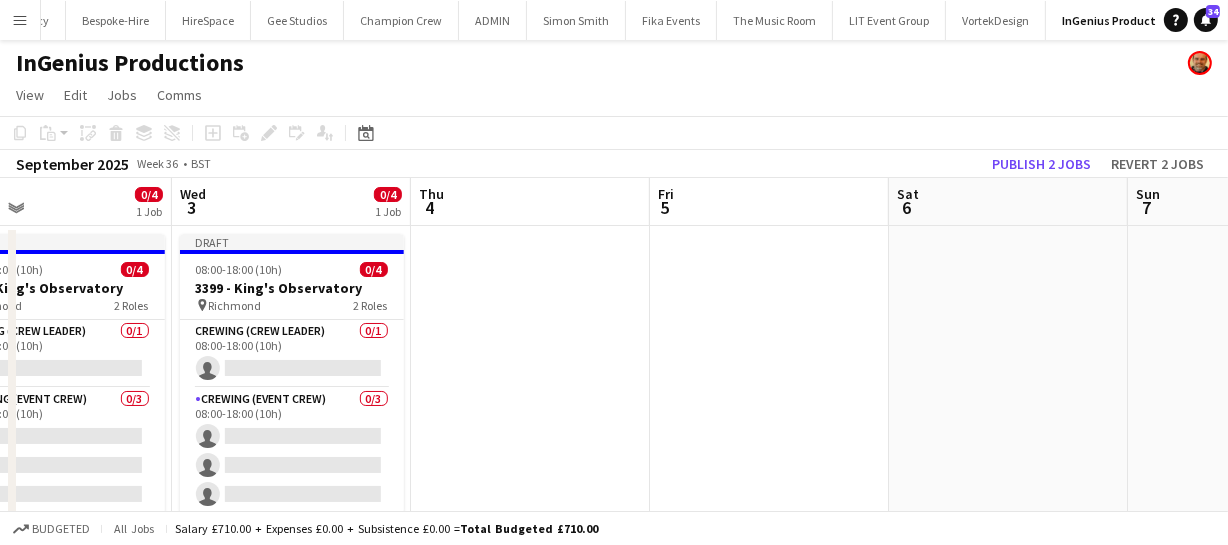 click at bounding box center (530, 544) 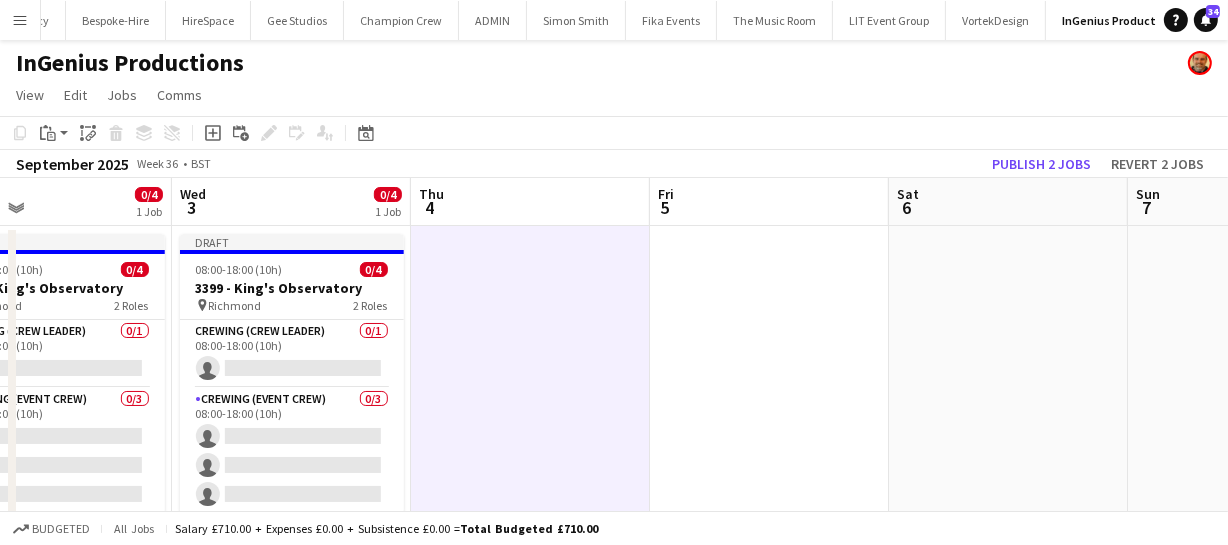 scroll, scrollTop: 0, scrollLeft: 783, axis: horizontal 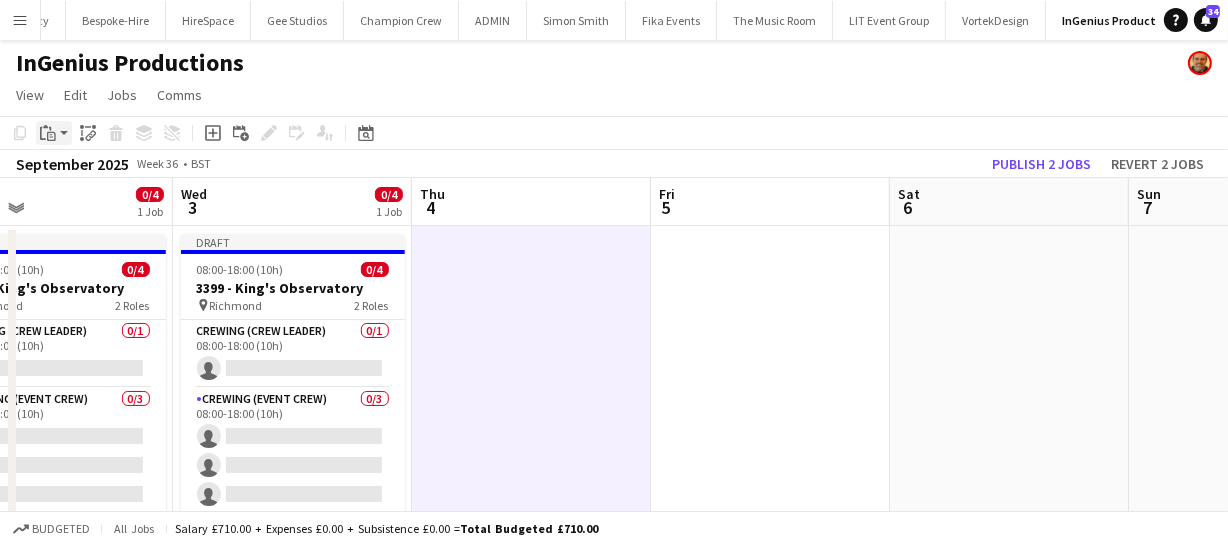click on "Paste" 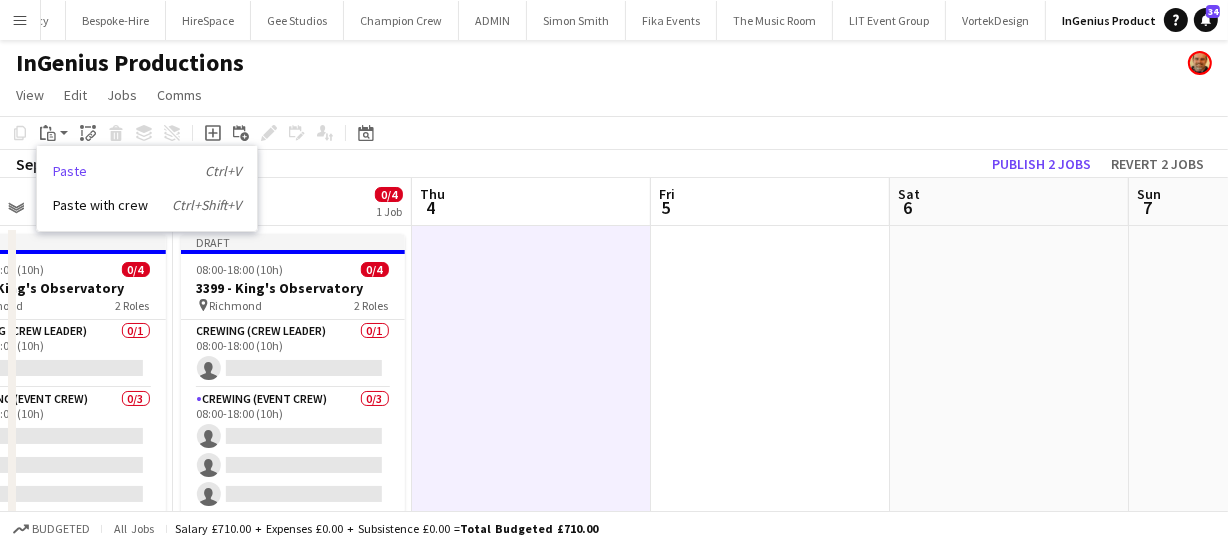 click on "Paste   Ctrl+V" at bounding box center (147, 171) 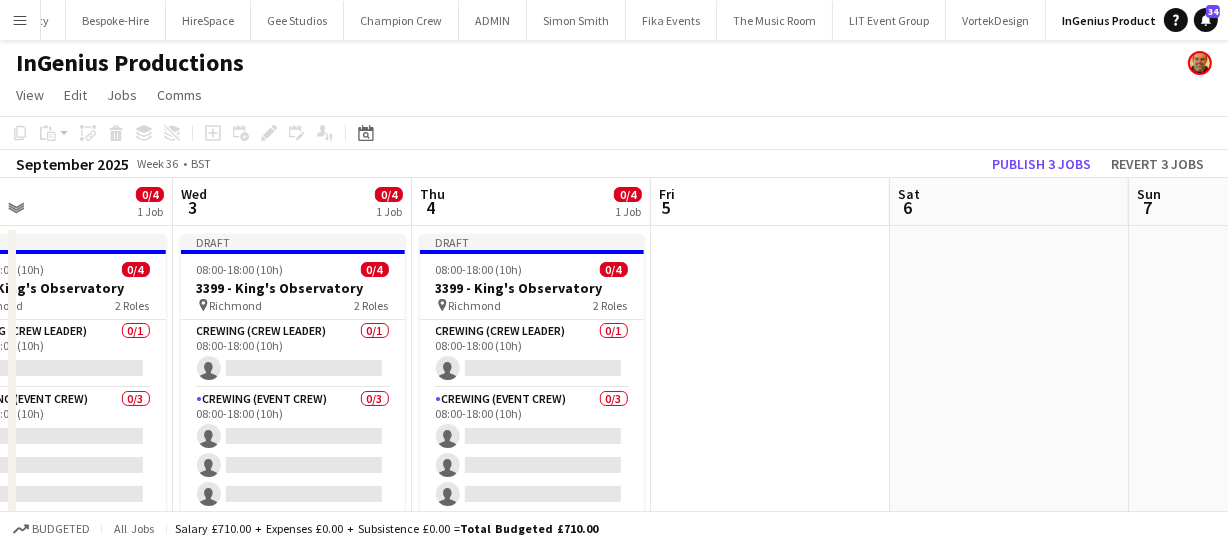 click at bounding box center [770, 544] 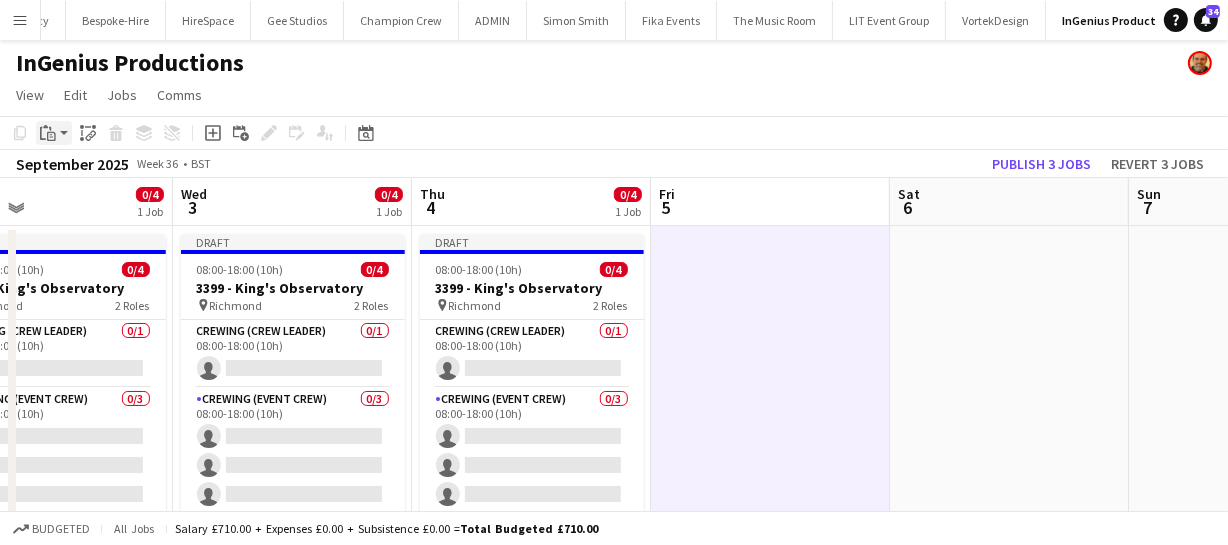 click on "Paste" 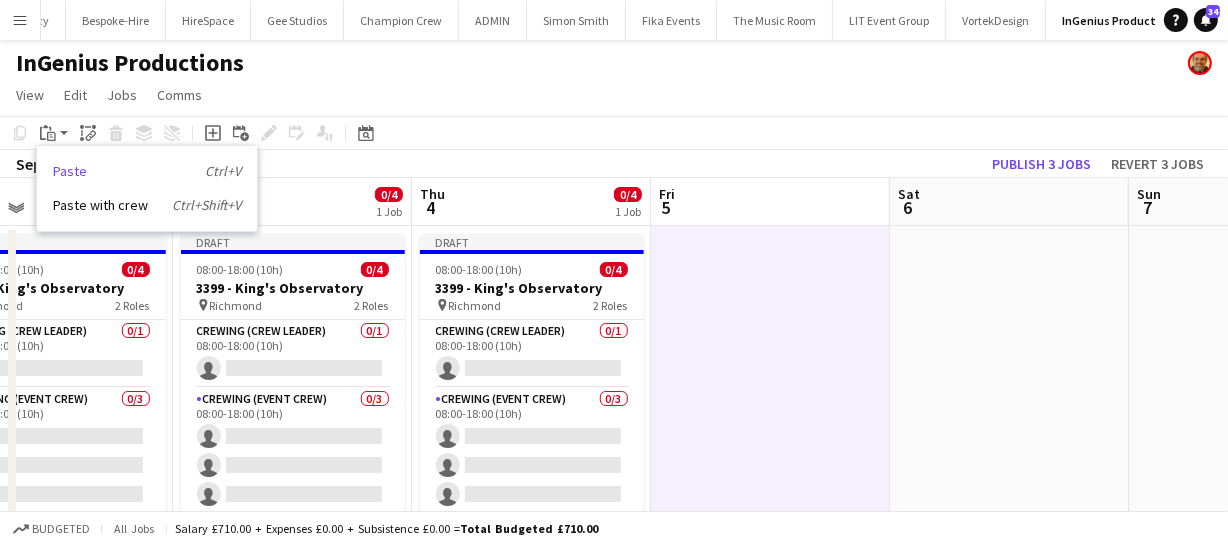 click on "Paste   Ctrl+V" at bounding box center (147, 171) 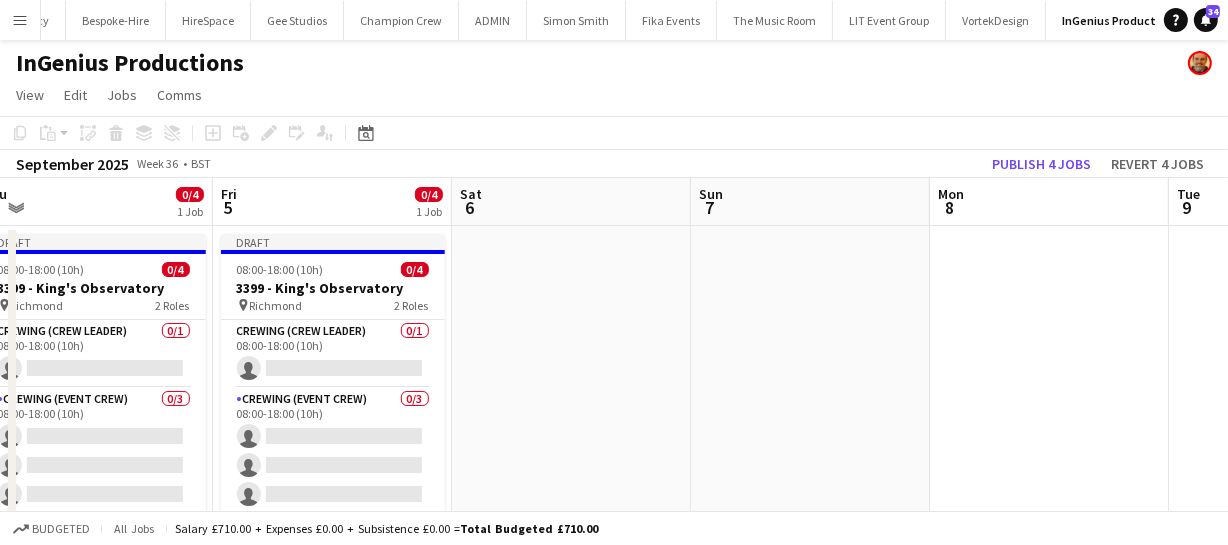 scroll, scrollTop: 0, scrollLeft: 799, axis: horizontal 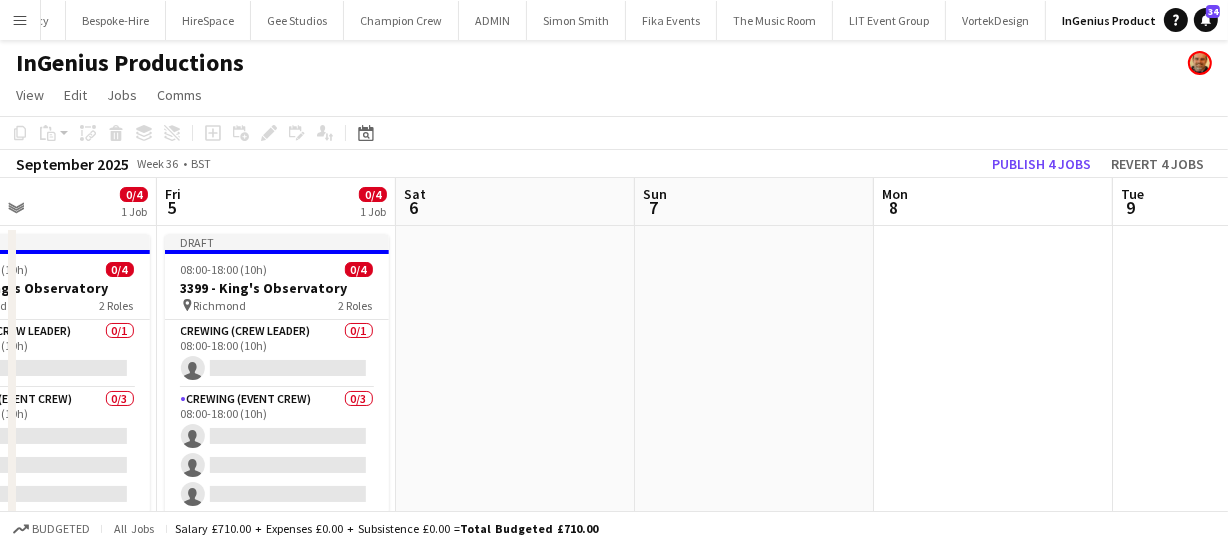 drag, startPoint x: 747, startPoint y: 342, endPoint x: 692, endPoint y: 338, distance: 55.145264 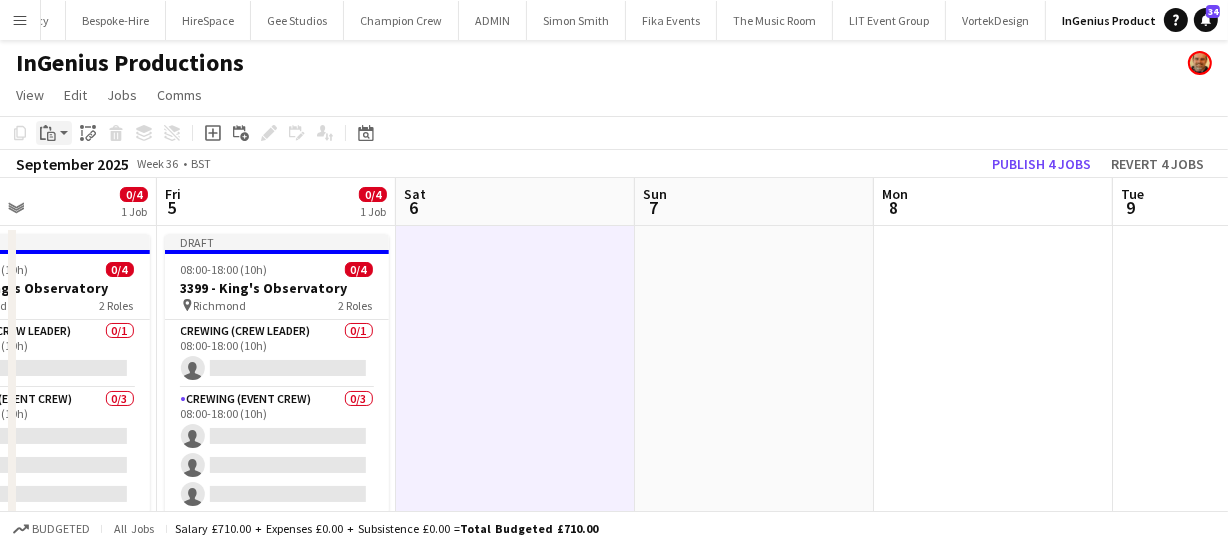 click on "Paste" 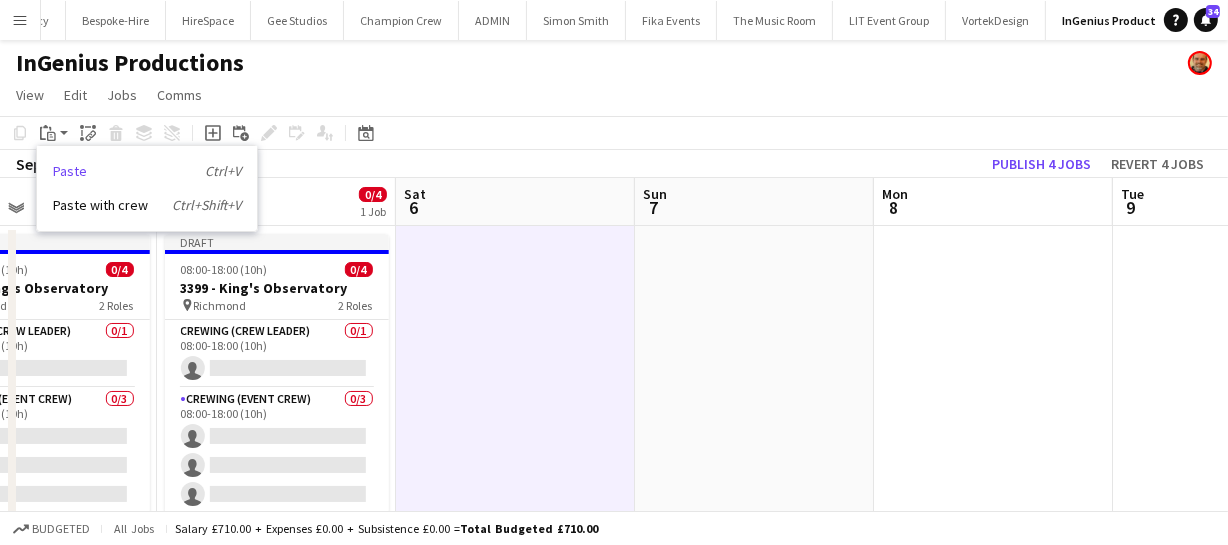 click on "Paste   Ctrl+V" at bounding box center (147, 171) 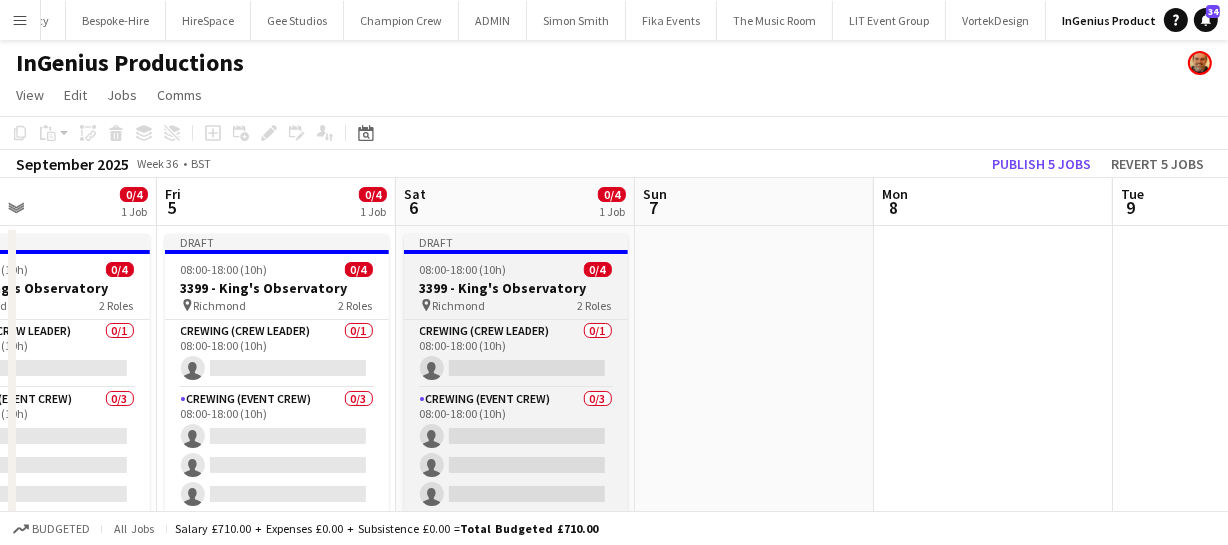 click on "08:00-18:00 (10h)    0/4" at bounding box center [516, 269] 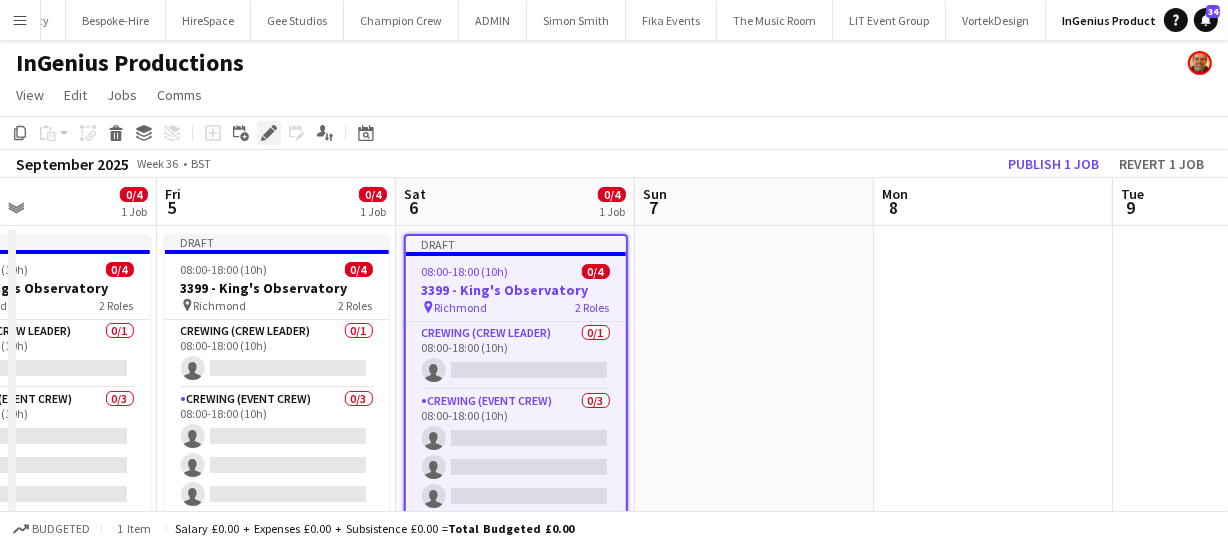 click on "Edit" at bounding box center (269, 133) 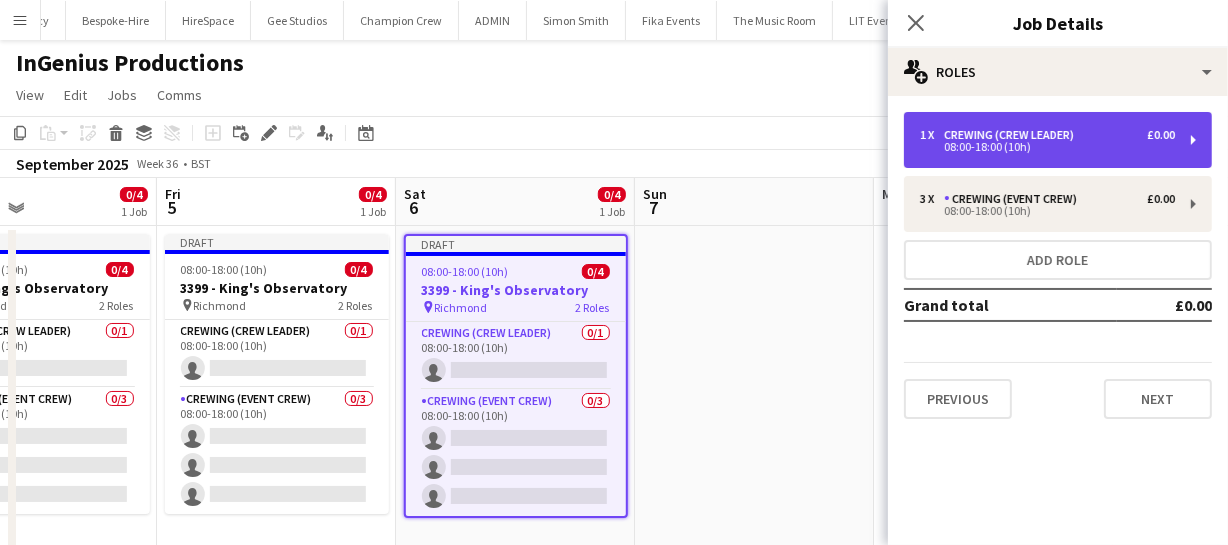 click on "Crewing (Crew Leader)" at bounding box center (1013, 135) 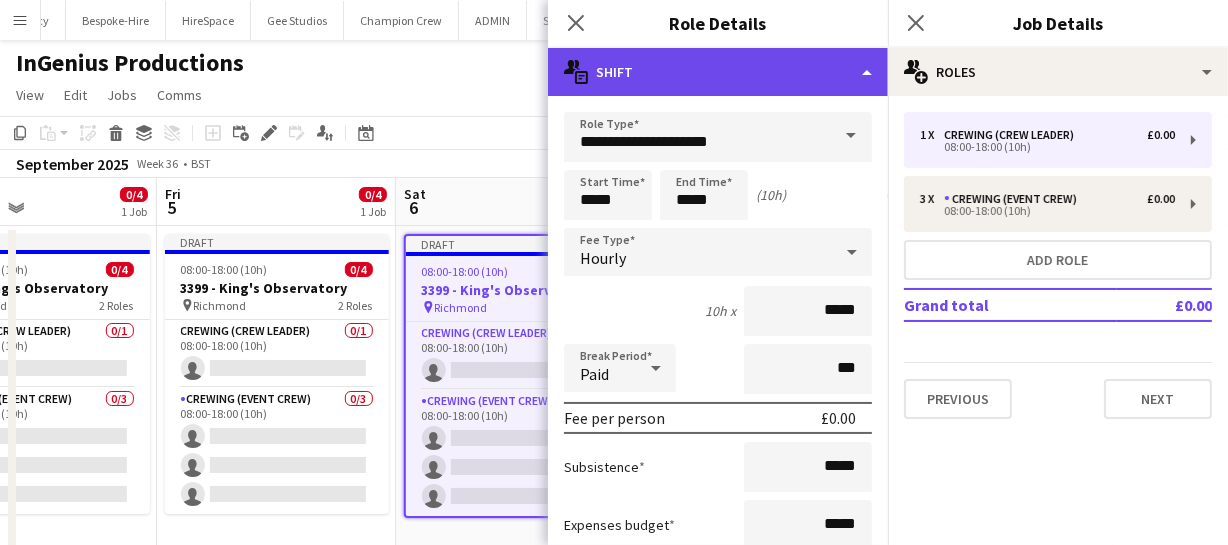 click on "multiple-actions-text
Shift" 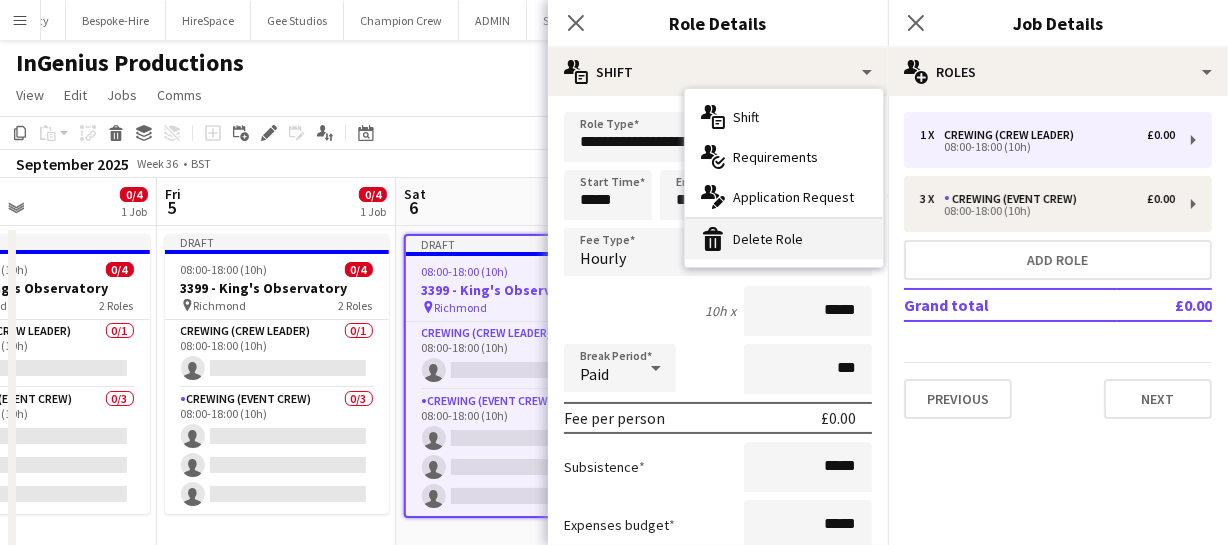 click on "bin-2
Delete Role" at bounding box center [784, 239] 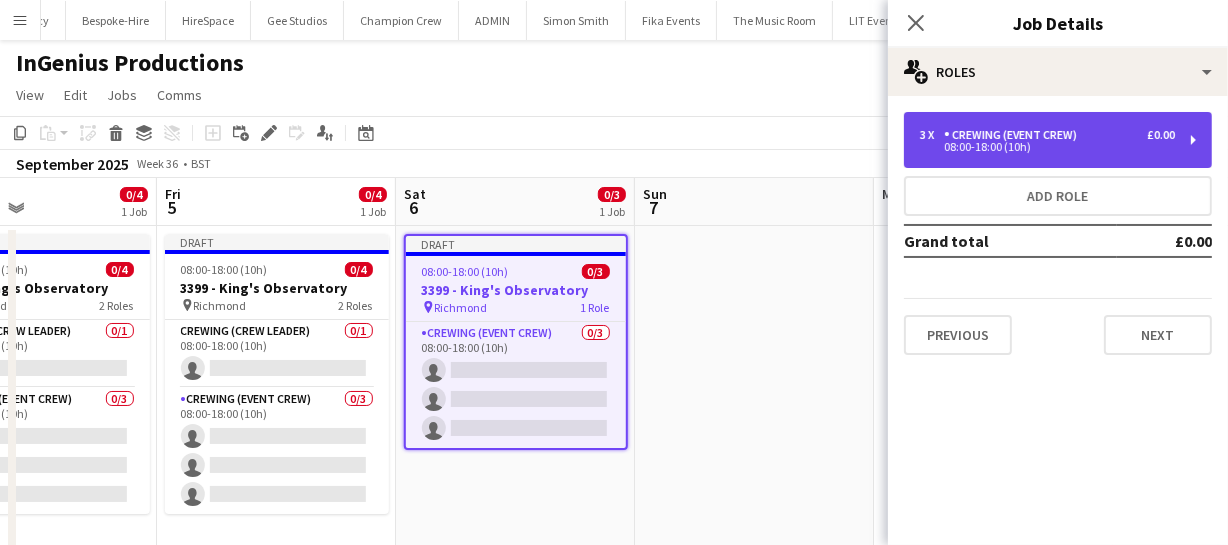click on "Crewing (Event Crew)" at bounding box center (1014, 135) 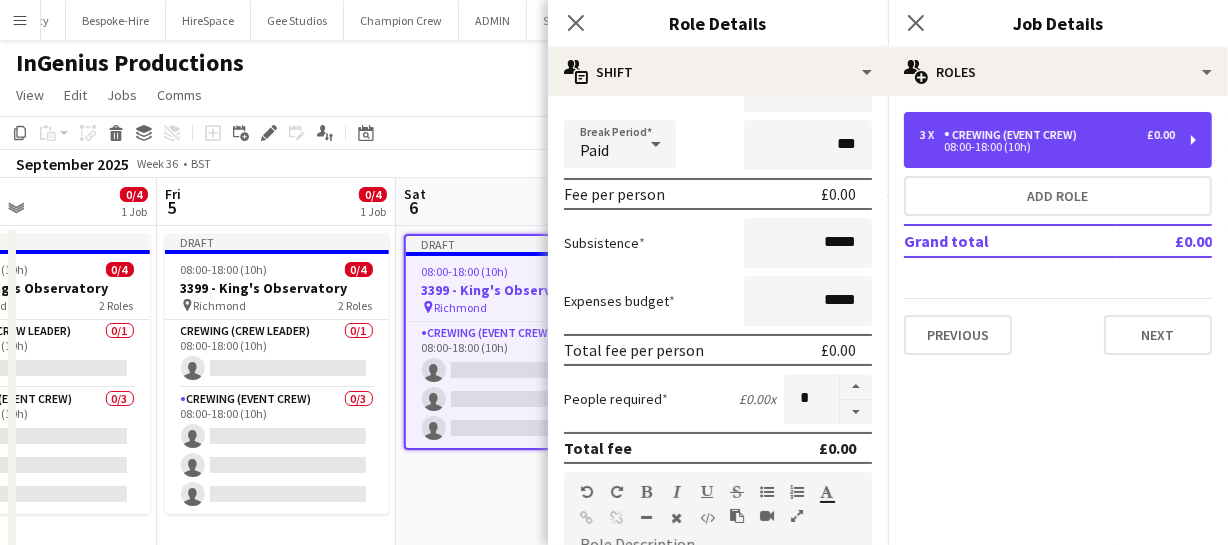 scroll, scrollTop: 272, scrollLeft: 0, axis: vertical 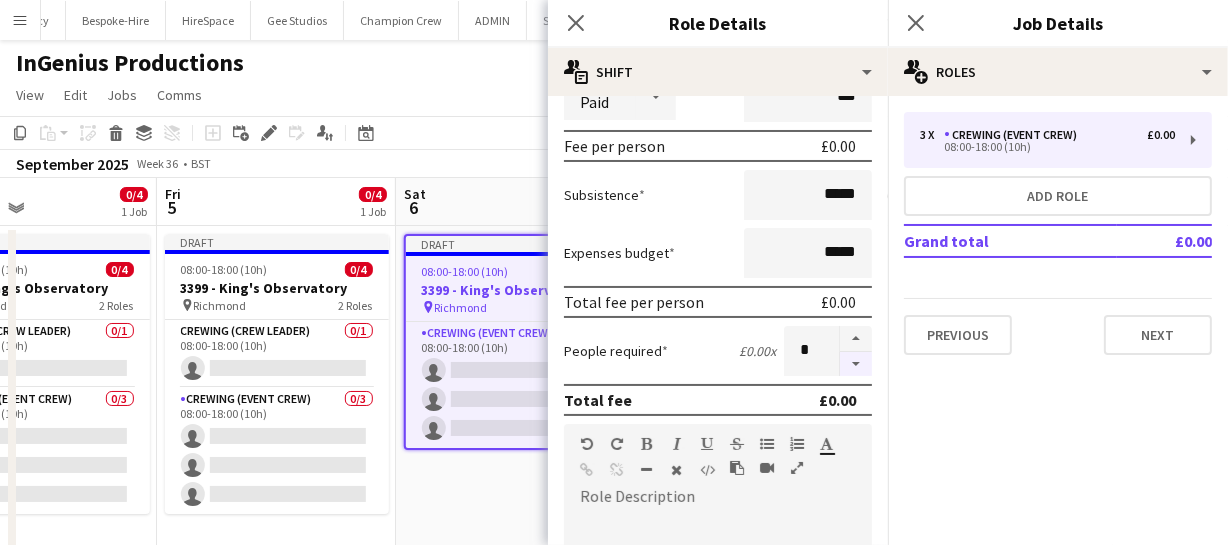 click at bounding box center [856, 364] 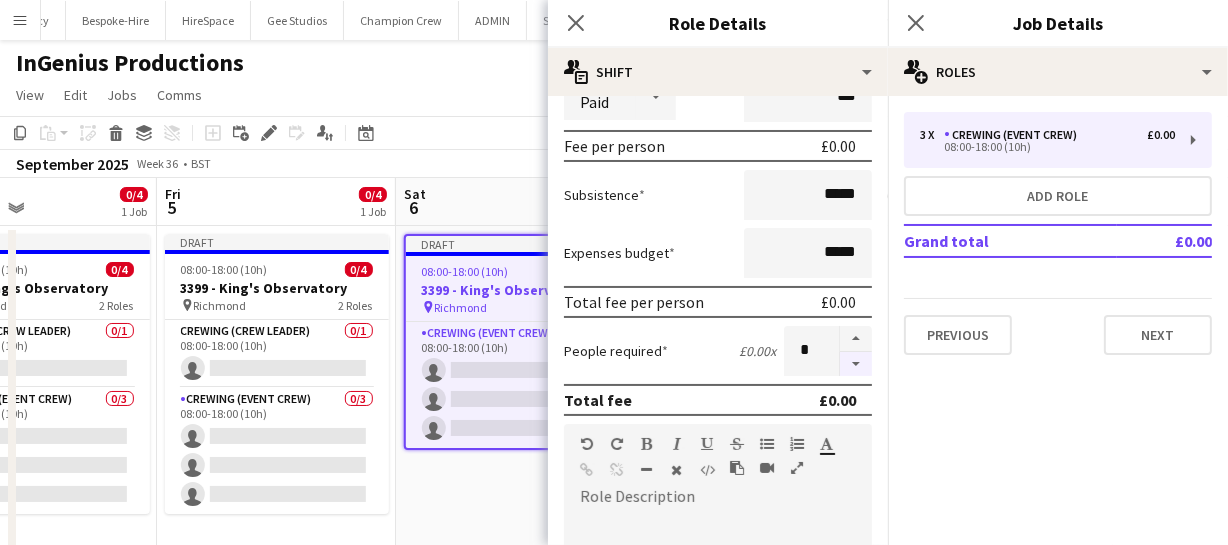 type on "*" 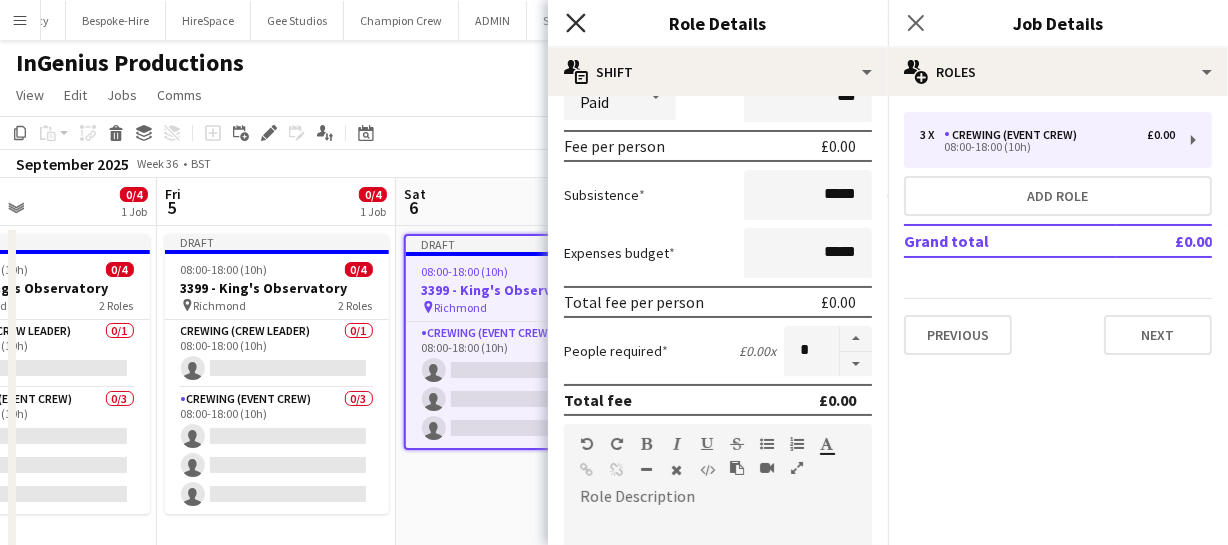 click on "Close pop-in" 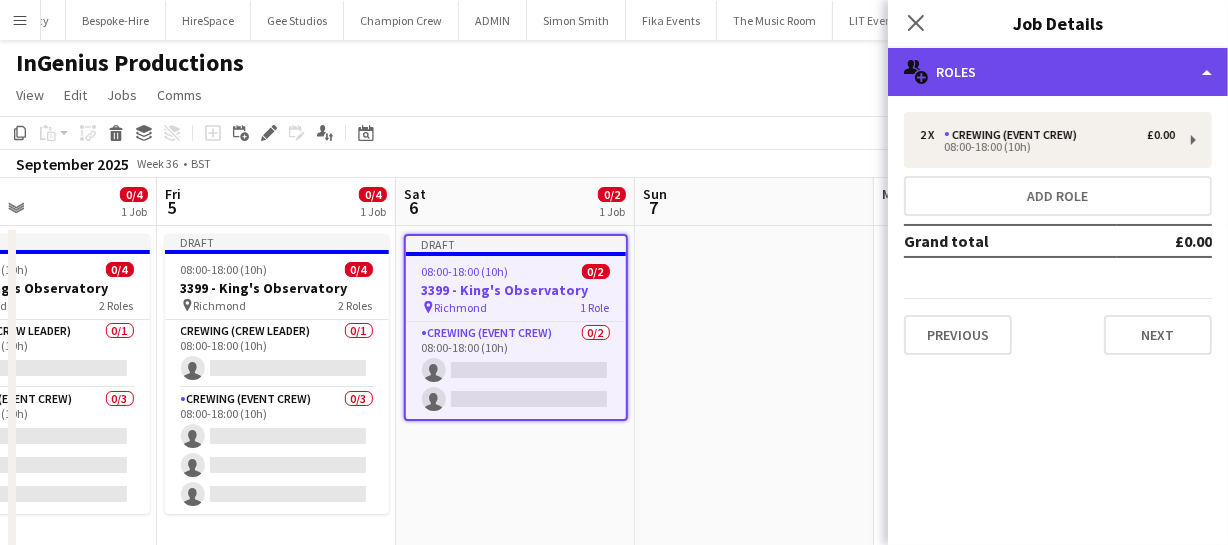 click on "multiple-users-add
Roles" 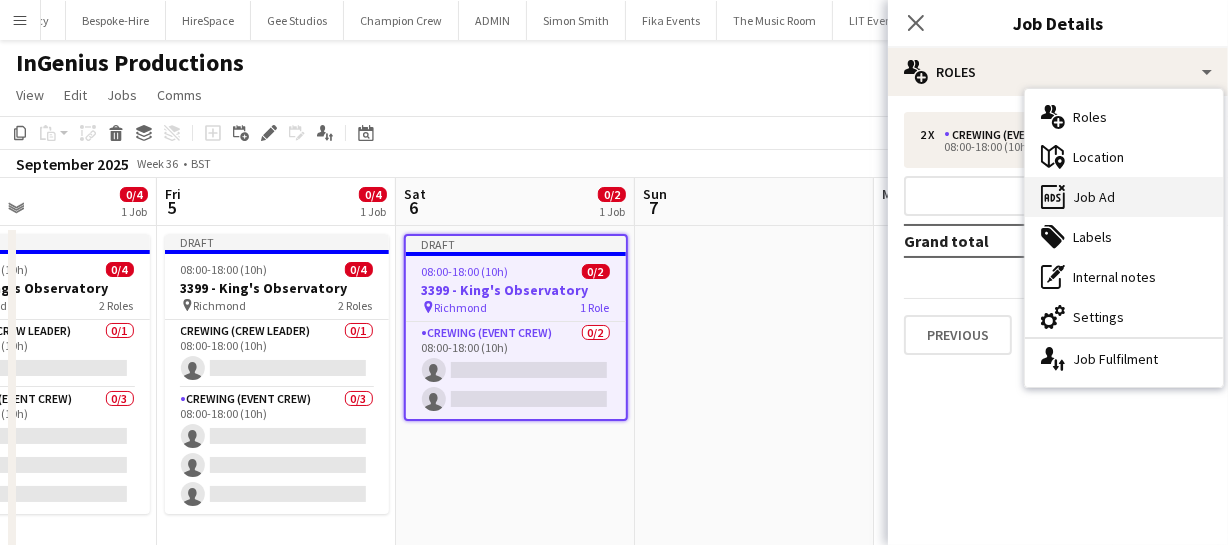 click on "ads-window
Job Ad" at bounding box center (1124, 197) 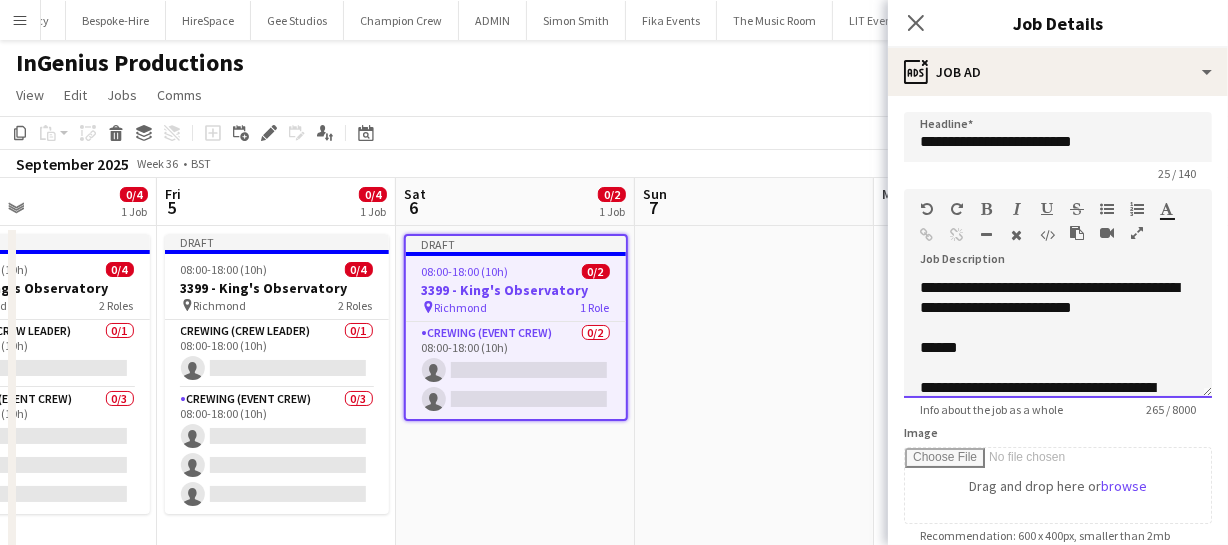 click on "******" at bounding box center [939, 347] 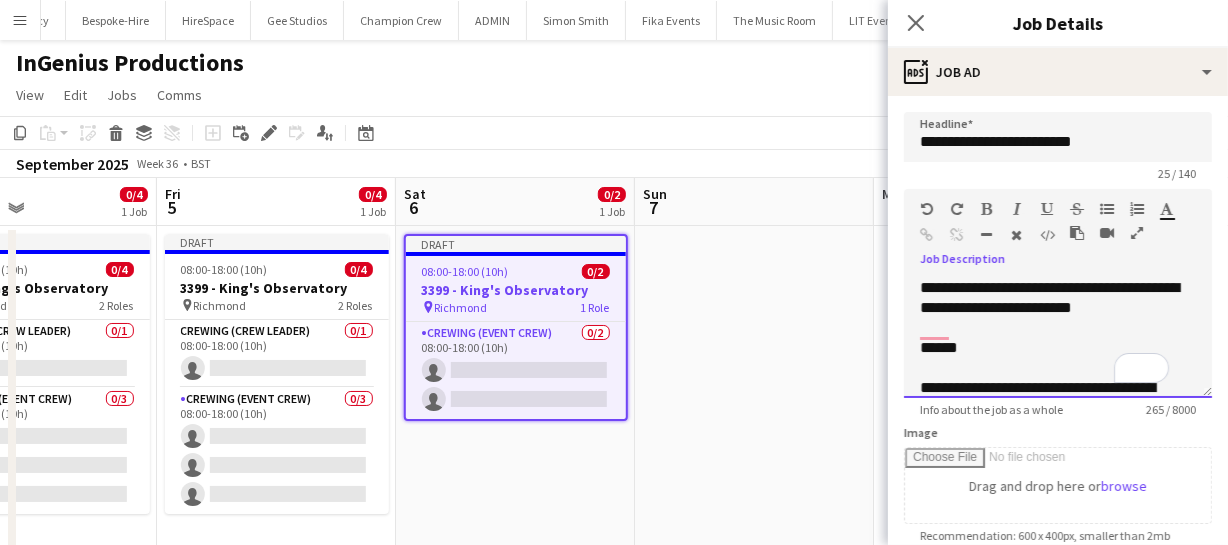 type 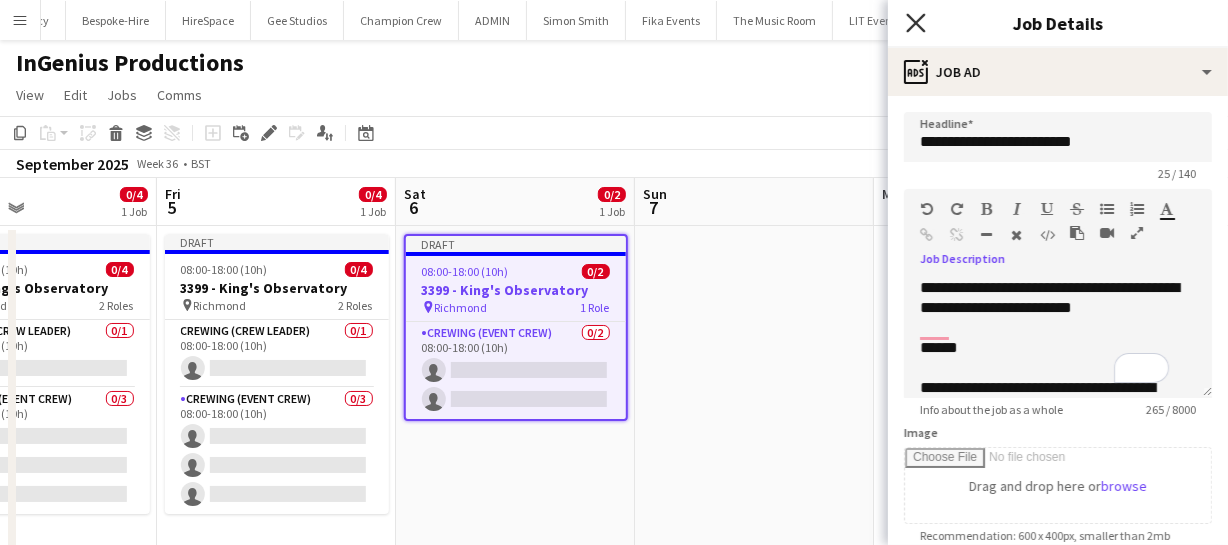 click on "Close pop-in" 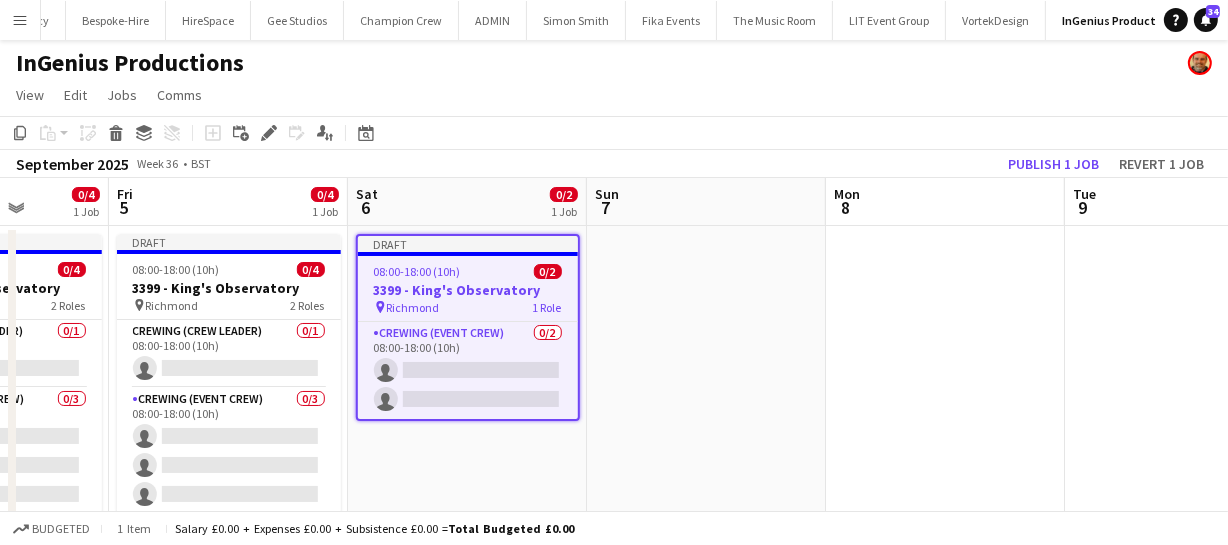 scroll, scrollTop: 0, scrollLeft: 900, axis: horizontal 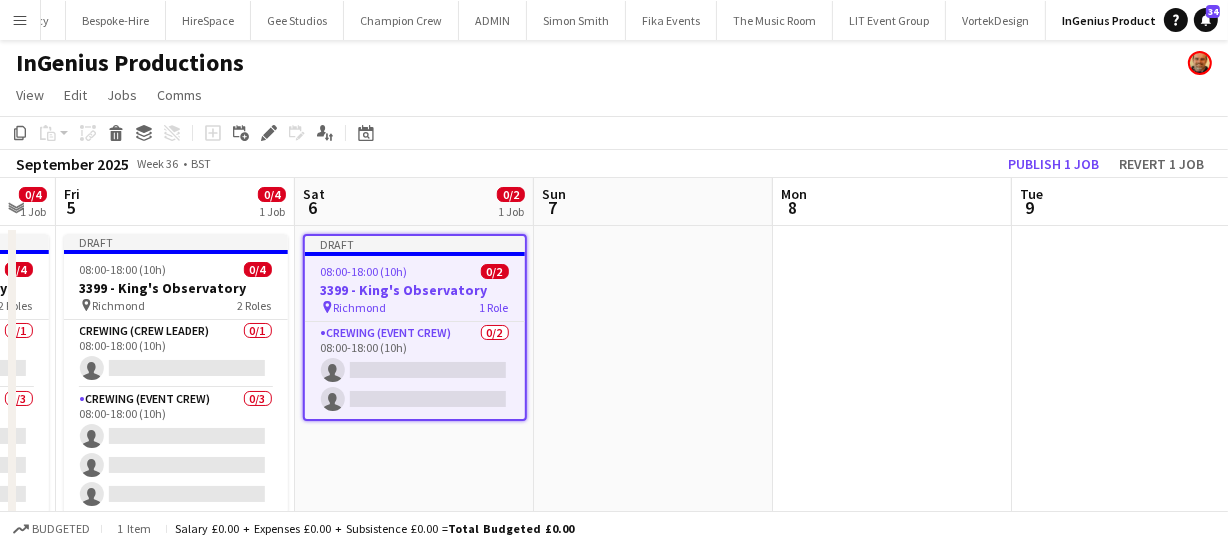 drag, startPoint x: 728, startPoint y: 333, endPoint x: 626, endPoint y: 343, distance: 102.48902 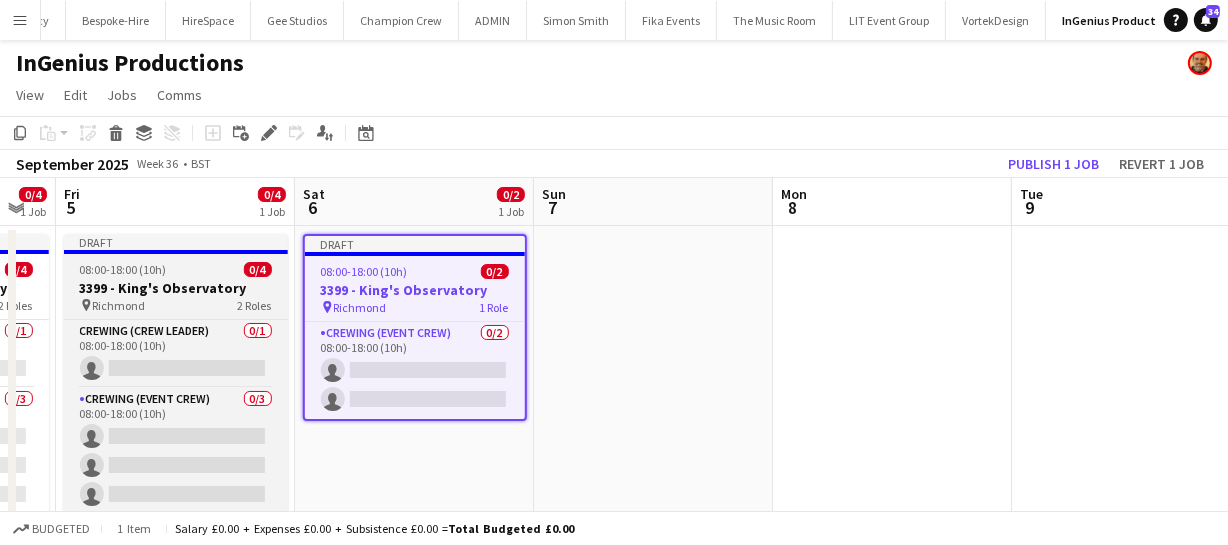 click on "3399 - King's Observatory" at bounding box center [176, 288] 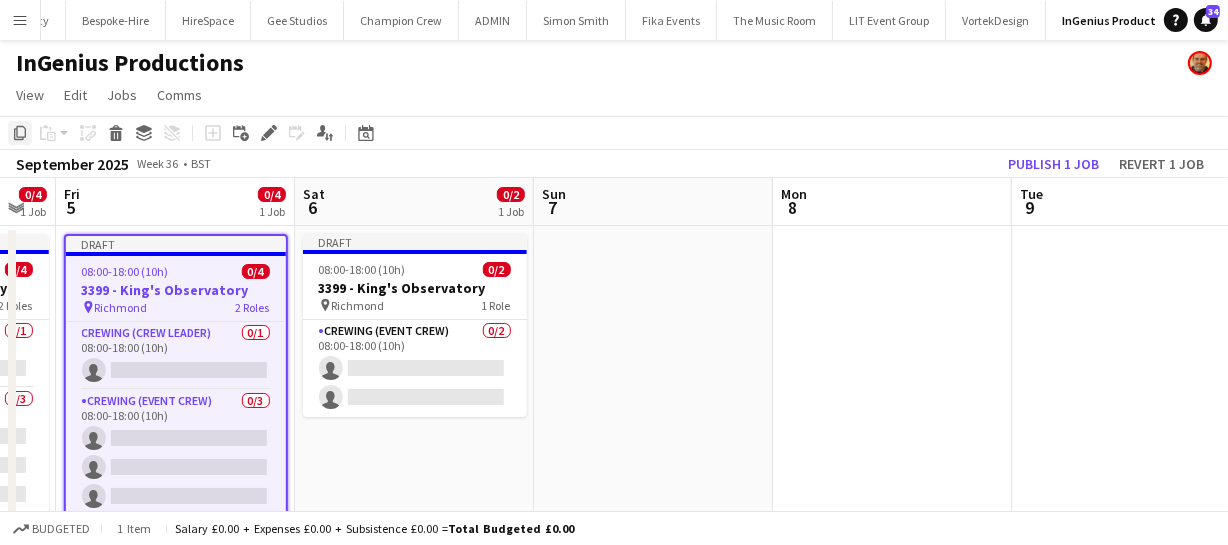 click on "Copy" 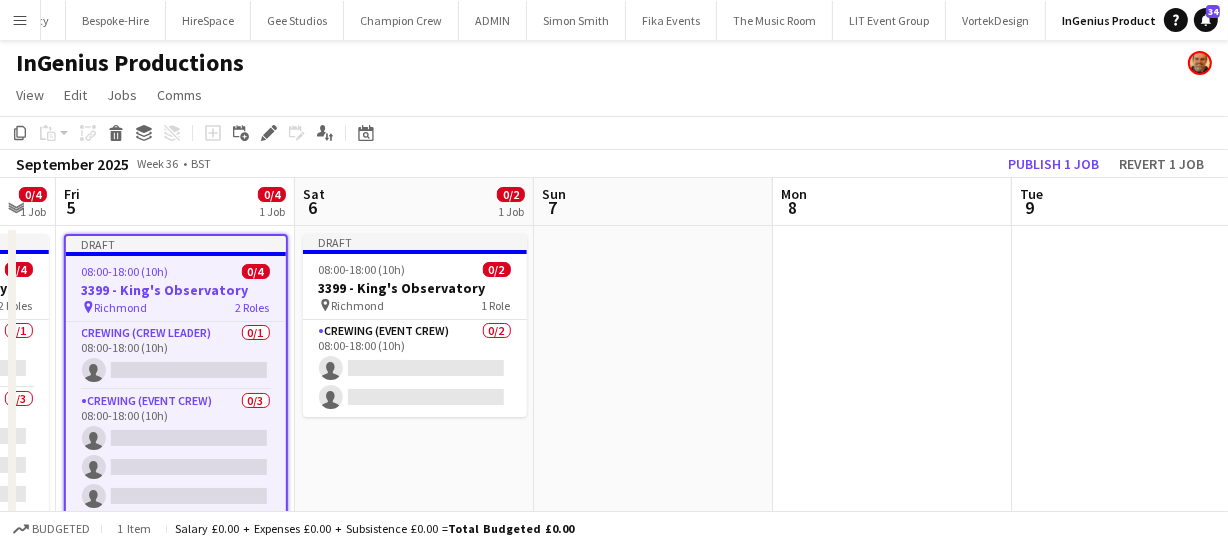 click at bounding box center [653, 544] 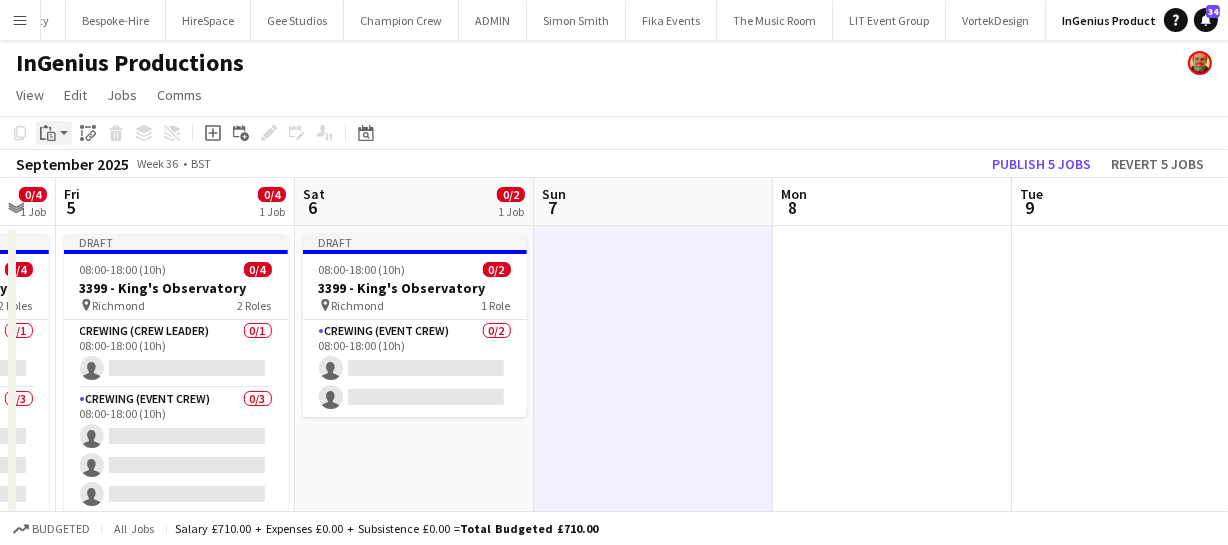 click on "Paste" at bounding box center (48, 133) 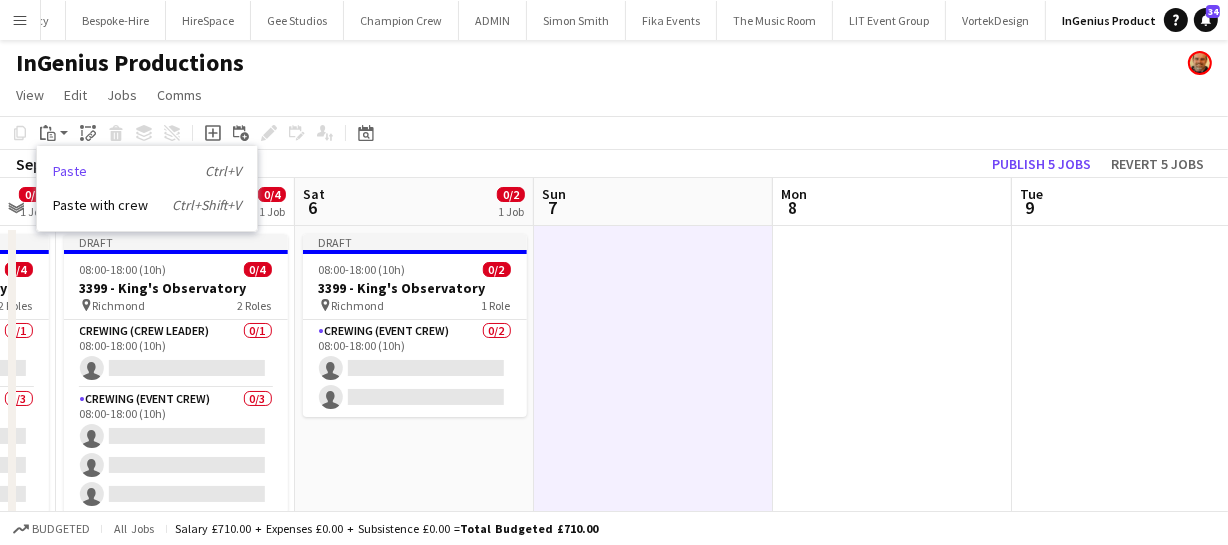 click on "Paste   Ctrl+V" at bounding box center [147, 171] 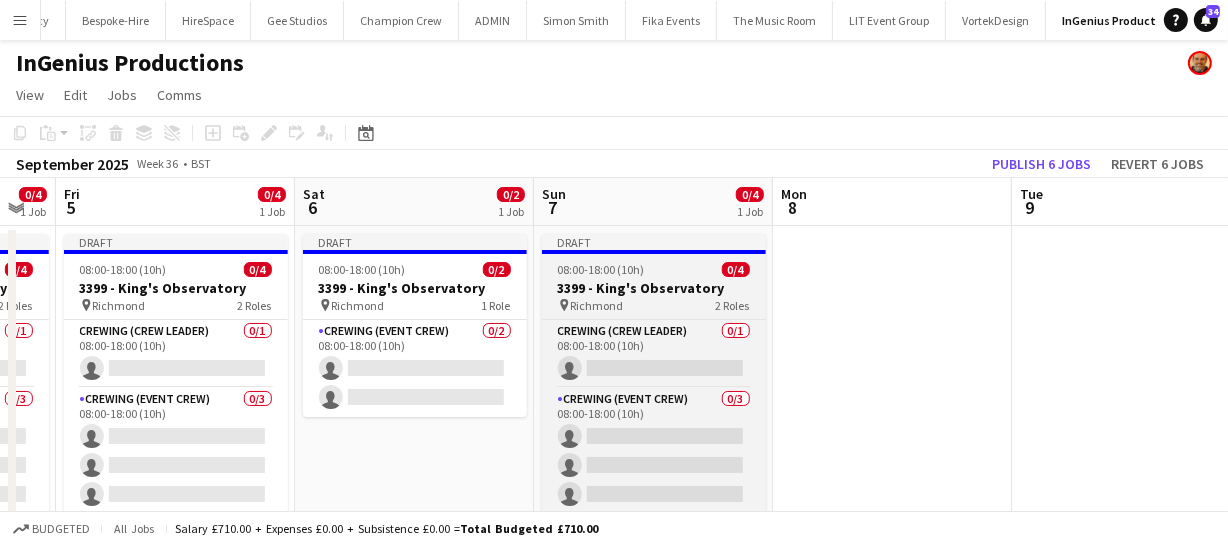 click on "3399 - King's Observatory" at bounding box center (654, 288) 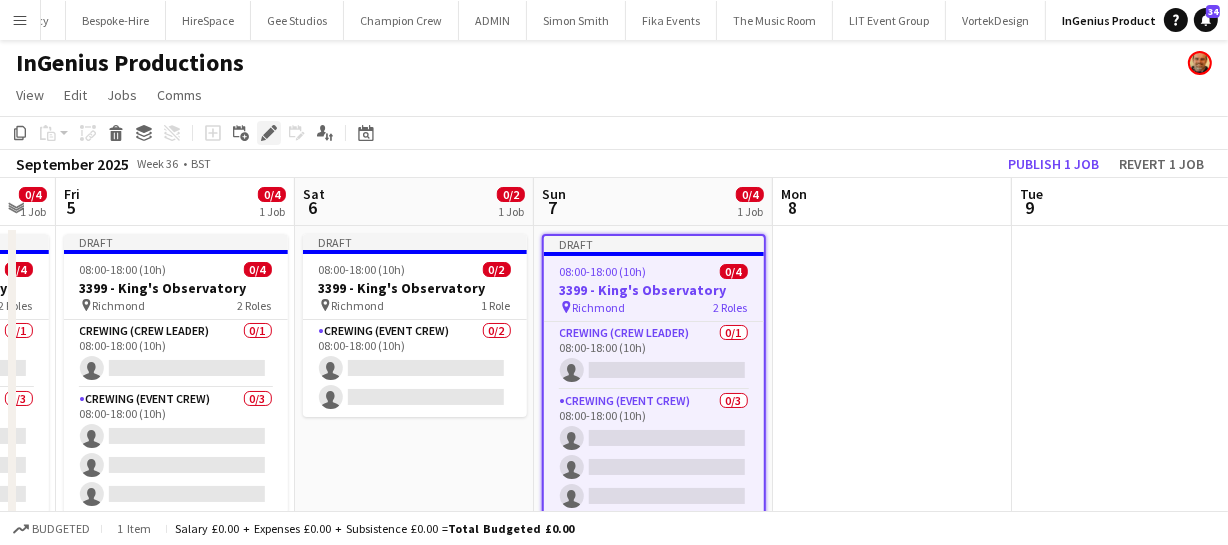 click on "Edit" 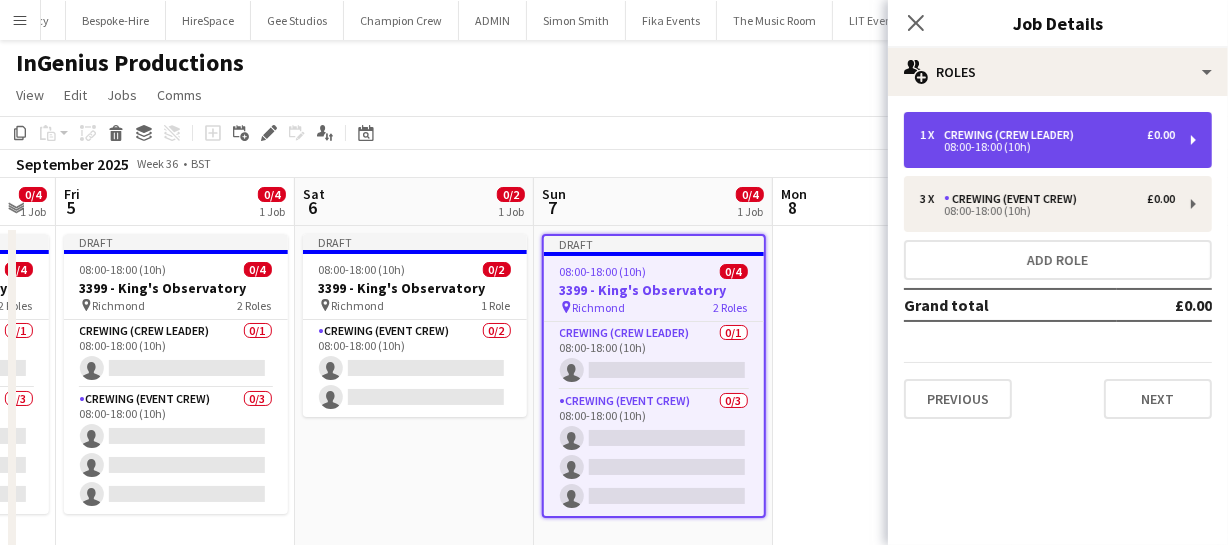 click on "08:00-18:00 (10h)" at bounding box center [1047, 147] 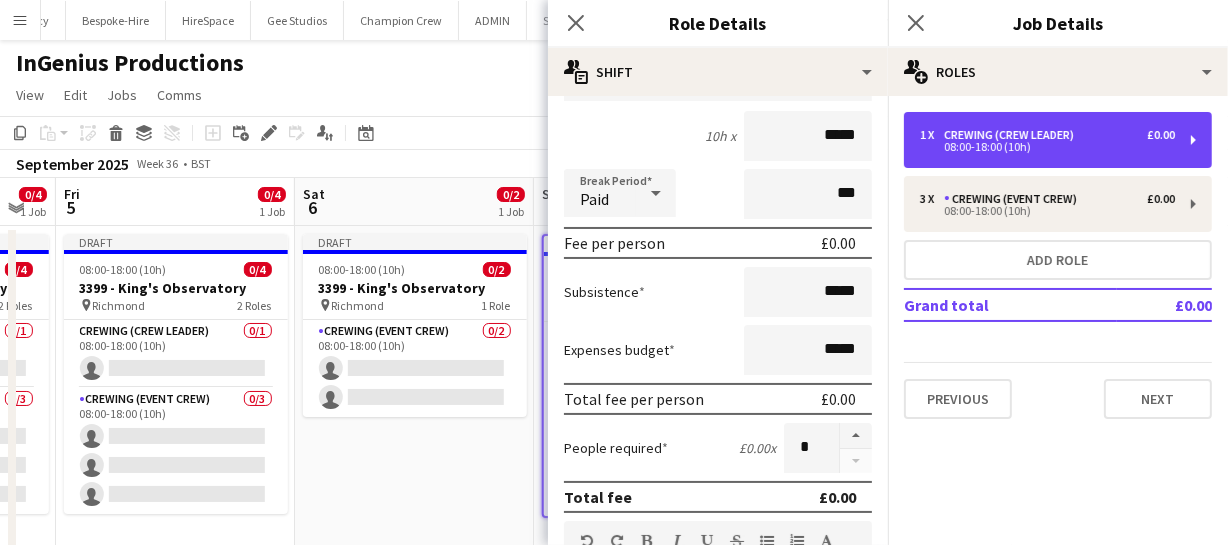 scroll, scrollTop: 181, scrollLeft: 0, axis: vertical 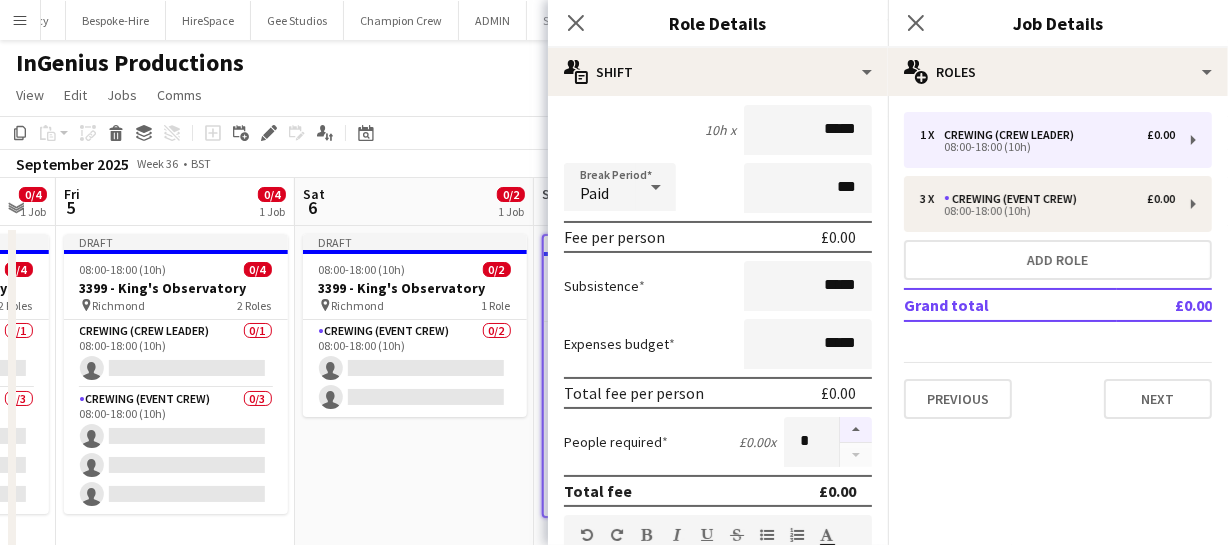 click at bounding box center (856, 430) 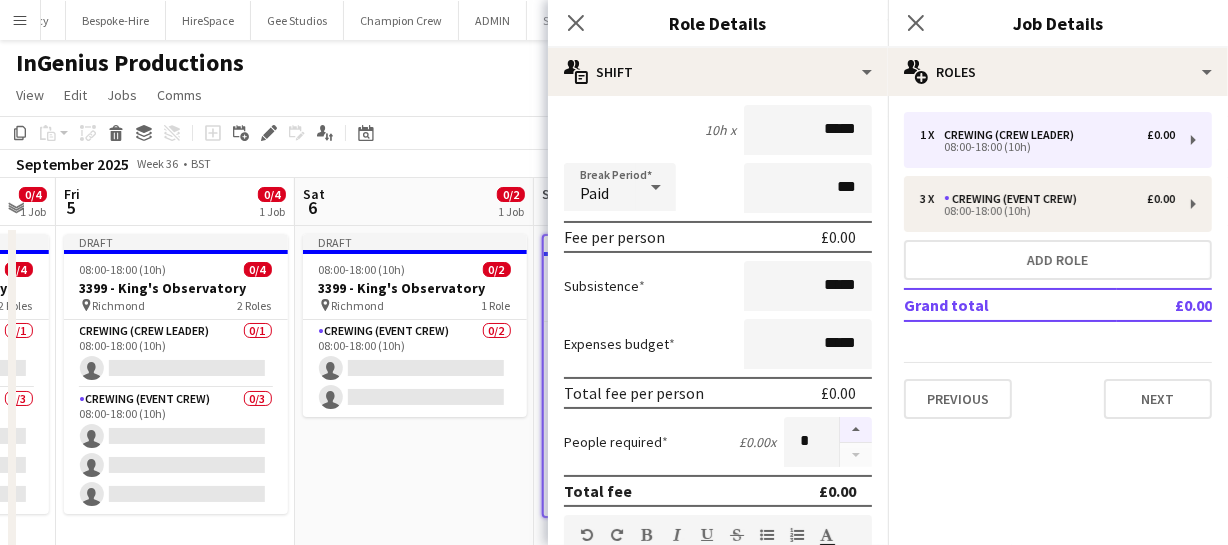 type on "*" 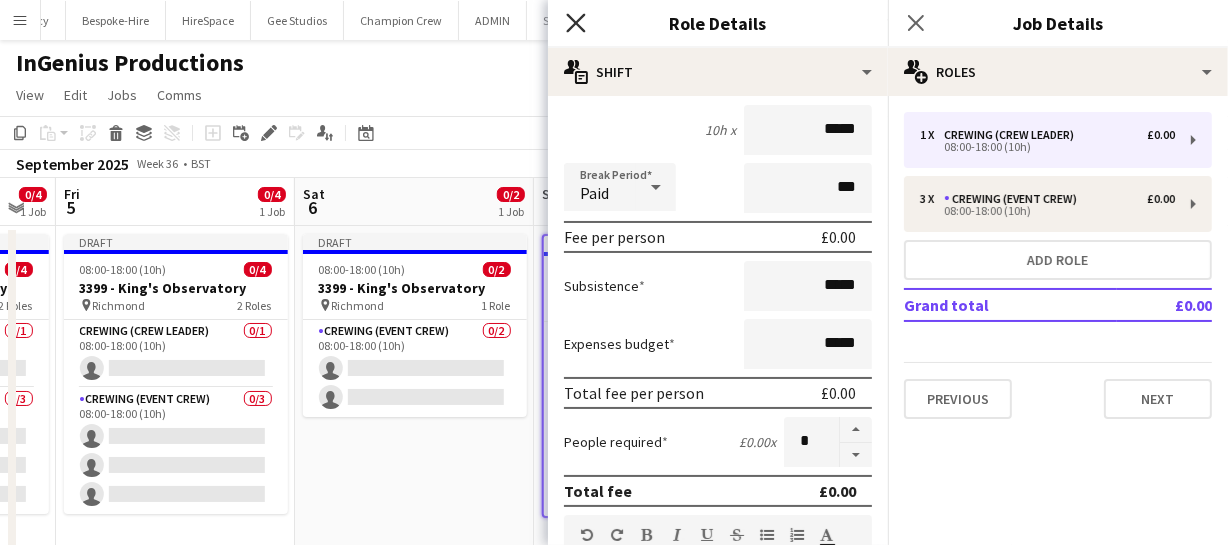 click on "Close pop-in" 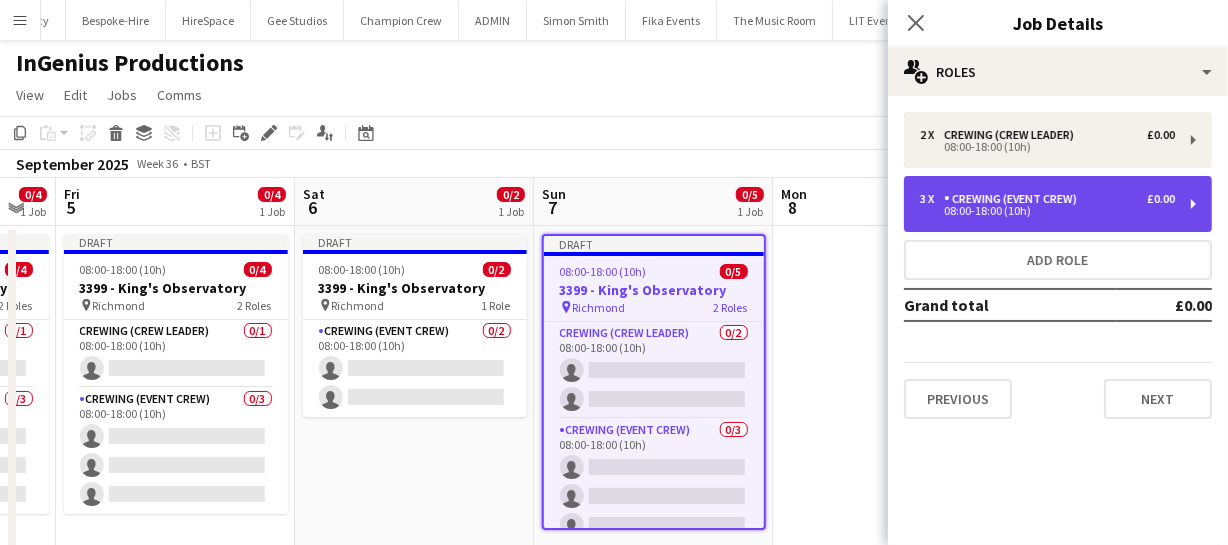 click on "Crewing (Event Crew)" at bounding box center [1014, 199] 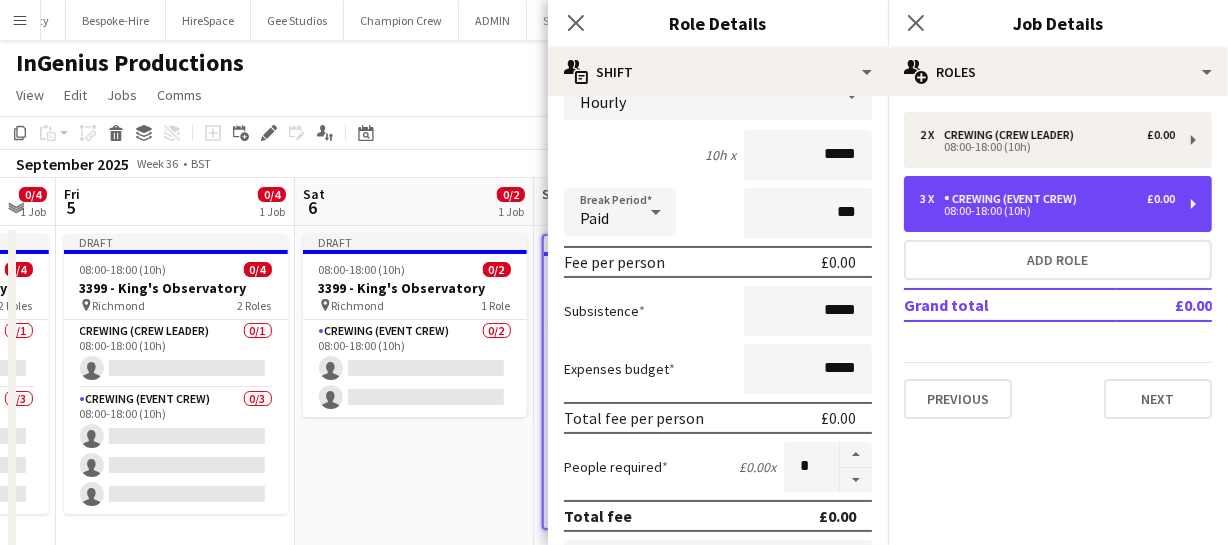 scroll, scrollTop: 181, scrollLeft: 0, axis: vertical 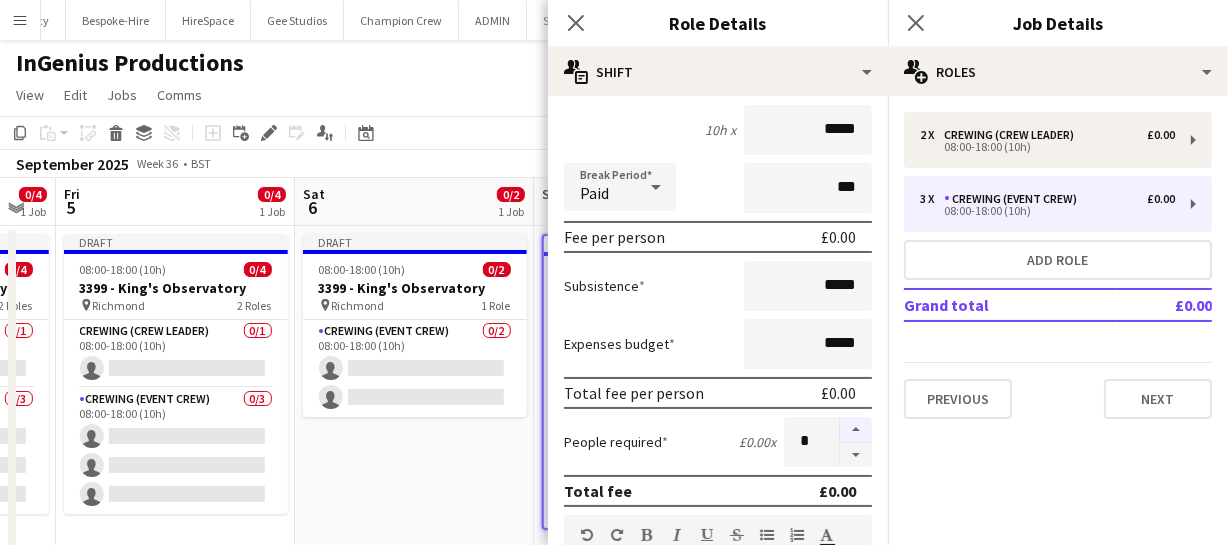 click at bounding box center [856, 430] 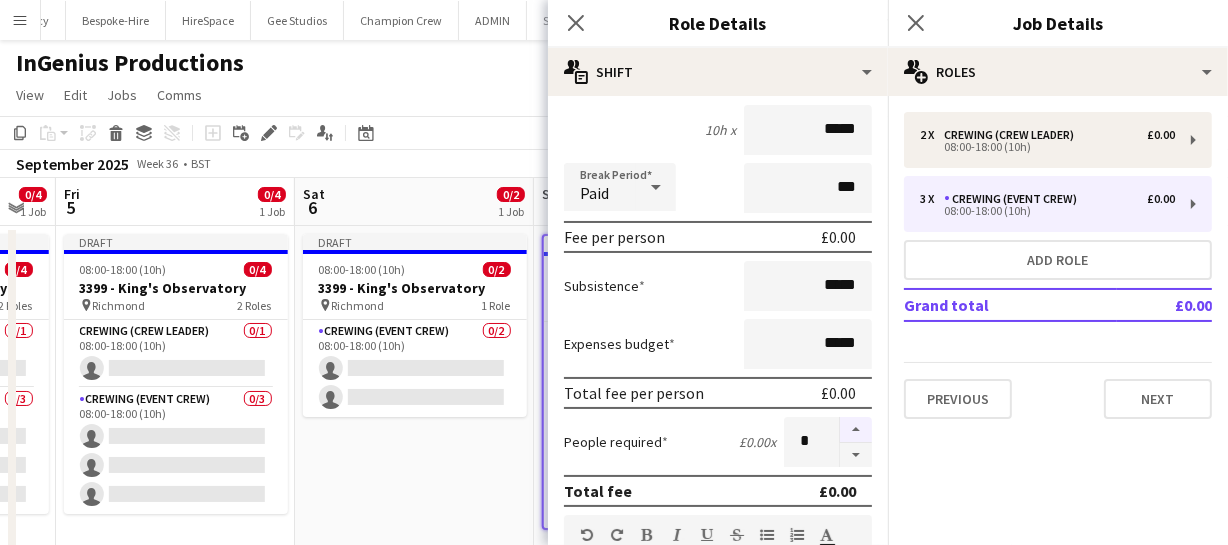 click at bounding box center [856, 430] 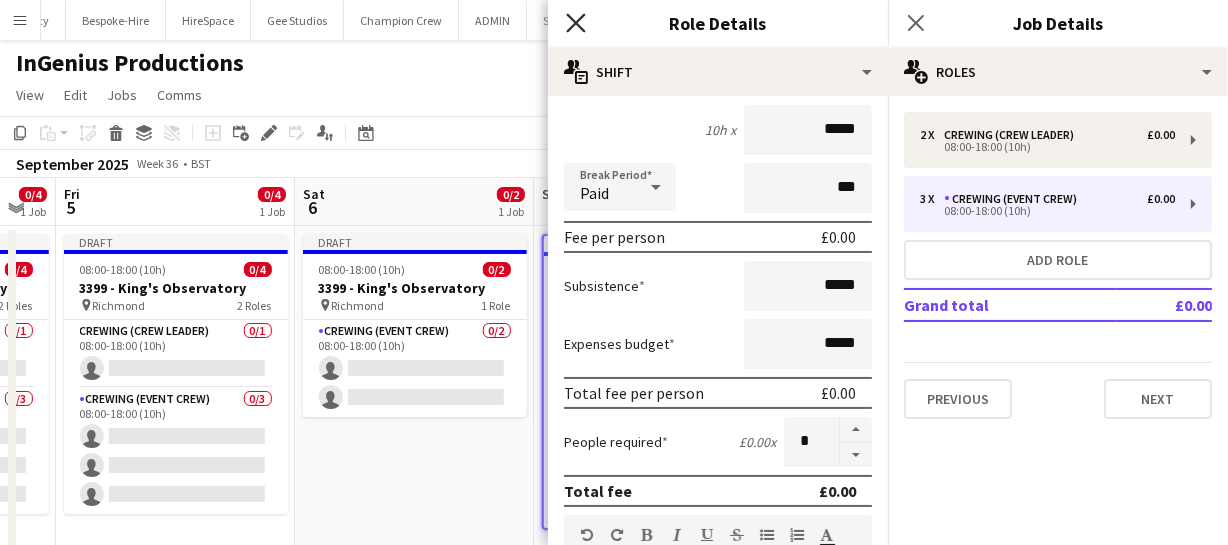 click on "Close pop-in" 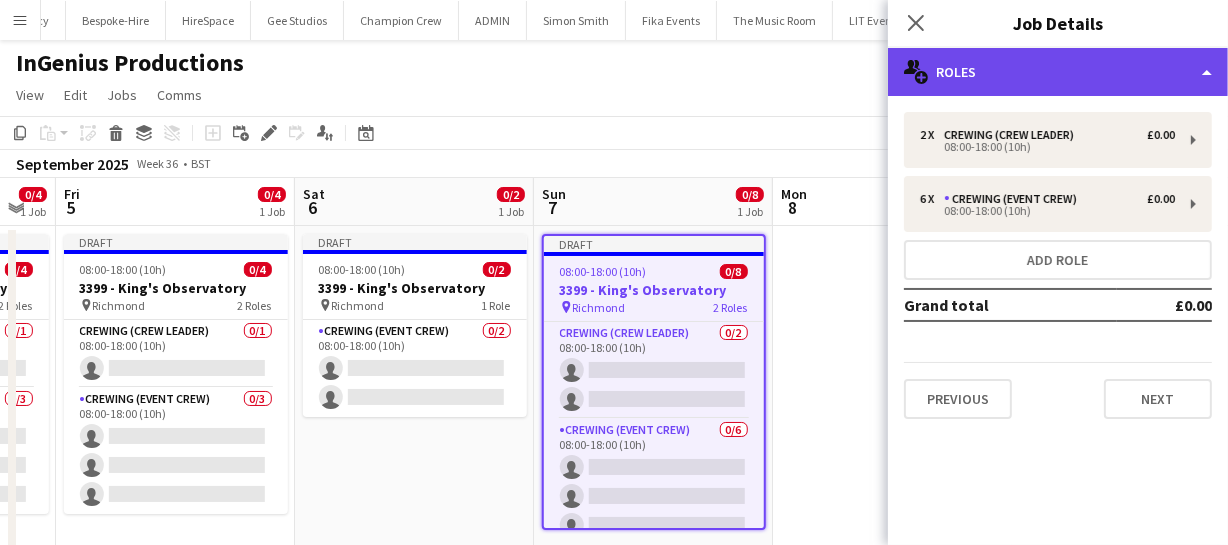 click on "multiple-users-add
Roles" 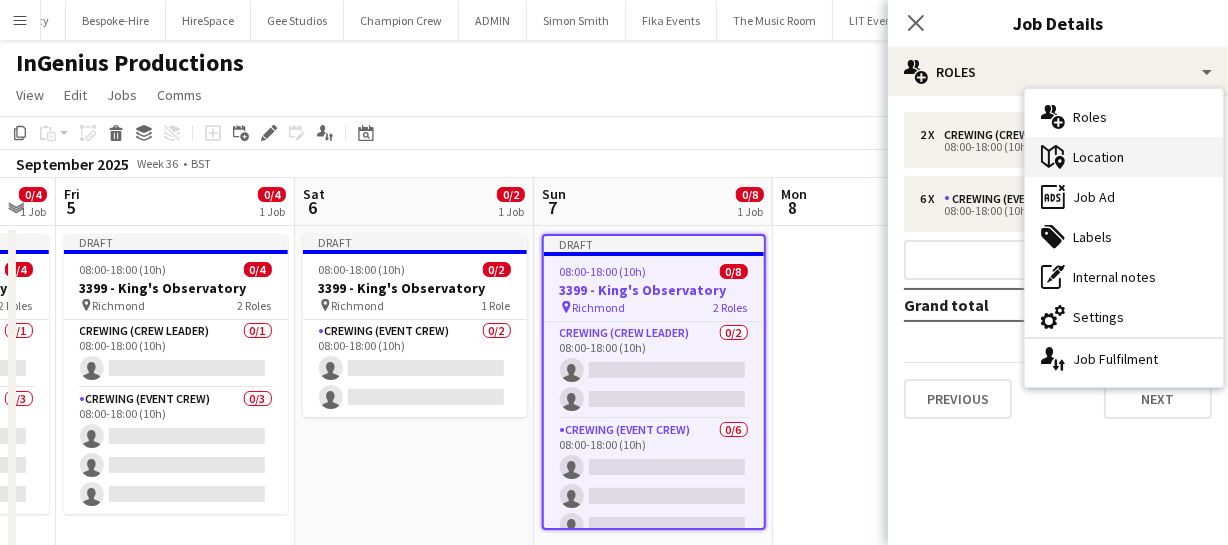click on "maps-pin-1
Location" at bounding box center [1124, 157] 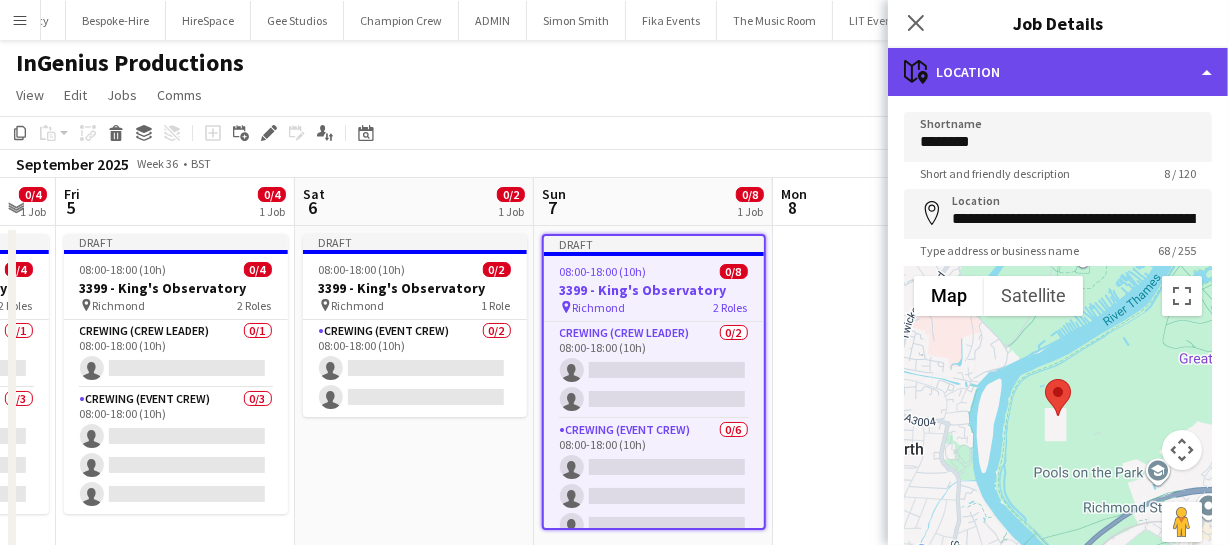 click on "maps-pin-1
Location" 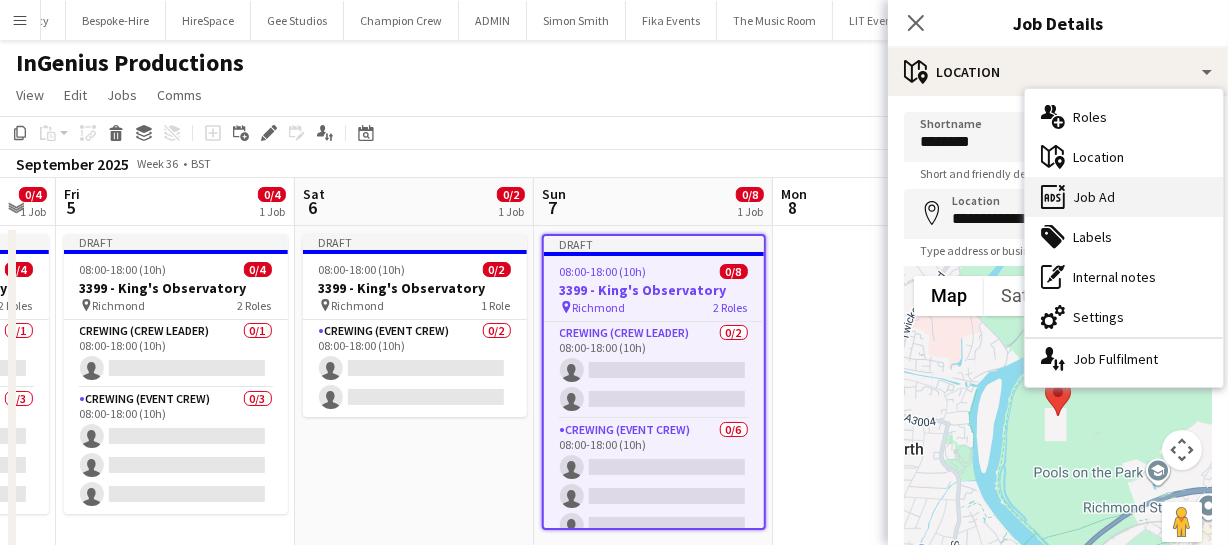 click on "ads-window
Job Ad" at bounding box center [1124, 197] 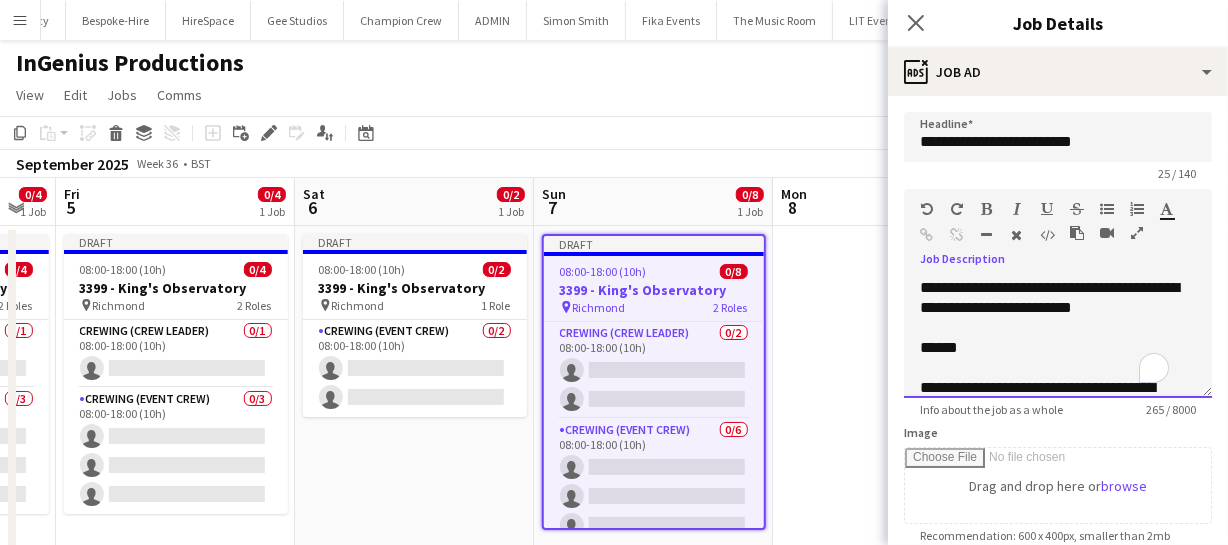 click on "******" at bounding box center [939, 347] 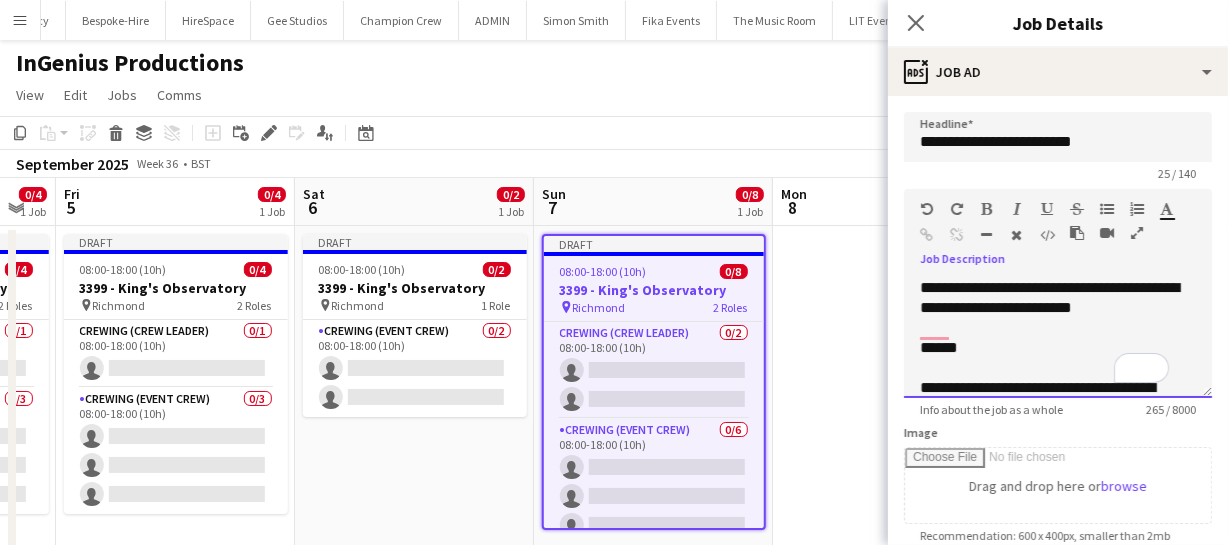type 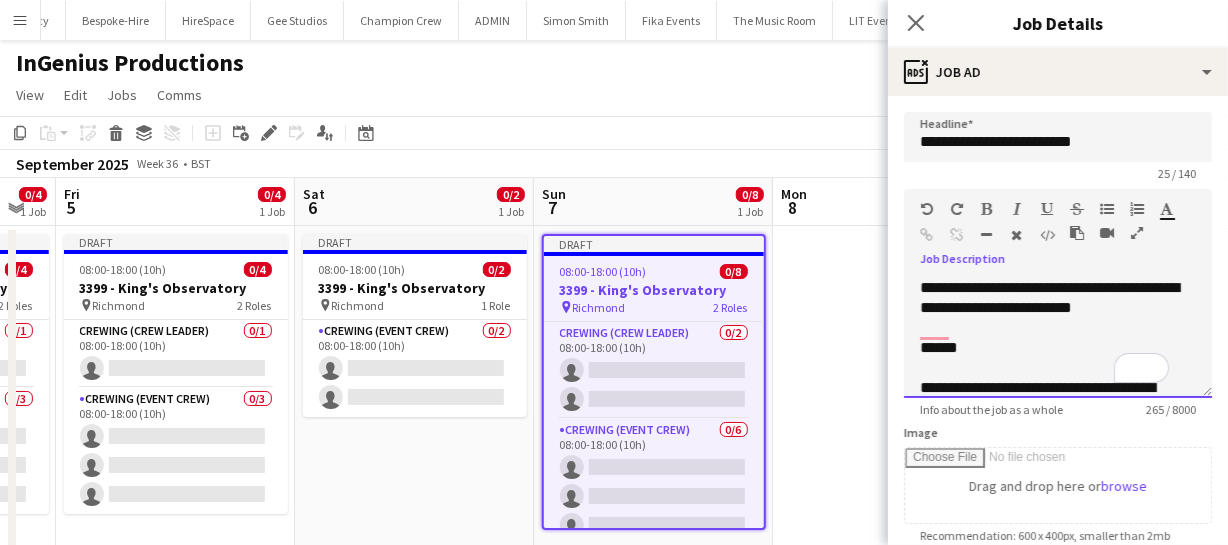 scroll, scrollTop: 90, scrollLeft: 0, axis: vertical 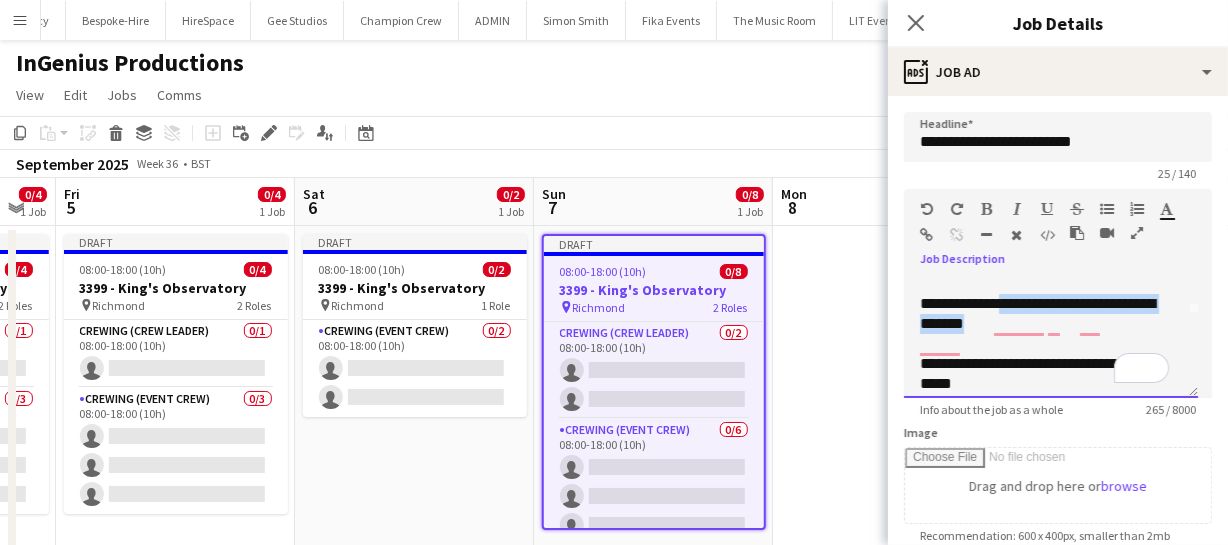 drag, startPoint x: 997, startPoint y: 324, endPoint x: 1173, endPoint y: 336, distance: 176.40862 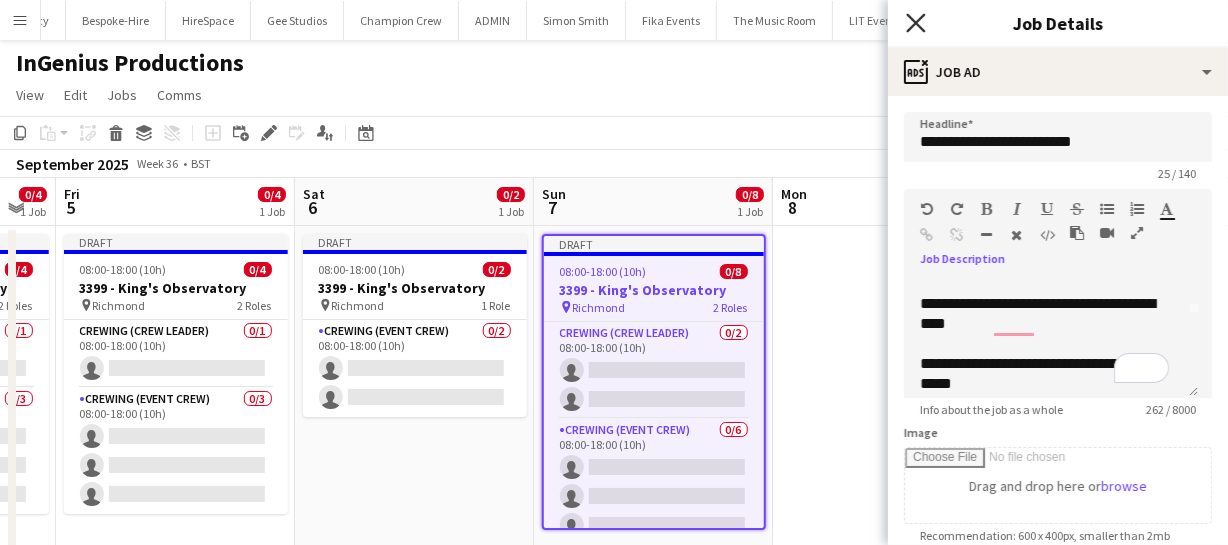 click on "Close pop-in" 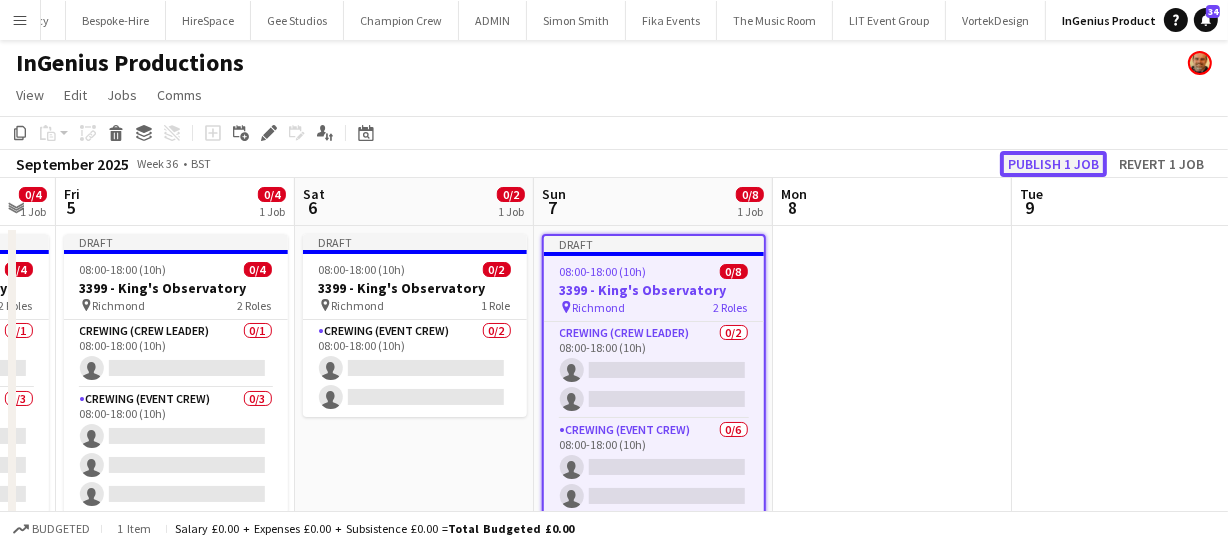 click on "Publish 1 job" 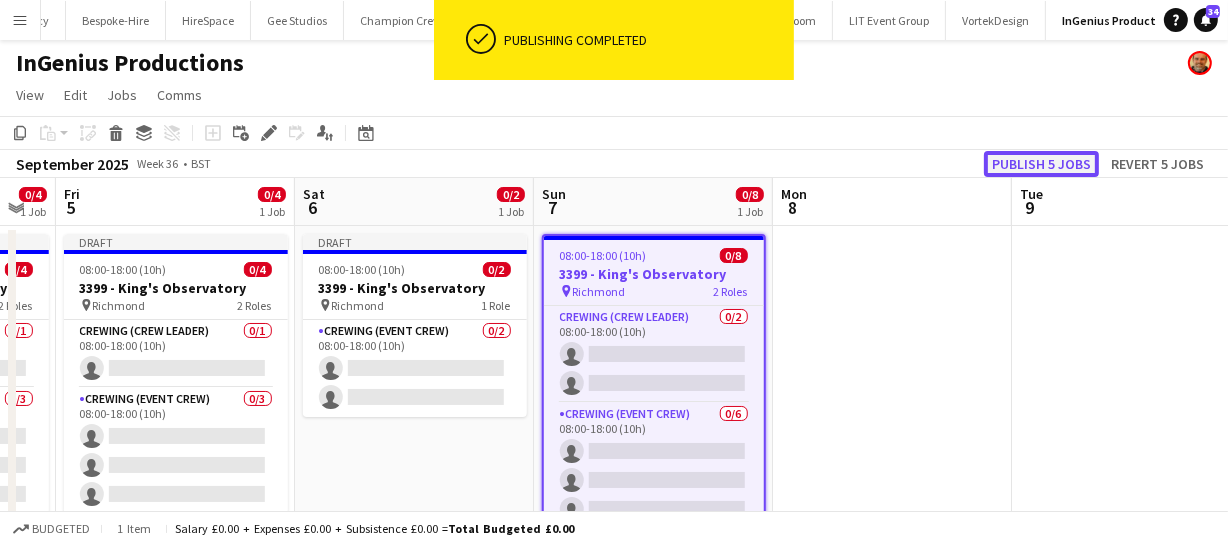 click on "Publish 5 jobs" 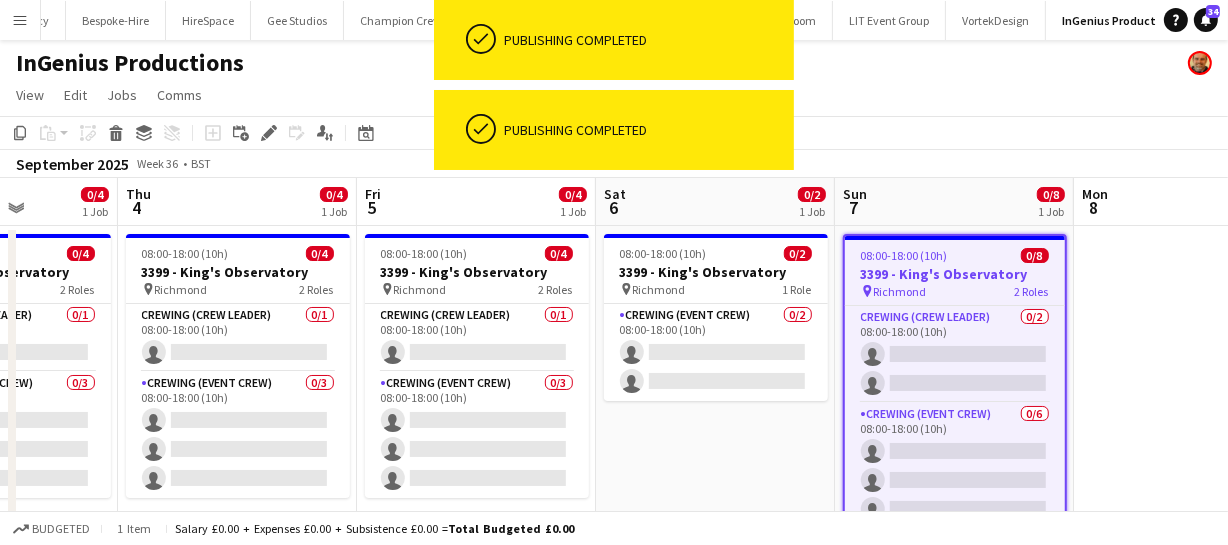 drag, startPoint x: 889, startPoint y: 367, endPoint x: 1191, endPoint y: 343, distance: 302.95215 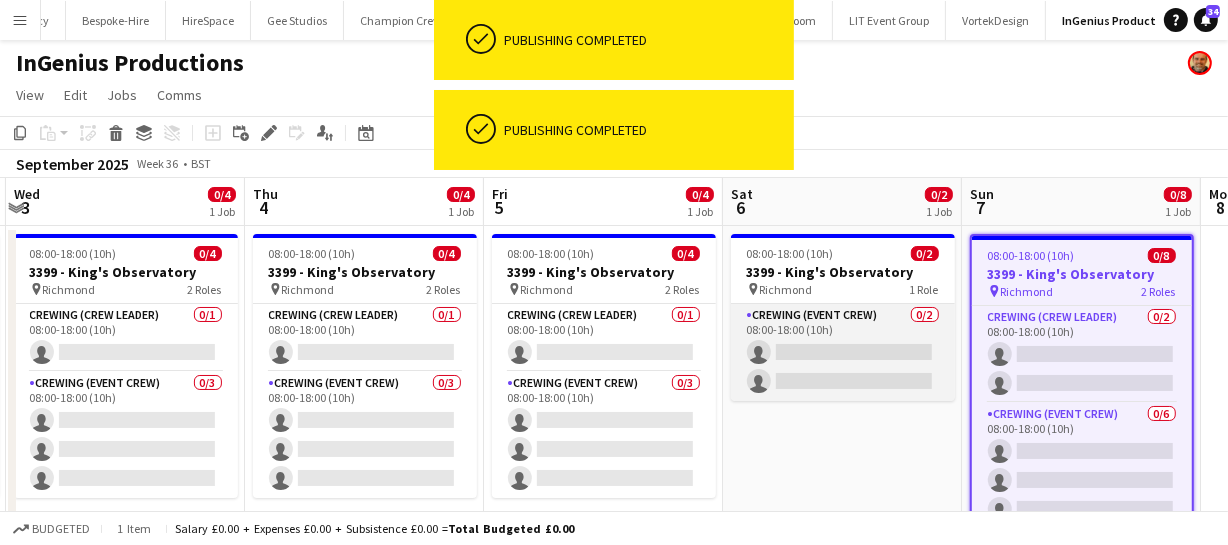 click on "Mon   1   0/12   2 Jobs   Tue   2   0/4   1 Job   Wed   3   0/4   1 Job   Thu   4   0/4   1 Job   Fri   5   0/4   1 Job   Sat   6   0/2   1 Job   Sun   7   0/8   1 Job   Mon   8   Tue   9   Wed   10   Thu   11      08:00-17:00 (9h)    0/8   3368 - Old Billingsgate
pin
Lower Thames Street   2 Roles   Crewing (Crew Leader)   0/2   08:00-17:00 (9h)
single-neutral-actions
single-neutral-actions
Crewing (Event Crew)   16A   0/6   08:00-17:00 (9h)
single-neutral-actions
single-neutral-actions
single-neutral-actions
single-neutral-actions
single-neutral-actions
single-neutral-actions
08:00-18:00 (10h)    0/4   3399 - King's Observatory
pin
Richmond" at bounding box center (614, 520) 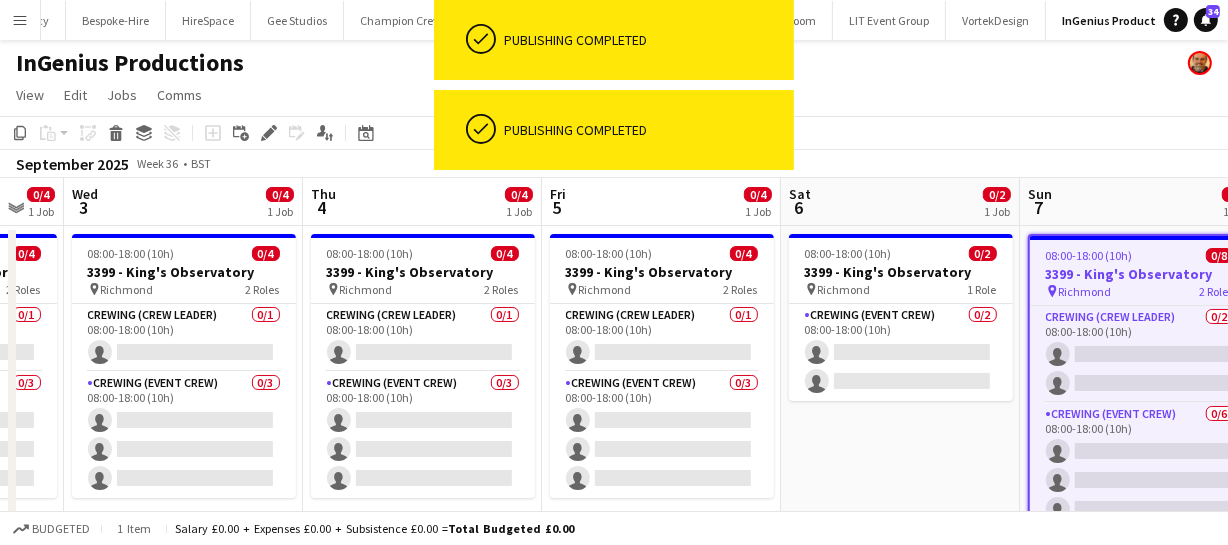 click on "Mon   1   0/12   2 Jobs   Tue   2   0/4   1 Job   Wed   3   0/4   1 Job   Thu   4   0/4   1 Job   Fri   5   0/4   1 Job   Sat   6   0/2   1 Job   Sun   7   0/8   1 Job   Mon   8   Tue   9   Wed   10   Thu   11      08:00-17:00 (9h)    0/8   3368 - Old Billingsgate
pin
Lower Thames Street   2 Roles   Crewing (Crew Leader)   0/2   08:00-17:00 (9h)
single-neutral-actions
single-neutral-actions
Crewing (Event Crew)   16A   0/6   08:00-17:00 (9h)
single-neutral-actions
single-neutral-actions
single-neutral-actions
single-neutral-actions
single-neutral-actions
single-neutral-actions
08:00-18:00 (10h)    0/4   3399 - King's Observatory
pin
Richmond" at bounding box center [614, 520] 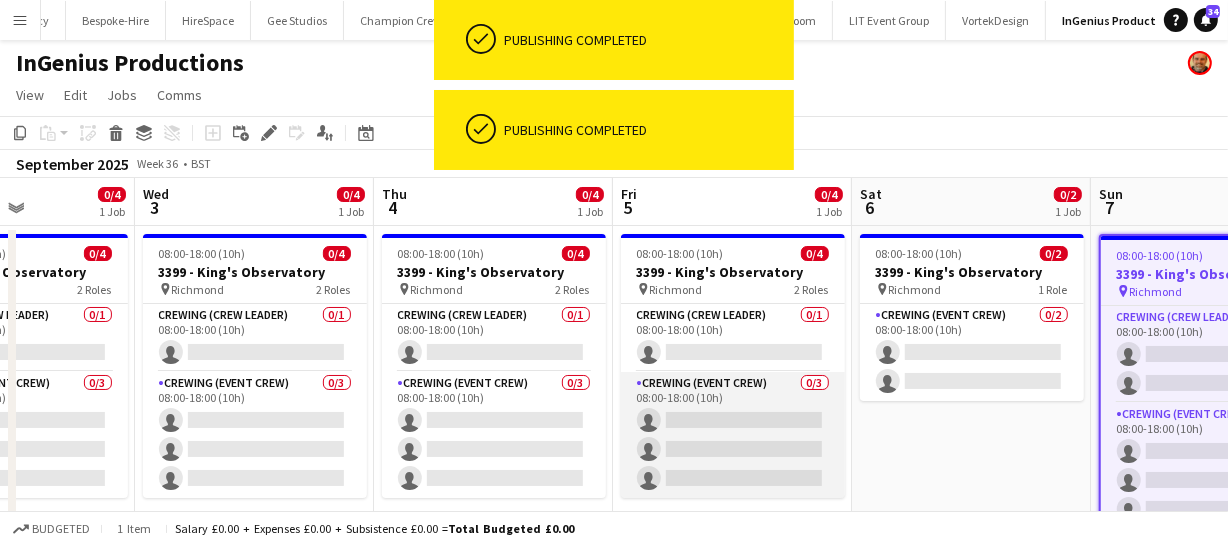 drag, startPoint x: 772, startPoint y: 379, endPoint x: 752, endPoint y: 379, distance: 20 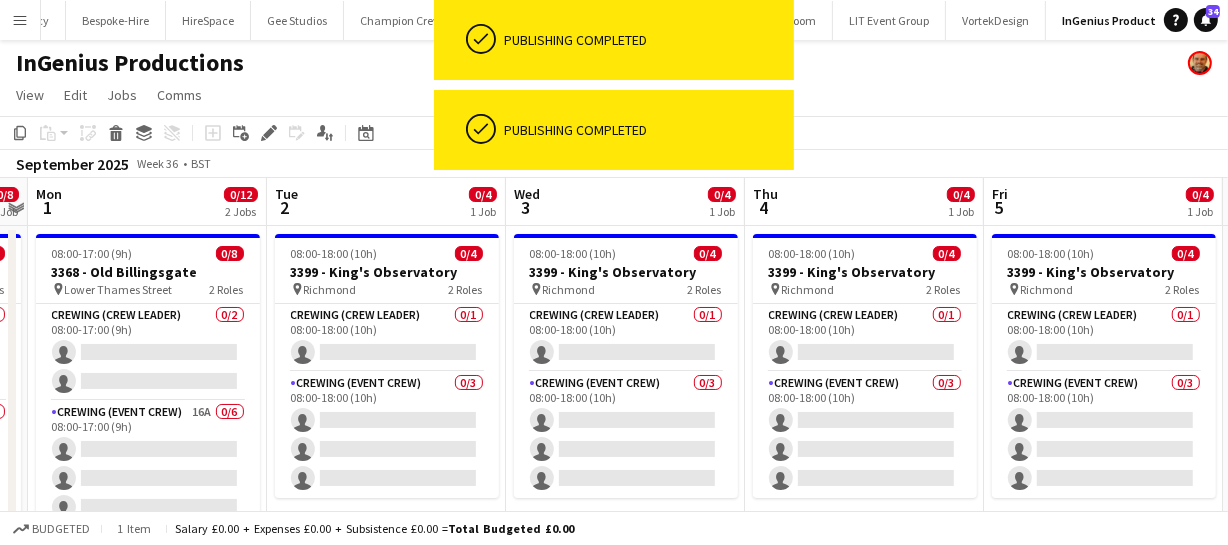 click on "Sat   30   0/8   1 Job   Sun   31   0/8   1 Job   Mon   1   0/12   2 Jobs   Tue   2   0/4   1 Job   Wed   3   0/4   1 Job   Thu   4   0/4   1 Job   Fri   5   0/4   1 Job   Sat   6   0/2   1 Job   Sun   7   0/8   1 Job   Mon   8   Tue   9      08:00-17:00 (9h)    0/8   3368 - Old Billingsgate
pin
Lower Thames Street   2 Roles   Crewing (Crew Leader)   0/2   08:00-17:00 (9h)
single-neutral-actions
single-neutral-actions
Crewing (Event Crew)   21A   0/6   08:00-17:00 (9h)
single-neutral-actions
single-neutral-actions
single-neutral-actions
single-neutral-actions
single-neutral-actions
single-neutral-actions
08:00-17:00 (9h)    0/8   3368 - Old Billingsgate
pin" at bounding box center [614, 520] 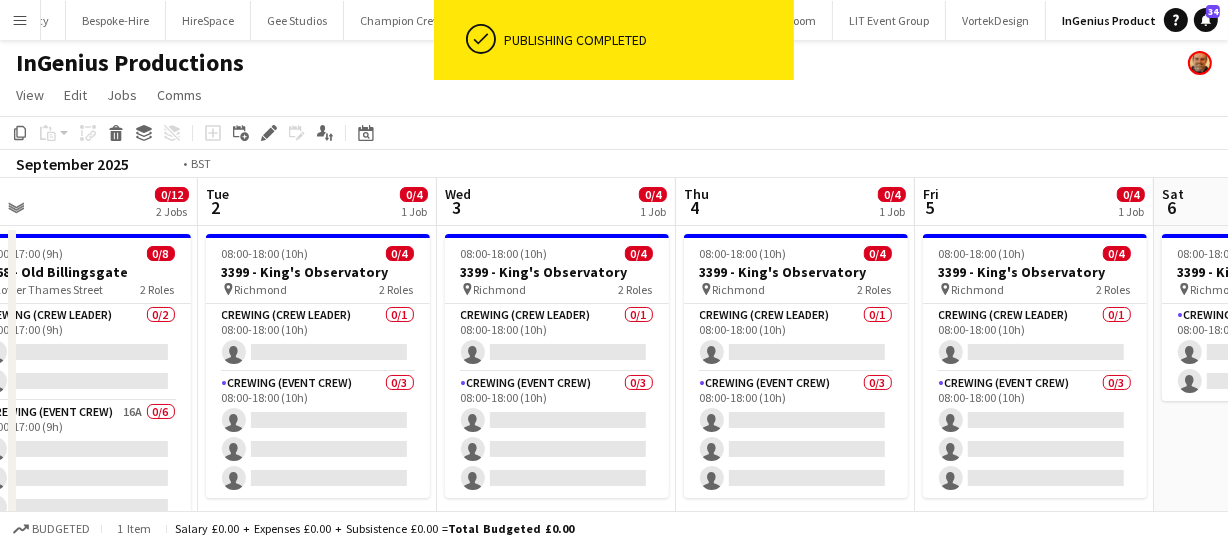 click on "Sat   30   0/8   1 Job   Sun   31   0/8   1 Job   Mon   1   0/12   2 Jobs   Tue   2   0/4   1 Job   Wed   3   0/4   1 Job   Thu   4   0/4   1 Job   Fri   5   0/4   1 Job   Sat   6   0/2   1 Job   Sun   7   0/8   1 Job   Mon   8   Tue   9      08:00-17:00 (9h)    0/8   3368 - Old Billingsgate
pin
Lower Thames Street   2 Roles   Crewing (Crew Leader)   0/2   08:00-17:00 (9h)
single-neutral-actions
single-neutral-actions
Crewing (Event Crew)   21A   0/6   08:00-17:00 (9h)
single-neutral-actions
single-neutral-actions
single-neutral-actions
single-neutral-actions
single-neutral-actions
single-neutral-actions
08:00-17:00 (9h)    0/8   3368 - Old Billingsgate
pin" at bounding box center [614, 520] 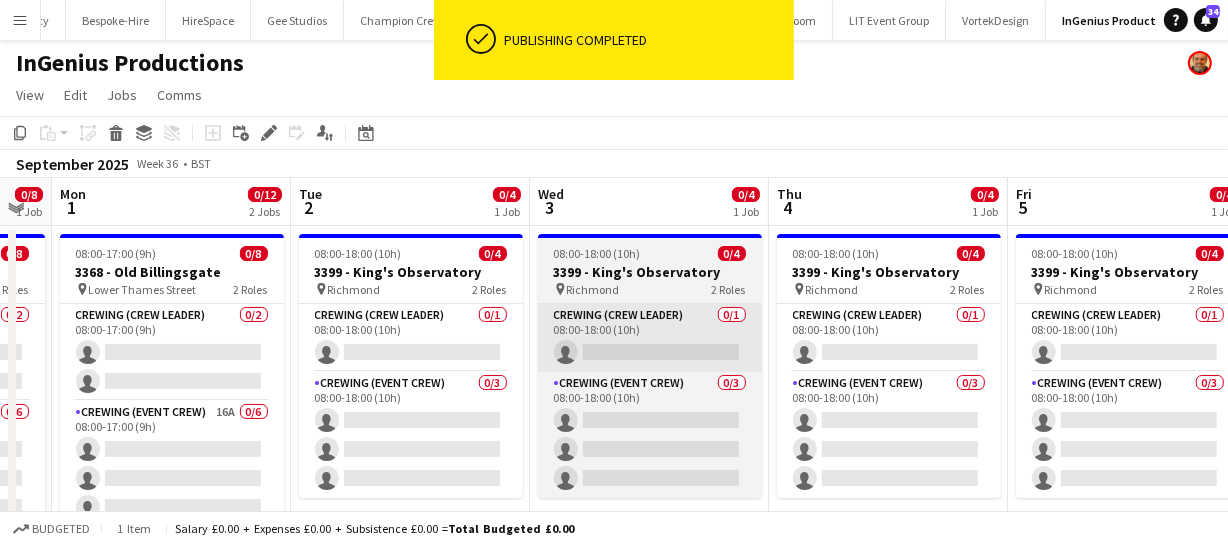 click on "Sat   30   0/8   1 Job   Sun   31   0/8   1 Job   Mon   1   0/12   2 Jobs   Tue   2   0/4   1 Job   Wed   3   0/4   1 Job   Thu   4   0/4   1 Job   Fri   5   0/4   1 Job   Sat   6   0/2   1 Job   Sun   7   0/8   1 Job   Mon   8   Tue   9      08:00-17:00 (9h)    0/8   3368 - Old Billingsgate
pin
Lower Thames Street   2 Roles   Crewing (Crew Leader)   0/2   08:00-17:00 (9h)
single-neutral-actions
single-neutral-actions
Crewing (Event Crew)   21A   0/6   08:00-17:00 (9h)
single-neutral-actions
single-neutral-actions
single-neutral-actions
single-neutral-actions
single-neutral-actions
single-neutral-actions
08:00-17:00 (9h)    0/8   3368 - Old Billingsgate
pin" at bounding box center [614, 520] 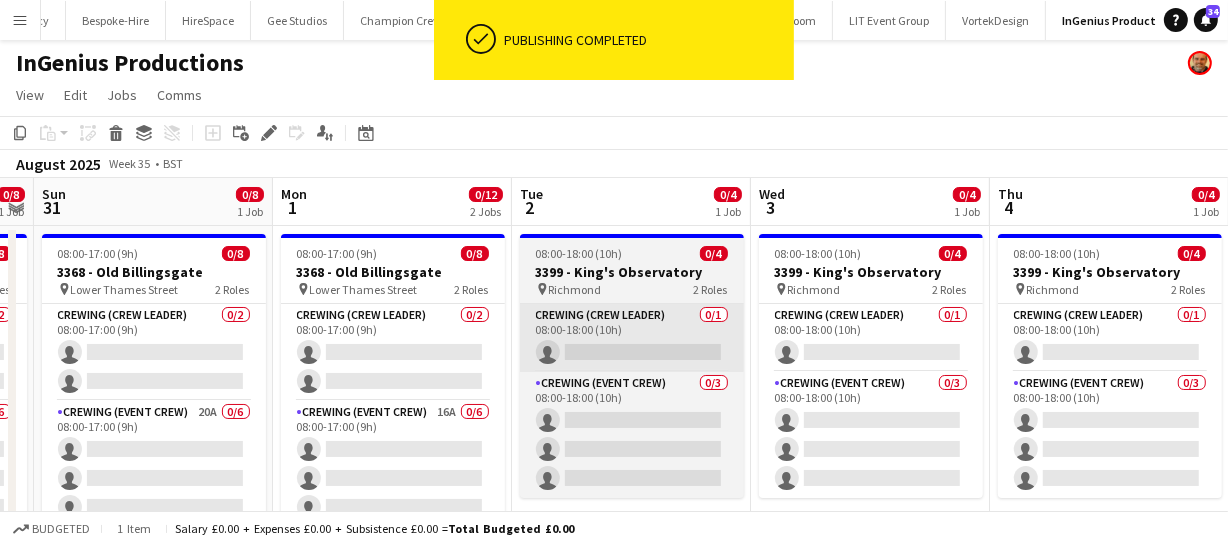 drag, startPoint x: 820, startPoint y: 361, endPoint x: 792, endPoint y: 366, distance: 28.442924 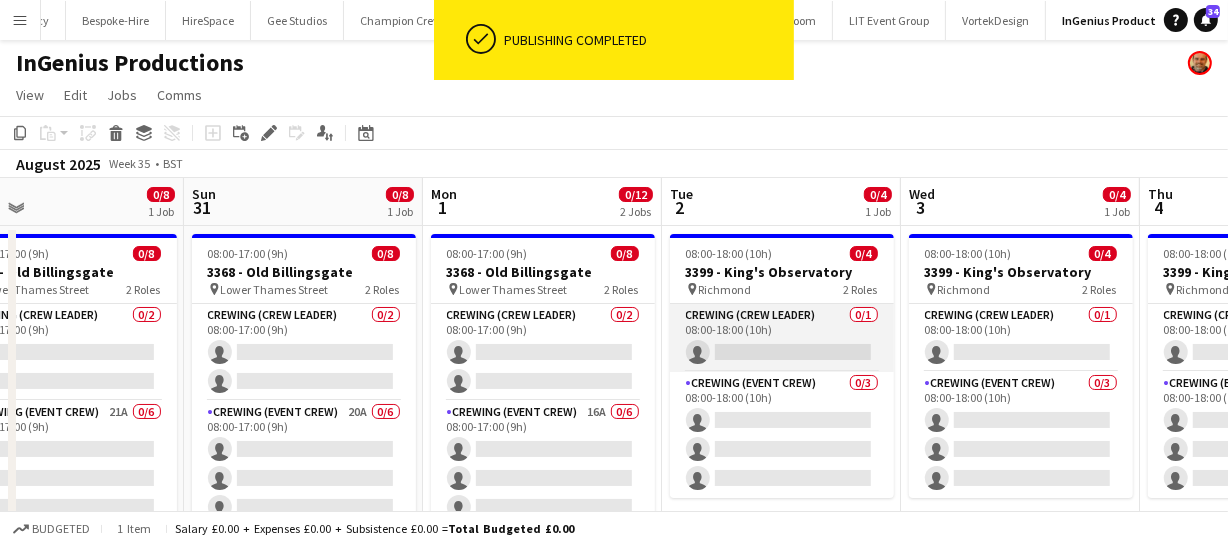 click on "Thu   28   Fri   29   0/8   1 Job   Sat   30   0/8   1 Job   Sun   31   0/8   1 Job   Mon   1   0/12   2 Jobs   Tue   2   0/4   1 Job   Wed   3   0/4   1 Job   Thu   4   0/4   1 Job   Fri   5   0/4   1 Job   Sat   6   0/2   1 Job   Sun   7   0/8   1 Job      08:00-17:00 (9h)    0/8   3368 - Old Billingsgate
pin
Lower Thames Street   2 Roles   Crewing (Crew Leader)   0/2   08:00-17:00 (9h)
single-neutral-actions
single-neutral-actions
Crewing (Event Crew)   22A   0/6   08:00-17:00 (9h)
single-neutral-actions
single-neutral-actions
single-neutral-actions
single-neutral-actions
single-neutral-actions
single-neutral-actions
08:00-17:00 (9h)    0/8   3368 - Old Billingsgate
pin" at bounding box center (614, 520) 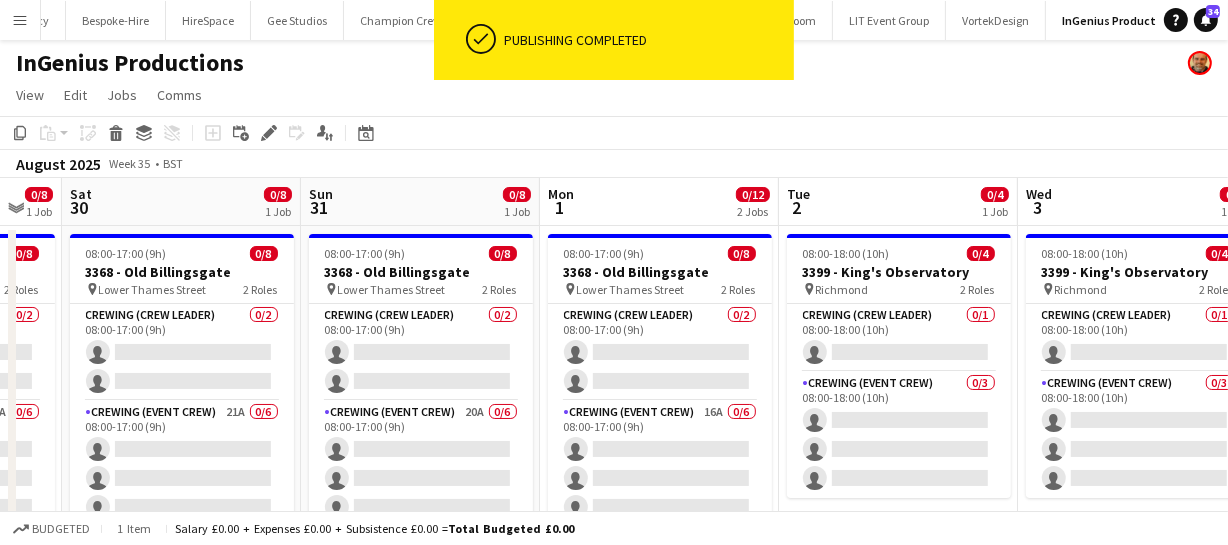 click on "Thu   28   Fri   29   0/8   1 Job   Sat   30   0/8   1 Job   Sun   31   0/8   1 Job   Mon   1   0/12   2 Jobs   Tue   2   0/4   1 Job   Wed   3   0/4   1 Job   Thu   4   0/4   1 Job   Fri   5   0/4   1 Job   Sat   6   0/2   1 Job   Sun   7   0/8   1 Job      08:00-17:00 (9h)    0/8   3368 - Old Billingsgate
pin
Lower Thames Street   2 Roles   Crewing (Crew Leader)   0/2   08:00-17:00 (9h)
single-neutral-actions
single-neutral-actions
Crewing (Event Crew)   22A   0/6   08:00-17:00 (9h)
single-neutral-actions
single-neutral-actions
single-neutral-actions
single-neutral-actions
single-neutral-actions
single-neutral-actions
08:00-17:00 (9h)    0/8   3368 - Old Billingsgate
pin" at bounding box center (614, 520) 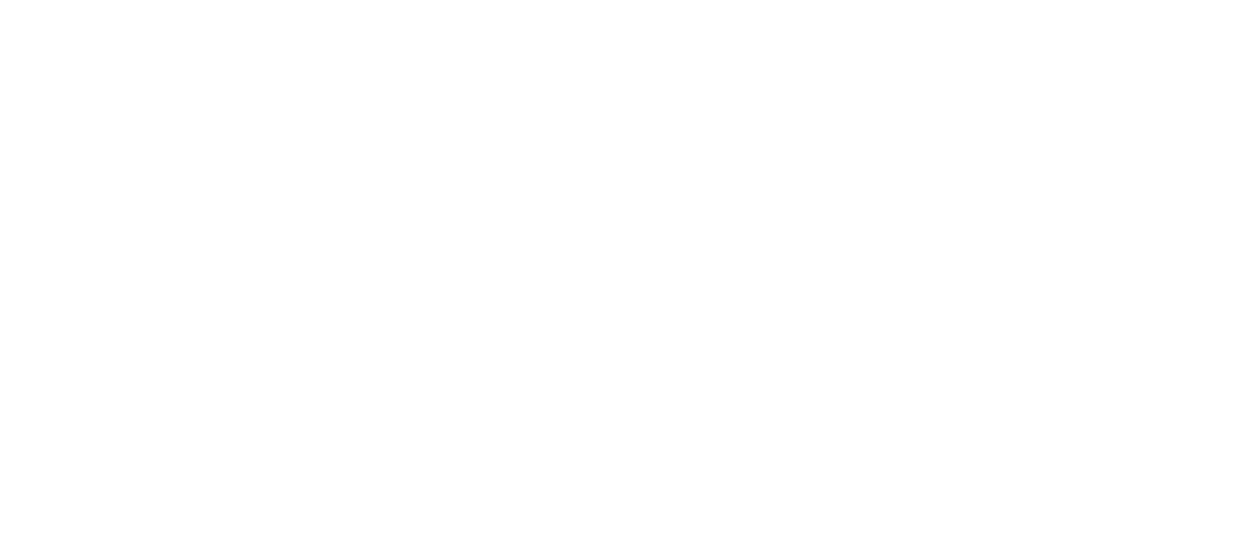 scroll, scrollTop: 0, scrollLeft: 0, axis: both 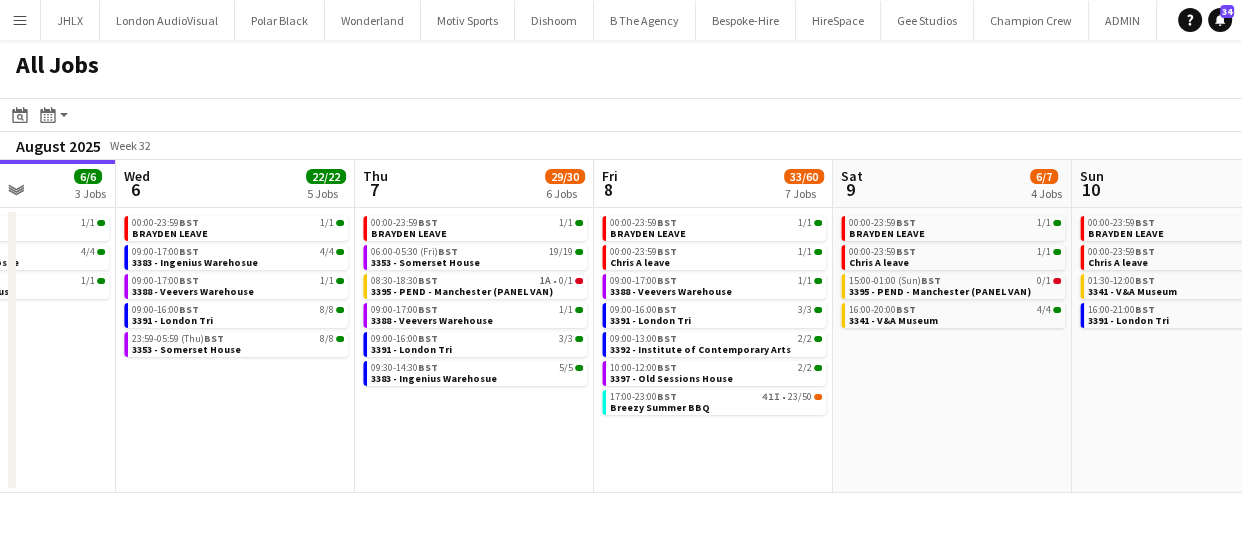 drag, startPoint x: 789, startPoint y: 460, endPoint x: 427, endPoint y: 490, distance: 363.24097 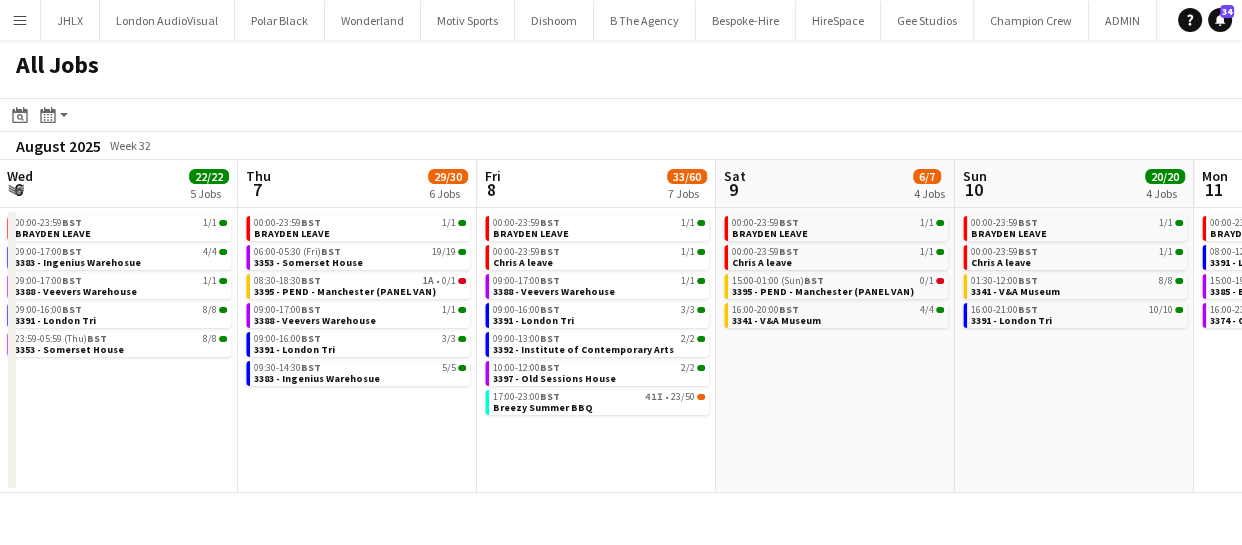 drag, startPoint x: 580, startPoint y: 474, endPoint x: 505, endPoint y: 473, distance: 75.00667 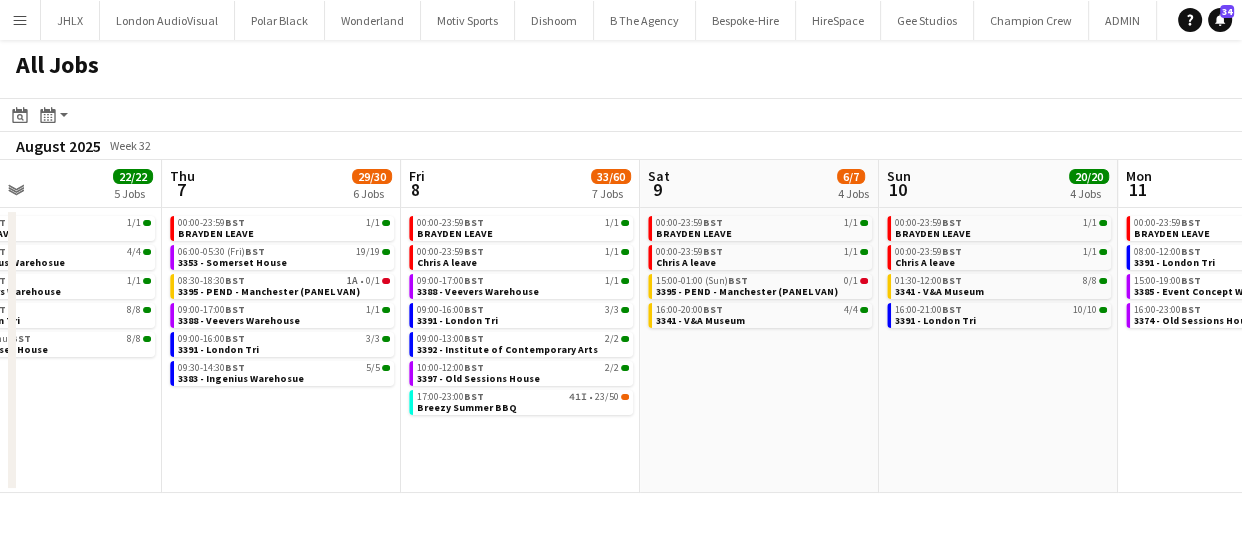 drag, startPoint x: 746, startPoint y: 460, endPoint x: 580, endPoint y: 451, distance: 166.24379 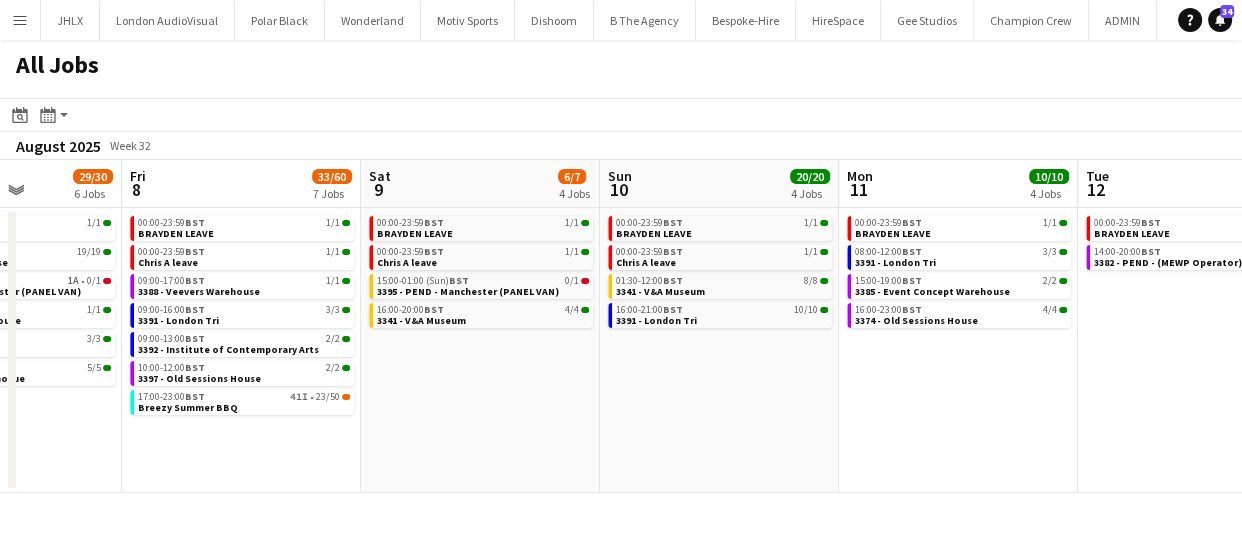 click on "All Jobs
Date picker
AUG 2025 AUG 2025 Monday M Tuesday T Wednesday W Thursday T Friday F Saturday S Sunday S  AUG   1   2   3   4   5   6   7   8   9   10   11   12   13   14   15   16   17   18   19   20   21   22   23   24   25   26   27   28   29   30   31
Comparison range
Comparison range
Today
Month view / Day view
Day view by Board Day view by Job Month view  August 2025   Week 32
Expand/collapse
Mon   4   5/6   5 Jobs   Tue   5   6/6   3 Jobs   Wed   6   22/22   5 Jobs   Thu   7   29/30   6 Jobs   Fri   8   33/60   7 Jobs   Sat   9   6/7   4 Jobs   Sun   10   20/20   4 Jobs   Mon   11   10/10   4 Jobs   Tue   12   1/3   2 Jobs   Wed   13   3/7   4 Jobs   Thu   14   3/3   2 Jobs   07:00-17:00    BST   1/1   3378 - Birmingham   08:00-16:00    BST   0/1   Luton Van brakes repair    09:00-16:00    BST   1/1   09:00-18:00    BST   1A" 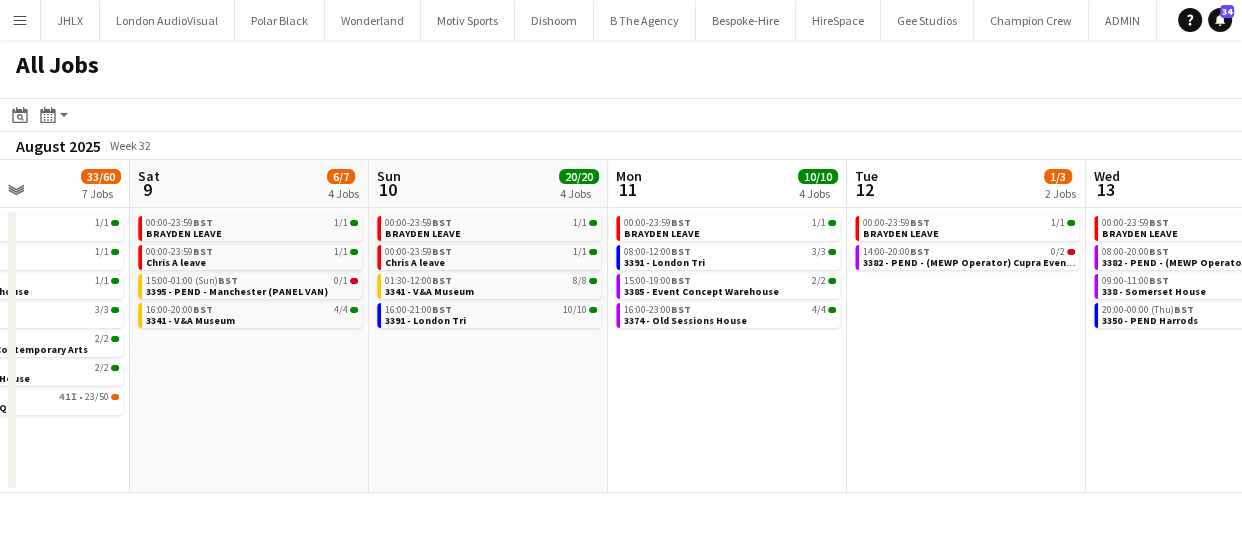 drag, startPoint x: 786, startPoint y: 433, endPoint x: 542, endPoint y: 463, distance: 245.83734 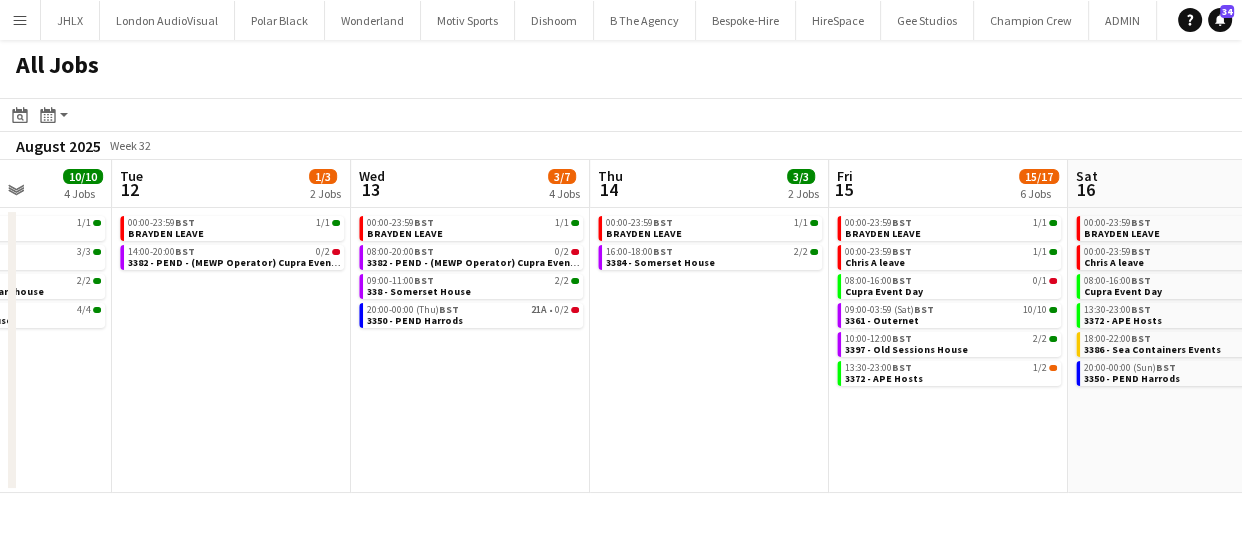 drag, startPoint x: 643, startPoint y: 483, endPoint x: 745, endPoint y: 468, distance: 103.09704 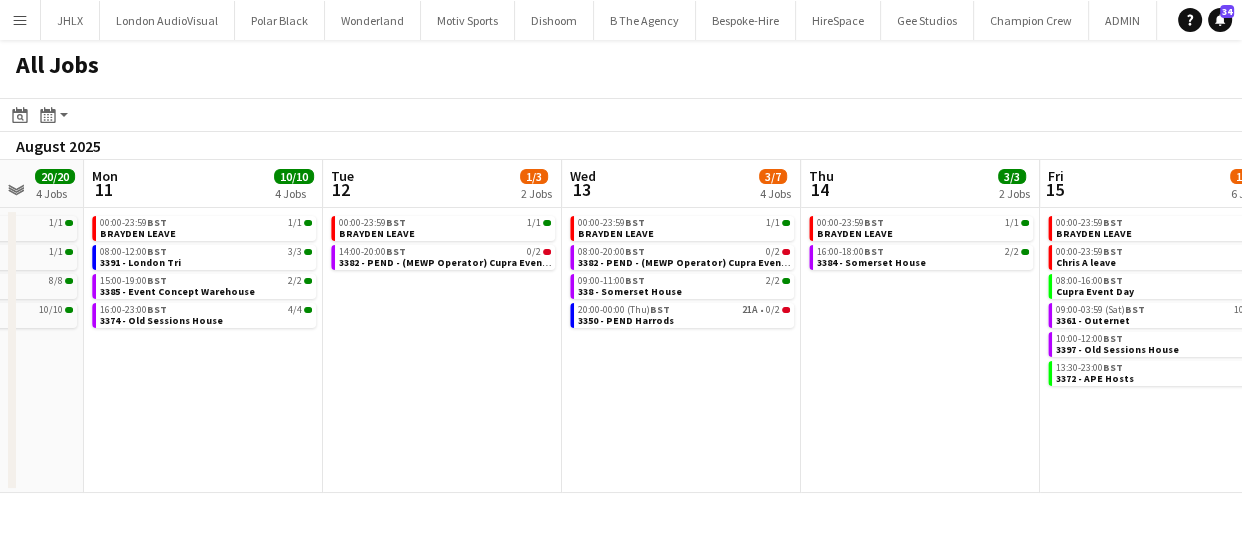 drag, startPoint x: 812, startPoint y: 467, endPoint x: 646, endPoint y: 489, distance: 167.45149 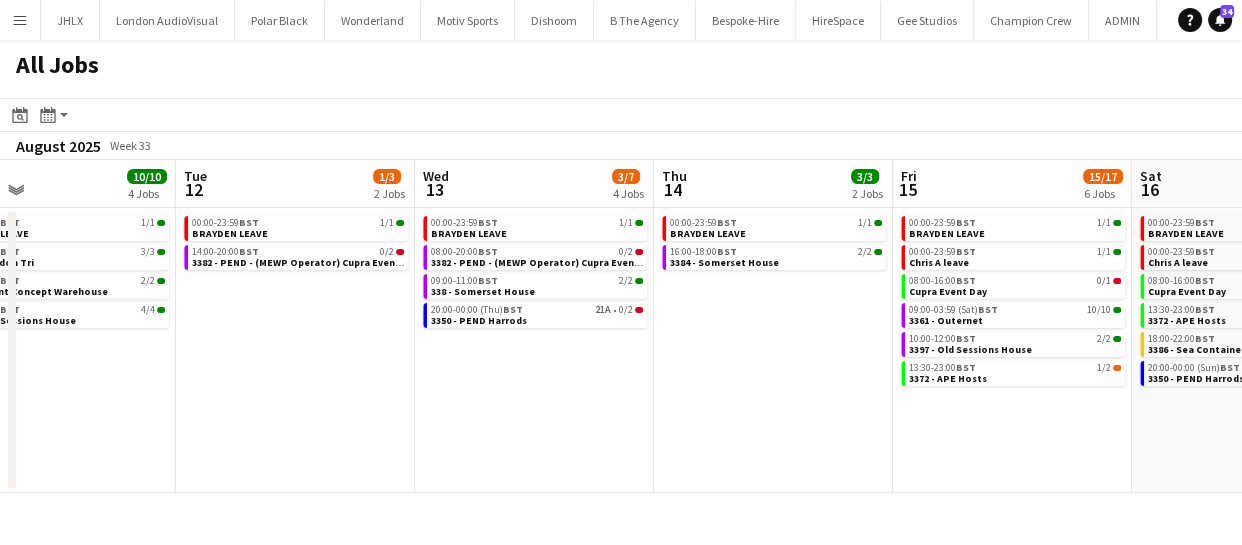 drag, startPoint x: 796, startPoint y: 488, endPoint x: 656, endPoint y: 493, distance: 140.08926 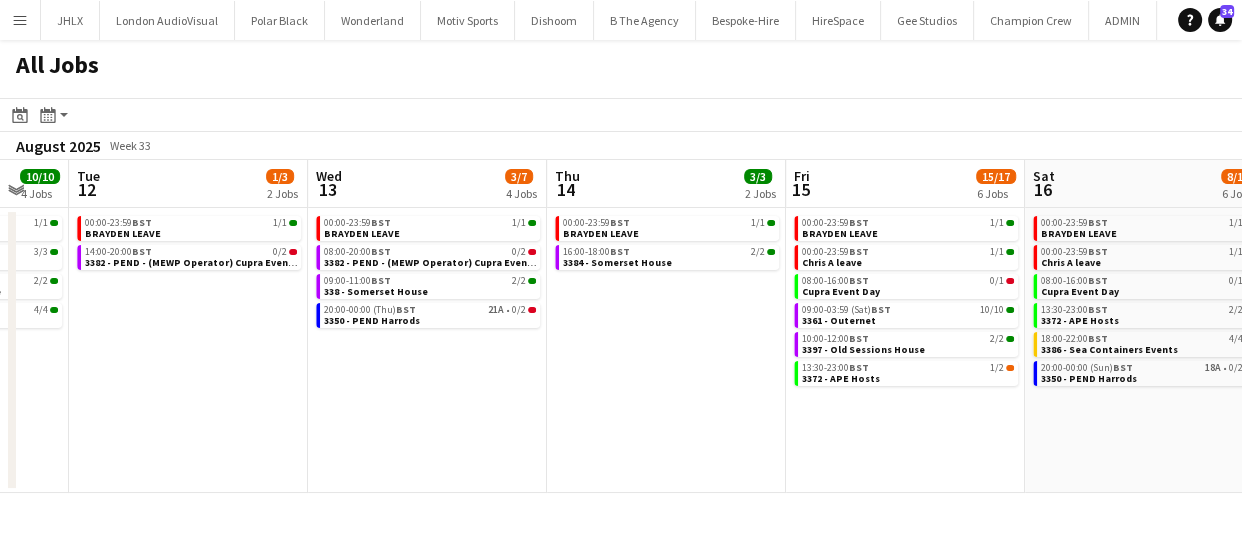 drag, startPoint x: 710, startPoint y: 502, endPoint x: 658, endPoint y: 499, distance: 52.086468 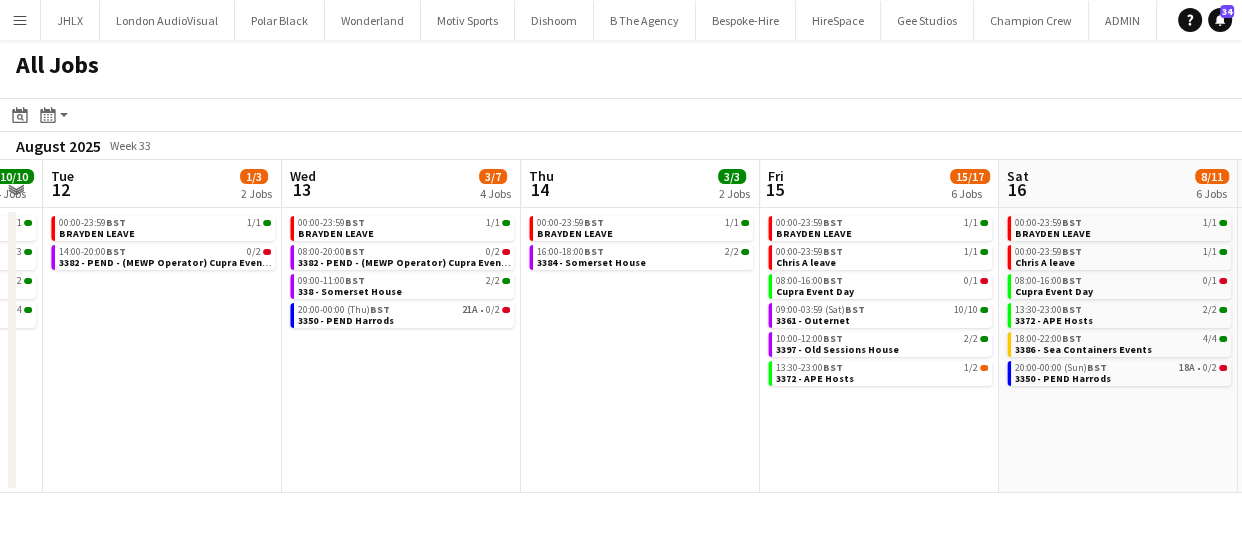drag, startPoint x: 780, startPoint y: 497, endPoint x: 688, endPoint y: 495, distance: 92.021736 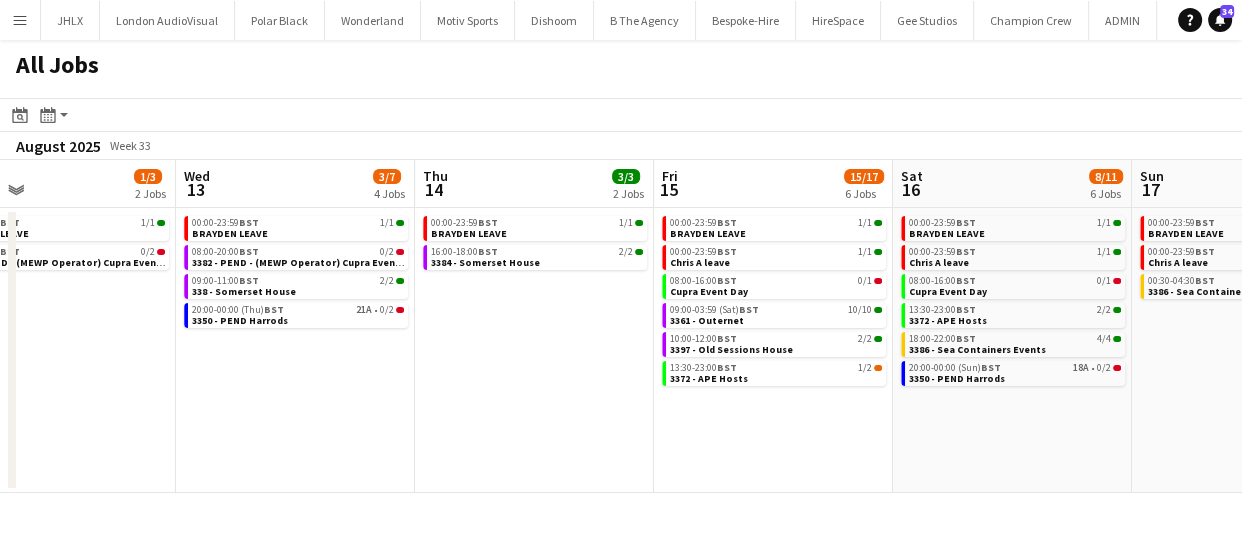 drag, startPoint x: 691, startPoint y: 478, endPoint x: 597, endPoint y: 479, distance: 94.00532 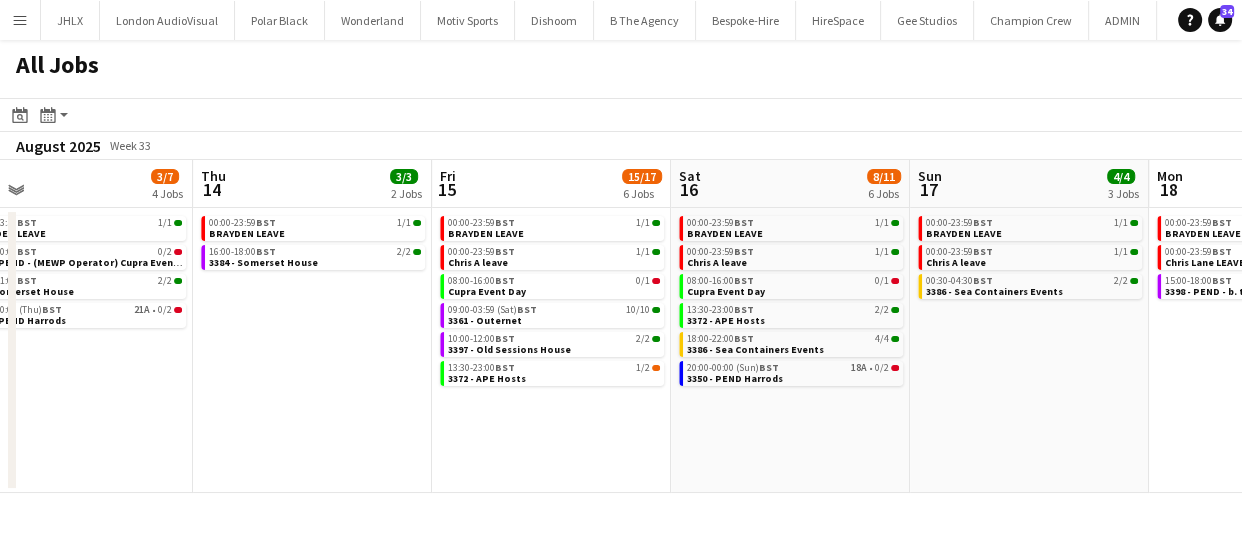 drag, startPoint x: 750, startPoint y: 469, endPoint x: 782, endPoint y: 460, distance: 33.24154 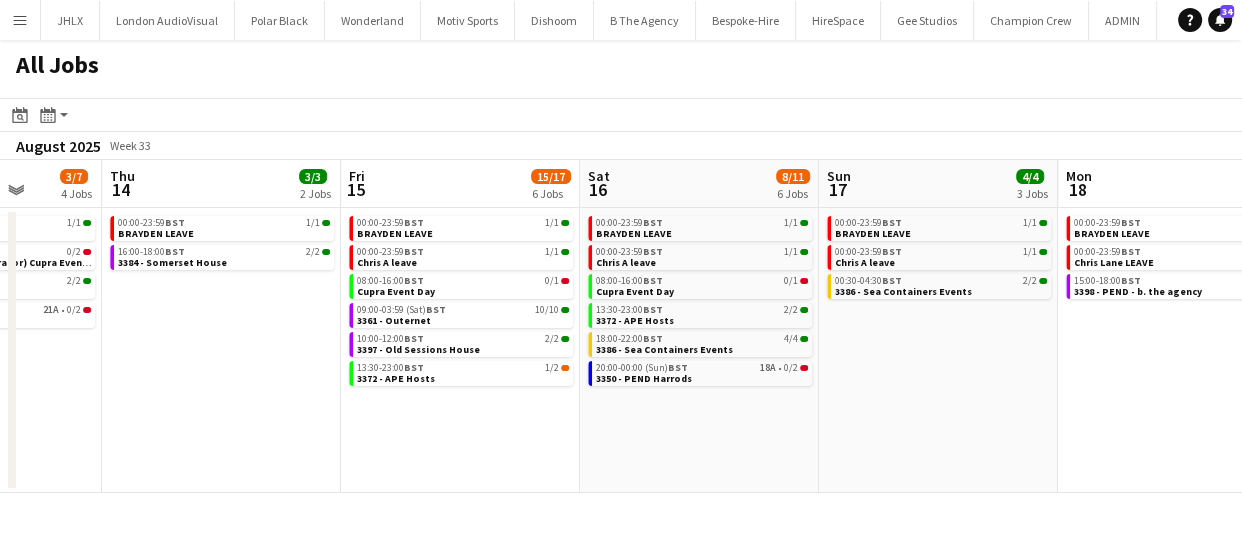 click on "Sun   10   20/20   4 Jobs   Mon   11   10/10   4 Jobs   Tue   12   1/3   2 Jobs   Wed   13   3/7   4 Jobs   Thu   14   3/3   2 Jobs   Fri   15   15/17   6 Jobs   Sat   16   8/11   6 Jobs   Sun   17   4/4   3 Jobs   Mon   18   2/3   3 Jobs   Tue   19   5/8   4 Jobs   Wed   20   5/7   4 Jobs   00:00-23:59    BST   1/1   [FIRST] LEAVE   00:00-23:59    BST   1/1   [FIRST] [LAST] leave   01:30-12:00    BST   8/8   3341 - V&A Museum   16:00-21:00    BST   10/10   3391 - London Tri   00:00-23:59    BST   1/1   [FIRST] LEAVE   08:00-12:00    BST   3/3   3391 - London Tri   15:00-19:00    BST   2/2   3385 - Event Concept Warehouse   16:00-23:00    BST   4/4   3374 - Old Sessions House   00:00-23:59    BST   1/1   [FIRST] LEAVE   14:00-20:00    BST   0/2   3382 - PEND -  (MEWP Operator) Cupra Event Day   00:00-23:59    BST   1/1   [FIRST] LEAVE   08:00-20:00    BST   0/2   3382 - PEND -  (MEWP Operator) Cupra Event Day   09:00-11:00    BST   2/2   338 - Somerset House    20:00-00:00 (Thu)   BST   21A   •   0/2   BST   1/1" at bounding box center [621, 326] 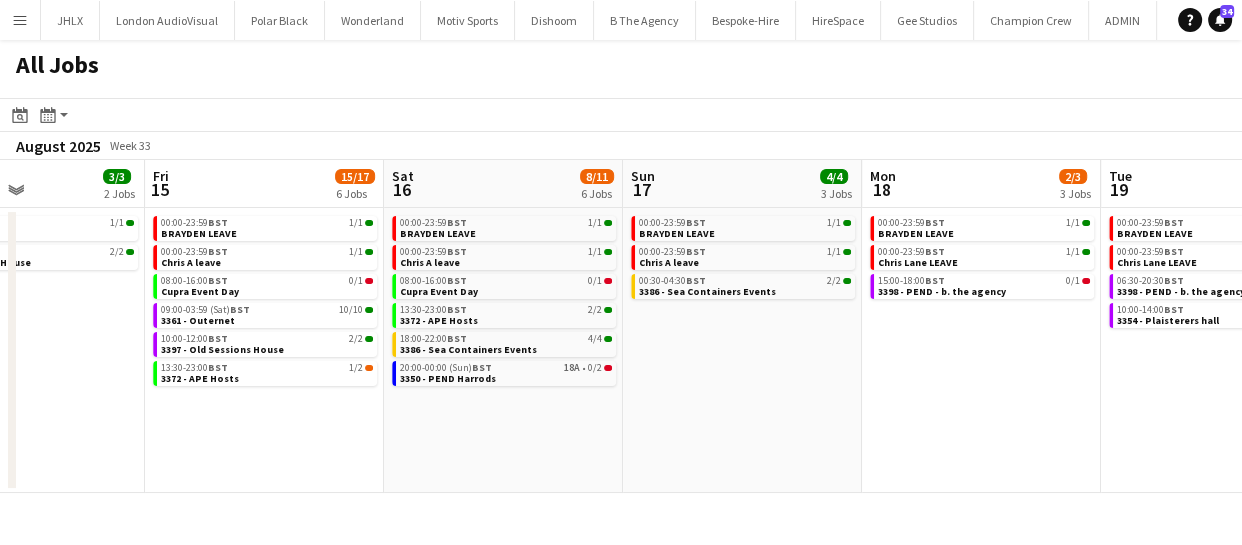 drag, startPoint x: 847, startPoint y: 456, endPoint x: 805, endPoint y: 459, distance: 42.107006 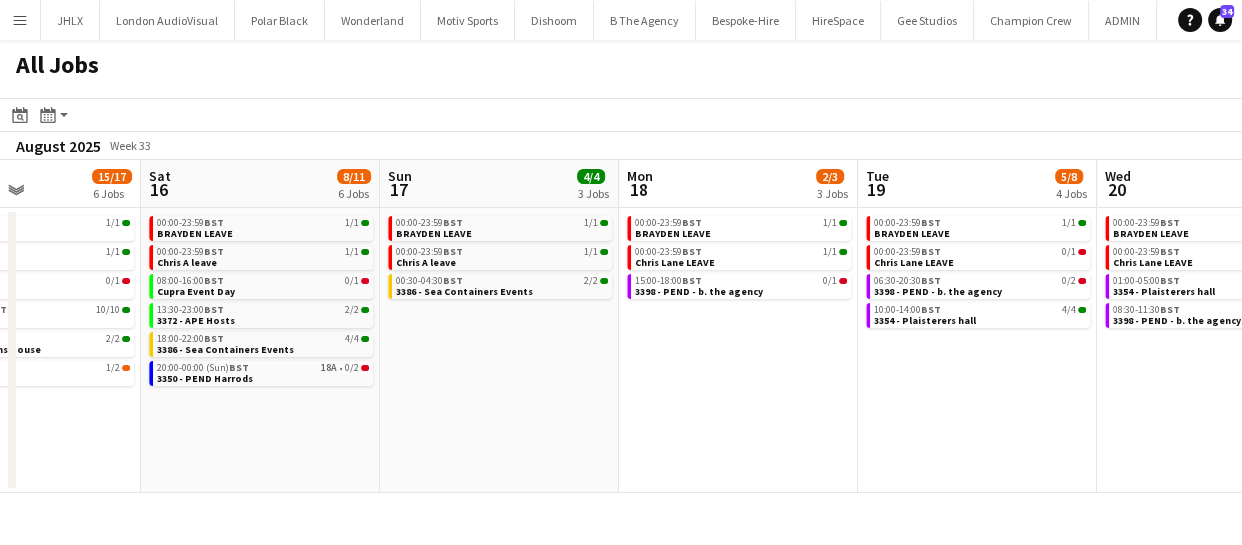 click on "00:00-23:59    BST   1/1   [FIRST] [LAST] LEAVE   14:00-20:00    BST   0/2   3382 - PEND -  (MEWP Operator) Cupra Event Day" 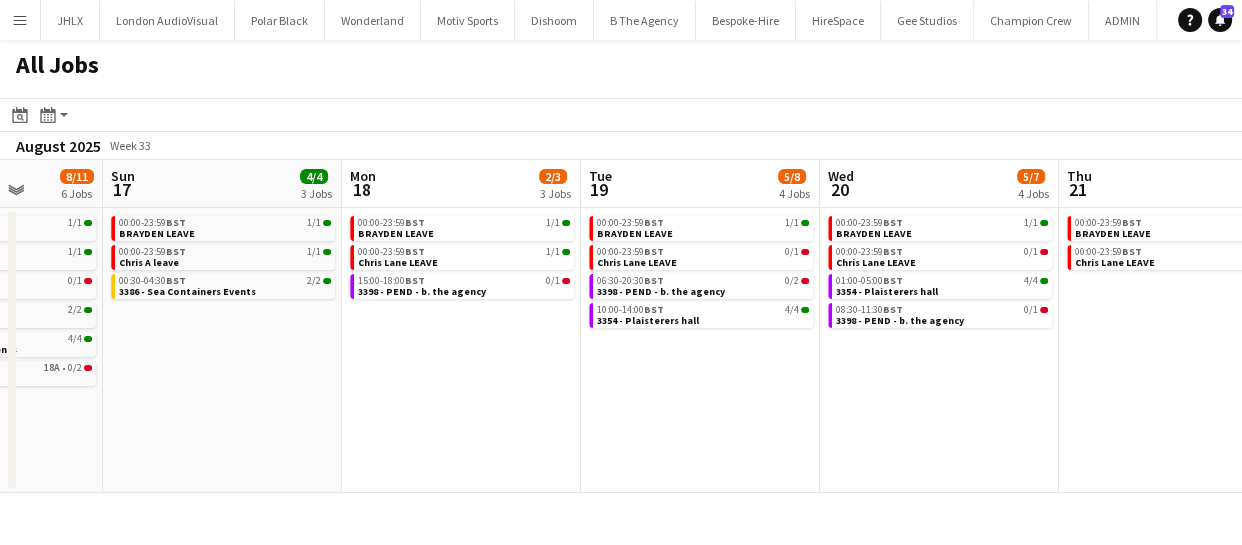 drag, startPoint x: 875, startPoint y: 477, endPoint x: 691, endPoint y: 497, distance: 185.08377 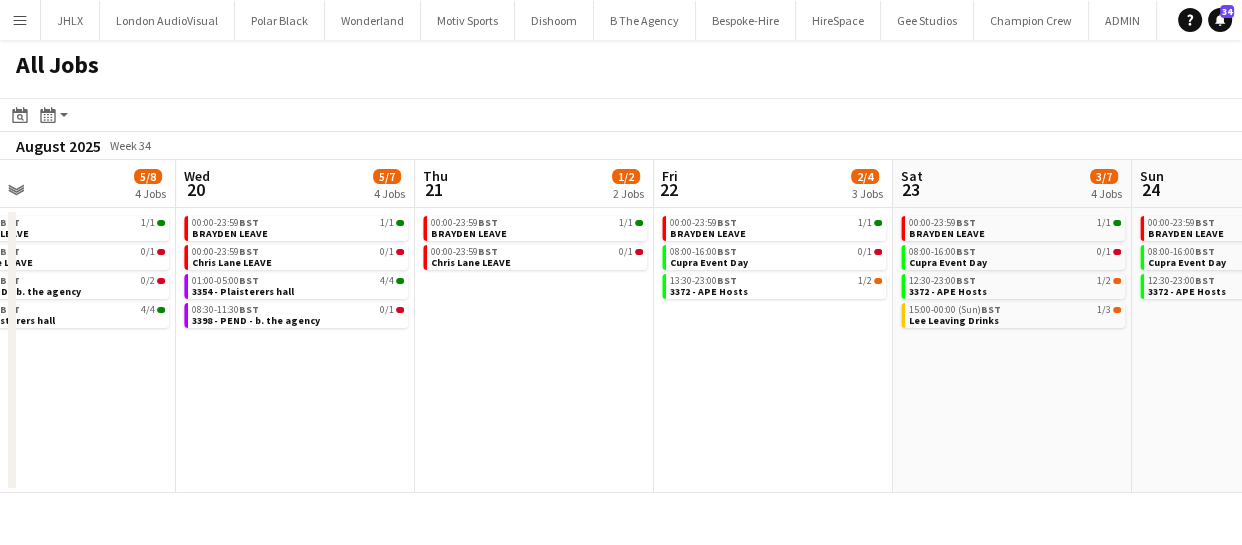 drag, startPoint x: 932, startPoint y: 474, endPoint x: 337, endPoint y: 512, distance: 596.2122 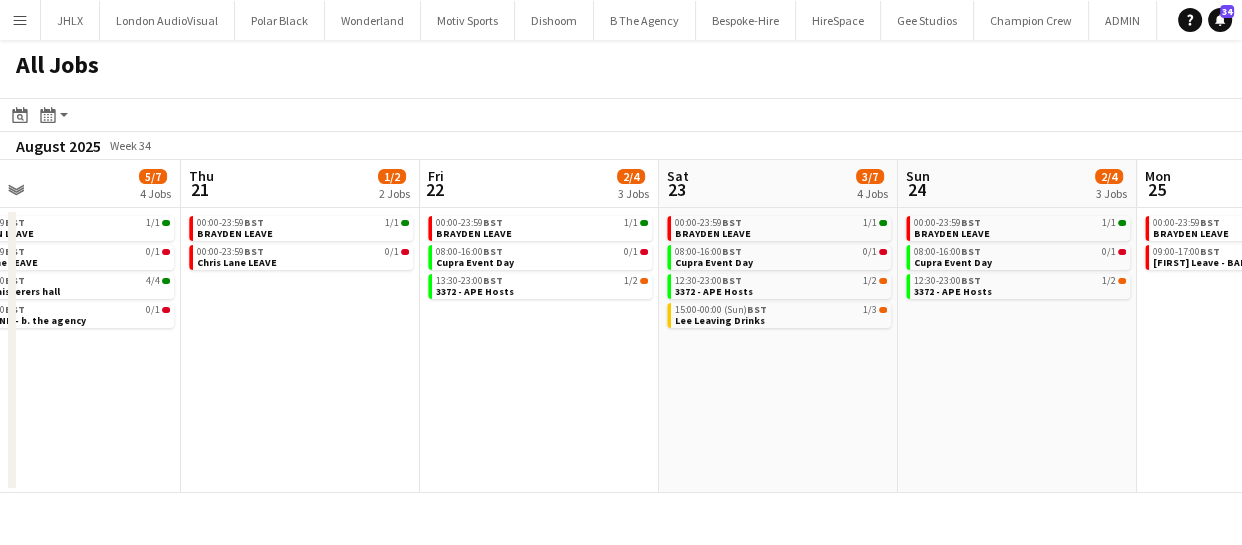 drag, startPoint x: 654, startPoint y: 467, endPoint x: 840, endPoint y: 449, distance: 186.86894 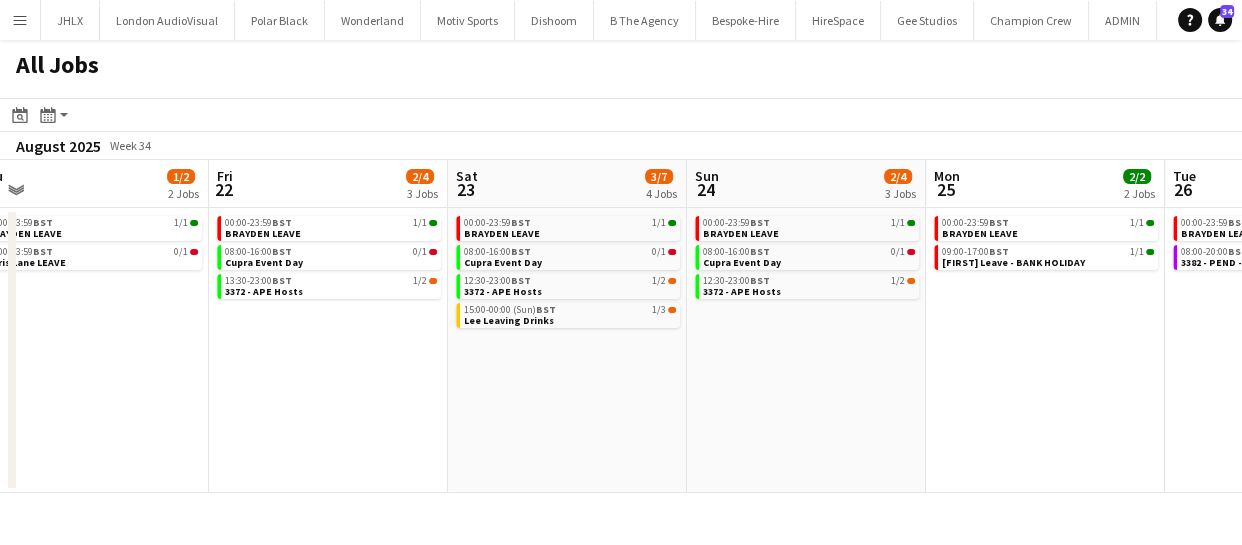click on "15:00-18:00    BST   0/1   3398 - PEND - b. the agency   06:30-20:30    BST   0/2   3398 - PEND - b. the agency   10:00-14:00    BST   4/4   3354 - Plaisterers hall   01:00-05:00    BST   4/4   3354 - Plaisterers hall   08:30-11:30    BST   0/1   3398 - PEND - b. the agency   08:00-16:00    BST   0/1   Cupra Event Day   13:30-23:00" at bounding box center (621, 326) 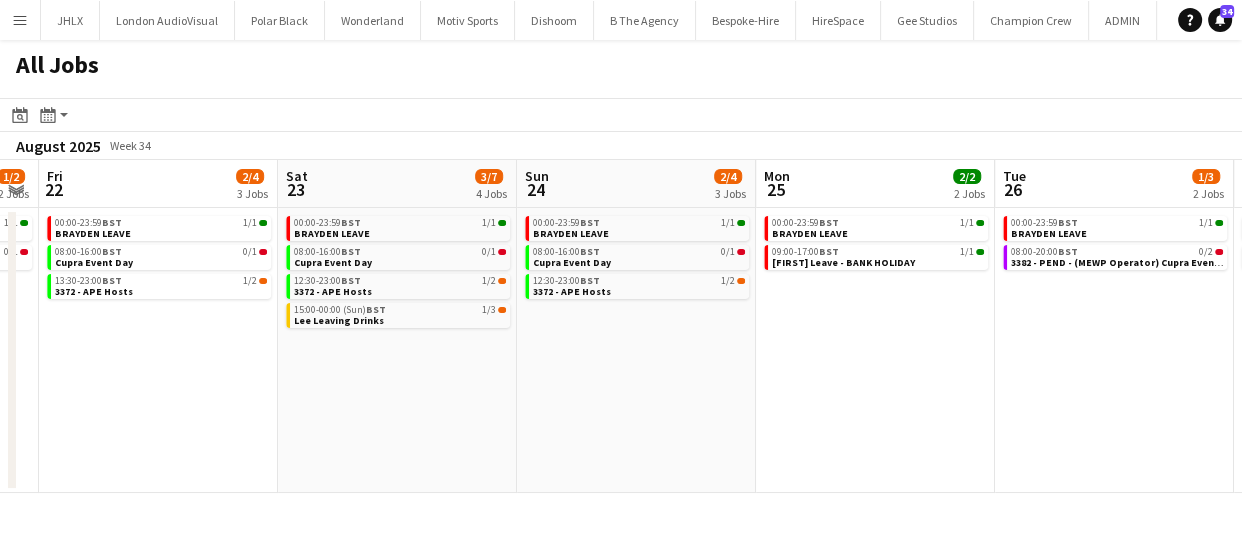 click on "15:00-18:00    BST   0/1   3398 - PEND - b. the agency   06:30-20:30    BST   0/2   3398 - PEND - b. the agency   10:00-14:00    BST   4/4   3354 - Plaisterers hall   01:00-05:00    BST   4/4   3354 - Plaisterers hall   08:30-11:30    BST   0/1   3398 - PEND - b. the agency   08:00-16:00    BST   0/1   Cupra Event Day   13:30-23:00" at bounding box center (621, 326) 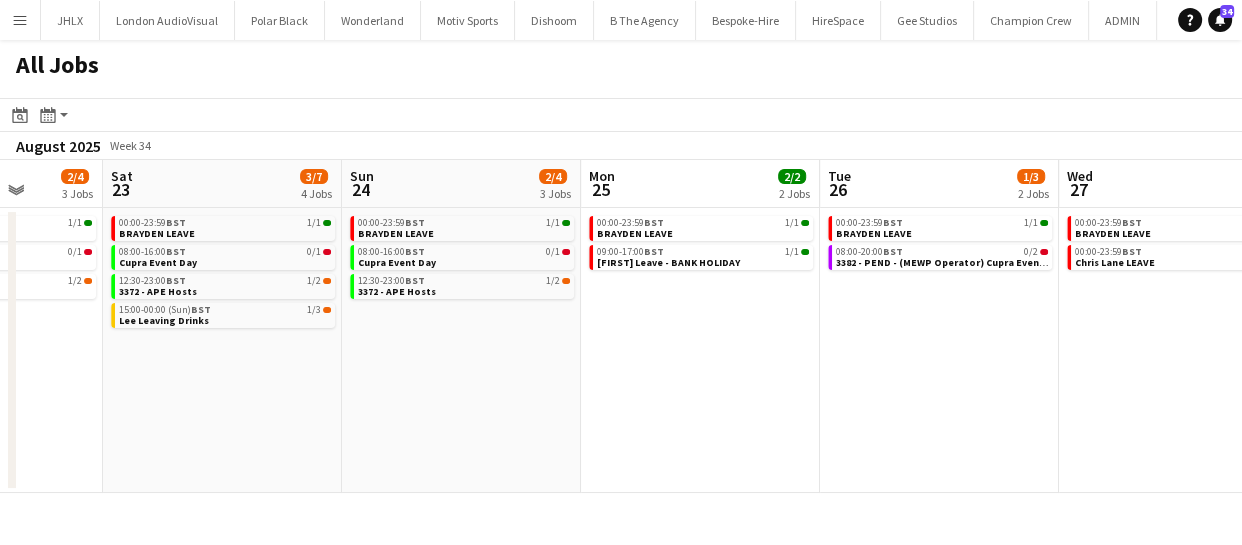 click on "Wed   20   5/7   4 Jobs   Thu   21   1/2   2 Jobs   Fri   22   2/4   3 Jobs   Sat   23   3/7   4 Jobs   Sun   24   2/4   3 Jobs   Mon   25   2/2   2 Jobs   Tue   26   1/3   2 Jobs   Wed   27   2/2   2 Jobs   Thu   28   2/2   2 Jobs   Fri   29   8/20   5 Jobs   Sat   30   2/14   4 Jobs   00:00-23:59    BST   1/1   [FIRST] LEAVE   00:00-23:59    BST   0/1   [FIRST] [LAST] LEAVE   01:00-05:00    BST   4/4   3354 - Plaisterers hall   08:30-11:30    BST   0/1   3398 - PEND - b. the agency   00:00-23:59    BST   1/1   [FIRST] LEAVE   00:00-23:59    BST   0/1   [FIRST] [LAST] LEAVE   00:00-23:59    BST   1/1   [FIRST] LEAVE   08:00-16:00    BST   0/1   Cupra Event Day   13:30-23:00    BST   1/2   3372 - APE Hosts   00:00-23:59    BST   1/1   [FIRST] LEAVE   08:00-16:00    BST   0/1   Cupra Event Day   12:30-23:00    BST   1/2   3372 - APE Hosts   15:00-00:00 (Sun)   BST   1/3   [FIRST] Leaving Drinks   00:00-23:59    BST   1/1   [FIRST] LEAVE   08:00-16:00    BST   0/1   Cupra Event Day   12:30-23:00    BST   1/2   BST   1/1" at bounding box center (621, 326) 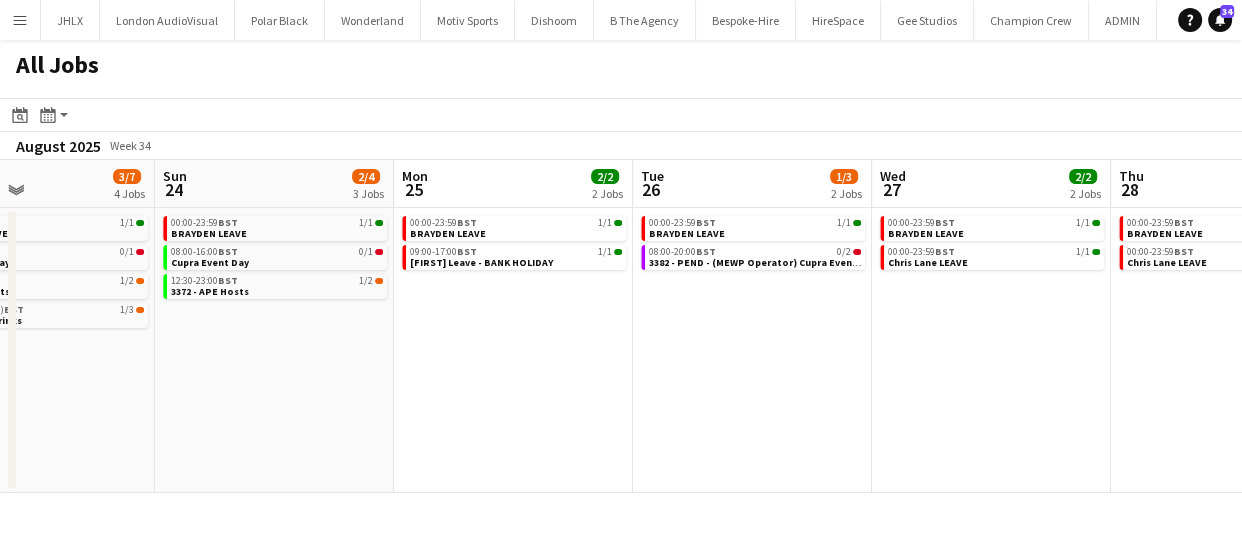 click on "Wed   20   5/7   4 Jobs   Thu   21   1/2   2 Jobs   Fri   22   2/4   3 Jobs   Sat   23   3/7   4 Jobs   Sun   24   2/4   3 Jobs   Mon   25   2/2   2 Jobs   Tue   26   1/3   2 Jobs   Wed   27   2/2   2 Jobs   Thu   28   2/2   2 Jobs   Fri   29   8/20   5 Jobs   Sat   30   2/14   4 Jobs   00:00-23:59    BST   1/1   [FIRST] LEAVE   00:00-23:59    BST   0/1   [FIRST] [LAST] LEAVE   01:00-05:00    BST   4/4   3354 - Plaisterers hall   08:30-11:30    BST   0/1   3398 - PEND - b. the agency   00:00-23:59    BST   1/1   [FIRST] LEAVE   00:00-23:59    BST   0/1   [FIRST] [LAST] LEAVE   00:00-23:59    BST   1/1   [FIRST] LEAVE   08:00-16:00    BST   0/1   Cupra Event Day   13:30-23:00    BST   1/2   3372 - APE Hosts   00:00-23:59    BST   1/1   [FIRST] LEAVE   08:00-16:00    BST   0/1   Cupra Event Day   12:30-23:00    BST   1/2   3372 - APE Hosts   15:00-00:00 (Sun)   BST   1/3   [FIRST] Leaving Drinks   00:00-23:59    BST   1/1   [FIRST] LEAVE   08:00-16:00    BST   0/1   Cupra Event Day   12:30-23:00    BST   1/2   BST   1/1" at bounding box center (621, 326) 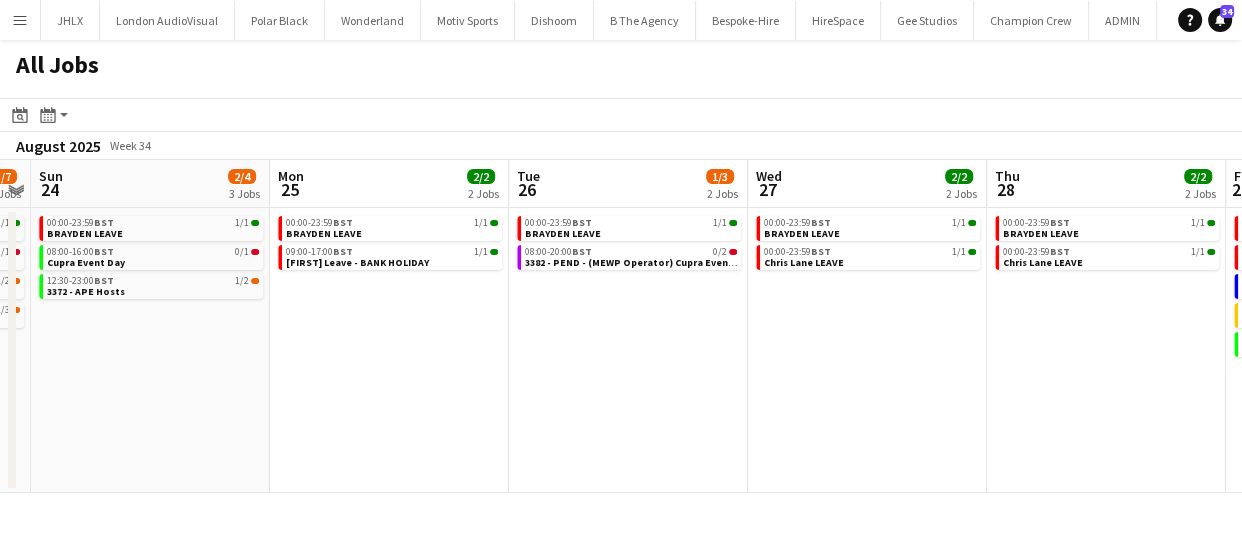 click on "All Jobs
Date picker
AUG 2025 AUG 2025 Monday M Tuesday T Wednesday W Thursday T Friday F Saturday S Sunday S  AUG   1   2   3   4   5   6   7   8   9   10   11   12   13   14   15   16   17   18   19   20   21   22   23   24   25   26   27   28   29   30   31
Comparison range
Comparison range
Today
Month view / Day view
Day view by Board Day view by Job Month view  August 2025   Week 34
Expand/collapse
Wed   20   5/7   4 Jobs   Thu   21   1/2   2 Jobs   Fri   22   2/4   3 Jobs   Sat   23   3/7   4 Jobs   Sun   24   2/4   3 Jobs   Mon   25   2/2   2 Jobs   Tue   26   1/3   2 Jobs   Wed   27   2/2   2 Jobs   Thu   28   2/2   2 Jobs   Fri   29   8/20   5 Jobs   Sat   30   2/14   4 Jobs   00:00-23:59    BST   1/1   BRAYDEN LEAVE   00:00-23:59    BST   0/1   Chris Lane LEAVE   01:00-05:00    BST   4/4   3354 - Plaisterers hall   BST   0/1" 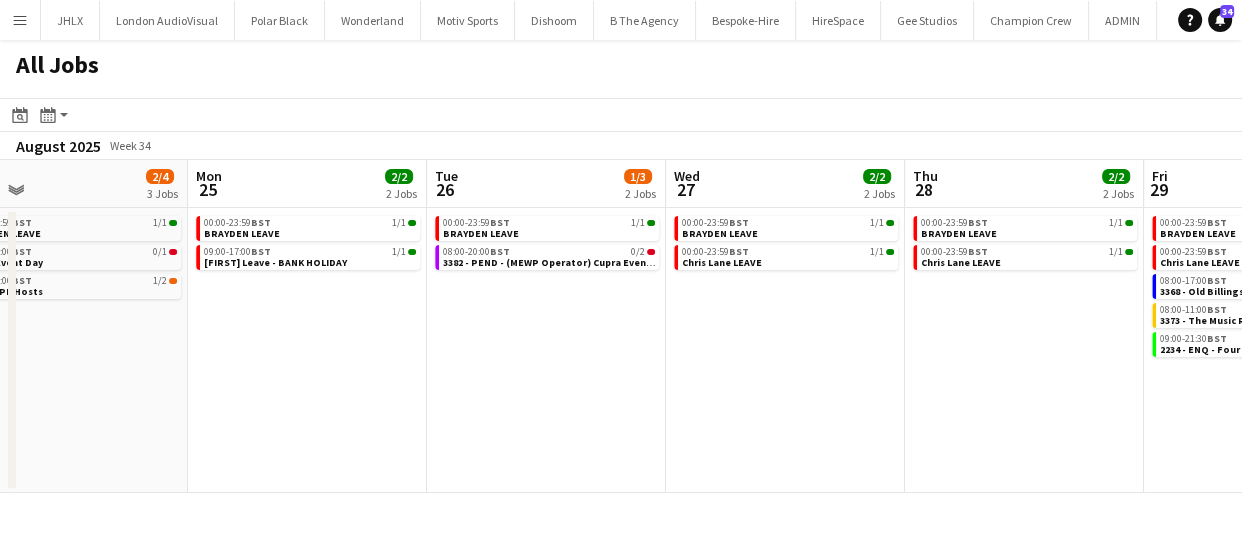drag, startPoint x: 695, startPoint y: 466, endPoint x: 695, endPoint y: 452, distance: 14 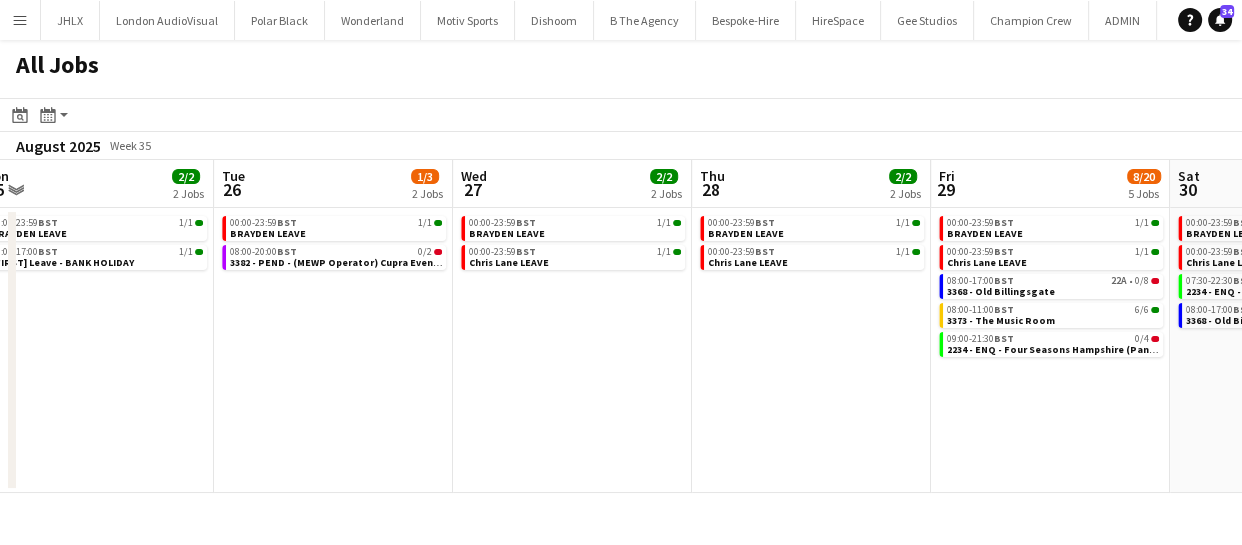 drag, startPoint x: 812, startPoint y: 449, endPoint x: 616, endPoint y: 459, distance: 196.25494 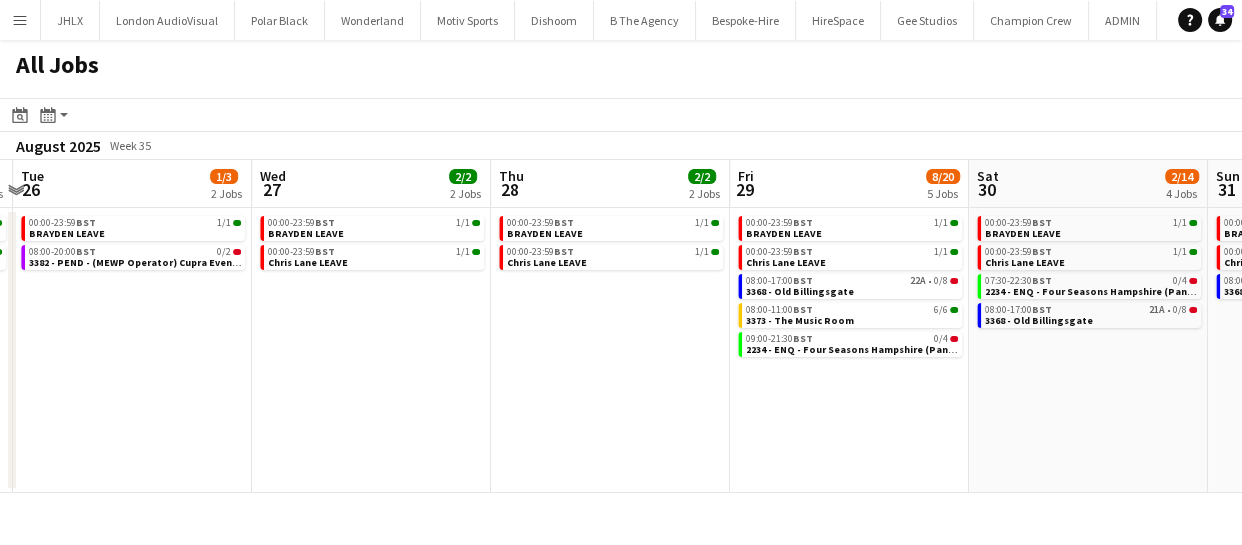 drag, startPoint x: 695, startPoint y: 449, endPoint x: 533, endPoint y: 463, distance: 162.6038 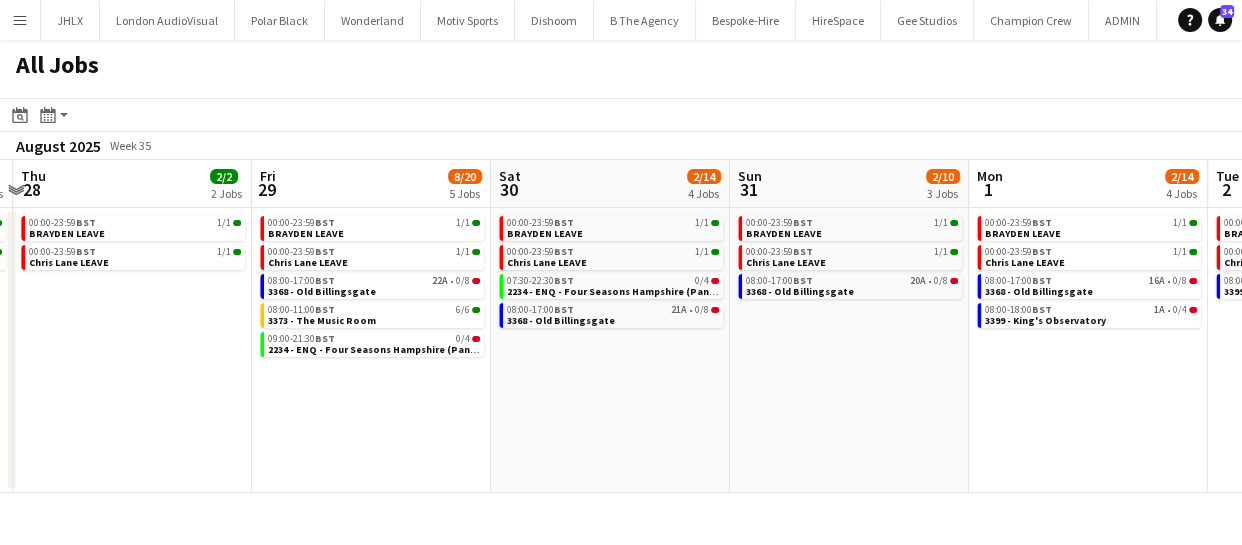 scroll, scrollTop: 0, scrollLeft: 629, axis: horizontal 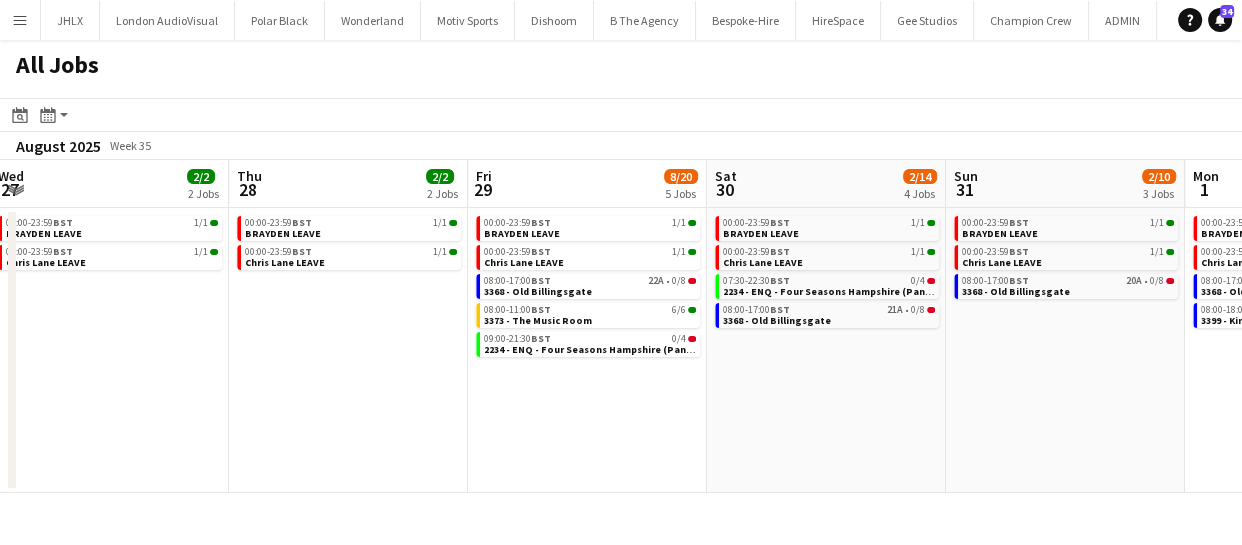 click on "Sun   24   2/4   3 Jobs   Mon   25   2/2   2 Jobs   Tue   26   1/3   2 Jobs   Wed   27   2/2   2 Jobs   Thu   28   2/2   2 Jobs   Fri   29   8/20   5 Jobs   Sat   30   2/14   4 Jobs   Sun   31   2/10   3 Jobs   Mon   1   2/14   4 Jobs   Tue   2   2/6   3 Jobs   Wed   3   8/12   4 Jobs   00:00-23:59    BST   1/1   BRAYDEN LEAVE   08:00-16:00    BST   0/1   Cupra Event Day   12:30-23:00    BST   1/2   3372 - APE Hosts   00:00-23:59    BST   1/1   BRAYDEN LEAVE   09:00-17:00    BST   1/1   Andy Leave - BANK HOLIDAY   00:00-23:59    BST   1/1   BRAYDEN LEAVE   08:00-20:00    BST   0/2   3382 - PEND -  (MEWP Operator) Cupra Event Day   00:00-23:59    BST   1/1   BRAYDEN LEAVE   00:00-23:59    BST   1/1   Chris Lane LEAVE   00:00-23:59    BST   1/1   BRAYDEN LEAVE   00:00-23:59    BST   1/1   Chris Lane LEAVE   00:00-23:59    BST   1/1   BRAYDEN LEAVE   00:00-23:59    BST   1/1   Chris Lane LEAVE   08:00-17:00    BST   22A   •   0/8   3368 - Old Billingsgate   08:00-11:00    BST   6/6   3373 - The Music Room" at bounding box center (621, 326) 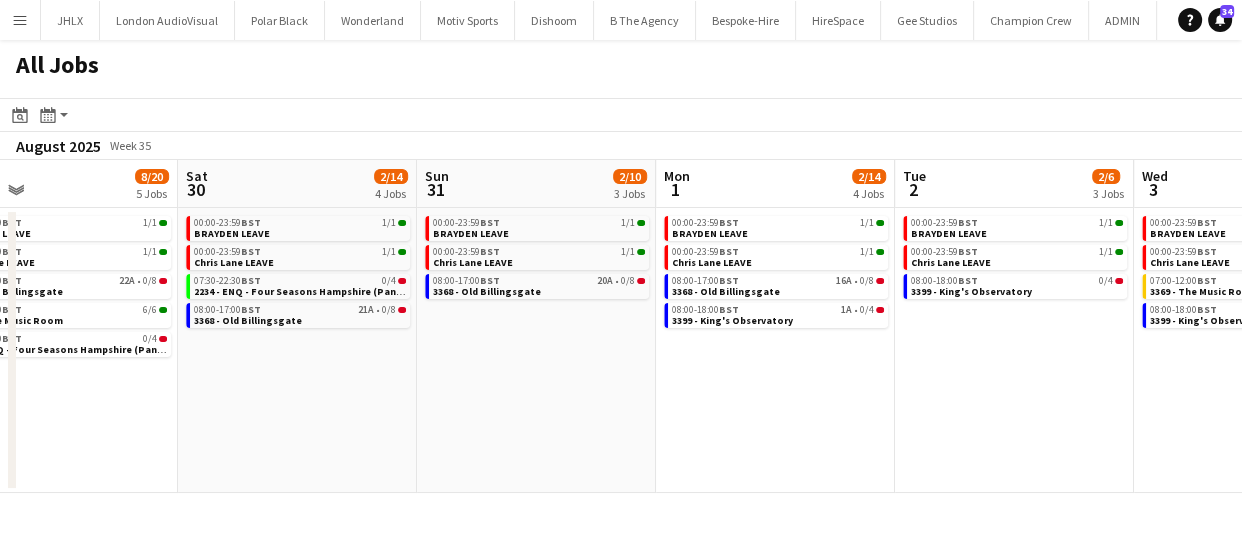 scroll, scrollTop: 0, scrollLeft: 779, axis: horizontal 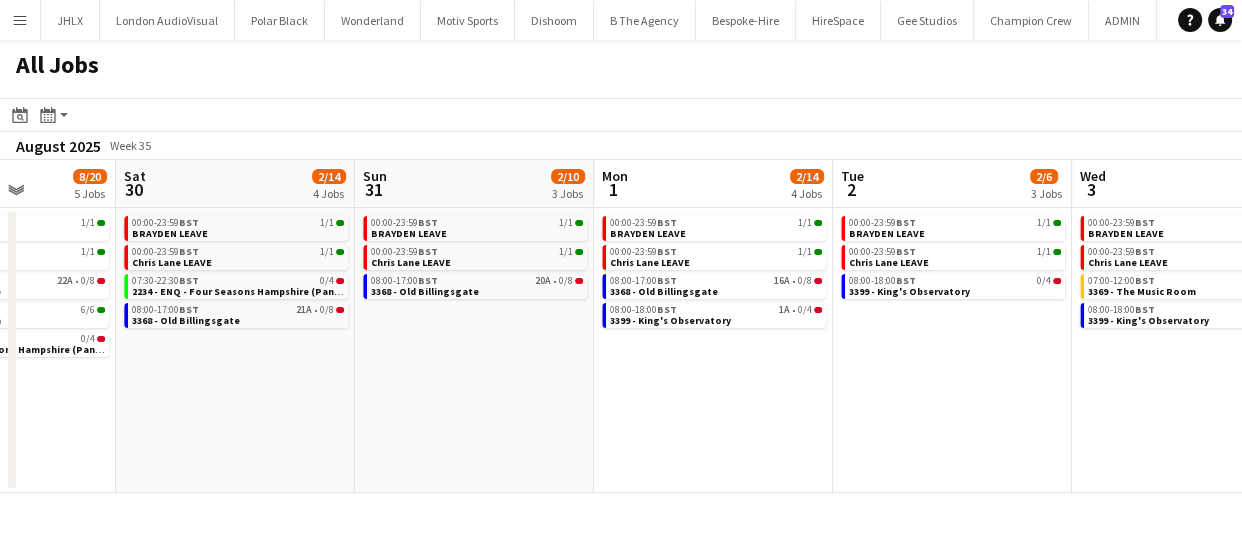 drag, startPoint x: 895, startPoint y: 373, endPoint x: 297, endPoint y: 423, distance: 600.0867 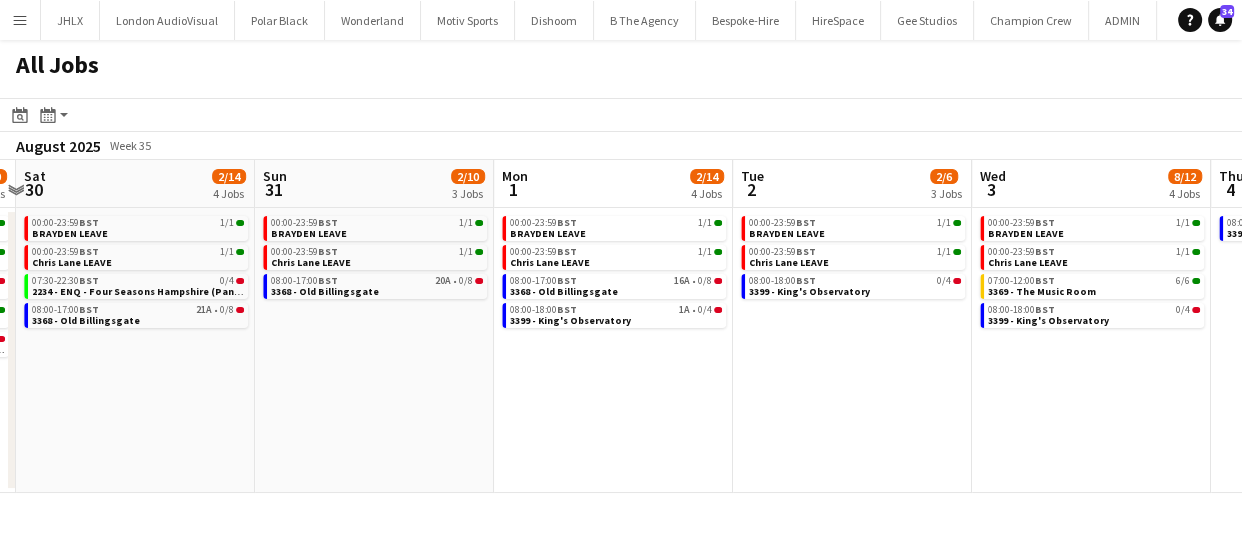 drag, startPoint x: 593, startPoint y: 392, endPoint x: 520, endPoint y: 404, distance: 73.97973 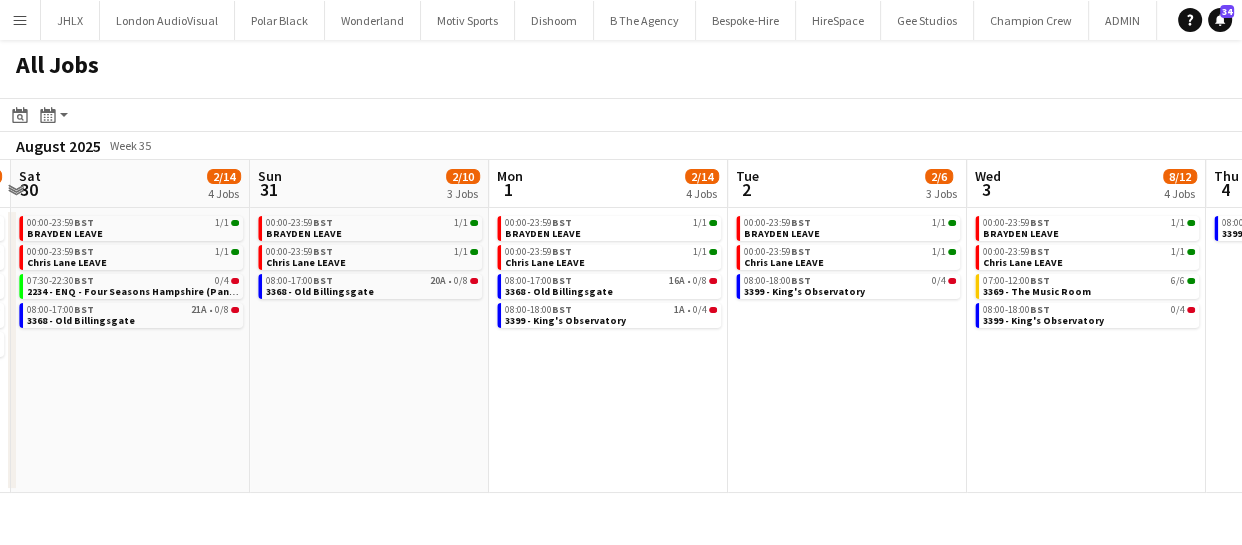 click on "Tue   26   1/3   2 Jobs   Wed   27   2/2   2 Jobs   Thu   28   2/2   2 Jobs   Fri   29   8/20   5 Jobs   Sat   30   2/14   4 Jobs   Sun   31   2/10   3 Jobs   Mon   1   2/14   4 Jobs   Tue   2   2/6   3 Jobs   Wed   3   8/12   4 Jobs   Thu   4   0/4   1 Job   Fri   5   6/14   3 Jobs   00:00-23:59    BST   1/1   BRAYDEN LEAVE   08:00-20:00    BST   0/2   3382 - PEND -  (MEWP Operator) Cupra Event Day   00:00-23:59    BST   1/1   BRAYDEN LEAVE   00:00-23:59    BST   1/1   Chris Lane LEAVE   00:00-23:59    BST   1/1   BRAYDEN LEAVE   00:00-23:59    BST   1/1   Chris Lane LEAVE   00:00-23:59    BST   1/1   BRAYDEN LEAVE   00:00-23:59    BST   1/1   Chris Lane LEAVE   08:00-17:00    BST   22A   •   0/8   3368 - Old Billingsgate   08:00-11:00    BST   6/6   3373 - The Music Room   09:00-21:30    BST   0/4   2234 - ENQ - Four Seasons Hampshire (Panel Van)   00:00-23:59    BST   1/1   BRAYDEN LEAVE   00:00-23:59    BST   1/1   Chris Lane LEAVE   07:30-22:30    BST   0/4   08:00-17:00    BST   21A   •   0/8   1A" at bounding box center [621, 326] 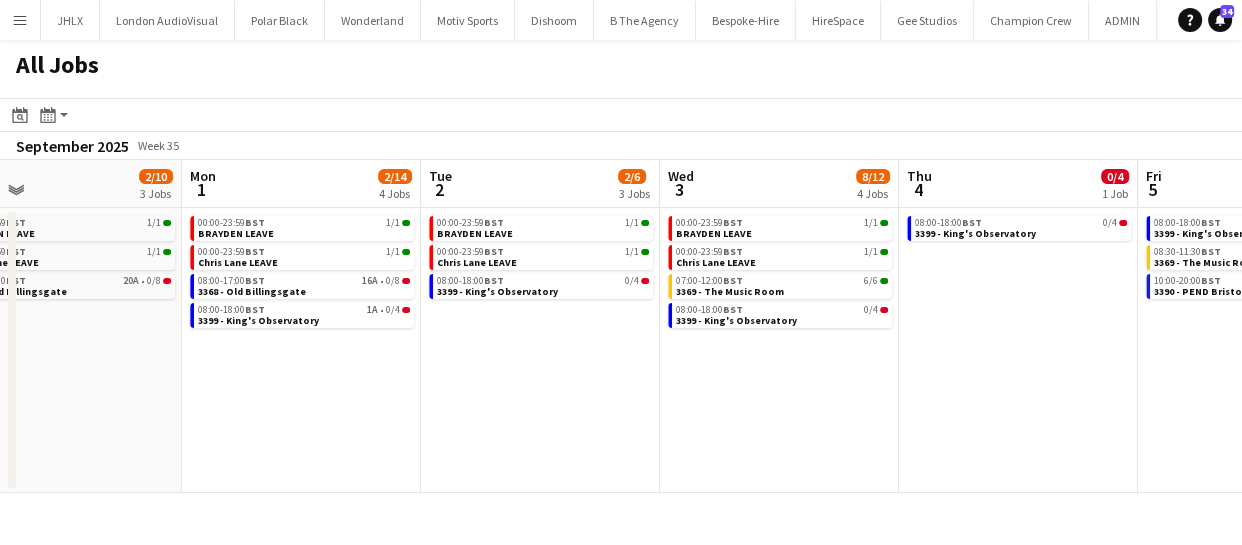 drag, startPoint x: 720, startPoint y: 413, endPoint x: 509, endPoint y: 428, distance: 211.5325 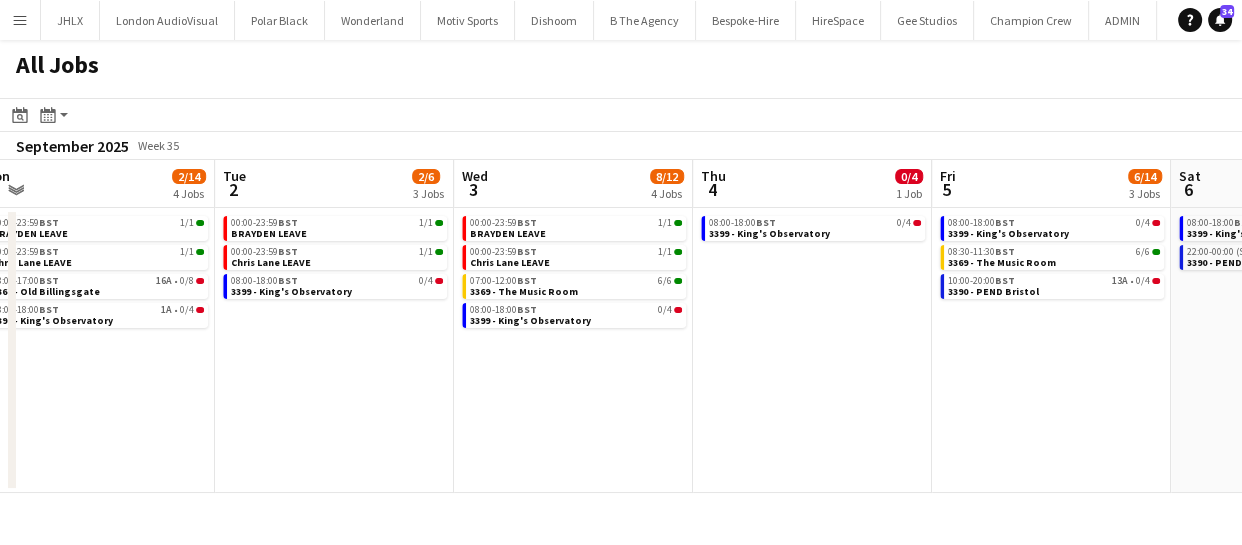 drag, startPoint x: 806, startPoint y: 415, endPoint x: 643, endPoint y: 426, distance: 163.37074 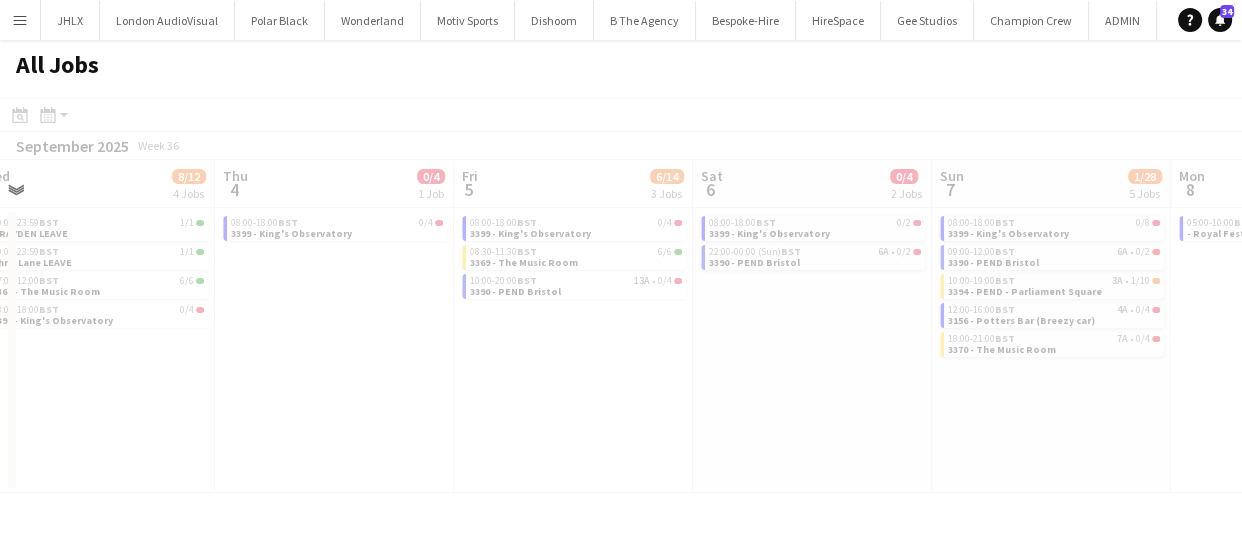 drag, startPoint x: 643, startPoint y: 431, endPoint x: 602, endPoint y: 434, distance: 41.109608 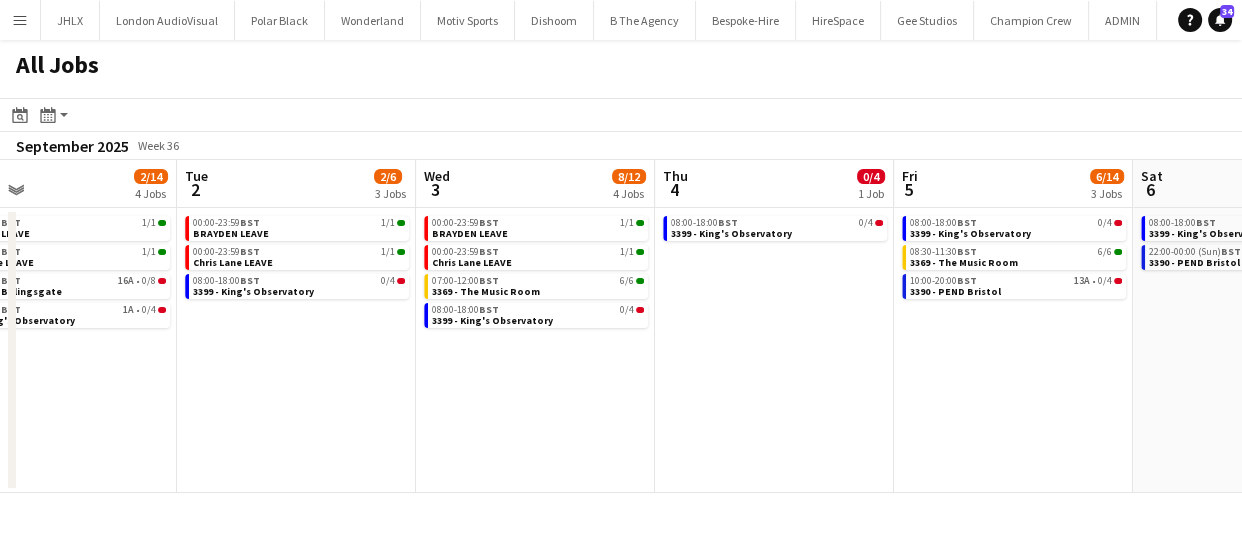 click on "Sat   30   2/14   4 Jobs   Sun   31   2/10   3 Jobs   Mon   1   2/14   4 Jobs   Tue   2   2/6   3 Jobs   Wed   3   8/12   4 Jobs   Thu   4   0/4   1 Job   Fri   5   6/14   3 Jobs   Sat   6   0/4   2 Jobs   Sun   7   1/28   5 Jobs   Mon   8   0/12   1 Job   Tue   9   00:00-23:59    BST   1/1   BRAYDEN LEAVE   00:00-23:59    BST   1/1   Chris Lane LEAVE   07:30-22:30    BST   0/4   2234 - ENQ - Four Seasons Hampshire (Panel Van)   08:00-17:00    BST   21A   •   0/8   3368 - Old Billingsgate   00:00-23:59    BST   1/1   BRAYDEN LEAVE   00:00-23:59    BST   1/1   Chris Lane LEAVE   08:00-17:00    BST   20A   •   0/8   3368 - Old Billingsgate   00:00-23:59    BST   1/1   BRAYDEN LEAVE   00:00-23:59    BST   1/1   Chris Lane LEAVE   08:00-17:00    BST   16A   •   0/8   3368 - Old Billingsgate   08:00-18:00    BST   1A   •   0/4   3399 - King's Observatory   00:00-23:59    BST   1/1   BRAYDEN LEAVE   00:00-23:59    BST   1/1   Chris Lane LEAVE   08:00-18:00    BST   0/4   3399 - King's Observatory   BST" at bounding box center [621, 326] 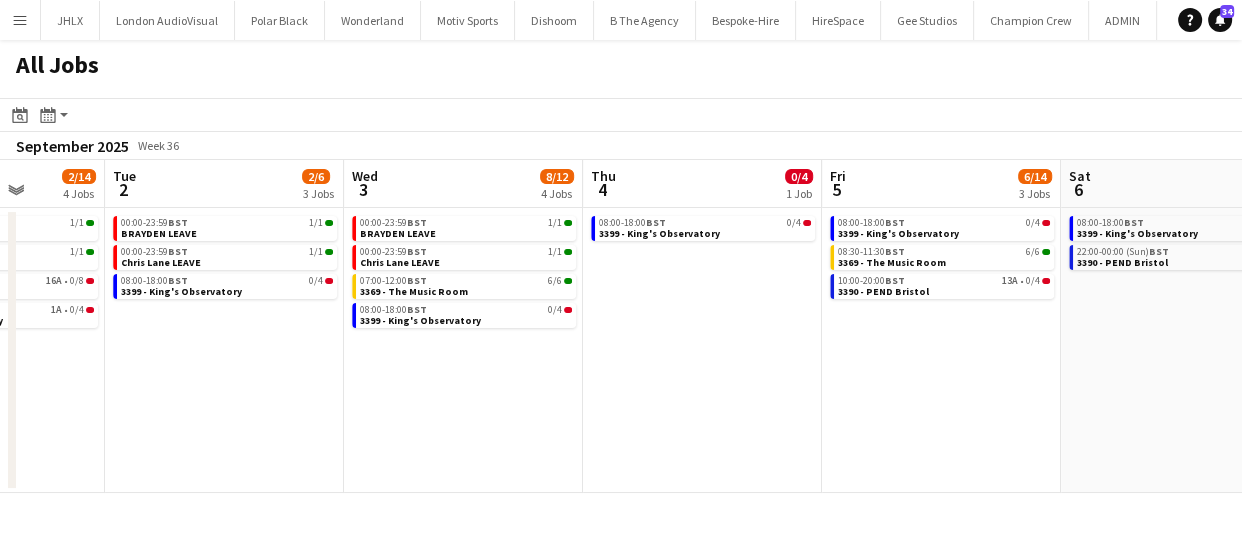 click on "Sat   30   2/14   4 Jobs   Sun   31   2/10   3 Jobs   Mon   1   2/14   4 Jobs   Tue   2   2/6   3 Jobs   Wed   3   8/12   4 Jobs   Thu   4   0/4   1 Job   Fri   5   6/14   3 Jobs   Sat   6   0/4   2 Jobs   Sun   7   1/28   5 Jobs   Mon   8   0/12   1 Job   Tue   9   00:00-23:59    BST   1/1   BRAYDEN LEAVE   00:00-23:59    BST   1/1   Chris Lane LEAVE   07:30-22:30    BST   0/4   2234 - ENQ - Four Seasons Hampshire (Panel Van)   08:00-17:00    BST   21A   •   0/8   3368 - Old Billingsgate   00:00-23:59    BST   1/1   BRAYDEN LEAVE   00:00-23:59    BST   1/1   Chris Lane LEAVE   08:00-17:00    BST   20A   •   0/8   3368 - Old Billingsgate   00:00-23:59    BST   1/1   BRAYDEN LEAVE   00:00-23:59    BST   1/1   Chris Lane LEAVE   08:00-17:00    BST   16A   •   0/8   3368 - Old Billingsgate   08:00-18:00    BST   1A   •   0/4   3399 - King's Observatory   00:00-23:59    BST   1/1   BRAYDEN LEAVE   00:00-23:59    BST   1/1   Chris Lane LEAVE   08:00-18:00    BST   0/4   3399 - King's Observatory   BST" at bounding box center [621, 326] 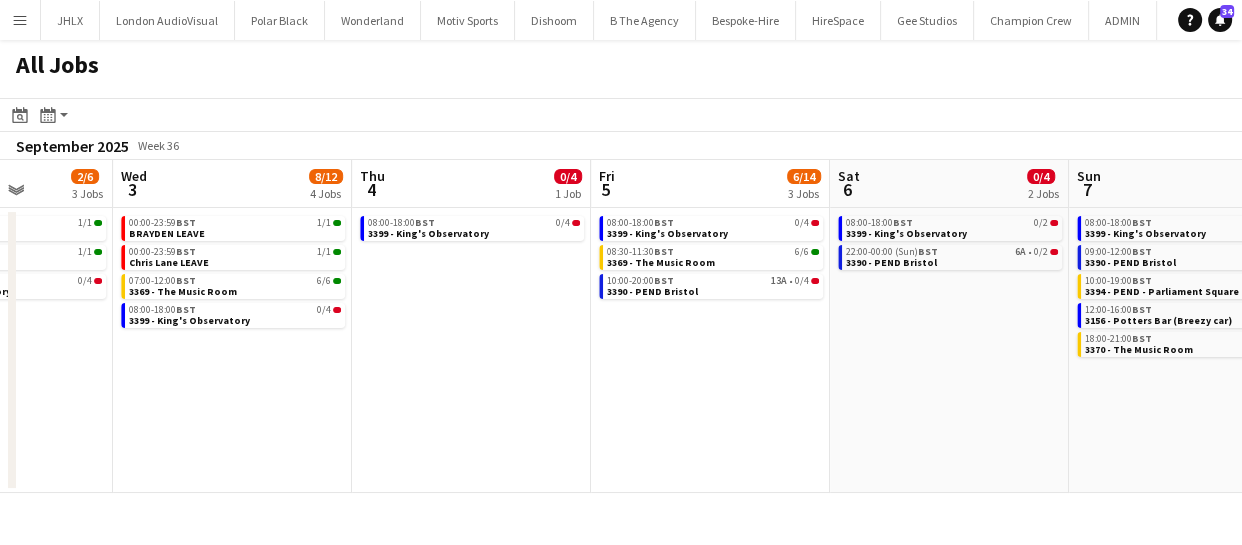 click on "Sat   30   2/14   4 Jobs   Sun   31   2/10   3 Jobs   Mon   1   2/14   4 Jobs   Tue   2   2/6   3 Jobs   Wed   3   8/12   4 Jobs   Thu   4   0/4   1 Job   Fri   5   6/14   3 Jobs   Sat   6   0/4   2 Jobs   Sun   7   1/28   5 Jobs   Mon   8   0/12   1 Job   Tue   9   00:00-23:59    BST   1/1   BRAYDEN LEAVE   00:00-23:59    BST   1/1   Chris Lane LEAVE   07:30-22:30    BST   0/4   2234 - ENQ - Four Seasons Hampshire (Panel Van)   08:00-17:00    BST   21A   •   0/8   3368 - Old Billingsgate   00:00-23:59    BST   1/1   BRAYDEN LEAVE   00:00-23:59    BST   1/1   Chris Lane LEAVE   08:00-17:00    BST   20A   •   0/8   3368 - Old Billingsgate   00:00-23:59    BST   1/1   BRAYDEN LEAVE   00:00-23:59    BST   1/1   Chris Lane LEAVE   08:00-17:00    BST   16A   •   0/8   3368 - Old Billingsgate   08:00-18:00    BST   1A   •   0/4   3399 - King's Observatory   00:00-23:59    BST   1/1   BRAYDEN LEAVE   00:00-23:59    BST   1/1   Chris Lane LEAVE   08:00-18:00    BST   0/4   3399 - King's Observatory   BST" at bounding box center [621, 326] 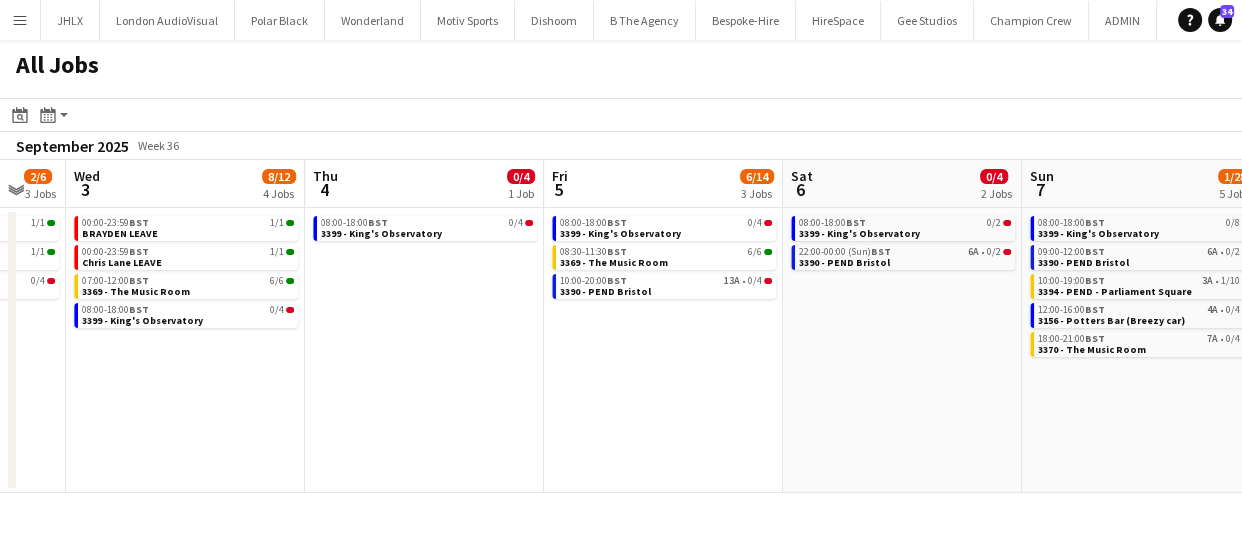 drag, startPoint x: 714, startPoint y: 447, endPoint x: 680, endPoint y: 452, distance: 34.36568 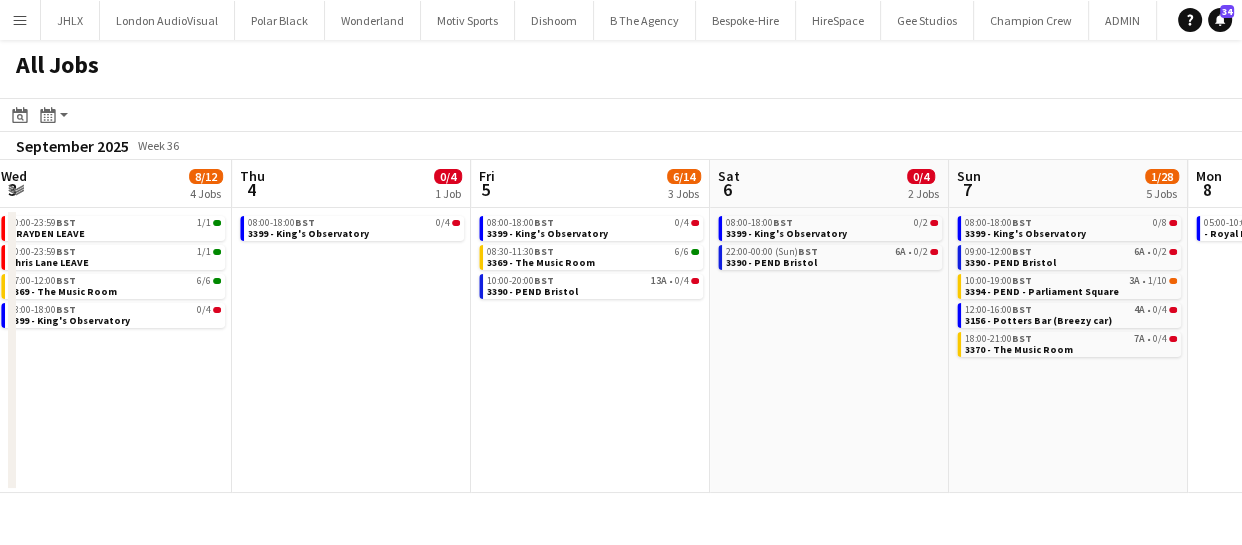 click on "Sat   30   2/14   4 Jobs   Sun   31   2/10   3 Jobs   Mon   1   2/14   4 Jobs   Tue   2   2/6   3 Jobs   Wed   3   8/12   4 Jobs   Thu   4   0/4   1 Job   Fri   5   6/14   3 Jobs   Sat   6   0/4   2 Jobs   Sun   7   1/28   5 Jobs   Mon   8   0/12   1 Job   Tue   9   00:00-23:59    BST   1/1   BRAYDEN LEAVE   00:00-23:59    BST   1/1   Chris Lane LEAVE   07:30-22:30    BST   0/4   2234 - ENQ - Four Seasons Hampshire (Panel Van)   08:00-17:00    BST   21A   •   0/8   3368 - Old Billingsgate   00:00-23:59    BST   1/1   BRAYDEN LEAVE   00:00-23:59    BST   1/1   Chris Lane LEAVE   08:00-17:00    BST   20A   •   0/8   3368 - Old Billingsgate   00:00-23:59    BST   1/1   BRAYDEN LEAVE   00:00-23:59    BST   1/1   Chris Lane LEAVE   08:00-17:00    BST   16A   •   0/8   3368 - Old Billingsgate   08:00-18:00    BST   1A   •   0/4   3399 - King's Observatory   00:00-23:59    BST   1/1   BRAYDEN LEAVE   00:00-23:59    BST   1/1   Chris Lane LEAVE   08:00-18:00    BST   0/4   3399 - King's Observatory   BST" at bounding box center [621, 326] 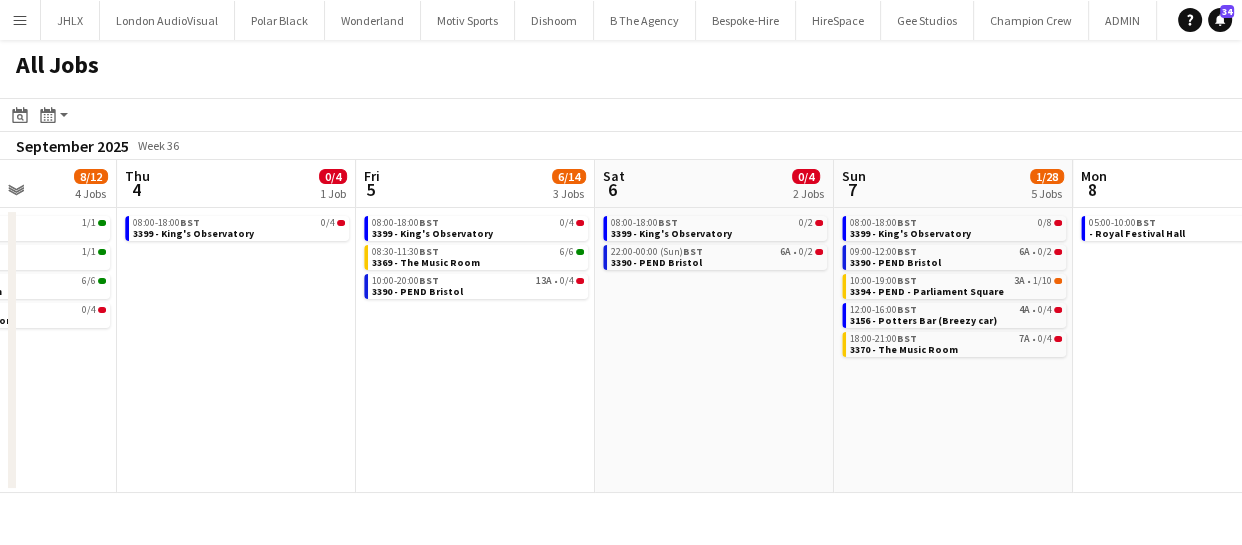 click on "Mon   1   2/14   4 Jobs   Tue   2   2/6   3 Jobs   Wed   3   8/12   4 Jobs   Thu   4   0/4   1 Job   Fri   5   6/14   3 Jobs   Sat   6   0/4   2 Jobs   Sun   7   1/28   5 Jobs   Mon   8   0/12   1 Job   Tue   9   Wed   10   Thu   11   0/8   1 Job   00:00-23:59    BST   1/1   BRAYDEN LEAVE   00:00-23:59    BST   1/1   Chris Lane LEAVE   08:00-17:00    BST   16A   •   0/8   3368 - Old Billingsgate   08:00-18:00    BST   1A   •   0/4   3399 - King's Observatory   00:00-23:59    BST   1/1   BRAYDEN LEAVE   00:00-23:59    BST   1/1   Chris Lane LEAVE   08:00-18:00    BST   0/4   3399 - King's Observatory   00:00-23:59    BST   1/1   BRAYDEN LEAVE   00:00-23:59    BST   1/1   Chris Lane LEAVE   07:00-12:00    BST   6/6   3369 - The Music Room   08:00-18:00    BST   0/4   3399 - King's Observatory   08:00-18:00    BST   0/4   3399 - King's Observatory   08:00-18:00    BST   0/4   3399 - King's Observatory   08:30-11:30    BST   6/6   3369 - The Music Room   10:00-20:00    BST   13A   •   0/4   08:00-18:00" at bounding box center [621, 326] 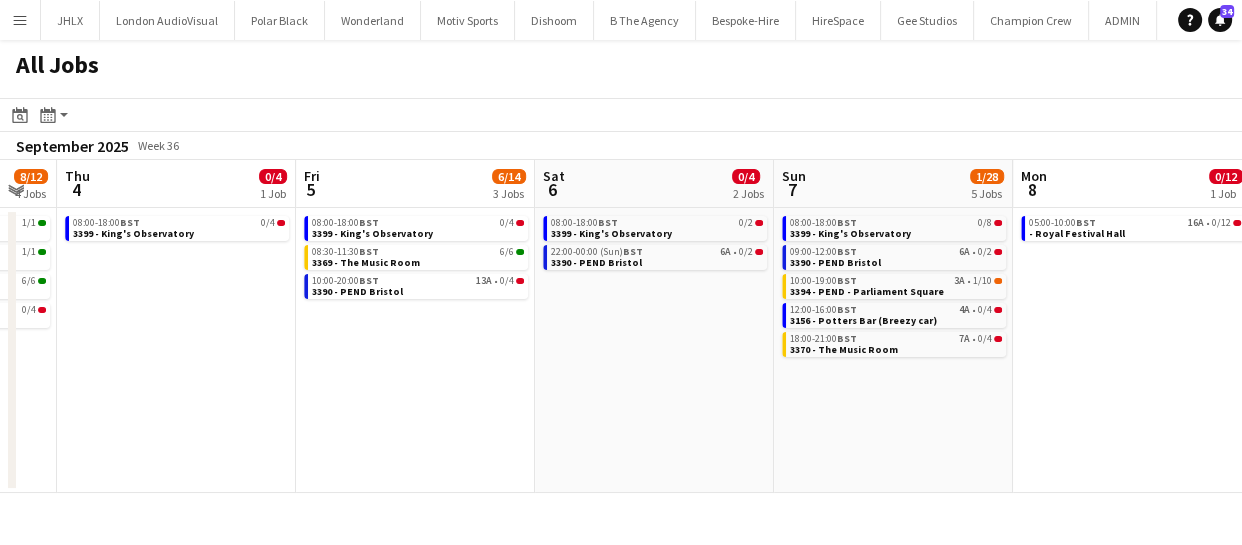 drag, startPoint x: 656, startPoint y: 425, endPoint x: 603, endPoint y: 424, distance: 53.009434 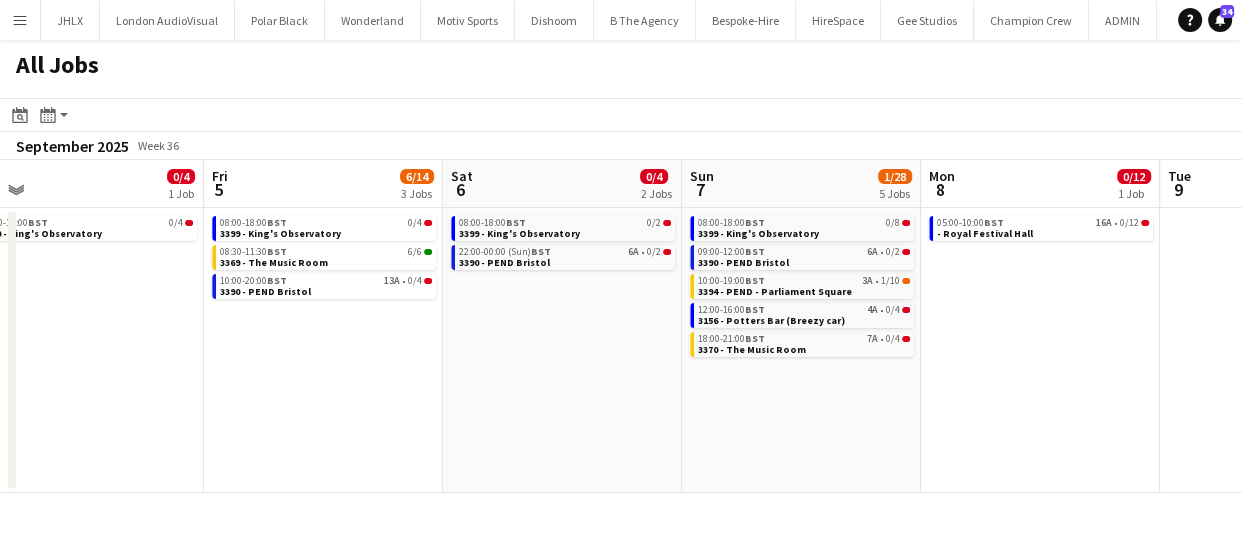 click on "Mon   1   2/14   4 Jobs   Tue   2   2/6   3 Jobs   Wed   3   8/12   4 Jobs   Thu   4   0/4   1 Job   Fri   5   6/14   3 Jobs   Sat   6   0/4   2 Jobs   Sun   7   1/28   5 Jobs   Mon   8   0/12   1 Job   Tue   9   Wed   10   Thu   11   0/8   1 Job   00:00-23:59    BST   1/1   BRAYDEN LEAVE   00:00-23:59    BST   1/1   Chris Lane LEAVE   08:00-17:00    BST   16A   •   0/8   3368 - Old Billingsgate   08:00-18:00    BST   1A   •   0/4   3399 - King's Observatory   00:00-23:59    BST   1/1   BRAYDEN LEAVE   00:00-23:59    BST   1/1   Chris Lane LEAVE   08:00-18:00    BST   0/4   3399 - King's Observatory   00:00-23:59    BST   1/1   BRAYDEN LEAVE   00:00-23:59    BST   1/1   Chris Lane LEAVE   07:00-12:00    BST   6/6   3369 - The Music Room   08:00-18:00    BST   0/4   3399 - King's Observatory   08:00-18:00    BST   0/4   3399 - King's Observatory   08:00-18:00    BST   0/4   3399 - King's Observatory   08:30-11:30    BST   6/6   3369 - The Music Room   10:00-20:00    BST   13A   •   0/4   08:00-18:00" at bounding box center [621, 326] 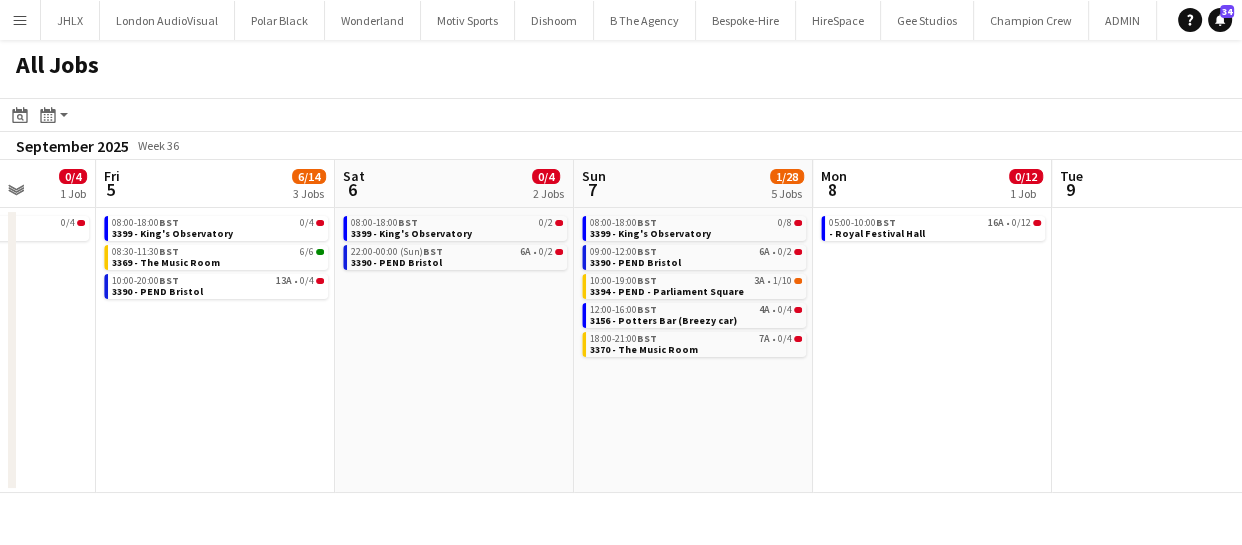 drag, startPoint x: 679, startPoint y: 420, endPoint x: 581, endPoint y: 425, distance: 98.12747 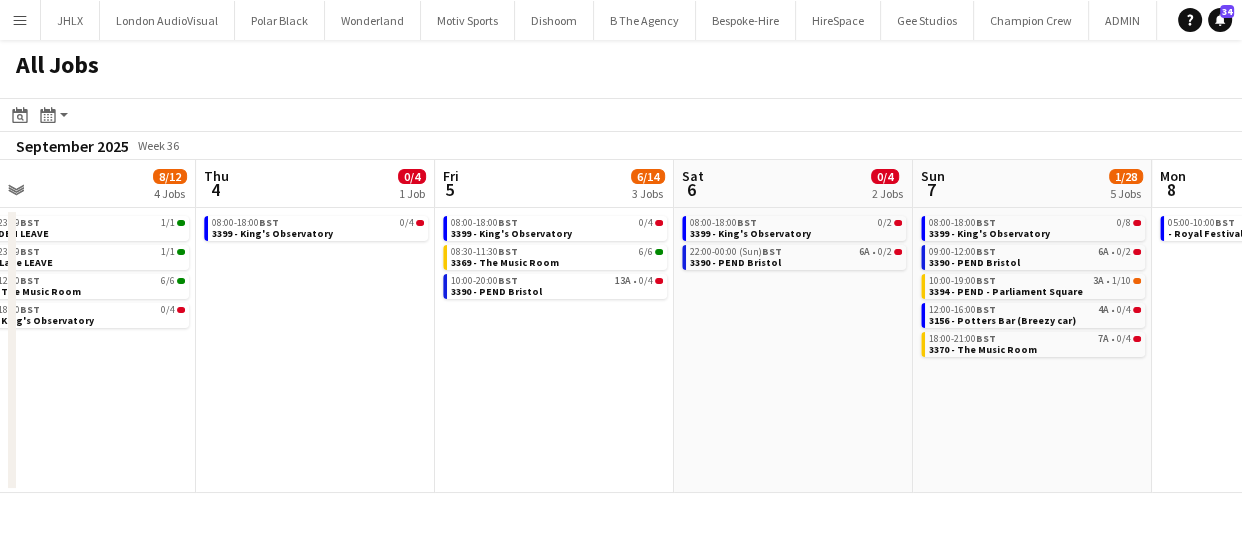 click on "All Jobs
Date picker
AUG 2025 AUG 2025 Monday M Tuesday T Wednesday W Thursday T Friday F Saturday S Sunday S  AUG   1   2   3   4   5   6   7   8   9   10   11   12   13   14   15   16   17   18   19   20   21   22   23   24   25   26   27   28   29   30   31
Comparison range
Comparison range
Today
Month view / Day view
Day view by Board Day view by Job Month view  September 2025   Week 36
Expand/collapse
Mon   1   2/14   4 Jobs   Tue   2   2/6   3 Jobs   Wed   3   8/12   4 Jobs   Thu   4   0/4   1 Job   Fri   5   6/14   3 Jobs   Sat   6   0/4   2 Jobs   Sun   7   1/28   5 Jobs   Mon   8   0/12   1 Job   Tue   9   Wed   10   Thu   11   0/8   1 Job   00:00-23:59    BST   1/1   BRAYDEN LEAVE   00:00-23:59    BST   1/1   Chris Lane LEAVE   08:00-17:00    BST   16A   •   0/8   3368 - Old Billingsgate   08:00-18:00    BST   1A   •   0/4" 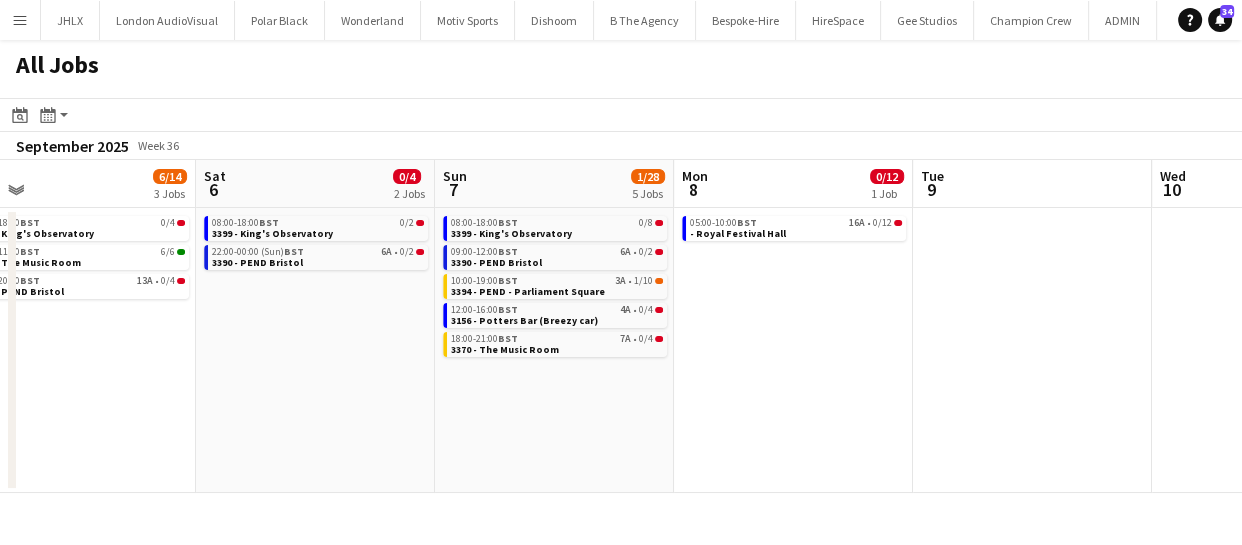 drag, startPoint x: 773, startPoint y: 417, endPoint x: 694, endPoint y: 428, distance: 79.762146 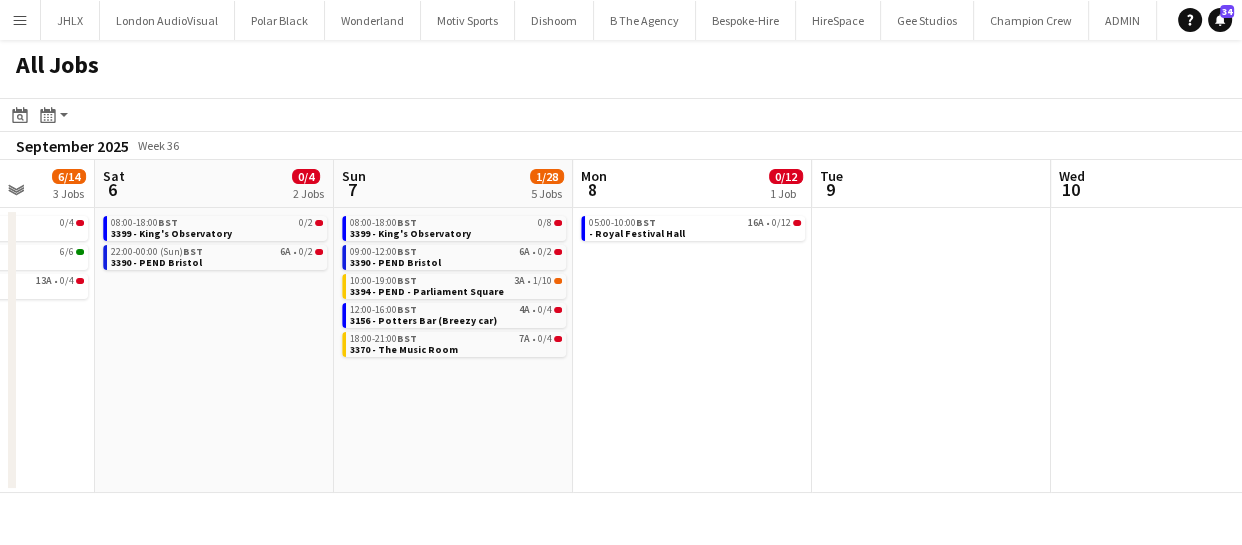 scroll, scrollTop: 0, scrollLeft: 835, axis: horizontal 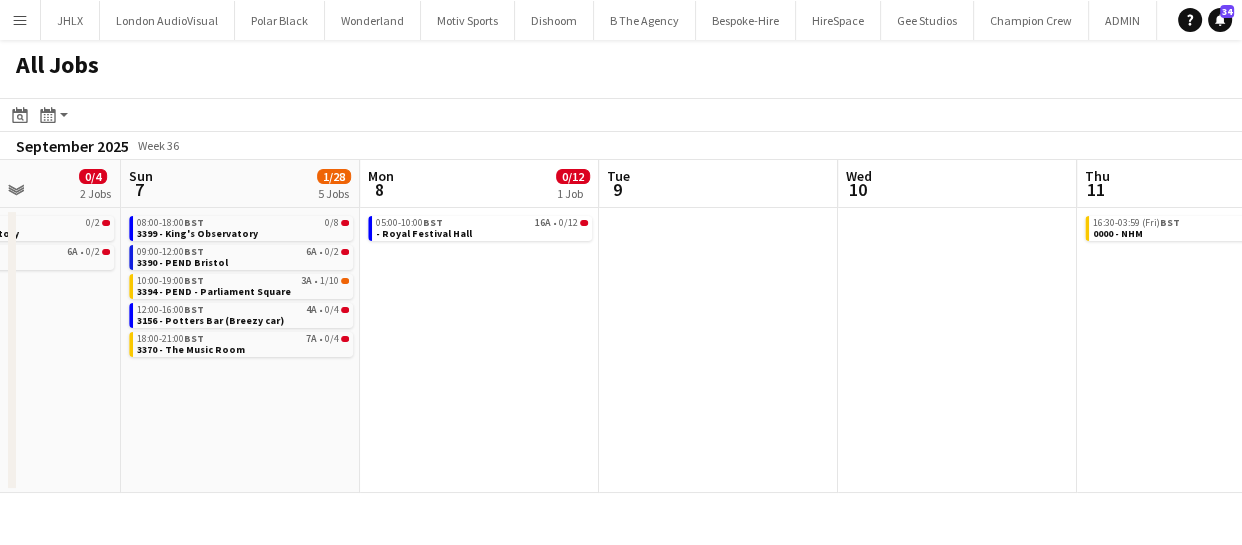 drag, startPoint x: 740, startPoint y: 436, endPoint x: 758, endPoint y: 430, distance: 18.973665 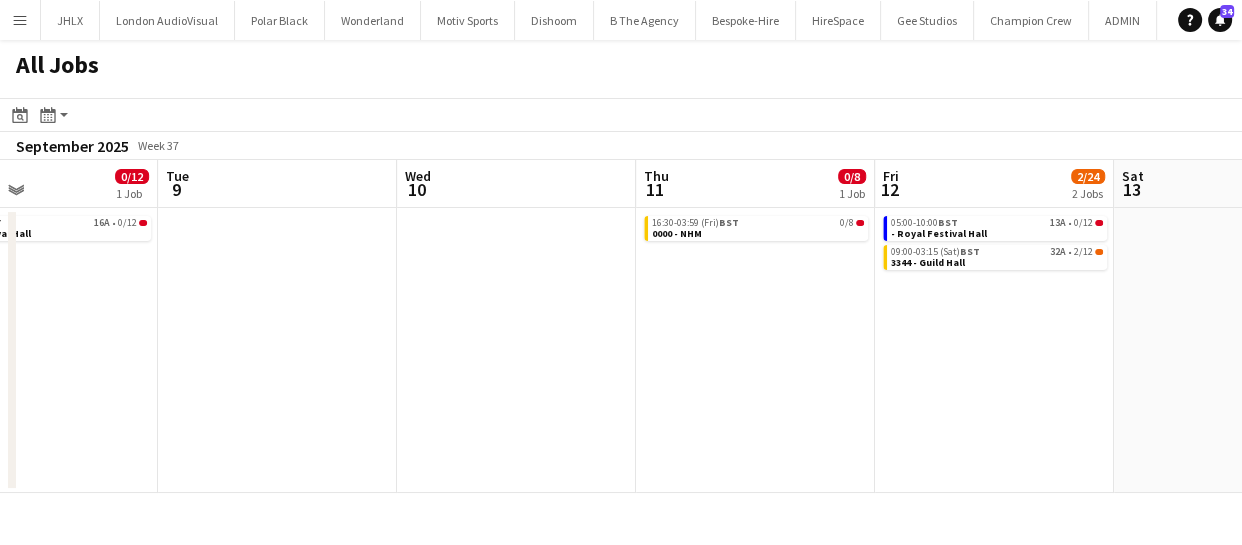 scroll, scrollTop: 0, scrollLeft: 917, axis: horizontal 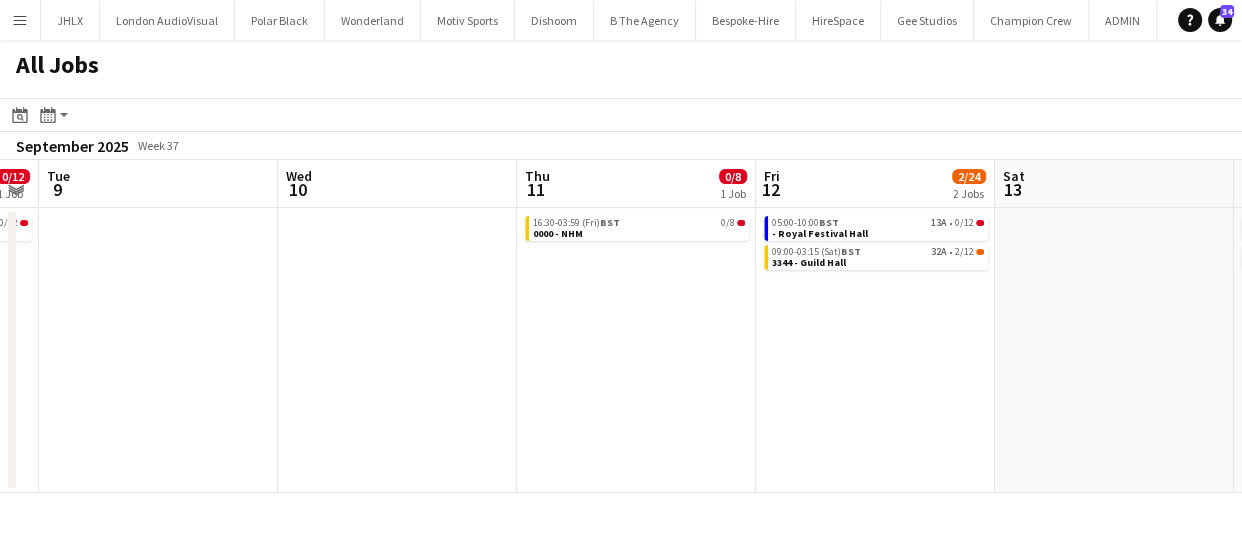 drag, startPoint x: 868, startPoint y: 424, endPoint x: 308, endPoint y: 441, distance: 560.258 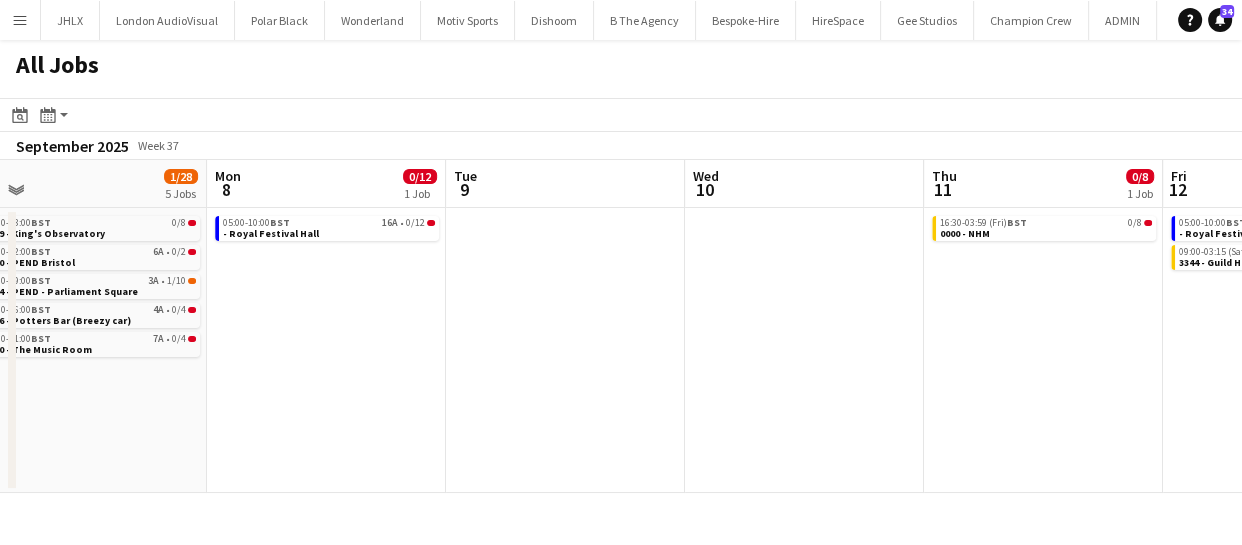 click on "All Jobs
Date picker
AUG 2025 AUG 2025 Monday M Tuesday T Wednesday W Thursday T Friday F Saturday S Sunday S  AUG   1   2   3   4   5   6   7   8   9   10   11   12   13   14   15   16   17   18   19   20   21   22   23   24   25   26   27   28   29   30   31
Comparison range
Comparison range
Today
Month view / Day view
Day view by Board Day view by Job Month view  September 2025   Week 37
Expand/collapse
Fri   5   6/14   3 Jobs   Sat   6   0/4   2 Jobs   Sun   7   1/28   5 Jobs   Mon   8   0/12   1 Job   Tue   9   Wed   10   Thu   11   0/8   1 Job   Fri   12   2/24   2 Jobs   Sat   13   Sun   14   0/16   2 Jobs   Mon   15   0/6   1 Job   08:00-18:00    BST   0/4   3399 - King's Observatory   08:30-11:30    BST   6/6   3369 - The Music Room   10:00-20:00    BST   13A   •   0/4   3390 - PEND Bristol   08:00-18:00    BST   0/2   BST" 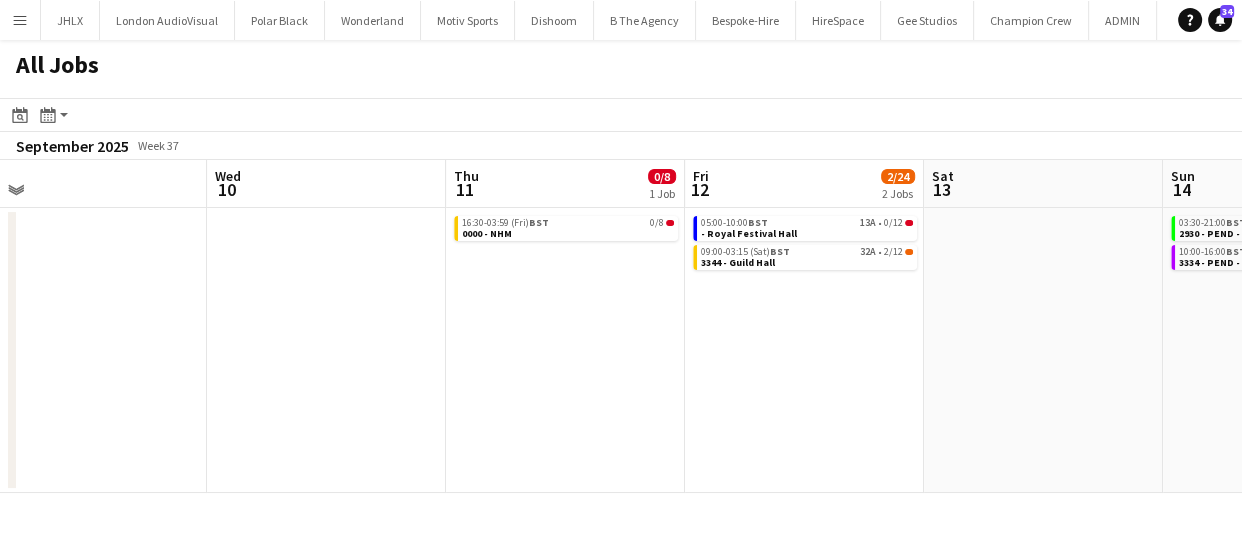 click on "Sun   7   1/28   5 Jobs   Mon   8   0/12   1 Job   Tue   9   Wed   10   Thu   11   0/8   1 Job   Fri   12   2/24   2 Jobs   Sat   13   Sun   14   0/16   2 Jobs   Mon   15   0/6   1 Job   Tue   16   Wed   17   0/24   2 Jobs   08:00-18:00    BST   0/8   3399 - King's Observatory   09:00-12:00    BST   6A   •   0/2   3390 - PEND Bristol   10:00-19:00    BST   3A   •   1/10   3394 - PEND - Parliament Square   12:00-16:00    BST   4A   •   0/4   3156 - Potters Bar (Breezy car)   18:00-21:00    BST   7A   •   0/4   3370 - The Music Room   05:00-10:00    BST   16A   •   0/12     - Royal Festival Hall   16:30-03:59 (Fri)   BST   0/8   0000 - NHM   05:00-10:00    BST   13A   •   0/12     - Royal Festival Hall   09:00-03:15 (Sat)   BST   32A   •   2/12   3344 - Guild Hall   03:30-21:00    BST   10A   •   0/8   2930 - PEND - London to Brighton   10:00-16:00    BST   0/8   3334 - PEND - Business Design Centre   08:00-18:00    BST   0/6   3334 - PEND - Business Design Centre   16:30-03:59 (Thu)   BST" at bounding box center [621, 326] 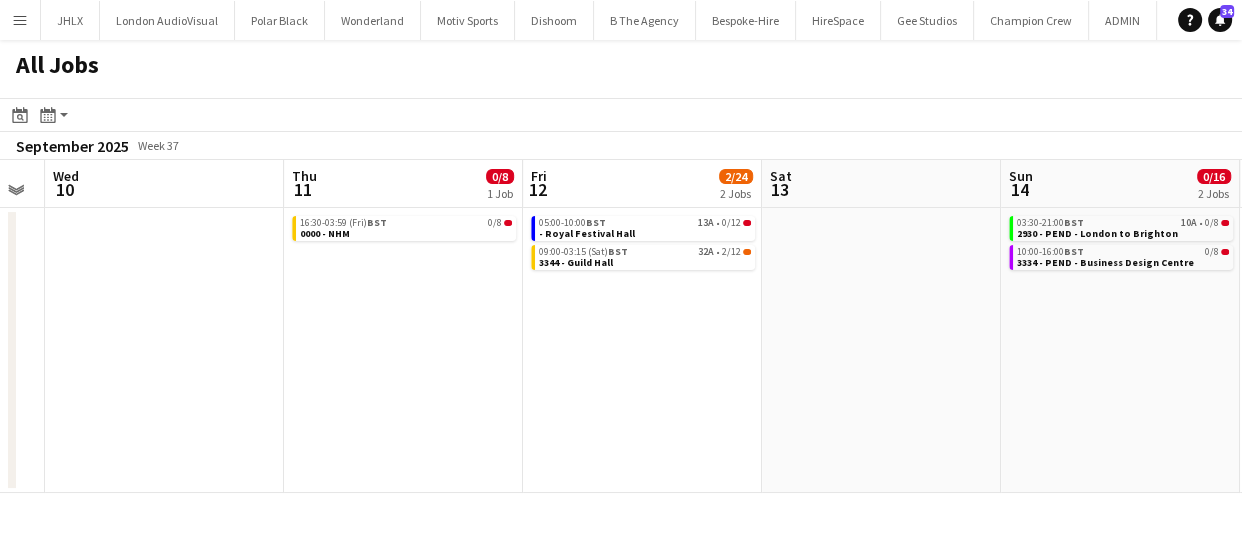 drag, startPoint x: 592, startPoint y: 400, endPoint x: 1118, endPoint y: 414, distance: 526.1863 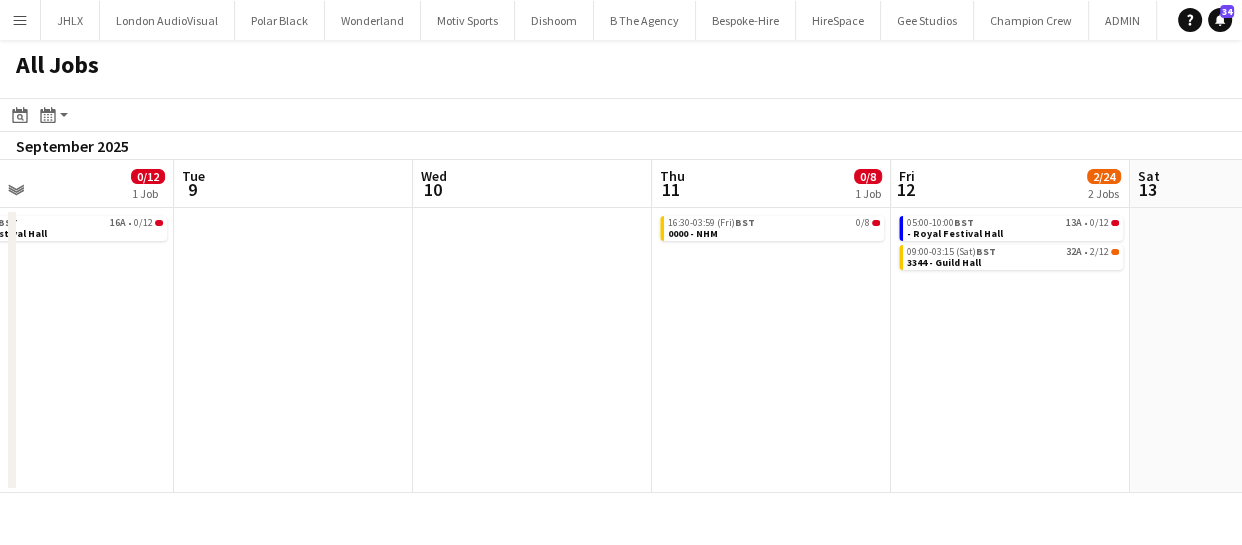 drag, startPoint x: 456, startPoint y: 395, endPoint x: 943, endPoint y: 411, distance: 487.26276 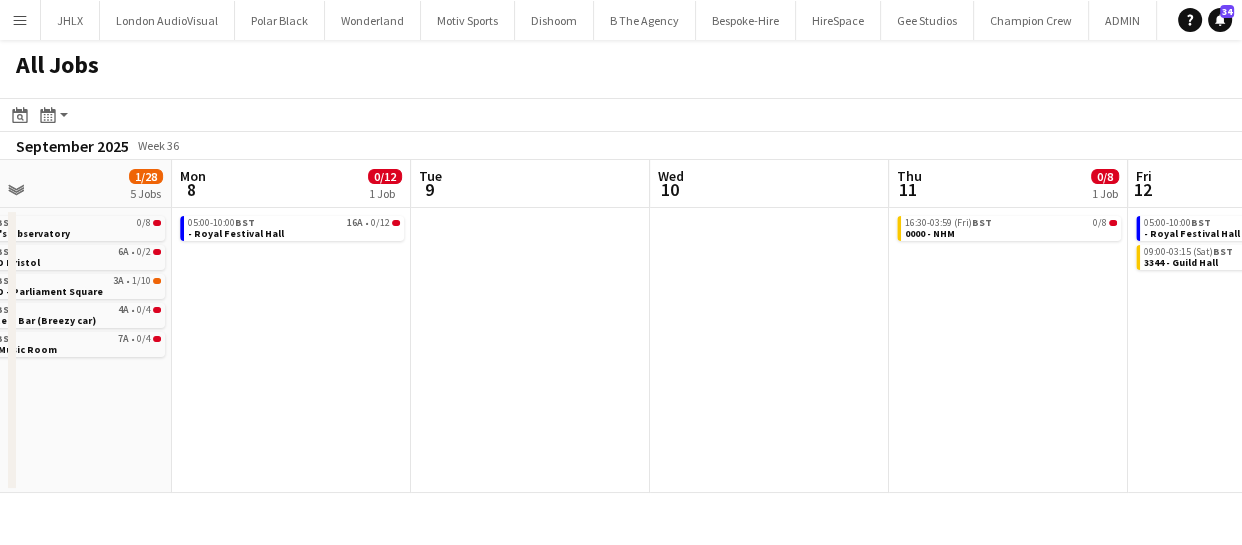 drag, startPoint x: 706, startPoint y: 432, endPoint x: 940, endPoint y: 425, distance: 234.10468 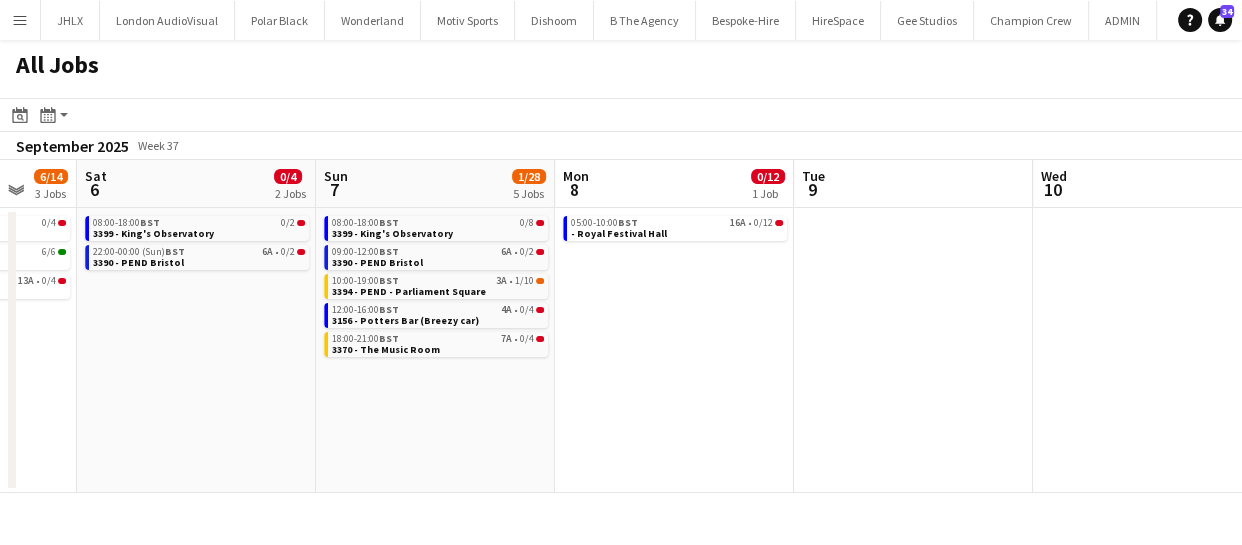 click on "Wed   3   8/12   4 Jobs   Thu   4   0/4   1 Job   Fri   5   6/14   3 Jobs   Sat   6   0/4   2 Jobs   Sun   7   1/28   5 Jobs   Mon   8   0/12   1 Job   Tue   9   Wed   10   Thu   11   0/8   1 Job   Fri   12   2/24   2 Jobs   Sat   13   00:00-23:59    BST   1/1   BRAYDEN LEAVE   00:00-23:59    BST   1/1   Chris Lane LEAVE   07:00-12:00    BST   6/6   3369 - The Music Room   08:00-18:00    BST   0/4   3399 - King's Observatory   08:00-18:00    BST   0/4   3399 - King's Observatory   08:00-18:00    BST   0/4   3399 - King's Observatory   08:30-11:30    BST   6/6   3369 - The Music Room   10:00-20:00    BST   13A   •   0/4   3390 - PEND Bristol   08:00-18:00    BST   0/2   3399 - King's Observatory   22:00-00:00 (Sun)   BST   6A   •   0/2   3390 - PEND Bristol   08:00-18:00    BST   0/8   3399 - King's Observatory   09:00-12:00    BST   6A   •   0/2   3390 - PEND Bristol   10:00-19:00    BST   3A   •   1/10   3394 - PEND - Parliament Square   12:00-16:00    BST   4A   •   0/4   18:00-21:00    BST   7A" at bounding box center [621, 326] 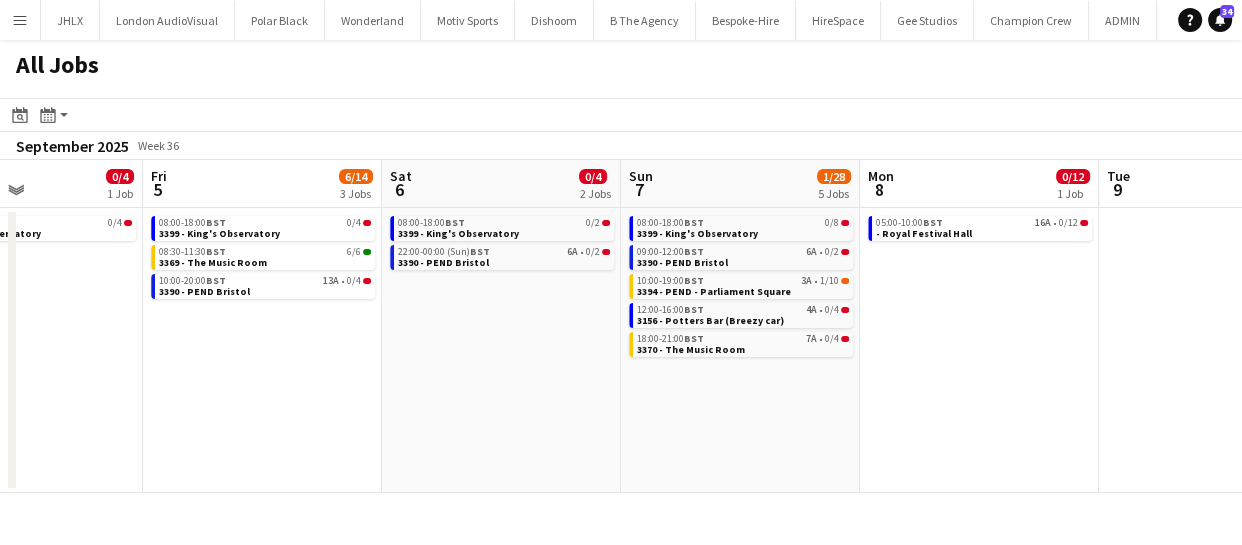 drag, startPoint x: 674, startPoint y: 433, endPoint x: 936, endPoint y: 428, distance: 262.0477 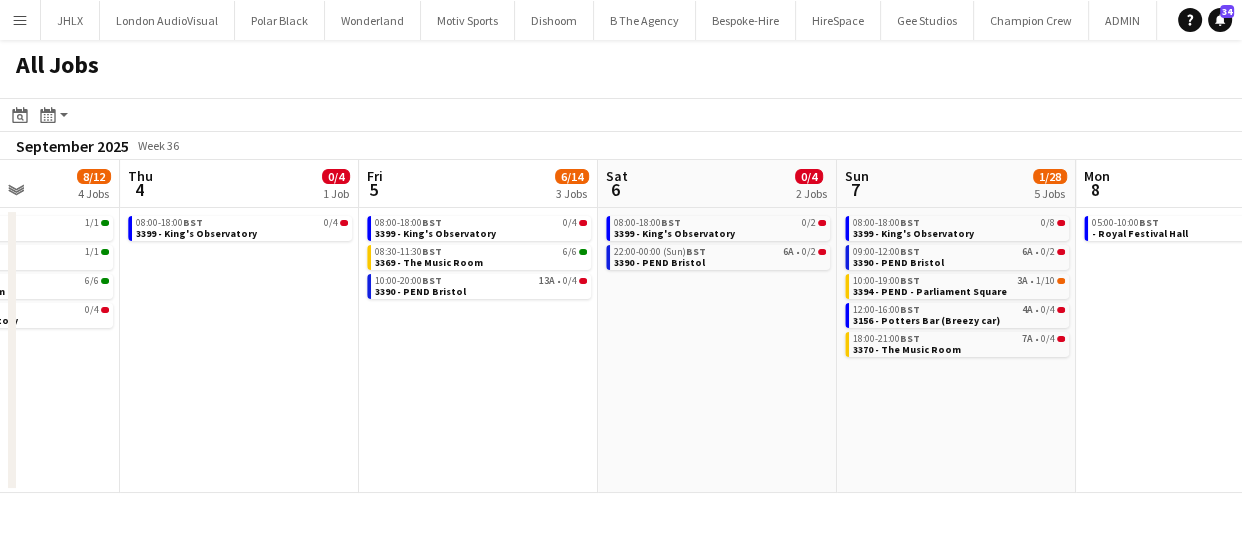 click on "Mon   1   2/14   4 Jobs   Tue   2   2/6   3 Jobs   Wed   3   8/12   4 Jobs   Thu   4   0/4   1 Job   Fri   5   6/14   3 Jobs   Sat   6   0/4   2 Jobs   Sun   7   1/28   5 Jobs   Mon   8   0/12   1 Job   Tue   9   Wed   10   Thu   11   0/8   1 Job   00:00-23:59    BST   1/1   BRAYDEN LEAVE   00:00-23:59    BST   1/1   Chris Lane LEAVE   08:00-17:00    BST   16A   •   0/8   3368 - Old Billingsgate   08:00-18:00    BST   1A   •   0/4   3399 - King's Observatory   00:00-23:59    BST   1/1   BRAYDEN LEAVE   00:00-23:59    BST   1/1   Chris Lane LEAVE   08:00-18:00    BST   0/4   3399 - King's Observatory   00:00-23:59    BST   1/1   BRAYDEN LEAVE   00:00-23:59    BST   1/1   Chris Lane LEAVE   07:00-12:00    BST   6/6   3369 - The Music Room   08:00-18:00    BST   0/4   3399 - King's Observatory   08:00-18:00    BST   0/4   3399 - King's Observatory   08:00-18:00    BST   0/4   3399 - King's Observatory   08:30-11:30    BST   6/6   3369 - The Music Room   10:00-20:00    BST   13A   •   0/4   08:00-18:00" at bounding box center [621, 326] 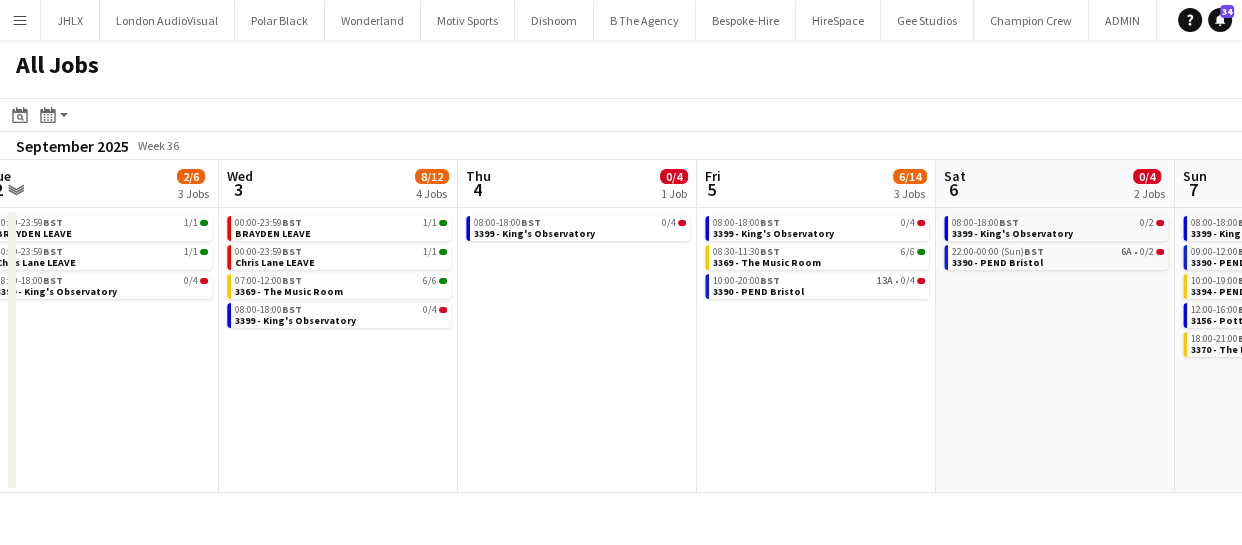 click on "Sun   31   2/10   3 Jobs   Mon   1   2/14   4 Jobs   Tue   2   2/6   3 Jobs   Wed   3   8/12   4 Jobs   Thu   4   0/4   1 Job   Fri   5   6/14   3 Jobs   Sat   6   0/4   2 Jobs   Sun   7   1/28   5 Jobs   Mon   8   0/12   1 Job   Tue   9   Wed   10   00:00-23:59    BST   1/1   BRAYDEN LEAVE   00:00-23:59    BST   1/1   Chris Lane LEAVE   08:00-17:00    BST   20A   •   0/8   3368 - Old Billingsgate   00:00-23:59    BST   1/1   BRAYDEN LEAVE   00:00-23:59    BST   1/1   Chris Lane LEAVE   08:00-17:00    BST   16A   •   0/8   3368 - Old Billingsgate   08:00-18:00    BST   1A   •   0/4   3399 - King's Observatory   00:00-23:59    BST   1/1   BRAYDEN LEAVE   00:00-23:59    BST   1/1   Chris Lane LEAVE   08:00-18:00    BST   0/4   3399 - King's Observatory   00:00-23:59    BST   1/1   BRAYDEN LEAVE   00:00-23:59    BST   1/1   Chris Lane LEAVE   07:00-12:00    BST   6/6   3369 - The Music Room   08:00-18:00    BST   0/4   3399 - King's Observatory   08:00-18:00    BST   0/4   3399 - King's Observatory   BST" at bounding box center (621, 326) 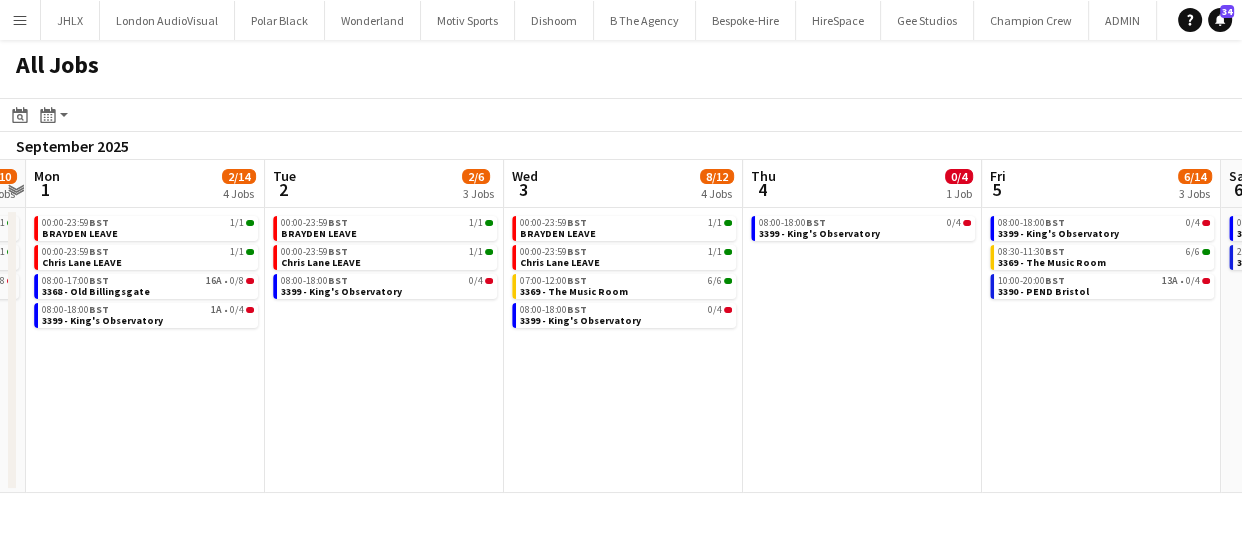 click on "Sat   30   2/14   4 Jobs   Sun   31   2/10   3 Jobs   Mon   1   2/14   4 Jobs   Tue   2   2/6   3 Jobs   Wed   3   8/12   4 Jobs   Thu   4   0/4   1 Job   Fri   5   6/14   3 Jobs   Sat   6   0/4   2 Jobs   Sun   7   1/28   5 Jobs   Mon   8   0/12   1 Job   Tue   9   00:00-23:59    BST   1/1   BRAYDEN LEAVE   00:00-23:59    BST   1/1   Chris Lane LEAVE   07:30-22:30    BST   0/4   2234 - ENQ - Four Seasons Hampshire (Panel Van)   08:00-17:00    BST   21A   •   0/8   3368 - Old Billingsgate   00:00-23:59    BST   1/1   BRAYDEN LEAVE   00:00-23:59    BST   1/1   Chris Lane LEAVE   08:00-17:00    BST   20A   •   0/8   3368 - Old Billingsgate   00:00-23:59    BST   1/1   BRAYDEN LEAVE   00:00-23:59    BST   1/1   Chris Lane LEAVE   08:00-17:00    BST   16A   •   0/8   3368 - Old Billingsgate   08:00-18:00    BST   1A   •   0/4   3399 - King's Observatory   00:00-23:59    BST   1/1   BRAYDEN LEAVE   00:00-23:59    BST   1/1   Chris Lane LEAVE   08:00-18:00    BST   0/4   3399 - King's Observatory   BST" at bounding box center (621, 326) 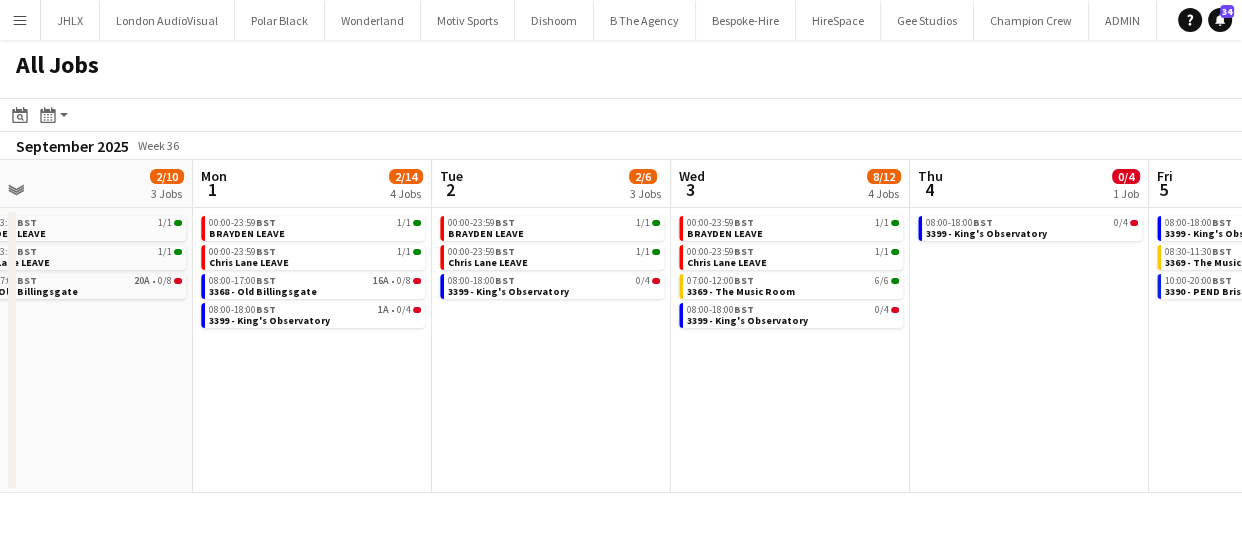 drag, startPoint x: 687, startPoint y: 447, endPoint x: 1012, endPoint y: 428, distance: 325.5549 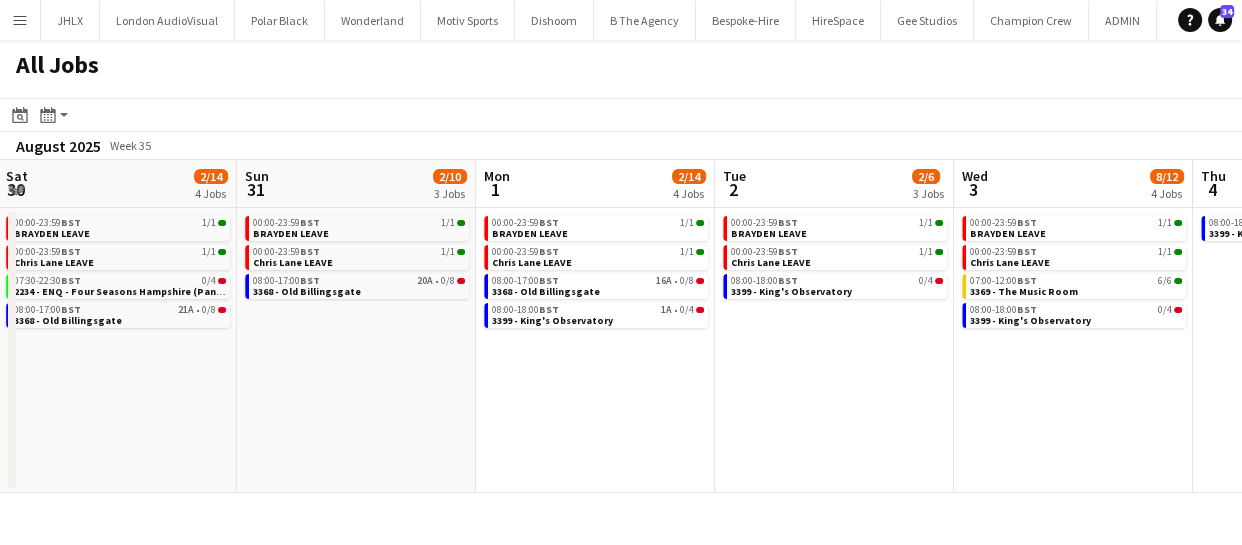 drag, startPoint x: 941, startPoint y: 433, endPoint x: 1036, endPoint y: 445, distance: 95.7549 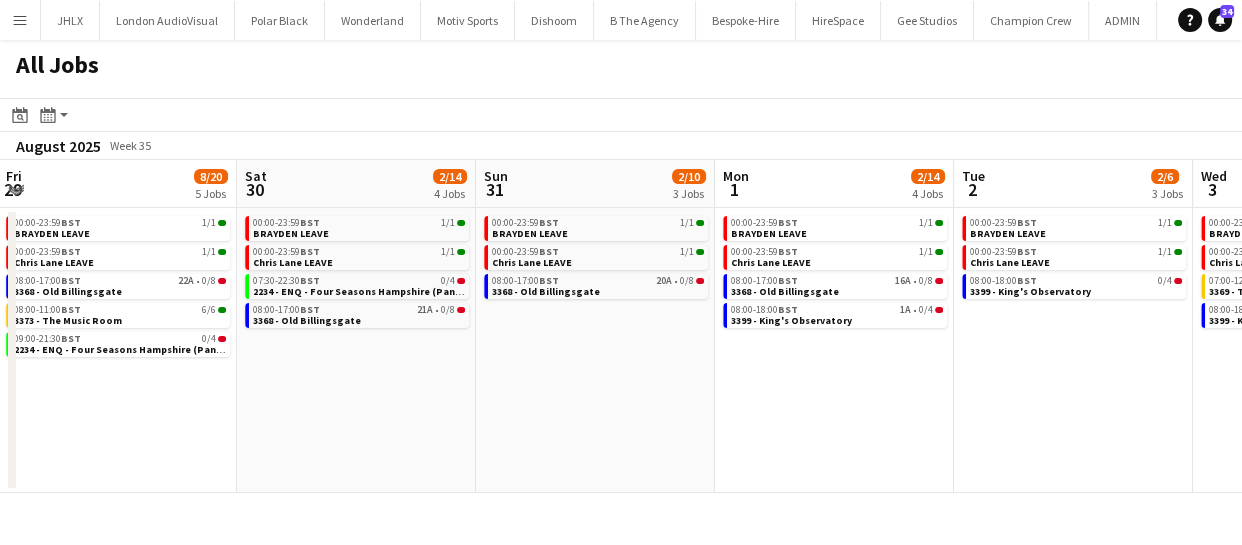 drag, startPoint x: 591, startPoint y: 466, endPoint x: 728, endPoint y: 467, distance: 137.00365 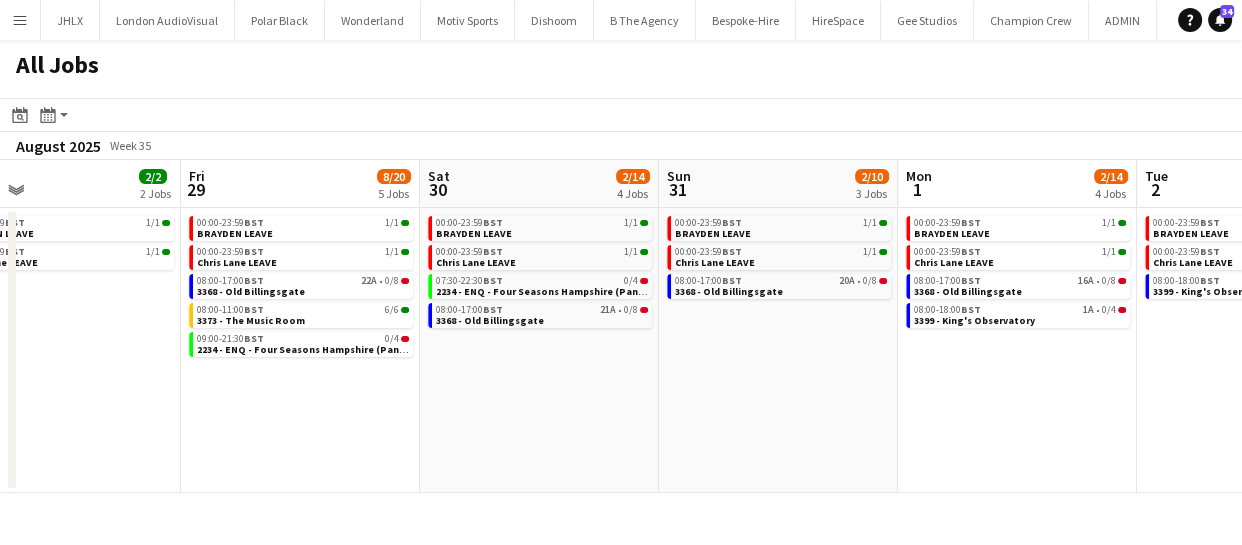 click on "Tue   26   1/3   2 Jobs   Wed   27   2/2   2 Jobs   Thu   28   2/2   2 Jobs   Fri   29   8/20   5 Jobs   Sat   30   2/14   4 Jobs   Sun   31   2/10   3 Jobs   Mon   1   2/14   4 Jobs   Tue   2   2/6   3 Jobs   Wed   3   8/12   4 Jobs   Thu   4   0/4   1 Job   Fri   5   6/14   3 Jobs   00:00-23:59    BST   1/1   BRAYDEN LEAVE   08:00-20:00    BST   0/2   3382 - PEND -  (MEWP Operator) Cupra Event Day   00:00-23:59    BST   1/1   BRAYDEN LEAVE   00:00-23:59    BST   1/1   Chris Lane LEAVE   00:00-23:59    BST   1/1   BRAYDEN LEAVE   00:00-23:59    BST   1/1   Chris Lane LEAVE   00:00-23:59    BST   1/1   BRAYDEN LEAVE   00:00-23:59    BST   1/1   Chris Lane LEAVE   08:00-17:00    BST   22A   •   0/8   3368 - Old Billingsgate   08:00-11:00    BST   6/6   3373 - The Music Room   09:00-21:30    BST   0/4   2234 - ENQ - Four Seasons Hampshire (Panel Van)   00:00-23:59    BST   1/1   BRAYDEN LEAVE   00:00-23:59    BST   1/1   Chris Lane LEAVE   07:30-22:30    BST   0/4   08:00-17:00    BST   21A   •   0/8   1A" at bounding box center (621, 326) 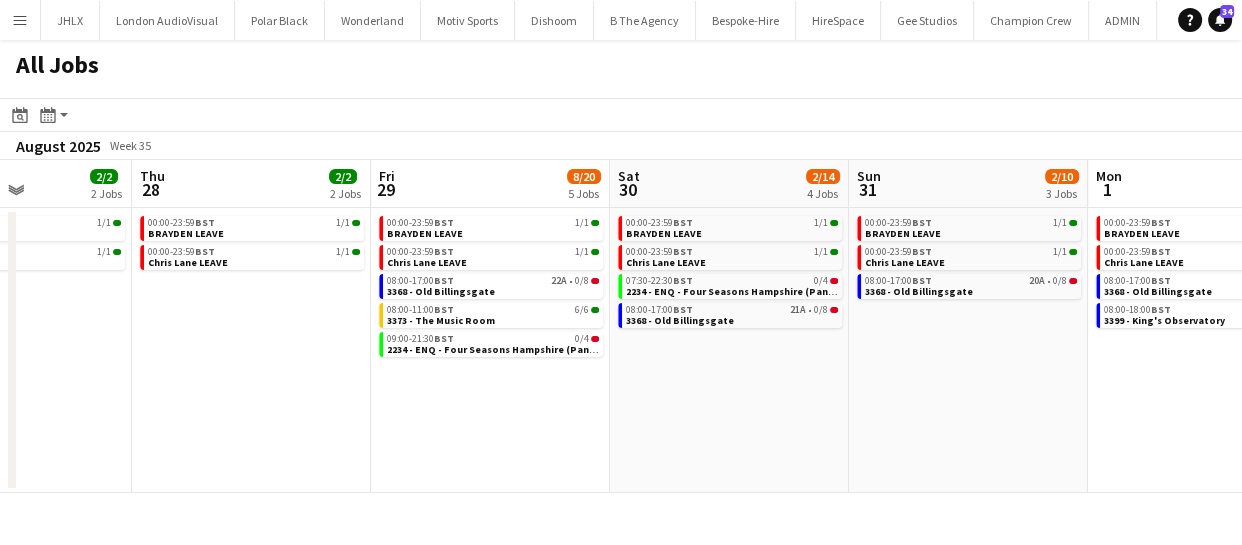 click on "09:00-17:00    BST   1/1   [FIRST] Leave - BANK HOLIDAY   08:00-20:00    BST   0/2   3382 - PEND -  (MEWP Operator) Cupra Event Day   08:00-17:00    BST   22A   •   0/8   3368 - Old Billingsgate   08:00-11:00    BST   6/6   3373 - The Music Room   09:00-21:30    BST   0/4   2234 - ENQ - Four Seasons Hampshire (Panel Van)" at bounding box center (621, 326) 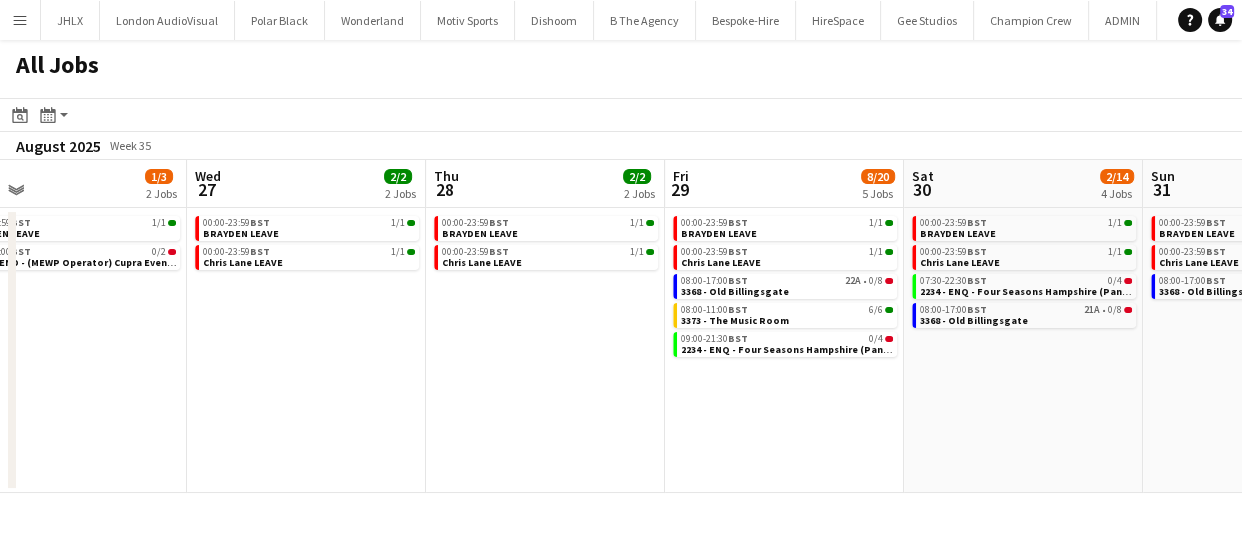 click on "Sun   24   2/4   3 Jobs   Mon   25   2/2   2 Jobs   Tue   26   1/3   2 Jobs   Wed   27   2/2   2 Jobs   Thu   28   2/2   2 Jobs   Fri   29   8/20   5 Jobs   Sat   30   2/14   4 Jobs   Sun   31   2/10   3 Jobs   Mon   1   2/14   4 Jobs   Tue   2   2/6   3 Jobs   Wed   3   8/12   4 Jobs   00:00-23:59    BST   1/1   BRAYDEN LEAVE   08:00-16:00    BST   0/1   Cupra Event Day   12:30-23:00    BST   1/2   3372 - APE Hosts   00:00-23:59    BST   1/1   BRAYDEN LEAVE   09:00-17:00    BST   1/1   Andy Leave - BANK HOLIDAY   00:00-23:59    BST   1/1   BRAYDEN LEAVE   08:00-20:00    BST   0/2   3382 - PEND -  (MEWP Operator) Cupra Event Day   00:00-23:59    BST   1/1   BRAYDEN LEAVE   00:00-23:59    BST   1/1   Chris Lane LEAVE   00:00-23:59    BST   1/1   BRAYDEN LEAVE   00:00-23:59    BST   1/1   Chris Lane LEAVE   00:00-23:59    BST   1/1   BRAYDEN LEAVE   00:00-23:59    BST   1/1   Chris Lane LEAVE   08:00-17:00    BST   22A   •   0/8   3368 - Old Billingsgate   08:00-11:00    BST   6/6   3373 - The Music Room" at bounding box center [621, 326] 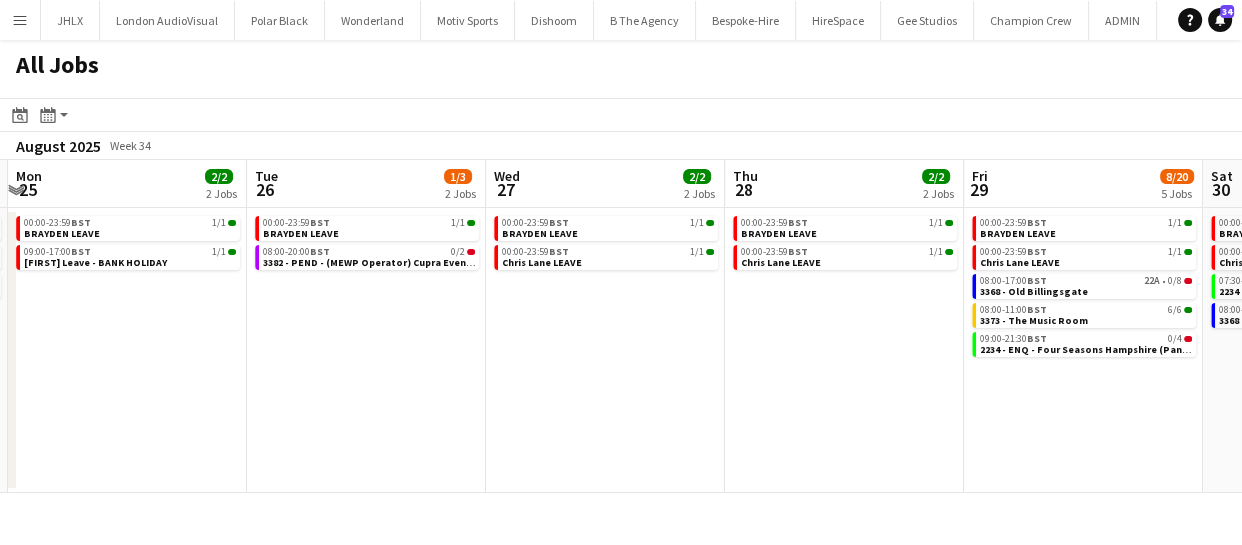 drag, startPoint x: 668, startPoint y: 469, endPoint x: 976, endPoint y: 469, distance: 308 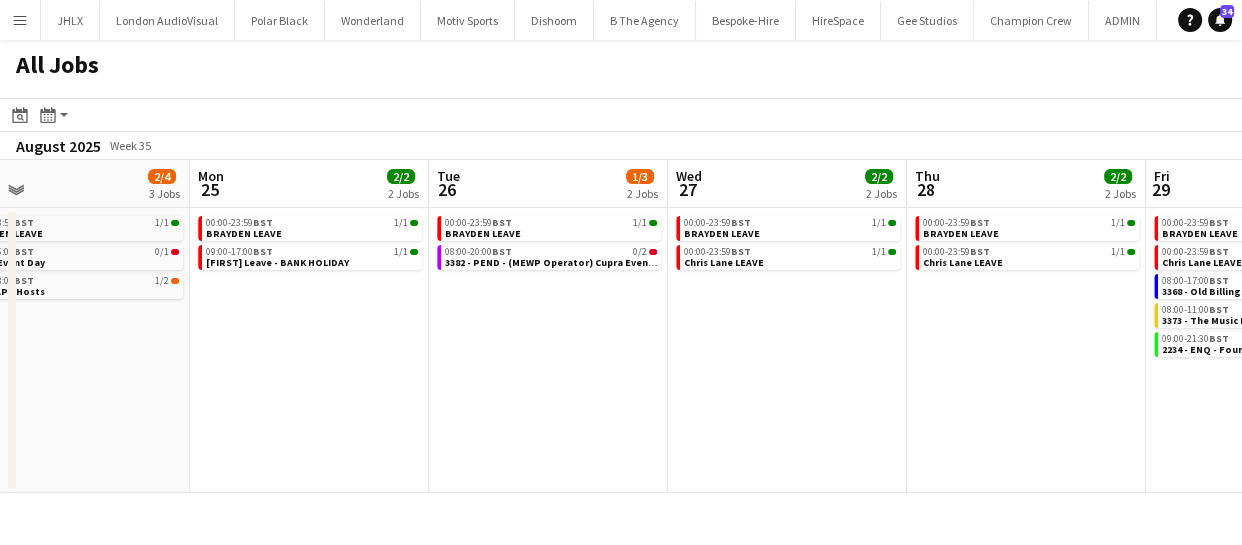 click on "Fri   22   2/4   3 Jobs   Sat   23   3/7   4 Jobs   Sun   24   2/4   3 Jobs   Mon   25   2/2   2 Jobs   Tue   26   1/3   2 Jobs   Wed   27   2/2   2 Jobs   Thu   28   2/2   2 Jobs   Fri   29   8/20   5 Jobs   Sat   30   2/14   4 Jobs   Sun   31   2/10   3 Jobs   Mon   1   2/14   4 Jobs   00:00-23:59    BST   1/1   [FIRST] LEAVE   08:00-16:00    BST   0/1   Cupra Event Day   13:30-23:00    BST   1/2   3372 - APE Hosts   00:00-23:59    BST   1/1   [FIRST] LEAVE   08:00-16:00    BST   0/1   Cupra Event Day   12:30-23:00    BST   1/2   3372 - APE Hosts   15:00-00:00 (Sun)   BST   1/3   [FIRST] Leaving Drinks   00:00-23:59    BST   1/1   [FIRST] LEAVE   08:00-16:00    BST   0/1   Cupra Event Day   12:30-23:00    BST   1/2   3372 - APE Hosts   00:00-23:59    BST   1/1   [FIRST] LEAVE   09:00-17:00    BST   1/1   [FIRST] [LAST] Leave - BANK HOLIDAY   00:00-23:59    BST   1/1   [FIRST] LEAVE   08:00-20:00    BST   0/2   3382 - PEND -  (MEWP Operator) Cupra Event Day   00:00-23:59    BST   1/1   [FIRST] LEAVE   00:00-23:59    BST" at bounding box center (621, 326) 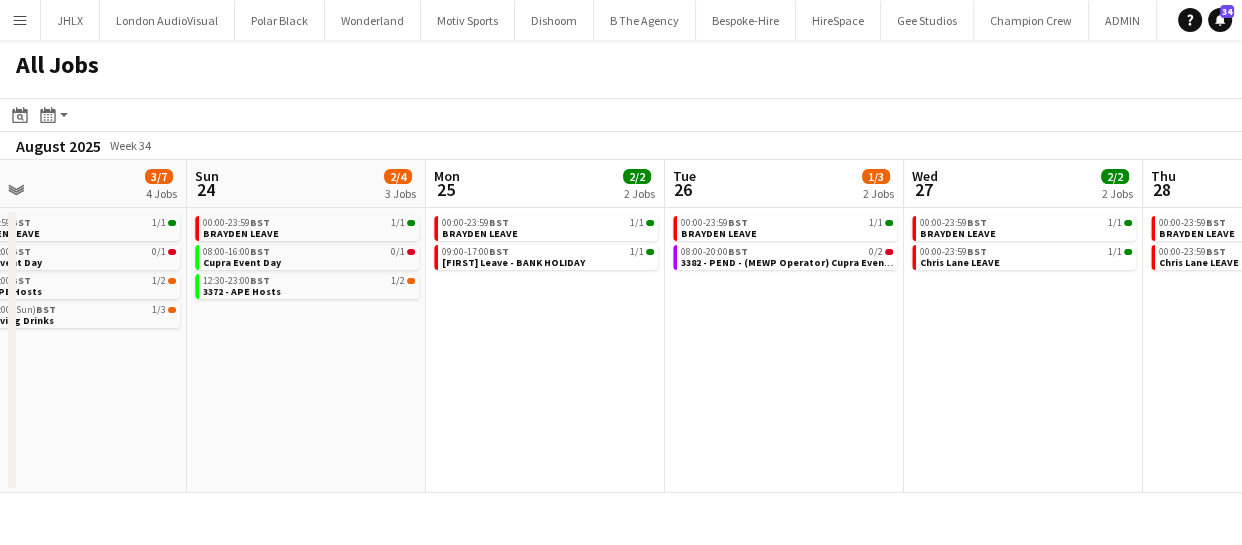 click on "08:00-16:00    BST   0/1   Cupra Event Day   13:30-23:00    BST   1/2   3372 - APE Hosts   15:00-00:00 (Sun)   BST   1/3   [FIRST] Leaving Drinks   08:00-16:00    BST   0/1   Cupra Event Day   12:30-23:00    BST   1/2   3372 - APE Hosts   08:00-16:00    BST   0/1   Cupra Event Day   12:30-23:00    BST   1/2   3372 - APE Hosts   09:00-17:00    BST   1/1   [FIRST] Leave - BANK HOLIDAY   08:00-20:00    BST   0/2   3382 - PEND -  (MEWP Operator) Cupra Event Day" at bounding box center [621, 326] 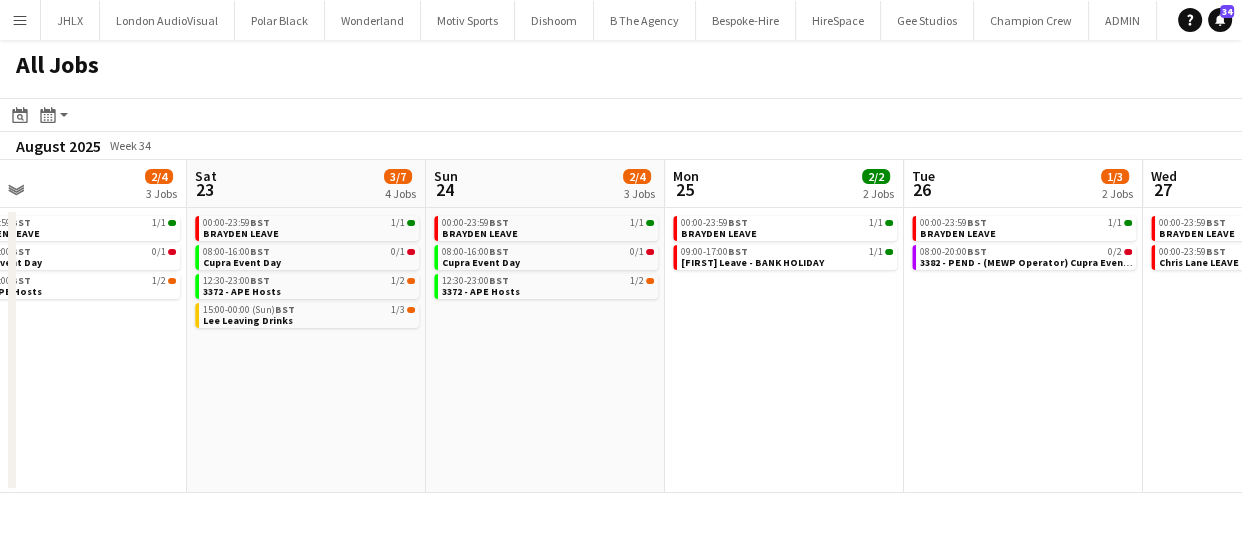 drag, startPoint x: 723, startPoint y: 438, endPoint x: 909, endPoint y: 432, distance: 186.09676 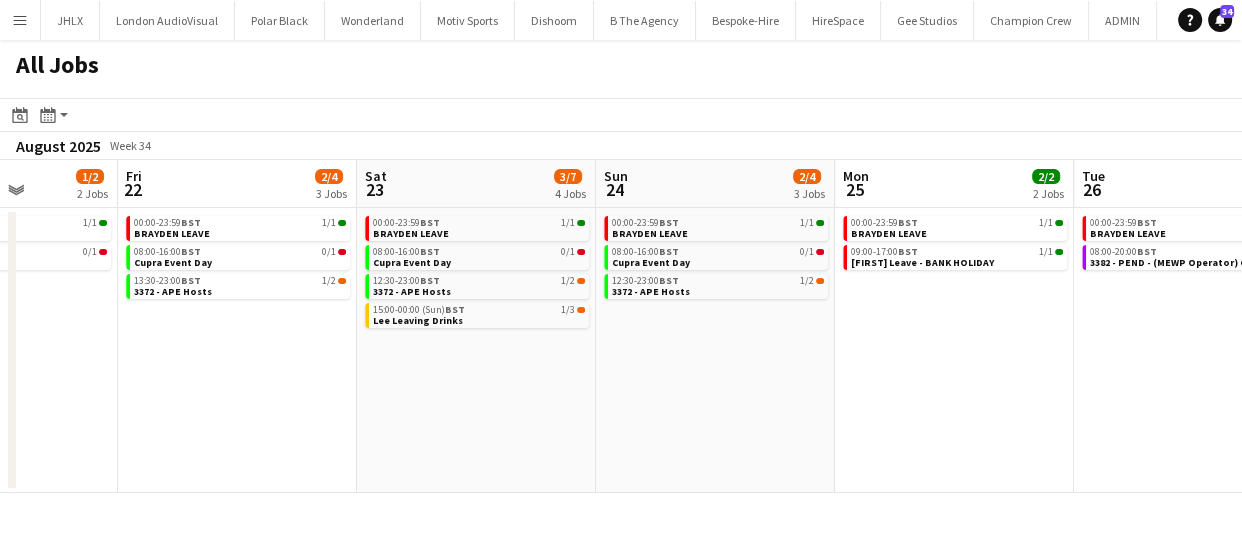 click on "Tue   [DAY]   [NUM]/[NUM]   [NUM] Jobs   Wed   [DAY]   [NUM]/[NUM]   [NUM] Jobs   Thu   [DAY]   [NUM]/[NUM]   [NUM] Jobs   Fri   [DAY]   [NUM]/[NUM]   [NUM] Jobs   Sat   [DAY]   [NUM]/[NUM]   [NUM] Jobs   Sun   [DAY]   [NUM]/[NUM]   [NUM] Jobs   Mon   [DAY]   [NUM]/[NUM]   [NUM] Jobs   Tue   [DAY]   [NUM]/[NUM]   [NUM] Jobs   Wed   [DAY]   [NUM]/[NUM]   [NUM] Jobs   Thu   [DAY]   [NUM]/[NUM]   [NUM] Jobs   Fri   [DAY]   [NUM]/[NUM]   [NUM] Jobs   00:00-23:59    BST   [NUM]/[NUM]   [PERSON] LEAVE   00:00-23:59    BST   [NUM]/[NUM]   [PERSON] Lane LEAVE   06:30-20:30    BST   [NUM]/[NUM]   [NUM] - PEND - b. the agency   10:00-14:00    BST   [NUM]/[NUM]   [NUM] - Plaisterers hall   00:00-23:59    BST   [NUM]/[NUM]   [PERSON] LEAVE   00:00-23:59    BST   [NUM]/[NUM]   [PERSON] Lane LEAVE   01:00-05:00    BST   [NUM]/[NUM]   [NUM] - Plaisterers hall   08:30-11:30    BST   [NUM]/[NUM]   [NUM] - PEND - b. the agency   00:00-23:59    BST   [NUM]/[NUM]   [PERSON] LEAVE   00:00-23:59    BST   [NUM]/[NUM]   [PERSON] Lane LEAVE   00:00-23:59    BST   [NUM]/[NUM]   [PERSON] LEAVE   08:00-16:00    BST   [NUM]/[NUM]   Cupra Event Day   13:30-23:00    BST   [NUM]/[NUM]   [NUM] - APE Hosts   00:00-23:59    BST   [NUM]/[NUM]   [PERSON] LEAVE   08:00-16:00    BST   [NUM]/[NUM]   Cupra Event Day   12:30-23:00    BST   [NUM]/[NUM]" at bounding box center [621, 326] 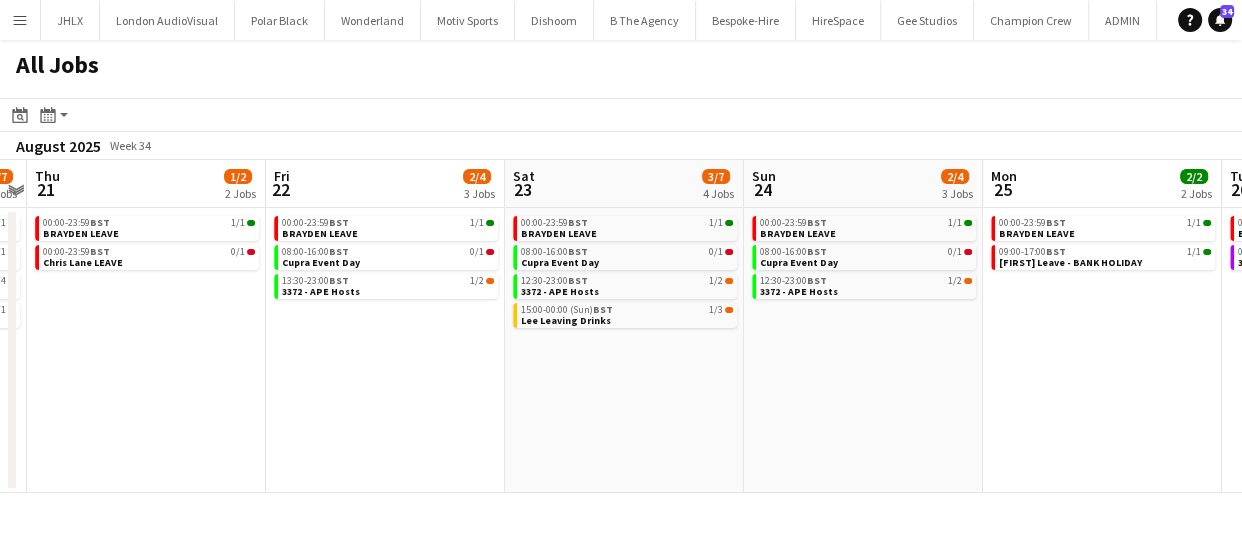 drag, startPoint x: 944, startPoint y: 449, endPoint x: 1085, endPoint y: 443, distance: 141.12761 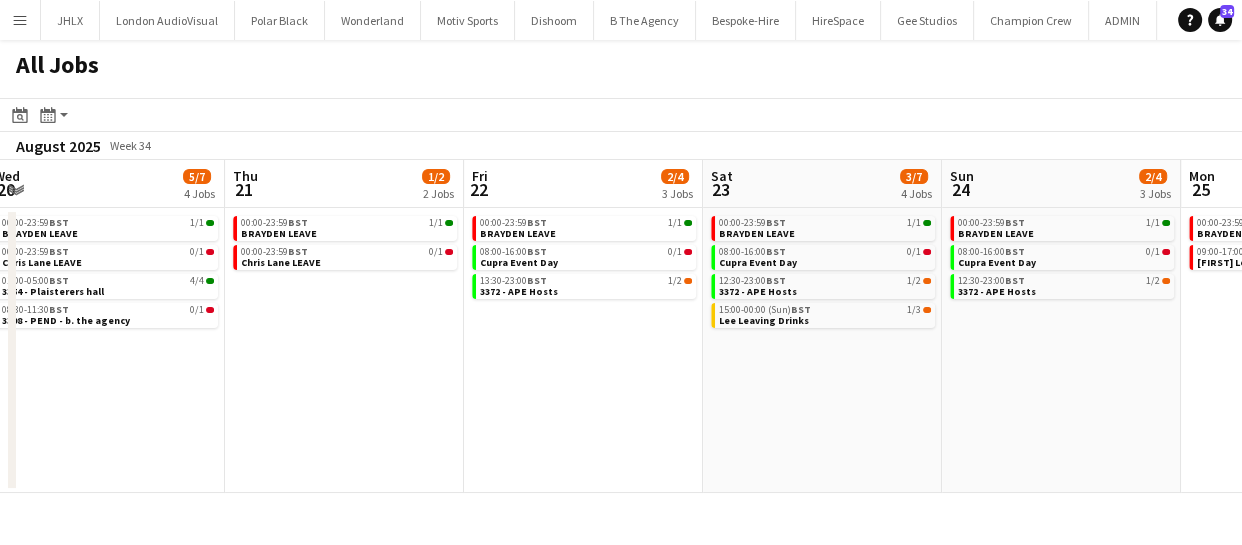 drag, startPoint x: 294, startPoint y: 320, endPoint x: 427, endPoint y: 336, distance: 133.95895 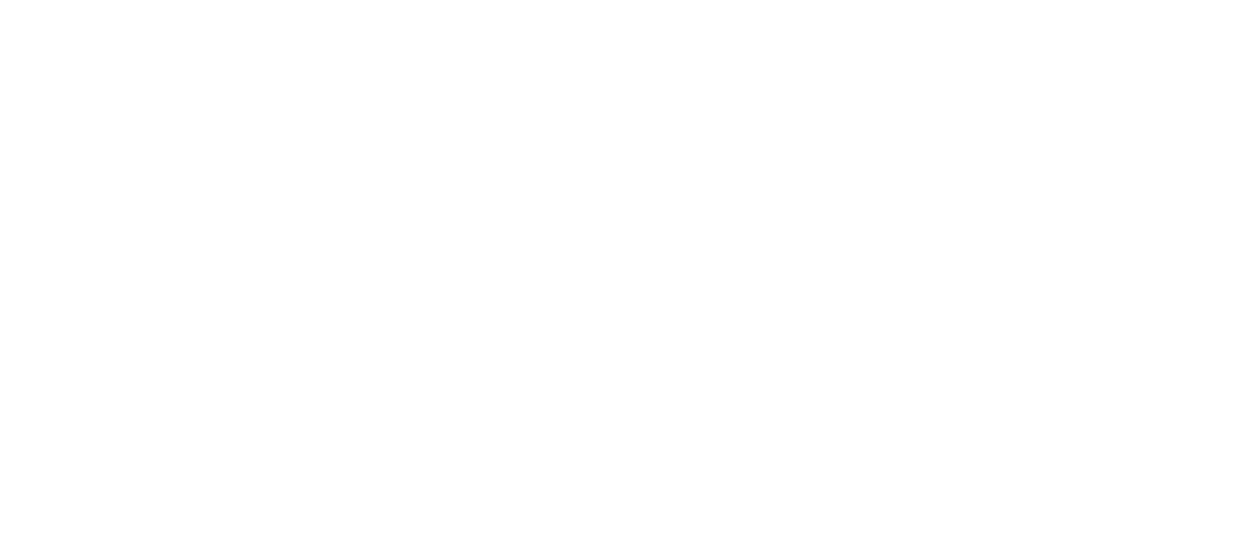 scroll, scrollTop: 0, scrollLeft: 0, axis: both 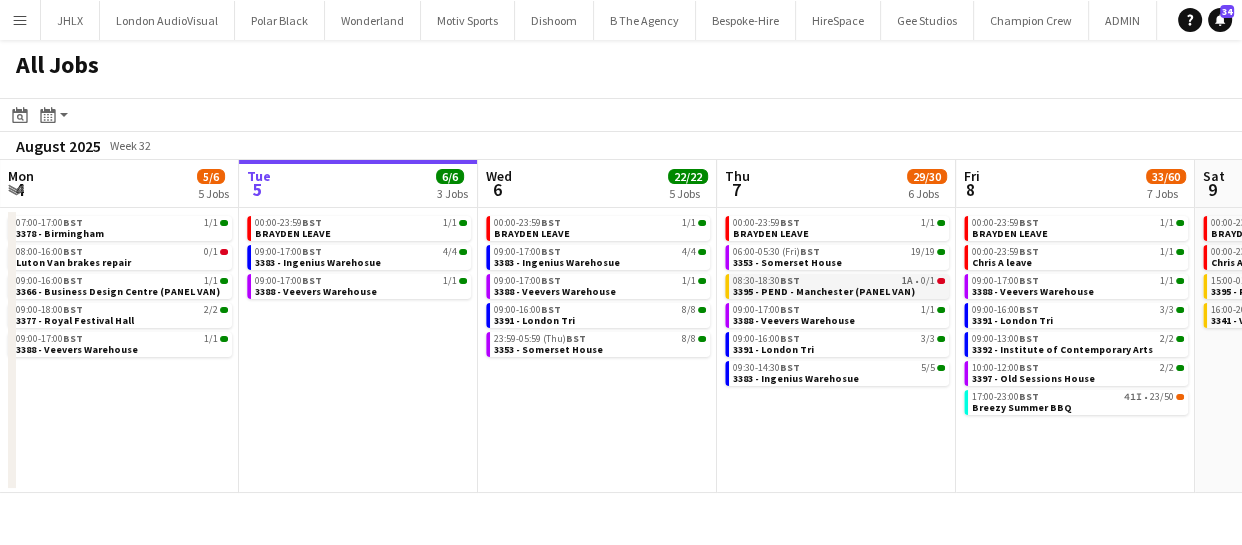 click on "08:30-18:30    BST" at bounding box center [766, 281] 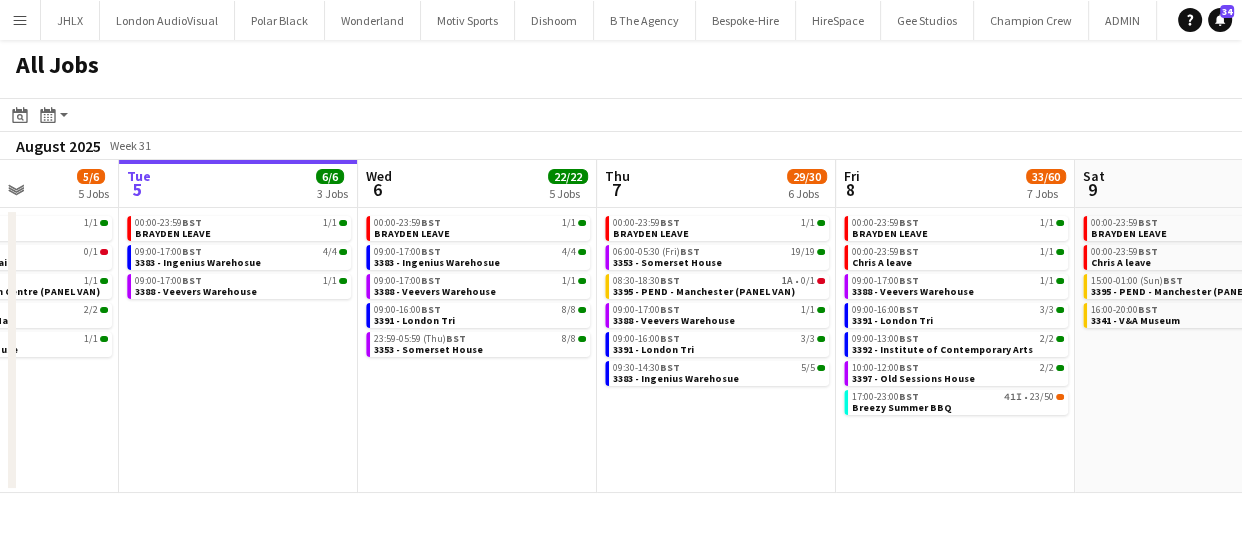 drag, startPoint x: 534, startPoint y: 460, endPoint x: 649, endPoint y: 452, distance: 115.27792 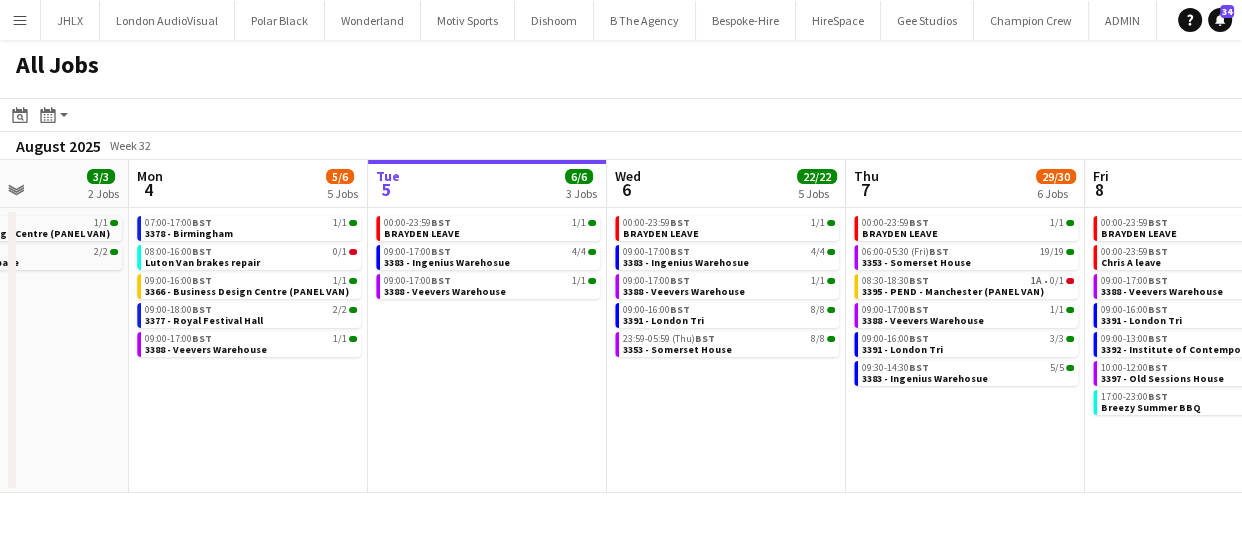 drag, startPoint x: 572, startPoint y: 458, endPoint x: 936, endPoint y: 442, distance: 364.35147 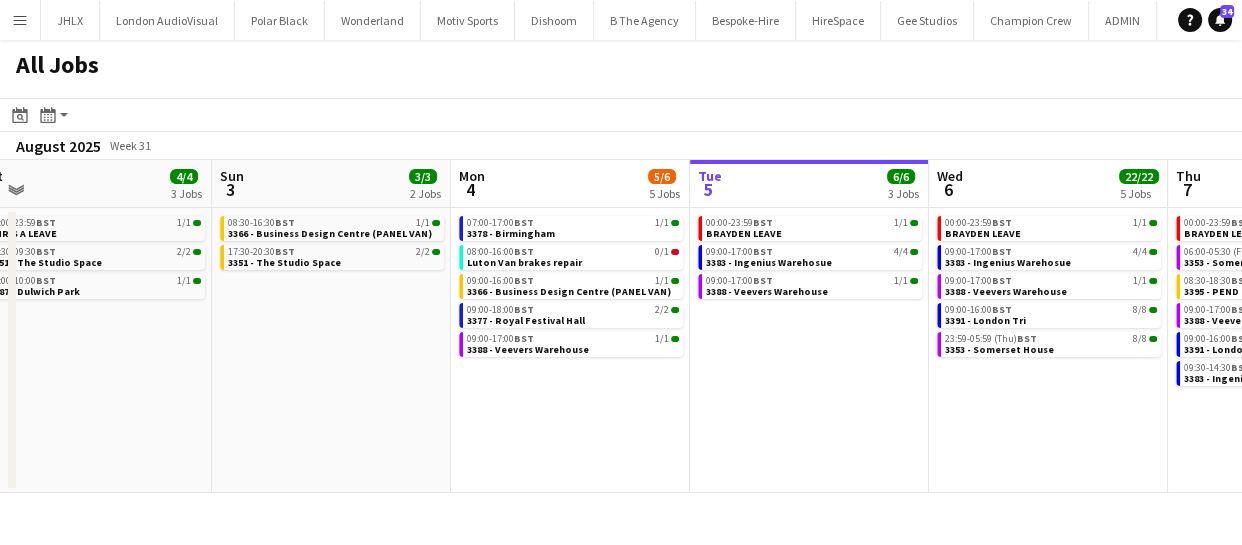 drag, startPoint x: 734, startPoint y: 464, endPoint x: 987, endPoint y: 444, distance: 253.78928 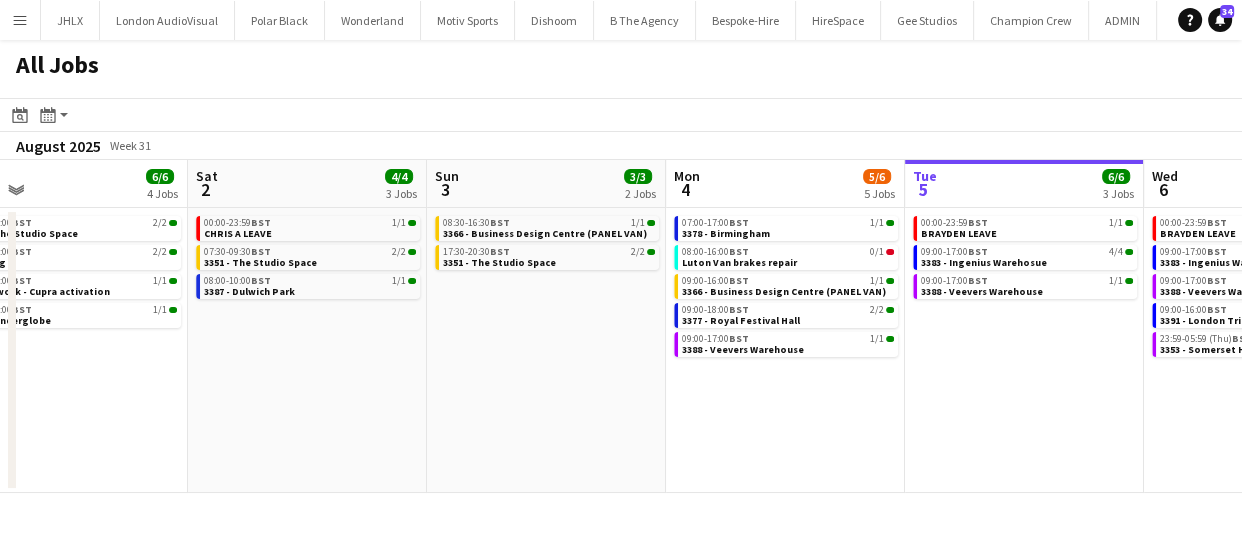 click on "All Jobs
Date picker
AUG 2025 AUG 2025 Monday M Tuesday T Wednesday W Thursday T Friday F Saturday S Sunday S  AUG   1   2   3   4   5   6   7   8   9   10   11   12   13   14   15   16   17   18   19   20   21   22   23   24   25   26   27   28   29   30   31
Comparison range
Comparison range
Today
Month view / Day view
Day view by Board Day view by Job Month view  August 2025   Week 31
Expand/collapse
Wed   30   5/5   2 Jobs   Thu   31   9/9   4 Jobs   Fri   1   6/6   4 Jobs   Sat   2   4/4   3 Jobs   Sun   3   3/3   2 Jobs   Mon   4   5/6   5 Jobs   Tue   5   6/6   3 Jobs   Wed   6   22/22   5 Jobs   Thu   7   29/30   6 Jobs   Fri   8   33/60   7 Jobs   Sat   9   6/7   4 Jobs   09:00-17:00    BST   1/1   3298 - Veevers Warehouse   09:00-16:00    BST   4/4   3333 - Excel Formula E   09:00-17:00    BST   1/1   3298 - Veevers Warehouse" 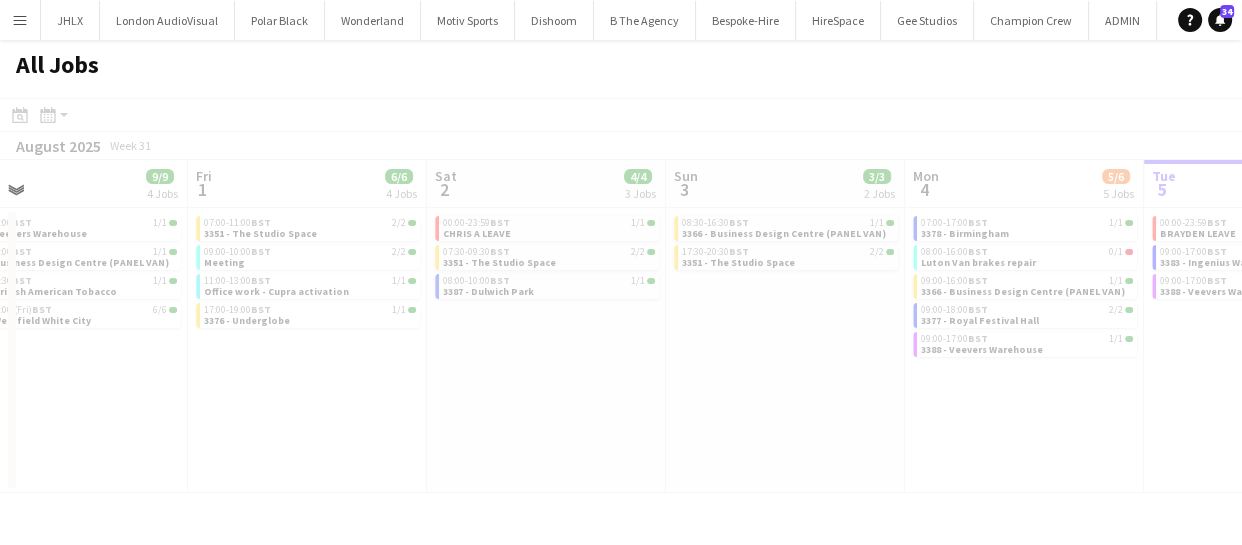 scroll, scrollTop: 0, scrollLeft: 588, axis: horizontal 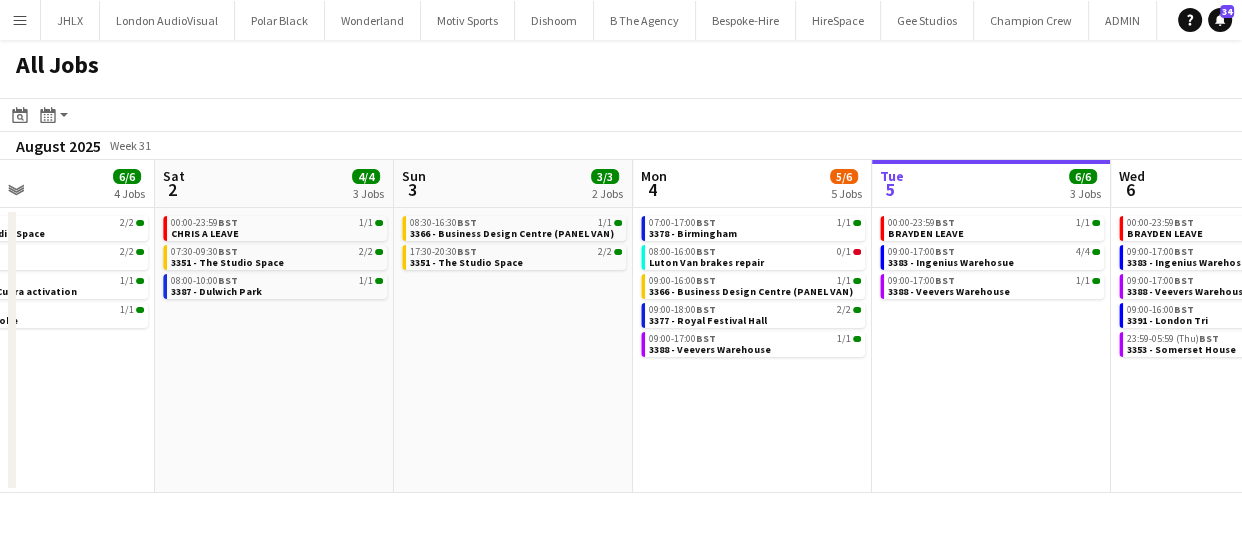drag, startPoint x: 826, startPoint y: 417, endPoint x: 580, endPoint y: 409, distance: 246.13005 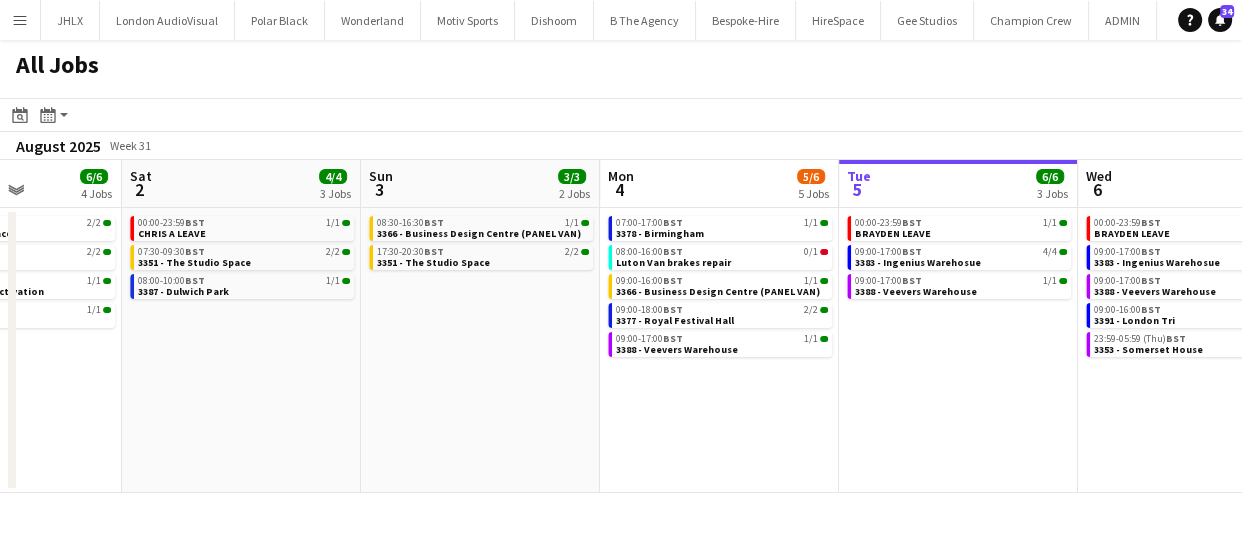 drag, startPoint x: 714, startPoint y: 430, endPoint x: 598, endPoint y: 429, distance: 116.00431 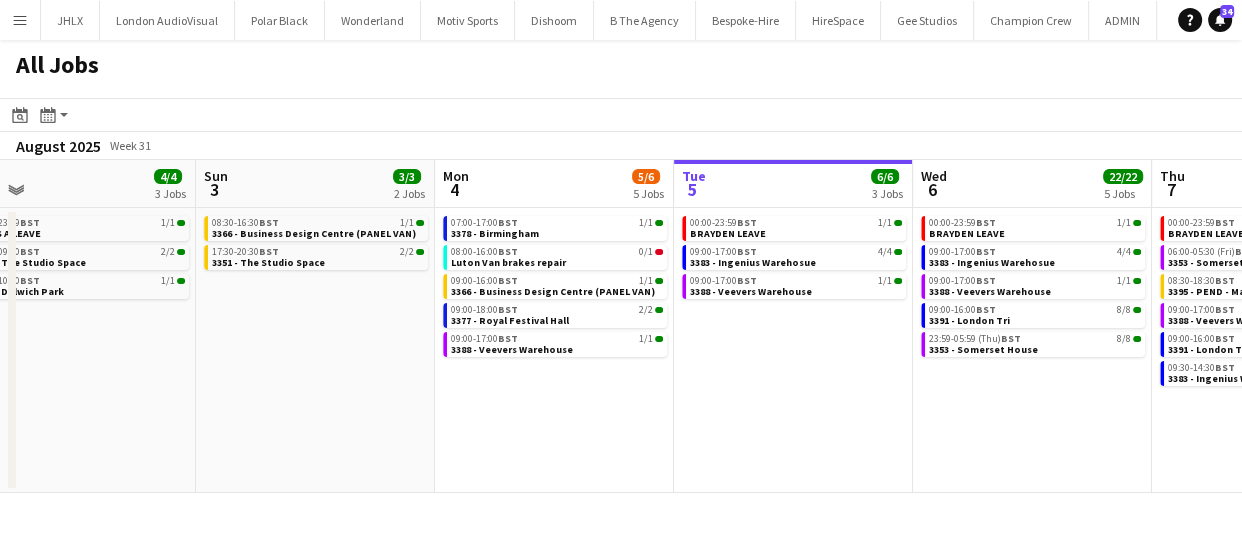 click on "00:00-23:59    BST   1/1   BRAYDEN LEAVE   09:00-17:00    BST   4/4   3383 - Ingenius Warehosue   09:00-17:00    BST   1/1   3388 - Veevers Warehouse" at bounding box center (793, 350) 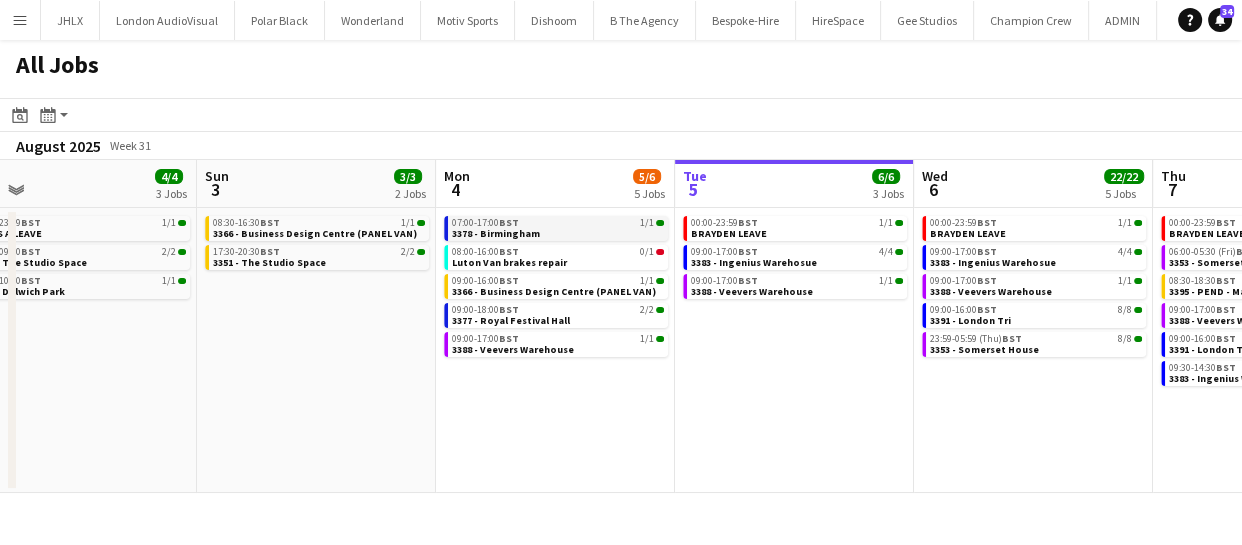click on "07:00-17:00    BST" at bounding box center [485, 223] 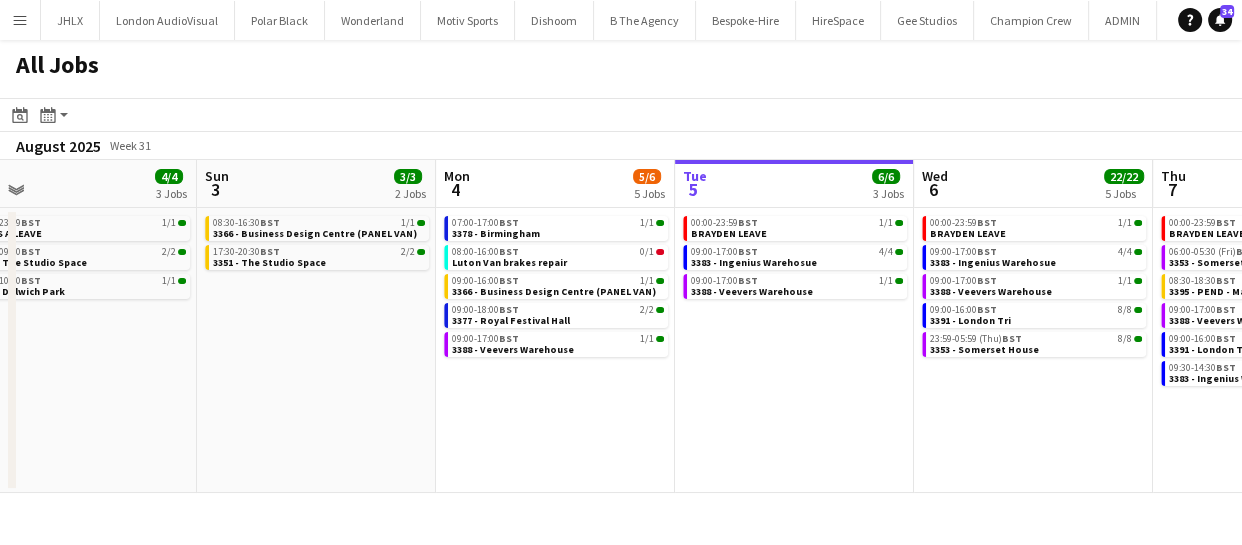 click on "Thu   31   9/9   4 Jobs   Fri   1   6/6   4 Jobs   Sat   2   4/4   3 Jobs   Sun   3   3/3   2 Jobs   Mon   4   5/6   5 Jobs   Tue   5   6/6   3 Jobs   Wed   6   22/22   5 Jobs   Thu   7   29/30   6 Jobs   Fri   8   33/60   7 Jobs   Sat   9   6/7   4 Jobs   Sun   10   20/20   4 Jobs   09:00-17:00    BST   1/1   3298 - Veevers Warehouse   11:00-18:00    BST   1/1   3366 - Business Design Centre (PANEL VAN)   15:30-19:30    BST   1/1   3375 - British American Tobacco   23:00-08:00 (Fri)   BST   6/6   3343 - Westfield White City   07:00-11:00    BST   2/2   3351 - The Studio Space   09:00-10:00    BST   2/2   Meeting   11:00-13:00    BST   1/1   Office work - Cupra activation    17:00-19:00    BST   1/1   3376 - Underglobe   00:00-23:59    BST   1/1   CHRIS A LEAVE   07:30-09:30    BST   2/2   3351 - The Studio Space   08:00-10:00    BST   1/1   3387 - Dulwich Park   08:30-16:30    BST   1/1   3366 - Business Design Centre (PANEL VAN)   17:30-20:30    BST   2/2   3351 - The Studio Space   07:00-17:00    BST" at bounding box center [621, 326] 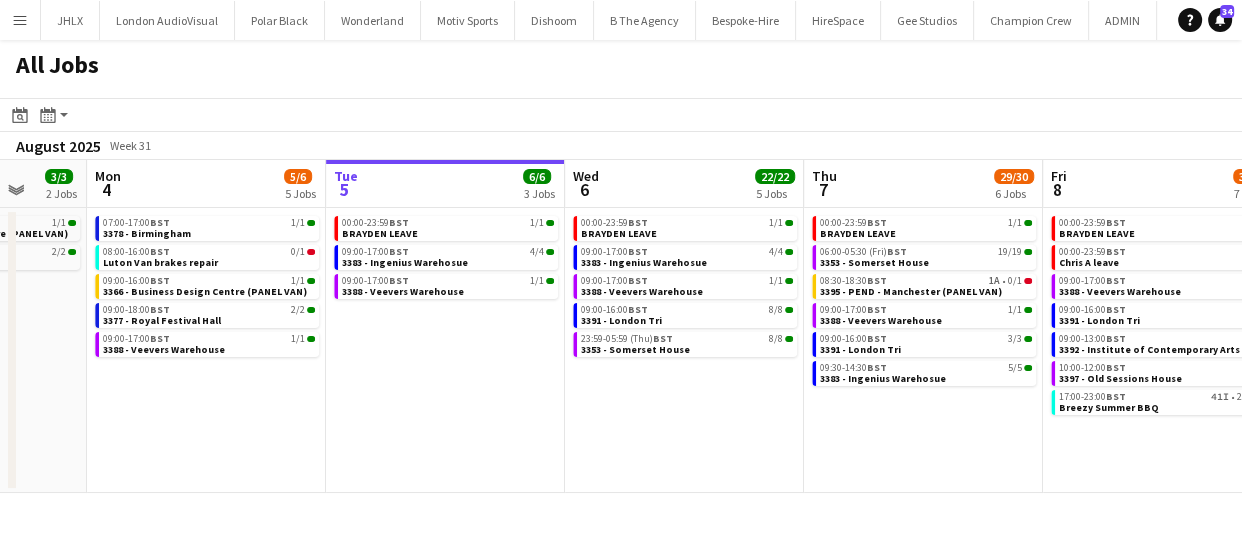 drag, startPoint x: 673, startPoint y: 377, endPoint x: 461, endPoint y: 359, distance: 212.76277 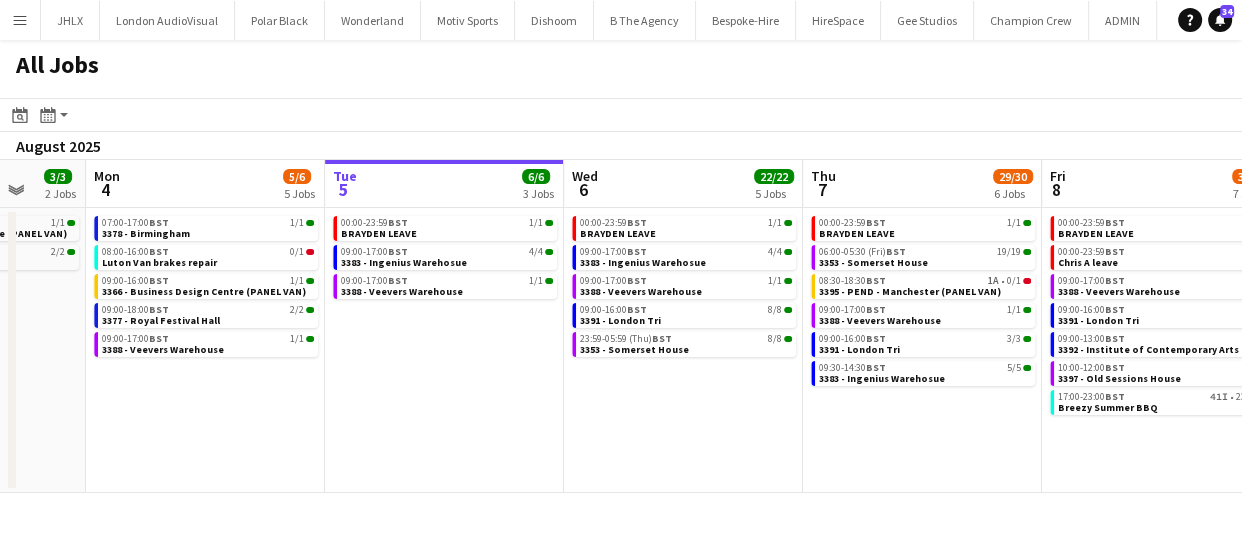 drag, startPoint x: 628, startPoint y: 448, endPoint x: 393, endPoint y: 419, distance: 236.78261 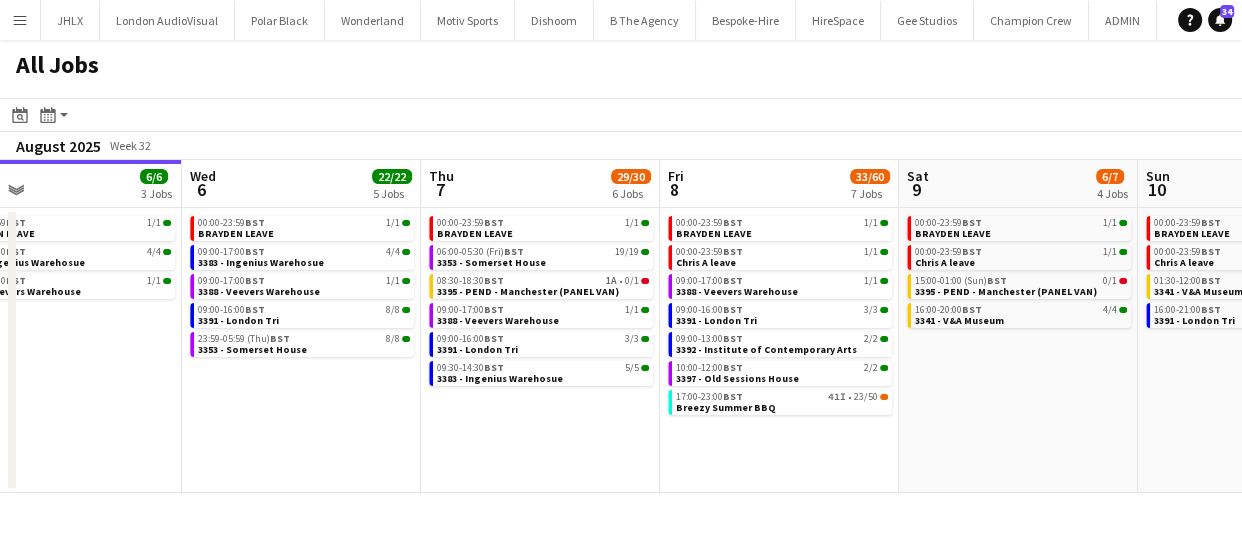 drag, startPoint x: 585, startPoint y: 450, endPoint x: 470, endPoint y: 443, distance: 115.212845 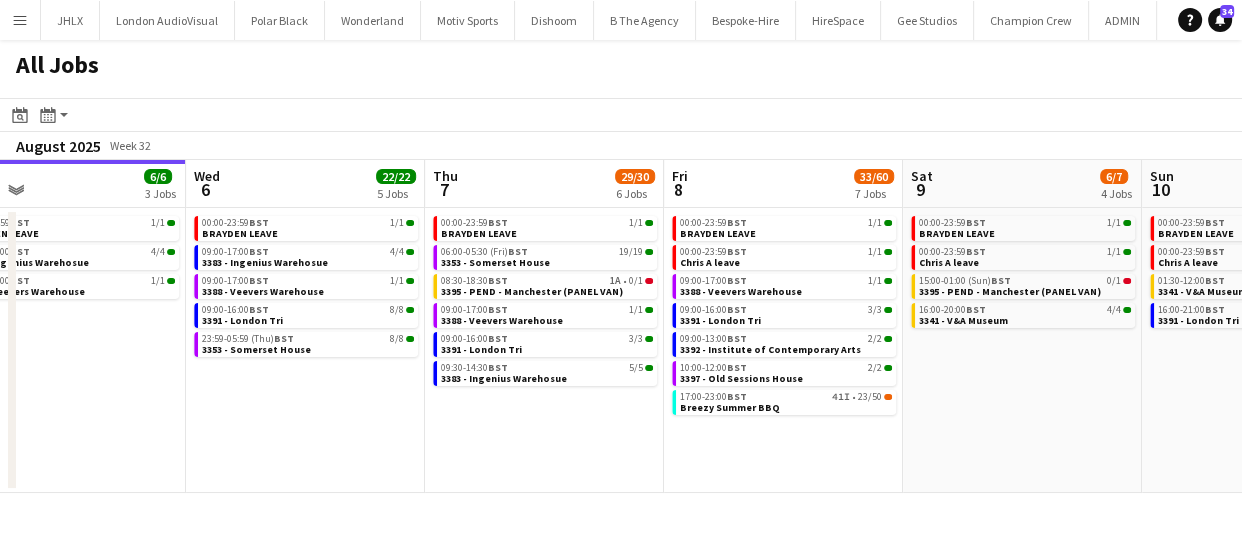 click on "Sat   2   4/4   3 Jobs   Sun   3   3/3   2 Jobs   Mon   4   5/6   5 Jobs   Tue   5   6/6   3 Jobs   Wed   6   22/22   5 Jobs   Thu   7   29/30   6 Jobs   Fri   8   33/60   7 Jobs   Sat   9   6/7   4 Jobs   Sun   10   20/20   4 Jobs   Mon   11   10/10   4 Jobs   Tue   12   1/3   2 Jobs   00:00-23:59    BST   1/1   CHRIS A LEAVE   07:30-09:30    BST   2/2   3351 - The Studio Space   08:00-10:00    BST   1/1   3387 - Dulwich Park   08:30-16:30    BST   1/1   3366 - Business Design Centre (PANEL VAN)   17:30-20:30    BST   2/2   3351 - The Studio Space   07:00-17:00    BST   1/1   3378 - Birmingham   08:00-16:00    BST   0/1   Luton Van brakes repair    09:00-16:00    BST   1/1   3366 - Business Design Centre (PANEL VAN)   09:00-18:00    BST   2/2   3377 - Royal Festival Hall   09:00-17:00    BST   1/1   3388 - Veevers Warehouse   00:00-23:59    BST   1/1   BRAYDEN LEAVE   09:00-17:00    BST   4/4   3383 - Ingenius Warehosue   09:00-17:00    BST   1/1   3388 - Veevers Warehouse   00:00-23:59    BST   1/1   BST" at bounding box center [621, 326] 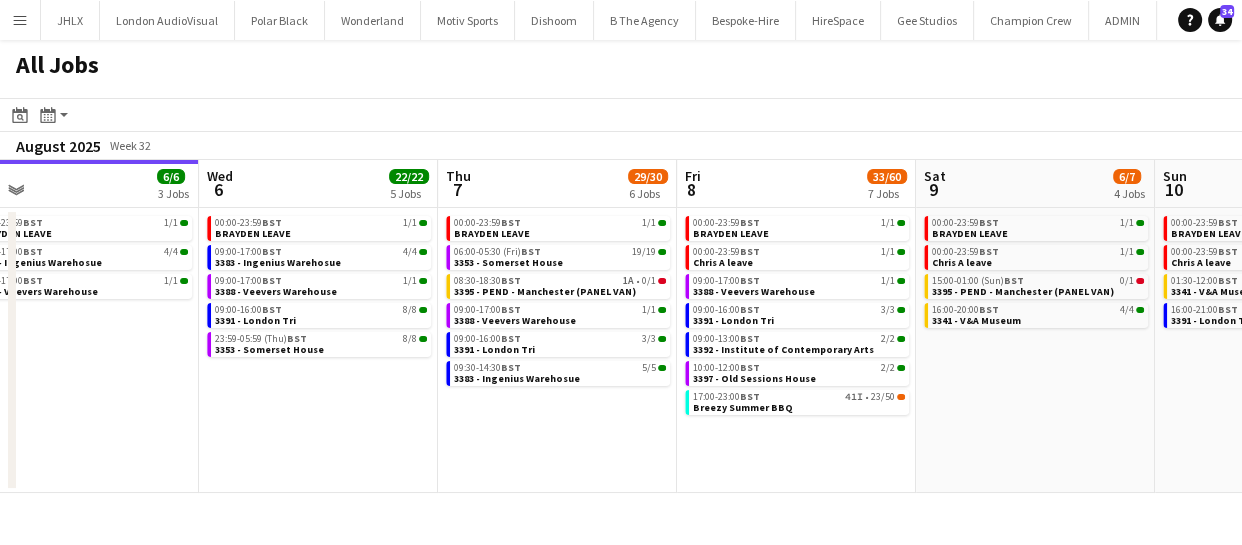 drag, startPoint x: 590, startPoint y: 466, endPoint x: 566, endPoint y: 462, distance: 24.33105 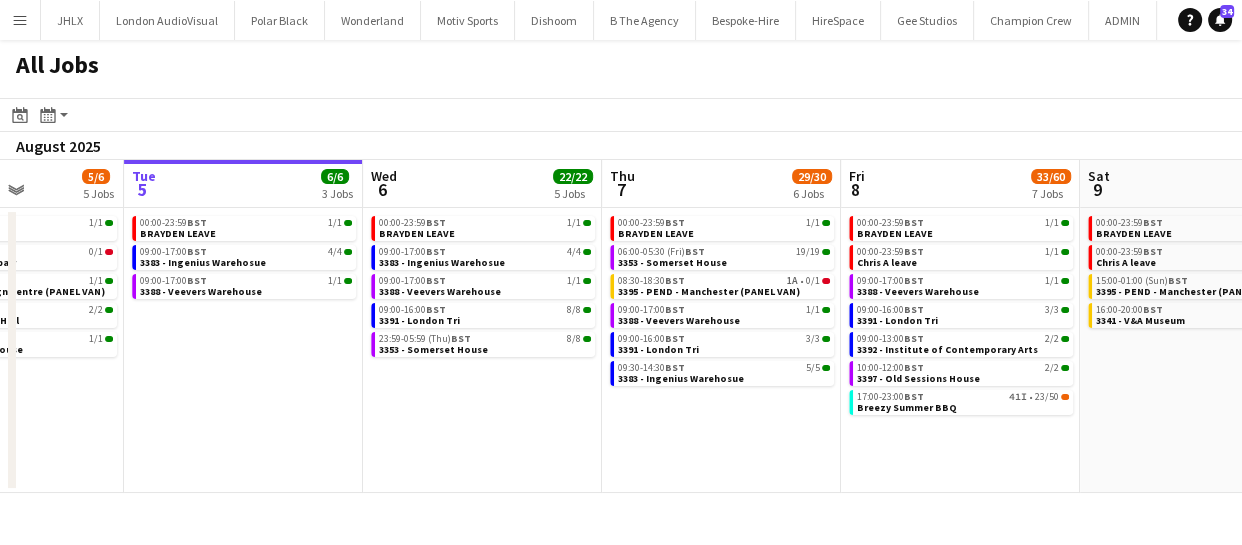 drag, startPoint x: 441, startPoint y: 454, endPoint x: 640, endPoint y: 455, distance: 199.00252 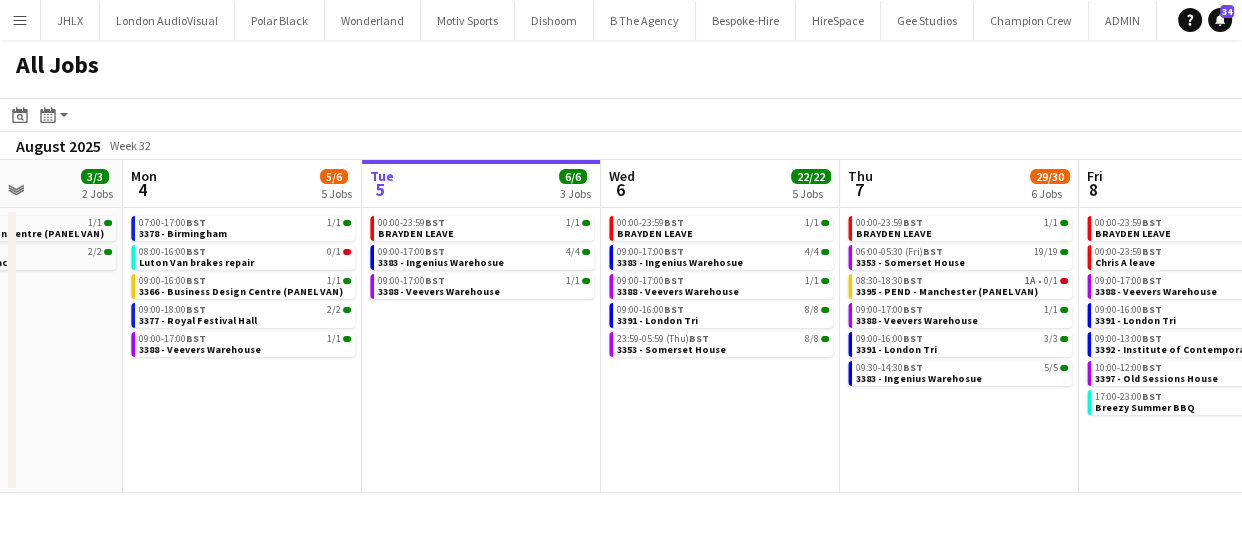 scroll, scrollTop: 0, scrollLeft: 448, axis: horizontal 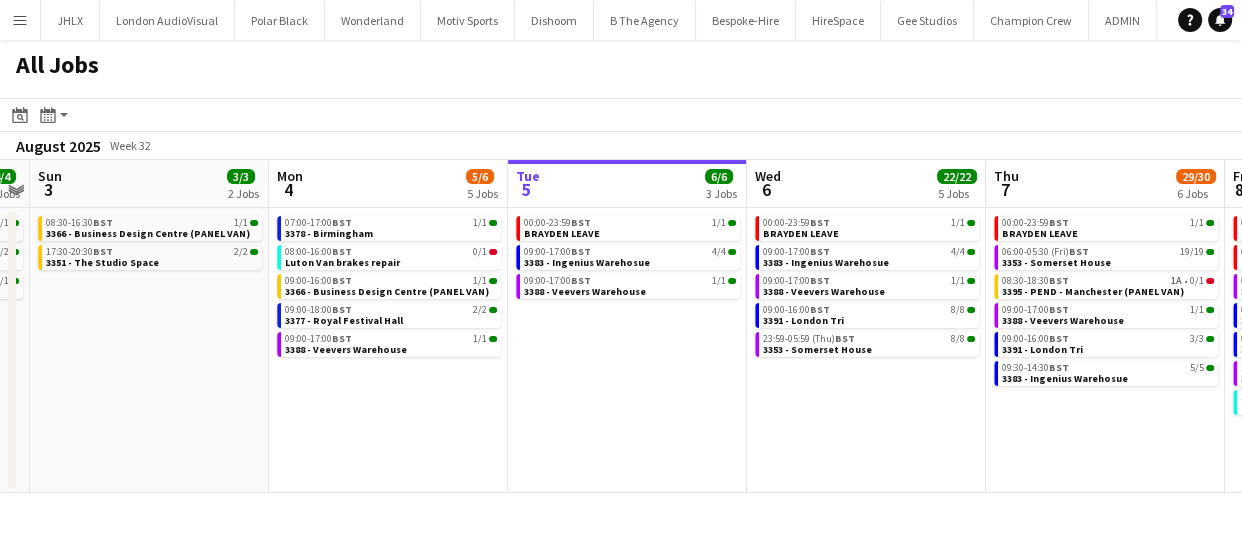 drag, startPoint x: 410, startPoint y: 444, endPoint x: 587, endPoint y: 455, distance: 177.34148 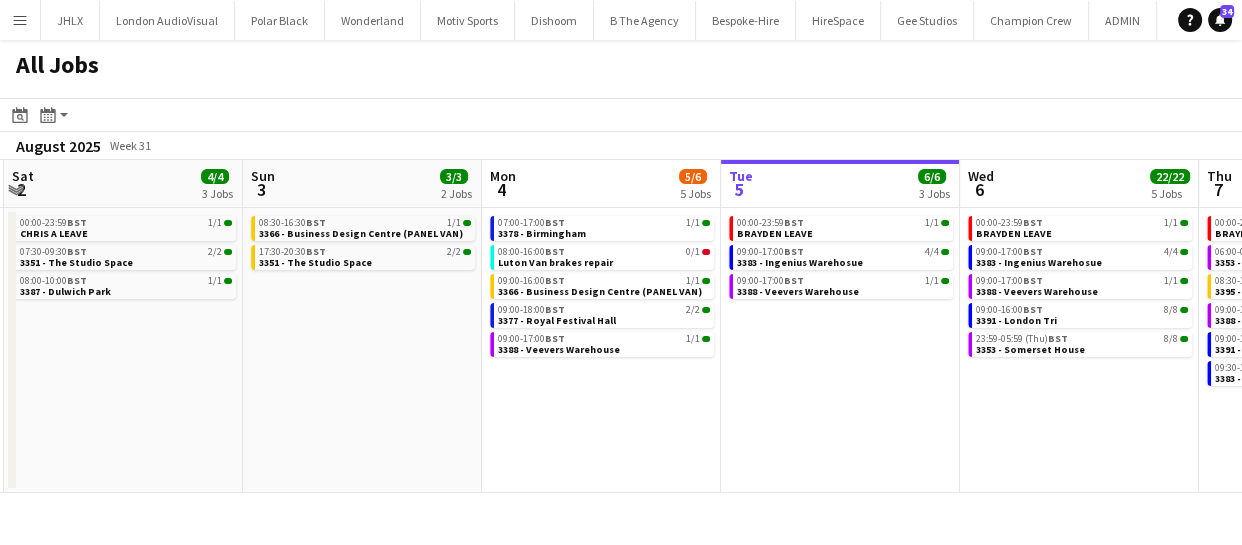 drag, startPoint x: 241, startPoint y: 367, endPoint x: 385, endPoint y: 373, distance: 144.12494 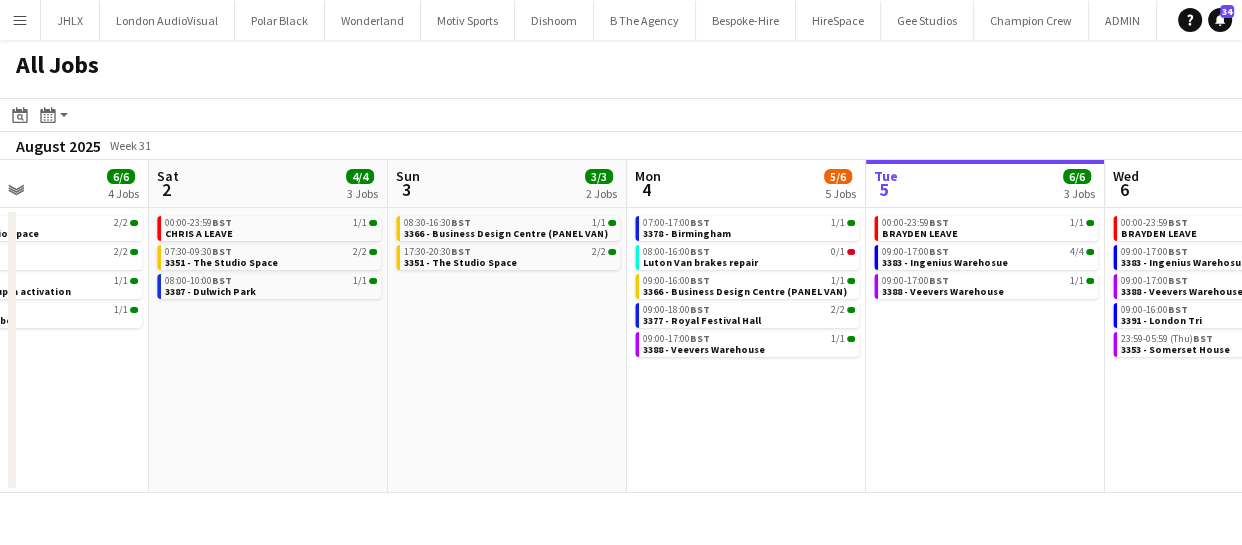 drag, startPoint x: 213, startPoint y: 376, endPoint x: 356, endPoint y: 390, distance: 143.68369 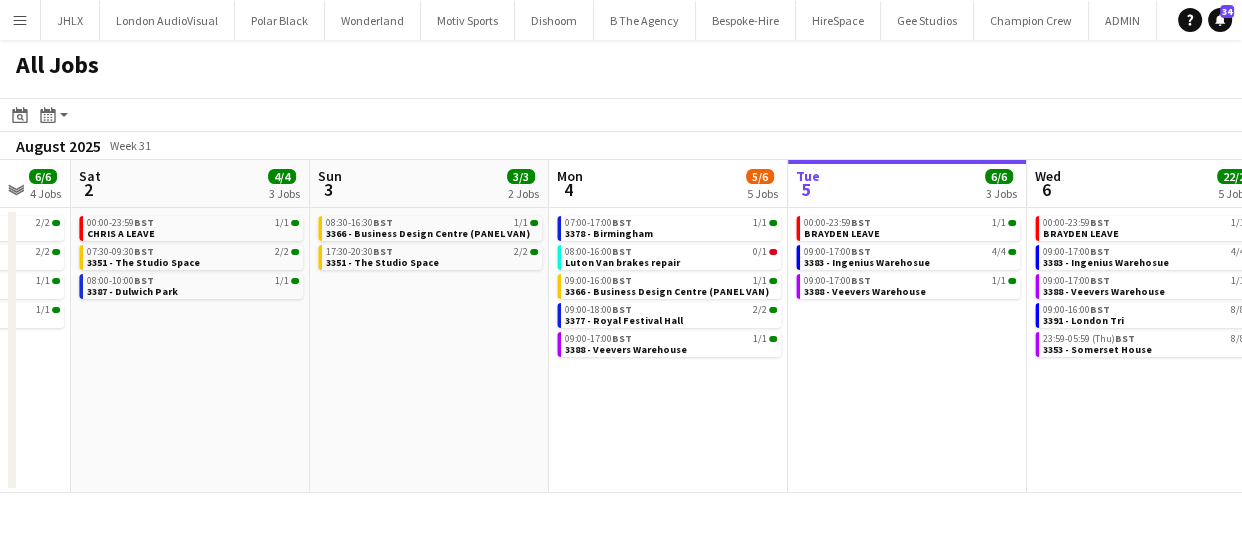 drag, startPoint x: 489, startPoint y: 379, endPoint x: 420, endPoint y: 387, distance: 69.46222 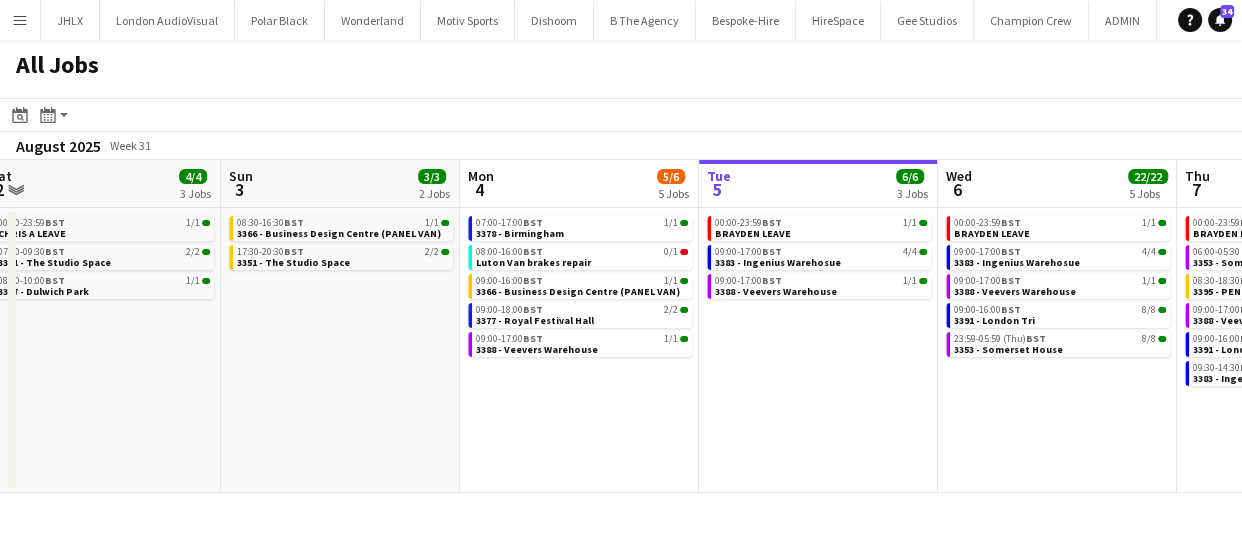 drag, startPoint x: 394, startPoint y: 411, endPoint x: 432, endPoint y: 417, distance: 38.470768 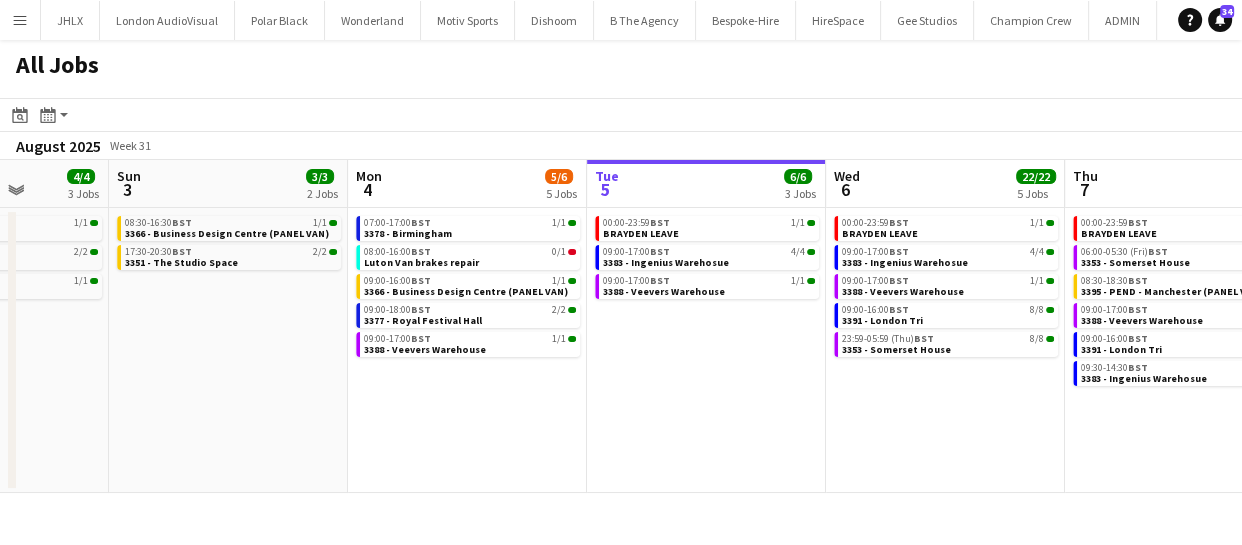 drag, startPoint x: 497, startPoint y: 420, endPoint x: 419, endPoint y: 429, distance: 78.51752 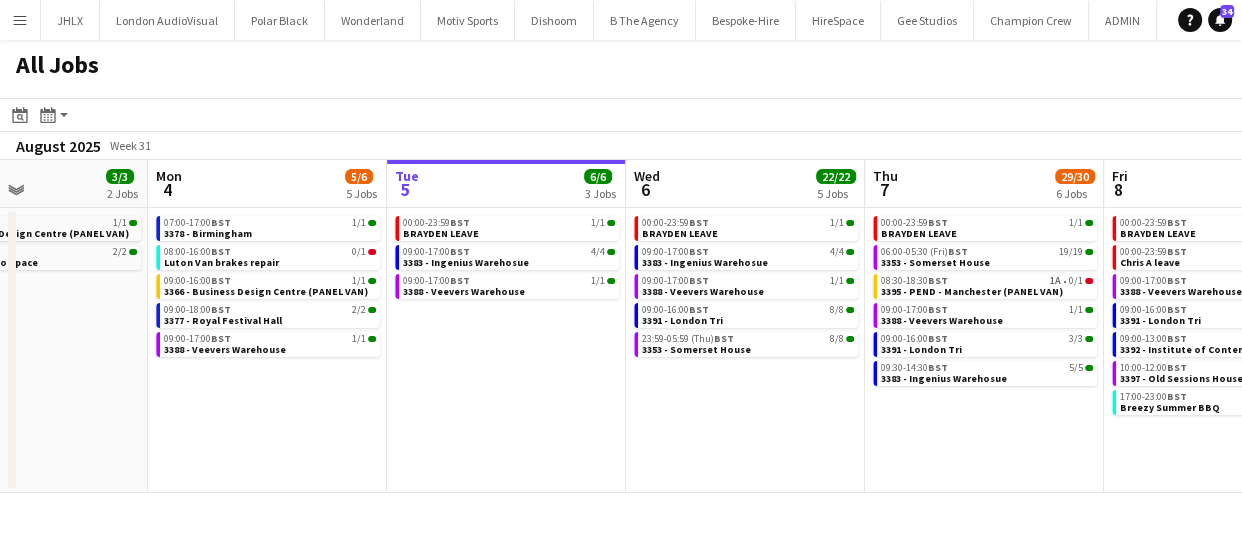 drag, startPoint x: 497, startPoint y: 428, endPoint x: 402, endPoint y: 434, distance: 95.189285 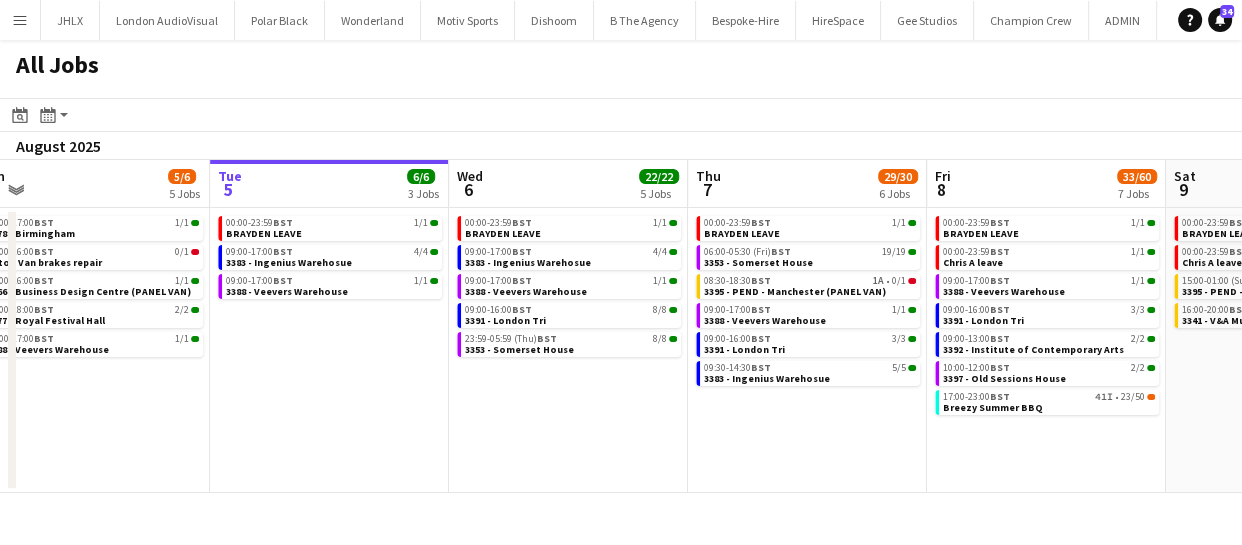 click on "Thu   31   9/9   4 Jobs   Fri   1   6/6   4 Jobs   Sat   2   4/4   3 Jobs   Sun   3   3/3   2 Jobs   Mon   4   5/6   5 Jobs   Tue   5   6/6   3 Jobs   Wed   6   22/22   5 Jobs   Thu   7   29/30   6 Jobs   Fri   8   33/60   7 Jobs   Sat   9   6/7   4 Jobs   Sun   10   20/20   4 Jobs   09:00-17:00    BST   1/1   3298 - Veevers Warehouse   11:00-18:00    BST   1/1   3366 - Business Design Centre (PANEL VAN)   15:30-19:30    BST   1/1   3375 - British American Tobacco   23:00-08:00 (Fri)   BST   6/6   3343 - Westfield White City   07:00-11:00    BST   2/2   3351 - The Studio Space   09:00-10:00    BST   2/2   Meeting   11:00-13:00    BST   1/1   Office work - Cupra activation    17:00-19:00    BST   1/1   3376 - Underglobe   00:00-23:59    BST   1/1   CHRIS A LEAVE   07:30-09:30    BST   2/2   3351 - The Studio Space   08:00-10:00    BST   1/1   3387 - Dulwich Park   08:30-16:30    BST   1/1   3366 - Business Design Centre (PANEL VAN)   17:30-20:30    BST   2/2   3351 - The Studio Space   07:00-17:00    BST" at bounding box center (621, 326) 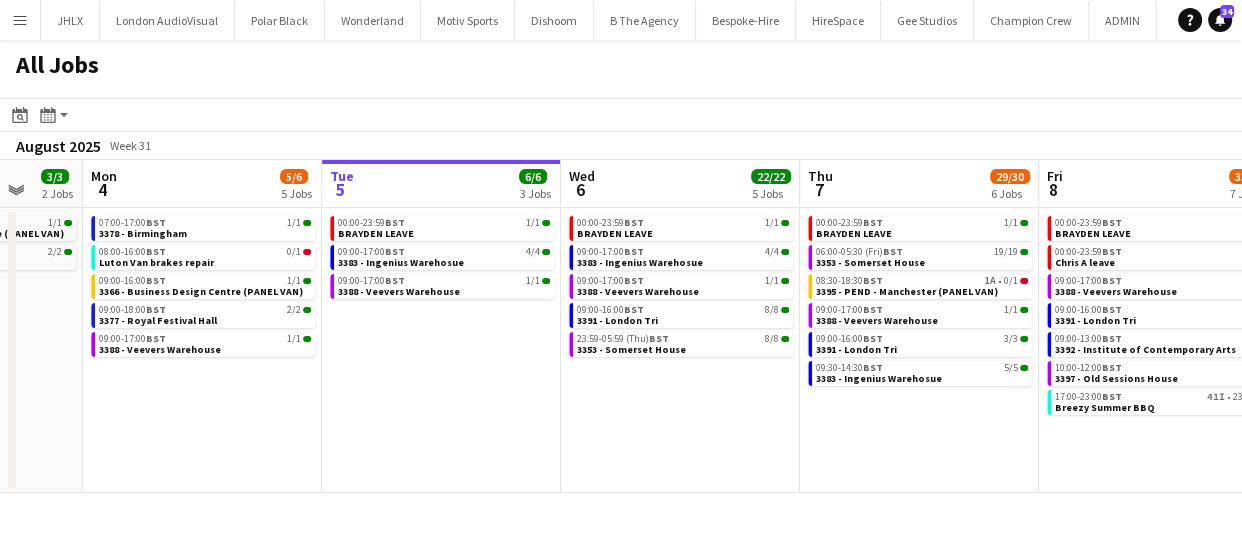 scroll, scrollTop: 0, scrollLeft: 804, axis: horizontal 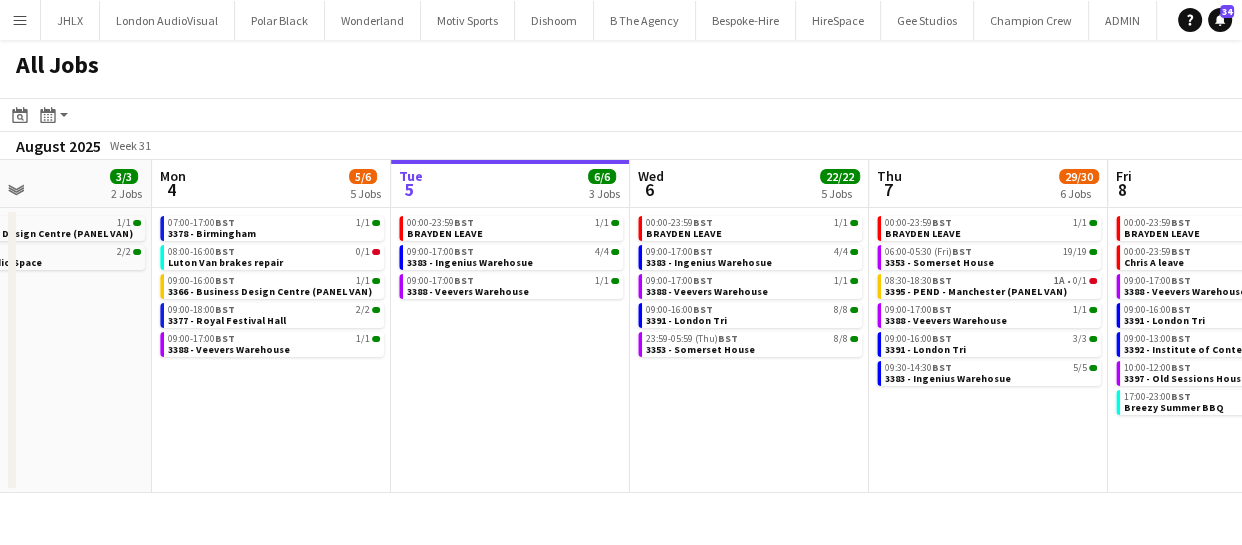 drag, startPoint x: 437, startPoint y: 427, endPoint x: 618, endPoint y: 417, distance: 181.27603 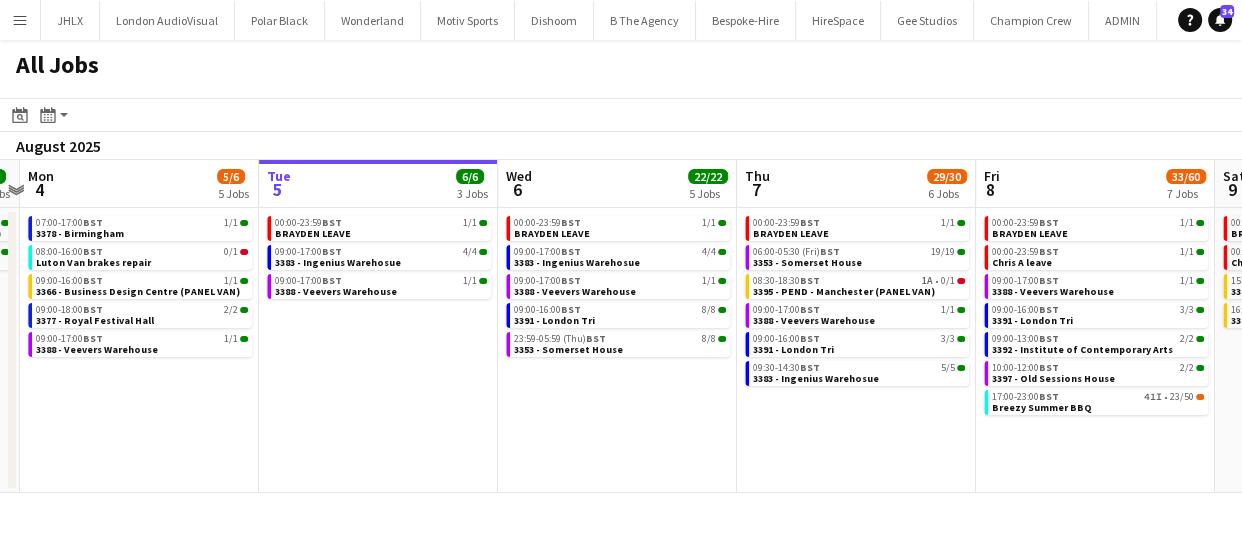 scroll, scrollTop: 0, scrollLeft: 526, axis: horizontal 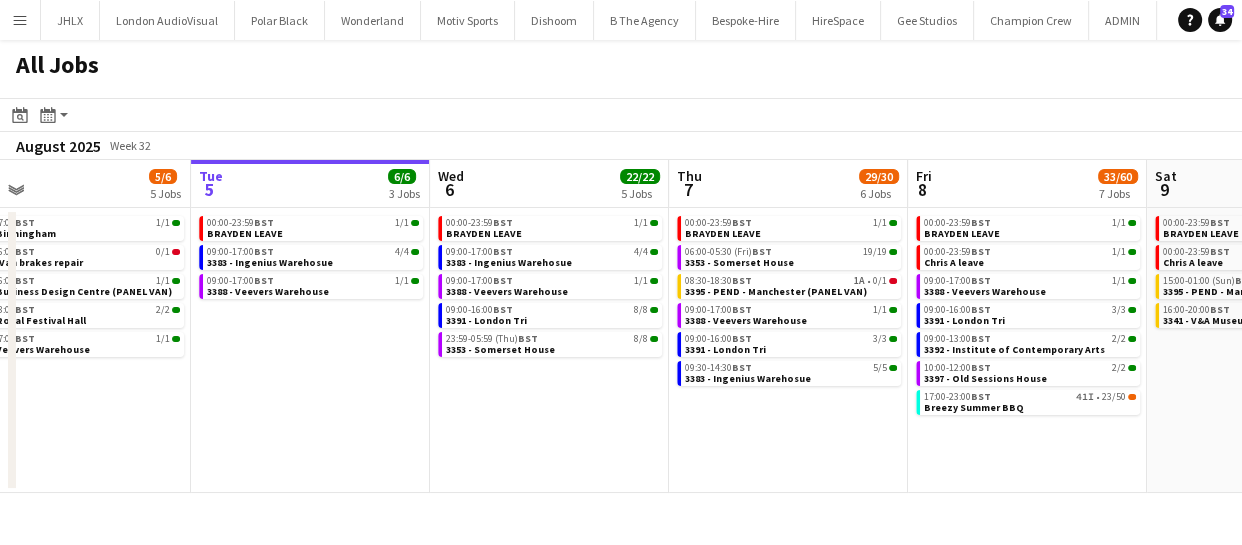 drag, startPoint x: 516, startPoint y: 420, endPoint x: 380, endPoint y: 436, distance: 136.93794 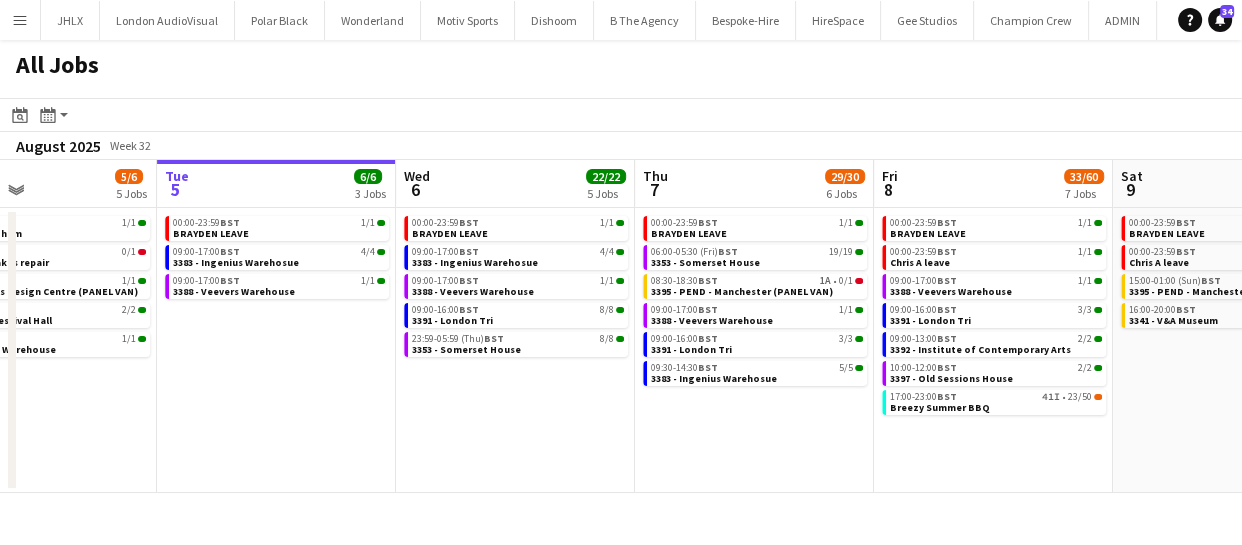 scroll, scrollTop: 0, scrollLeft: 605, axis: horizontal 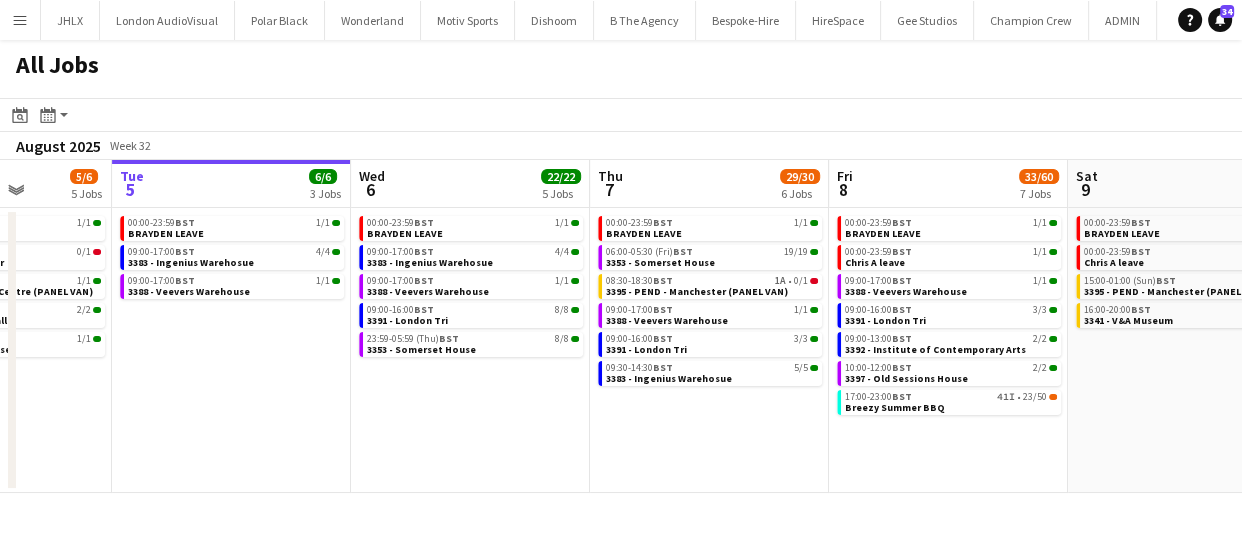 drag, startPoint x: 408, startPoint y: 426, endPoint x: 329, endPoint y: 436, distance: 79.630394 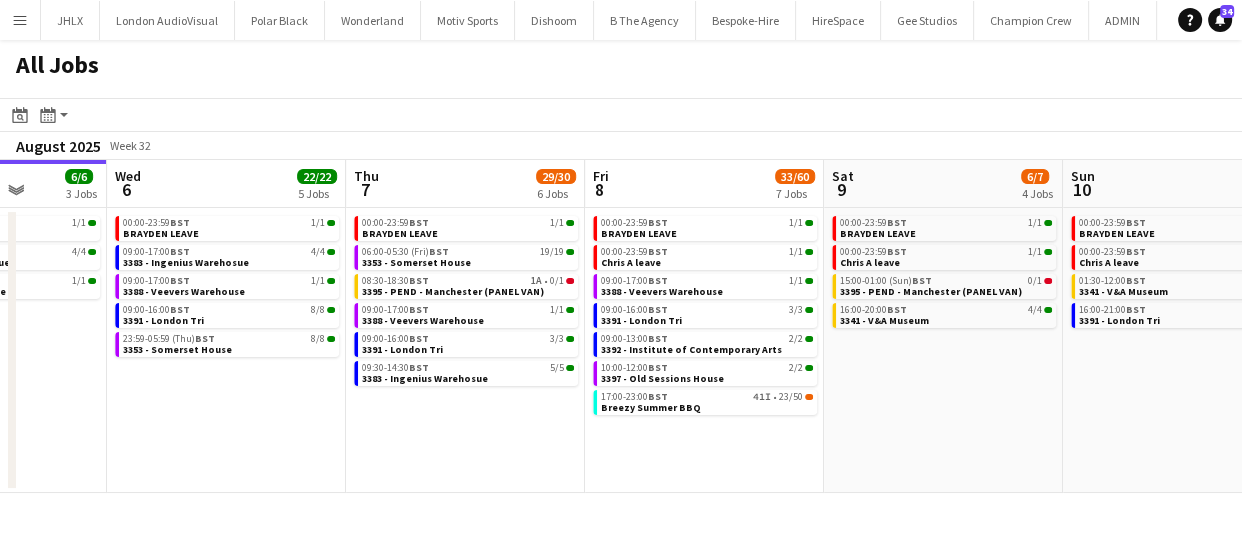 drag, startPoint x: 489, startPoint y: 480, endPoint x: 445, endPoint y: 480, distance: 44 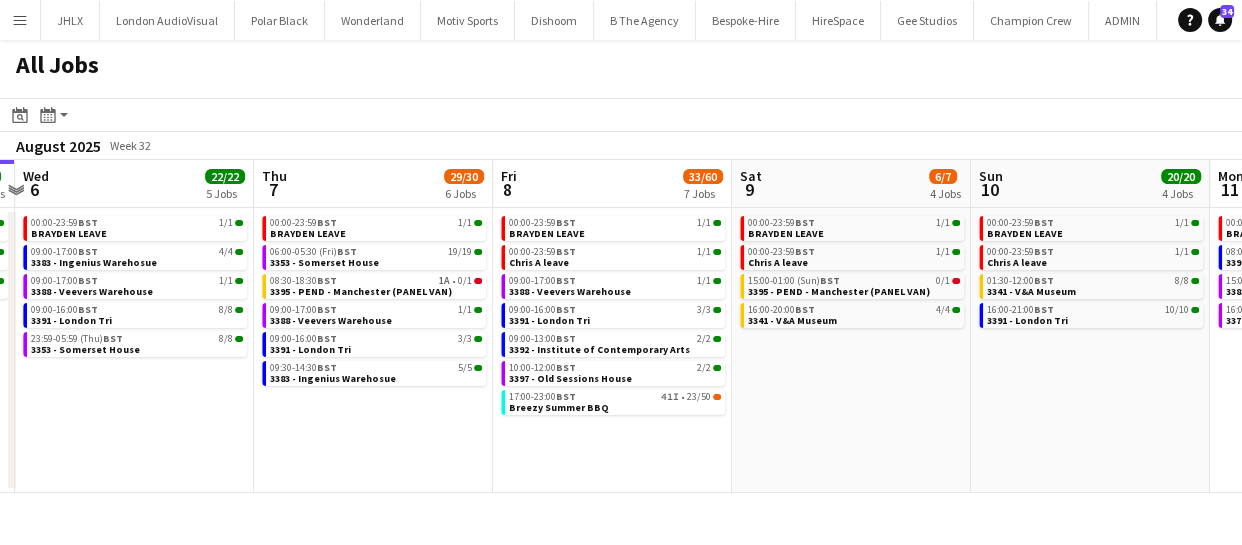 click on "Sat   2   4/4   3 Jobs   Sun   3   3/3   2 Jobs   Mon   4   5/6   5 Jobs   Tue   5   6/6   3 Jobs   Wed   6   22/22   5 Jobs   Thu   7   29/30   6 Jobs   Fri   8   33/60   7 Jobs   Sat   9   6/7   4 Jobs   Sun   10   20/20   4 Jobs   Mon   11   10/10   4 Jobs   Tue   12   1/3   2 Jobs   00:00-23:59    BST   1/1   CHRIS A LEAVE   07:30-09:30    BST   2/2   3351 - The Studio Space   08:00-10:00    BST   1/1   3387 - Dulwich Park   08:30-16:30    BST   1/1   3366 - Business Design Centre (PANEL VAN)   17:30-20:30    BST   2/2   3351 - The Studio Space   07:00-17:00    BST   1/1   3378 - Birmingham   08:00-16:00    BST   0/1   Luton Van brakes repair    09:00-16:00    BST   1/1   3366 - Business Design Centre (PANEL VAN)   09:00-18:00    BST   2/2   3377 - Royal Festival Hall   09:00-17:00    BST   1/1   3388 - Veevers Warehouse   00:00-23:59    BST   1/1   BRAYDEN LEAVE   09:00-17:00    BST   4/4   3383 - Ingenius Warehosue   09:00-17:00    BST   1/1   3388 - Veevers Warehouse   00:00-23:59    BST   1/1   BST" at bounding box center [621, 326] 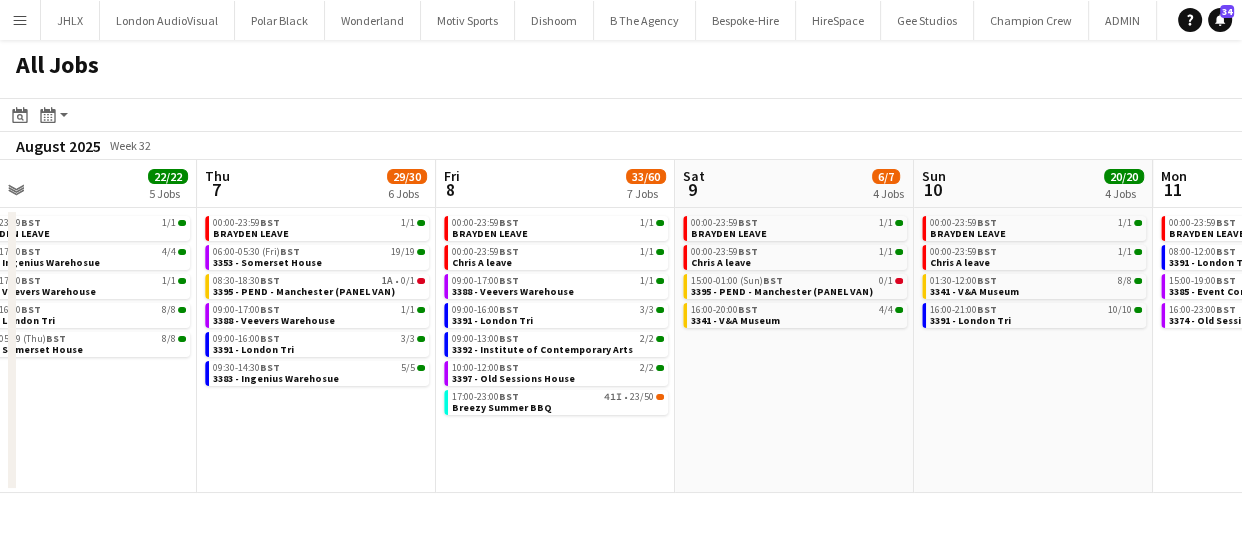 drag, startPoint x: 437, startPoint y: 483, endPoint x: 370, endPoint y: 483, distance: 67 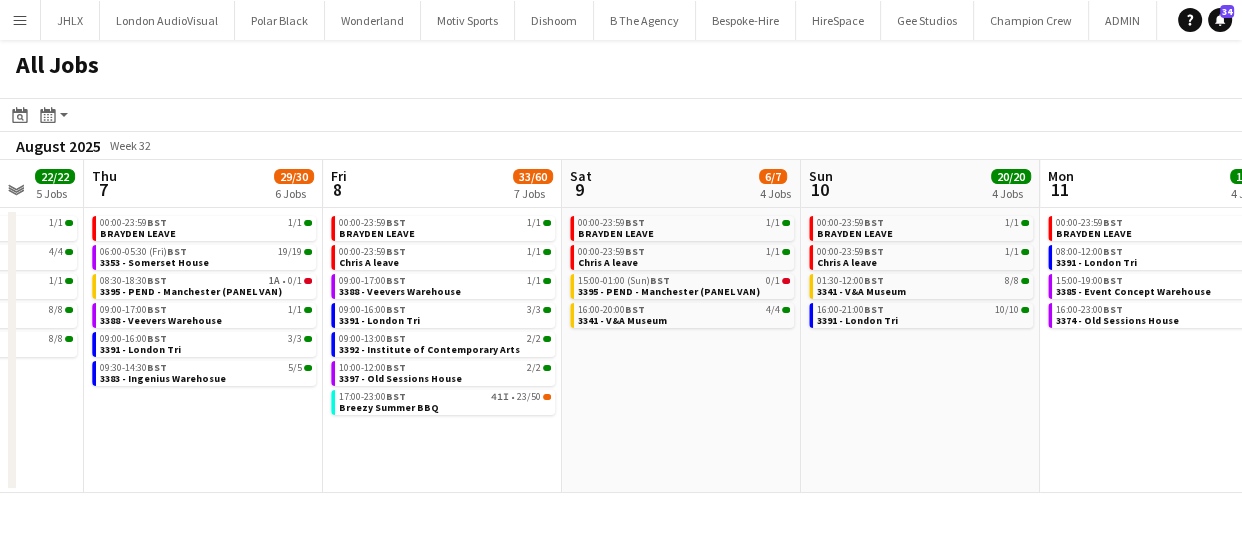 click on "Mon   4   5/6   5 Jobs   Tue   5   6/6   3 Jobs   Wed   6   22/22   5 Jobs   Thu   7   29/30   6 Jobs   Fri   8   33/60   7 Jobs   Sat   9   6/7   4 Jobs   Sun   10   20/20   4 Jobs   Mon   11   10/10   4 Jobs   Tue   12   1/3   2 Jobs   Wed   13   3/7   4 Jobs   Thu   14   3/3   2 Jobs   07:00-17:00    BST   1/1   3378 - Birmingham   08:00-16:00    BST   0/1   Luton Van brakes repair    09:00-16:00    BST   1/1   3366 - Business Design Centre (PANEL VAN)   09:00-18:00    BST   2/2   3377 - Royal Festival Hall   09:00-17:00    BST   1/1   3388 - Veevers Warehouse   00:00-23:59    BST   1/1   BRAYDEN LEAVE   09:00-17:00    BST   4/4   3383 - Ingenius Warehosue   09:00-17:00    BST   1/1   3388 - Veevers Warehouse   00:00-23:59    BST   1/1   BRAYDEN LEAVE   09:00-17:00    BST   4/4   3383 - Ingenius Warehosue   09:00-17:00    BST   1/1   3388 - Veevers Warehouse   09:00-16:00    BST   8/8   3391 - London Tri   23:59-05:59 (Thu)   BST   8/8   3353 - Somerset House    00:00-23:59    BST   1/1   BRAYDEN LEAVE" at bounding box center [621, 326] 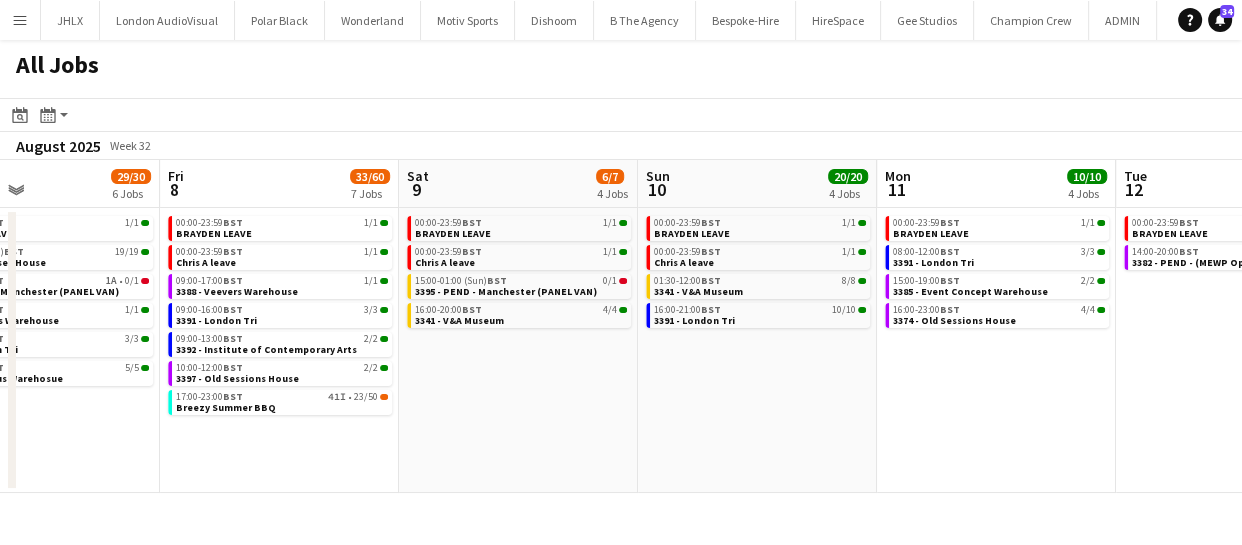 click on "All Jobs
Date picker
AUG 2025 AUG 2025 Monday M Tuesday T Wednesday W Thursday T Friday F Saturday S Sunday S  AUG   1   2   3   4   5   6   7   8   9   10   11   12   13   14   15   16   17   18   19   20   21   22   23   24   25   26   27   28   29   30   31
Comparison range
Comparison range
Today
Month view / Day view
Day view by Board Day view by Job Month view  August 2025   Week 32
Expand/collapse
Mon   4   5/6   5 Jobs   Tue   5   6/6   3 Jobs   Wed   6   22/22   5 Jobs   Thu   7   29/30   6 Jobs   Fri   8   33/60   7 Jobs   Sat   9   6/7   4 Jobs   Sun   10   20/20   4 Jobs   Mon   11   10/10   4 Jobs   Tue   12   1/3   2 Jobs   Wed   13   3/7   4 Jobs   Thu   14   3/3   2 Jobs   07:00-17:00    BST   1/1   3378 - Birmingham   08:00-16:00    BST   0/1   Luton Van brakes repair    09:00-16:00    BST   1/1   09:00-18:00    BST   1A" 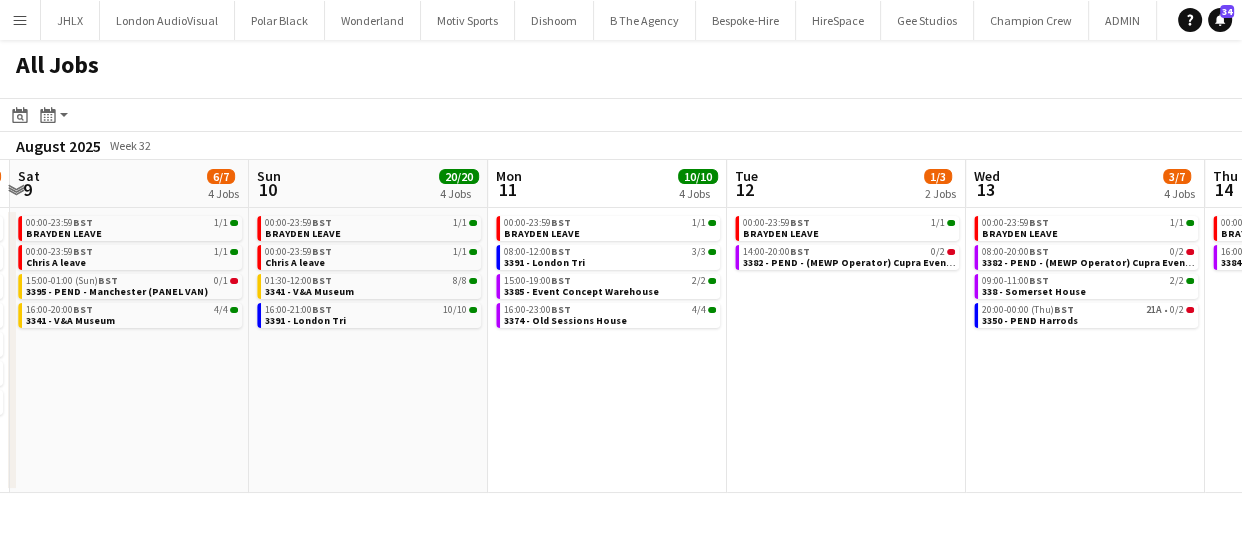 drag, startPoint x: 595, startPoint y: 476, endPoint x: 433, endPoint y: 466, distance: 162.30835 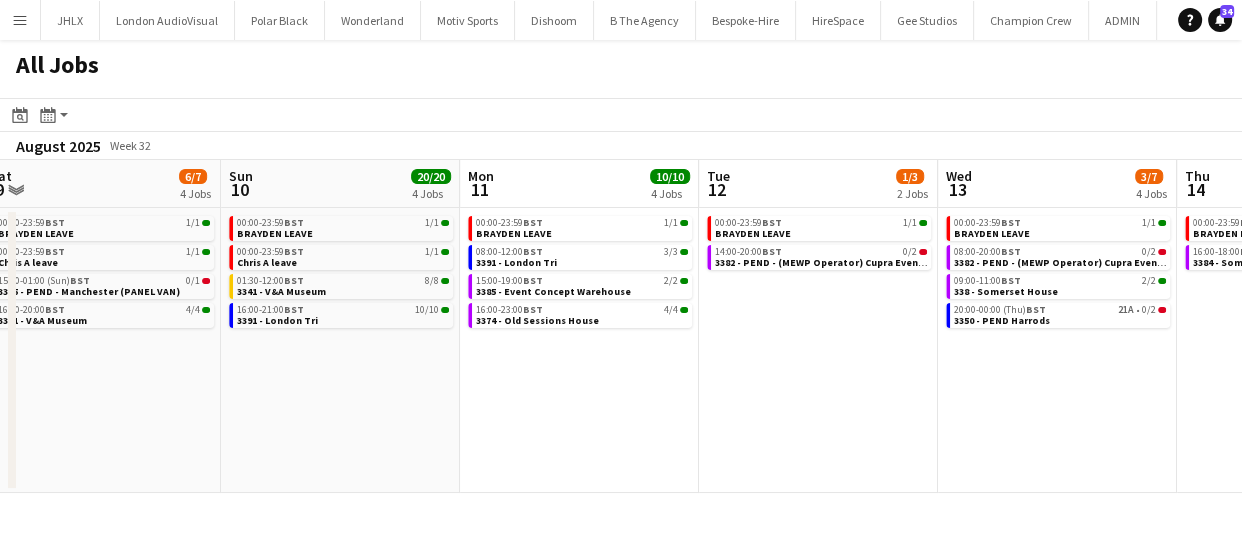 click on "Wed   6   22/22   5 Jobs   Thu   7   29/30   6 Jobs   Fri   8   33/60   7 Jobs   Sat   9   6/7   4 Jobs   Sun   10   20/20   4 Jobs   Mon   11   10/10   4 Jobs   Tue   12   1/3   2 Jobs   Wed   13   3/7   4 Jobs   Thu   14   3/3   2 Jobs   Fri   15   15/17   6 Jobs   Sat   16   8/11   6 Jobs   00:00-23:59    BST   1/1   BRAYDEN LEAVE   09:00-17:00    BST   4/4   3383 - Ingenius Warehosue   09:00-17:00    BST   1/1   3388 - Veevers Warehouse   09:00-16:00    BST   8/8   3391 - London Tri   23:59-05:59 (Thu)   BST   8/8   3353 - Somerset House    00:00-23:59    BST   1/1   BRAYDEN LEAVE   06:00-05:30 (Fri)   BST   19/19   3353 - Somerset House    08:30-18:30    BST   1A   •   0/1   3395 - PEND - Manchester (PANEL VAN)   09:00-17:00    BST   1/1   3388 - Veevers Warehouse   09:00-16:00    BST   3/3   3391 - London Tri   09:30-14:30    BST   5/5   3383 - Ingenius Warehosue   00:00-23:59    BST   1/1   BRAYDEN LEAVE   00:00-23:59    BST   1/1   Chris A leave   09:00-17:00    BST   1/1   09:00-16:00    BST" at bounding box center (621, 326) 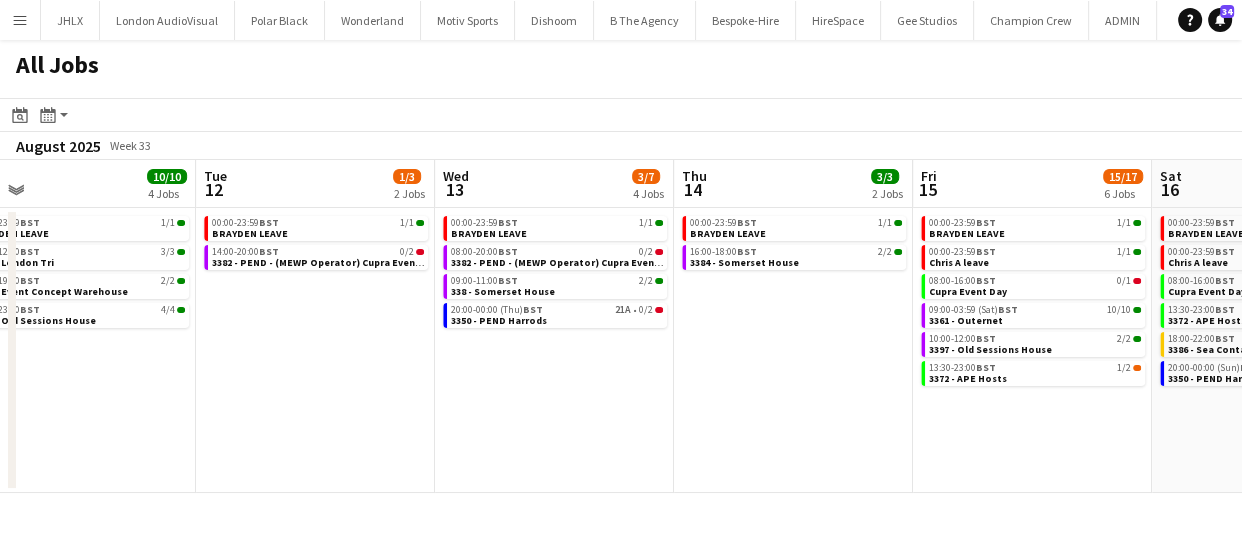 drag, startPoint x: 404, startPoint y: 457, endPoint x: 432, endPoint y: 440, distance: 32.75668 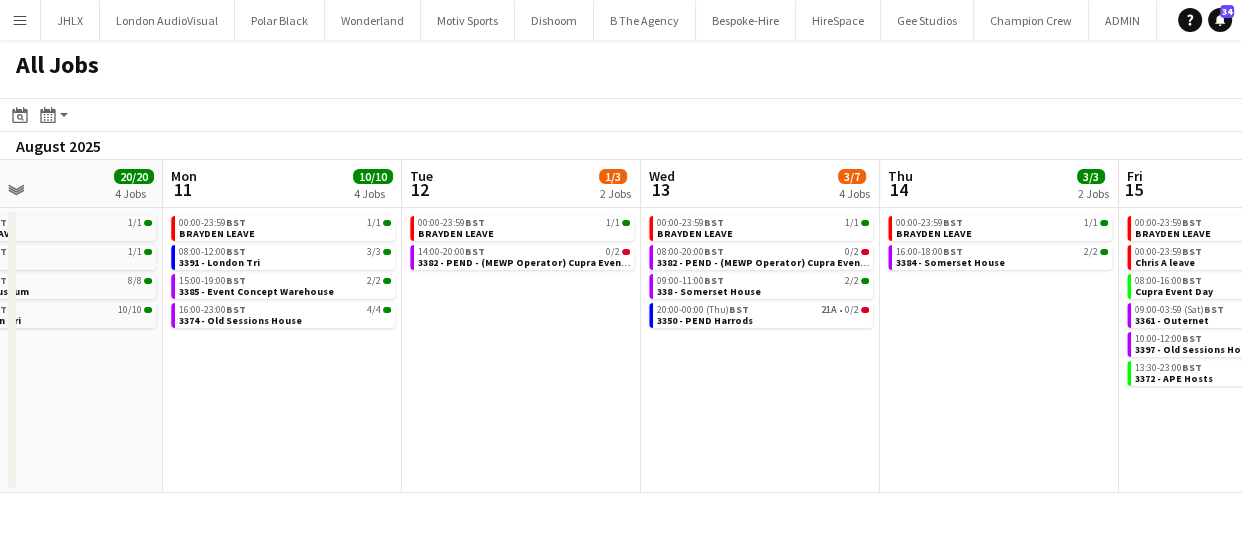 drag, startPoint x: 418, startPoint y: 444, endPoint x: 751, endPoint y: 453, distance: 333.1216 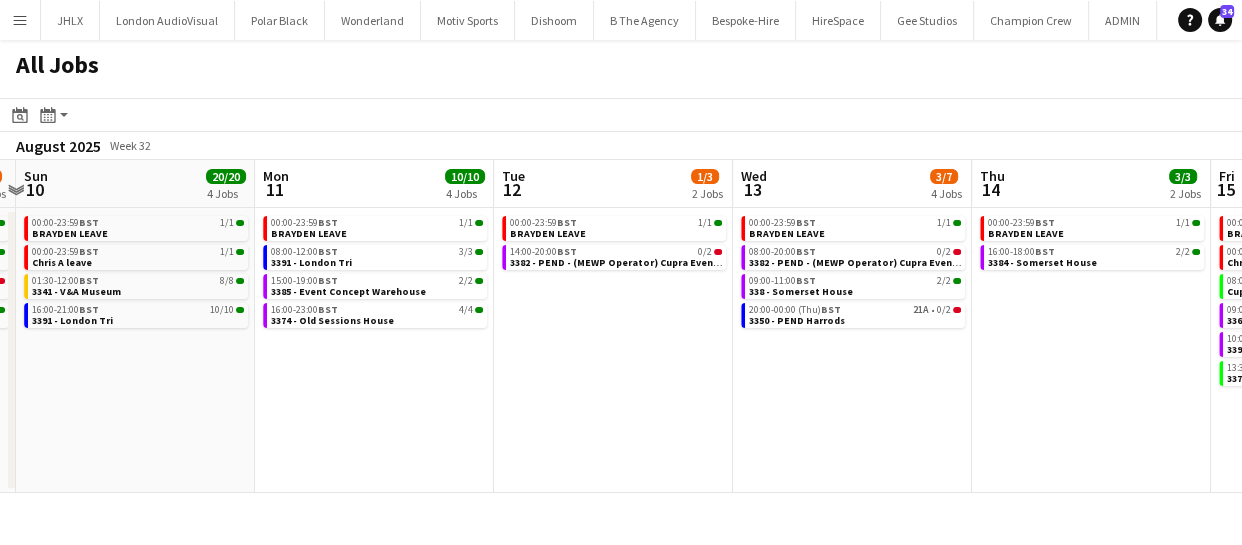 drag, startPoint x: 610, startPoint y: 439, endPoint x: 636, endPoint y: 444, distance: 26.476404 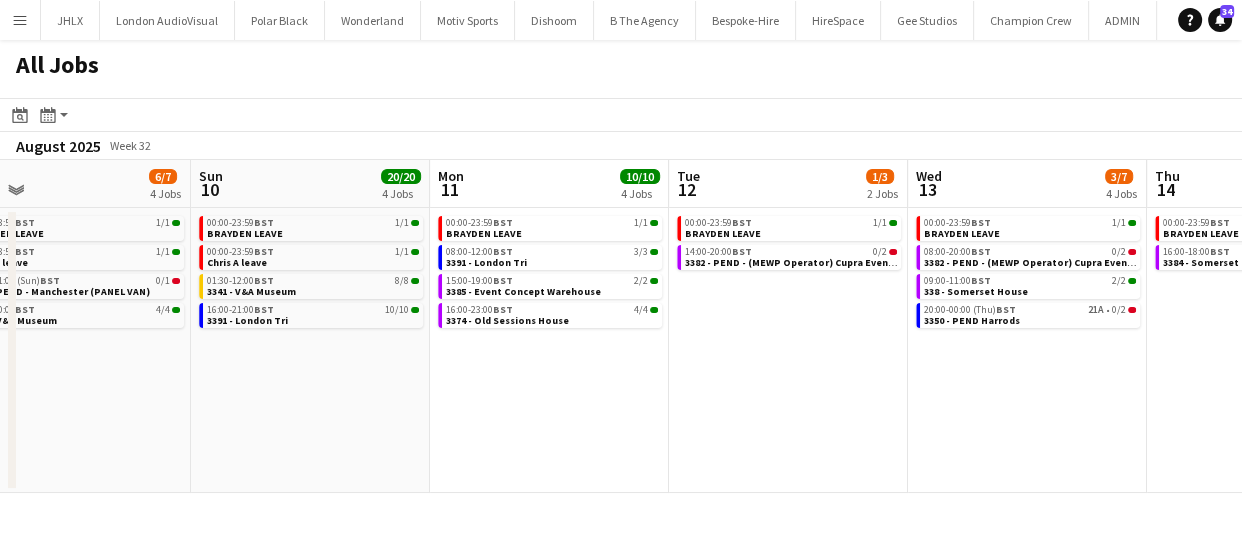drag, startPoint x: 424, startPoint y: 447, endPoint x: 692, endPoint y: 434, distance: 268.31512 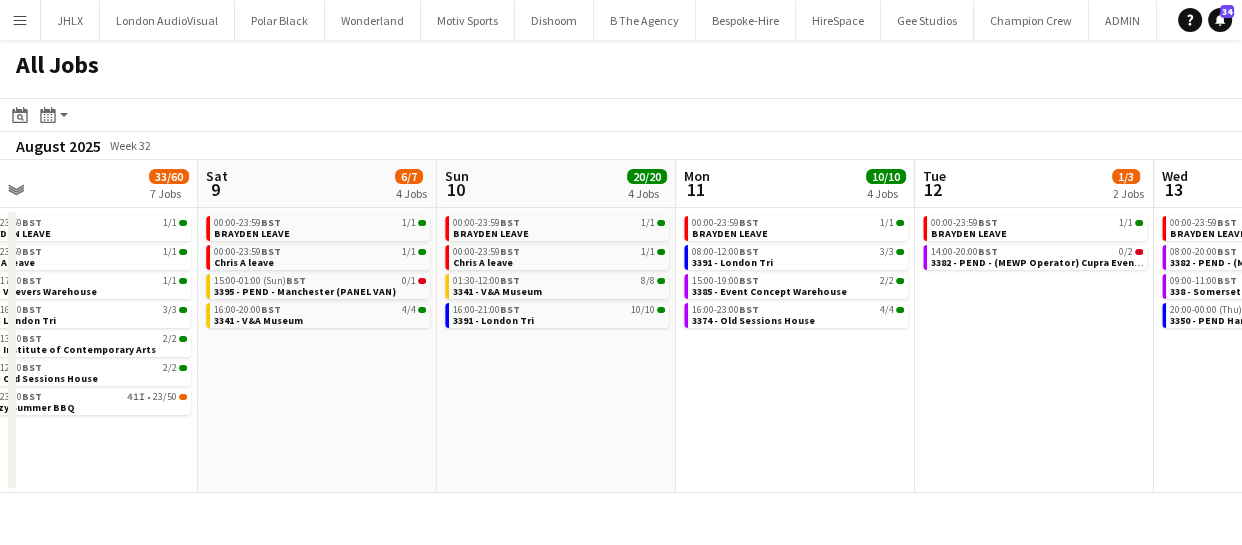 drag, startPoint x: 337, startPoint y: 438, endPoint x: 582, endPoint y: 422, distance: 245.5219 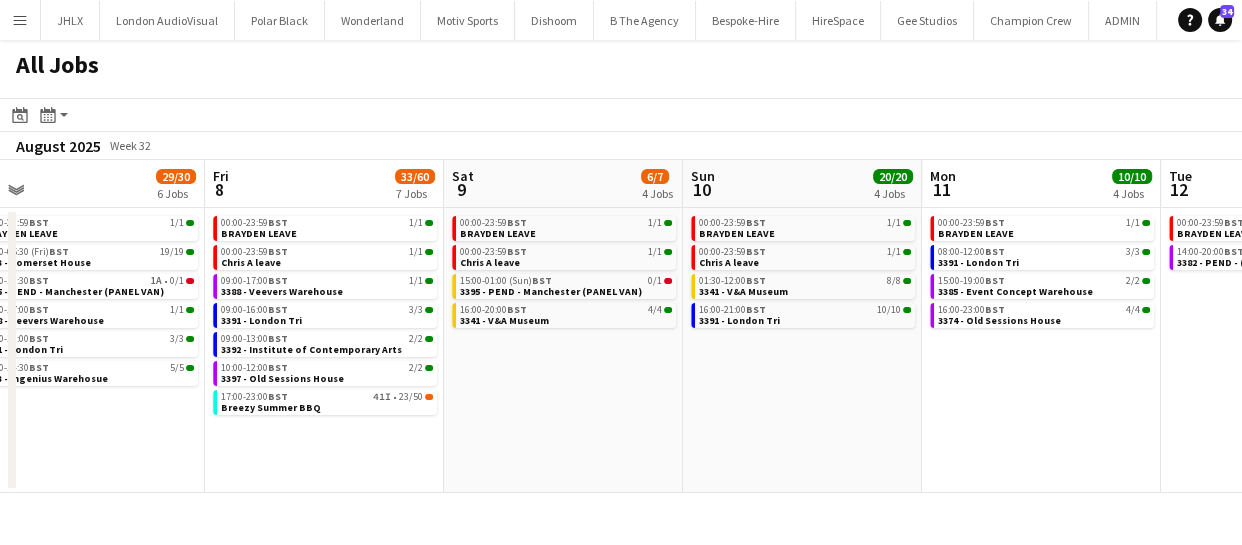drag, startPoint x: 484, startPoint y: 439, endPoint x: 751, endPoint y: 430, distance: 267.15164 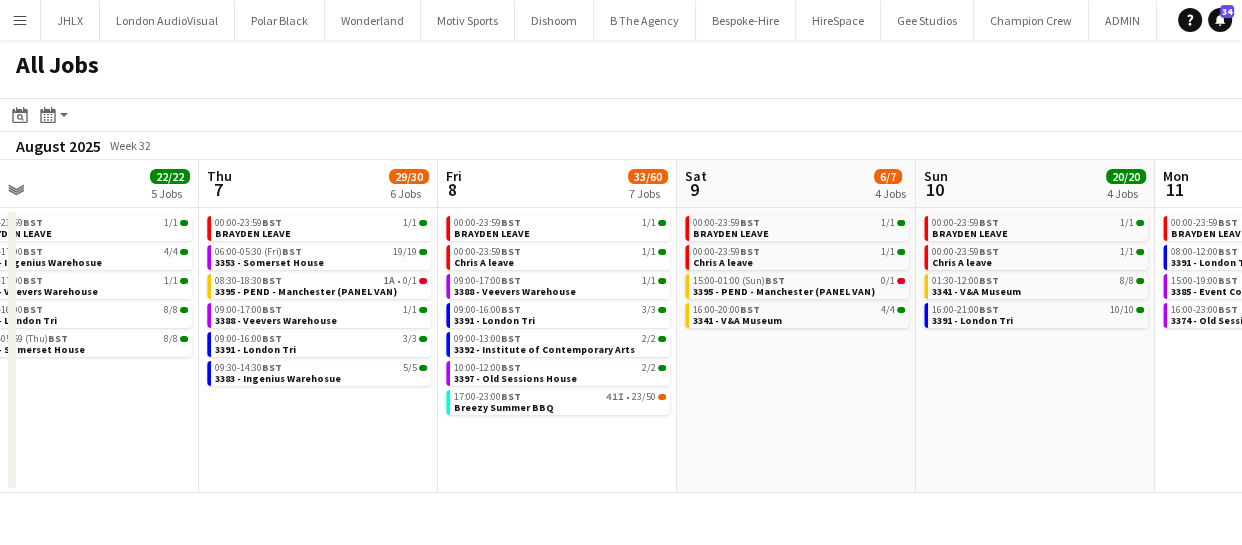 drag, startPoint x: 457, startPoint y: 425, endPoint x: 746, endPoint y: 426, distance: 289.00174 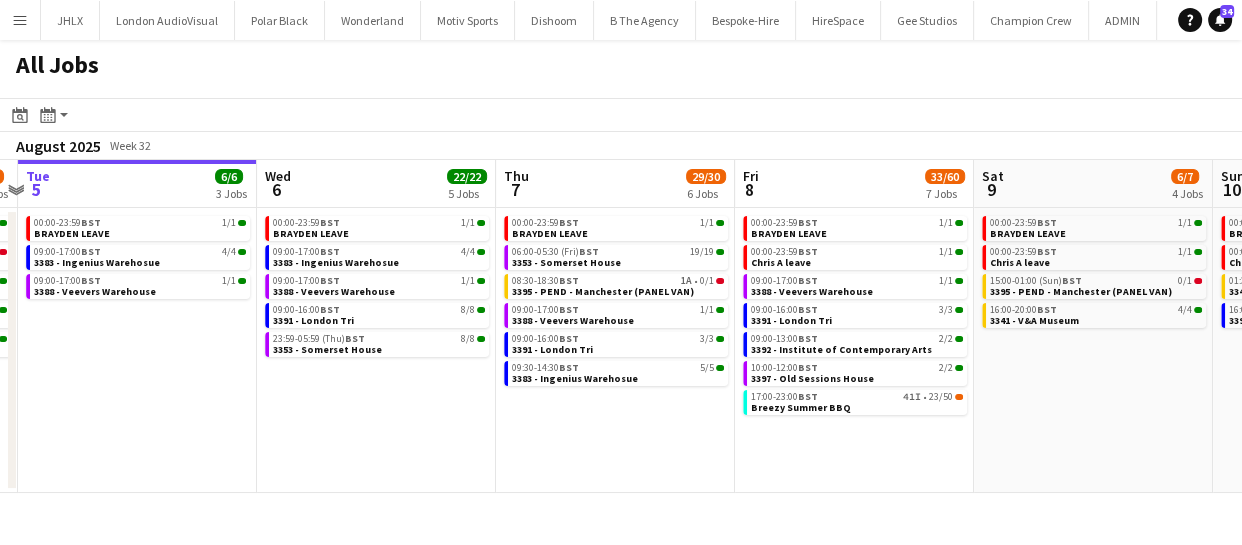 drag, startPoint x: 389, startPoint y: 435, endPoint x: 566, endPoint y: 433, distance: 177.01129 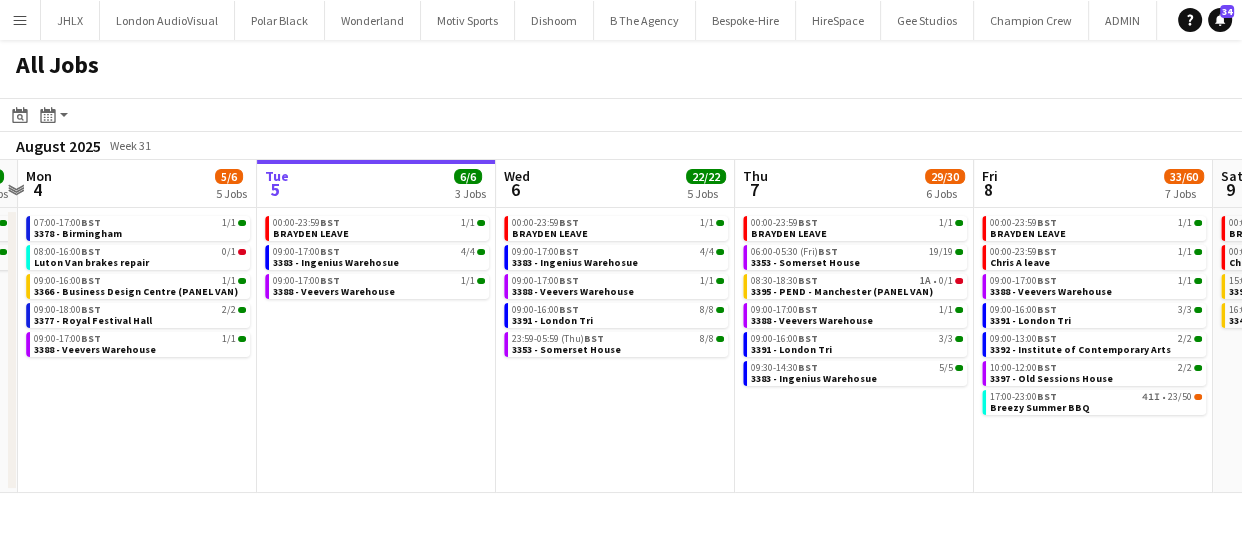 drag, startPoint x: 440, startPoint y: 429, endPoint x: 610, endPoint y: 436, distance: 170.14406 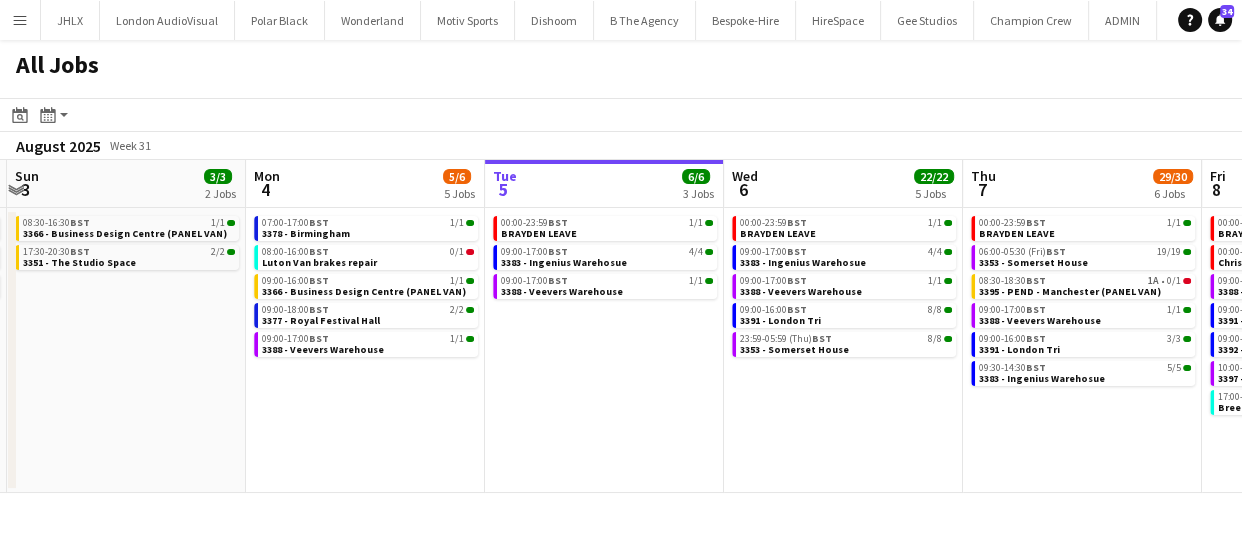 click on "Fri   1   6/6   4 Jobs   Sat   2   4/4   3 Jobs   Sun   3   3/3   2 Jobs   Mon   4   5/6   5 Jobs   Tue   5   6/6   3 Jobs   Wed   6   22/22   5 Jobs   Thu   7   29/30   6 Jobs   Fri   8   33/60   7 Jobs   Sat   9   6/7   4 Jobs   Sun   10   20/20   4 Jobs   Mon   11   10/10   4 Jobs   07:00-11:00    BST   2/2   3351 - The Studio Space   09:00-10:00    BST   2/2   Meeting   11:00-13:00    BST   1/1   Office work - Cupra activation    17:00-19:00    BST   1/1   3376 - Underglobe   00:00-23:59    BST   1/1   CHRIS A LEAVE   07:30-09:30    BST   2/2   3351 - The Studio Space   08:00-10:00    BST   1/1   3387 - Dulwich Park   08:30-16:30    BST   1/1   3366 - Business Design Centre (PANEL VAN)   17:30-20:30    BST   2/2   3351 - The Studio Space   07:00-17:00    BST   1/1   3378 - Birmingham   08:00-16:00    BST   0/1   Luton Van brakes repair    09:00-16:00    BST   1/1   3366 - Business Design Centre (PANEL VAN)   09:00-18:00    BST   2/2   3377 - Royal Festival Hall   09:00-17:00    BST   1/1   00:00-23:59" at bounding box center [621, 326] 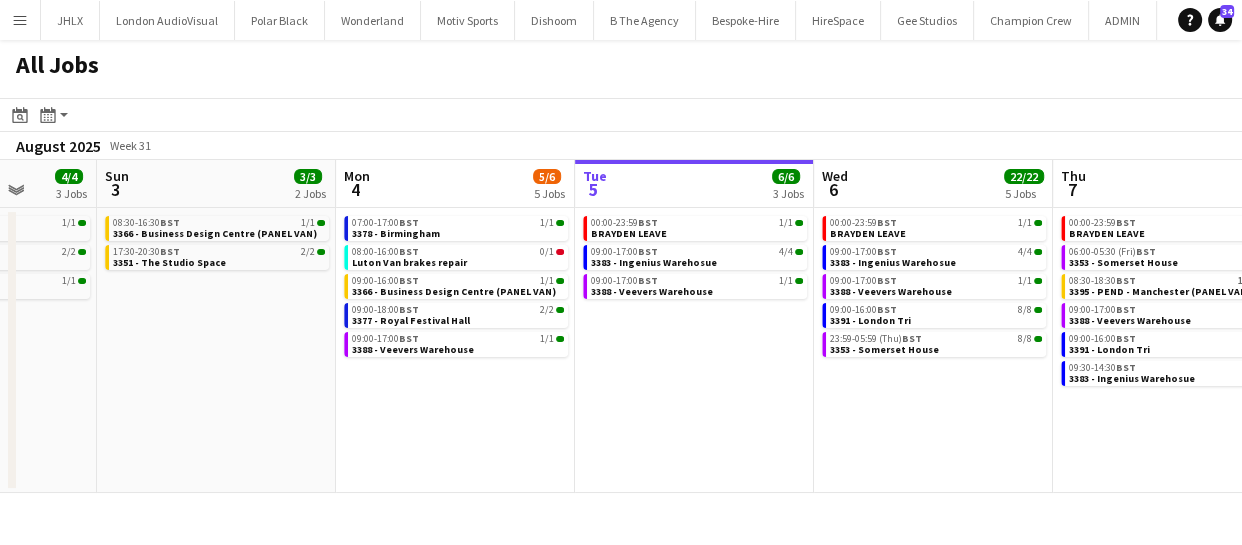 click on "Thu   31   9/9   4 Jobs   Fri   1   6/6   4 Jobs   Sat   2   4/4   3 Jobs   Sun   3   3/3   2 Jobs   Mon   4   5/6   5 Jobs   Tue   5   6/6   3 Jobs   Wed   6   22/22   5 Jobs   Thu   7   29/30   6 Jobs   Fri   8   33/60   7 Jobs   Sat   9   6/7   4 Jobs   Sun   10   20/20   4 Jobs   09:00-17:00    BST   1/1   3298 - Veevers Warehouse   11:00-18:00    BST   1/1   3366 - Business Design Centre (PANEL VAN)   15:30-19:30    BST   1/1   3375 - British American Tobacco   23:00-08:00 (Fri)   BST   6/6   3343 - Westfield White City   07:00-11:00    BST   2/2   3351 - The Studio Space   09:00-10:00    BST   2/2   Meeting   11:00-13:00    BST   1/1   Office work - Cupra activation    17:00-19:00    BST   1/1   3376 - Underglobe   00:00-23:59    BST   1/1   CHRIS A LEAVE   07:30-09:30    BST   2/2   3351 - The Studio Space   08:00-10:00    BST   1/1   3387 - Dulwich Park   08:30-16:30    BST   1/1   3366 - Business Design Centre (PANEL VAN)   17:30-20:30    BST   2/2   3351 - The Studio Space   07:00-17:00    BST" at bounding box center (621, 326) 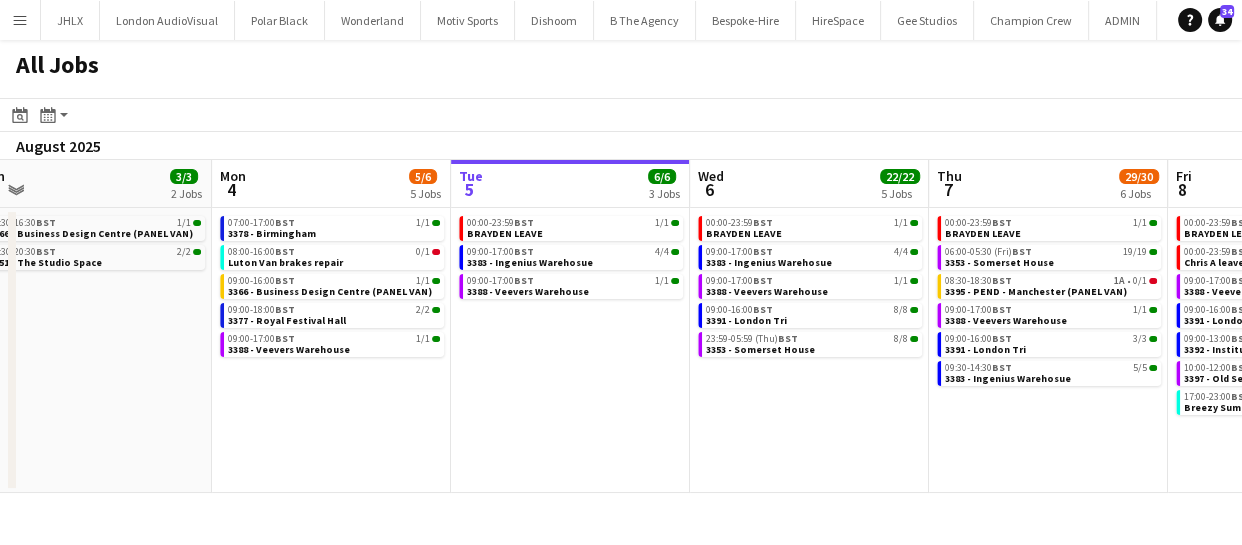 drag, startPoint x: 391, startPoint y: 430, endPoint x: 375, endPoint y: 424, distance: 17.088007 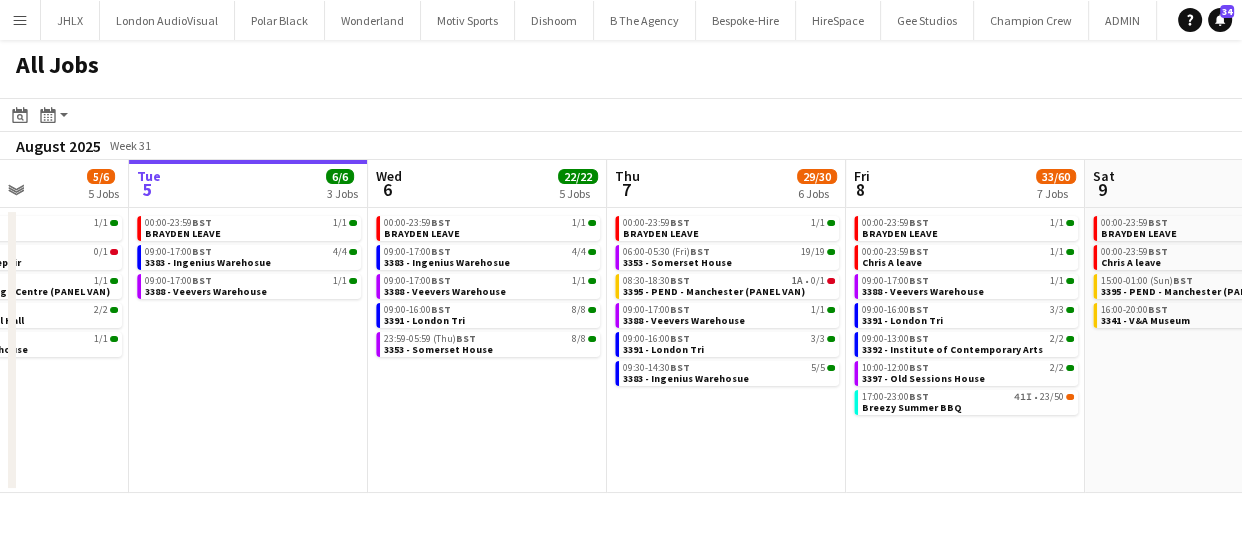 drag, startPoint x: 383, startPoint y: 413, endPoint x: 346, endPoint y: 411, distance: 37.054016 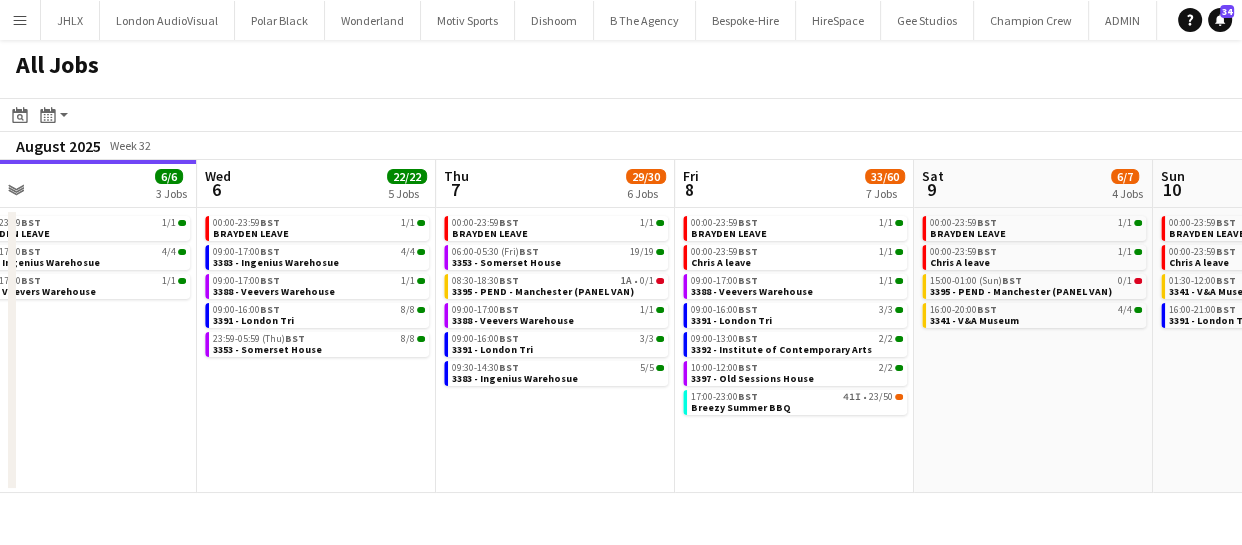 click on "Sat   2   4/4   3 Jobs   Sun   3   3/3   2 Jobs   Mon   4   5/6   5 Jobs   Tue   5   6/6   3 Jobs   Wed   6   22/22   5 Jobs   Thu   7   29/30   6 Jobs   Fri   8   33/60   7 Jobs   Sat   9   6/7   4 Jobs   Sun   10   20/20   4 Jobs   Mon   11   10/10   4 Jobs   Tue   12   1/3   2 Jobs   00:00-23:59    BST   1/1   CHRIS A LEAVE   07:30-09:30    BST   2/2   3351 - The Studio Space   08:00-10:00    BST   1/1   3387 - Dulwich Park   08:30-16:30    BST   1/1   3366 - Business Design Centre (PANEL VAN)   17:30-20:30    BST   2/2   3351 - The Studio Space   07:00-17:00    BST   1/1   3378 - Birmingham   08:00-16:00    BST   0/1   Luton Van brakes repair    09:00-16:00    BST   1/1   3366 - Business Design Centre (PANEL VAN)   09:00-18:00    BST   2/2   3377 - Royal Festival Hall   09:00-17:00    BST   1/1   3388 - Veevers Warehouse   00:00-23:59    BST   1/1   BRAYDEN LEAVE   09:00-17:00    BST   4/4   3383 - Ingenius Warehosue   09:00-17:00    BST   1/1   3388 - Veevers Warehouse   00:00-23:59    BST   1/1   BST" at bounding box center [621, 326] 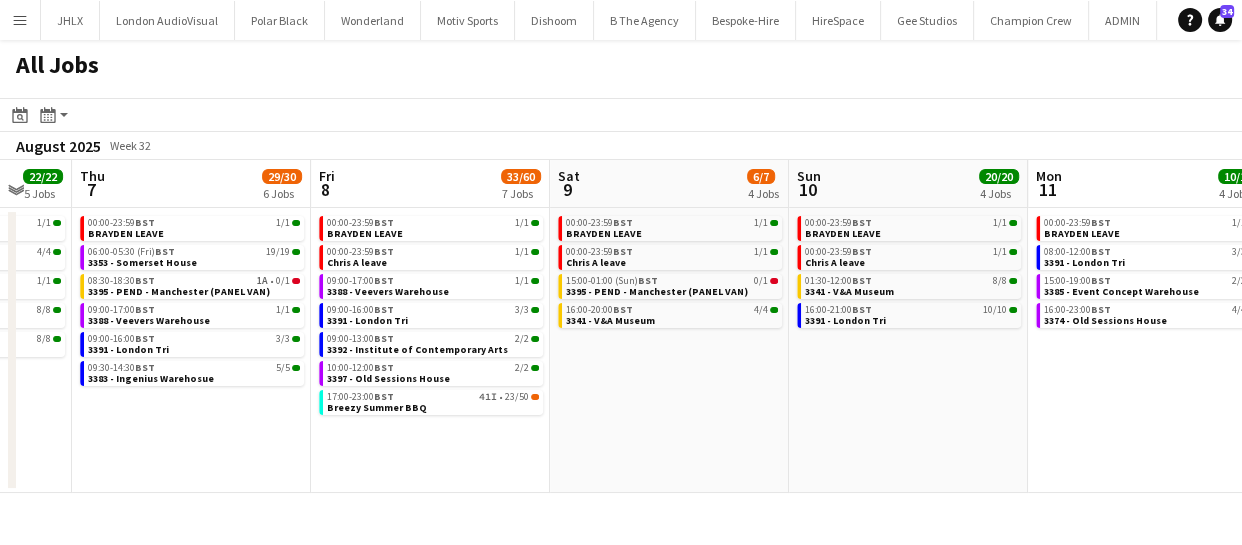 drag, startPoint x: 896, startPoint y: 446, endPoint x: 1016, endPoint y: 435, distance: 120.50311 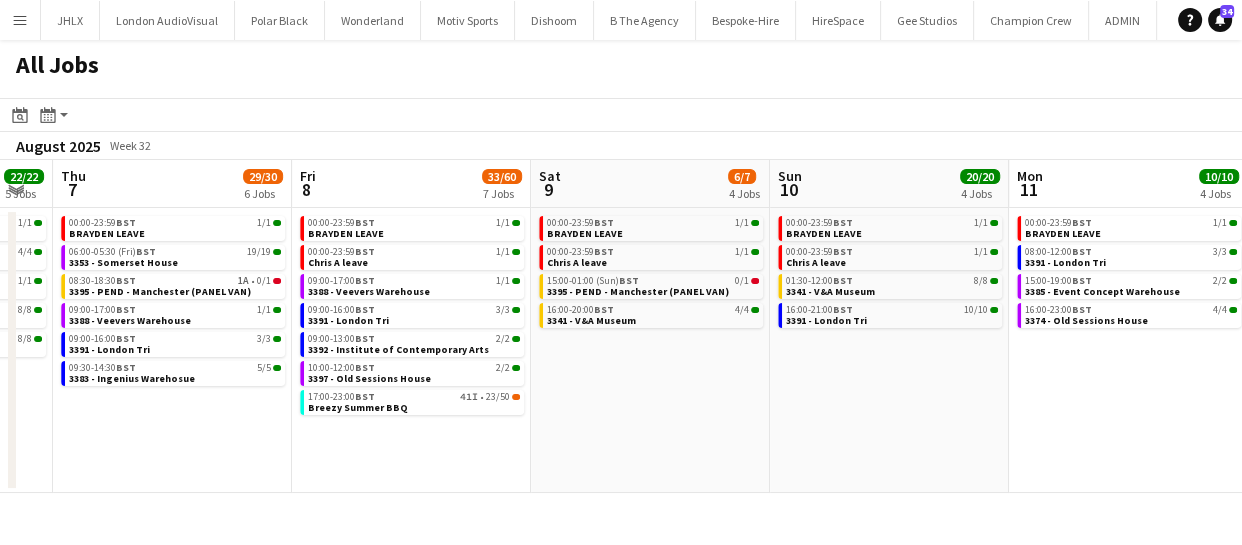 drag 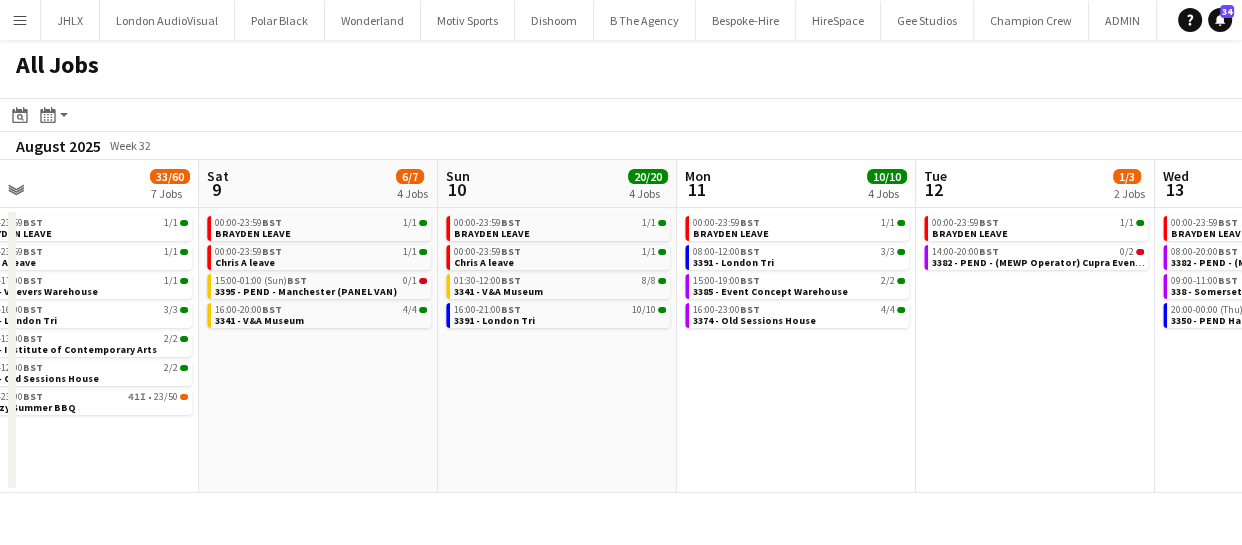 click on "Wed   6   22/22   5 Jobs   Thu   7   29/30   6 Jobs   Fri   8   33/60   7 Jobs   Sat   9   6/7   4 Jobs   Sun   10   20/20   4 Jobs   Mon   11   10/10   4 Jobs   Tue   12   1/3   2 Jobs   Wed   13   3/7   4 Jobs   Thu   14   3/3   2 Jobs   Fri   15   15/17   6 Jobs   Sat   16   8/11   6 Jobs   00:00-23:59    BST   1/1   BRAYDEN LEAVE   09:00-17:00    BST   4/4   3383 - Ingenius Warehosue   09:00-17:00    BST   1/1   3388 - Veevers Warehouse   09:00-16:00    BST   8/8   3391 - London Tri   23:59-05:59 (Thu)   BST   8/8   3353 - Somerset House    00:00-23:59    BST   1/1   BRAYDEN LEAVE   06:00-05:30 (Fri)   BST   19/19   3353 - Somerset House    08:30-18:30    BST   1A   •   0/1   3395 - PEND - Manchester (PANEL VAN)   09:00-17:00    BST   1/1   3388 - Veevers Warehouse   09:00-16:00    BST   3/3   3391 - London Tri   09:30-14:30    BST   5/5   3383 - Ingenius Warehosue   00:00-23:59    BST   1/1   BRAYDEN LEAVE   00:00-23:59    BST   1/1   Chris A leave   09:00-17:00    BST   1/1   09:00-16:00    BST" at bounding box center [621, 326] 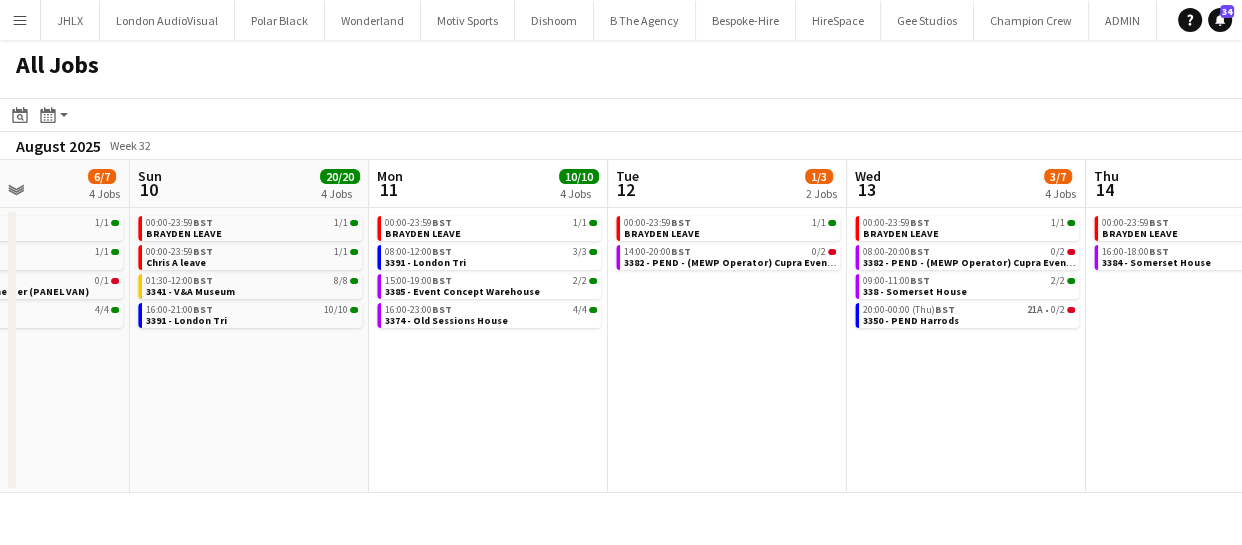 click on "Wed   6   22/22   5 Jobs   Thu   7   29/30   6 Jobs   Fri   8   33/60   7 Jobs   Sat   9   6/7   4 Jobs   Sun   10   20/20   4 Jobs   Mon   11   10/10   4 Jobs   Tue   12   1/3   2 Jobs   Wed   13   3/7   4 Jobs   Thu   14   3/3   2 Jobs   Fri   15   15/17   6 Jobs   Sat   16   8/11   6 Jobs   00:00-23:59    BST   1/1   BRAYDEN LEAVE   09:00-17:00    BST   4/4   3383 - Ingenius Warehosue   09:00-17:00    BST   1/1   3388 - Veevers Warehouse   09:00-16:00    BST   8/8   3391 - London Tri   23:59-05:59 (Thu)   BST   8/8   3353 - Somerset House    00:00-23:59    BST   1/1   BRAYDEN LEAVE   06:00-05:30 (Fri)   BST   19/19   3353 - Somerset House    08:30-18:30    BST   1A   •   0/1   3395 - PEND - Manchester (PANEL VAN)   09:00-17:00    BST   1/1   3388 - Veevers Warehouse   09:00-16:00    BST   3/3   3391 - London Tri   09:30-14:30    BST   5/5   3383 - Ingenius Warehosue   00:00-23:59    BST   1/1   BRAYDEN LEAVE   00:00-23:59    BST   1/1   Chris A leave   09:00-17:00    BST   1/1   09:00-16:00    BST" at bounding box center (621, 326) 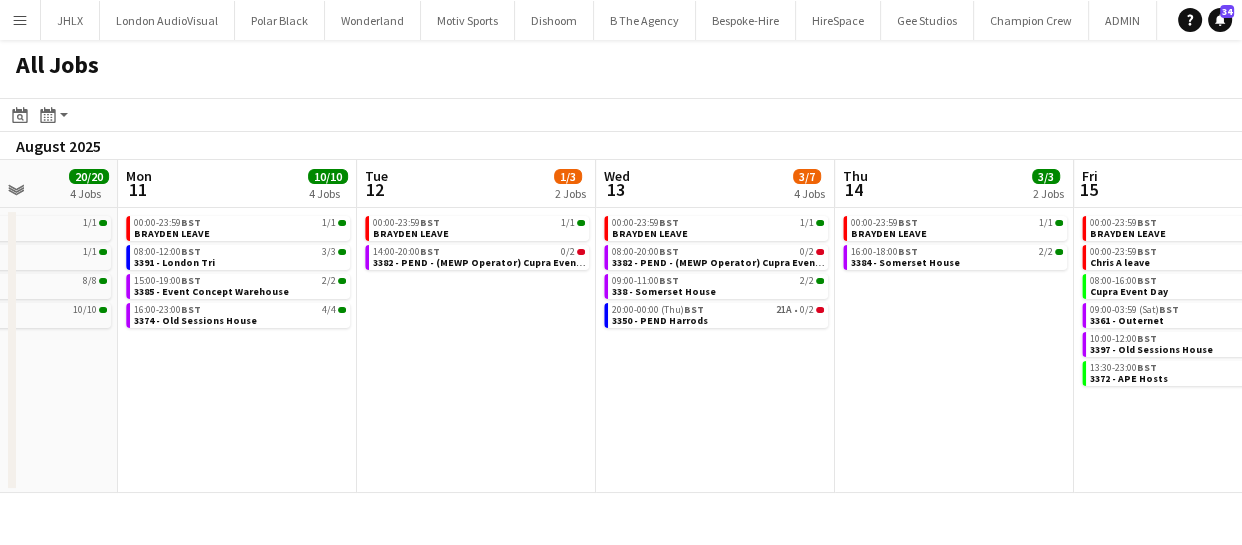click on "Fri   8   33/60   7 Jobs   Sat   9   6/7   4 Jobs   Sun   10   20/20   4 Jobs   Mon   11   10/10   4 Jobs   Tue   12   1/3   2 Jobs   Wed   13   3/7   4 Jobs   Thu   14   3/3   2 Jobs   Fri   15   15/17   6 Jobs   Sat   16   8/11   6 Jobs   Sun   17   4/4   3 Jobs   Mon   18   2/3   3 Jobs   00:00-23:59    BST   1/1   BRAYDEN LEAVE   00:00-23:59    BST   1/1   Chris A leave   09:00-17:00    BST   1/1   3388 - Veevers Warehouse   09:00-16:00    BST   3/3   3391 - London Tri   09:00-13:00    BST   2/2   3392 - Institute of Contemporary Arts   10:00-12:00    BST   2/2   3397 - Old Sessions House   17:00-23:00    BST   41I   •   23/50   Breezy Summer BBQ   00:00-23:59    BST   1/1   BRAYDEN LEAVE   00:00-23:59    BST   1/1   Chris A leave   15:00-01:00 (Sun)   BST   0/1   3395 - PEND - Manchester (PANEL VAN)   16:00-20:00    BST   4/4   3341 - V&A Museum   00:00-23:59    BST   1/1   BRAYDEN LEAVE   00:00-23:59    BST   1/1   Chris A leave   01:30-12:00    BST   8/8   3341 - V&A Museum   16:00-21:00    BST" at bounding box center (621, 326) 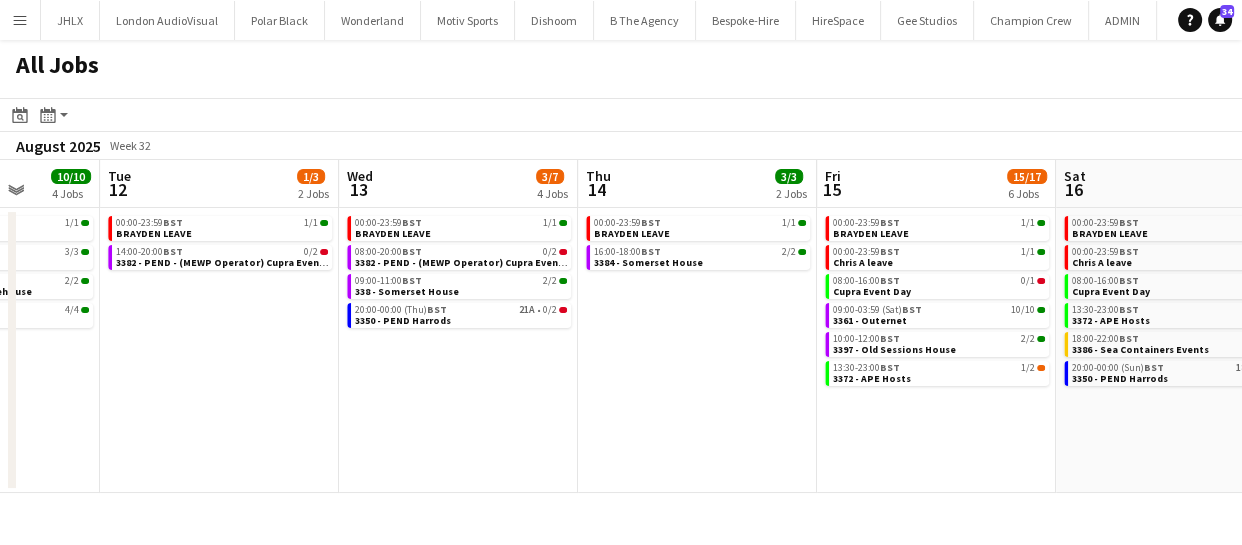 click on "All Jobs
Date picker
AUG 2025 AUG 2025 Monday M Tuesday T Wednesday W Thursday T Friday F Saturday S Sunday S  AUG   1   2   3   4   5   6   7   8   9   10   11   12   13   14   15   16   17   18   19   20   21   22   23   24   25   26   27   28   29   30   31
Comparison range
Comparison range
Today
Month view / Day view
Day view by Board Day view by Job Month view  August 2025   Week 32
Expand/collapse
Fri   8   33/60   7 Jobs   Sat   9   6/7   4 Jobs   Sun   10   20/20   4 Jobs   Mon   11   10/10   4 Jobs   Tue   12   1/3   2 Jobs   Wed   13   3/7   4 Jobs   Thu   14   3/3   2 Jobs   Fri   15   15/17   6 Jobs   Sat   16   8/11   6 Jobs   Sun   17   4/4   3 Jobs   Mon   18   2/3   3 Jobs   00:00-23:59    BST   1/1   BRAYDEN LEAVE   00:00-23:59    BST   1/1   Chris A leave   09:00-17:00    BST   1/1   3388 - Veevers Warehouse   BST" 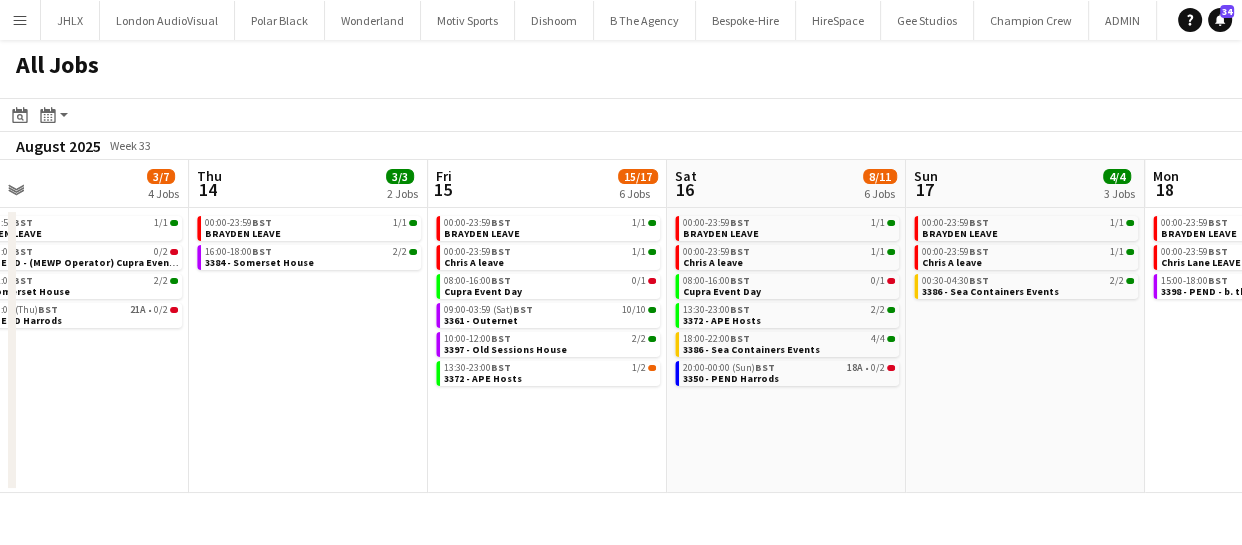 click on "Sun   10   20/20   4 Jobs   Mon   11   10/10   4 Jobs   Tue   12   1/3   2 Jobs   Wed   13   3/7   4 Jobs   Thu   14   3/3   2 Jobs   Fri   15   15/17   6 Jobs   Sat   16   8/11   6 Jobs   Sun   17   4/4   3 Jobs   Mon   18   2/3   3 Jobs   Tue   19   5/8   4 Jobs   Wed   20   5/7   4 Jobs   00:00-23:59    BST   1/1   BRAYDEN LEAVE   00:00-23:59    BST   1/1   Chris A leave   01:30-12:00    BST   8/8   3341 - V&A Museum   16:00-21:00    BST   10/10   3391 - London Tri   00:00-23:59    BST   1/1   BRAYDEN LEAVE   08:00-12:00    BST   3/3   3391 - London Tri   15:00-19:00    BST   2/2   3385 - Event Concept Warehouse   16:00-23:00    BST   4/4   3374 - Old Sessions House   00:00-23:59    BST   1/1   BRAYDEN LEAVE   14:00-20:00    BST   0/2   3382 - PEND -  (MEWP Operator) Cupra Event Day   00:00-23:59    BST   1/1   BRAYDEN LEAVE   08:00-20:00    BST   0/2   3382 - PEND -  (MEWP Operator) Cupra Event Day   09:00-11:00    BST   2/2   338 - Somerset House    20:00-00:00 (Thu)   BST   21A   •   0/2   BST   1/1" at bounding box center (621, 326) 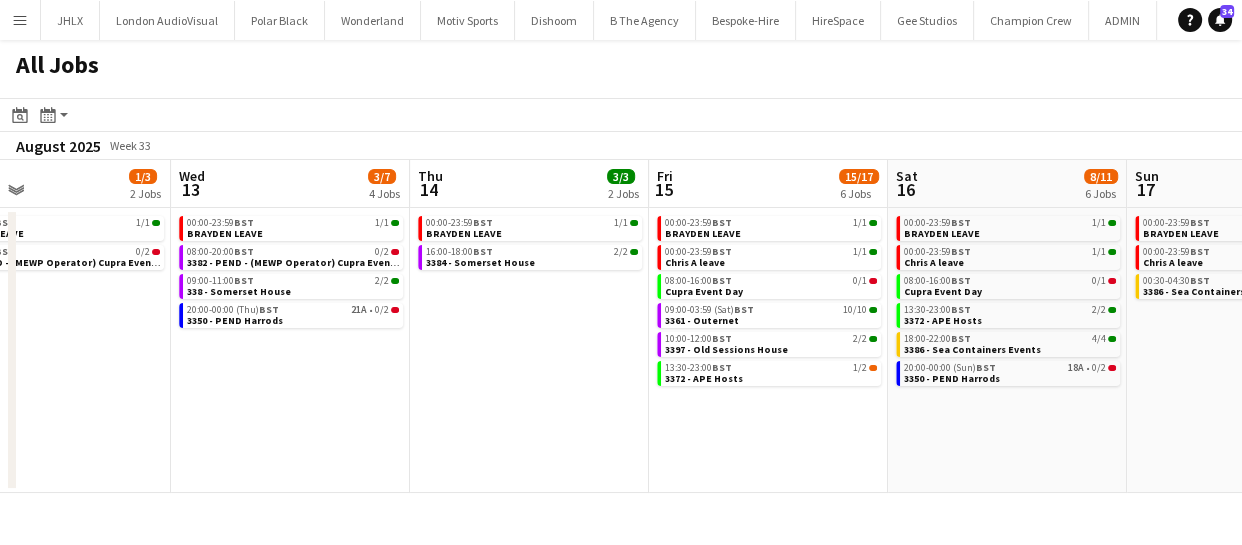 click on "Sun   10   20/20   4 Jobs   Mon   11   10/10   4 Jobs   Tue   12   1/3   2 Jobs   Wed   13   3/7   4 Jobs   Thu   14   3/3   2 Jobs   Fri   15   15/17   6 Jobs   Sat   16   8/11   6 Jobs   Sun   17   4/4   3 Jobs   Mon   18   2/3   3 Jobs   Tue   19   5/8   4 Jobs   Wed   20   5/7   4 Jobs   00:00-23:59    BST   1/1   BRAYDEN LEAVE   00:00-23:59    BST   1/1   Chris A leave   01:30-12:00    BST   8/8   3341 - V&A Museum   16:00-21:00    BST   10/10   3391 - London Tri   00:00-23:59    BST   1/1   BRAYDEN LEAVE   08:00-12:00    BST   3/3   3391 - London Tri   15:00-19:00    BST   2/2   3385 - Event Concept Warehouse   16:00-23:00    BST   4/4   3374 - Old Sessions House   00:00-23:59    BST   1/1   BRAYDEN LEAVE   14:00-20:00    BST   0/2   3382 - PEND -  (MEWP Operator) Cupra Event Day   00:00-23:59    BST   1/1   BRAYDEN LEAVE   08:00-20:00    BST   0/2   3382 - PEND -  (MEWP Operator) Cupra Event Day   09:00-11:00    BST   2/2   338 - Somerset House    20:00-00:00 (Thu)   BST   21A   •   0/2   BST   1/1" at bounding box center [621, 326] 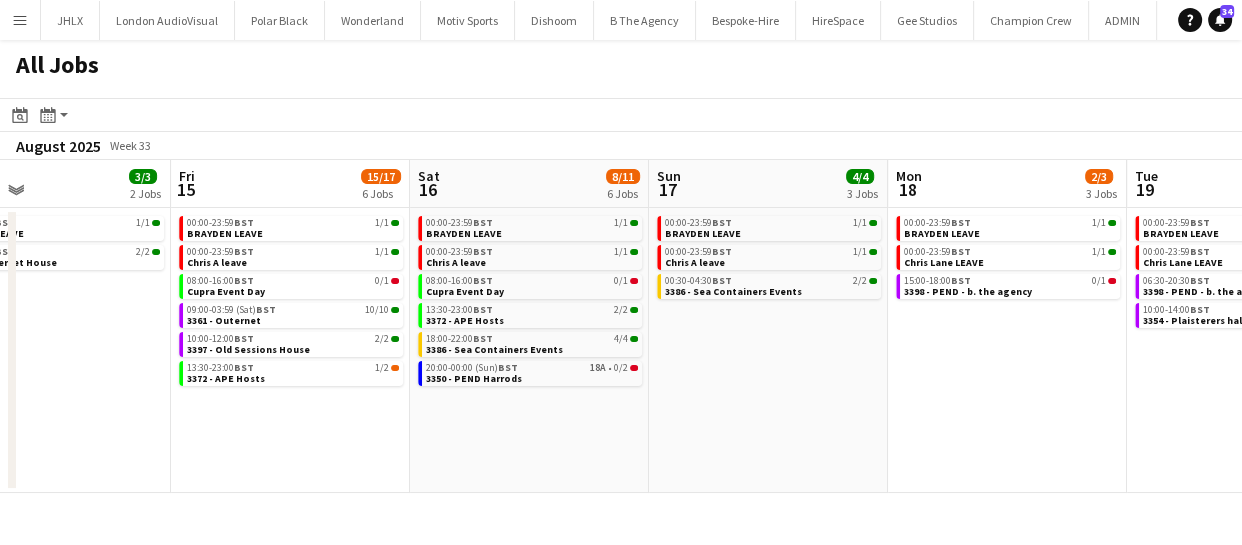 click on "Tue   12   1/3   2 Jobs   Wed   13   3/7   4 Jobs   Thu   14   3/3   2 Jobs   Fri   15   15/17   6 Jobs   Sat   16   8/11   6 Jobs   Sun   17   4/4   3 Jobs   Mon   18   2/3   3 Jobs   Tue   19   5/8   4 Jobs   Wed   20   5/7   4 Jobs   Thu   21   1/2   2 Jobs   Fri   22   2/4   3 Jobs   00:00-23:59    BST   1/1   BRAYDEN LEAVE   14:00-20:00    BST   0/2   3382 - PEND -  (MEWP Operator) Cupra Event Day   00:00-23:59    BST   1/1   BRAYDEN LEAVE   08:00-20:00    BST   0/2   3382 - PEND -  (MEWP Operator) Cupra Event Day   09:00-11:00    BST   2/2   338 - Somerset House    20:00-00:00 (Thu)   BST   21A   •   0/2   3350 - PEND Harrods   00:00-23:59    BST   1/1   BRAYDEN LEAVE   16:00-18:00    BST   2/2   3384 - Somerset House    00:00-23:59    BST   1/1   BRAYDEN LEAVE   00:00-23:59    BST   1/1   Chris A leave   08:00-16:00    BST   0/1   Cupra Event Day   09:00-03:59 (Sat)   BST   10/10   3361 - Outernet   10:00-12:00    BST   2/2   3397 - Old Sessions House   13:30-23:00    BST   1/2   3372 - APE Hosts" at bounding box center [621, 326] 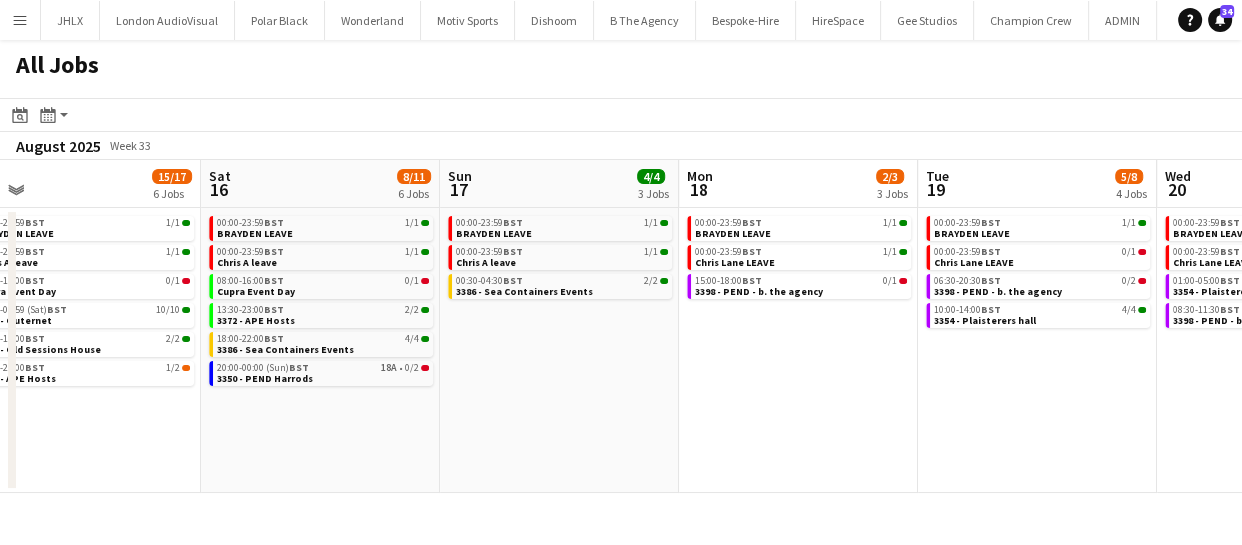 scroll, scrollTop: 0, scrollLeft: 949, axis: horizontal 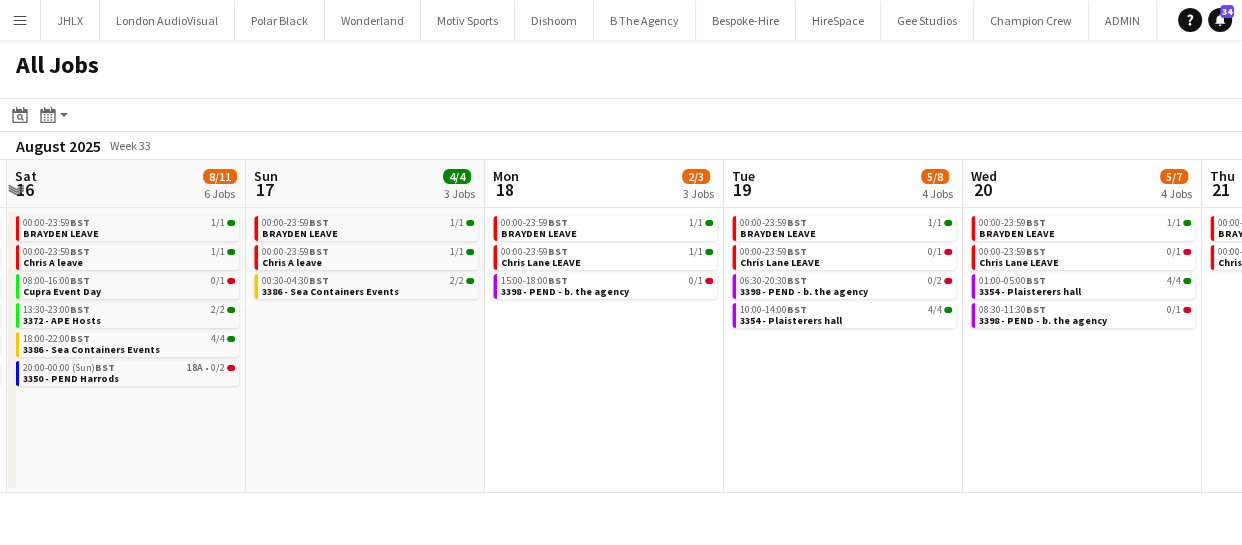 click on "Menu
Boards
Boards   Boards   All jobs   Status
Workforce
Workforce   My Workforce   Recruiting
Comms
Comms
Pay
Pay   Approvals   Payments   Reports
Platform Settings
Platform Settings   App settings   Your settings   Profiles
Training Academy
Training Academy
Knowledge Base
Knowledge Base
Product Updates
Product Updates   Log Out   Privacy   JHLX
Close
London AudioVisual
Close
Polar Black
Close
Wonderland
Close
Motiv Sports
Close
Dishoom
Close
B The Agency
Close
Bespoke-Hire
Close
HireSpace
Close
Gee Studios
Close" at bounding box center (621, 272) 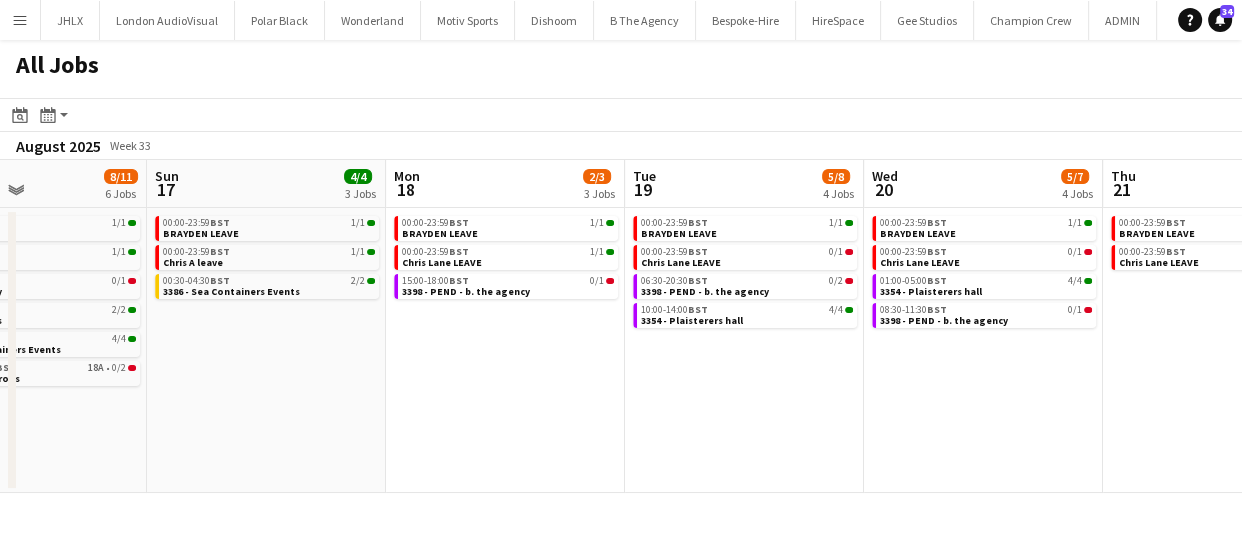 click on "Thu   14   3/3   2 Jobs   Fri   15   15/17   6 Jobs   Sat   16   8/11   6 Jobs   Sun   17   4/4   3 Jobs   Mon   18   2/3   3 Jobs   Tue   19   5/8   4 Jobs   Wed   20   5/7   4 Jobs   Thu   21   1/2   2 Jobs   Fri   22   2/4   3 Jobs   Sat   23   3/7   4 Jobs   Sun   24   2/4   3 Jobs   00:00-23:59    BST   1/1   BRAYDEN LEAVE   16:00-18:00    BST   2/2   3384 - Somerset House    00:00-23:59    BST   1/1   BRAYDEN LEAVE   00:00-23:59    BST   1/1   Chris A leave   08:00-16:00    BST   0/1   Cupra Event Day   09:00-03:59 (Sat)   BST   10/10   3361 - Outernet   10:00-12:00    BST   2/2   3397 - Old Sessions House   13:30-23:00    BST   1/2   3372 - APE Hosts   00:00-23:59    BST   1/1   BRAYDEN LEAVE   00:00-23:59    BST   1/1   Chris A leave   08:00-16:00    BST   0/1   Cupra Event Day   13:30-23:00    BST   2/2   3372 - APE Hosts   18:00-22:00    BST   4/4   3386 - Sea Containers Events   20:00-00:00 (Sun)   BST   18A   •   0/2   3350 - PEND Harrods   00:00-23:59    BST   1/1   BRAYDEN LEAVE   BST   1/1" at bounding box center (621, 326) 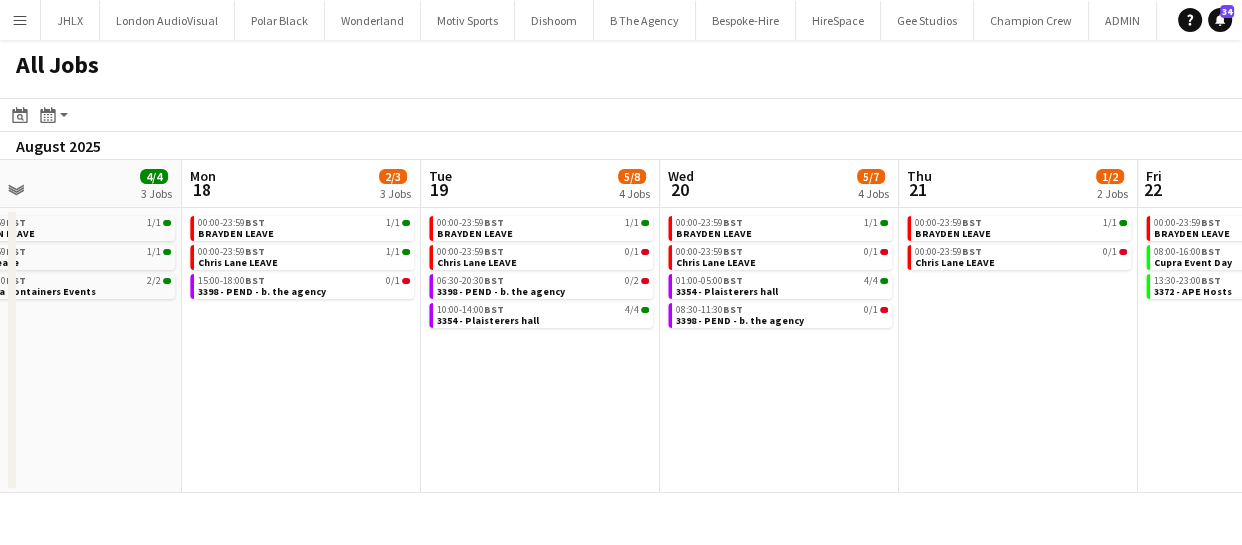 click on "Thu   14   3/3   2 Jobs   Fri   15   15/17   6 Jobs   Sat   16   8/11   6 Jobs   Sun   17   4/4   3 Jobs   Mon   18   2/3   3 Jobs   Tue   19   5/8   4 Jobs   Wed   20   5/7   4 Jobs   Thu   21   1/2   2 Jobs   Fri   22   2/4   3 Jobs   Sat   23   3/7   4 Jobs   Sun   24   2/4   3 Jobs   00:00-23:59    BST   1/1   BRAYDEN LEAVE   16:00-18:00    BST   2/2   3384 - Somerset House    00:00-23:59    BST   1/1   BRAYDEN LEAVE   00:00-23:59    BST   1/1   Chris A leave   08:00-16:00    BST   0/1   Cupra Event Day   09:00-03:59 (Sat)   BST   10/10   3361 - Outernet   10:00-12:00    BST   2/2   3397 - Old Sessions House   13:30-23:00    BST   1/2   3372 - APE Hosts   00:00-23:59    BST   1/1   BRAYDEN LEAVE   00:00-23:59    BST   1/1   Chris A leave   08:00-16:00    BST   0/1   Cupra Event Day   13:30-23:00    BST   2/2   3372 - APE Hosts   18:00-22:00    BST   4/4   3386 - Sea Containers Events   20:00-00:00 (Sun)   BST   18A   •   0/2   3350 - PEND Harrods   00:00-23:59    BST   1/1   BRAYDEN LEAVE   BST   1/1" at bounding box center [621, 326] 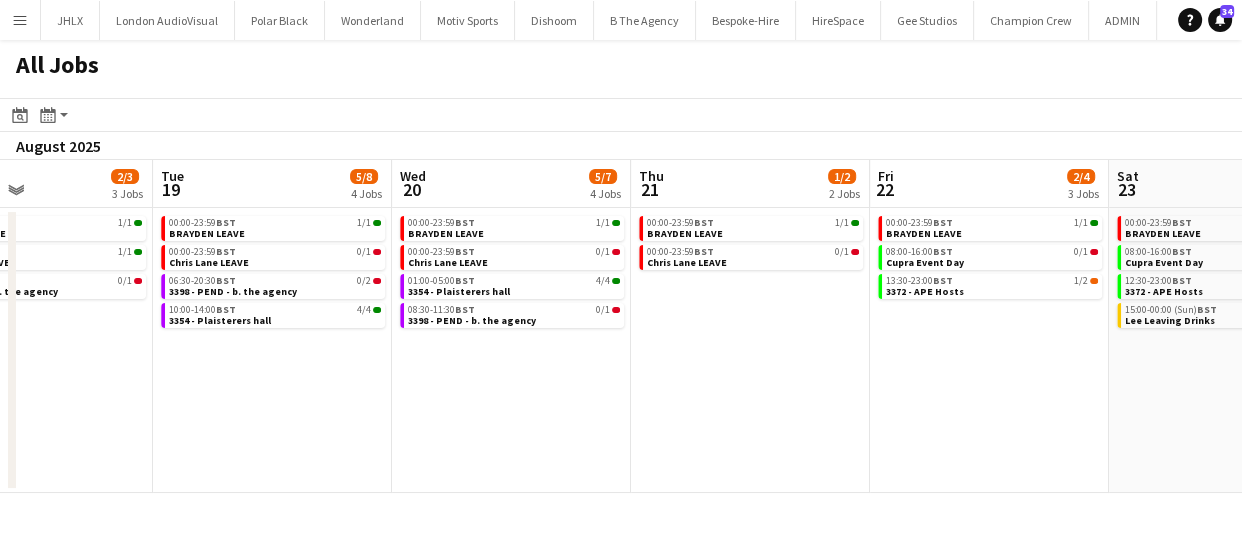 click on "Sat   16   8/11   6 Jobs   Sun   17   4/4   3 Jobs   Mon   18   2/3   3 Jobs   Tue   19   5/8   4 Jobs   Wed   20   5/7   4 Jobs   Thu   21   1/2   2 Jobs   Fri   22   2/4   3 Jobs   Sat   23   3/7   4 Jobs   Sun   24   2/4   3 Jobs   Mon   25   2/2   2 Jobs   Tue   26   1/3   2 Jobs   00:00-23:59    BST   1/1   BRAYDEN LEAVE   00:00-23:59    BST   1/1   Chris A leave   08:00-16:00    BST   0/1   Cupra Event Day   13:30-23:00    BST   2/2   3372 - APE Hosts   18:00-22:00    BST   4/4   3386 - Sea Containers Events   20:00-00:00 (Sun)   BST   18A   •   0/2   3350 - PEND Harrods   00:00-23:59    BST   1/1   BRAYDEN LEAVE   00:00-23:59    BST   1/1   Chris A leave   00:30-04:30    BST   2/2   3386 - Sea Containers Events   00:00-23:59    BST   1/1   BRAYDEN LEAVE   00:00-23:59    BST   1/1   Chris Lane LEAVE   15:00-18:00    BST   0/1   3398 - PEND - b. the agency   00:00-23:59    BST   1/1   BRAYDEN LEAVE   00:00-23:59    BST   0/1   Chris Lane LEAVE   06:30-20:30    BST   0/2   3398 - PEND - b. the agency" at bounding box center [621, 326] 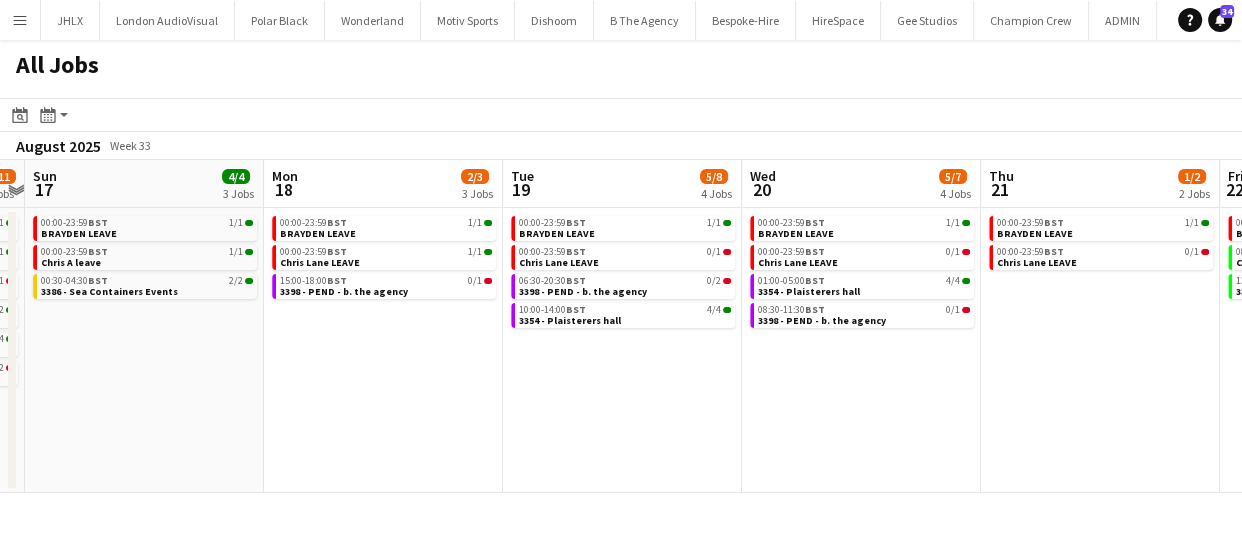click on "Fri   15   15/17   6 Jobs   Sat   16   8/11   6 Jobs   Sun   17   4/4   3 Jobs   Mon   18   2/3   3 Jobs   Tue   19   5/8   4 Jobs   Wed   20   5/7   4 Jobs   Thu   21   1/2   2 Jobs   Fri   22   2/4   3 Jobs   Sat   23   3/7   4 Jobs   Sun   24   2/4   3 Jobs   Mon   25   2/2   2 Jobs   00:00-23:59    BST   1/1   BRAYDEN LEAVE   00:00-23:59    BST   1/1   Chris A leave   08:00-16:00    BST   0/1   Cupra Event Day   09:00-03:59 (Sat)   BST   10/10   3361 - Outernet   10:00-12:00    BST   2/2   3397 - Old Sessions House   13:30-23:00    BST   1/2   3372 - APE Hosts   00:00-23:59    BST   1/1   BRAYDEN LEAVE   00:00-23:59    BST   1/1   Chris A leave   08:00-16:00    BST   0/1   Cupra Event Day   13:30-23:00    BST   2/2   3372 - APE Hosts   18:00-22:00    BST   4/4   3386 - Sea Containers Events   20:00-00:00 (Sun)   BST   18A   •   0/2   3350 - PEND Harrods   00:00-23:59    BST   1/1   BRAYDEN LEAVE   00:00-23:59    BST   1/1   Chris A leave   00:30-04:30    BST   2/2   3386 - Sea Containers Events   BST" at bounding box center [621, 326] 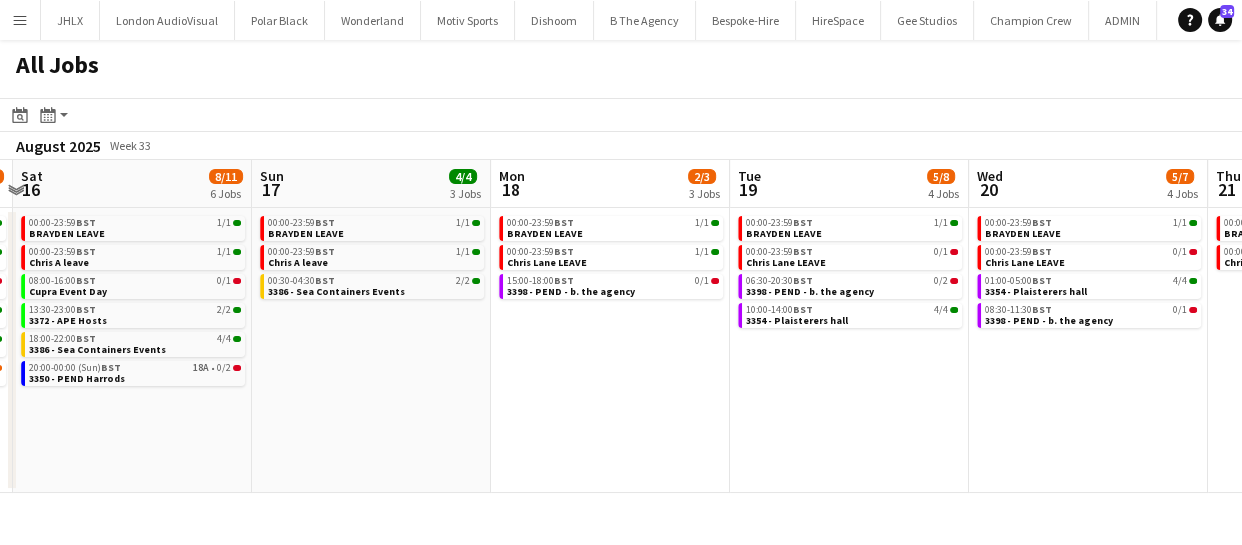 click on "Thu   14   3/3   2 Jobs   Fri   15   15/17   6 Jobs   Sat   16   8/11   6 Jobs   Sun   17   4/4   3 Jobs   Mon   18   2/3   3 Jobs   Tue   19   5/8   4 Jobs   Wed   20   5/7   4 Jobs   Thu   21   1/2   2 Jobs   Fri   22   2/4   3 Jobs   Sat   23   3/7   4 Jobs   Sun   24   2/4   3 Jobs   00:00-23:59    BST   1/1   BRAYDEN LEAVE   16:00-18:00    BST   2/2   3384 - Somerset House    00:00-23:59    BST   1/1   BRAYDEN LEAVE   00:00-23:59    BST   1/1   Chris A leave   08:00-16:00    BST   0/1   Cupra Event Day   09:00-03:59 (Sat)   BST   10/10   3361 - Outernet   10:00-12:00    BST   2/2   3397 - Old Sessions House   13:30-23:00    BST   1/2   3372 - APE Hosts   00:00-23:59    BST   1/1   BRAYDEN LEAVE   00:00-23:59    BST   1/1   Chris A leave   08:00-16:00    BST   0/1   Cupra Event Day   13:30-23:00    BST   2/2   3372 - APE Hosts   18:00-22:00    BST   4/4   3386 - Sea Containers Events   20:00-00:00 (Sun)   BST   18A   •   0/2   3350 - PEND Harrods   00:00-23:59    BST   1/1   BRAYDEN LEAVE   BST   1/1" at bounding box center [621, 326] 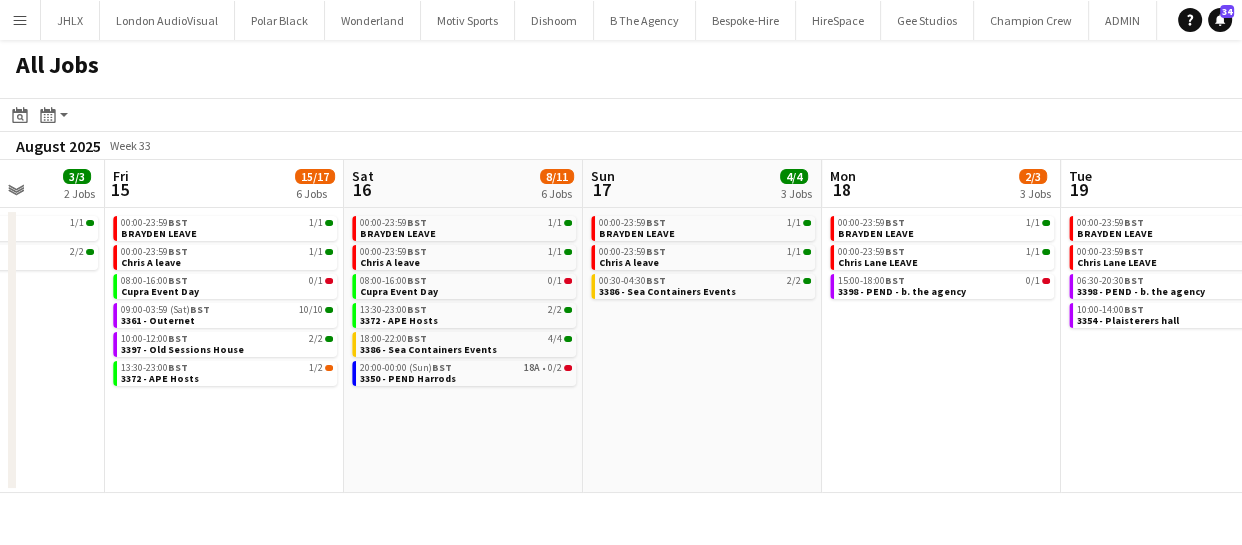 click on "Tue   12   1/3   2 Jobs   Wed   13   3/7   4 Jobs   Thu   14   3/3   2 Jobs   Fri   15   15/17   6 Jobs   Sat   16   8/11   6 Jobs   Sun   17   4/4   3 Jobs   Mon   18   2/3   3 Jobs   Tue   19   5/8   4 Jobs   Wed   20   5/7   4 Jobs   Thu   21   1/2   2 Jobs   Fri   22   2/4   3 Jobs   00:00-23:59    BST   1/1   BRAYDEN LEAVE   14:00-20:00    BST   0/2   3382 - PEND -  (MEWP Operator) Cupra Event Day   00:00-23:59    BST   1/1   BRAYDEN LEAVE   08:00-20:00    BST   0/2   3382 - PEND -  (MEWP Operator) Cupra Event Day   09:00-11:00    BST   2/2   338 - Somerset House    20:00-00:00 (Thu)   BST   21A   •   0/2   3350 - PEND Harrods   00:00-23:59    BST   1/1   BRAYDEN LEAVE   16:00-18:00    BST   2/2   3384 - Somerset House    00:00-23:59    BST   1/1   BRAYDEN LEAVE   00:00-23:59    BST   1/1   Chris A leave   08:00-16:00    BST   0/1   Cupra Event Day   09:00-03:59 (Sat)   BST   10/10   3361 - Outernet   10:00-12:00    BST   2/2   3397 - Old Sessions House   13:30-23:00    BST   1/2   3372 - APE Hosts" at bounding box center [621, 326] 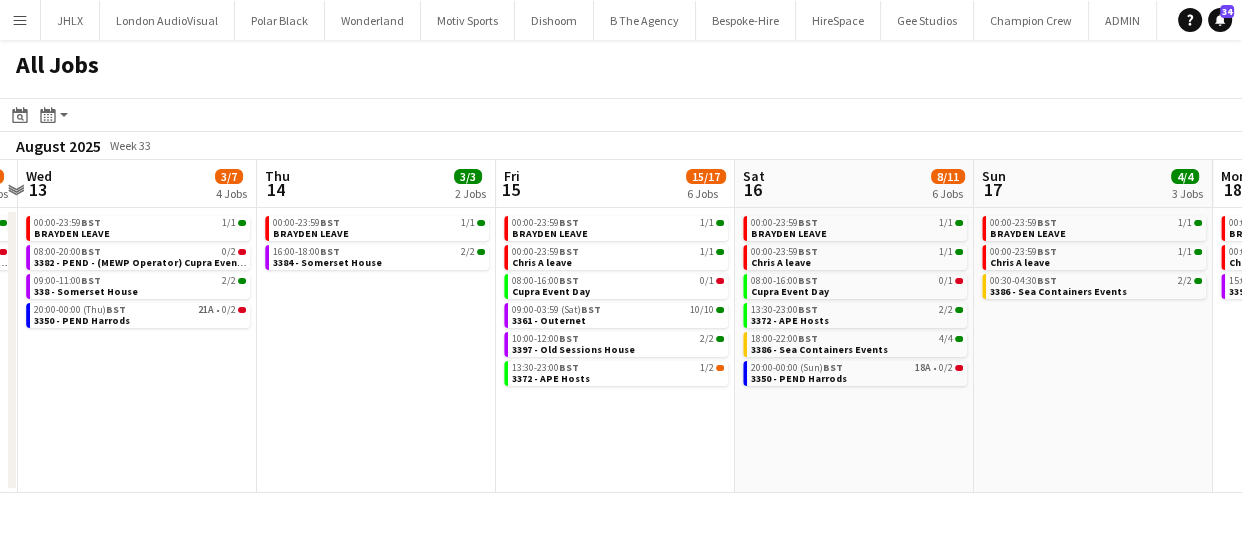 click on "Mon   11   10/10   4 Jobs   Tue   12   1/3   2 Jobs   Wed   13   3/7   4 Jobs   Thu   14   3/3   2 Jobs   Fri   15   15/17   6 Jobs   Sat   16   8/11   6 Jobs   Sun   17   4/4   3 Jobs   Mon   18   2/3   3 Jobs   Tue   19   5/8   4 Jobs   Wed   20   5/7   4 Jobs   Thu   21   1/2   2 Jobs   00:00-23:59    BST   1/1   BRAYDEN LEAVE   08:00-12:00    BST   3/3   3391 - London Tri   15:00-19:00    BST   2/2   3385 - Event Concept Warehouse   16:00-23:00    BST   4/4   3374 - Old Sessions House   00:00-23:59    BST   1/1   BRAYDEN LEAVE   14:00-20:00    BST   0/2   3382 - PEND -  (MEWP Operator) Cupra Event Day   00:00-23:59    BST   1/1   BRAYDEN LEAVE   08:00-20:00    BST   0/2   3382 - PEND -  (MEWP Operator) Cupra Event Day   09:00-11:00    BST   2/2   338 - Somerset House    20:00-00:00 (Thu)   BST   21A   •   0/2   3350 - PEND Harrods   00:00-23:59    BST   1/1   BRAYDEN LEAVE   16:00-18:00    BST   2/2   3384 - Somerset House    00:00-23:59    BST   1/1   BRAYDEN LEAVE   00:00-23:59    BST   1/1   BST" at bounding box center [621, 326] 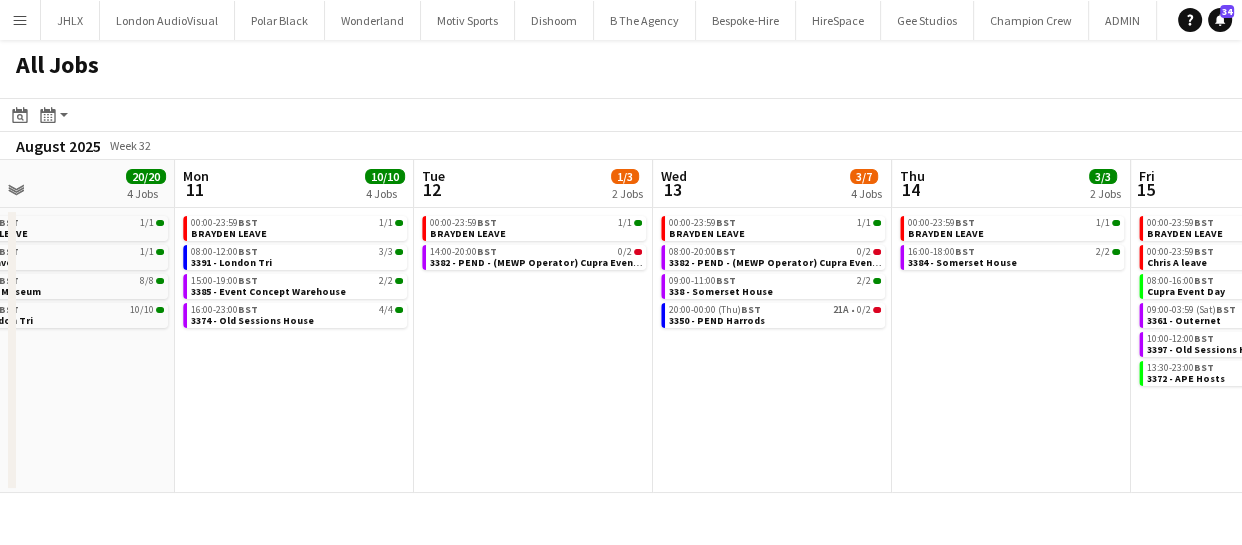 click on "Fri   8   33/60   7 Jobs   Sat   9   6/7   4 Jobs   Sun   10   20/20   4 Jobs   Mon   11   10/10   4 Jobs   Tue   12   1/3   2 Jobs   Wed   13   3/7   4 Jobs   Thu   14   3/3   2 Jobs   Fri   15   15/17   6 Jobs   Sat   16   8/11   6 Jobs   Sun   17   4/4   3 Jobs   Mon   18   2/3   3 Jobs   00:00-23:59    BST   1/1   BRAYDEN LEAVE   00:00-23:59    BST   1/1   Chris A leave   09:00-17:00    BST   1/1   3388 - Veevers Warehouse   09:00-16:00    BST   3/3   3391 - London Tri   09:00-13:00    BST   2/2   3392 - Institute of Contemporary Arts   10:00-12:00    BST   2/2   3397 - Old Sessions House   17:00-23:00    BST   41I   •   23/50   Breezy Summer BBQ   00:00-23:59    BST   1/1   BRAYDEN LEAVE   00:00-23:59    BST   1/1   Chris A leave   15:00-01:00 (Sun)   BST   0/1   3395 - PEND - Manchester (PANEL VAN)   16:00-20:00    BST   4/4   3341 - V&A Museum   00:00-23:59    BST   1/1   BRAYDEN LEAVE   00:00-23:59    BST   1/1   Chris A leave   01:30-12:00    BST   8/8   3341 - V&A Museum   16:00-21:00    BST" at bounding box center (621, 326) 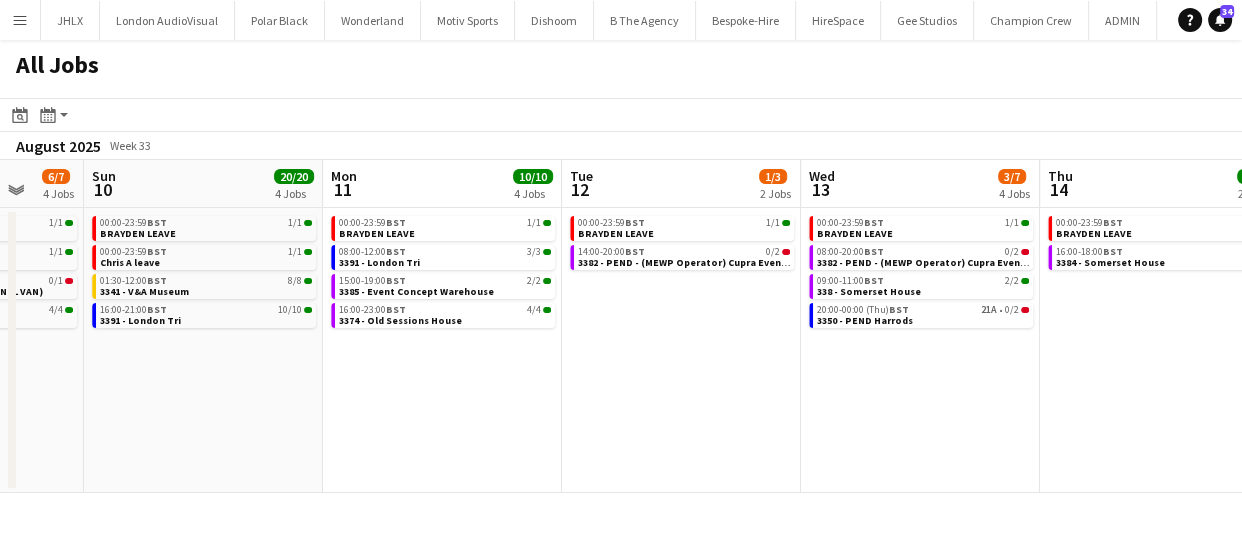 click on "Thu   7   29/30   6 Jobs   Fri   8   33/60   7 Jobs   Sat   9   6/7   4 Jobs   Sun   10   20/20   4 Jobs   Mon   11   10/10   4 Jobs   Tue   12   1/3   2 Jobs   Wed   13   3/7   4 Jobs   Thu   14   3/3   2 Jobs   Fri   15   15/17   6 Jobs   Sat   16   8/11   6 Jobs   Sun   17   4/4   3 Jobs   00:00-23:59    BST   1/1   BRAYDEN LEAVE   06:00-05:30 (Fri)   BST   19/19   3353 - Somerset House    08:30-18:30    BST   1A   •   0/1   3395 - PEND - Manchester (PANEL VAN)   09:00-17:00    BST   1/1   3388 - Veevers Warehouse   09:00-16:00    BST   3/3   3391 - London Tri   09:30-14:30    BST   5/5   3383 - Ingenius Warehosue   00:00-23:59    BST   1/1   BRAYDEN LEAVE   00:00-23:59    BST   1/1   Chris A leave   09:00-17:00    BST   1/1   3388 - Veevers Warehouse   09:00-16:00    BST   3/3   3391 - London Tri   09:00-13:00    BST   2/2   3392 - Institute of Contemporary Arts   10:00-12:00    BST   2/2   3397 - Old Sessions House   17:00-23:00    BST   41I   •   23/50   Breezy Summer BBQ   00:00-23:59    BST" at bounding box center (621, 326) 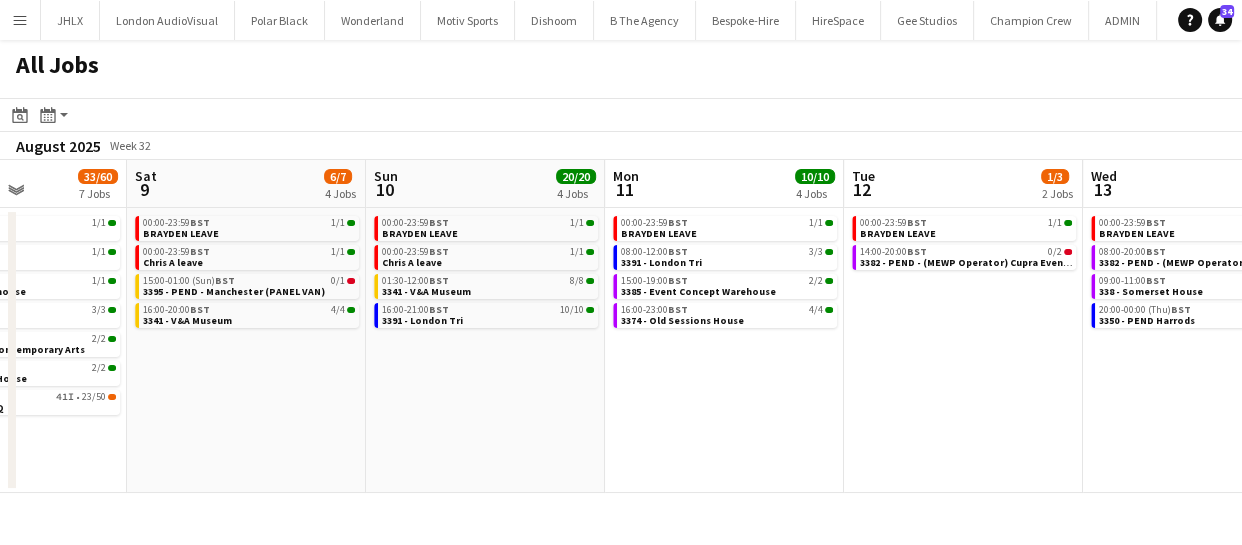 click on "Wed   6   22/22   5 Jobs   Thu   7   29/30   6 Jobs   Fri   8   33/60   7 Jobs   Sat   9   6/7   4 Jobs   Sun   10   20/20   4 Jobs   Mon   11   10/10   4 Jobs   Tue   12   1/3   2 Jobs   Wed   13   3/7   4 Jobs   Thu   14   3/3   2 Jobs   Fri   15   15/17   6 Jobs   Sat   16   8/11   6 Jobs   00:00-23:59    BST   1/1   BRAYDEN LEAVE   09:00-17:00    BST   4/4   3383 - Ingenius Warehosue   09:00-17:00    BST   1/1   3388 - Veevers Warehouse   09:00-16:00    BST   8/8   3391 - London Tri   23:59-05:59 (Thu)   BST   8/8   3353 - Somerset House    00:00-23:59    BST   1/1   BRAYDEN LEAVE   06:00-05:30 (Fri)   BST   19/19   3353 - Somerset House    08:30-18:30    BST   1A   •   0/1   3395 - PEND - Manchester (PANEL VAN)   09:00-17:00    BST   1/1   3388 - Veevers Warehouse   09:00-16:00    BST   3/3   3391 - London Tri   09:30-14:30    BST   5/5   3383 - Ingenius Warehosue   00:00-23:59    BST   1/1   BRAYDEN LEAVE   00:00-23:59    BST   1/1   Chris A leave   09:00-17:00    BST   1/1   09:00-16:00    BST" at bounding box center [621, 326] 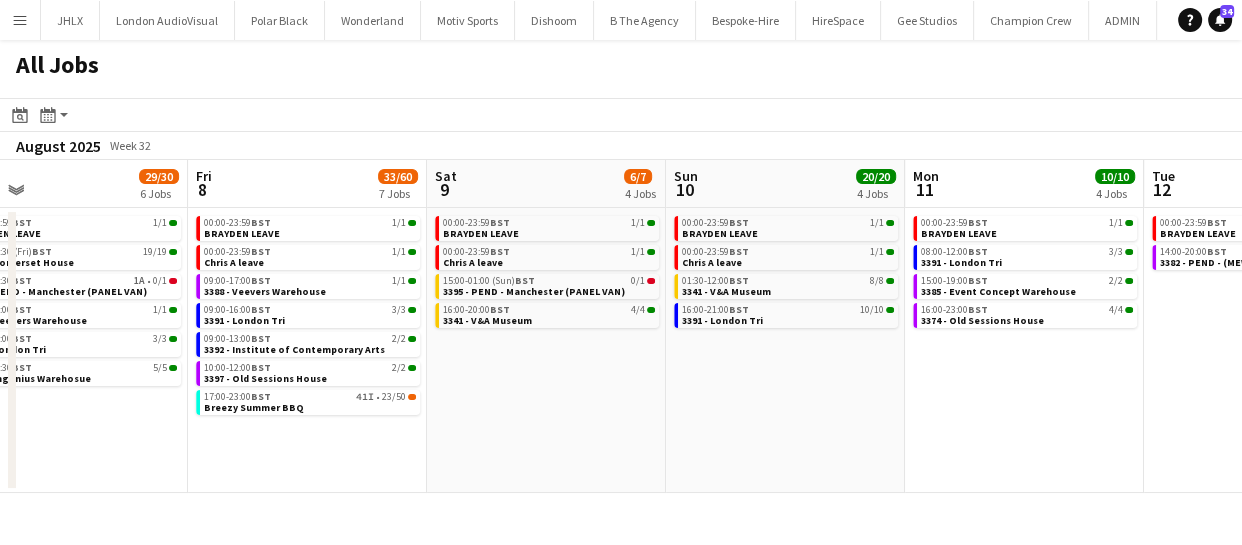 click on "Tue   5   6/6   3 Jobs   Wed   6   22/22   5 Jobs   Thu   7   29/30   6 Jobs   Fri   8   33/60   7 Jobs   Sat   9   6/7   4 Jobs   Sun   10   20/20   4 Jobs   Mon   11   10/10   4 Jobs   Tue   12   1/3   2 Jobs   Wed   13   3/7   4 Jobs   Thu   14   3/3   2 Jobs   Fri   15   15/17   6 Jobs   00:00-23:59    BST   1/1   BRAYDEN LEAVE   09:00-17:00    BST   4/4   3383 - Ingenius Warehosue   09:00-17:00    BST   1/1   3388 - Veevers Warehouse   00:00-23:59    BST   1/1   BRAYDEN LEAVE   09:00-17:00    BST   4/4   3383 - Ingenius Warehosue   09:00-17:00    BST   1/1   3388 - Veevers Warehouse   09:00-16:00    BST   8/8   3391 - London Tri   23:59-05:59 (Thu)   BST   8/8   3353 - Somerset House    00:00-23:59    BST   1/1   BRAYDEN LEAVE   06:00-05:30 (Fri)   BST   19/19   3353 - Somerset House    08:30-18:30    BST   1A   •   0/1   3395 - PEND - Manchester (PANEL VAN)   09:00-17:00    BST   1/1   3388 - Veevers Warehouse   09:00-16:00    BST   3/3   3391 - London Tri   09:30-14:30    BST   5/5   00:00-23:59" at bounding box center (621, 326) 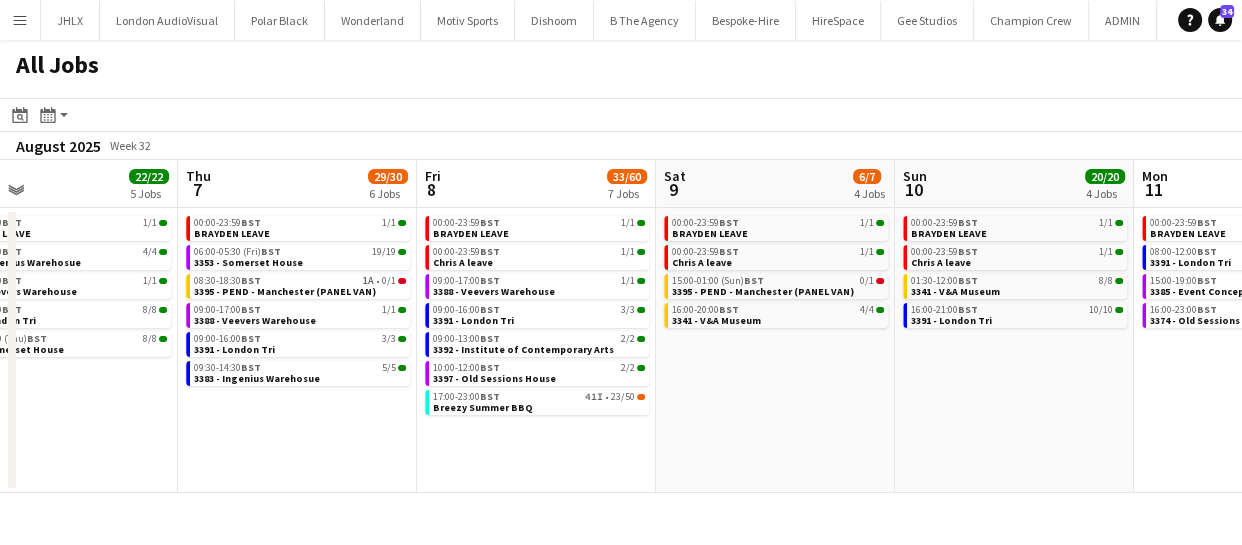 click on "Mon   4   5/6   5 Jobs   Tue   5   6/6   3 Jobs   Wed   6   22/22   5 Jobs   Thu   7   29/30   6 Jobs   Fri   8   33/60   7 Jobs   Sat   9   6/7   4 Jobs   Sun   10   20/20   4 Jobs   Mon   11   10/10   4 Jobs   Tue   12   1/3   2 Jobs   Wed   13   3/7   4 Jobs   Thu   14   3/3   2 Jobs   07:00-17:00    BST   1/1   3378 - Birmingham   08:00-16:00    BST   0/1   Luton Van brakes repair    09:00-16:00    BST   1/1   3366 - Business Design Centre (PANEL VAN)   09:00-18:00    BST   2/2   3377 - Royal Festival Hall   09:00-17:00    BST   1/1   3388 - Veevers Warehouse   00:00-23:59    BST   1/1   BRAYDEN LEAVE   09:00-17:00    BST   4/4   3383 - Ingenius Warehosue   09:00-17:00    BST   1/1   3388 - Veevers Warehouse   00:00-23:59    BST   1/1   BRAYDEN LEAVE   09:00-17:00    BST   4/4   3383 - Ingenius Warehosue   09:00-17:00    BST   1/1   3388 - Veevers Warehouse   09:00-16:00    BST   8/8   3391 - London Tri   23:59-05:59 (Thu)   BST   8/8   3353 - Somerset House    00:00-23:59    BST   1/1   BRAYDEN LEAVE" at bounding box center [621, 326] 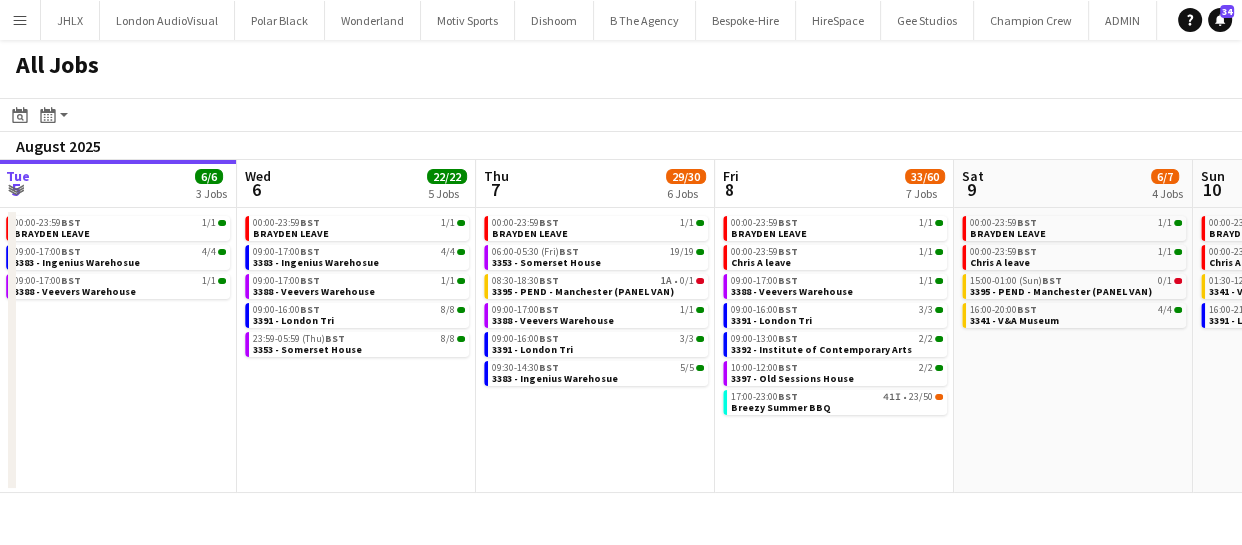 click on "Sun   3   3/3   2 Jobs   Mon   4   5/6   5 Jobs   Tue   5   6/6   3 Jobs   Wed   6   22/22   5 Jobs   Thu   7   29/30   6 Jobs   Fri   8   33/60   7 Jobs   Sat   9   6/7   4 Jobs   Sun   10   20/20   4 Jobs   Mon   11   10/10   4 Jobs   Tue   12   1/3   2 Jobs   Wed   13   3/7   4 Jobs   08:30-16:30    BST   1/1   3366 - Business Design Centre (PANEL VAN)   17:30-20:30    BST   2/2   3351 - The Studio Space   07:00-17:00    BST   1/1   3378 - Birmingham   08:00-16:00    BST   0/1   Luton Van brakes repair    09:00-16:00    BST   1/1   3366 - Business Design Centre (PANEL VAN)   09:00-18:00    BST   2/2   3377 - Royal Festival Hall   09:00-17:00    BST   1/1   3388 - Veevers Warehouse   00:00-23:59    BST   1/1   BRAYDEN LEAVE   09:00-17:00    BST   4/4   3383 - Ingenius Warehosue   09:00-17:00    BST   1/1   3388 - Veevers Warehouse   00:00-23:59    BST   1/1   BRAYDEN LEAVE   09:00-17:00    BST   4/4   3383 - Ingenius Warehosue   09:00-17:00    BST   1/1   3388 - Veevers Warehouse   09:00-16:00    BST   1A" at bounding box center (621, 326) 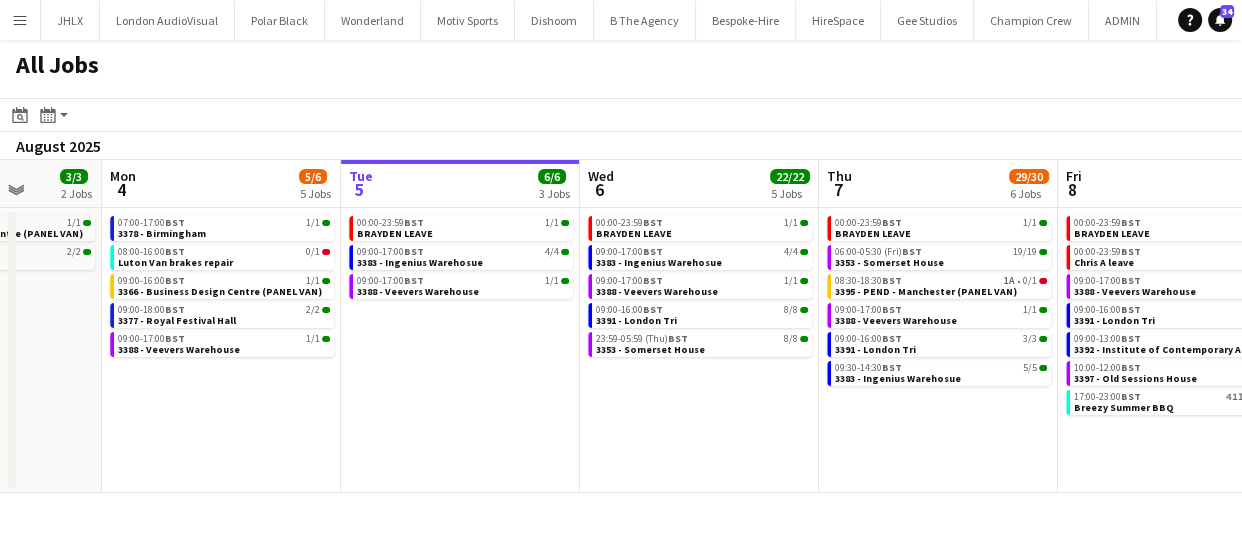 click on "Fri   1   6/6   4 Jobs   Sat   2   4/4   3 Jobs   Sun   3   3/3   2 Jobs   Mon   4   5/6   5 Jobs   Tue   5   6/6   3 Jobs   Wed   6   22/22   5 Jobs   Thu   7   29/30   6 Jobs   Fri   8   33/60   7 Jobs   Sat   9   6/7   4 Jobs   Sun   10   20/20   4 Jobs   Mon   11   10/10   4 Jobs   07:00-11:00    BST   2/2   3351 - The Studio Space   09:00-10:00    BST   2/2   Meeting   11:00-13:00    BST   1/1   Office work - Cupra activation    17:00-19:00    BST   1/1   3376 - Underglobe   00:00-23:59    BST   1/1   CHRIS A LEAVE   07:30-09:30    BST   2/2   3351 - The Studio Space   08:00-10:00    BST   1/1   3387 - Dulwich Park   08:30-16:30    BST   1/1   3366 - Business Design Centre (PANEL VAN)   17:30-20:30    BST   2/2   3351 - The Studio Space   07:00-17:00    BST   1/1   3378 - Birmingham   08:00-16:00    BST   0/1   Luton Van brakes repair    09:00-16:00    BST   1/1   3366 - Business Design Centre (PANEL VAN)   09:00-18:00    BST   2/2   3377 - Royal Festival Hall   09:00-17:00    BST   1/1   00:00-23:59" at bounding box center [621, 326] 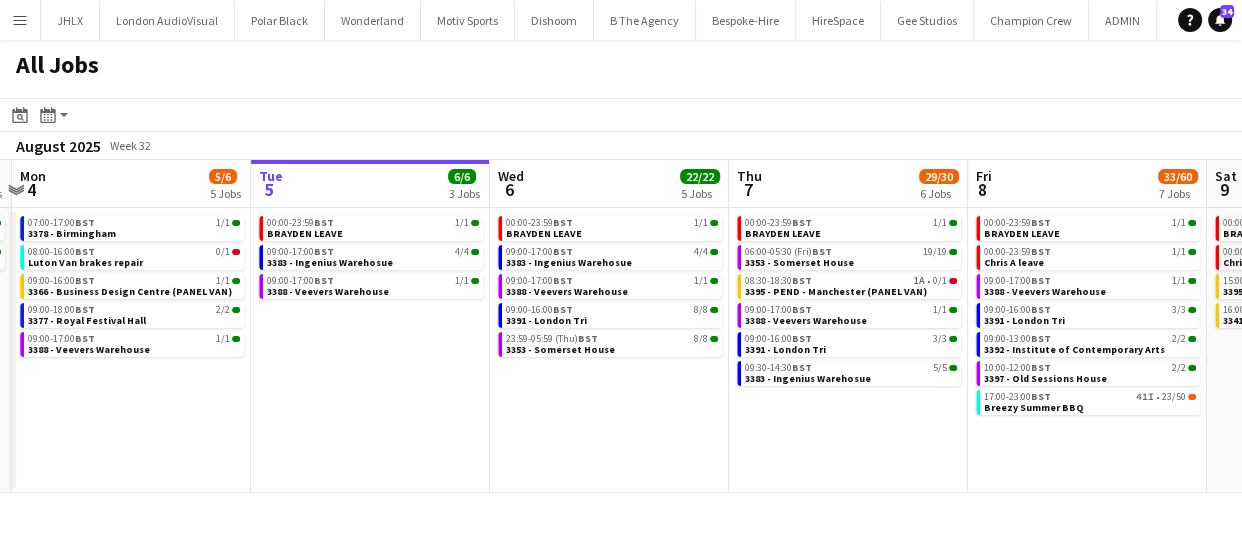 click on "Menu
Boards
Boards   Boards   All jobs   Status
Workforce
Workforce   My Workforce   Recruiting
Comms
Comms
Pay
Pay   Approvals   Payments   Reports
Platform Settings
Platform Settings   App settings   Your settings   Profiles
Training Academy
Training Academy
Knowledge Base
Knowledge Base
Product Updates
Product Updates   Log Out   Privacy   JHLX
Close
London AudioVisual
Close
Polar Black
Close
Wonderland
Close
Motiv Sports
Close
Dishoom
Close
B The Agency
Close
Bespoke-Hire
Close
HireSpace
Close
Gee Studios
Close" at bounding box center [621, 272] 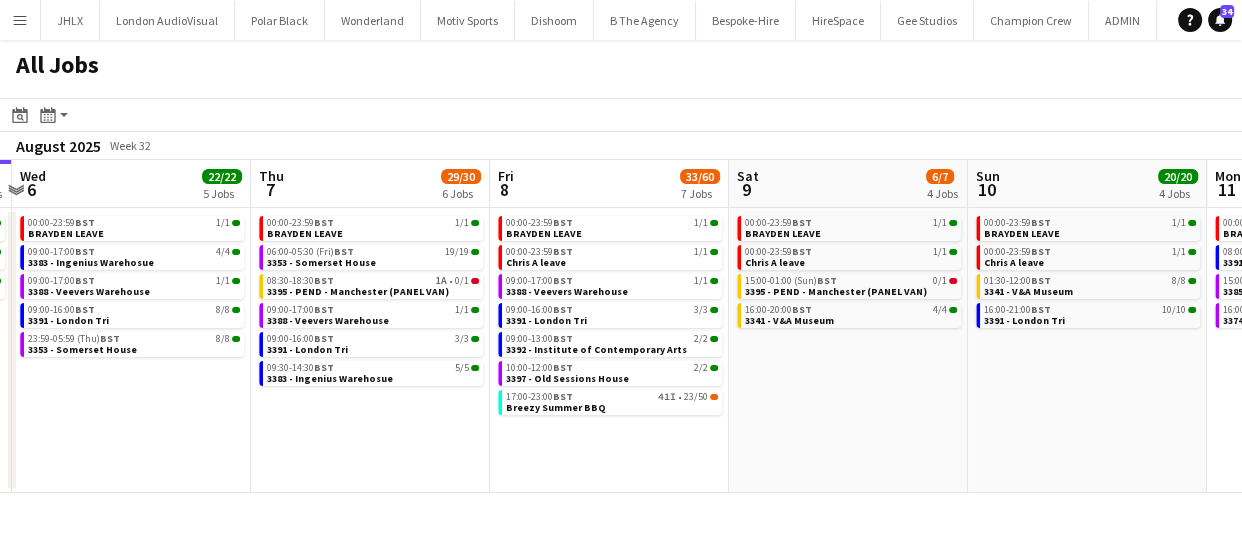 click on "Sun   3   3/3   2 Jobs   Mon   4   5/6   5 Jobs   Tue   5   6/6   3 Jobs   Wed   6   22/22   5 Jobs   Thu   7   29/30   6 Jobs   Fri   8   33/60   7 Jobs   Sat   9   6/7   4 Jobs   Sun   10   20/20   4 Jobs   Mon   11   10/10   4 Jobs   Tue   12   1/3   2 Jobs   Wed   13   3/7   4 Jobs   08:30-16:30    BST   1/1   3366 - Business Design Centre (PANEL VAN)   17:30-20:30    BST   2/2   3351 - The Studio Space   07:00-17:00    BST   1/1   3378 - Birmingham   08:00-16:00    BST   0/1   Luton Van brakes repair    09:00-16:00    BST   1/1   3366 - Business Design Centre (PANEL VAN)   09:00-18:00    BST   2/2   3377 - Royal Festival Hall   09:00-17:00    BST   1/1   3388 - Veevers Warehouse   00:00-23:59    BST   1/1   BRAYDEN LEAVE   09:00-17:00    BST   4/4   3383 - Ingenius Warehosue   09:00-17:00    BST   1/1   3388 - Veevers Warehouse   00:00-23:59    BST   1/1   BRAYDEN LEAVE   09:00-17:00    BST   4/4   3383 - Ingenius Warehosue   09:00-17:00    BST   1/1   3388 - Veevers Warehouse   09:00-16:00    BST   1A" at bounding box center [621, 326] 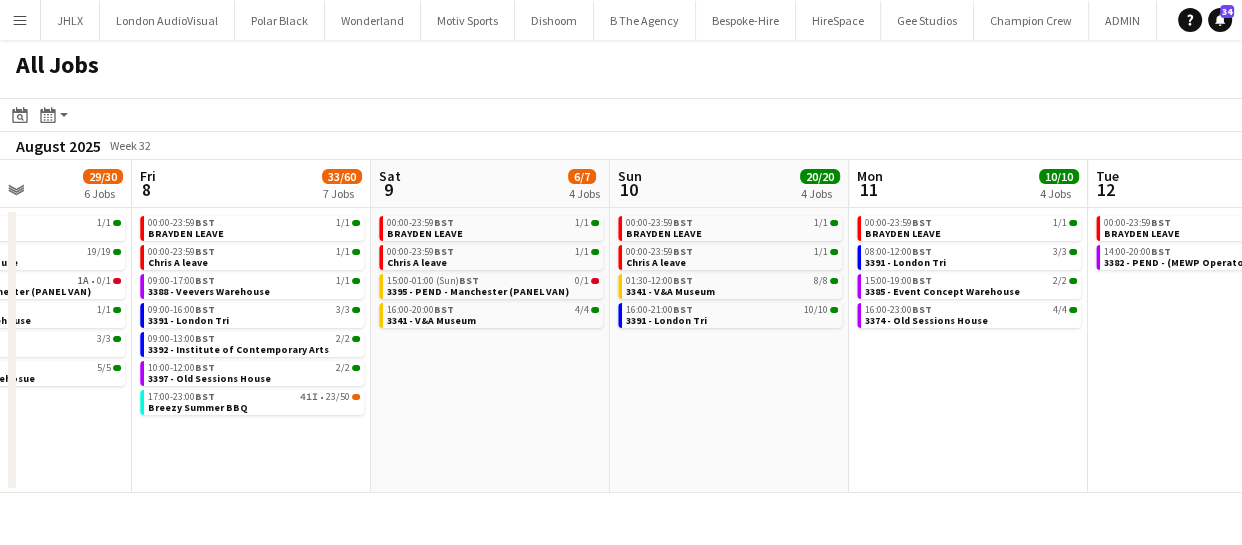 click on "Tue   5   6/6   3 Jobs   Wed   6   22/22   5 Jobs   Thu   7   29/30   6 Jobs   Fri   8   33/60   7 Jobs   Sat   9   6/7   4 Jobs   Sun   10   20/20   4 Jobs   Mon   11   10/10   4 Jobs   Tue   12   1/3   2 Jobs   Wed   13   3/7   4 Jobs   Thu   14   3/3   2 Jobs   Fri   15   15/17   6 Jobs   00:00-23:59    BST   1/1   BRAYDEN LEAVE   09:00-17:00    BST   4/4   3383 - Ingenius Warehosue   09:00-17:00    BST   1/1   3388 - Veevers Warehouse   00:00-23:59    BST   1/1   BRAYDEN LEAVE   09:00-17:00    BST   4/4   3383 - Ingenius Warehosue   09:00-17:00    BST   1/1   3388 - Veevers Warehouse   09:00-16:00    BST   8/8   3391 - London Tri   23:59-05:59 (Thu)   BST   8/8   3353 - Somerset House    00:00-23:59    BST   1/1   BRAYDEN LEAVE   06:00-05:30 (Fri)   BST   19/19   3353 - Somerset House    08:30-18:30    BST   1A   •   0/1   3395 - PEND - Manchester (PANEL VAN)   09:00-17:00    BST   1/1   3388 - Veevers Warehouse   09:00-16:00    BST   3/3   3391 - London Tri   09:30-14:30    BST   5/5   00:00-23:59" at bounding box center (621, 326) 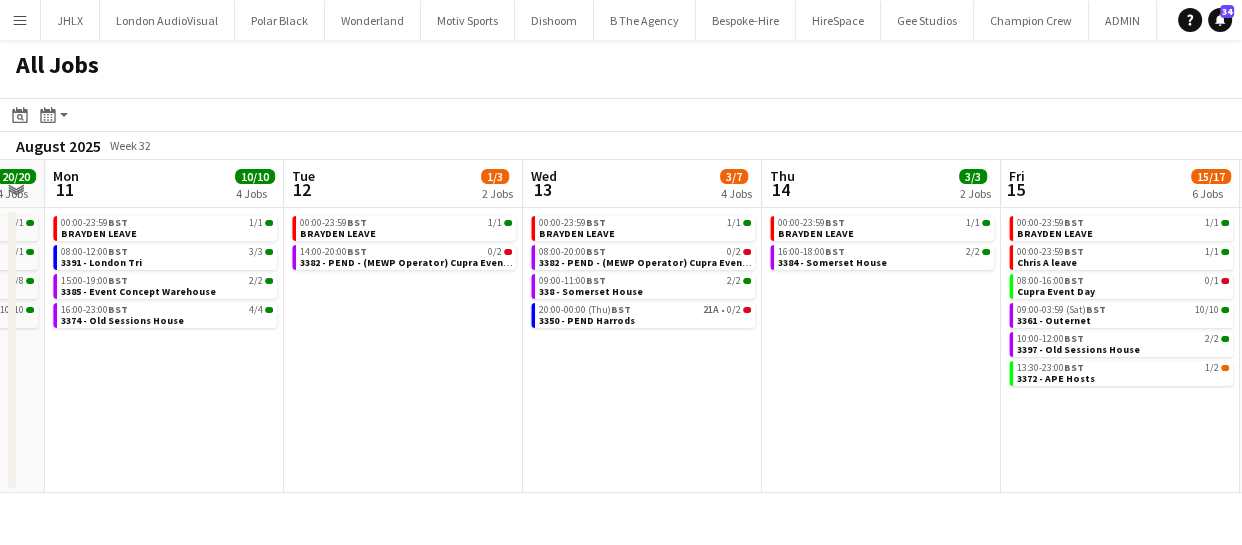 click on "Thu   7   29/30   6 Jobs   Fri   8   33/60   7 Jobs   Sat   9   6/7   4 Jobs   Sun   10   20/20   4 Jobs   Mon   11   10/10   4 Jobs   Tue   12   1/3   2 Jobs   Wed   13   3/7   4 Jobs   Thu   14   3/3   2 Jobs   Fri   15   15/17   6 Jobs   Sat   16   8/11   6 Jobs   Sun   17   4/4   3 Jobs   00:00-23:59    BST   1/1   BRAYDEN LEAVE   06:00-05:30 (Fri)   BST   19/19   3353 - Somerset House    08:30-18:30    BST   1A   •   0/1   3395 - PEND - Manchester (PANEL VAN)   09:00-17:00    BST   1/1   3388 - Veevers Warehouse   09:00-16:00    BST   3/3   3391 - London Tri   09:30-14:30    BST   5/5   3383 - Ingenius Warehosue   00:00-23:59    BST   1/1   BRAYDEN LEAVE   00:00-23:59    BST   1/1   Chris A leave   09:00-17:00    BST   1/1   3388 - Veevers Warehouse   09:00-16:00    BST   3/3   3391 - London Tri   09:00-13:00    BST   2/2   3392 - Institute of Contemporary Arts   10:00-12:00    BST   2/2   3397 - Old Sessions House   17:00-23:00    BST   41I   •   23/50   Breezy Summer BBQ   00:00-23:59    BST" at bounding box center (621, 326) 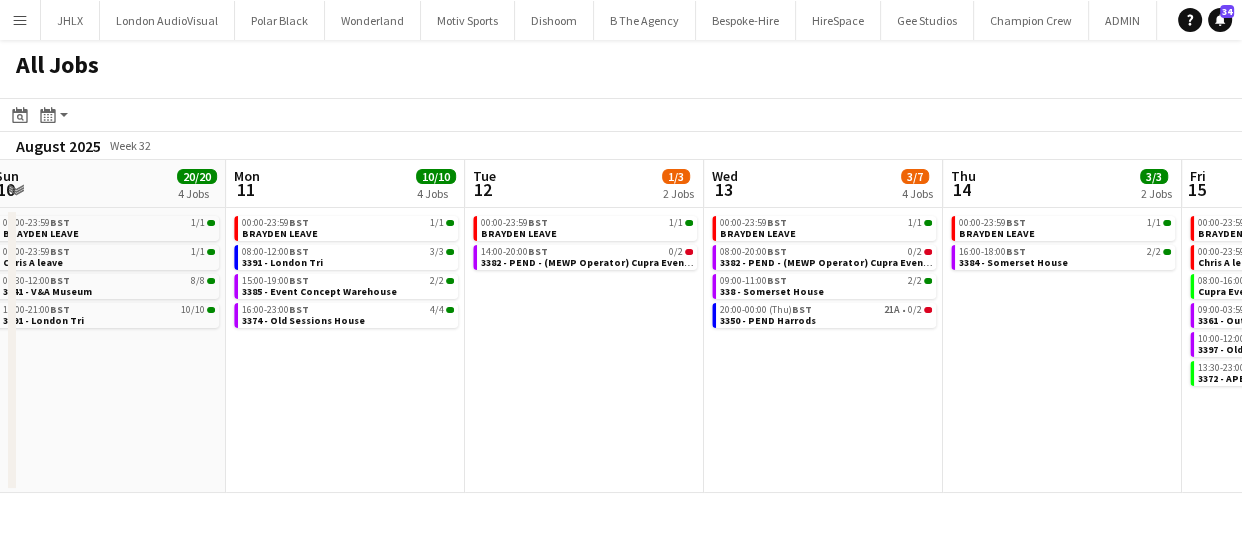 click on "Thu   7   29/30   6 Jobs   Fri   8   33/60   7 Jobs   Sat   9   6/7   4 Jobs   Sun   10   20/20   4 Jobs   Mon   11   10/10   4 Jobs   Tue   12   1/3   2 Jobs   Wed   13   3/7   4 Jobs   Thu   14   3/3   2 Jobs   Fri   15   15/17   6 Jobs   Sat   16   8/11   6 Jobs   Sun   17   4/4   3 Jobs   00:00-23:59    BST   1/1   BRAYDEN LEAVE   06:00-05:30 (Fri)   BST   19/19   3353 - Somerset House    08:30-18:30    BST   1A   •   0/1   3395 - PEND - Manchester (PANEL VAN)   09:00-17:00    BST   1/1   3388 - Veevers Warehouse   09:00-16:00    BST   3/3   3391 - London Tri   09:30-14:30    BST   5/5   3383 - Ingenius Warehosue   00:00-23:59    BST   1/1   BRAYDEN LEAVE   00:00-23:59    BST   1/1   Chris A leave   09:00-17:00    BST   1/1   3388 - Veevers Warehouse   09:00-16:00    BST   3/3   3391 - London Tri   09:00-13:00    BST   2/2   3392 - Institute of Contemporary Arts   10:00-12:00    BST   2/2   3397 - Old Sessions House   17:00-23:00    BST   41I   •   23/50   Breezy Summer BBQ   00:00-23:59    BST" at bounding box center (621, 326) 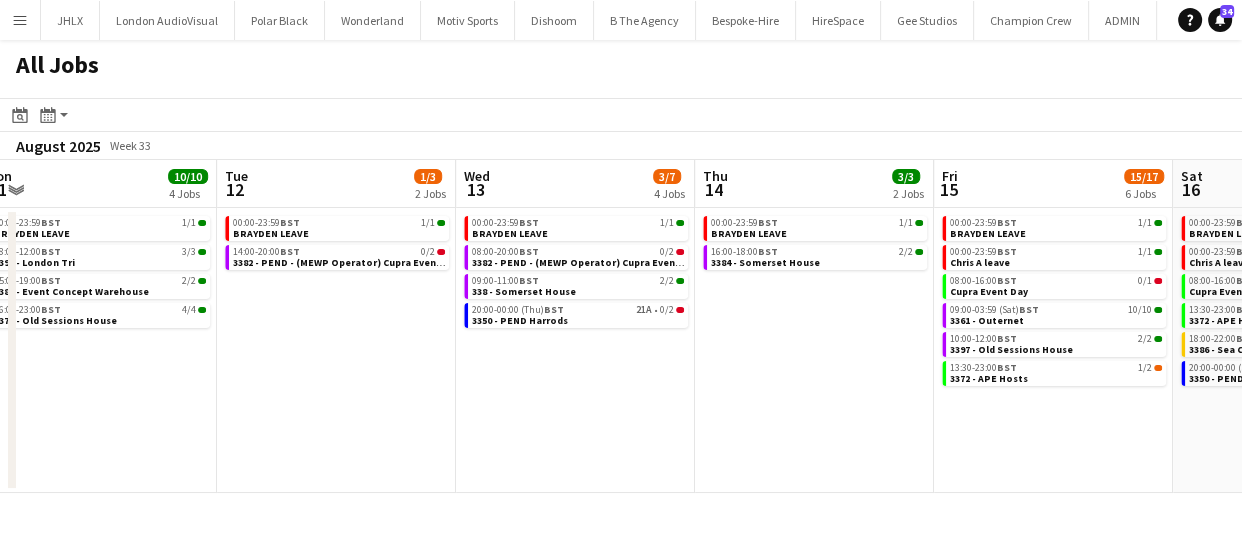 click on "Thu   7   29/30   6 Jobs   Fri   8   33/60   7 Jobs   Sat   9   6/7   4 Jobs   Sun   10   20/20   4 Jobs   Mon   11   10/10   4 Jobs   Tue   12   1/3   2 Jobs   Wed   13   3/7   4 Jobs   Thu   14   3/3   2 Jobs   Fri   15   15/17   6 Jobs   Sat   16   8/11   6 Jobs   Sun   17   4/4   3 Jobs   00:00-23:59    BST   1/1   BRAYDEN LEAVE   06:00-05:30 (Fri)   BST   19/19   3353 - Somerset House    08:30-18:30    BST   1A   •   0/1   3395 - PEND - Manchester (PANEL VAN)   09:00-17:00    BST   1/1   3388 - Veevers Warehouse   09:00-16:00    BST   3/3   3391 - London Tri   09:30-14:30    BST   5/5   3383 - Ingenius Warehosue   00:00-23:59    BST   1/1   BRAYDEN LEAVE   00:00-23:59    BST   1/1   Chris A leave   09:00-17:00    BST   1/1   3388 - Veevers Warehouse   09:00-16:00    BST   3/3   3391 - London Tri   09:00-13:00    BST   2/2   3392 - Institute of Contemporary Arts   10:00-12:00    BST   2/2   3397 - Old Sessions House   17:00-23:00    BST   41I   •   23/50   Breezy Summer BBQ   00:00-23:59    BST" at bounding box center (621, 326) 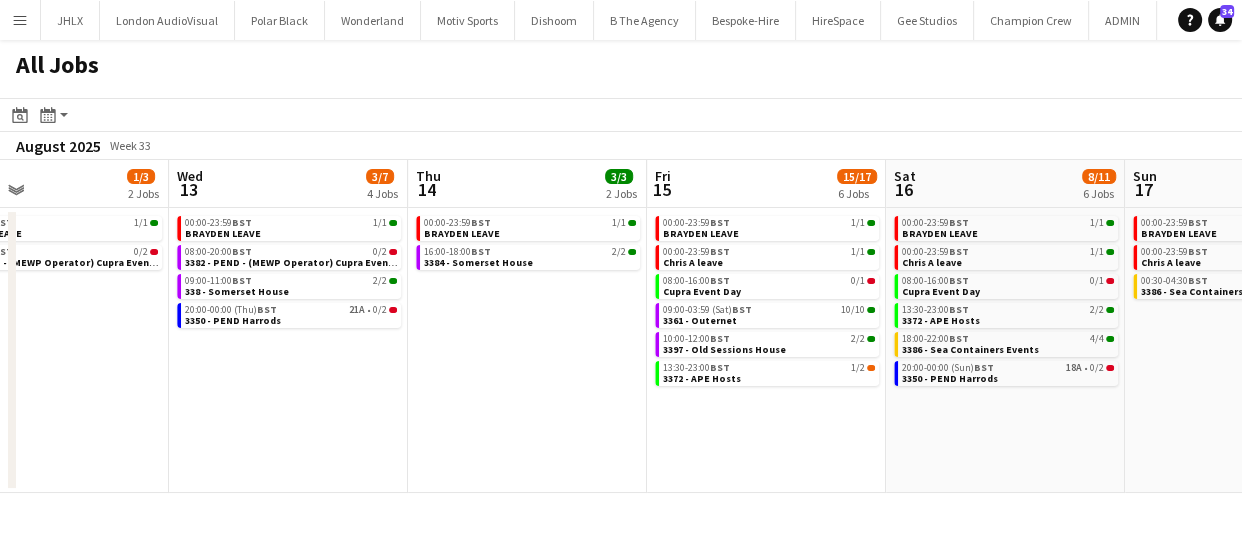 click on "Sat   9   6/7   4 Jobs   Sun   10   20/20   4 Jobs   Mon   11   10/10   4 Jobs   Tue   12   1/3   2 Jobs   Wed   13   3/7   4 Jobs   Thu   14   3/3   2 Jobs   Fri   15   15/17   6 Jobs   Sat   16   8/11   6 Jobs   Sun   17   4/4   3 Jobs   Mon   18   2/3   3 Jobs   Tue   19   5/8   4 Jobs   00:00-23:59    BST   1/1   BRAYDEN LEAVE   00:00-23:59    BST   1/1   Chris A leave   15:00-01:00 (Sun)   BST   0/1   3395 - PEND - Manchester (PANEL VAN)   16:00-20:00    BST   4/4   3341 - V&A Museum   00:00-23:59    BST   1/1   BRAYDEN LEAVE   00:00-23:59    BST   1/1   Chris A leave   01:30-12:00    BST   8/8   3341 - V&A Museum   16:00-21:00    BST   10/10   3391 - London Tri   00:00-23:59    BST   1/1   BRAYDEN LEAVE   08:00-12:00    BST   3/3   3391 - London Tri   15:00-19:00    BST   2/2   3385 - Event Concept Warehouse   16:00-23:00    BST   4/4   3374 - Old Sessions House   00:00-23:59    BST   1/1   BRAYDEN LEAVE   14:00-20:00    BST   0/2   3382 - PEND -  (MEWP Operator) Cupra Event Day   00:00-23:59    BST" at bounding box center [621, 326] 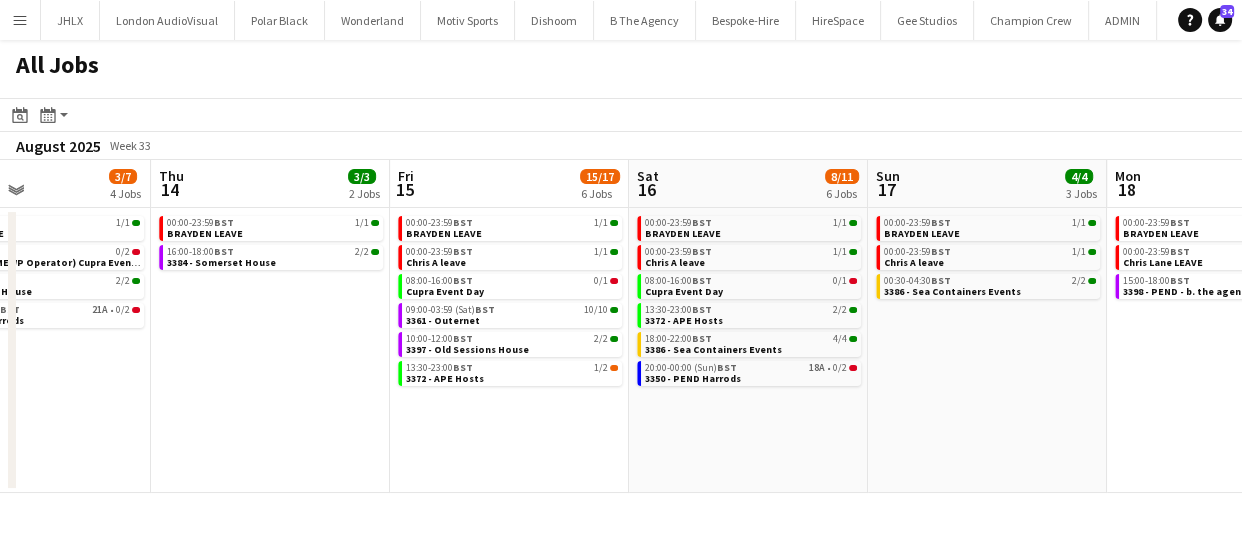 click on "Mon   11   10/10   4 Jobs   Tue   12   1/3   2 Jobs   Wed   13   3/7   4 Jobs   Thu   14   3/3   2 Jobs   Fri   15   15/17   6 Jobs   Sat   16   8/11   6 Jobs   Sun   17   4/4   3 Jobs   Mon   18   2/3   3 Jobs   Tue   19   5/8   4 Jobs   Wed   20   5/7   4 Jobs   Thu   21   1/2   2 Jobs   00:00-23:59    BST   1/1   BRAYDEN LEAVE   08:00-12:00    BST   3/3   3391 - London Tri   15:00-19:00    BST   2/2   3385 - Event Concept Warehouse   16:00-23:00    BST   4/4   3374 - Old Sessions House   00:00-23:59    BST   1/1   BRAYDEN LEAVE   14:00-20:00    BST   0/2   3382 - PEND -  (MEWP Operator) Cupra Event Day   00:00-23:59    BST   1/1   BRAYDEN LEAVE   08:00-20:00    BST   0/2   3382 - PEND -  (MEWP Operator) Cupra Event Day   09:00-11:00    BST   2/2   338 - Somerset House    20:00-00:00 (Thu)   BST   21A   •   0/2   3350 - PEND Harrods   00:00-23:59    BST   1/1   BRAYDEN LEAVE   16:00-18:00    BST   2/2   3384 - Somerset House    00:00-23:59    BST   1/1   BRAYDEN LEAVE   00:00-23:59    BST   1/1   BST" at bounding box center (621, 326) 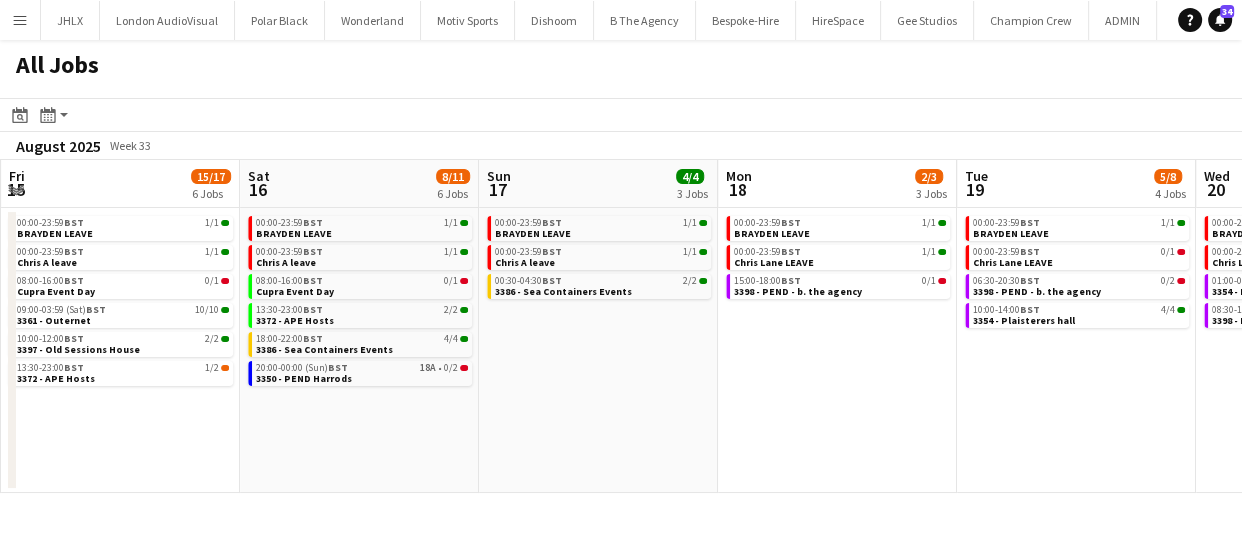 click on "Mon   11   10/10   4 Jobs   Tue   12   1/3   2 Jobs   Wed   13   3/7   4 Jobs   Thu   14   3/3   2 Jobs   Fri   15   15/17   6 Jobs   Sat   16   8/11   6 Jobs   Sun   17   4/4   3 Jobs   Mon   18   2/3   3 Jobs   Tue   19   5/8   4 Jobs   Wed   20   5/7   4 Jobs   Thu   21   1/2   2 Jobs   00:00-23:59    BST   1/1   BRAYDEN LEAVE   08:00-12:00    BST   3/3   3391 - London Tri   15:00-19:00    BST   2/2   3385 - Event Concept Warehouse   16:00-23:00    BST   4/4   3374 - Old Sessions House   00:00-23:59    BST   1/1   BRAYDEN LEAVE   14:00-20:00    BST   0/2   3382 - PEND -  (MEWP Operator) Cupra Event Day   00:00-23:59    BST   1/1   BRAYDEN LEAVE   08:00-20:00    BST   0/2   3382 - PEND -  (MEWP Operator) Cupra Event Day   09:00-11:00    BST   2/2   338 - Somerset House    20:00-00:00 (Thu)   BST   21A   •   0/2   3350 - PEND Harrods   00:00-23:59    BST   1/1   BRAYDEN LEAVE   16:00-18:00    BST   2/2   3384 - Somerset House    00:00-23:59    BST   1/1   BRAYDEN LEAVE   00:00-23:59    BST   1/1   BST" at bounding box center [621, 326] 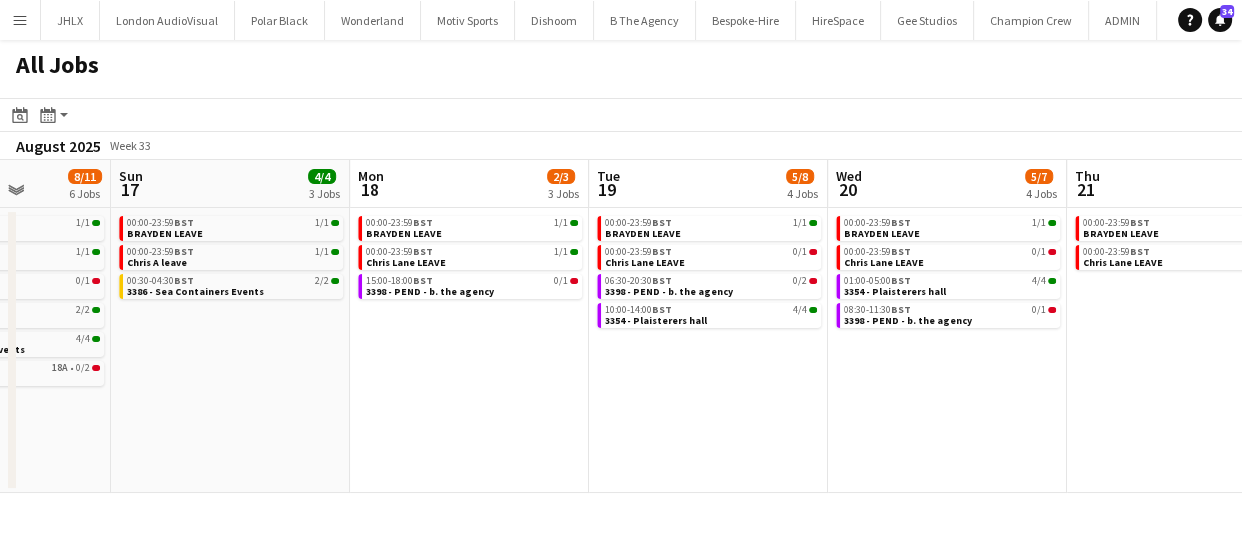click on "Wed   13   3/7   4 Jobs   Thu   14   3/3   2 Jobs   Fri   15   15/17   6 Jobs   Sat   16   8/11   6 Jobs   Sun   17   4/4   3 Jobs   Mon   18   2/3   3 Jobs   Tue   19   5/8   4 Jobs   Wed   20   5/7   4 Jobs   Thu   21   1/2   2 Jobs   Fri   22   2/4   3 Jobs   Sat   23   3/7   4 Jobs   00:00-23:59    BST   1/1   BRAYDEN LEAVE   08:00-20:00    BST   0/2   3382 - PEND -  (MEWP Operator) Cupra Event Day   09:00-11:00    BST   2/2   338 - Somerset House    20:00-00:00 (Thu)   BST   21A   •   0/2   3350 - PEND Harrods   00:00-23:59    BST   1/1   BRAYDEN LEAVE   16:00-18:00    BST   2/2   3384 - Somerset House    00:00-23:59    BST   1/1   BRAYDEN LEAVE   00:00-23:59    BST   1/1   Chris A leave   08:00-16:00    BST   0/1   Cupra Event Day   09:00-03:59 (Sat)   BST   10/10   3361 - Outernet   10:00-12:00    BST   2/2   3397 - Old Sessions House   13:30-23:00    BST   1/2   3372 - APE Hosts   00:00-23:59    BST   1/1   BRAYDEN LEAVE   00:00-23:59    BST   1/1   Chris A leave   08:00-16:00    BST   0/1   BST" at bounding box center [621, 326] 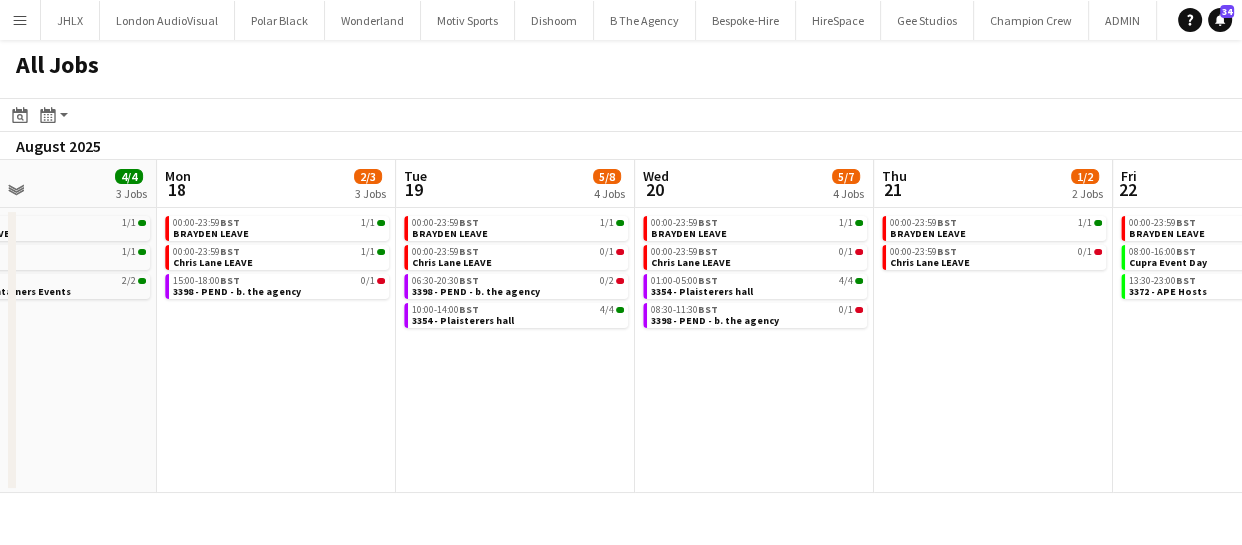 click on "Fri   15   15/17   6 Jobs   Sat   16   8/11   6 Jobs   Sun   17   4/4   3 Jobs   Mon   18   2/3   3 Jobs   Tue   19   5/8   4 Jobs   Wed   20   5/7   4 Jobs   Thu   21   1/2   2 Jobs   Fri   22   2/4   3 Jobs   Sat   23   3/7   4 Jobs   Sun   24   2/4   3 Jobs   Mon   25   2/2   2 Jobs   00:00-23:59    BST   1/1   BRAYDEN LEAVE   00:00-23:59    BST   1/1   Chris A leave   08:00-16:00    BST   0/1   Cupra Event Day   09:00-03:59 (Sat)   BST   10/10   3361 - Outernet   10:00-12:00    BST   2/2   3397 - Old Sessions House   13:30-23:00    BST   1/2   3372 - APE Hosts   00:00-23:59    BST   1/1   BRAYDEN LEAVE   00:00-23:59    BST   1/1   Chris A leave   08:00-16:00    BST   0/1   Cupra Event Day   13:30-23:00    BST   2/2   3372 - APE Hosts   18:00-22:00    BST   4/4   3386 - Sea Containers Events   20:00-00:00 (Sun)   BST   18A   •   0/2   3350 - PEND Harrods   00:00-23:59    BST   1/1   BRAYDEN LEAVE   00:00-23:59    BST   1/1   Chris A leave   00:30-04:30    BST   2/2   3386 - Sea Containers Events   BST" at bounding box center (621, 326) 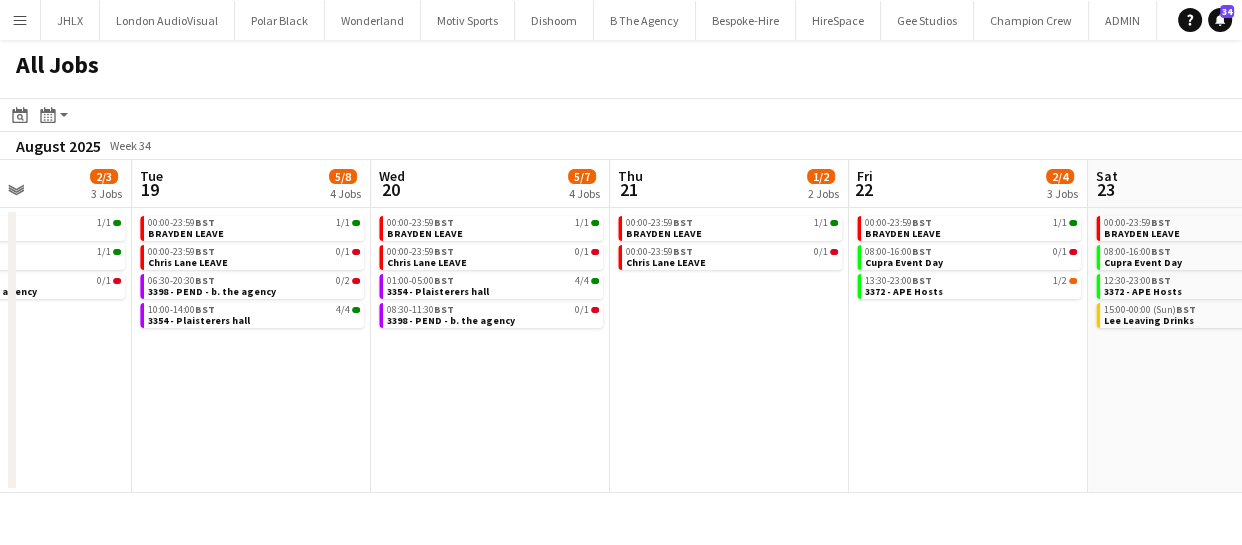 click on "Fri   15   15/17   6 Jobs   Sat   16   8/11   6 Jobs   Sun   17   4/4   3 Jobs   Mon   18   2/3   3 Jobs   Tue   19   5/8   4 Jobs   Wed   20   5/7   4 Jobs   Thu   21   1/2   2 Jobs   Fri   22   2/4   3 Jobs   Sat   23   3/7   4 Jobs   Sun   24   2/4   3 Jobs   Mon   25   2/2   2 Jobs   00:00-23:59    BST   1/1   BRAYDEN LEAVE   00:00-23:59    BST   1/1   Chris A leave   08:00-16:00    BST   0/1   Cupra Event Day   09:00-03:59 (Sat)   BST   10/10   3361 - Outernet   10:00-12:00    BST   2/2   3397 - Old Sessions House   13:30-23:00    BST   1/2   3372 - APE Hosts   00:00-23:59    BST   1/1   BRAYDEN LEAVE   00:00-23:59    BST   1/1   Chris A leave   08:00-16:00    BST   0/1   Cupra Event Day   13:30-23:00    BST   2/2   3372 - APE Hosts   18:00-22:00    BST   4/4   3386 - Sea Containers Events   20:00-00:00 (Sun)   BST   18A   •   0/2   3350 - PEND Harrods   00:00-23:59    BST   1/1   BRAYDEN LEAVE   00:00-23:59    BST   1/1   Chris A leave   00:30-04:30    BST   2/2   3386 - Sea Containers Events   BST" at bounding box center [621, 326] 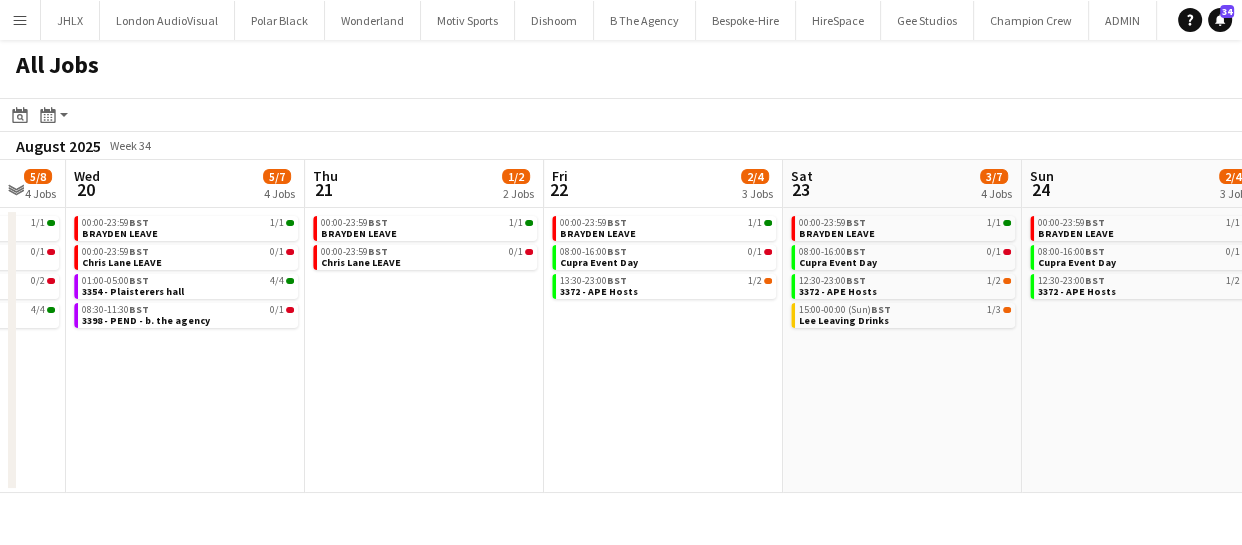 click on "Sun   17   4/4   3 Jobs   Mon   18   2/3   3 Jobs   Tue   19   5/8   4 Jobs   Wed   20   5/7   4 Jobs   Thu   21   1/2   2 Jobs   Fri   22   2/4   3 Jobs   Sat   23   3/7   4 Jobs   Sun   24   2/4   3 Jobs   Mon   25   2/2   2 Jobs   Tue   26   1/3   2 Jobs   Wed   27   2/2   2 Jobs   00:00-23:59    BST   1/1   BRAYDEN LEAVE   00:00-23:59    BST   1/1   Chris A leave   00:30-04:30    BST   2/2   3386 - Sea Containers Events   00:00-23:59    BST   1/1   BRAYDEN LEAVE   00:00-23:59    BST   1/1   Chris Lane LEAVE   15:00-18:00    BST   0/1   3398 - PEND - b. the agency   00:00-23:59    BST   1/1   BRAYDEN LEAVE   00:00-23:59    BST   0/1   Chris Lane LEAVE   06:30-20:30    BST   0/2   3398 - PEND - b. the agency   10:00-14:00    BST   4/4   3354 - Plaisterers hall   00:00-23:59    BST   1/1   BRAYDEN LEAVE   00:00-23:59    BST   0/1   Chris Lane LEAVE   01:00-05:00    BST   4/4   3354 - Plaisterers hall   08:30-11:30    BST   0/1   3398 - PEND - b. the agency   00:00-23:59    BST   1/1   BRAYDEN LEAVE   BST" at bounding box center [621, 326] 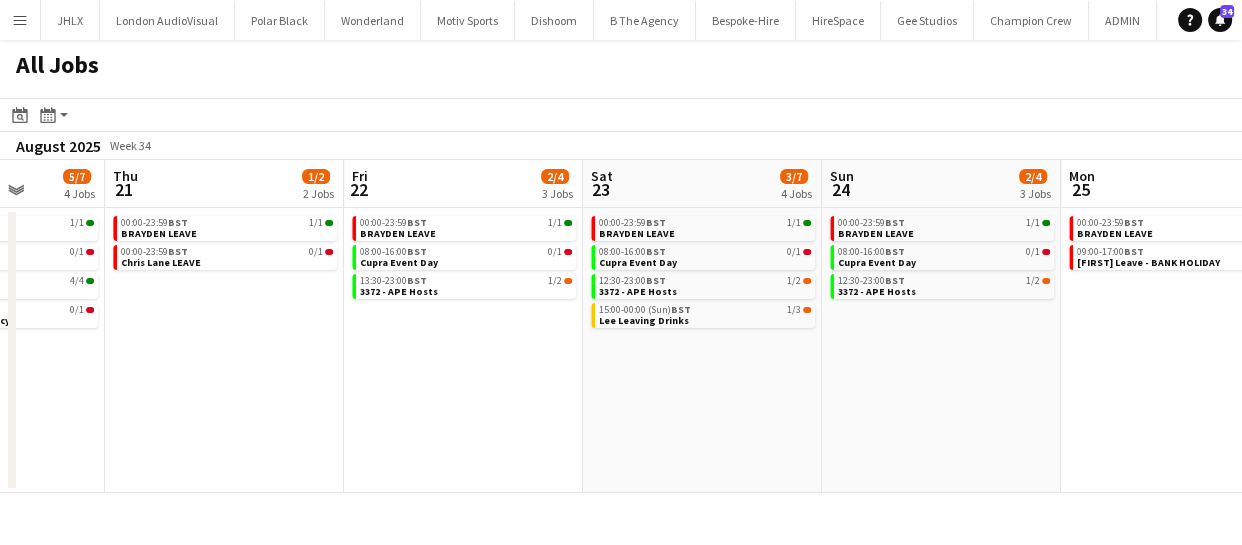 click on "All Jobs
Date picker
AUG 2025 AUG 2025 Monday M Tuesday T Wednesday W Thursday T Friday F Saturday S Sunday S  AUG   1   2   3   4   5   6   7   8   9   10   11   12   13   14   15   16   17   18   19   20   21   22   23   24   25   26   27   28   29   30   31
Comparison range
Comparison range
Today
Month view / Day view
Day view by Board Day view by Job Month view  August 2025   Week 34
Expand/collapse
Sun   17   4/4   3 Jobs   Mon   18   2/3   3 Jobs   Tue   19   5/8   4 Jobs   Wed   20   5/7   4 Jobs   Thu   21   1/2   2 Jobs   Fri   22   2/4   3 Jobs   Sat   23   3/7   4 Jobs   Sun   24   2/4   3 Jobs   Mon   25   2/2   2 Jobs   Tue   26   1/3   2 Jobs   Wed   27   2/2   2 Jobs   00:00-23:59    BST   1/1   BRAYDEN LEAVE   00:00-23:59    BST   1/1   Chris A leave   00:30-04:30    BST   2/2   3386 - Sea Containers Events   BST   1/1" 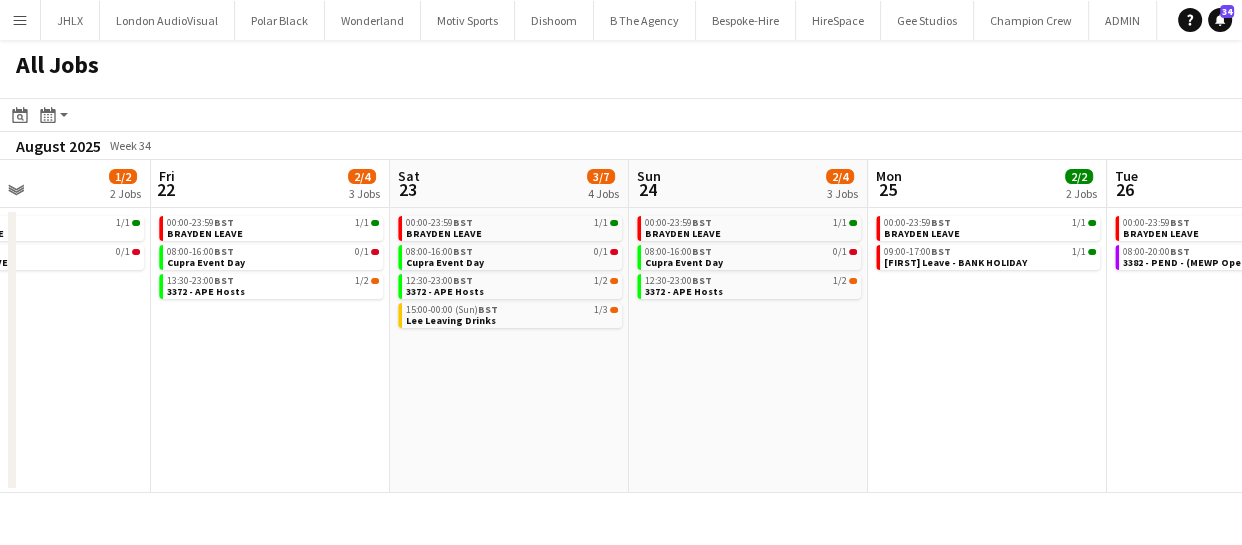 click on "Tue   19   5/8   4 Jobs   Wed   20   5/7   4 Jobs   Thu   21   1/2   2 Jobs   Fri   22   2/4   3 Jobs   Sat   23   3/7   4 Jobs   Sun   24   2/4   3 Jobs   Mon   25   2/2   2 Jobs   Tue   26   1/3   2 Jobs   Wed   27   2/2   2 Jobs   Thu   28   2/2   2 Jobs   Fri   29   8/20   5 Jobs   00:00-23:59    BST   1/1   BRAYDEN LEAVE   00:00-23:59    BST   0/1   Chris Lane LEAVE   06:30-20:30    BST   0/2   3398 - PEND - b. the agency   10:00-14:00    BST   4/4   3354 - Plaisterers hall   00:00-23:59    BST   1/1   BRAYDEN LEAVE   00:00-23:59    BST   0/1   Chris Lane LEAVE   01:00-05:00    BST   4/4   3354 - Plaisterers hall   08:30-11:30    BST   0/1   3398 - PEND - b. the agency   00:00-23:59    BST   1/1   BRAYDEN LEAVE   00:00-23:59    BST   0/1   Chris Lane LEAVE   00:00-23:59    BST   1/1   BRAYDEN LEAVE   08:00-16:00    BST   0/1   Cupra Event Day   13:30-23:00    BST   1/2   3372 - APE Hosts   00:00-23:59    BST   1/1   BRAYDEN LEAVE   08:00-16:00    BST   0/1   Cupra Event Day   12:30-23:00    BST   1/2" at bounding box center [621, 326] 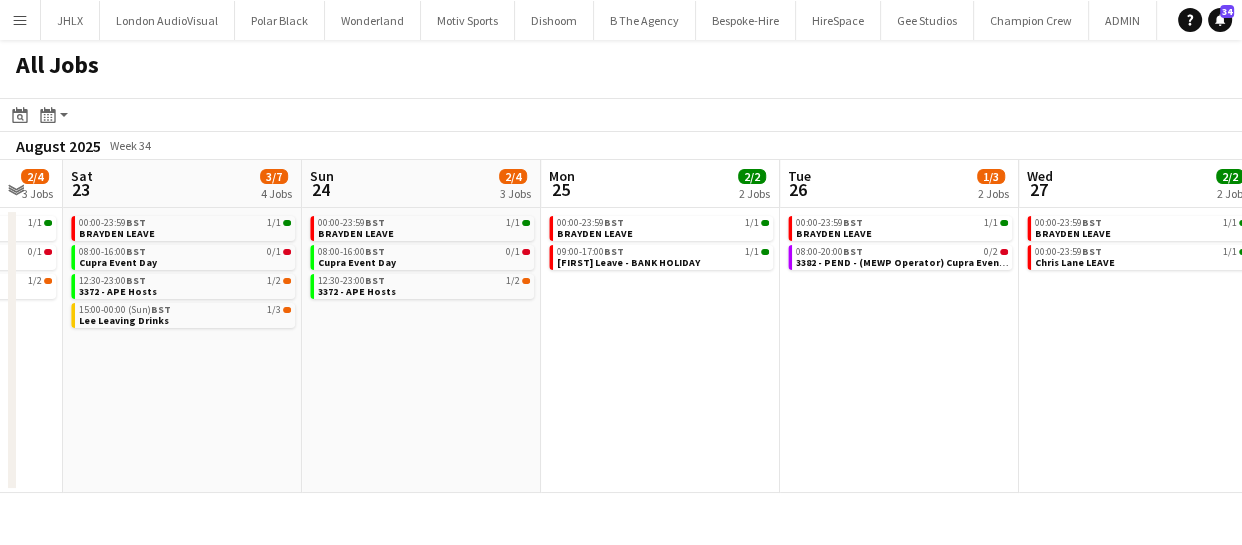 click on "Tue   19   5/8   4 Jobs   Wed   20   5/7   4 Jobs   Thu   21   1/2   2 Jobs   Fri   22   2/4   3 Jobs   Sat   23   3/7   4 Jobs   Sun   24   2/4   3 Jobs   Mon   25   2/2   2 Jobs   Tue   26   1/3   2 Jobs   Wed   27   2/2   2 Jobs   Thu   28   2/2   2 Jobs   Fri   29   8/20   5 Jobs   00:00-23:59    BST   1/1   BRAYDEN LEAVE   00:00-23:59    BST   0/1   Chris Lane LEAVE   06:30-20:30    BST   0/2   3398 - PEND - b. the agency   10:00-14:00    BST   4/4   3354 - Plaisterers hall   00:00-23:59    BST   1/1   BRAYDEN LEAVE   00:00-23:59    BST   0/1   Chris Lane LEAVE   01:00-05:00    BST   4/4   3354 - Plaisterers hall   08:30-11:30    BST   0/1   3398 - PEND - b. the agency   00:00-23:59    BST   1/1   BRAYDEN LEAVE   00:00-23:59    BST   0/1   Chris Lane LEAVE   00:00-23:59    BST   1/1   BRAYDEN LEAVE   08:00-16:00    BST   0/1   Cupra Event Day   13:30-23:00    BST   1/2   3372 - APE Hosts   00:00-23:59    BST   1/1   BRAYDEN LEAVE   08:00-16:00    BST   0/1   Cupra Event Day   12:30-23:00    BST   1/2" at bounding box center (621, 326) 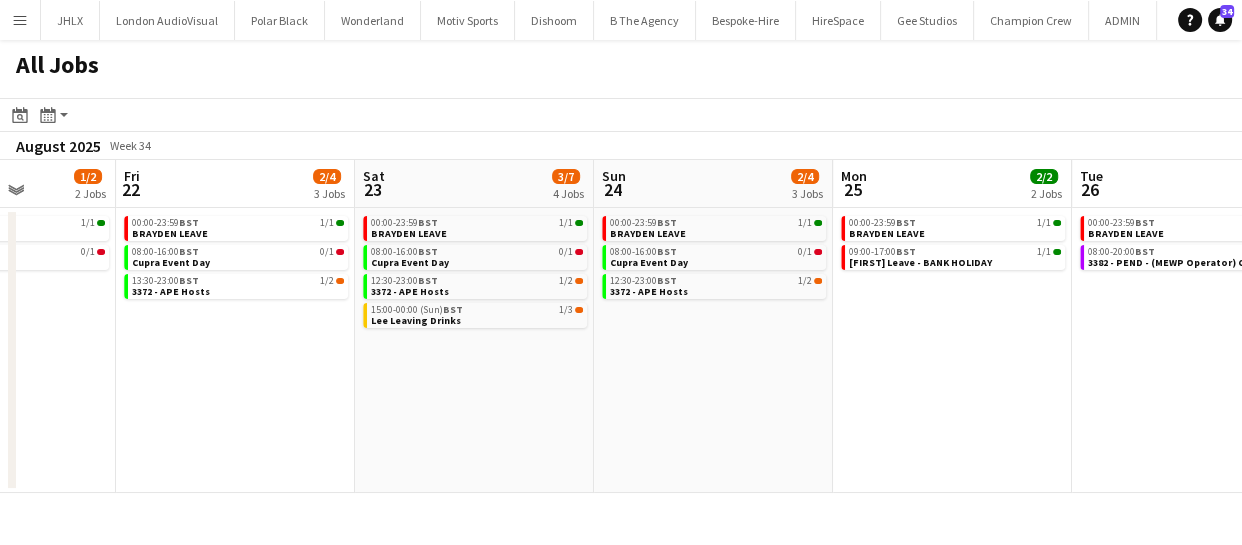 click on "Tue   19   5/8   4 Jobs   Wed   20   5/7   4 Jobs   Thu   21   1/2   2 Jobs   Fri   22   2/4   3 Jobs   Sat   23   3/7   4 Jobs   Sun   24   2/4   3 Jobs   Mon   25   2/2   2 Jobs   Tue   26   1/3   2 Jobs   Wed   27   2/2   2 Jobs   Thu   28   2/2   2 Jobs   Fri   29   8/20   5 Jobs   00:00-23:59    BST   1/1   BRAYDEN LEAVE   00:00-23:59    BST   0/1   Chris Lane LEAVE   06:30-20:30    BST   0/2   3398 - PEND - b. the agency   10:00-14:00    BST   4/4   3354 - Plaisterers hall   00:00-23:59    BST   1/1   BRAYDEN LEAVE   00:00-23:59    BST   0/1   Chris Lane LEAVE   01:00-05:00    BST   4/4   3354 - Plaisterers hall   08:30-11:30    BST   0/1   3398 - PEND - b. the agency   00:00-23:59    BST   1/1   BRAYDEN LEAVE   00:00-23:59    BST   0/1   Chris Lane LEAVE   00:00-23:59    BST   1/1   BRAYDEN LEAVE   08:00-16:00    BST   0/1   Cupra Event Day   13:30-23:00    BST   1/2   3372 - APE Hosts   00:00-23:59    BST   1/1   BRAYDEN LEAVE   08:00-16:00    BST   0/1   Cupra Event Day   12:30-23:00    BST   1/2" at bounding box center (621, 326) 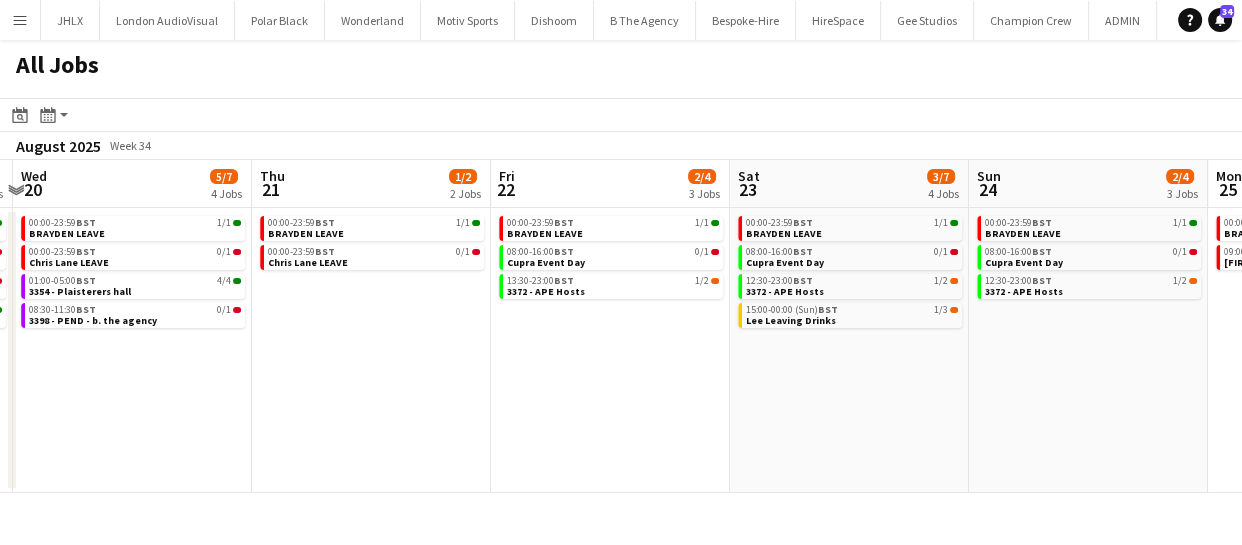 click on "Mon   18   2/3   3 Jobs   Tue   19   5/8   4 Jobs   Wed   20   5/7   4 Jobs   Thu   21   1/2   2 Jobs   Fri   22   2/4   3 Jobs   Sat   23   3/7   4 Jobs   Sun   24   2/4   3 Jobs   Mon   25   2/2   2 Jobs   Tue   26   1/3   2 Jobs   Wed   27   2/2   2 Jobs   Thu   28   2/2   2 Jobs   00:00-23:59    BST   1/1   BRAYDEN LEAVE   00:00-23:59    BST   1/1   Chris Lane LEAVE   15:00-18:00    BST   0/1   3398 - PEND - b. the agency   00:00-23:59    BST   1/1   BRAYDEN LEAVE   00:00-23:59    BST   0/1   Chris Lane LEAVE   06:30-20:30    BST   0/2   3398 - PEND - b. the agency   10:00-14:00    BST   4/4   3354 - Plaisterers hall   00:00-23:59    BST   1/1   BRAYDEN LEAVE   00:00-23:59    BST   0/1   Chris Lane LEAVE   01:00-05:00    BST   4/4   3354 - Plaisterers hall   08:30-11:30    BST   0/1   3398 - PEND - b. the agency   00:00-23:59    BST   1/1   BRAYDEN LEAVE   00:00-23:59    BST   0/1   Chris Lane LEAVE   00:00-23:59    BST   1/1   BRAYDEN LEAVE   08:00-16:00    BST   0/1   Cupra Event Day   13:30-23:00" at bounding box center (621, 326) 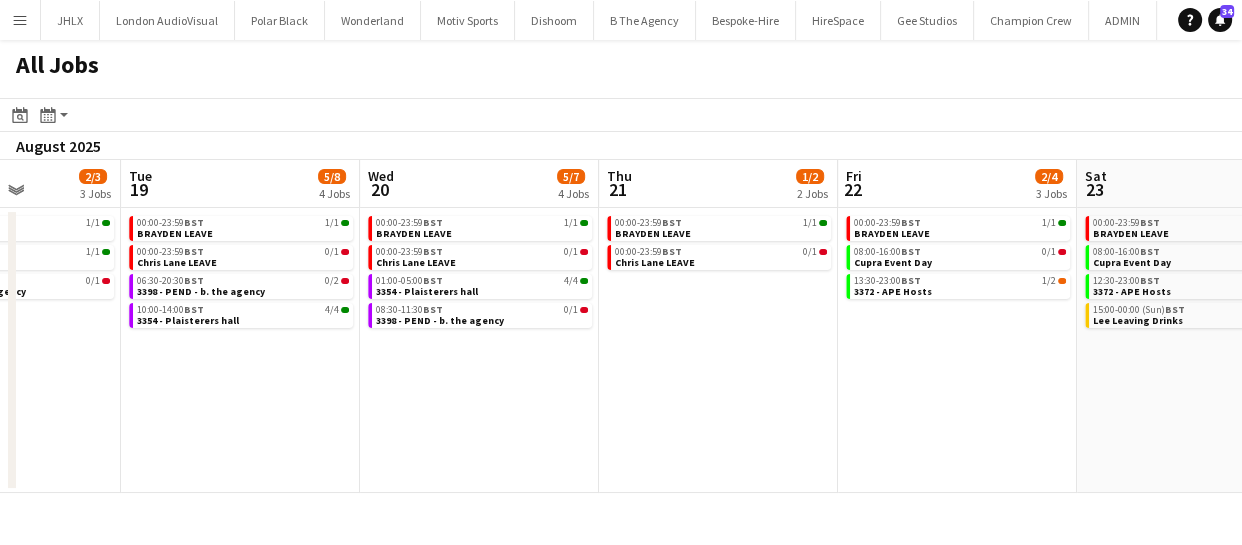 click on "Sat   16   8/11   6 Jobs   Sun   17   4/4   3 Jobs   Mon   18   2/3   3 Jobs   Tue   19   5/8   4 Jobs   Wed   20   5/7   4 Jobs   Thu   21   1/2   2 Jobs   Fri   22   2/4   3 Jobs   Sat   23   3/7   4 Jobs   Sun   24   2/4   3 Jobs   Mon   25   2/2   2 Jobs   Tue   26   1/3   2 Jobs   00:00-23:59    BST   1/1   BRAYDEN LEAVE   00:00-23:59    BST   1/1   Chris A leave   08:00-16:00    BST   0/1   Cupra Event Day   13:30-23:00    BST   2/2   3372 - APE Hosts   18:00-22:00    BST   4/4   3386 - Sea Containers Events   20:00-00:00 (Sun)   BST   18A   •   0/2   3350 - PEND Harrods   00:00-23:59    BST   1/1   BRAYDEN LEAVE   00:00-23:59    BST   1/1   Chris A leave   00:30-04:30    BST   2/2   3386 - Sea Containers Events   00:00-23:59    BST   1/1   BRAYDEN LEAVE   00:00-23:59    BST   1/1   Chris Lane LEAVE   15:00-18:00    BST   0/1   3398 - PEND - b. the agency   00:00-23:59    BST   1/1   BRAYDEN LEAVE   00:00-23:59    BST   0/1   Chris Lane LEAVE   06:30-20:30    BST   0/2   3398 - PEND - b. the agency" at bounding box center (621, 326) 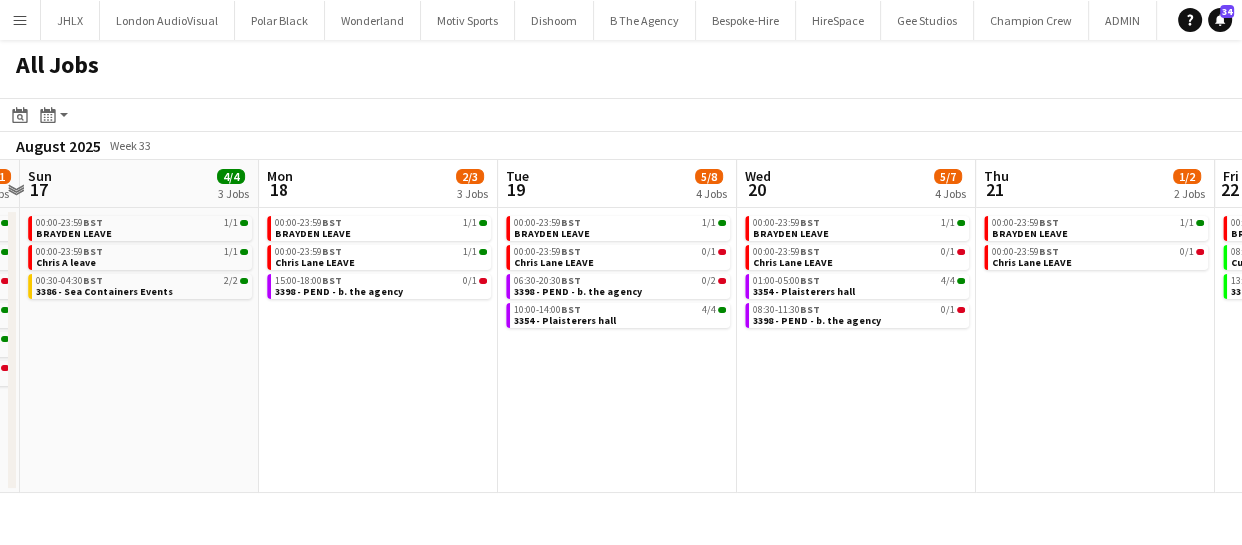 click on "Fri   15   15/17   6 Jobs   Sat   16   8/11   6 Jobs   Sun   17   4/4   3 Jobs   Mon   18   2/3   3 Jobs   Tue   19   5/8   4 Jobs   Wed   20   5/7   4 Jobs   Thu   21   1/2   2 Jobs   Fri   22   2/4   3 Jobs   Sat   23   3/7   4 Jobs   Sun   24   2/4   3 Jobs   Mon   25   2/2   2 Jobs   00:00-23:59    BST   1/1   BRAYDEN LEAVE   00:00-23:59    BST   1/1   Chris A leave   08:00-16:00    BST   0/1   Cupra Event Day   09:00-03:59 (Sat)   BST   10/10   3361 - Outernet   10:00-12:00    BST   2/2   3397 - Old Sessions House   13:30-23:00    BST   1/2   3372 - APE Hosts   00:00-23:59    BST   1/1   BRAYDEN LEAVE   00:00-23:59    BST   1/1   Chris A leave   08:00-16:00    BST   0/1   Cupra Event Day   13:30-23:00    BST   2/2   3372 - APE Hosts   18:00-22:00    BST   4/4   3386 - Sea Containers Events   20:00-00:00 (Sun)   BST   18A   •   0/2   3350 - PEND Harrods   00:00-23:59    BST   1/1   BRAYDEN LEAVE   00:00-23:59    BST   1/1   Chris A leave   00:30-04:30    BST   2/2   3386 - Sea Containers Events   BST" at bounding box center [621, 326] 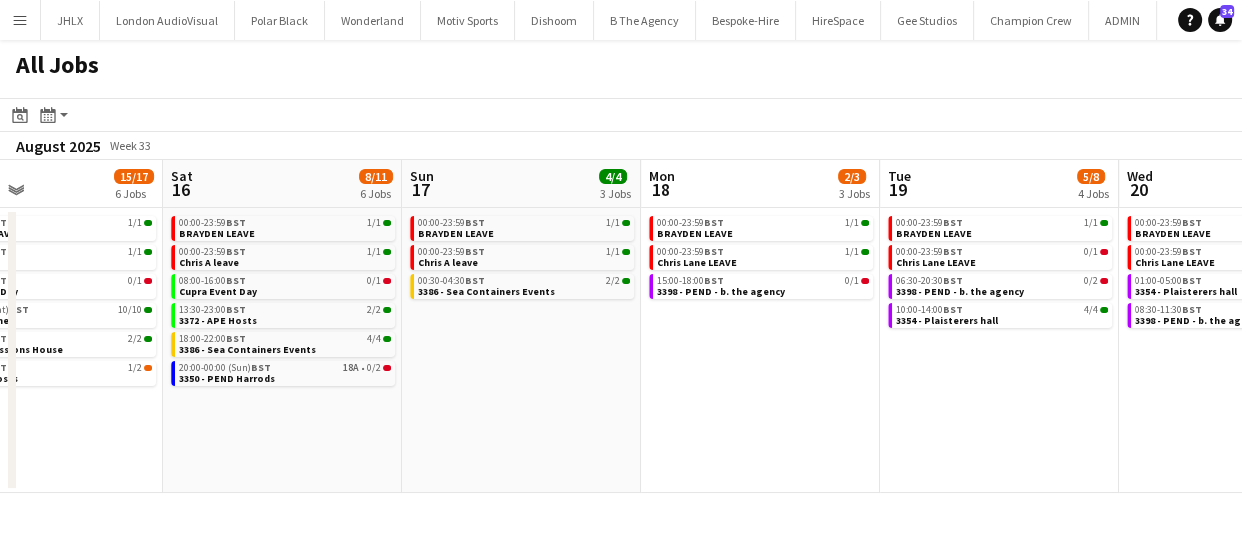 click on "Wed   13   3/7   4 Jobs   Thu   14   3/3   2 Jobs   Fri   15   15/17   6 Jobs   Sat   16   8/11   6 Jobs   Sun   17   4/4   3 Jobs   Mon   18   2/3   3 Jobs   Tue   19   5/8   4 Jobs   Wed   20   5/7   4 Jobs   Thu   21   1/2   2 Jobs   Fri   22   2/4   3 Jobs   Sat   23   3/7   4 Jobs   00:00-23:59    BST   1/1   BRAYDEN LEAVE   08:00-20:00    BST   0/2   3382 - PEND -  (MEWP Operator) Cupra Event Day   09:00-11:00    BST   2/2   338 - Somerset House    20:00-00:00 (Thu)   BST   21A   •   0/2   3350 - PEND Harrods   00:00-23:59    BST   1/1   BRAYDEN LEAVE   16:00-18:00    BST   2/2   3384 - Somerset House    00:00-23:59    BST   1/1   BRAYDEN LEAVE   00:00-23:59    BST   1/1   Chris A leave   08:00-16:00    BST   0/1   Cupra Event Day   09:00-03:59 (Sat)   BST   10/10   3361 - Outernet   10:00-12:00    BST   2/2   3397 - Old Sessions House   13:30-23:00    BST   1/2   3372 - APE Hosts   00:00-23:59    BST   1/1   BRAYDEN LEAVE   00:00-23:59    BST   1/1   Chris A leave   08:00-16:00    BST   0/1   BST" at bounding box center (621, 326) 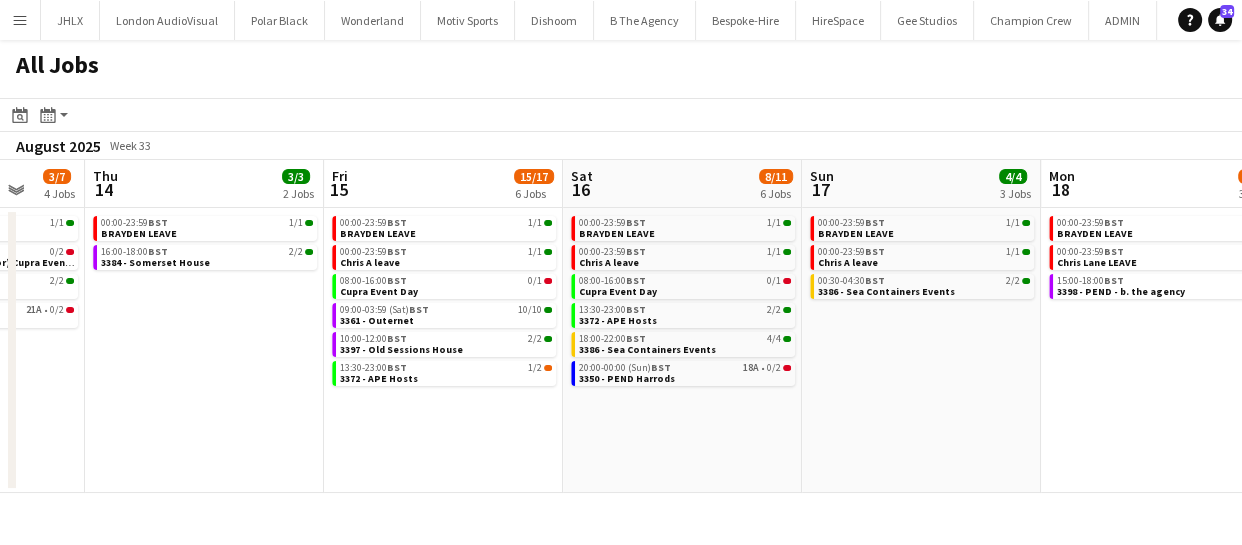 click on "Mon   11   10/10   4 Jobs   Tue   12   1/3   2 Jobs   Wed   13   3/7   4 Jobs   Thu   14   3/3   2 Jobs   Fri   15   15/17   6 Jobs   Sat   16   8/11   6 Jobs   Sun   17   4/4   3 Jobs   Mon   18   2/3   3 Jobs   Tue   19   5/8   4 Jobs   Wed   20   5/7   4 Jobs   Thu   21   1/2   2 Jobs   00:00-23:59    BST   1/1   BRAYDEN LEAVE   08:00-12:00    BST   3/3   3391 - London Tri   15:00-19:00    BST   2/2   3385 - Event Concept Warehouse   16:00-23:00    BST   4/4   3374 - Old Sessions House   00:00-23:59    BST   1/1   BRAYDEN LEAVE   14:00-20:00    BST   0/2   3382 - PEND -  (MEWP Operator) Cupra Event Day   00:00-23:59    BST   1/1   BRAYDEN LEAVE   08:00-20:00    BST   0/2   3382 - PEND -  (MEWP Operator) Cupra Event Day   09:00-11:00    BST   2/2   338 - Somerset House    20:00-00:00 (Thu)   BST   21A   •   0/2   3350 - PEND Harrods   00:00-23:59    BST   1/1   BRAYDEN LEAVE   16:00-18:00    BST   2/2   3384 - Somerset House    00:00-23:59    BST   1/1   BRAYDEN LEAVE   00:00-23:59    BST   1/1   BST" at bounding box center (621, 326) 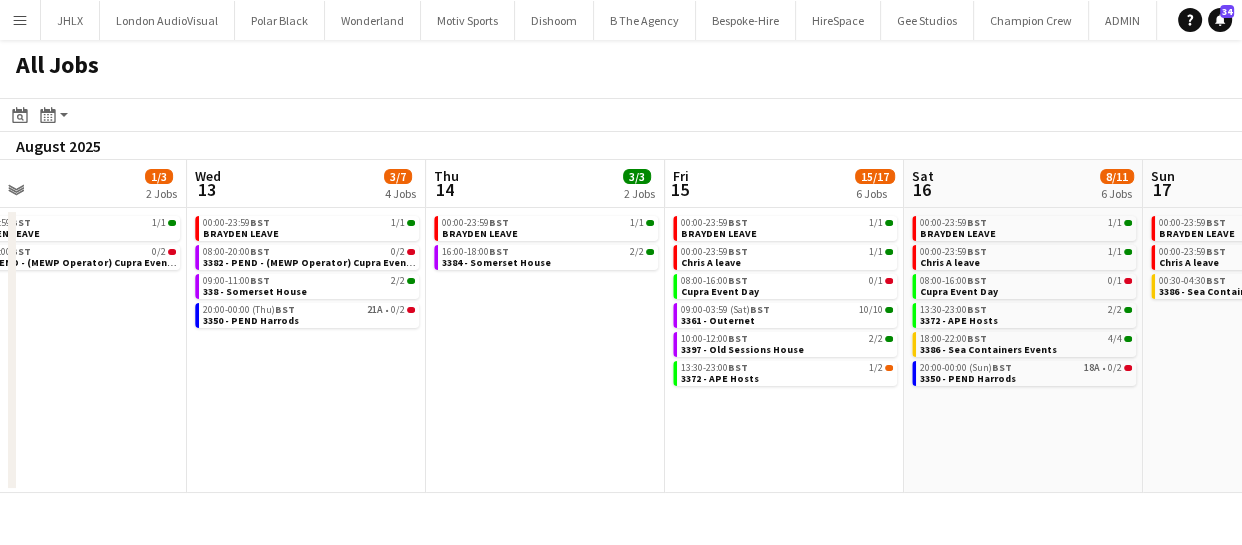 click on "Sun   10   20/20   4 Jobs   Mon   11   10/10   4 Jobs   Tue   12   1/3   2 Jobs   Wed   13   3/7   4 Jobs   Thu   14   3/3   2 Jobs   Fri   15   15/17   6 Jobs   Sat   16   8/11   6 Jobs   Sun   17   4/4   3 Jobs   Mon   18   2/3   3 Jobs   Tue   19   5/8   4 Jobs   Wed   20   5/7   4 Jobs   00:00-23:59    BST   1/1   BRAYDEN LEAVE   00:00-23:59    BST   1/1   Chris A leave   01:30-12:00    BST   8/8   3341 - V&A Museum   16:00-21:00    BST   10/10   3391 - London Tri   00:00-23:59    BST   1/1   BRAYDEN LEAVE   08:00-12:00    BST   3/3   3391 - London Tri   15:00-19:00    BST   2/2   3385 - Event Concept Warehouse   16:00-23:00    BST   4/4   3374 - Old Sessions House   00:00-23:59    BST   1/1   BRAYDEN LEAVE   14:00-20:00    BST   0/2   3382 - PEND -  (MEWP Operator) Cupra Event Day   00:00-23:59    BST   1/1   BRAYDEN LEAVE   08:00-20:00    BST   0/2   3382 - PEND -  (MEWP Operator) Cupra Event Day   09:00-11:00    BST   2/2   338 - Somerset House    20:00-00:00 (Thu)   BST   21A   •   0/2   BST   1/1" at bounding box center [621, 326] 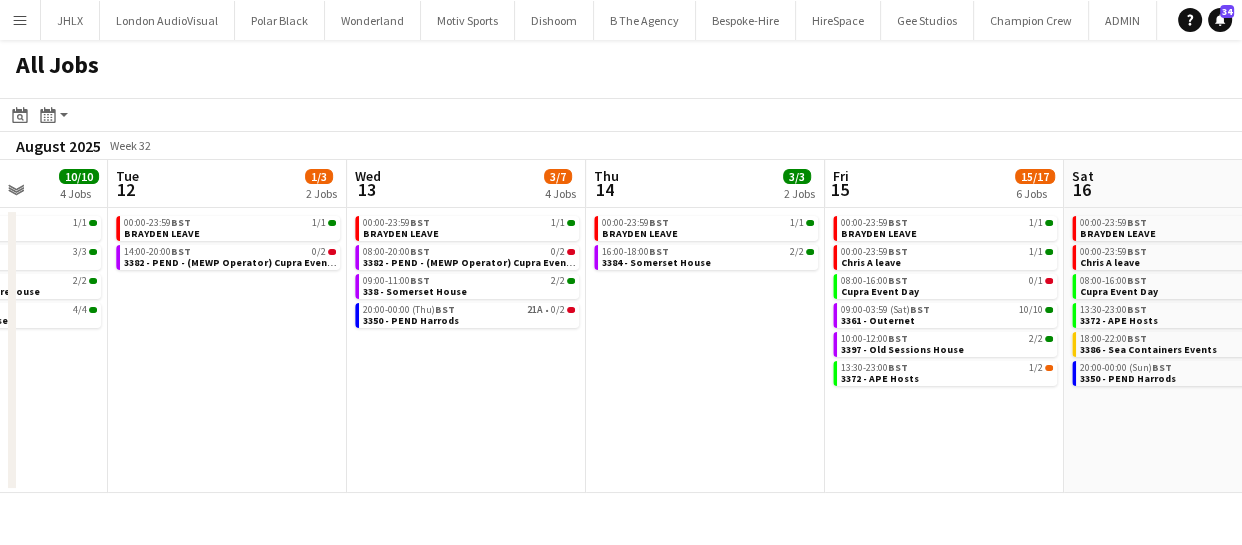 click on "Sat   9   6/7   4 Jobs   Sun   10   20/20   4 Jobs   Mon   11   10/10   4 Jobs   Tue   12   1/3   2 Jobs   Wed   13   3/7   4 Jobs   Thu   14   3/3   2 Jobs   Fri   15   15/17   6 Jobs   Sat   16   8/11   6 Jobs   Sun   17   4/4   3 Jobs   Mon   18   2/3   3 Jobs   Tue   19   5/8   4 Jobs   00:00-23:59    BST   1/1   BRAYDEN LEAVE   00:00-23:59    BST   1/1   Chris A leave   15:00-01:00 (Sun)   BST   0/1   3395 - PEND - Manchester (PANEL VAN)   16:00-20:00    BST   4/4   3341 - V&A Museum   00:00-23:59    BST   1/1   BRAYDEN LEAVE   00:00-23:59    BST   1/1   Chris A leave   01:30-12:00    BST   8/8   3341 - V&A Museum   16:00-21:00    BST   10/10   3391 - London Tri   00:00-23:59    BST   1/1   BRAYDEN LEAVE   08:00-12:00    BST   3/3   3391 - London Tri   15:00-19:00    BST   2/2   3385 - Event Concept Warehouse   16:00-23:00    BST   4/4   3374 - Old Sessions House   00:00-23:59    BST   1/1   BRAYDEN LEAVE   14:00-20:00    BST   0/2   3382 - PEND -  (MEWP Operator) Cupra Event Day   00:00-23:59    BST" at bounding box center (621, 326) 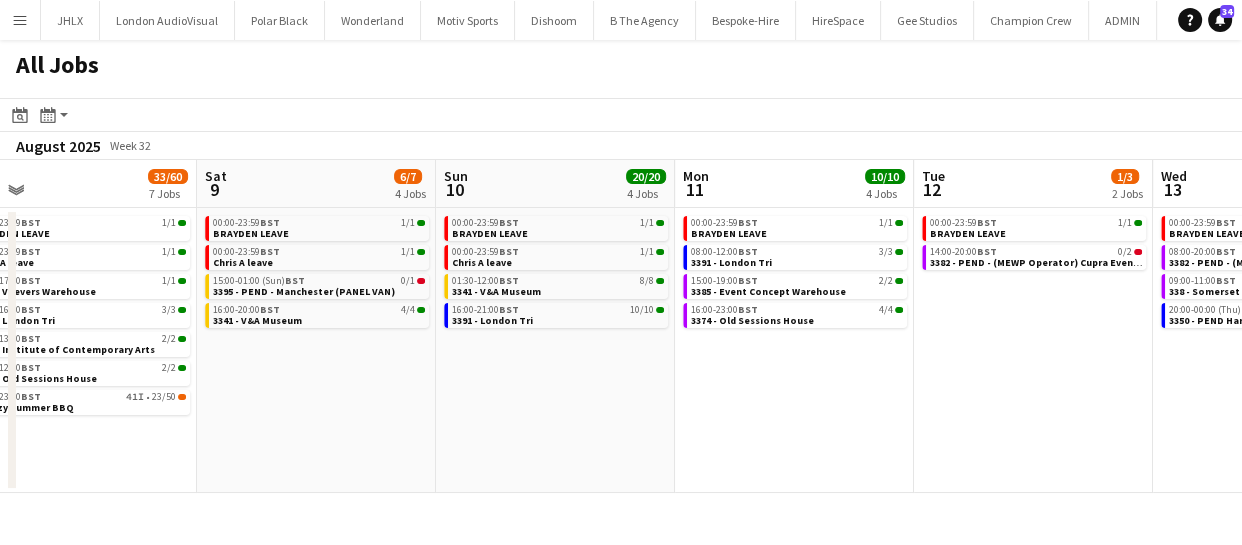 click on "Wed   6   22/22   5 Jobs   Thu   7   29/30   6 Jobs   Fri   8   33/60   7 Jobs   Sat   9   6/7   4 Jobs   Sun   10   20/20   4 Jobs   Mon   11   10/10   4 Jobs   Tue   12   1/3   2 Jobs   Wed   13   3/7   4 Jobs   Thu   14   3/3   2 Jobs   Fri   15   15/17   6 Jobs   Sat   16   8/11   6 Jobs   00:00-23:59    BST   1/1   BRAYDEN LEAVE   09:00-17:00    BST   4/4   3383 - Ingenius Warehosue   09:00-17:00    BST   1/1   3388 - Veevers Warehouse   09:00-16:00    BST   8/8   3391 - London Tri   23:59-05:59 (Thu)   BST   8/8   3353 - Somerset House    00:00-23:59    BST   1/1   BRAYDEN LEAVE   06:00-05:30 (Fri)   BST   19/19   3353 - Somerset House    08:30-18:30    BST   1A   •   0/1   3395 - PEND - Manchester (PANEL VAN)   09:00-17:00    BST   1/1   3388 - Veevers Warehouse   09:00-16:00    BST   3/3   3391 - London Tri   09:30-14:30    BST   5/5   3383 - Ingenius Warehosue   00:00-23:59    BST   1/1   BRAYDEN LEAVE   00:00-23:59    BST   1/1   Chris A leave   09:00-17:00    BST   1/1   09:00-16:00    BST" at bounding box center (621, 326) 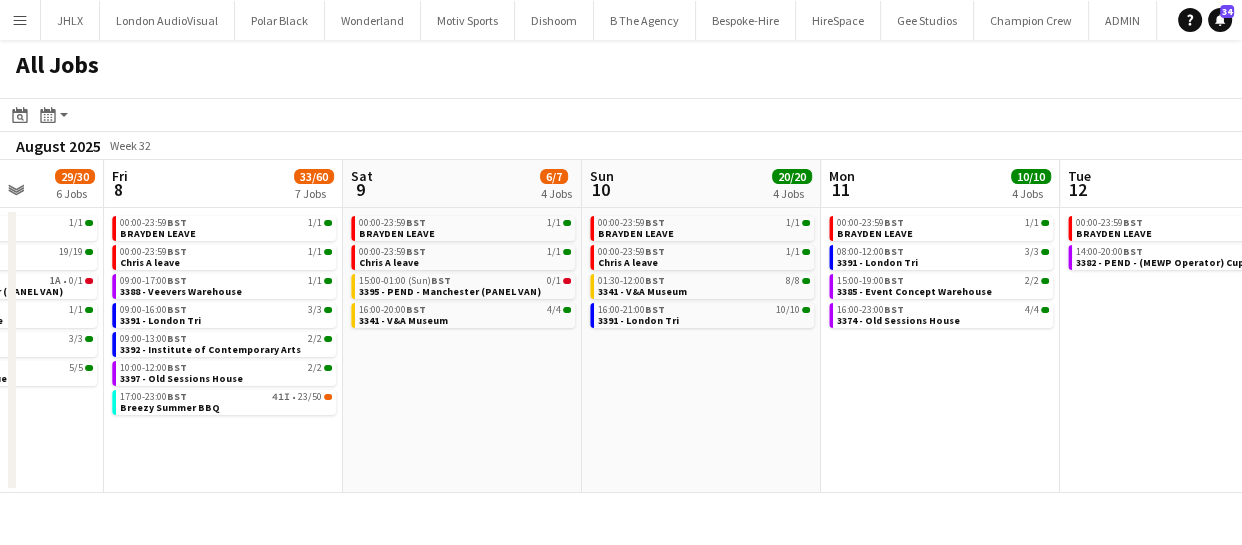 click on "Tue   5   6/6   3 Jobs   Wed   6   22/22   5 Jobs   Thu   7   29/30   6 Jobs   Fri   8   33/60   7 Jobs   Sat   9   6/7   4 Jobs   Sun   10   20/20   4 Jobs   Mon   11   10/10   4 Jobs   Tue   12   1/3   2 Jobs   Wed   13   3/7   4 Jobs   Thu   14   3/3   2 Jobs   Fri   15   15/17   6 Jobs   00:00-23:59    BST   1/1   BRAYDEN LEAVE   09:00-17:00    BST   4/4   3383 - Ingenius Warehosue   09:00-17:00    BST   1/1   3388 - Veevers Warehouse   00:00-23:59    BST   1/1   BRAYDEN LEAVE   09:00-17:00    BST   4/4   3383 - Ingenius Warehosue   09:00-17:00    BST   1/1   3388 - Veevers Warehouse   09:00-16:00    BST   8/8   3391 - London Tri   23:59-05:59 (Thu)   BST   8/8   3353 - Somerset House    00:00-23:59    BST   1/1   BRAYDEN LEAVE   06:00-05:30 (Fri)   BST   19/19   3353 - Somerset House    08:30-18:30    BST   1A   •   0/1   3395 - PEND - Manchester (PANEL VAN)   09:00-17:00    BST   1/1   3388 - Veevers Warehouse   09:00-16:00    BST   3/3   3391 - London Tri   09:30-14:30    BST   5/5   00:00-23:59" at bounding box center [621, 326] 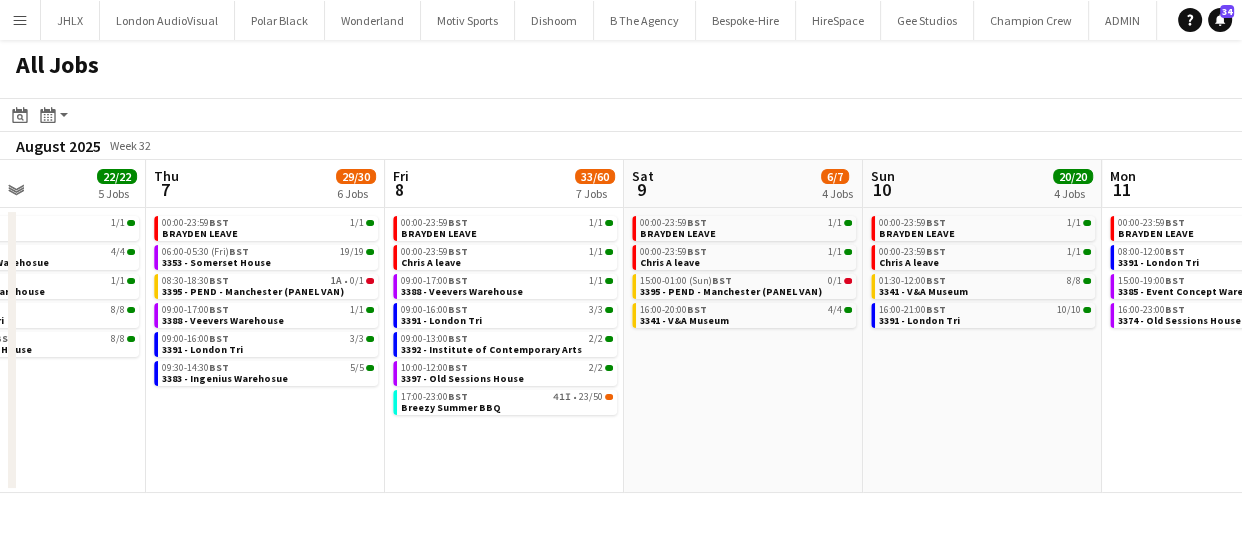 click on "Mon   4   5/6   5 Jobs   Tue   5   6/6   3 Jobs   Wed   6   22/22   5 Jobs   Thu   7   29/30   6 Jobs   Fri   8   33/60   7 Jobs   Sat   9   6/7   4 Jobs   Sun   10   20/20   4 Jobs   Mon   11   10/10   4 Jobs   Tue   12   1/3   2 Jobs   Wed   13   3/7   4 Jobs   Thu   14   3/3   2 Jobs   07:00-17:00    BST   1/1   3378 - Birmingham   08:00-16:00    BST   0/1   Luton Van brakes repair    09:00-16:00    BST   1/1   3366 - Business Design Centre (PANEL VAN)   09:00-18:00    BST   2/2   3377 - Royal Festival Hall   09:00-17:00    BST   1/1   3388 - Veevers Warehouse   00:00-23:59    BST   1/1   BRAYDEN LEAVE   09:00-17:00    BST   4/4   3383 - Ingenius Warehosue   09:00-17:00    BST   1/1   3388 - Veevers Warehouse   00:00-23:59    BST   1/1   BRAYDEN LEAVE   09:00-17:00    BST   4/4   3383 - Ingenius Warehosue   09:00-17:00    BST   1/1   3388 - Veevers Warehouse   09:00-16:00    BST   8/8   3391 - London Tri   23:59-05:59 (Thu)   BST   8/8   3353 - Somerset House    00:00-23:59    BST   1/1   BRAYDEN LEAVE" at bounding box center (621, 326) 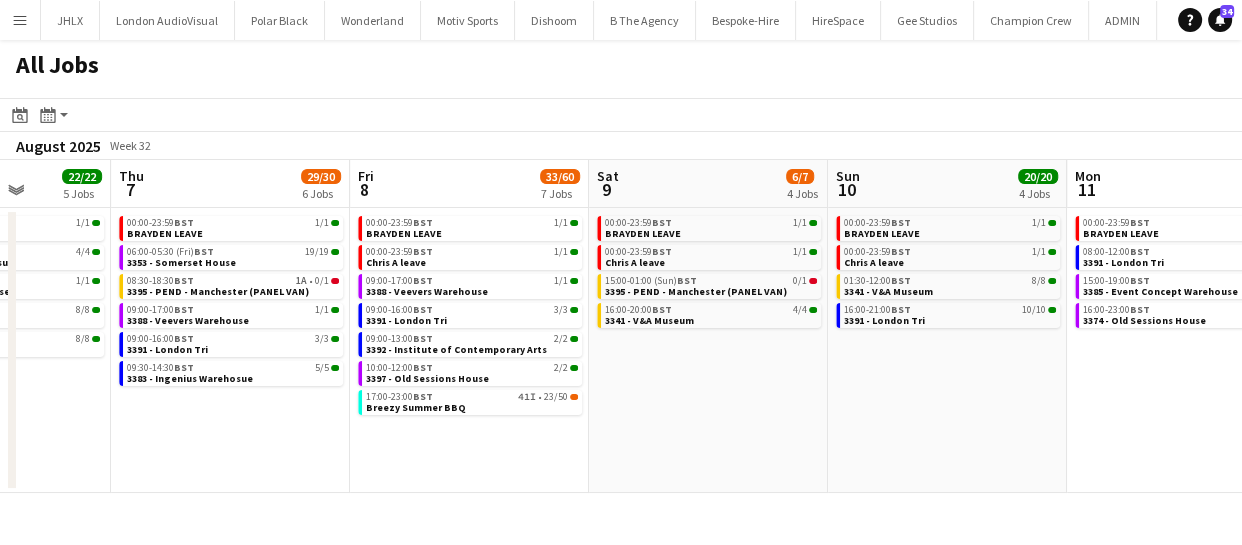 click on "Sun   3   3/3   2 Jobs   Mon   4   5/6   5 Jobs   Tue   5   6/6   3 Jobs   Wed   6   22/22   5 Jobs   Thu   7   29/30   6 Jobs   Fri   8   33/60   7 Jobs   Sat   9   6/7   4 Jobs   Sun   10   20/20   4 Jobs   Mon   11   10/10   4 Jobs   Tue   12   1/3   2 Jobs   Wed   13   3/7   4 Jobs   08:30-16:30    BST   1/1   3366 - Business Design Centre (PANEL VAN)   17:30-20:30    BST   2/2   3351 - The Studio Space   07:00-17:00    BST   1/1   3378 - Birmingham   08:00-16:00    BST   0/1   Luton Van brakes repair    09:00-16:00    BST   1/1   3366 - Business Design Centre (PANEL VAN)   09:00-18:00    BST   2/2   3377 - Royal Festival Hall   09:00-17:00    BST   1/1   3388 - Veevers Warehouse   00:00-23:59    BST   1/1   BRAYDEN LEAVE   09:00-17:00    BST   4/4   3383 - Ingenius Warehosue   09:00-17:00    BST   1/1   3388 - Veevers Warehouse   00:00-23:59    BST   1/1   BRAYDEN LEAVE   09:00-17:00    BST   4/4   3383 - Ingenius Warehosue   09:00-17:00    BST   1/1   3388 - Veevers Warehouse   09:00-16:00    BST   1A" at bounding box center [621, 326] 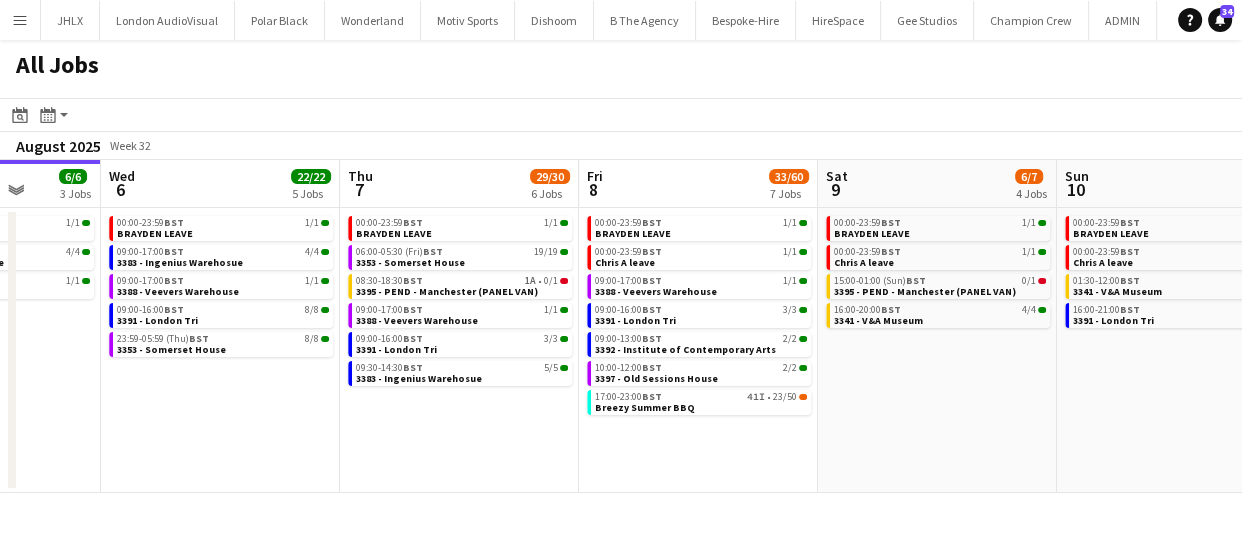 click on "Sun   3   3/3   2 Jobs   Mon   4   5/6   5 Jobs   Tue   5   6/6   3 Jobs   Wed   6   22/22   5 Jobs   Thu   7   29/30   6 Jobs   Fri   8   33/60   7 Jobs   Sat   9   6/7   4 Jobs   Sun   10   20/20   4 Jobs   Mon   11   10/10   4 Jobs   Tue   12   1/3   2 Jobs   Wed   13   3/7   4 Jobs   08:30-16:30    BST   1/1   3366 - Business Design Centre (PANEL VAN)   17:30-20:30    BST   2/2   3351 - The Studio Space   07:00-17:00    BST   1/1   3378 - Birmingham   08:00-16:00    BST   0/1   Luton Van brakes repair    09:00-16:00    BST   1/1   3366 - Business Design Centre (PANEL VAN)   09:00-18:00    BST   2/2   3377 - Royal Festival Hall   09:00-17:00    BST   1/1   3388 - Veevers Warehouse   00:00-23:59    BST   1/1   BRAYDEN LEAVE   09:00-17:00    BST   4/4   3383 - Ingenius Warehosue   09:00-17:00    BST   1/1   3388 - Veevers Warehouse   00:00-23:59    BST   1/1   BRAYDEN LEAVE   09:00-17:00    BST   4/4   3383 - Ingenius Warehosue   09:00-17:00    BST   1/1   3388 - Veevers Warehouse   09:00-16:00    BST   1A" at bounding box center (621, 326) 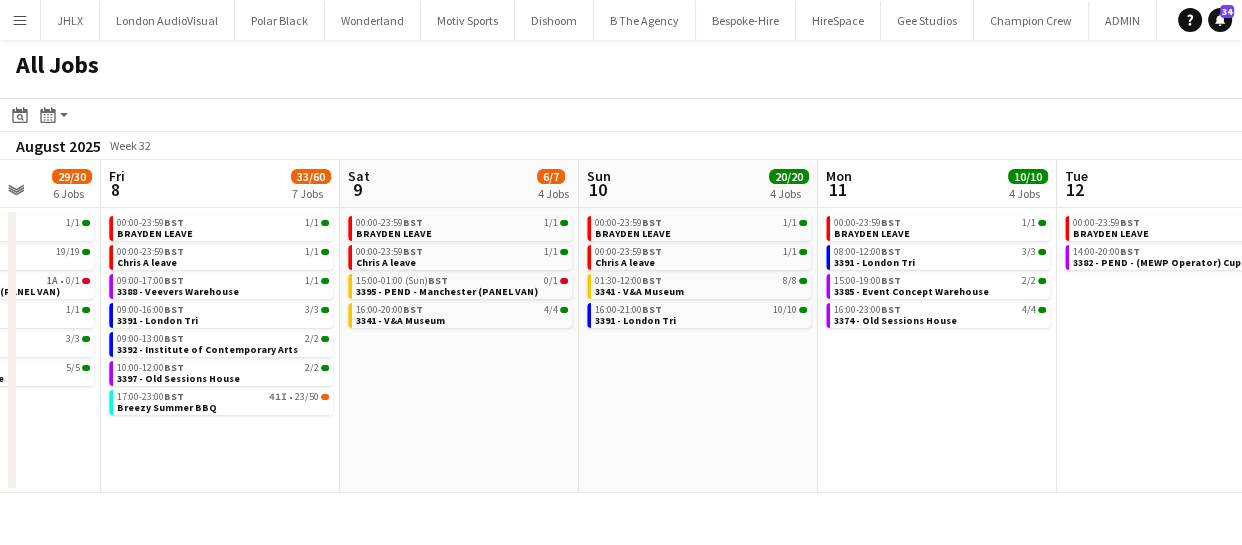 click on "Tue   5   6/6   3 Jobs   Wed   6   22/22   5 Jobs   Thu   7   29/30   6 Jobs   Fri   8   33/60   7 Jobs   Sat   9   6/7   4 Jobs   Sun   10   20/20   4 Jobs   Mon   11   10/10   4 Jobs   Tue   12   1/3   2 Jobs   Wed   13   3/7   4 Jobs   Thu   14   3/3   2 Jobs   Fri   15   15/17   6 Jobs   00:00-23:59    BST   1/1   BRAYDEN LEAVE   09:00-17:00    BST   4/4   3383 - Ingenius Warehosue   09:00-17:00    BST   1/1   3388 - Veevers Warehouse   00:00-23:59    BST   1/1   BRAYDEN LEAVE   09:00-17:00    BST   4/4   3383 - Ingenius Warehosue   09:00-17:00    BST   1/1   3388 - Veevers Warehouse   09:00-16:00    BST   8/8   3391 - London Tri   23:59-05:59 (Thu)   BST   8/8   3353 - Somerset House    00:00-23:59    BST   1/1   BRAYDEN LEAVE   06:00-05:30 (Fri)   BST   19/19   3353 - Somerset House    08:30-18:30    BST   1A   •   0/1   3395 - PEND - Manchester (PANEL VAN)   09:00-17:00    BST   1/1   3388 - Veevers Warehouse   09:00-16:00    BST   3/3   3391 - London Tri   09:30-14:30    BST   5/5   00:00-23:59" at bounding box center [621, 326] 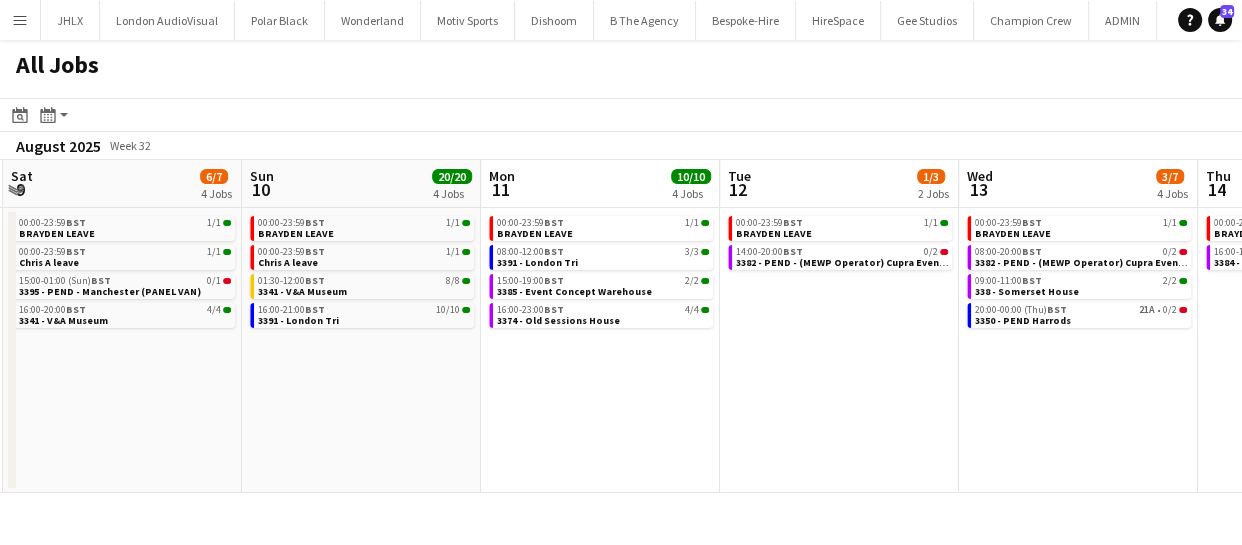 click on "Tue   5   6/6   3 Jobs   Wed   6   22/22   5 Jobs   Thu   7   29/30   6 Jobs   Fri   8   33/60   7 Jobs   Sat   9   6/7   4 Jobs   Sun   10   20/20   4 Jobs   Mon   11   10/10   4 Jobs   Tue   12   1/3   2 Jobs   Wed   13   3/7   4 Jobs   Thu   14   3/3   2 Jobs   Fri   15   15/17   6 Jobs   00:00-23:59    BST   1/1   BRAYDEN LEAVE   09:00-17:00    BST   4/4   3383 - Ingenius Warehosue   09:00-17:00    BST   1/1   3388 - Veevers Warehouse   00:00-23:59    BST   1/1   BRAYDEN LEAVE   09:00-17:00    BST   4/4   3383 - Ingenius Warehosue   09:00-17:00    BST   1/1   3388 - Veevers Warehouse   09:00-16:00    BST   8/8   3391 - London Tri   23:59-05:59 (Thu)   BST   8/8   3353 - Somerset House    00:00-23:59    BST   1/1   BRAYDEN LEAVE   06:00-05:30 (Fri)   BST   19/19   3353 - Somerset House    08:30-18:30    BST   1A   •   0/1   3395 - PEND - Manchester (PANEL VAN)   09:00-17:00    BST   1/1   3388 - Veevers Warehouse   09:00-16:00    BST   3/3   3391 - London Tri   09:30-14:30    BST   5/5   00:00-23:59" at bounding box center (621, 326) 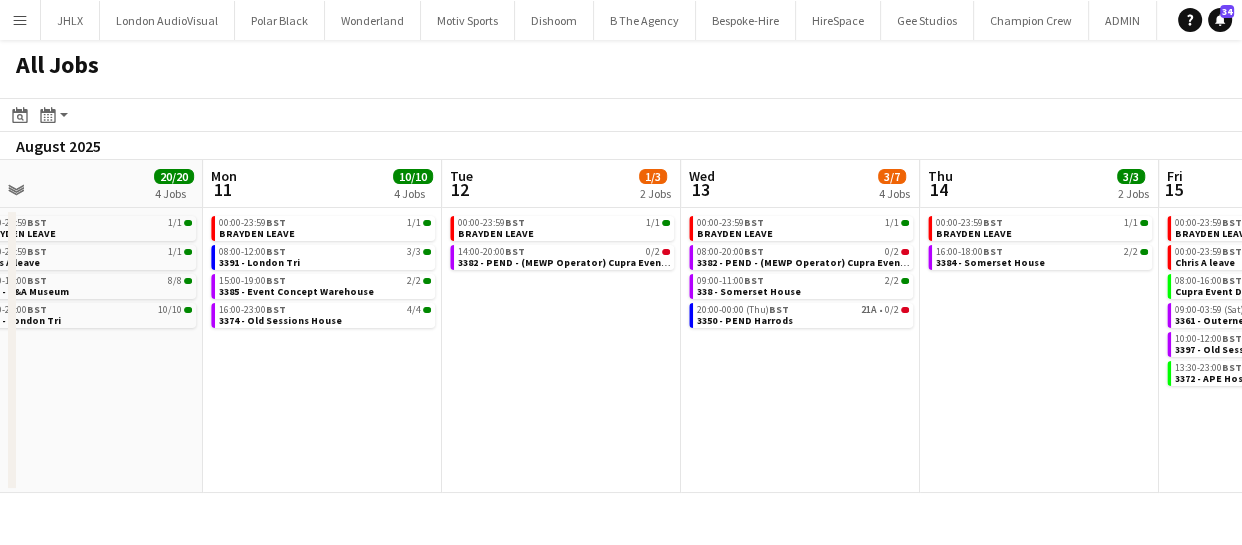 click on "Thu   7   29/30   6 Jobs   Fri   8   33/60   7 Jobs   Sat   9   6/7   4 Jobs   Sun   10   20/20   4 Jobs   Mon   11   10/10   4 Jobs   Tue   12   1/3   2 Jobs   Wed   13   3/7   4 Jobs   Thu   14   3/3   2 Jobs   Fri   15   15/17   6 Jobs   Sat   16   8/11   6 Jobs   Sun   17   4/4   3 Jobs   00:00-23:59    BST   1/1   BRAYDEN LEAVE   06:00-05:30 (Fri)   BST   19/19   3353 - Somerset House    08:30-18:30    BST   1A   •   0/1   3395 - PEND - Manchester (PANEL VAN)   09:00-17:00    BST   1/1   3388 - Veevers Warehouse   09:00-16:00    BST   3/3   3391 - London Tri   09:30-14:30    BST   5/5   3383 - Ingenius Warehosue   00:00-23:59    BST   1/1   BRAYDEN LEAVE   00:00-23:59    BST   1/1   Chris A leave   09:00-17:00    BST   1/1   3388 - Veevers Warehouse   09:00-16:00    BST   3/3   3391 - London Tri   09:00-13:00    BST   2/2   3392 - Institute of Contemporary Arts   10:00-12:00    BST   2/2   3397 - Old Sessions House   17:00-23:00    BST   41I   •   23/50   Breezy Summer BBQ   00:00-23:59    BST" at bounding box center (621, 326) 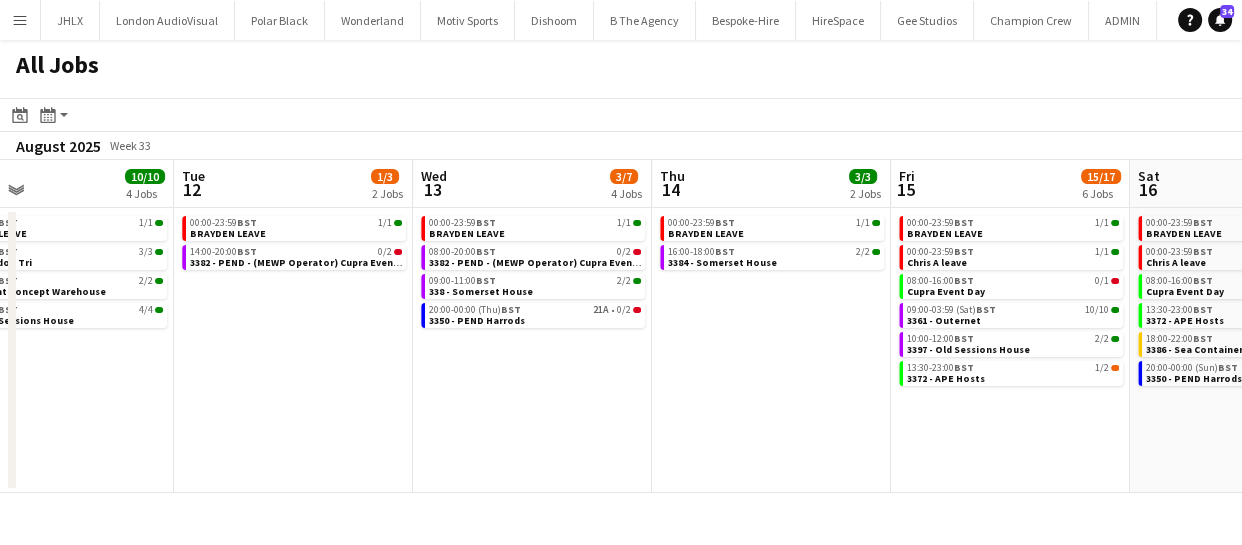 click on "Sat   9   6/7   4 Jobs   Sun   10   20/20   4 Jobs   Mon   11   10/10   4 Jobs   Tue   12   1/3   2 Jobs   Wed   13   3/7   4 Jobs   Thu   14   3/3   2 Jobs   Fri   15   15/17   6 Jobs   Sat   16   8/11   6 Jobs   Sun   17   4/4   3 Jobs   Mon   18   2/3   3 Jobs   Tue   19   5/8   4 Jobs   00:00-23:59    BST   1/1   BRAYDEN LEAVE   00:00-23:59    BST   1/1   Chris A leave   15:00-01:00 (Sun)   BST   0/1   3395 - PEND - Manchester (PANEL VAN)   16:00-20:00    BST   4/4   3341 - V&A Museum   00:00-23:59    BST   1/1   BRAYDEN LEAVE   00:00-23:59    BST   1/1   Chris A leave   01:30-12:00    BST   8/8   3341 - V&A Museum   16:00-21:00    BST   10/10   3391 - London Tri   00:00-23:59    BST   1/1   BRAYDEN LEAVE   08:00-12:00    BST   3/3   3391 - London Tri   15:00-19:00    BST   2/2   3385 - Event Concept Warehouse   16:00-23:00    BST   4/4   3374 - Old Sessions House   00:00-23:59    BST   1/1   BRAYDEN LEAVE   14:00-20:00    BST   0/2   3382 - PEND -  (MEWP Operator) Cupra Event Day   00:00-23:59    BST" at bounding box center (621, 326) 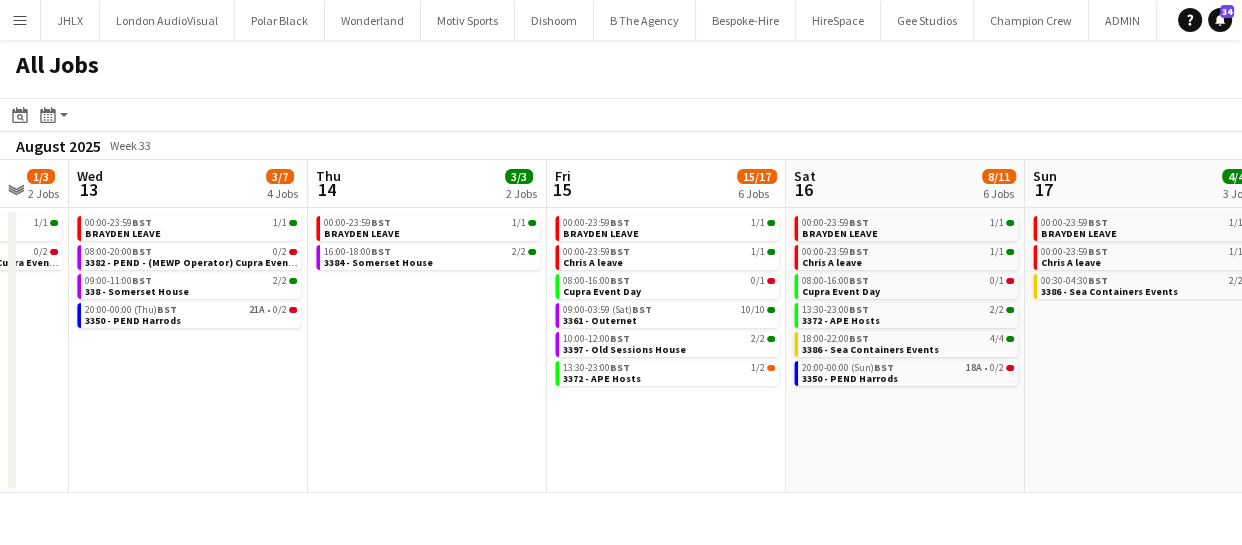 click on "Sat   9   6/7   4 Jobs   Sun   10   20/20   4 Jobs   Mon   11   10/10   4 Jobs   Tue   12   1/3   2 Jobs   Wed   13   3/7   4 Jobs   Thu   14   3/3   2 Jobs   Fri   15   15/17   6 Jobs   Sat   16   8/11   6 Jobs   Sun   17   4/4   3 Jobs   Mon   18   2/3   3 Jobs   Tue   19   5/8   4 Jobs   00:00-23:59    BST   1/1   BRAYDEN LEAVE   00:00-23:59    BST   1/1   Chris A leave   15:00-01:00 (Sun)   BST   0/1   3395 - PEND - Manchester (PANEL VAN)   16:00-20:00    BST   4/4   3341 - V&A Museum   00:00-23:59    BST   1/1   BRAYDEN LEAVE   00:00-23:59    BST   1/1   Chris A leave   01:30-12:00    BST   8/8   3341 - V&A Museum   16:00-21:00    BST   10/10   3391 - London Tri   00:00-23:59    BST   1/1   BRAYDEN LEAVE   08:00-12:00    BST   3/3   3391 - London Tri   15:00-19:00    BST   2/2   3385 - Event Concept Warehouse   16:00-23:00    BST   4/4   3374 - Old Sessions House   00:00-23:59    BST   1/1   BRAYDEN LEAVE   14:00-20:00    BST   0/2   3382 - PEND -  (MEWP Operator) Cupra Event Day   00:00-23:59    BST" at bounding box center [621, 326] 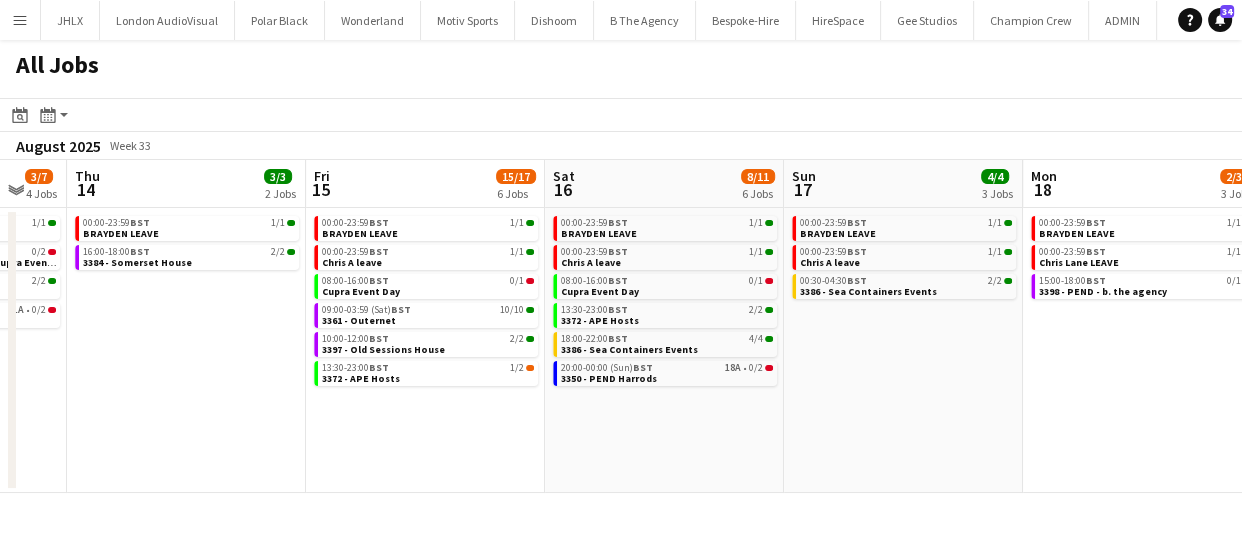 click on "Mon   11   10/10   4 Jobs   Tue   12   1/3   2 Jobs   Wed   13   3/7   4 Jobs   Thu   14   3/3   2 Jobs   Fri   15   15/17   6 Jobs   Sat   16   8/11   6 Jobs   Sun   17   4/4   3 Jobs   Mon   18   2/3   3 Jobs   Tue   19   5/8   4 Jobs   Wed   20   5/7   4 Jobs   Thu   21   1/2   2 Jobs   00:00-23:59    BST   1/1   BRAYDEN LEAVE   08:00-12:00    BST   3/3   3391 - London Tri   15:00-19:00    BST   2/2   3385 - Event Concept Warehouse   16:00-23:00    BST   4/4   3374 - Old Sessions House   00:00-23:59    BST   1/1   BRAYDEN LEAVE   14:00-20:00    BST   0/2   3382 - PEND -  (MEWP Operator) Cupra Event Day   00:00-23:59    BST   1/1   BRAYDEN LEAVE   08:00-20:00    BST   0/2   3382 - PEND -  (MEWP Operator) Cupra Event Day   09:00-11:00    BST   2/2   338 - Somerset House    20:00-00:00 (Thu)   BST   21A   •   0/2   3350 - PEND Harrods   00:00-23:59    BST   1/1   BRAYDEN LEAVE   16:00-18:00    BST   2/2   3384 - Somerset House    00:00-23:59    BST   1/1   BRAYDEN LEAVE   00:00-23:59    BST   1/1   BST" at bounding box center [621, 326] 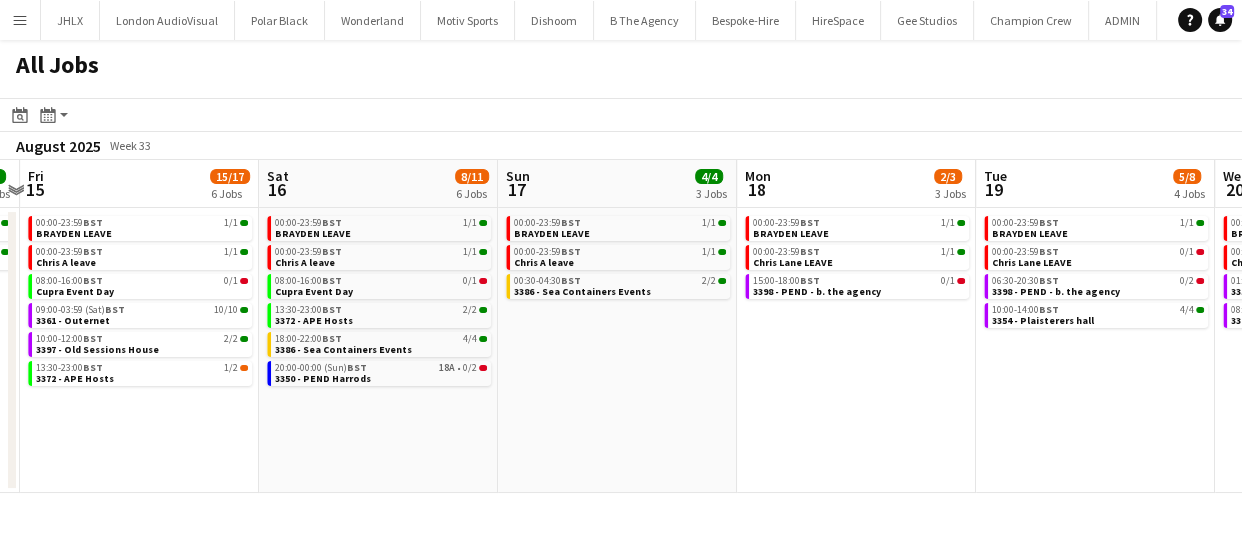 click on "Mon   11   10/10   4 Jobs   Tue   12   1/3   2 Jobs   Wed   13   3/7   4 Jobs   Thu   14   3/3   2 Jobs   Fri   15   15/17   6 Jobs   Sat   16   8/11   6 Jobs   Sun   17   4/4   3 Jobs   Mon   18   2/3   3 Jobs   Tue   19   5/8   4 Jobs   Wed   20   5/7   4 Jobs   Thu   21   1/2   2 Jobs   00:00-23:59    BST   1/1   BRAYDEN LEAVE   08:00-12:00    BST   3/3   3391 - London Tri   15:00-19:00    BST   2/2   3385 - Event Concept Warehouse   16:00-23:00    BST   4/4   3374 - Old Sessions House   00:00-23:59    BST   1/1   BRAYDEN LEAVE   14:00-20:00    BST   0/2   3382 - PEND -  (MEWP Operator) Cupra Event Day   00:00-23:59    BST   1/1   BRAYDEN LEAVE   08:00-20:00    BST   0/2   3382 - PEND -  (MEWP Operator) Cupra Event Day   09:00-11:00    BST   2/2   338 - Somerset House    20:00-00:00 (Thu)   BST   21A   •   0/2   3350 - PEND Harrods   00:00-23:59    BST   1/1   BRAYDEN LEAVE   16:00-18:00    BST   2/2   3384 - Somerset House    00:00-23:59    BST   1/1   BRAYDEN LEAVE   00:00-23:59    BST   1/1   BST" at bounding box center (621, 326) 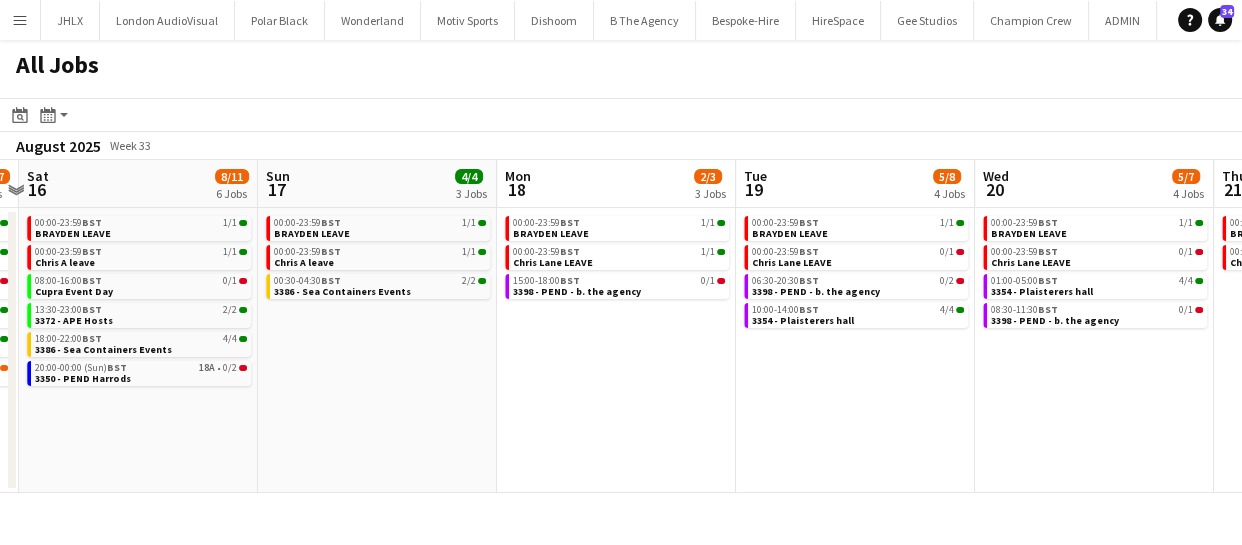 click on "Wed   13   3/7   4 Jobs   Thu   14   3/3   2 Jobs   Fri   15   15/17   6 Jobs   Sat   16   8/11   6 Jobs   Sun   17   4/4   3 Jobs   Mon   18   2/3   3 Jobs   Tue   19   5/8   4 Jobs   Wed   20   5/7   4 Jobs   Thu   21   1/2   2 Jobs   Fri   22   2/4   3 Jobs   Sat   23   3/7   4 Jobs   00:00-23:59    BST   1/1   BRAYDEN LEAVE   08:00-20:00    BST   0/2   3382 - PEND -  (MEWP Operator) Cupra Event Day   09:00-11:00    BST   2/2   338 - Somerset House    20:00-00:00 (Thu)   BST   21A   •   0/2   3350 - PEND Harrods   00:00-23:59    BST   1/1   BRAYDEN LEAVE   16:00-18:00    BST   2/2   3384 - Somerset House    00:00-23:59    BST   1/1   BRAYDEN LEAVE   00:00-23:59    BST   1/1   Chris A leave   08:00-16:00    BST   0/1   Cupra Event Day   09:00-03:59 (Sat)   BST   10/10   3361 - Outernet   10:00-12:00    BST   2/2   3397 - Old Sessions House   13:30-23:00    BST   1/2   3372 - APE Hosts   00:00-23:59    BST   1/1   BRAYDEN LEAVE   00:00-23:59    BST   1/1   Chris A leave   08:00-16:00    BST   0/1   BST" at bounding box center (621, 326) 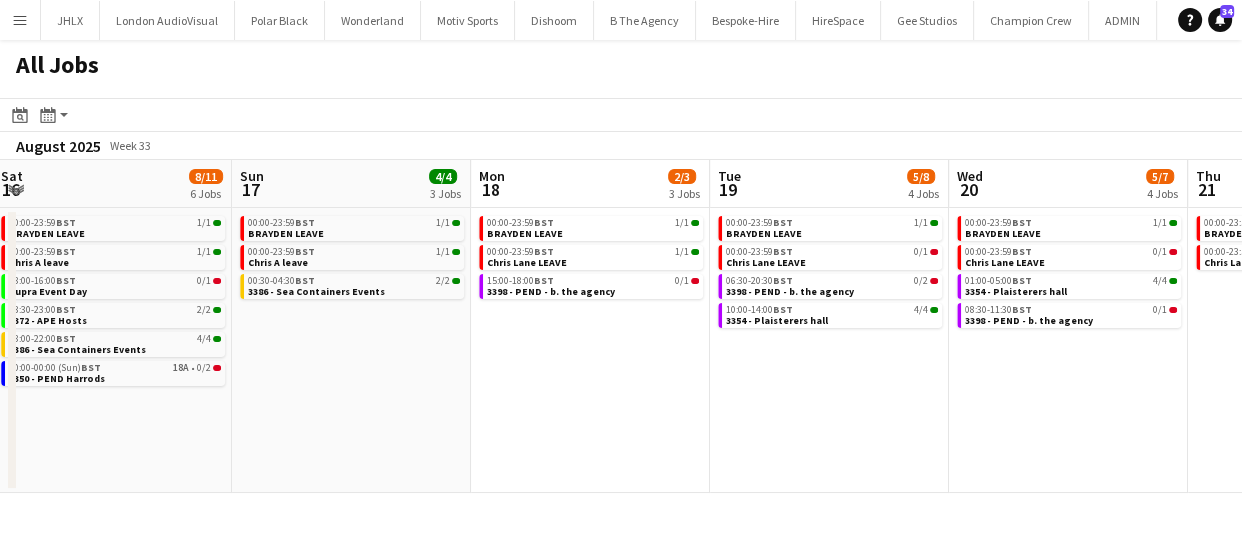 click on "Wed   13   3/7   4 Jobs   Thu   14   3/3   2 Jobs   Fri   15   15/17   6 Jobs   Sat   16   8/11   6 Jobs   Sun   17   4/4   3 Jobs   Mon   18   2/3   3 Jobs   Tue   19   5/8   4 Jobs   Wed   20   5/7   4 Jobs   Thu   21   1/2   2 Jobs   Fri   22   2/4   3 Jobs   Sat   23   3/7   4 Jobs   00:00-23:59    BST   1/1   BRAYDEN LEAVE   08:00-20:00    BST   0/2   3382 - PEND -  (MEWP Operator) Cupra Event Day   09:00-11:00    BST   2/2   338 - Somerset House    20:00-00:00 (Thu)   BST   21A   •   0/2   3350 - PEND Harrods   00:00-23:59    BST   1/1   BRAYDEN LEAVE   16:00-18:00    BST   2/2   3384 - Somerset House    00:00-23:59    BST   1/1   BRAYDEN LEAVE   00:00-23:59    BST   1/1   Chris A leave   08:00-16:00    BST   0/1   Cupra Event Day   09:00-03:59 (Sat)   BST   10/10   3361 - Outernet   10:00-12:00    BST   2/2   3397 - Old Sessions House   13:30-23:00    BST   1/2   3372 - APE Hosts   00:00-23:59    BST   1/1   BRAYDEN LEAVE   00:00-23:59    BST   1/1   Chris A leave   08:00-16:00    BST   0/1   BST" at bounding box center [621, 326] 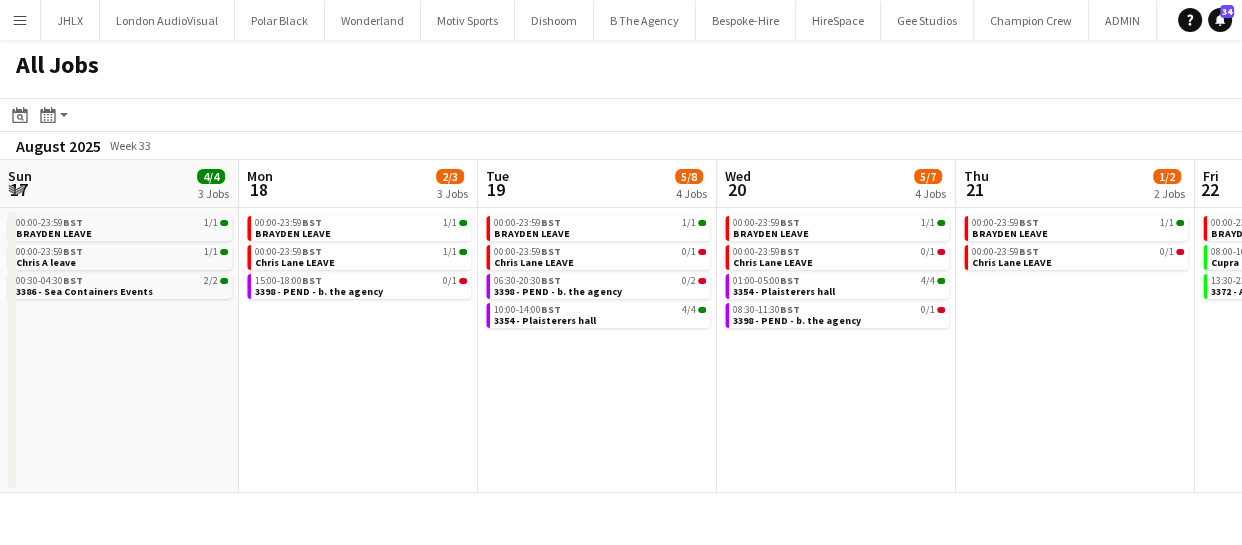 click on "Wed   13   3/7   4 Jobs   Thu   14   3/3   2 Jobs   Fri   15   15/17   6 Jobs   Sat   16   8/11   6 Jobs   Sun   17   4/4   3 Jobs   Mon   18   2/3   3 Jobs   Tue   19   5/8   4 Jobs   Wed   20   5/7   4 Jobs   Thu   21   1/2   2 Jobs   Fri   22   2/4   3 Jobs   Sat   23   3/7   4 Jobs   00:00-23:59    BST   1/1   BRAYDEN LEAVE   08:00-20:00    BST   0/2   3382 - PEND -  (MEWP Operator) Cupra Event Day   09:00-11:00    BST   2/2   338 - Somerset House    20:00-00:00 (Thu)   BST   21A   •   0/2   3350 - PEND Harrods   00:00-23:59    BST   1/1   BRAYDEN LEAVE   16:00-18:00    BST   2/2   3384 - Somerset House    00:00-23:59    BST   1/1   BRAYDEN LEAVE   00:00-23:59    BST   1/1   Chris A leave   08:00-16:00    BST   0/1   Cupra Event Day   09:00-03:59 (Sat)   BST   10/10   3361 - Outernet   10:00-12:00    BST   2/2   3397 - Old Sessions House   13:30-23:00    BST   1/2   3372 - APE Hosts   00:00-23:59    BST   1/1   BRAYDEN LEAVE   00:00-23:59    BST   1/1   Chris A leave   08:00-16:00    BST   0/1   BST" at bounding box center (621, 326) 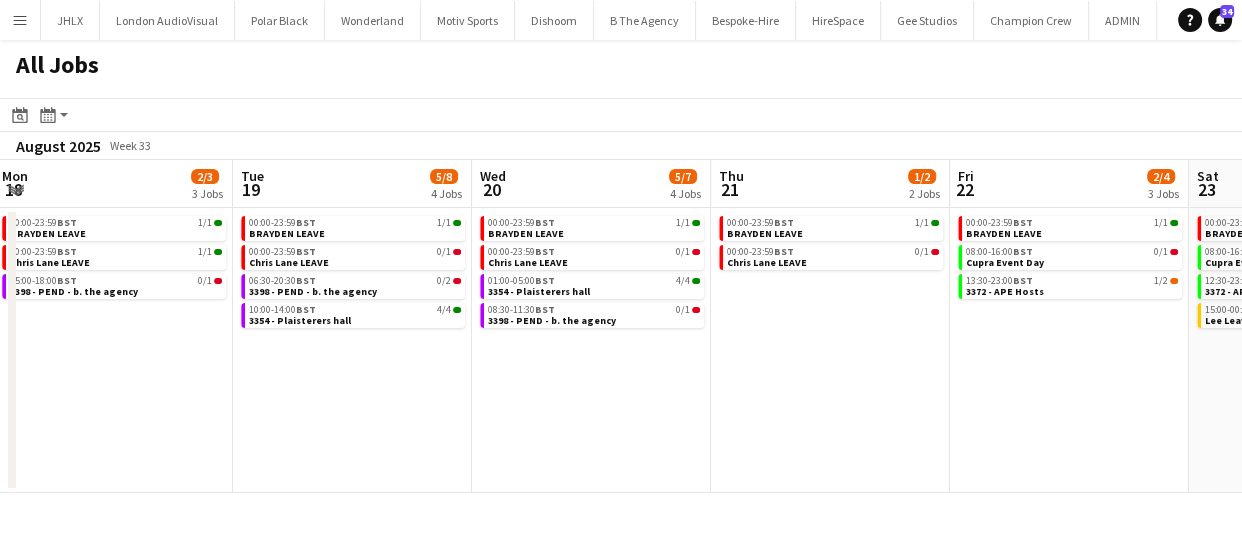 click on "Fri   15   15/17   6 Jobs   Sat   16   8/11   6 Jobs   Sun   17   4/4   3 Jobs   Mon   18   2/3   3 Jobs   Tue   19   5/8   4 Jobs   Wed   20   5/7   4 Jobs   Thu   21   1/2   2 Jobs   Fri   22   2/4   3 Jobs   Sat   23   3/7   4 Jobs   Sun   24   2/4   3 Jobs   Mon   25   2/2   2 Jobs   00:00-23:59    BST   1/1   BRAYDEN LEAVE   00:00-23:59    BST   1/1   Chris A leave   08:00-16:00    BST   0/1   Cupra Event Day   09:00-03:59 (Sat)   BST   10/10   3361 - Outernet   10:00-12:00    BST   2/2   3397 - Old Sessions House   13:30-23:00    BST   1/2   3372 - APE Hosts   00:00-23:59    BST   1/1   BRAYDEN LEAVE   00:00-23:59    BST   1/1   Chris A leave   08:00-16:00    BST   0/1   Cupra Event Day   13:30-23:00    BST   2/2   3372 - APE Hosts   18:00-22:00    BST   4/4   3386 - Sea Containers Events   20:00-00:00 (Sun)   BST   18A   •   0/2   3350 - PEND Harrods   00:00-23:59    BST   1/1   BRAYDEN LEAVE   00:00-23:59    BST   1/1   Chris A leave   00:30-04:30    BST   2/2   3386 - Sea Containers Events   BST" at bounding box center [621, 326] 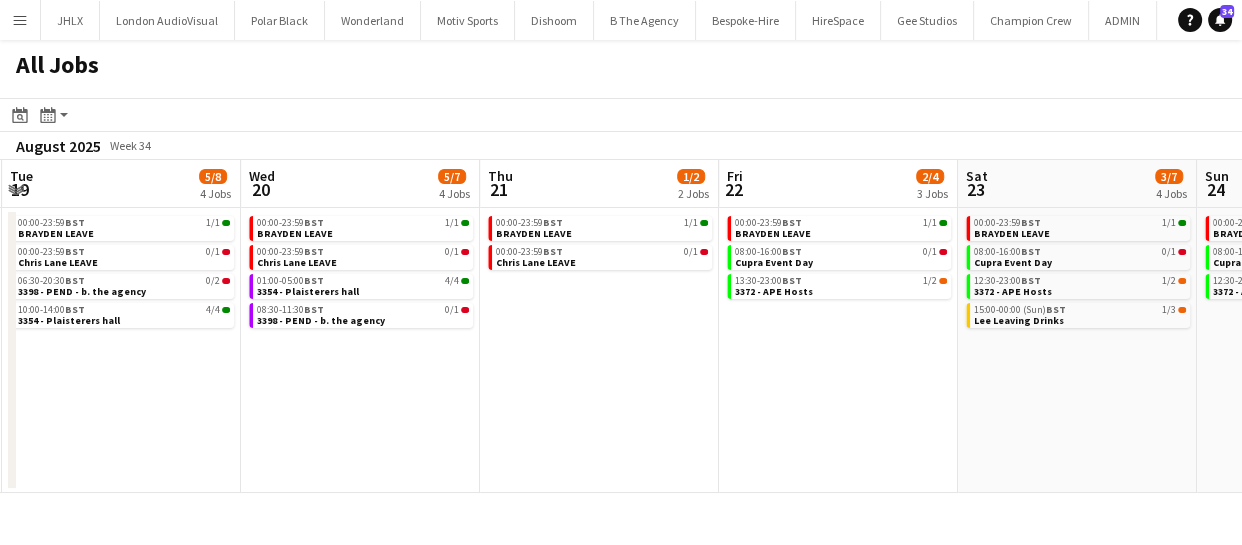 click on "Fri   15   15/17   6 Jobs   Sat   16   8/11   6 Jobs   Sun   17   4/4   3 Jobs   Mon   18   2/3   3 Jobs   Tue   19   5/8   4 Jobs   Wed   20   5/7   4 Jobs   Thu   21   1/2   2 Jobs   Fri   22   2/4   3 Jobs   Sat   23   3/7   4 Jobs   Sun   24   2/4   3 Jobs   Mon   25   2/2   2 Jobs   00:00-23:59    BST   1/1   BRAYDEN LEAVE   00:00-23:59    BST   1/1   Chris A leave   08:00-16:00    BST   0/1   Cupra Event Day   09:00-03:59 (Sat)   BST   10/10   3361 - Outernet   10:00-12:00    BST   2/2   3397 - Old Sessions House   13:30-23:00    BST   1/2   3372 - APE Hosts   00:00-23:59    BST   1/1   BRAYDEN LEAVE   00:00-23:59    BST   1/1   Chris A leave   08:00-16:00    BST   0/1   Cupra Event Day   13:30-23:00    BST   2/2   3372 - APE Hosts   18:00-22:00    BST   4/4   3386 - Sea Containers Events   20:00-00:00 (Sun)   BST   18A   •   0/2   3350 - PEND Harrods   00:00-23:59    BST   1/1   BRAYDEN LEAVE   00:00-23:59    BST   1/1   Chris A leave   00:30-04:30    BST   2/2   3386 - Sea Containers Events   BST" at bounding box center (621, 326) 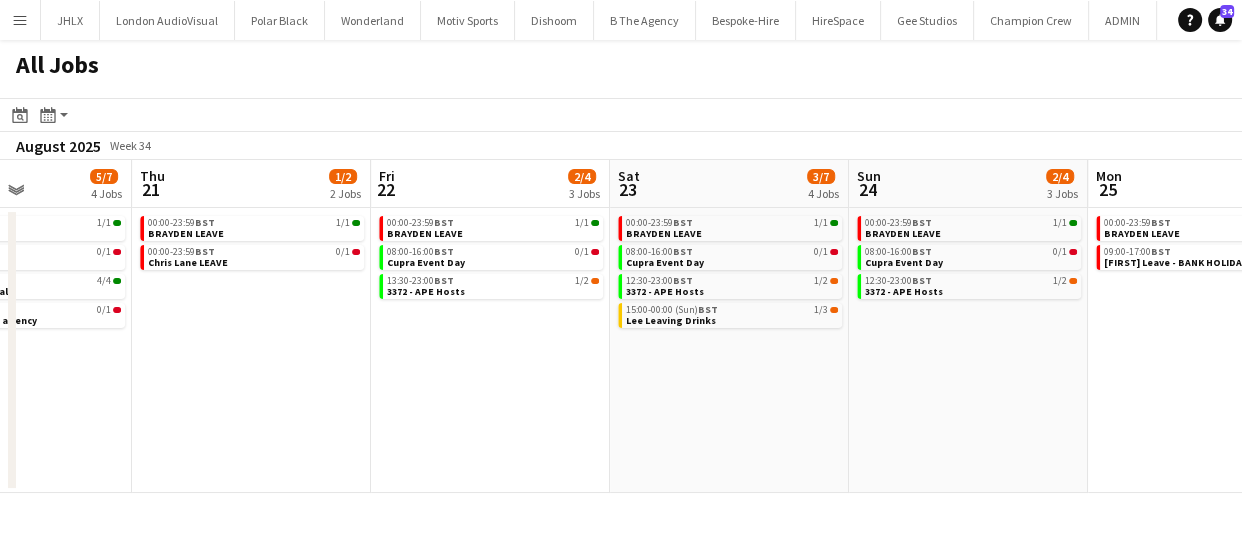 click on "Sun   17   4/4   3 Jobs   Mon   18   2/3   3 Jobs   Tue   19   5/8   4 Jobs   Wed   20   5/7   4 Jobs   Thu   21   1/2   2 Jobs   Fri   22   2/4   3 Jobs   Sat   23   3/7   4 Jobs   Sun   24   2/4   3 Jobs   Mon   25   2/2   2 Jobs   Tue   26   1/3   2 Jobs   Wed   27   2/2   2 Jobs   00:00-23:59    BST   1/1   BRAYDEN LEAVE   00:00-23:59    BST   1/1   Chris A leave   00:30-04:30    BST   2/2   3386 - Sea Containers Events   00:00-23:59    BST   1/1   BRAYDEN LEAVE   00:00-23:59    BST   1/1   Chris Lane LEAVE   15:00-18:00    BST   0/1   3398 - PEND - b. the agency   00:00-23:59    BST   1/1   BRAYDEN LEAVE   00:00-23:59    BST   0/1   Chris Lane LEAVE   06:30-20:30    BST   0/2   3398 - PEND - b. the agency   10:00-14:00    BST   4/4   3354 - Plaisterers hall   00:00-23:59    BST   1/1   BRAYDEN LEAVE   00:00-23:59    BST   0/1   Chris Lane LEAVE   01:00-05:00    BST   4/4   3354 - Plaisterers hall   08:30-11:30    BST   0/1   3398 - PEND - b. the agency   00:00-23:59    BST   1/1   BRAYDEN LEAVE   BST" at bounding box center [621, 326] 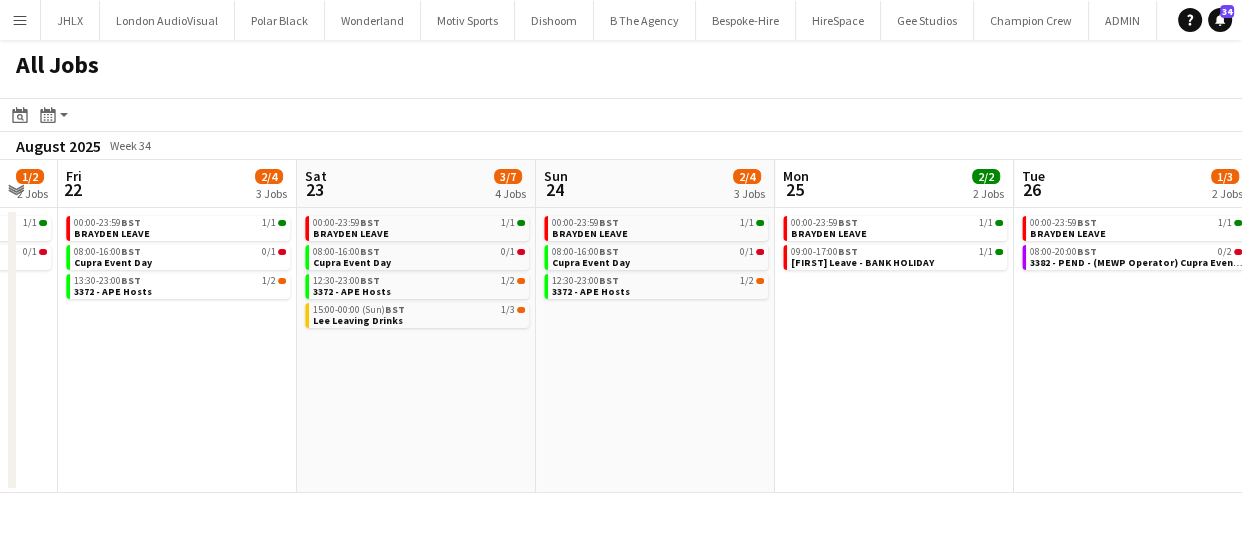 click on "Tue   19   5/8   4 Jobs   Wed   20   5/7   4 Jobs   Thu   21   1/2   2 Jobs   Fri   22   2/4   3 Jobs   Sat   23   3/7   4 Jobs   Sun   24   2/4   3 Jobs   Mon   25   2/2   2 Jobs   Tue   26   1/3   2 Jobs   Wed   27   2/2   2 Jobs   Thu   28   2/2   2 Jobs   Fri   29   8/20   5 Jobs   00:00-23:59    BST   1/1   BRAYDEN LEAVE   00:00-23:59    BST   0/1   Chris Lane LEAVE   06:30-20:30    BST   0/2   3398 - PEND - b. the agency   10:00-14:00    BST   4/4   3354 - Plaisterers hall   00:00-23:59    BST   1/1   BRAYDEN LEAVE   00:00-23:59    BST   0/1   Chris Lane LEAVE   01:00-05:00    BST   4/4   3354 - Plaisterers hall   08:30-11:30    BST   0/1   3398 - PEND - b. the agency   00:00-23:59    BST   1/1   BRAYDEN LEAVE   00:00-23:59    BST   0/1   Chris Lane LEAVE   00:00-23:59    BST   1/1   BRAYDEN LEAVE   08:00-16:00    BST   0/1   Cupra Event Day   13:30-23:00    BST   1/2   3372 - APE Hosts   00:00-23:59    BST   1/1   BRAYDEN LEAVE   08:00-16:00    BST   0/1   Cupra Event Day   12:30-23:00    BST   1/2" at bounding box center [621, 326] 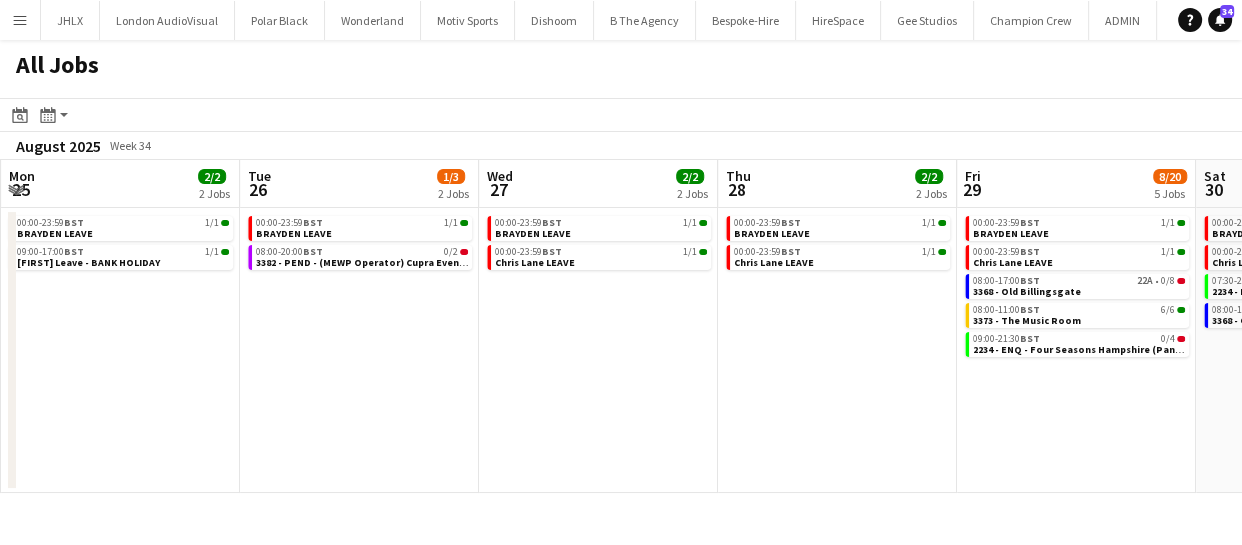 click on "Thu   21   1/2   2 Jobs   Fri   22   2/4   3 Jobs   Sat   23   3/7   4 Jobs   Sun   24   2/4   3 Jobs   Mon   25   2/2   2 Jobs   Tue   26   1/3   2 Jobs   Wed   27   2/2   2 Jobs   Thu   28   2/2   2 Jobs   Fri   29   8/20   5 Jobs   Sat   30   2/14   4 Jobs   Sun   31   2/10   3 Jobs   00:00-23:59    BST   1/1   BRAYDEN LEAVE   00:00-23:59    BST   0/1   Chris Lane LEAVE   00:00-23:59    BST   1/1   BRAYDEN LEAVE   08:00-16:00    BST   0/1   Cupra Event Day   13:30-23:00    BST   1/2   3372 - APE Hosts   00:00-23:59    BST   1/1   BRAYDEN LEAVE   08:00-16:00    BST   0/1   Cupra Event Day   12:30-23:00    BST   1/2   3372 - APE Hosts   15:00-00:00 (Sun)   BST   1/3   Lee Leaving Drinks   00:00-23:59    BST   1/1   BRAYDEN LEAVE   08:00-16:00    BST   0/1   Cupra Event Day   12:30-23:00    BST   1/2   3372 - APE Hosts   00:00-23:59    BST   1/1   BRAYDEN LEAVE   09:00-17:00    BST   1/1   Andy Leave - BANK HOLIDAY   00:00-23:59    BST   1/1   BRAYDEN LEAVE   08:00-20:00    BST   0/2   00:00-23:59    BST" at bounding box center (621, 326) 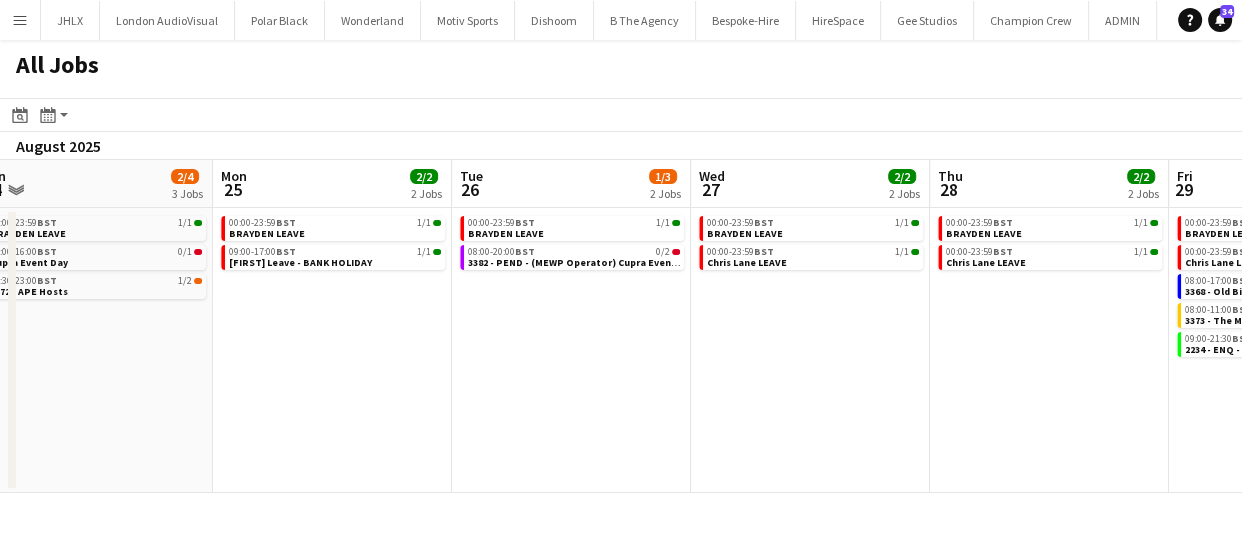 click on "All Jobs
Date picker
AUG 2025 AUG 2025 Monday M Tuesday T Wednesday W Thursday T Friday F Saturday S Sunday S  AUG   1   2   3   4   5   6   7   8   9   10   11   12   13   14   15   16   17   18   19   20   21   22   23   24   25   26   27   28   29   30   31
Comparison range
Comparison range
Today
Month view / Day view
Day view by Board Day view by Job Month view  August 2025   Week 34
Expand/collapse
Thu   21   1/2   2 Jobs   Fri   22   2/4   3 Jobs   Sat   23   3/7   4 Jobs   Sun   24   2/4   3 Jobs   Mon   25   2/2   2 Jobs   Tue   26   1/3   2 Jobs   Wed   27   2/2   2 Jobs   Thu   28   2/2   2 Jobs   Fri   29   8/20   5 Jobs   Sat   30   2/14   4 Jobs   Sun   31   2/10   3 Jobs   00:00-23:59    BST   1/1   BRAYDEN LEAVE   00:00-23:59    BST   0/1   Chris Lane LEAVE   00:00-23:59    BST   1/1   BRAYDEN LEAVE   08:00-16:00    BST" 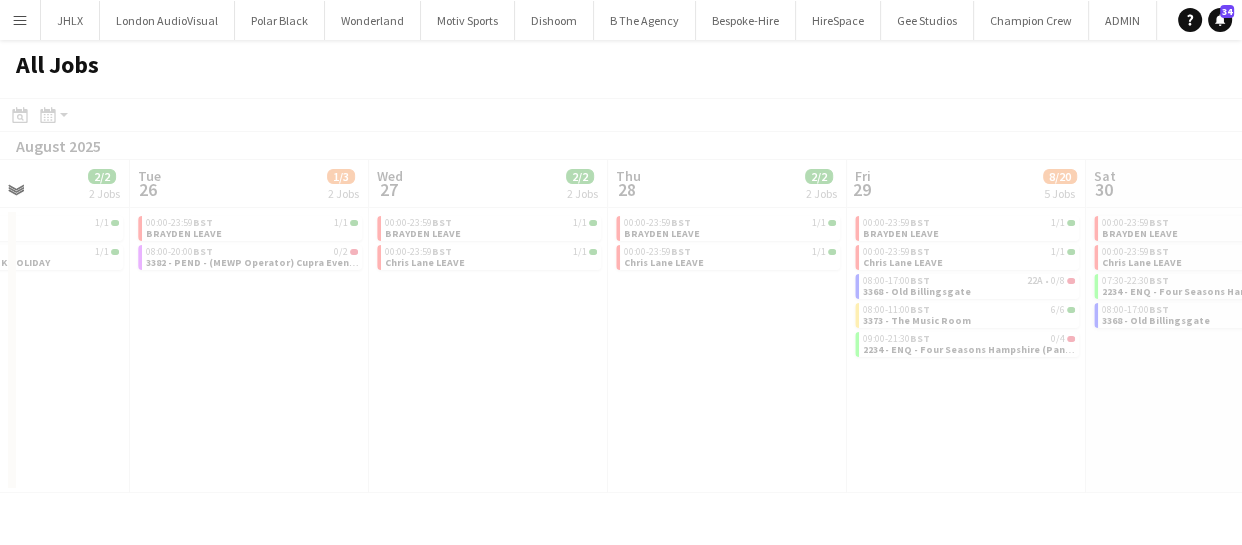 click on "Sat   23   3/7   4 Jobs   Sun   24   2/4   3 Jobs   Mon   25   2/2   2 Jobs   Tue   26   1/3   2 Jobs   Wed   27   2/2   2 Jobs   Thu   28   2/2   2 Jobs   Fri   29   8/20   5 Jobs   Sat   30   2/14   4 Jobs   Sun   31   2/10   3 Jobs   Mon   1   2/14   4 Jobs   Tue   2   00:00-23:59    BST   1/1   BRAYDEN LEAVE   08:00-16:00    BST   0/1   Cupra Event Day   12:30-23:00    BST   1/2   3372 - APE Hosts   15:00-00:00 (Sun)   BST   1/3   Lee Leaving Drinks   00:00-23:59    BST   1/1   BRAYDEN LEAVE   08:00-16:00    BST   0/1   Cupra Event Day   12:30-23:00    BST   1/2   3372 - APE Hosts   00:00-23:59    BST   1/1   BRAYDEN LEAVE   09:00-17:00    BST   1/1   Andy Leave - BANK HOLIDAY   00:00-23:59    BST   1/1   BRAYDEN LEAVE   08:00-20:00    BST   0/2   3382 - PEND -  (MEWP Operator) Cupra Event Day   00:00-23:59    BST   1/1   BRAYDEN LEAVE   00:00-23:59    BST   1/1   Chris Lane LEAVE   00:00-23:59    BST   1/1   BRAYDEN LEAVE   00:00-23:59    BST   1/1   Chris Lane LEAVE   00:00-23:59    BST   1/1   BST" at bounding box center (621, 326) 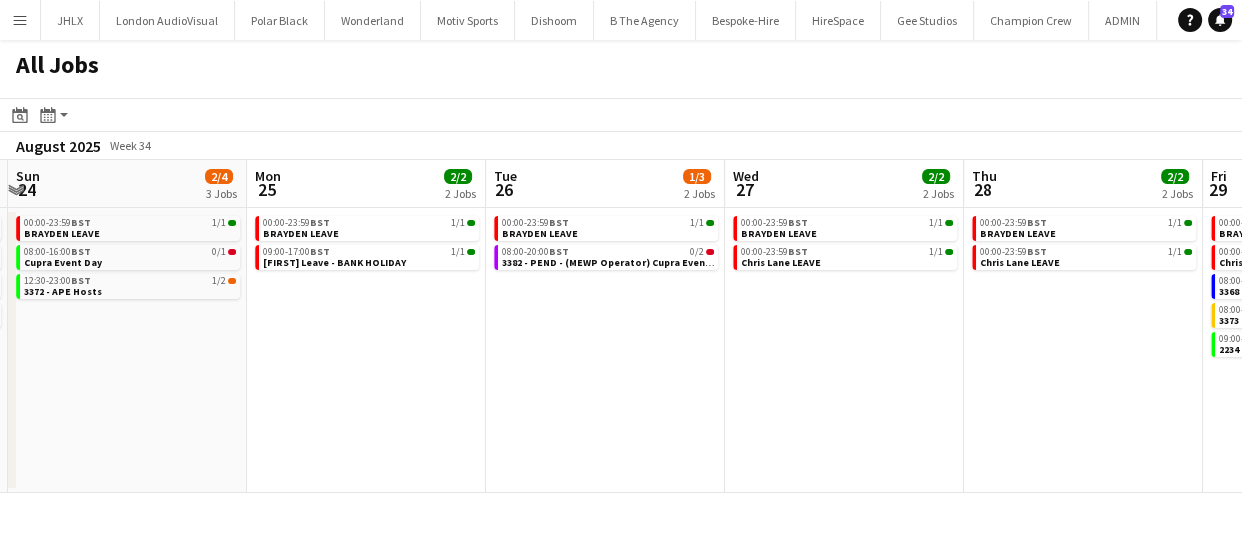 click on "Fri   22   2/4   3 Jobs   Sat   23   3/7   4 Jobs   Sun   24   2/4   3 Jobs   Mon   25   2/2   2 Jobs   Tue   26   1/3   2 Jobs   Wed   27   2/2   2 Jobs   Thu   28   2/2   2 Jobs   Fri   29   8/20   5 Jobs   Sat   30   2/14   4 Jobs   Sun   31   2/10   3 Jobs   Mon   1   2/14   4 Jobs   00:00-23:59    BST   1/1   BRAYDEN LEAVE   08:00-16:00    BST   0/1   Cupra Event Day   13:30-23:00    BST   1/2   3372 - APE Hosts   00:00-23:59    BST   1/1   BRAYDEN LEAVE   08:00-16:00    BST   0/1   Cupra Event Day   12:30-23:00    BST   1/2   3372 - APE Hosts   15:00-00:00 (Sun)   BST   1/3   Lee Leaving Drinks   00:00-23:59    BST   1/1   BRAYDEN LEAVE   08:00-16:00    BST   0/1   Cupra Event Day   12:30-23:00    BST   1/2   3372 - APE Hosts   00:00-23:59    BST   1/1   BRAYDEN LEAVE   09:00-17:00    BST   1/1   Andy Leave - BANK HOLIDAY   00:00-23:59    BST   1/1   BRAYDEN LEAVE   08:00-20:00    BST   0/2   3382 - PEND -  (MEWP Operator) Cupra Event Day   00:00-23:59    BST   1/1   BRAYDEN LEAVE   00:00-23:59    BST" at bounding box center (621, 326) 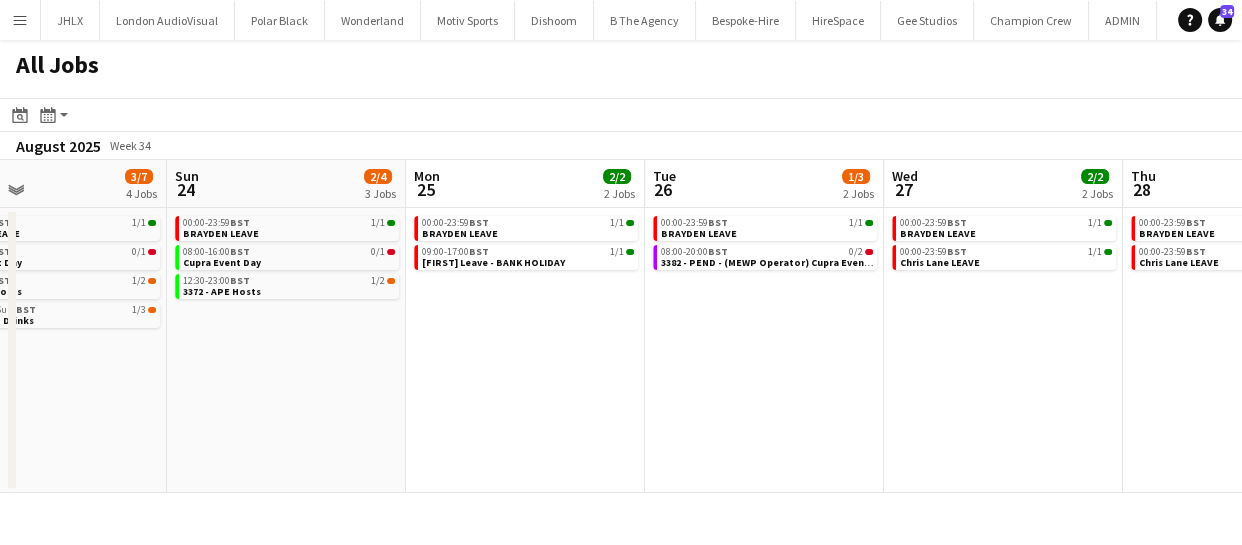 click on "Thu   21   1/2   2 Jobs   Fri   22   2/4   3 Jobs   Sat   23   3/7   4 Jobs   Sun   24   2/4   3 Jobs   Mon   25   2/2   2 Jobs   Tue   26   1/3   2 Jobs   Wed   27   2/2   2 Jobs   Thu   28   2/2   2 Jobs   Fri   29   8/20   5 Jobs   Sat   30   2/14   4 Jobs   Sun   31   2/10   3 Jobs   00:00-23:59    BST   1/1   BRAYDEN LEAVE   00:00-23:59    BST   0/1   Chris Lane LEAVE   00:00-23:59    BST   1/1   BRAYDEN LEAVE   08:00-16:00    BST   0/1   Cupra Event Day   13:30-23:00    BST   1/2   3372 - APE Hosts   00:00-23:59    BST   1/1   BRAYDEN LEAVE   08:00-16:00    BST   0/1   Cupra Event Day   12:30-23:00    BST   1/2   3372 - APE Hosts   15:00-00:00 (Sun)   BST   1/3   Lee Leaving Drinks   00:00-23:59    BST   1/1   BRAYDEN LEAVE   08:00-16:00    BST   0/1   Cupra Event Day   12:30-23:00    BST   1/2   3372 - APE Hosts   00:00-23:59    BST   1/1   BRAYDEN LEAVE   09:00-17:00    BST   1/1   Andy Leave - BANK HOLIDAY   00:00-23:59    BST   1/1   BRAYDEN LEAVE   08:00-20:00    BST   0/2   00:00-23:59    BST" at bounding box center [621, 326] 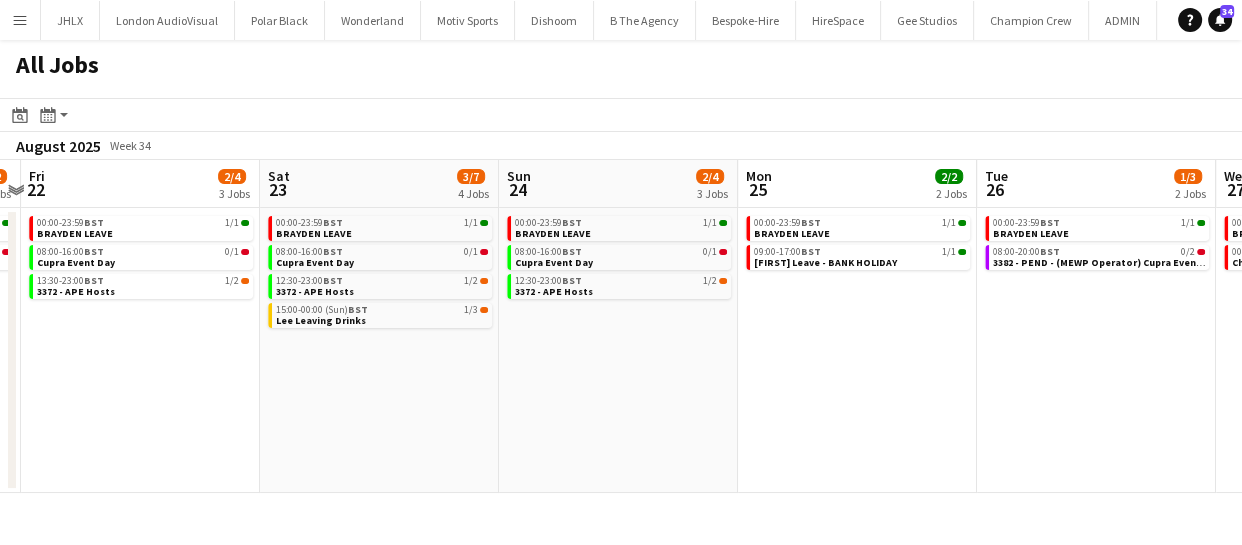 click on "Tue   19   5/8   4 Jobs   Wed   20   5/7   4 Jobs   Thu   21   1/2   2 Jobs   Fri   22   2/4   3 Jobs   Sat   23   3/7   4 Jobs   Sun   24   2/4   3 Jobs   Mon   25   2/2   2 Jobs   Tue   26   1/3   2 Jobs   Wed   27   2/2   2 Jobs   Thu   28   2/2   2 Jobs   Fri   29   8/20   5 Jobs   00:00-23:59    BST   1/1   BRAYDEN LEAVE   00:00-23:59    BST   0/1   Chris Lane LEAVE   06:30-20:30    BST   0/2   3398 - PEND - b. the agency   10:00-14:00    BST   4/4   3354 - Plaisterers hall   00:00-23:59    BST   1/1   BRAYDEN LEAVE   00:00-23:59    BST   0/1   Chris Lane LEAVE   01:00-05:00    BST   4/4   3354 - Plaisterers hall   08:30-11:30    BST   0/1   3398 - PEND - b. the agency   00:00-23:59    BST   1/1   BRAYDEN LEAVE   00:00-23:59    BST   0/1   Chris Lane LEAVE   00:00-23:59    BST   1/1   BRAYDEN LEAVE   08:00-16:00    BST   0/1   Cupra Event Day   13:30-23:00    BST   1/2   3372 - APE Hosts   00:00-23:59    BST   1/1   BRAYDEN LEAVE   08:00-16:00    BST   0/1   Cupra Event Day   12:30-23:00    BST   1/2" at bounding box center [621, 326] 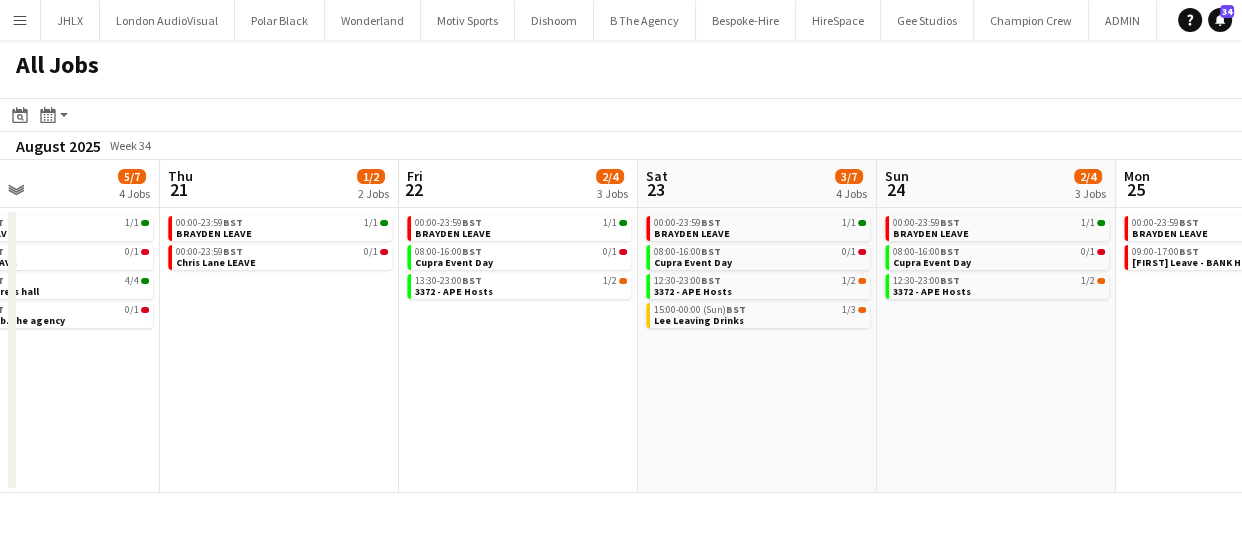 click on "Mon   18   2/3   3 Jobs   Tue   19   5/8   4 Jobs   Wed   20   5/7   4 Jobs   Thu   21   1/2   2 Jobs   Fri   22   2/4   3 Jobs   Sat   23   3/7   4 Jobs   Sun   24   2/4   3 Jobs   Mon   25   2/2   2 Jobs   Tue   26   1/3   2 Jobs   Wed   27   2/2   2 Jobs   Thu   28   2/2   2 Jobs   00:00-23:59    BST   1/1   BRAYDEN LEAVE   00:00-23:59    BST   1/1   Chris Lane LEAVE   15:00-18:00    BST   0/1   3398 - PEND - b. the agency   00:00-23:59    BST   1/1   BRAYDEN LEAVE   00:00-23:59    BST   0/1   Chris Lane LEAVE   06:30-20:30    BST   0/2   3398 - PEND - b. the agency   10:00-14:00    BST   4/4   3354 - Plaisterers hall   00:00-23:59    BST   1/1   BRAYDEN LEAVE   00:00-23:59    BST   0/1   Chris Lane LEAVE   01:00-05:00    BST   4/4   3354 - Plaisterers hall   08:30-11:30    BST   0/1   3398 - PEND - b. the agency   00:00-23:59    BST   1/1   BRAYDEN LEAVE   00:00-23:59    BST   0/1   Chris Lane LEAVE   00:00-23:59    BST   1/1   BRAYDEN LEAVE   08:00-16:00    BST   0/1   Cupra Event Day   13:30-23:00" at bounding box center [621, 326] 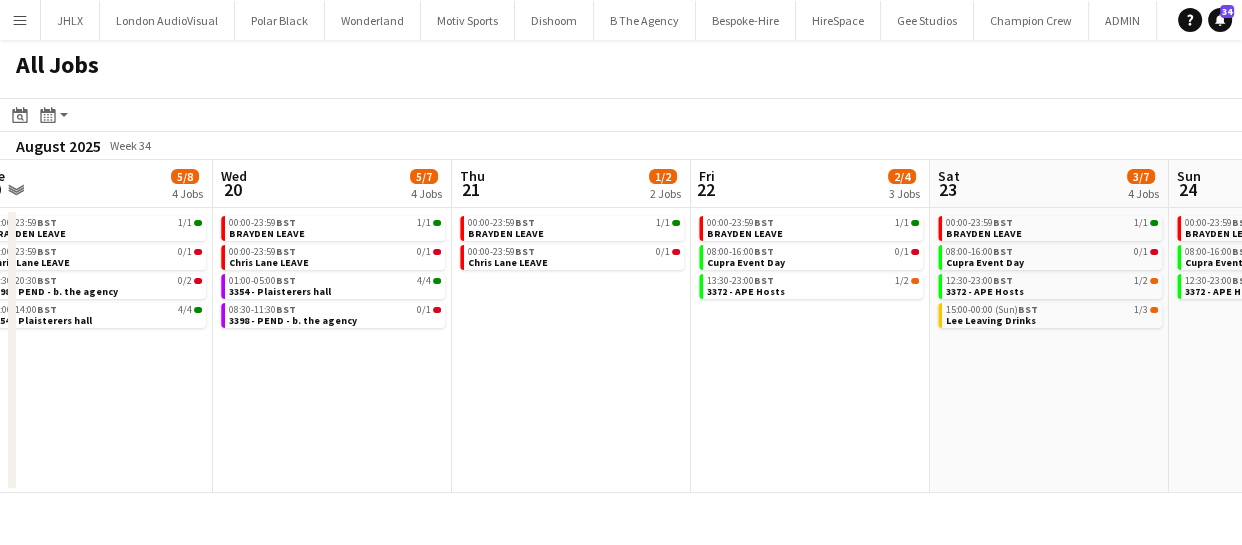 click on "Sun   17   4/4   3 Jobs   Mon   18   2/3   3 Jobs   Tue   19   5/8   4 Jobs   Wed   20   5/7   4 Jobs   Thu   21   1/2   2 Jobs   Fri   22   2/4   3 Jobs   Sat   23   3/7   4 Jobs   Sun   24   2/4   3 Jobs   Mon   25   2/2   2 Jobs   Tue   26   1/3   2 Jobs   Wed   27   2/2   2 Jobs   00:00-23:59    BST   1/1   BRAYDEN LEAVE   00:00-23:59    BST   1/1   Chris A leave   00:30-04:30    BST   2/2   3386 - Sea Containers Events   00:00-23:59    BST   1/1   BRAYDEN LEAVE   00:00-23:59    BST   1/1   Chris Lane LEAVE   15:00-18:00    BST   0/1   3398 - PEND - b. the agency   00:00-23:59    BST   1/1   BRAYDEN LEAVE   00:00-23:59    BST   0/1   Chris Lane LEAVE   06:30-20:30    BST   0/2   3398 - PEND - b. the agency   10:00-14:00    BST   4/4   3354 - Plaisterers hall   00:00-23:59    BST   1/1   BRAYDEN LEAVE   00:00-23:59    BST   0/1   Chris Lane LEAVE   01:00-05:00    BST   4/4   3354 - Plaisterers hall   08:30-11:30    BST   0/1   3398 - PEND - b. the agency   00:00-23:59    BST   1/1   BRAYDEN LEAVE   BST" at bounding box center (621, 326) 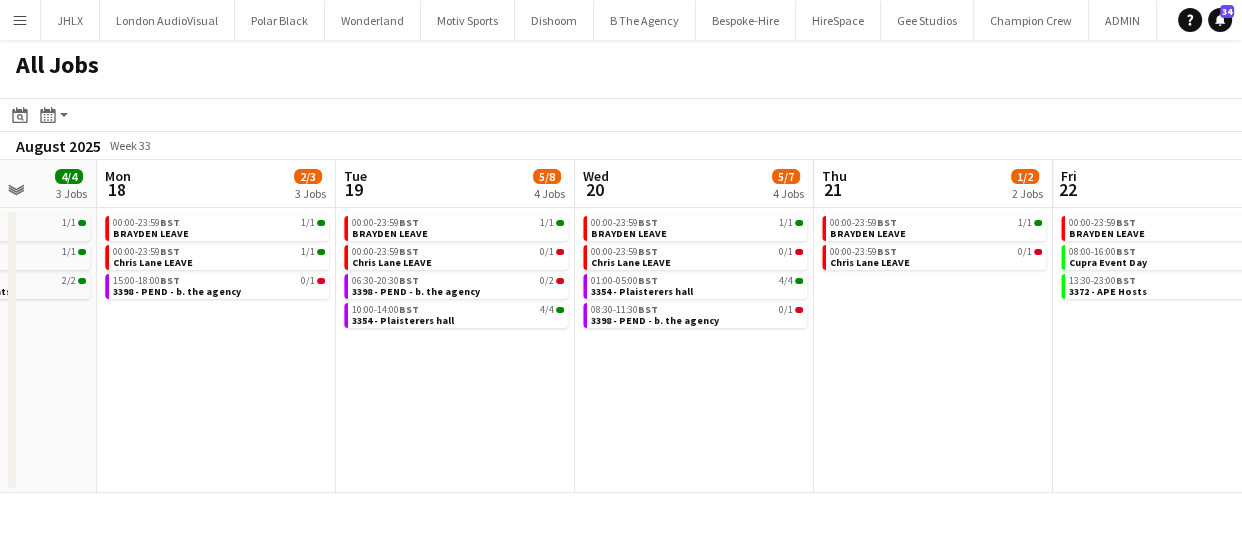 click on "Fri   15   15/17   6 Jobs   Sat   16   8/11   6 Jobs   Sun   17   4/4   3 Jobs   Mon   18   2/3   3 Jobs   Tue   19   5/8   4 Jobs   Wed   20   5/7   4 Jobs   Thu   21   1/2   2 Jobs   Fri   22   2/4   3 Jobs   Sat   23   3/7   4 Jobs   Sun   24   2/4   3 Jobs   Mon   25   2/2   2 Jobs   00:00-23:59    BST   1/1   BRAYDEN LEAVE   00:00-23:59    BST   1/1   Chris A leave   08:00-16:00    BST   0/1   Cupra Event Day   09:00-03:59 (Sat)   BST   10/10   3361 - Outernet   10:00-12:00    BST   2/2   3397 - Old Sessions House   13:30-23:00    BST   1/2   3372 - APE Hosts   00:00-23:59    BST   1/1   BRAYDEN LEAVE   00:00-23:59    BST   1/1   Chris A leave   08:00-16:00    BST   0/1   Cupra Event Day   13:30-23:00    BST   2/2   3372 - APE Hosts   18:00-22:00    BST   4/4   3386 - Sea Containers Events   20:00-00:00 (Sun)   BST   18A   •   0/2   3350 - PEND Harrods   00:00-23:59    BST   1/1   BRAYDEN LEAVE   00:00-23:59    BST   1/1   Chris A leave   00:30-04:30    BST   2/2   3386 - Sea Containers Events   BST" at bounding box center (621, 326) 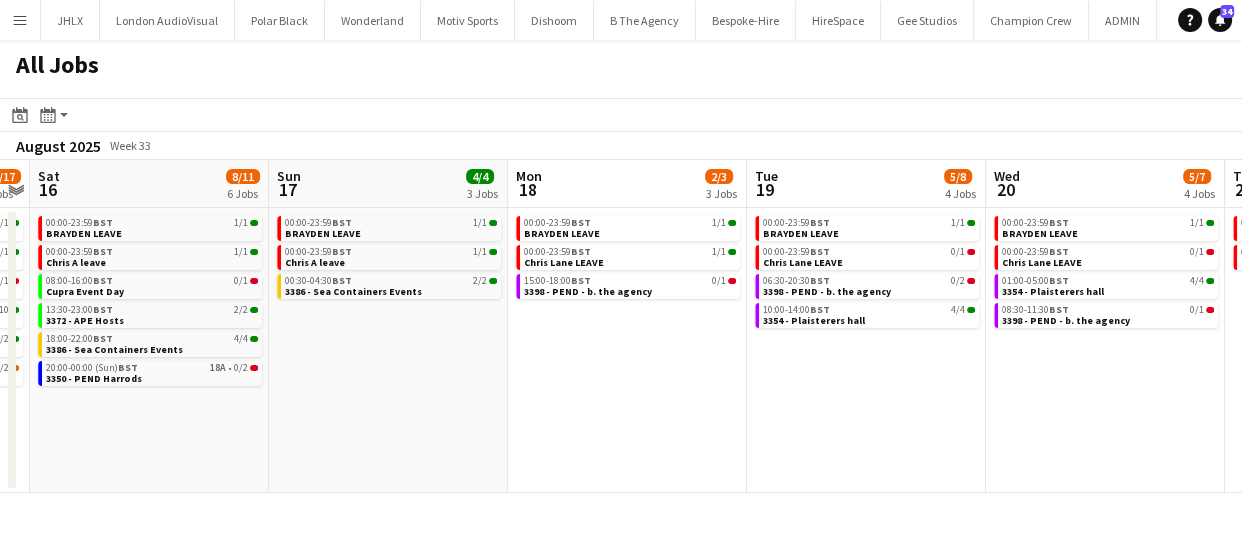 click on "Wed   13   3/7   4 Jobs   Thu   14   3/3   2 Jobs   Fri   15   15/17   6 Jobs   Sat   16   8/11   6 Jobs   Sun   17   4/4   3 Jobs   Mon   18   2/3   3 Jobs   Tue   19   5/8   4 Jobs   Wed   20   5/7   4 Jobs   Thu   21   1/2   2 Jobs   Fri   22   2/4   3 Jobs   Sat   23   3/7   4 Jobs   00:00-23:59    BST   1/1   BRAYDEN LEAVE   08:00-20:00    BST   0/2   3382 - PEND -  (MEWP Operator) Cupra Event Day   09:00-11:00    BST   2/2   338 - Somerset House    20:00-00:00 (Thu)   BST   21A   •   0/2   3350 - PEND Harrods   00:00-23:59    BST   1/1   BRAYDEN LEAVE   16:00-18:00    BST   2/2   3384 - Somerset House    00:00-23:59    BST   1/1   BRAYDEN LEAVE   00:00-23:59    BST   1/1   Chris A leave   08:00-16:00    BST   0/1   Cupra Event Day   09:00-03:59 (Sat)   BST   10/10   3361 - Outernet   10:00-12:00    BST   2/2   3397 - Old Sessions House   13:30-23:00    BST   1/2   3372 - APE Hosts   00:00-23:59    BST   1/1   BRAYDEN LEAVE   00:00-23:59    BST   1/1   Chris A leave   08:00-16:00    BST   0/1   BST" at bounding box center [621, 326] 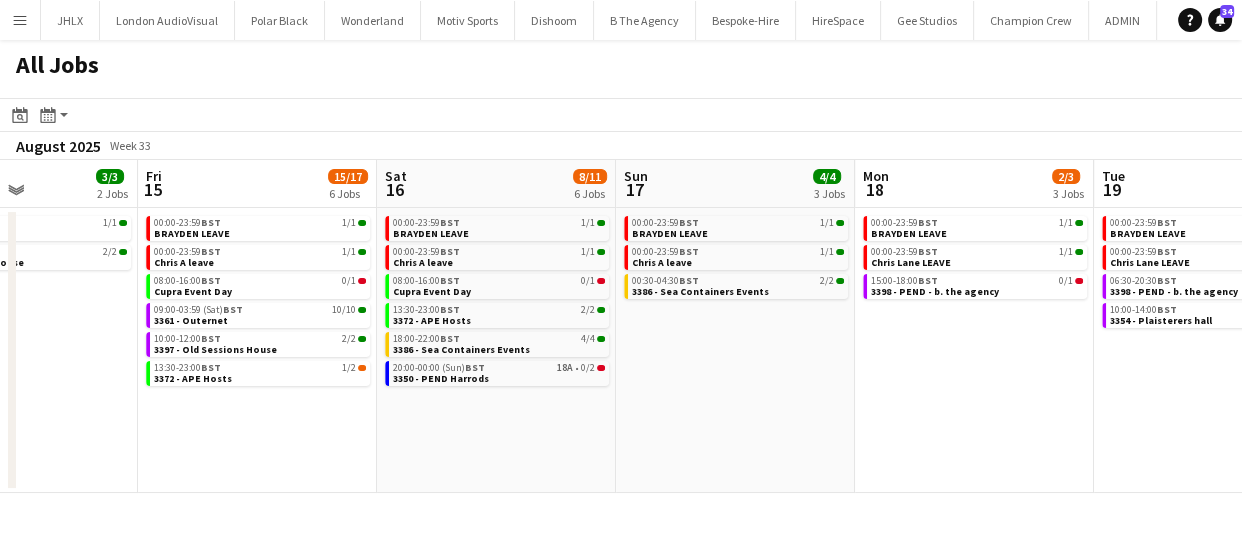 click on "Tue   12   1/3   2 Jobs   Wed   13   3/7   4 Jobs   Thu   14   3/3   2 Jobs   Fri   15   15/17   6 Jobs   Sat   16   8/11   6 Jobs   Sun   17   4/4   3 Jobs   Mon   18   2/3   3 Jobs   Tue   19   5/8   4 Jobs   Wed   20   5/7   4 Jobs   Thu   21   1/2   2 Jobs   Fri   22   2/4   3 Jobs   00:00-23:59    BST   1/1   BRAYDEN LEAVE   14:00-20:00    BST   0/2   3382 - PEND -  (MEWP Operator) Cupra Event Day   00:00-23:59    BST   1/1   BRAYDEN LEAVE   08:00-20:00    BST   0/2   3382 - PEND -  (MEWP Operator) Cupra Event Day   09:00-11:00    BST   2/2   338 - Somerset House    20:00-00:00 (Thu)   BST   21A   •   0/2   3350 - PEND Harrods   00:00-23:59    BST   1/1   BRAYDEN LEAVE   16:00-18:00    BST   2/2   3384 - Somerset House    00:00-23:59    BST   1/1   BRAYDEN LEAVE   00:00-23:59    BST   1/1   Chris A leave   08:00-16:00    BST   0/1   Cupra Event Day   09:00-03:59 (Sat)   BST   10/10   3361 - Outernet   10:00-12:00    BST   2/2   3397 - Old Sessions House   13:30-23:00    BST   1/2   3372 - APE Hosts" at bounding box center (621, 326) 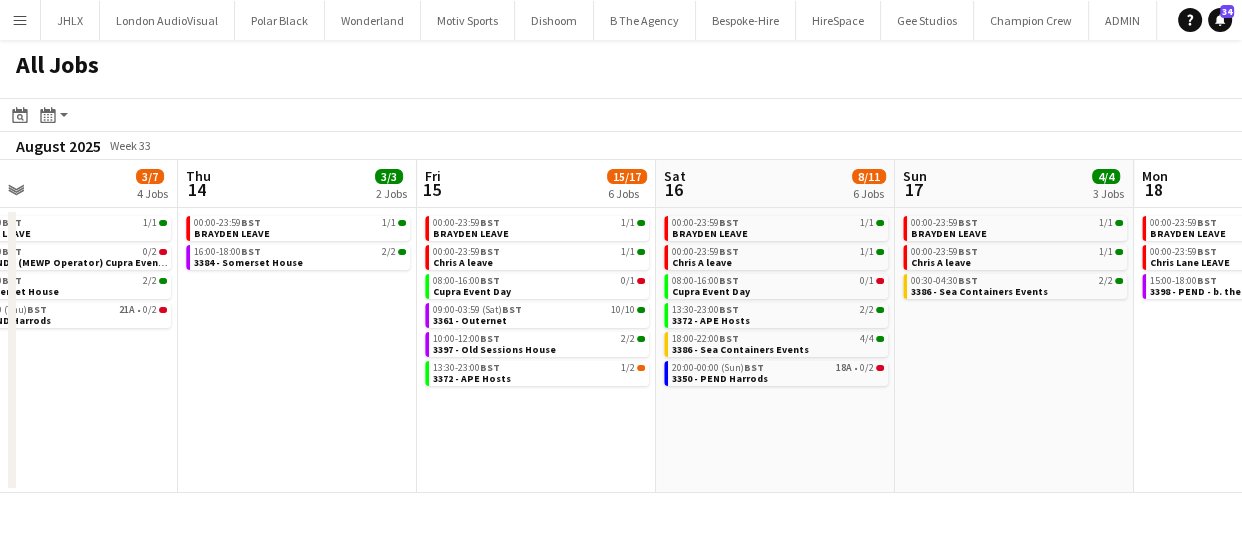 click on "Mon   11   10/10   4 Jobs   Tue   12   1/3   2 Jobs   Wed   13   3/7   4 Jobs   Thu   14   3/3   2 Jobs   Fri   15   15/17   6 Jobs   Sat   16   8/11   6 Jobs   Sun   17   4/4   3 Jobs   Mon   18   2/3   3 Jobs   Tue   19   5/8   4 Jobs   Wed   20   5/7   4 Jobs   Thu   21   1/2   2 Jobs   00:00-23:59    BST   1/1   BRAYDEN LEAVE   08:00-12:00    BST   3/3   3391 - London Tri   15:00-19:00    BST   2/2   3385 - Event Concept Warehouse   16:00-23:00    BST   4/4   3374 - Old Sessions House   00:00-23:59    BST   1/1   BRAYDEN LEAVE   14:00-20:00    BST   0/2   3382 - PEND -  (MEWP Operator) Cupra Event Day   00:00-23:59    BST   1/1   BRAYDEN LEAVE   08:00-20:00    BST   0/2   3382 - PEND -  (MEWP Operator) Cupra Event Day   09:00-11:00    BST   2/2   338 - Somerset House    20:00-00:00 (Thu)   BST   21A   •   0/2   3350 - PEND Harrods   00:00-23:59    BST   1/1   BRAYDEN LEAVE   16:00-18:00    BST   2/2   3384 - Somerset House    00:00-23:59    BST   1/1   BRAYDEN LEAVE   00:00-23:59    BST   1/1   BST" at bounding box center [621, 326] 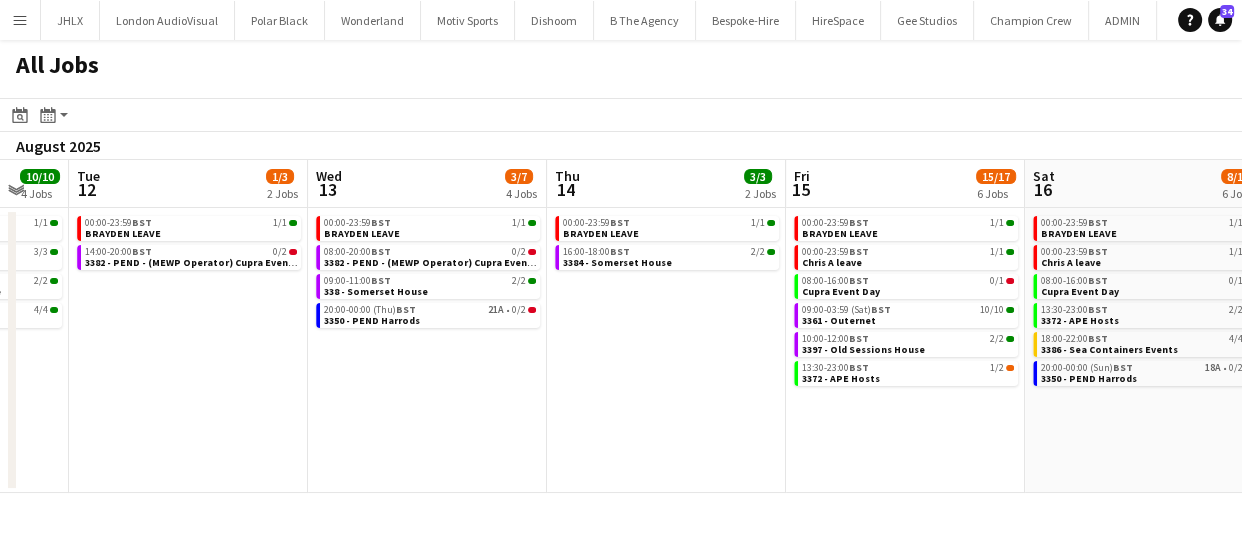 click on "Sun   10   20/20   4 Jobs   Mon   11   10/10   4 Jobs   Tue   12   1/3   2 Jobs   Wed   13   3/7   4 Jobs   Thu   14   3/3   2 Jobs   Fri   15   15/17   6 Jobs   Sat   16   8/11   6 Jobs   Sun   17   4/4   3 Jobs   Mon   18   2/3   3 Jobs   Tue   19   5/8   4 Jobs   Wed   20   5/7   4 Jobs   00:00-23:59    BST   1/1   BRAYDEN LEAVE   00:00-23:59    BST   1/1   Chris A leave   01:30-12:00    BST   8/8   3341 - V&A Museum   16:00-21:00    BST   10/10   3391 - London Tri   00:00-23:59    BST   1/1   BRAYDEN LEAVE   08:00-12:00    BST   3/3   3391 - London Tri   15:00-19:00    BST   2/2   3385 - Event Concept Warehouse   16:00-23:00    BST   4/4   3374 - Old Sessions House   00:00-23:59    BST   1/1   BRAYDEN LEAVE   14:00-20:00    BST   0/2   3382 - PEND -  (MEWP Operator) Cupra Event Day   00:00-23:59    BST   1/1   BRAYDEN LEAVE   08:00-20:00    BST   0/2   3382 - PEND -  (MEWP Operator) Cupra Event Day   09:00-11:00    BST   2/2   338 - Somerset House    20:00-00:00 (Thu)   BST   21A   •   0/2   BST   1/1" at bounding box center [621, 326] 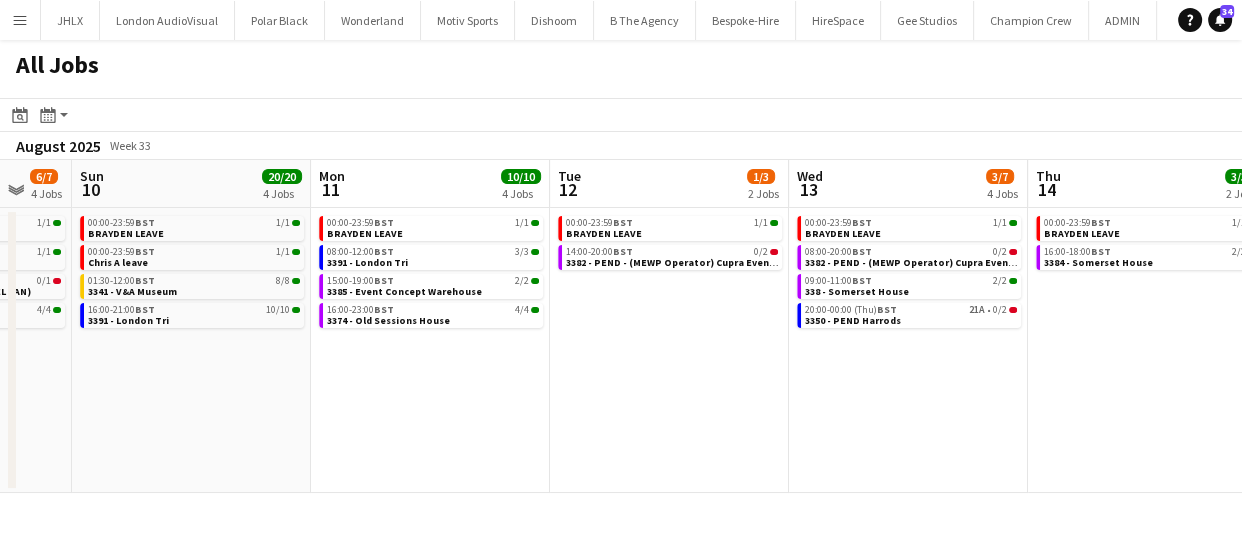 click on "Fri   8   33/60   7 Jobs   Sat   9   6/7   4 Jobs   Sun   10   20/20   4 Jobs   Mon   11   10/10   4 Jobs   Tue   12   1/3   2 Jobs   Wed   13   3/7   4 Jobs   Thu   14   3/3   2 Jobs   Fri   15   15/17   6 Jobs   Sat   16   8/11   6 Jobs   Sun   17   4/4   3 Jobs   Mon   18   2/3   3 Jobs   00:00-23:59    BST   1/1   BRAYDEN LEAVE   00:00-23:59    BST   1/1   Chris A leave   09:00-17:00    BST   1/1   3388 - Veevers Warehouse   09:00-16:00    BST   3/3   3391 - London Tri   09:00-13:00    BST   2/2   3392 - Institute of Contemporary Arts   10:00-12:00    BST   2/2   3397 - Old Sessions House   17:00-23:00    BST   41I   •   23/50   Breezy Summer BBQ   00:00-23:59    BST   1/1   BRAYDEN LEAVE   00:00-23:59    BST   1/1   Chris A leave   15:00-01:00 (Sun)   BST   0/1   3395 - PEND - Manchester (PANEL VAN)   16:00-20:00    BST   4/4   3341 - V&A Museum   00:00-23:59    BST   1/1   BRAYDEN LEAVE   00:00-23:59    BST   1/1   Chris A leave   01:30-12:00    BST   8/8   3341 - V&A Museum   16:00-21:00    BST" at bounding box center (621, 326) 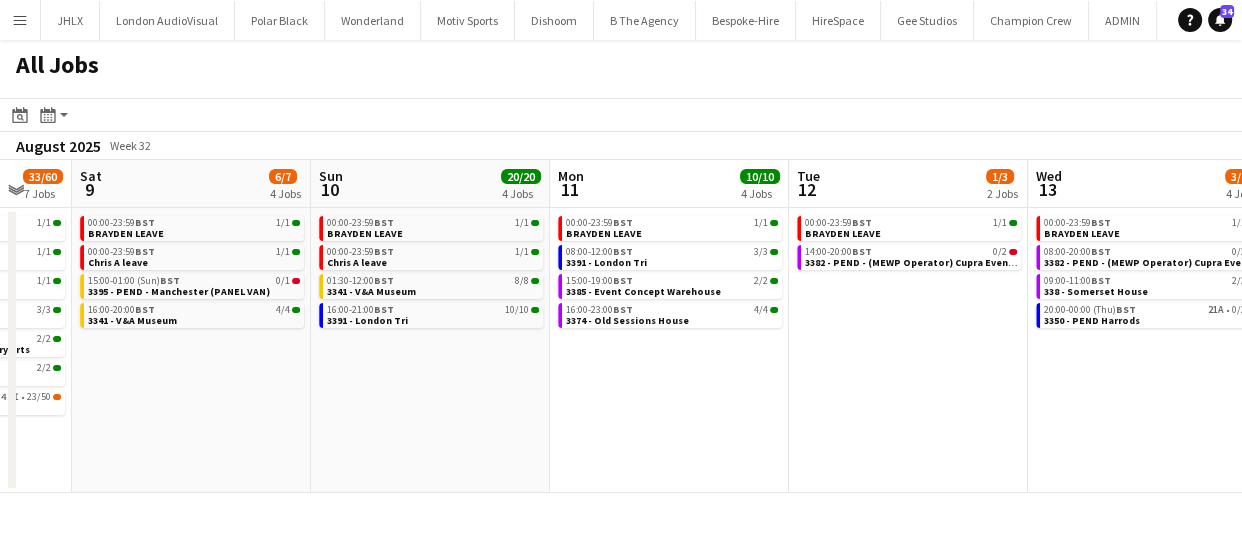 click on "Thu   7   29/30   6 Jobs   Fri   8   33/60   7 Jobs   Sat   9   6/7   4 Jobs   Sun   10   20/20   4 Jobs   Mon   11   10/10   4 Jobs   Tue   12   1/3   2 Jobs   Wed   13   3/7   4 Jobs   Thu   14   3/3   2 Jobs   Fri   15   15/17   6 Jobs   Sat   16   8/11   6 Jobs   Sun   17   4/4   3 Jobs   00:00-23:59    BST   1/1   BRAYDEN LEAVE   06:00-05:30 (Fri)   BST   19/19   3353 - Somerset House    08:30-18:30    BST   1A   •   0/1   3395 - PEND - Manchester (PANEL VAN)   09:00-17:00    BST   1/1   3388 - Veevers Warehouse   09:00-16:00    BST   3/3   3391 - London Tri   09:30-14:30    BST   5/5   3383 - Ingenius Warehosue   00:00-23:59    BST   1/1   BRAYDEN LEAVE   00:00-23:59    BST   1/1   Chris A leave   09:00-17:00    BST   1/1   3388 - Veevers Warehouse   09:00-16:00    BST   3/3   3391 - London Tri   09:00-13:00    BST   2/2   3392 - Institute of Contemporary Arts   10:00-12:00    BST   2/2   3397 - Old Sessions House   17:00-23:00    BST   41I   •   23/50   Breezy Summer BBQ   00:00-23:59    BST" at bounding box center [621, 326] 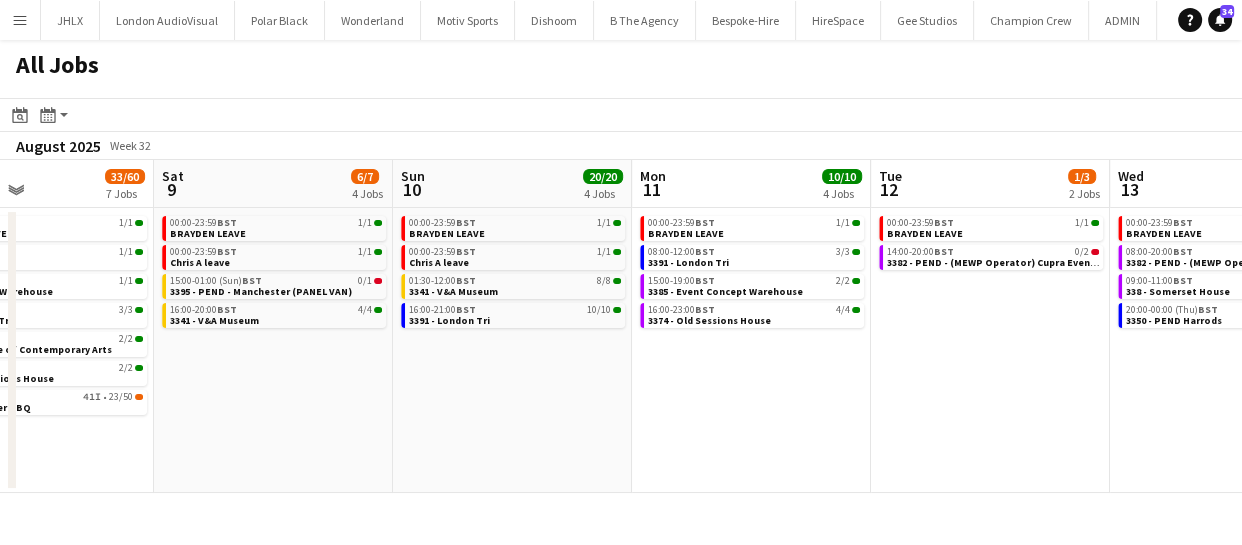 scroll, scrollTop: 0, scrollLeft: 470, axis: horizontal 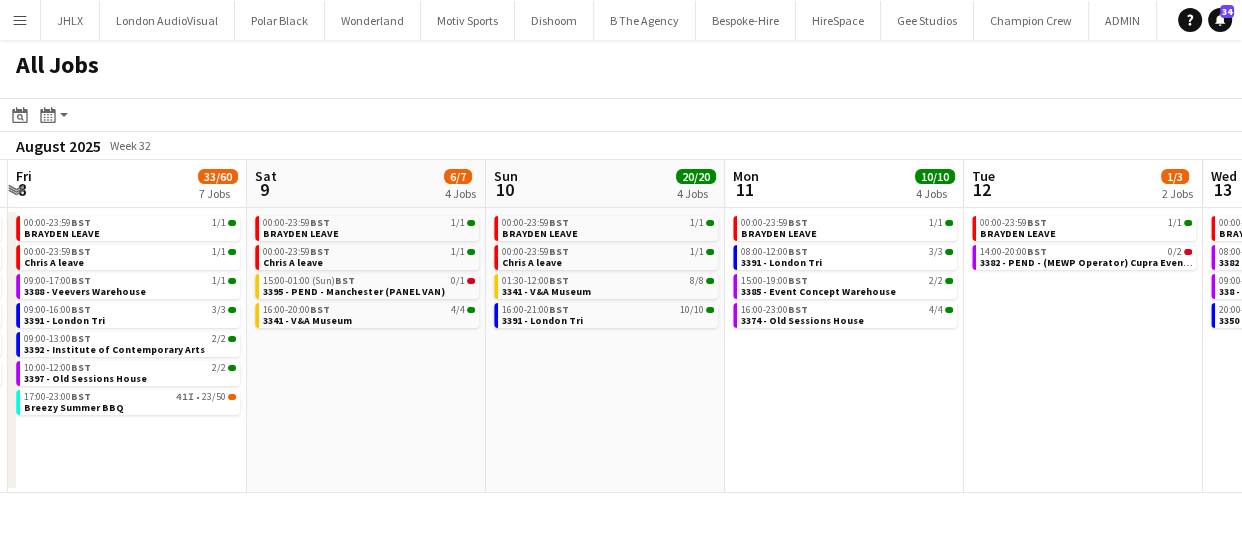 click on "Wed   6   22/22   5 Jobs   Thu   7   29/30   6 Jobs   Fri   8   33/60   7 Jobs   Sat   9   6/7   4 Jobs   Sun   10   20/20   4 Jobs   Mon   11   10/10   4 Jobs   Tue   12   1/3   2 Jobs   Wed   13   3/7   4 Jobs   Thu   14   3/3   2 Jobs   Fri   15   15/17   6 Jobs   Sat   16   8/11   6 Jobs   00:00-23:59    BST   1/1   BRAYDEN LEAVE   09:00-17:00    BST   4/4   3383 - Ingenius Warehosue   09:00-17:00    BST   1/1   3388 - Veevers Warehouse   09:00-16:00    BST   8/8   3391 - London Tri   23:59-05:59 (Thu)   BST   8/8   3353 - Somerset House    00:00-23:59    BST   1/1   BRAYDEN LEAVE   06:00-05:30 (Fri)   BST   19/19   3353 - Somerset House    08:30-18:30    BST   1A   •   0/1   3395 - PEND - Manchester (PANEL VAN)   09:00-17:00    BST   1/1   3388 - Veevers Warehouse   09:00-16:00    BST   3/3   3391 - London Tri   09:30-14:30    BST   5/5   3383 - Ingenius Warehosue   00:00-23:59    BST   1/1   BRAYDEN LEAVE   00:00-23:59    BST   1/1   Chris A leave   09:00-17:00    BST   1/1   09:00-16:00    BST" at bounding box center (621, 326) 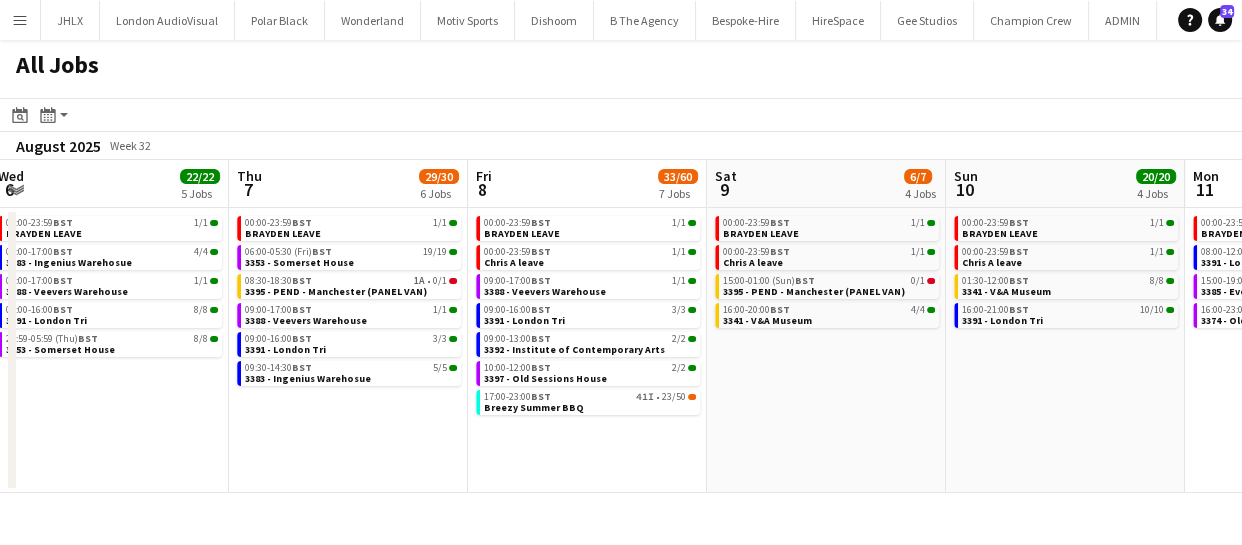 scroll, scrollTop: 0, scrollLeft: 487, axis: horizontal 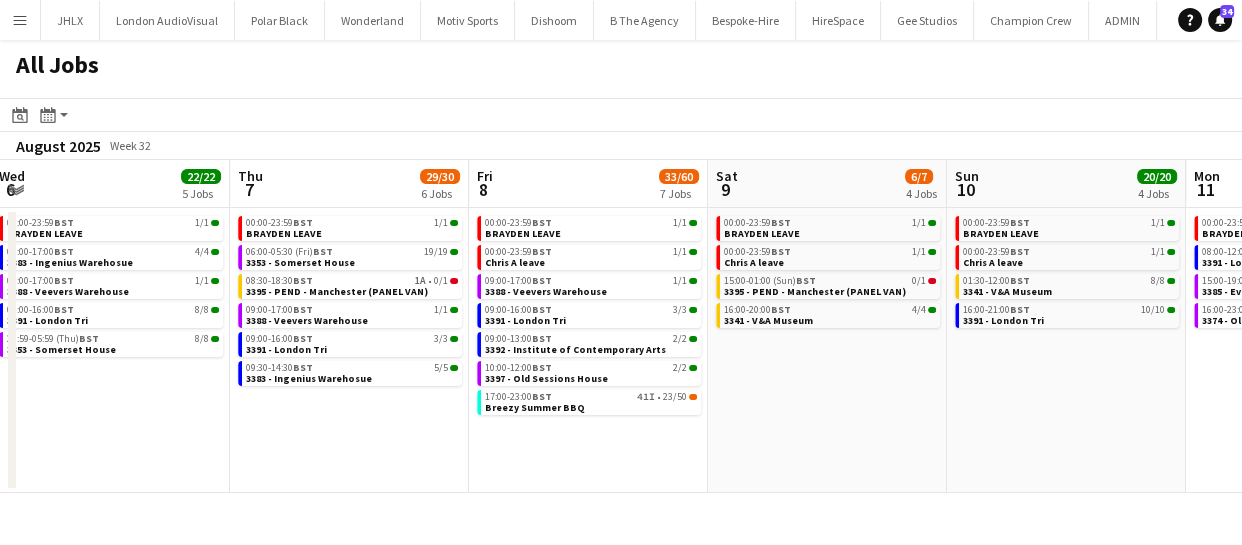 click on "Mon   4   5/6   5 Jobs   Tue   5   6/6   3 Jobs   Wed   6   22/22   5 Jobs   Thu   7   29/30   6 Jobs   Fri   8   33/60   7 Jobs   Sat   9   6/7   4 Jobs   Sun   10   20/20   4 Jobs   Mon   11   10/10   4 Jobs   Tue   12   1/3   2 Jobs   Wed   13   3/7   4 Jobs   Thu   14   3/3   2 Jobs   07:00-17:00    BST   1/1   3378 - Birmingham   08:00-16:00    BST   0/1   Luton Van brakes repair    09:00-16:00    BST   1/1   3366 - Business Design Centre (PANEL VAN)   09:00-18:00    BST   2/2   3377 - Royal Festival Hall   09:00-17:00    BST   1/1   3388 - Veevers Warehouse   00:00-23:59    BST   1/1   BRAYDEN LEAVE   09:00-17:00    BST   4/4   3383 - Ingenius Warehosue   09:00-17:00    BST   1/1   3388 - Veevers Warehouse   00:00-23:59    BST   1/1   BRAYDEN LEAVE   09:00-17:00    BST   4/4   3383 - Ingenius Warehosue   09:00-17:00    BST   1/1   3388 - Veevers Warehouse   09:00-16:00    BST   8/8   3391 - London Tri   23:59-05:59 (Thu)   BST   8/8   3353 - Somerset House    00:00-23:59    BST   1/1   BRAYDEN LEAVE" at bounding box center (621, 326) 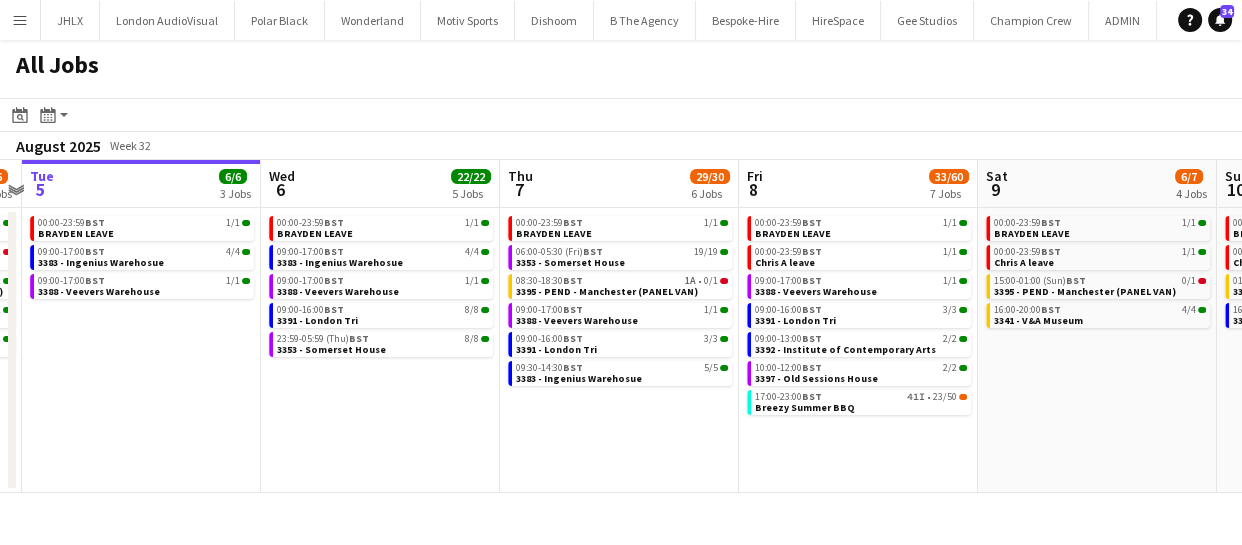 scroll, scrollTop: 0, scrollLeft: 414, axis: horizontal 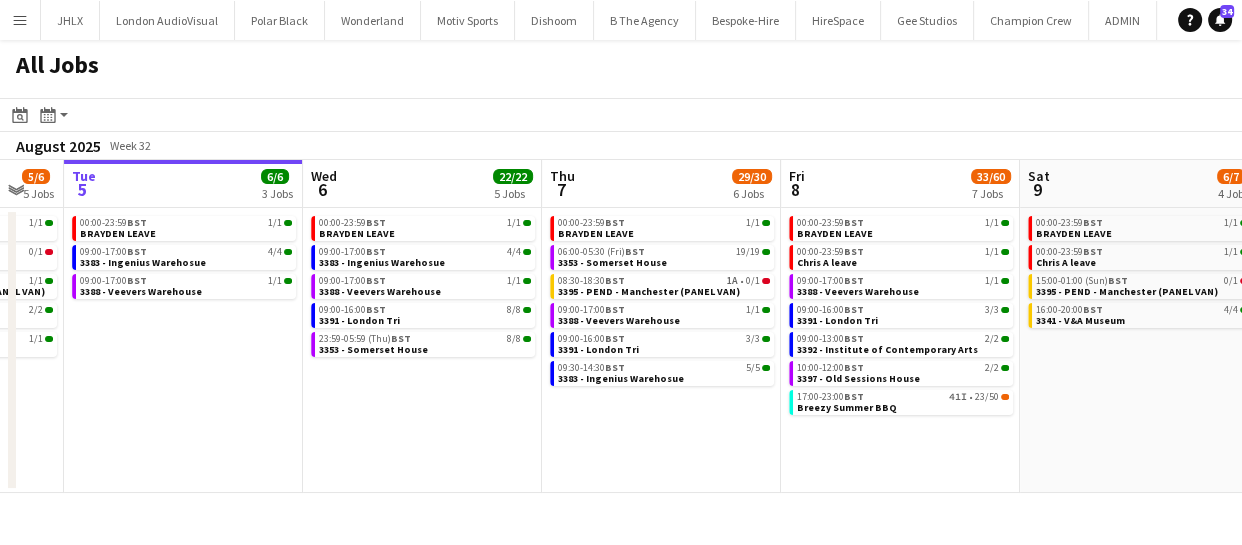 click on "Sun   3   3/3   2 Jobs   Mon   4   5/6   5 Jobs   Tue   5   6/6   3 Jobs   Wed   6   22/22   5 Jobs   Thu   7   29/30   6 Jobs   Fri   8   33/60   7 Jobs   Sat   9   6/7   4 Jobs   Sun   10   20/20   4 Jobs   Mon   11   10/10   4 Jobs   Tue   12   1/3   2 Jobs   Wed   13   3/7   4 Jobs   08:30-16:30    BST   1/1   3366 - Business Design Centre (PANEL VAN)   17:30-20:30    BST   2/2   3351 - The Studio Space   07:00-17:00    BST   1/1   3378 - Birmingham   08:00-16:00    BST   0/1   Luton Van brakes repair    09:00-16:00    BST   1/1   3366 - Business Design Centre (PANEL VAN)   09:00-18:00    BST   2/2   3377 - Royal Festival Hall   09:00-17:00    BST   1/1   3388 - Veevers Warehouse   00:00-23:59    BST   1/1   BRAYDEN LEAVE   09:00-17:00    BST   4/4   3383 - Ingenius Warehosue   09:00-17:00    BST   1/1   3388 - Veevers Warehouse   00:00-23:59    BST   1/1   BRAYDEN LEAVE   09:00-17:00    BST   4/4   3383 - Ingenius Warehosue   09:00-17:00    BST   1/1   3388 - Veevers Warehouse   09:00-16:00    BST   1A" at bounding box center [621, 326] 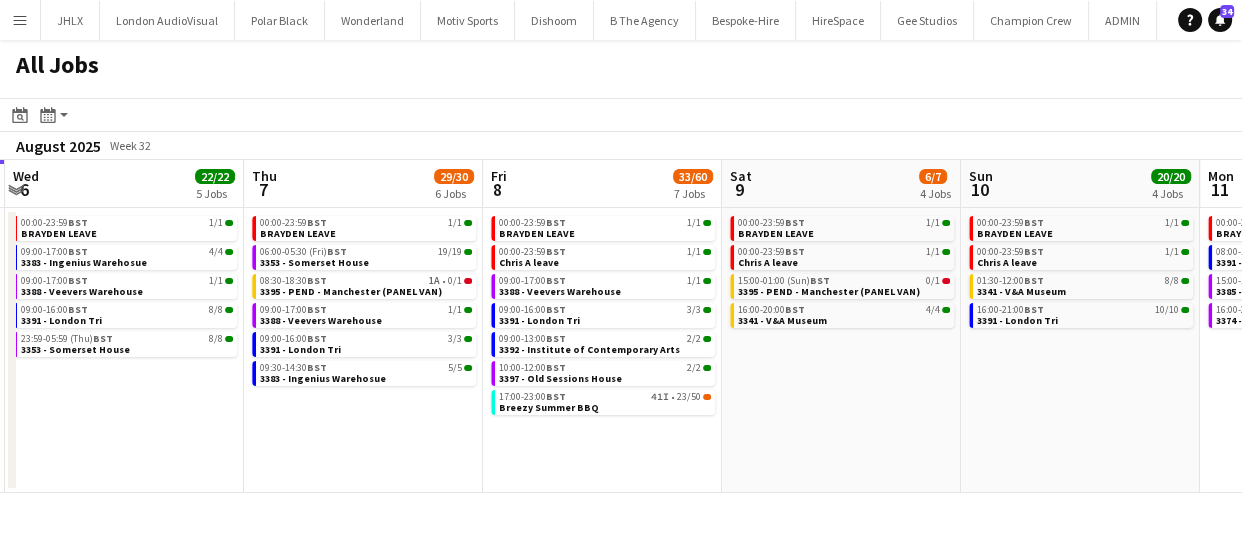click on "Sun   3   3/3   2 Jobs   Mon   4   5/6   5 Jobs   Tue   5   6/6   3 Jobs   Wed   6   22/22   5 Jobs   Thu   7   29/30   6 Jobs   Fri   8   33/60   7 Jobs   Sat   9   6/7   4 Jobs   Sun   10   20/20   4 Jobs   Mon   11   10/10   4 Jobs   Tue   12   1/3   2 Jobs   Wed   13   3/7   4 Jobs   08:30-16:30    BST   1/1   3366 - Business Design Centre (PANEL VAN)   17:30-20:30    BST   2/2   3351 - The Studio Space   07:00-17:00    BST   1/1   3378 - Birmingham   08:00-16:00    BST   0/1   Luton Van brakes repair    09:00-16:00    BST   1/1   3366 - Business Design Centre (PANEL VAN)   09:00-18:00    BST   2/2   3377 - Royal Festival Hall   09:00-17:00    BST   1/1   3388 - Veevers Warehouse   00:00-23:59    BST   1/1   BRAYDEN LEAVE   09:00-17:00    BST   4/4   3383 - Ingenius Warehosue   09:00-17:00    BST   1/1   3388 - Veevers Warehouse   00:00-23:59    BST   1/1   BRAYDEN LEAVE   09:00-17:00    BST   4/4   3383 - Ingenius Warehosue   09:00-17:00    BST   1/1   3388 - Veevers Warehouse   09:00-16:00    BST   1A" at bounding box center (621, 326) 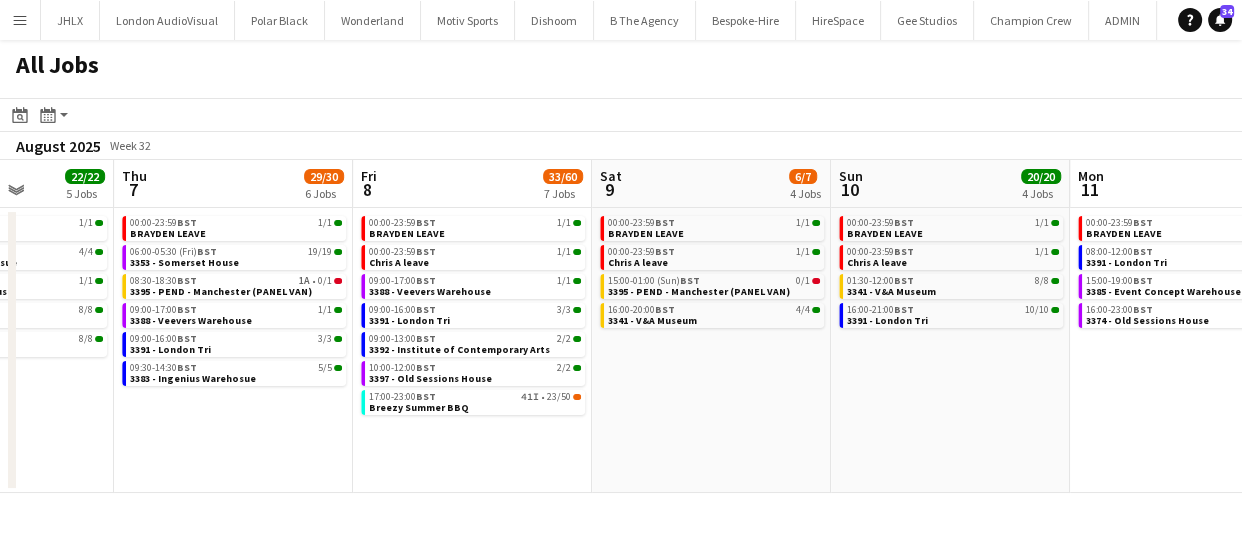 click on "Sun   3   3/3   2 Jobs   Mon   4   5/6   5 Jobs   Tue   5   6/6   3 Jobs   Wed   6   22/22   5 Jobs   Thu   7   29/30   6 Jobs   Fri   8   33/60   7 Jobs   Sat   9   6/7   4 Jobs   Sun   10   20/20   4 Jobs   Mon   11   10/10   4 Jobs   Tue   12   1/3   2 Jobs   Wed   13   3/7   4 Jobs   08:30-16:30    BST   1/1   3366 - Business Design Centre (PANEL VAN)   17:30-20:30    BST   2/2   3351 - The Studio Space   07:00-17:00    BST   1/1   3378 - Birmingham   08:00-16:00    BST   0/1   Luton Van brakes repair    09:00-16:00    BST   1/1   3366 - Business Design Centre (PANEL VAN)   09:00-18:00    BST   2/2   3377 - Royal Festival Hall   09:00-17:00    BST   1/1   3388 - Veevers Warehouse   00:00-23:59    BST   1/1   BRAYDEN LEAVE   09:00-17:00    BST   4/4   3383 - Ingenius Warehosue   09:00-17:00    BST   1/1   3388 - Veevers Warehouse   00:00-23:59    BST   1/1   BRAYDEN LEAVE   09:00-17:00    BST   4/4   3383 - Ingenius Warehosue   09:00-17:00    BST   1/1   3388 - Veevers Warehouse   09:00-16:00    BST   1A" at bounding box center (621, 326) 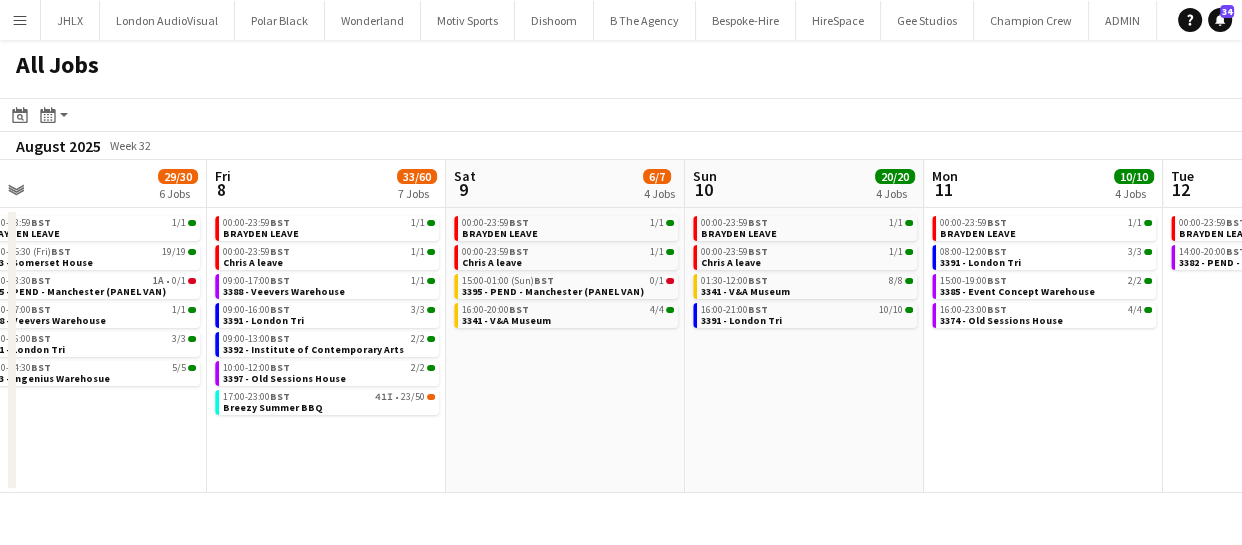 click on "Tue   5   6/6   3 Jobs   Wed   6   22/22   5 Jobs   Thu   7   29/30   6 Jobs   Fri   8   33/60   7 Jobs   Sat   9   6/7   4 Jobs   Sun   10   20/20   4 Jobs   Mon   11   10/10   4 Jobs   Tue   12   1/3   2 Jobs   Wed   13   3/7   4 Jobs   Thu   14   3/3   2 Jobs   Fri   15   15/17   6 Jobs   00:00-23:59    BST   1/1   BRAYDEN LEAVE   09:00-17:00    BST   4/4   3383 - Ingenius Warehosue   09:00-17:00    BST   1/1   3388 - Veevers Warehouse   00:00-23:59    BST   1/1   BRAYDEN LEAVE   09:00-17:00    BST   4/4   3383 - Ingenius Warehosue   09:00-17:00    BST   1/1   3388 - Veevers Warehouse   09:00-16:00    BST   8/8   3391 - London Tri   23:59-05:59 (Thu)   BST   8/8   3353 - Somerset House    00:00-23:59    BST   1/1   BRAYDEN LEAVE   06:00-05:30 (Fri)   BST   19/19   3353 - Somerset House    08:30-18:30    BST   1A   •   0/1   3395 - PEND - Manchester (PANEL VAN)   09:00-17:00    BST   1/1   3388 - Veevers Warehouse   09:00-16:00    BST   3/3   3391 - London Tri   09:30-14:30    BST   5/5   00:00-23:59" at bounding box center (621, 326) 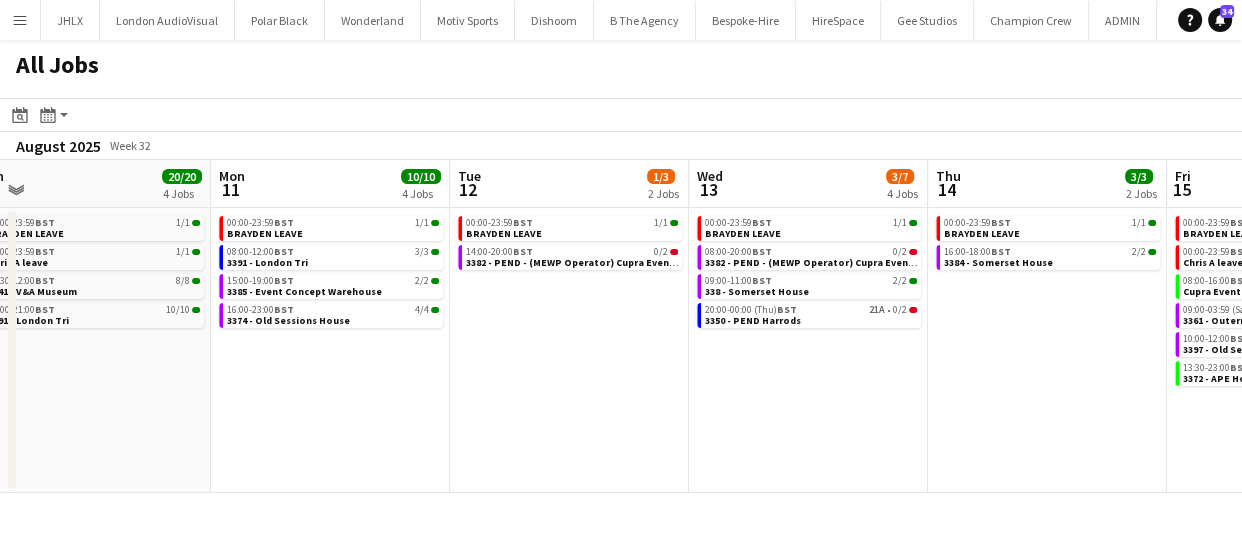drag, startPoint x: 967, startPoint y: 416, endPoint x: 402, endPoint y: 422, distance: 565.03186 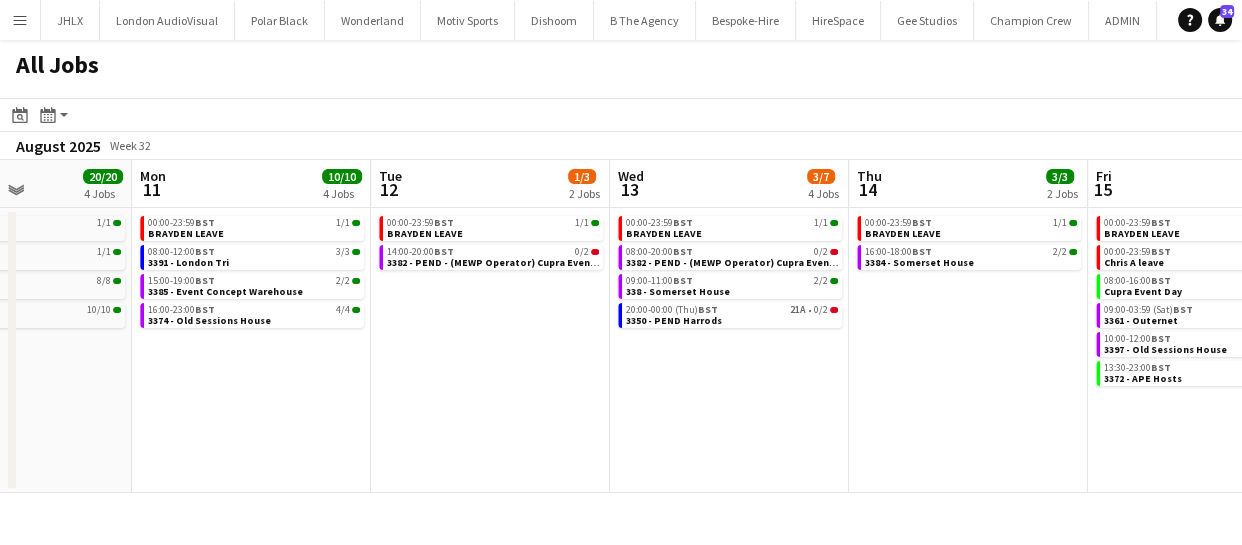 drag, startPoint x: 634, startPoint y: 385, endPoint x: 590, endPoint y: 395, distance: 45.122055 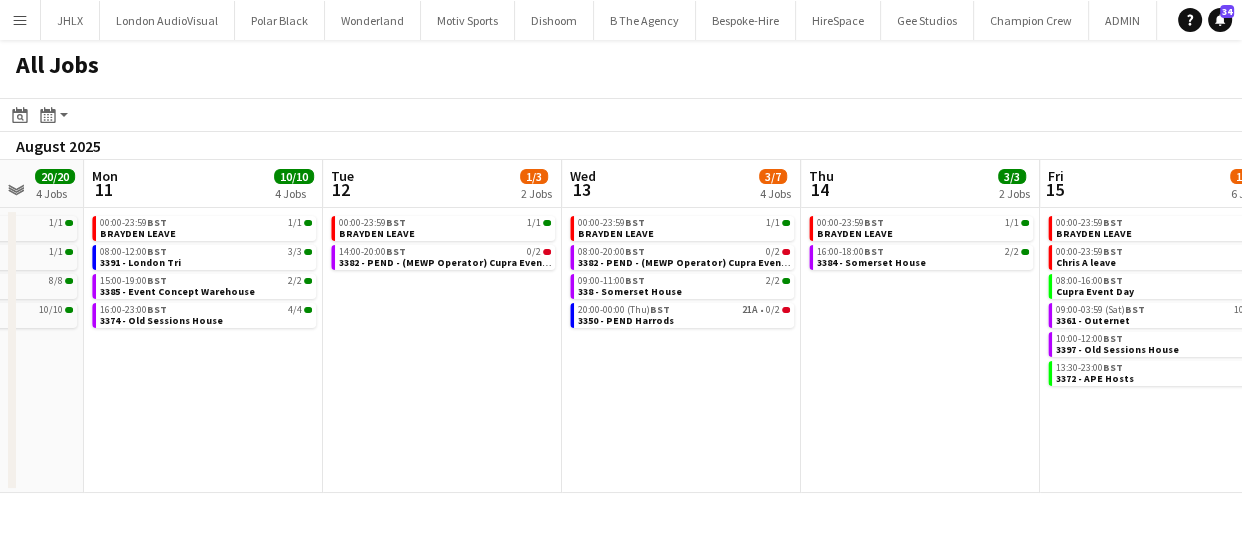 drag, startPoint x: 614, startPoint y: 398, endPoint x: 536, endPoint y: 404, distance: 78.23043 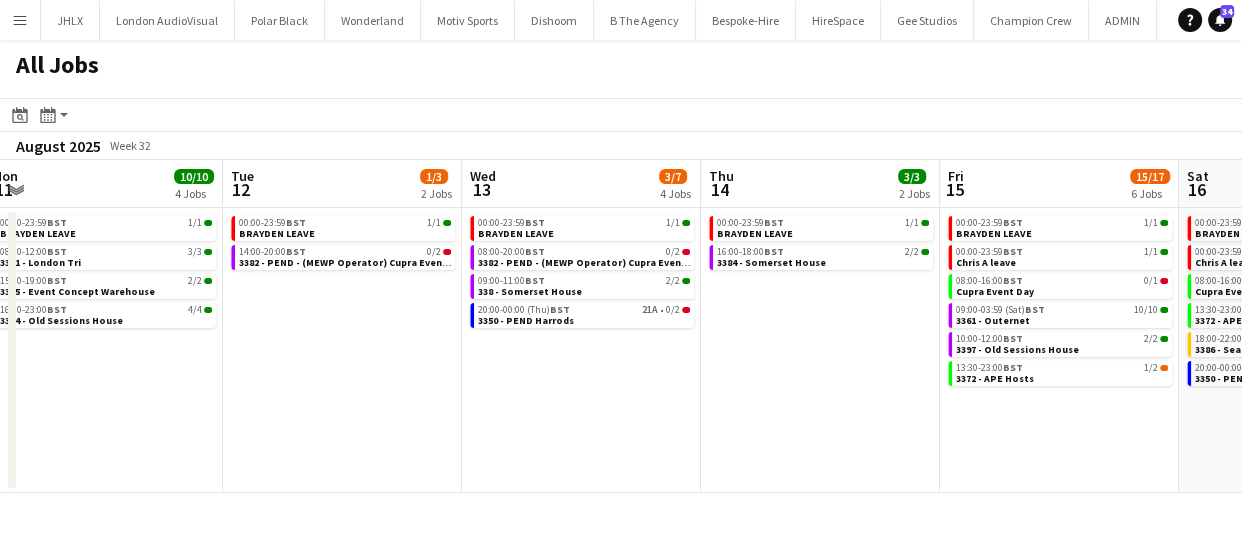 click on "Thu   7   29/30   6 Jobs   Fri   8   33/60   7 Jobs   Sat   9   6/7   4 Jobs   Sun   10   20/20   4 Jobs   Mon   11   10/10   4 Jobs   Tue   12   1/3   2 Jobs   Wed   13   3/7   4 Jobs   Thu   14   3/3   2 Jobs   Fri   15   15/17   6 Jobs   Sat   16   8/11   6 Jobs   Sun   17   4/4   3 Jobs   00:00-23:59    BST   1/1   BRAYDEN LEAVE   06:00-05:30 (Fri)   BST   19/19   3353 - Somerset House    08:30-18:30    BST   1A   •   0/1   3395 - PEND - Manchester (PANEL VAN)   09:00-17:00    BST   1/1   3388 - Veevers Warehouse   09:00-16:00    BST   3/3   3391 - London Tri   09:30-14:30    BST   5/5   3383 - Ingenius Warehosue   00:00-23:59    BST   1/1   BRAYDEN LEAVE   00:00-23:59    BST   1/1   Chris A leave   09:00-17:00    BST   1/1   3388 - Veevers Warehouse   09:00-16:00    BST   3/3   3391 - London Tri   09:00-13:00    BST   2/2   3392 - Institute of Contemporary Arts   10:00-12:00    BST   2/2   3397 - Old Sessions House   17:00-23:00    BST   41I   •   23/50   Breezy Summer BBQ   00:00-23:59    BST" at bounding box center (621, 326) 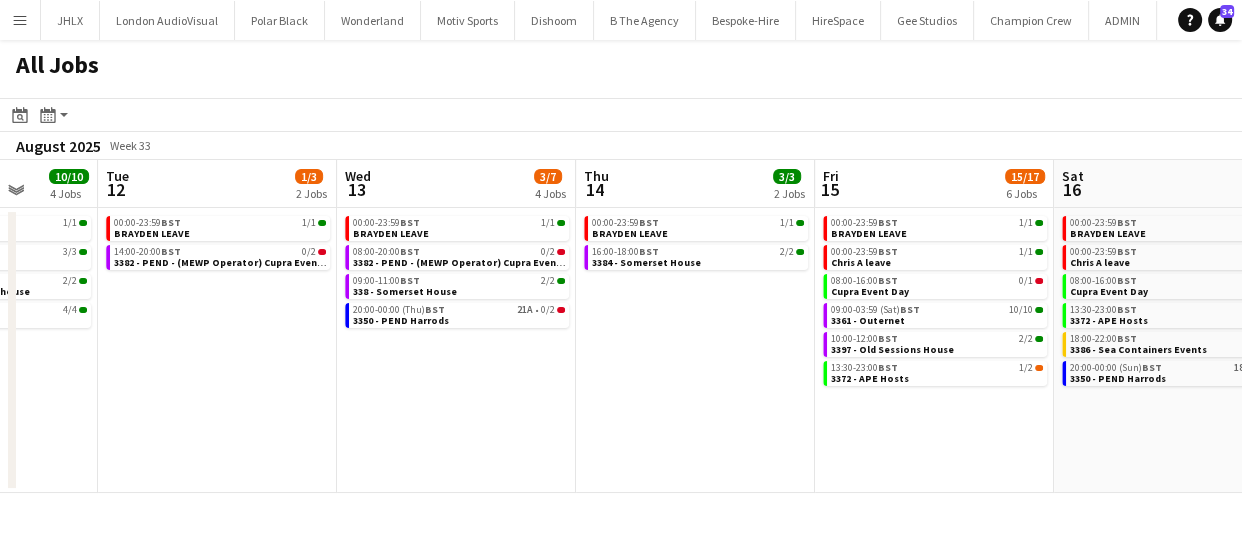 drag, startPoint x: 540, startPoint y: 429, endPoint x: 630, endPoint y: 429, distance: 90 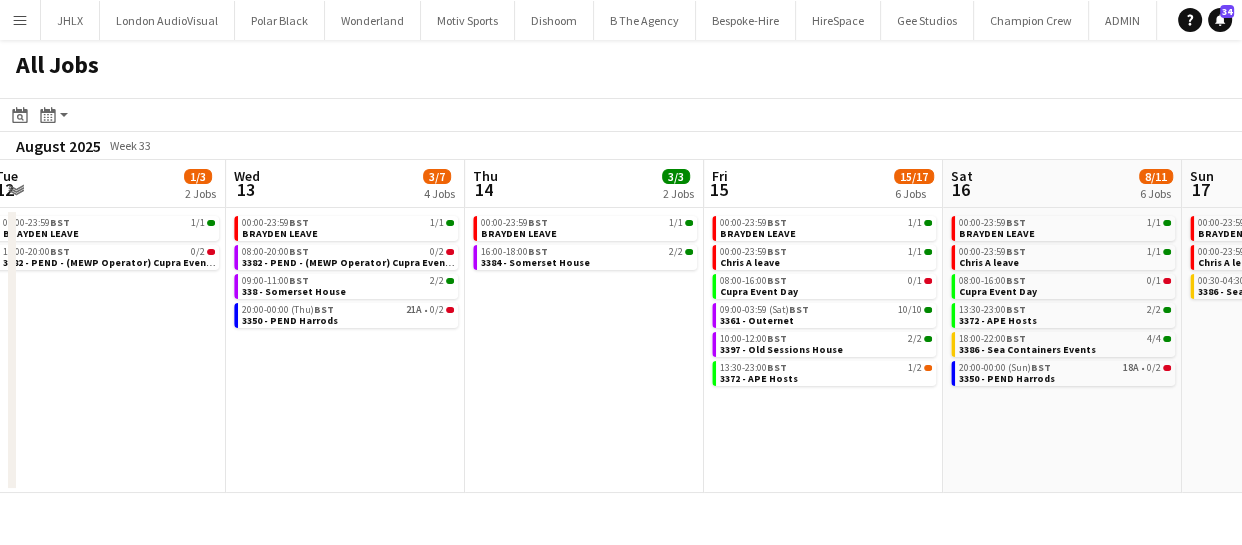 drag, startPoint x: 610, startPoint y: 436, endPoint x: 589, endPoint y: 442, distance: 21.84033 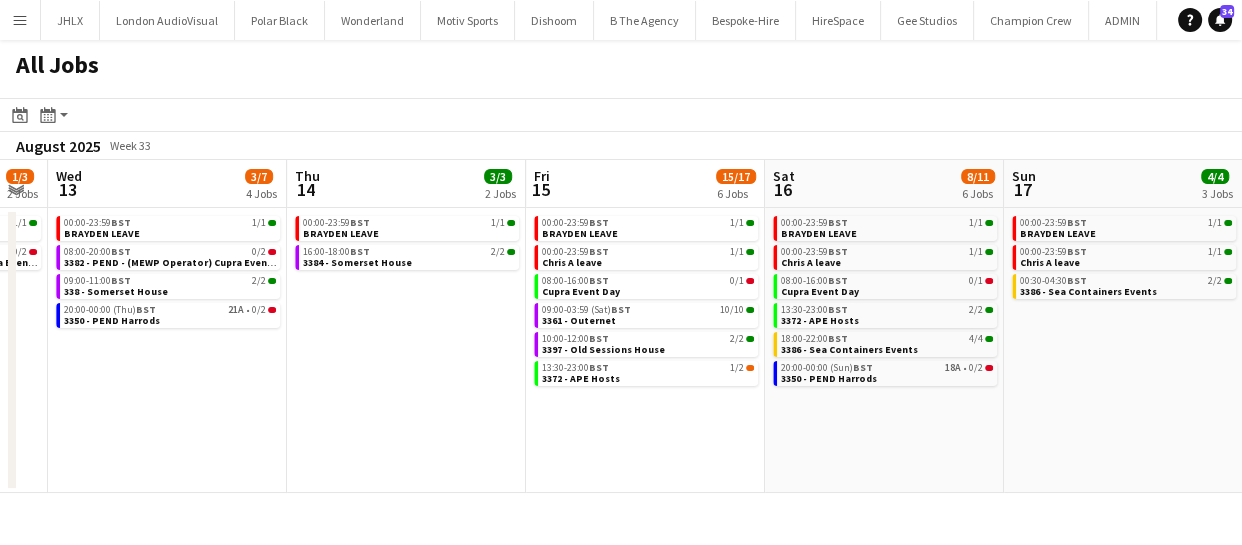 drag, startPoint x: 650, startPoint y: 445, endPoint x: 531, endPoint y: 451, distance: 119.15116 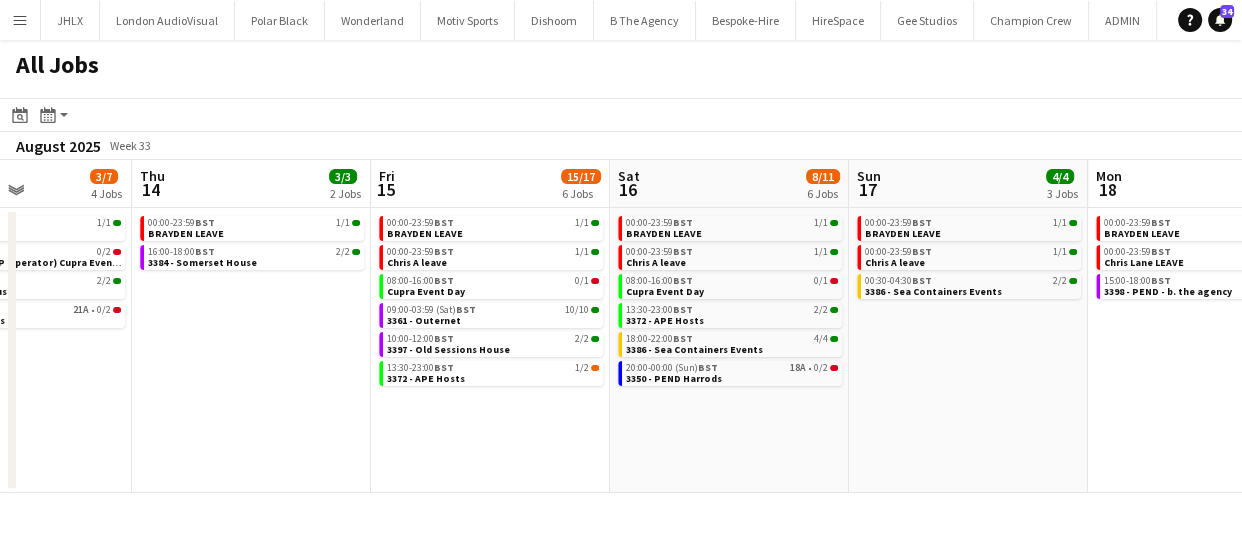 click on "Mon   11   10/10   4 Jobs   Tue   12   1/3   2 Jobs   Wed   13   3/7   4 Jobs   Thu   14   3/3   2 Jobs   Fri   15   15/17   6 Jobs   Sat   16   8/11   6 Jobs   Sun   17   4/4   3 Jobs   Mon   18   2/3   3 Jobs   Tue   19   5/8   4 Jobs   Wed   20   5/7   4 Jobs   Thu   21   1/2   2 Jobs   00:00-23:59    BST   1/1   BRAYDEN LEAVE   08:00-12:00    BST   3/3   3391 - London Tri   15:00-19:00    BST   2/2   3385 - Event Concept Warehouse   16:00-23:00    BST   4/4   3374 - Old Sessions House   00:00-23:59    BST   1/1   BRAYDEN LEAVE   14:00-20:00    BST   0/2   3382 - PEND -  (MEWP Operator) Cupra Event Day   00:00-23:59    BST   1/1   BRAYDEN LEAVE   08:00-20:00    BST   0/2   3382 - PEND -  (MEWP Operator) Cupra Event Day   09:00-11:00    BST   2/2   338 - Somerset House    20:00-00:00 (Thu)   BST   21A   •   0/2   3350 - PEND Harrods   00:00-23:59    BST   1/1   BRAYDEN LEAVE   16:00-18:00    BST   2/2   3384 - Somerset House    00:00-23:59    BST   1/1   BRAYDEN LEAVE   00:00-23:59    BST   1/1   BST" at bounding box center [621, 326] 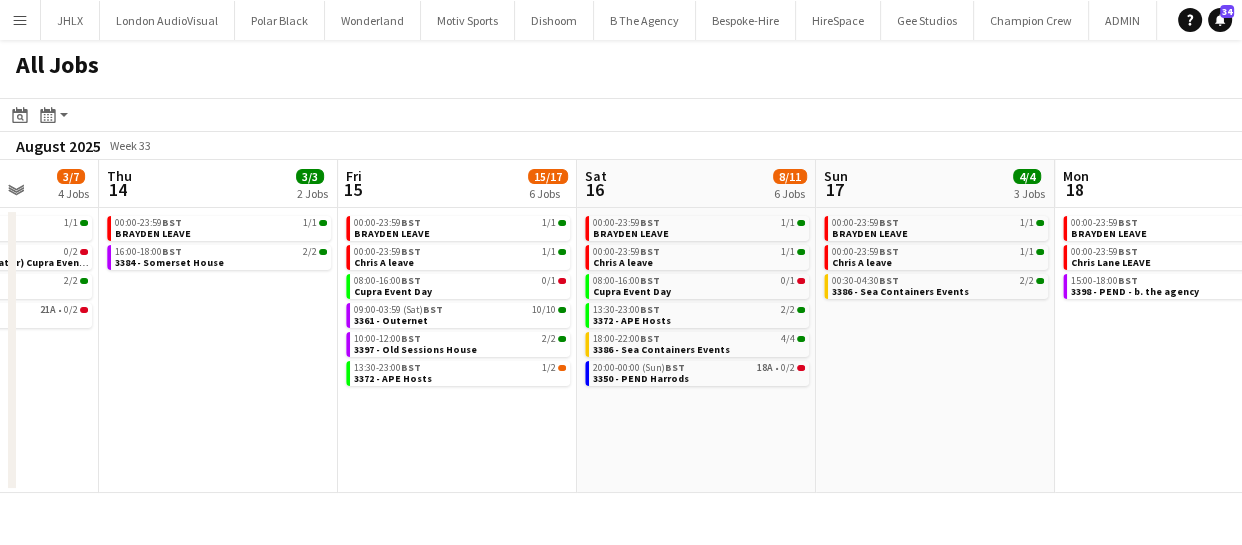 click on "Mon   11   10/10   4 Jobs   Tue   12   1/3   2 Jobs   Wed   13   3/7   4 Jobs   Thu   14   3/3   2 Jobs   Fri   15   15/17   6 Jobs   Sat   16   8/11   6 Jobs   Sun   17   4/4   3 Jobs   Mon   18   2/3   3 Jobs   Tue   19   5/8   4 Jobs   Wed   20   5/7   4 Jobs   Thu   21   1/2   2 Jobs   00:00-23:59    BST   1/1   BRAYDEN LEAVE   08:00-12:00    BST   3/3   3391 - London Tri   15:00-19:00    BST   2/2   3385 - Event Concept Warehouse   16:00-23:00    BST   4/4   3374 - Old Sessions House   00:00-23:59    BST   1/1   BRAYDEN LEAVE   14:00-20:00    BST   0/2   3382 - PEND -  (MEWP Operator) Cupra Event Day   00:00-23:59    BST   1/1   BRAYDEN LEAVE   08:00-20:00    BST   0/2   3382 - PEND -  (MEWP Operator) Cupra Event Day   09:00-11:00    BST   2/2   338 - Somerset House    20:00-00:00 (Thu)   BST   21A   •   0/2   3350 - PEND Harrods   00:00-23:59    BST   1/1   BRAYDEN LEAVE   16:00-18:00    BST   2/2   3384 - Somerset House    00:00-23:59    BST   1/1   BRAYDEN LEAVE   00:00-23:59    BST   1/1   BST" at bounding box center [621, 326] 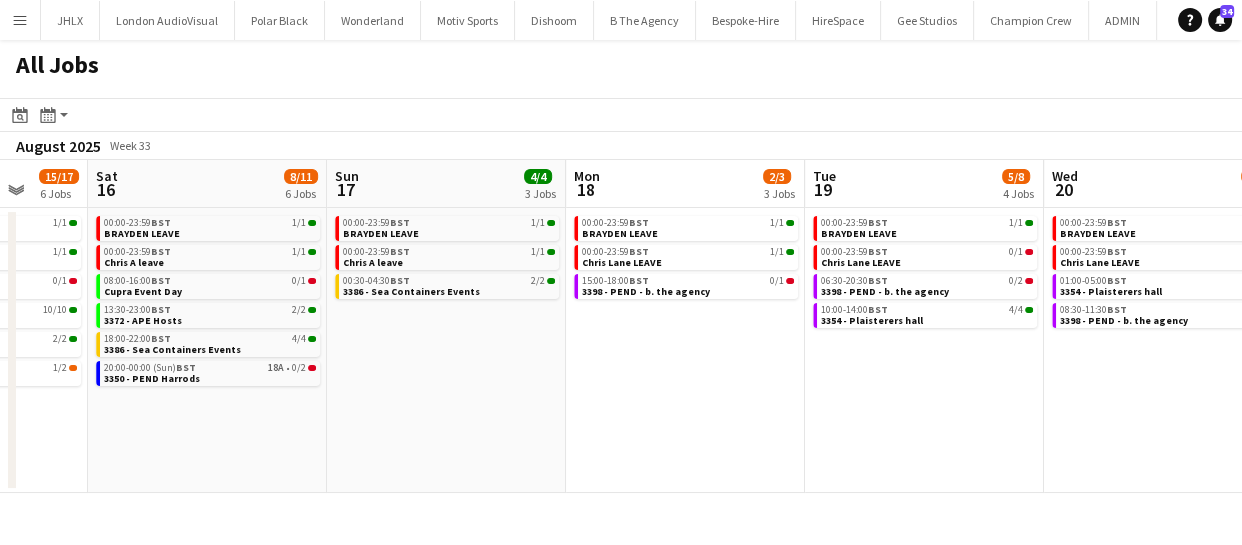 click on "Wed   13   3/7   4 Jobs   Thu   14   3/3   2 Jobs   Fri   15   15/17   6 Jobs   Sat   16   8/11   6 Jobs   Sun   17   4/4   3 Jobs   Mon   18   2/3   3 Jobs   Tue   19   5/8   4 Jobs   Wed   20   5/7   4 Jobs   Thu   21   1/2   2 Jobs   Fri   22   2/4   3 Jobs   Sat   23   3/7   4 Jobs   00:00-23:59    BST   1/1   BRAYDEN LEAVE   08:00-20:00    BST   0/2   3382 - PEND -  (MEWP Operator) Cupra Event Day   09:00-11:00    BST   2/2   338 - Somerset House    20:00-00:00 (Thu)   BST   21A   •   0/2   3350 - PEND Harrods   00:00-23:59    BST   1/1   BRAYDEN LEAVE   16:00-18:00    BST   2/2   3384 - Somerset House    00:00-23:59    BST   1/1   BRAYDEN LEAVE   00:00-23:59    BST   1/1   Chris A leave   08:00-16:00    BST   0/1   Cupra Event Day   09:00-03:59 (Sat)   BST   10/10   3361 - Outernet   10:00-12:00    BST   2/2   3397 - Old Sessions House   13:30-23:00    BST   1/2   3372 - APE Hosts   00:00-23:59    BST   1/1   BRAYDEN LEAVE   00:00-23:59    BST   1/1   Chris A leave   08:00-16:00    BST   0/1   BST" at bounding box center (621, 326) 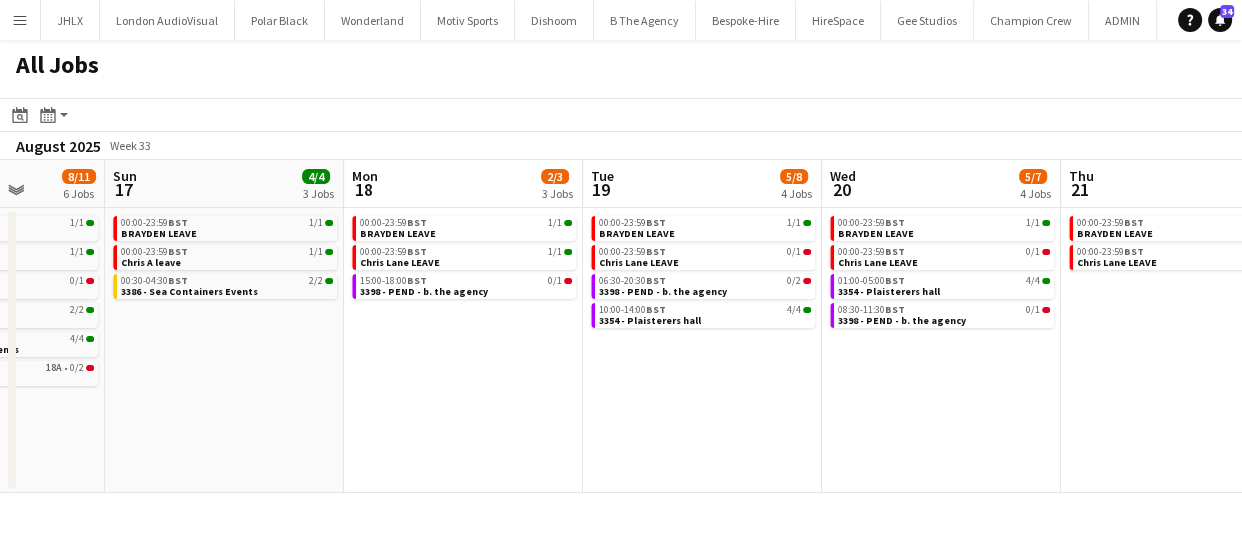 click on "Wed   13   3/7   4 Jobs   Thu   14   3/3   2 Jobs   Fri   15   15/17   6 Jobs   Sat   16   8/11   6 Jobs   Sun   17   4/4   3 Jobs   Mon   18   2/3   3 Jobs   Tue   19   5/8   4 Jobs   Wed   20   5/7   4 Jobs   Thu   21   1/2   2 Jobs   Fri   22   2/4   3 Jobs   Sat   23   3/7   4 Jobs   00:00-23:59    BST   1/1   BRAYDEN LEAVE   08:00-20:00    BST   0/2   3382 - PEND -  (MEWP Operator) Cupra Event Day   09:00-11:00    BST   2/2   338 - Somerset House    20:00-00:00 (Thu)   BST   21A   •   0/2   3350 - PEND Harrods   00:00-23:59    BST   1/1   BRAYDEN LEAVE   16:00-18:00    BST   2/2   3384 - Somerset House    00:00-23:59    BST   1/1   BRAYDEN LEAVE   00:00-23:59    BST   1/1   Chris A leave   08:00-16:00    BST   0/1   Cupra Event Day   09:00-03:59 (Sat)   BST   10/10   3361 - Outernet   10:00-12:00    BST   2/2   3397 - Old Sessions House   13:30-23:00    BST   1/2   3372 - APE Hosts   00:00-23:59    BST   1/1   BRAYDEN LEAVE   00:00-23:59    BST   1/1   Chris A leave   08:00-16:00    BST   0/1   BST" at bounding box center (621, 326) 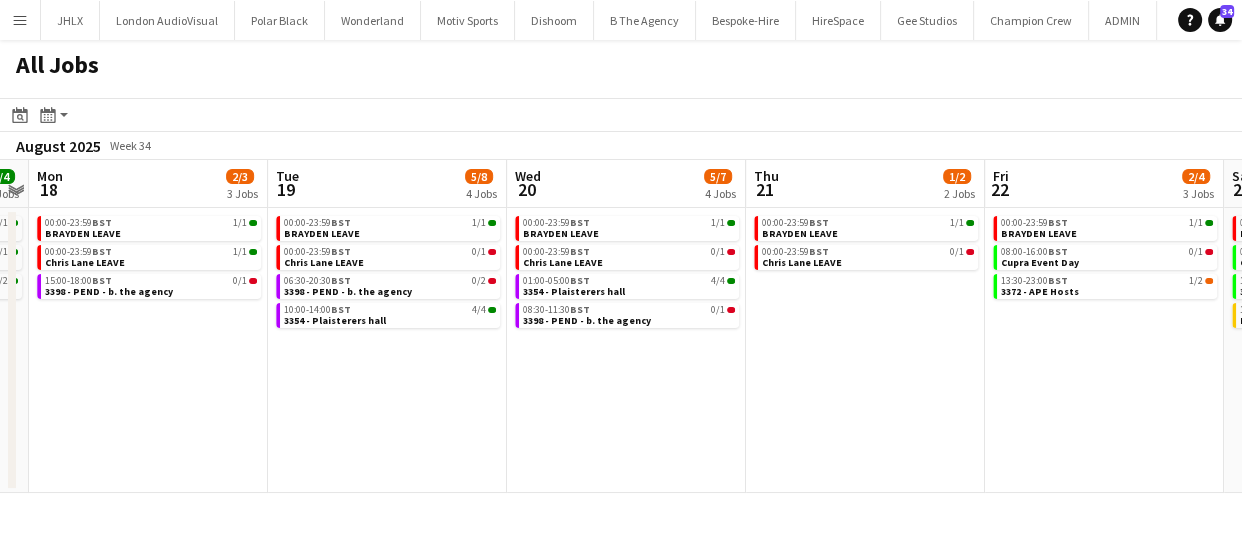 click on "Fri   15   15/17   6 Jobs   Sat   16   8/11   6 Jobs   Sun   17   4/4   3 Jobs   Mon   18   2/3   3 Jobs   Tue   19   5/8   4 Jobs   Wed   20   5/7   4 Jobs   Thu   21   1/2   2 Jobs   Fri   22   2/4   3 Jobs   Sat   23   3/7   4 Jobs   Sun   24   2/4   3 Jobs   Mon   25   2/2   2 Jobs   00:00-23:59    BST   1/1   BRAYDEN LEAVE   00:00-23:59    BST   1/1   Chris A leave   08:00-16:00    BST   0/1   Cupra Event Day   09:00-03:59 (Sat)   BST   10/10   3361 - Outernet   10:00-12:00    BST   2/2   3397 - Old Sessions House   13:30-23:00    BST   1/2   3372 - APE Hosts   00:00-23:59    BST   1/1   BRAYDEN LEAVE   00:00-23:59    BST   1/1   Chris A leave   08:00-16:00    BST   0/1   Cupra Event Day   13:30-23:00    BST   2/2   3372 - APE Hosts   18:00-22:00    BST   4/4   3386 - Sea Containers Events   20:00-00:00 (Sun)   BST   18A   •   0/2   3350 - PEND Harrods   00:00-23:59    BST   1/1   BRAYDEN LEAVE   00:00-23:59    BST   1/1   Chris A leave   00:30-04:30    BST   2/2   3386 - Sea Containers Events   BST" at bounding box center (621, 326) 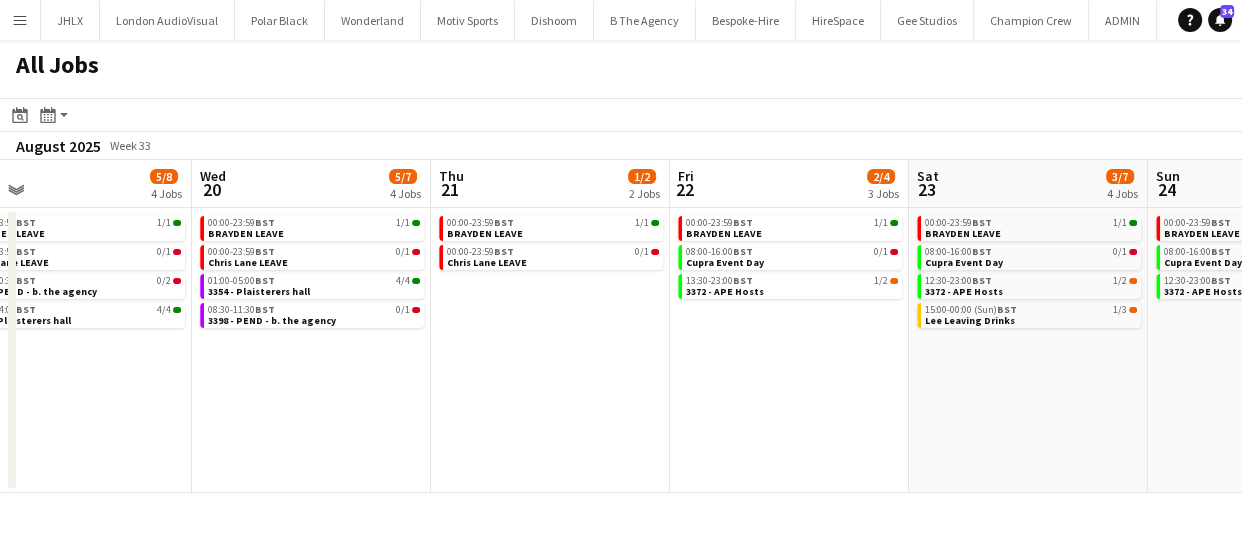 click on "Sun   17   4/4   3 Jobs   Mon   18   2/3   3 Jobs   Tue   19   5/8   4 Jobs   Wed   20   5/7   4 Jobs   Thu   21   1/2   2 Jobs   Fri   22   2/4   3 Jobs   Sat   23   3/7   4 Jobs   Sun   24   2/4   3 Jobs   Mon   25   2/2   2 Jobs   Tue   26   1/3   2 Jobs   Wed   27   2/2   2 Jobs   00:00-23:59    BST   1/1   BRAYDEN LEAVE   00:00-23:59    BST   1/1   Chris A leave   00:30-04:30    BST   2/2   3386 - Sea Containers Events   00:00-23:59    BST   1/1   BRAYDEN LEAVE   00:00-23:59    BST   1/1   Chris Lane LEAVE   15:00-18:00    BST   0/1   3398 - PEND - b. the agency   00:00-23:59    BST   1/1   BRAYDEN LEAVE   00:00-23:59    BST   0/1   Chris Lane LEAVE   06:30-20:30    BST   0/2   3398 - PEND - b. the agency   10:00-14:00    BST   4/4   3354 - Plaisterers hall   00:00-23:59    BST   1/1   BRAYDEN LEAVE   00:00-23:59    BST   0/1   Chris Lane LEAVE   01:00-05:00    BST   4/4   3354 - Plaisterers hall   08:30-11:30    BST   0/1   3398 - PEND - b. the agency   00:00-23:59    BST   1/1   BRAYDEN LEAVE   BST" at bounding box center [621, 326] 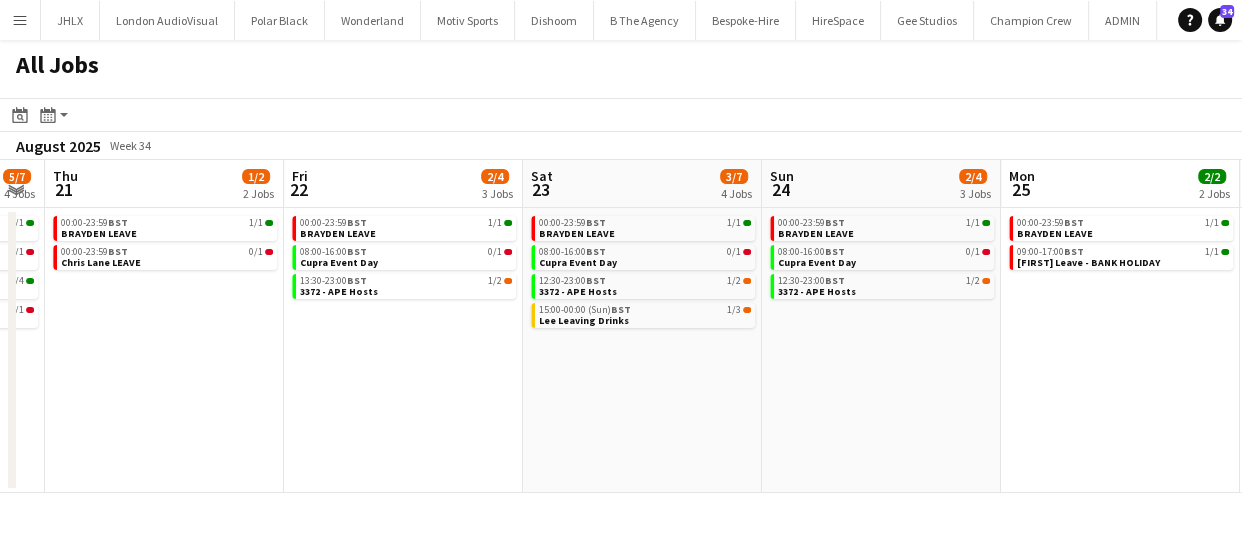 click on "Sun   17   4/4   3 Jobs   Mon   18   2/3   3 Jobs   Tue   19   5/8   4 Jobs   Wed   20   5/7   4 Jobs   Thu   21   1/2   2 Jobs   Fri   22   2/4   3 Jobs   Sat   23   3/7   4 Jobs   Sun   24   2/4   3 Jobs   Mon   25   2/2   2 Jobs   Tue   26   1/3   2 Jobs   Wed   27   2/2   2 Jobs   00:00-23:59    BST   1/1   BRAYDEN LEAVE   00:00-23:59    BST   1/1   Chris A leave   00:30-04:30    BST   2/2   3386 - Sea Containers Events   00:00-23:59    BST   1/1   BRAYDEN LEAVE   00:00-23:59    BST   1/1   Chris Lane LEAVE   15:00-18:00    BST   0/1   3398 - PEND - b. the agency   00:00-23:59    BST   1/1   BRAYDEN LEAVE   00:00-23:59    BST   0/1   Chris Lane LEAVE   06:30-20:30    BST   0/2   3398 - PEND - b. the agency   10:00-14:00    BST   4/4   3354 - Plaisterers hall   00:00-23:59    BST   1/1   BRAYDEN LEAVE   00:00-23:59    BST   0/1   Chris Lane LEAVE   01:00-05:00    BST   4/4   3354 - Plaisterers hall   08:30-11:30    BST   0/1   3398 - PEND - b. the agency   00:00-23:59    BST   1/1   BRAYDEN LEAVE   BST" at bounding box center (621, 326) 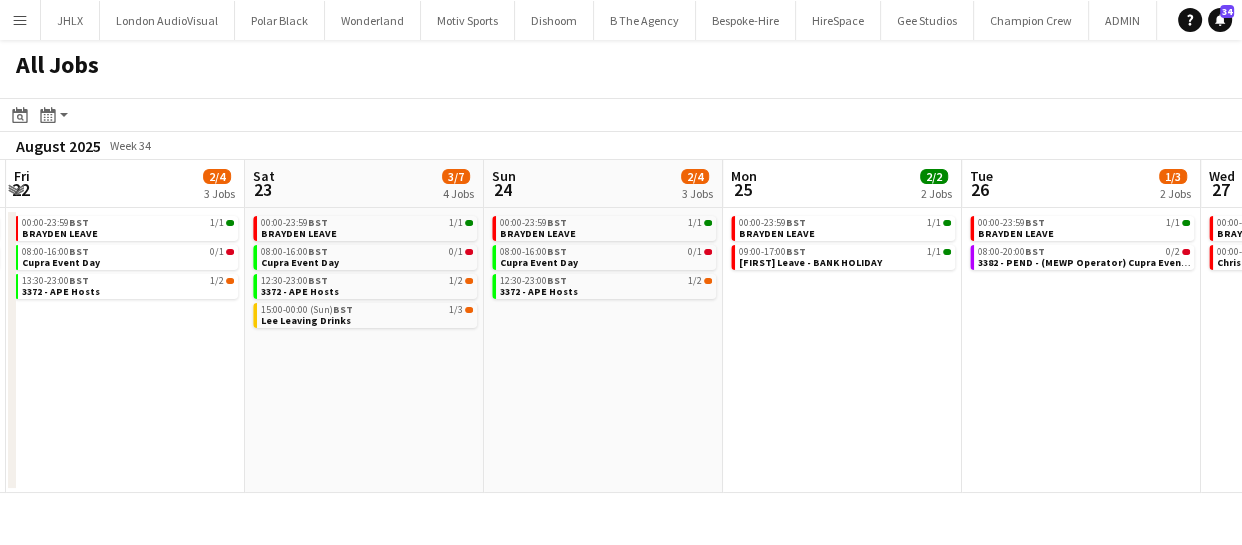 click on "Tue   19   5/8   4 Jobs   Wed   20   5/7   4 Jobs   Thu   21   1/2   2 Jobs   Fri   22   2/4   3 Jobs   Sat   23   3/7   4 Jobs   Sun   24   2/4   3 Jobs   Mon   25   2/2   2 Jobs   Tue   26   1/3   2 Jobs   Wed   27   2/2   2 Jobs   Thu   28   2/2   2 Jobs   Fri   29   8/20   5 Jobs   00:00-23:59    BST   1/1   BRAYDEN LEAVE   00:00-23:59    BST   0/1   Chris Lane LEAVE   06:30-20:30    BST   0/2   3398 - PEND - b. the agency   10:00-14:00    BST   4/4   3354 - Plaisterers hall   00:00-23:59    BST   1/1   BRAYDEN LEAVE   00:00-23:59    BST   0/1   Chris Lane LEAVE   01:00-05:00    BST   4/4   3354 - Plaisterers hall   08:30-11:30    BST   0/1   3398 - PEND - b. the agency   00:00-23:59    BST   1/1   BRAYDEN LEAVE   00:00-23:59    BST   0/1   Chris Lane LEAVE   00:00-23:59    BST   1/1   BRAYDEN LEAVE   08:00-16:00    BST   0/1   Cupra Event Day   13:30-23:00    BST   1/2   3372 - APE Hosts   00:00-23:59    BST   1/1   BRAYDEN LEAVE   08:00-16:00    BST   0/1   Cupra Event Day   12:30-23:00    BST   1/2" at bounding box center [621, 326] 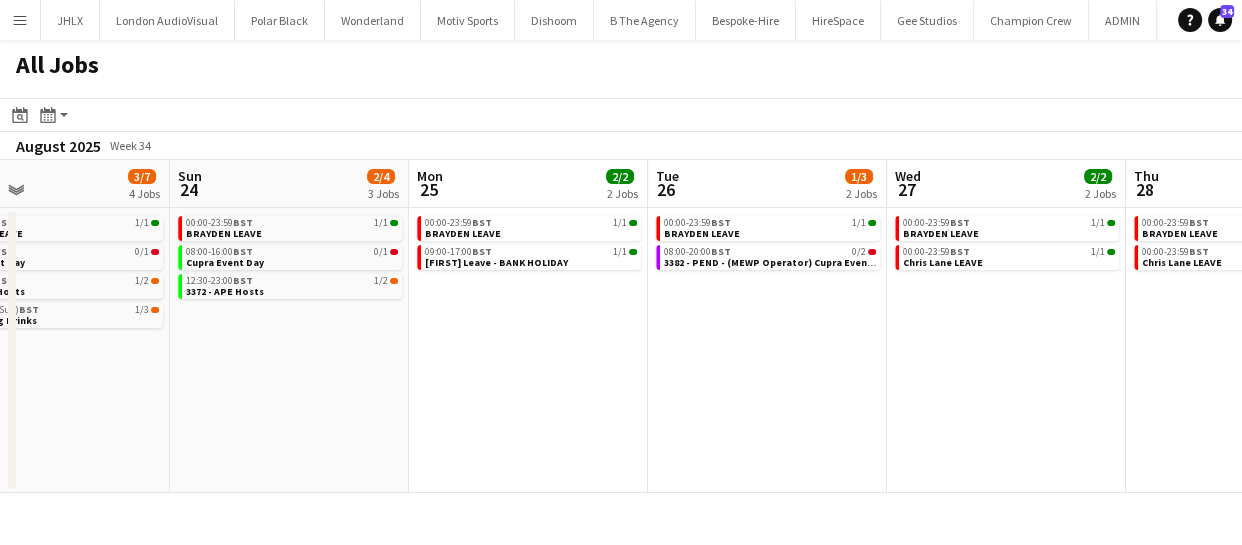 click on "Thu   21   1/2   2 Jobs   Fri   22   2/4   3 Jobs   Sat   23   3/7   4 Jobs   Sun   24   2/4   3 Jobs   Mon   25   2/2   2 Jobs   Tue   26   1/3   2 Jobs   Wed   27   2/2   2 Jobs   Thu   28   2/2   2 Jobs   Fri   29   8/20   5 Jobs   Sat   30   2/14   4 Jobs   Sun   31   2/10   3 Jobs   00:00-23:59    BST   1/1   BRAYDEN LEAVE   00:00-23:59    BST   0/1   Chris Lane LEAVE   00:00-23:59    BST   1/1   BRAYDEN LEAVE   08:00-16:00    BST   0/1   Cupra Event Day   13:30-23:00    BST   1/2   3372 - APE Hosts   00:00-23:59    BST   1/1   BRAYDEN LEAVE   08:00-16:00    BST   0/1   Cupra Event Day   12:30-23:00    BST   1/2   3372 - APE Hosts   15:00-00:00 (Sun)   BST   1/3   Lee Leaving Drinks   00:00-23:59    BST   1/1   BRAYDEN LEAVE   08:00-16:00    BST   0/1   Cupra Event Day   12:30-23:00    BST   1/2   3372 - APE Hosts   00:00-23:59    BST   1/1   BRAYDEN LEAVE   09:00-17:00    BST   1/1   Andy Leave - BANK HOLIDAY   00:00-23:59    BST   1/1   BRAYDEN LEAVE   08:00-20:00    BST   0/2   00:00-23:59    BST" at bounding box center [621, 326] 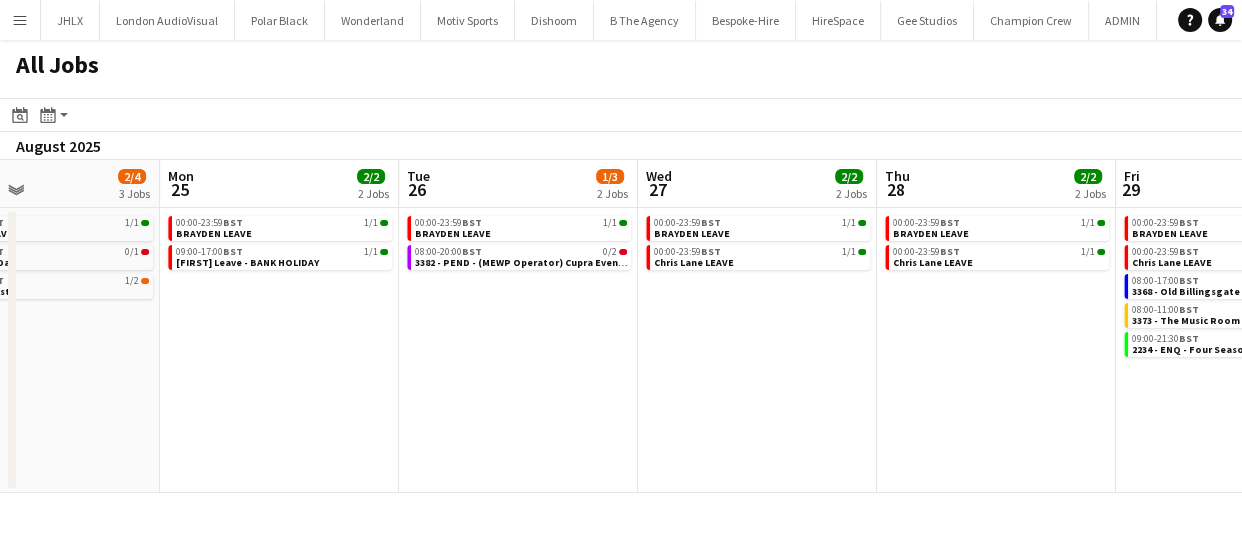 click on "Thu   21   1/2   2 Jobs   Fri   22   2/4   3 Jobs   Sat   23   3/7   4 Jobs   Sun   24   2/4   3 Jobs   Mon   25   2/2   2 Jobs   Tue   26   1/3   2 Jobs   Wed   27   2/2   2 Jobs   Thu   28   2/2   2 Jobs   Fri   29   8/20   5 Jobs   Sat   30   2/14   4 Jobs   Sun   31   2/10   3 Jobs   00:00-23:59    BST   1/1   BRAYDEN LEAVE   00:00-23:59    BST   0/1   Chris Lane LEAVE   00:00-23:59    BST   1/1   BRAYDEN LEAVE   08:00-16:00    BST   0/1   Cupra Event Day   13:30-23:00    BST   1/2   3372 - APE Hosts   00:00-23:59    BST   1/1   BRAYDEN LEAVE   08:00-16:00    BST   0/1   Cupra Event Day   12:30-23:00    BST   1/2   3372 - APE Hosts   15:00-00:00 (Sun)   BST   1/3   Lee Leaving Drinks   00:00-23:59    BST   1/1   BRAYDEN LEAVE   08:00-16:00    BST   0/1   Cupra Event Day   12:30-23:00    BST   1/2   3372 - APE Hosts   00:00-23:59    BST   1/1   BRAYDEN LEAVE   09:00-17:00    BST   1/1   Andy Leave - BANK HOLIDAY   00:00-23:59    BST   1/1   BRAYDEN LEAVE   08:00-20:00    BST   0/2   00:00-23:59    BST" at bounding box center (621, 326) 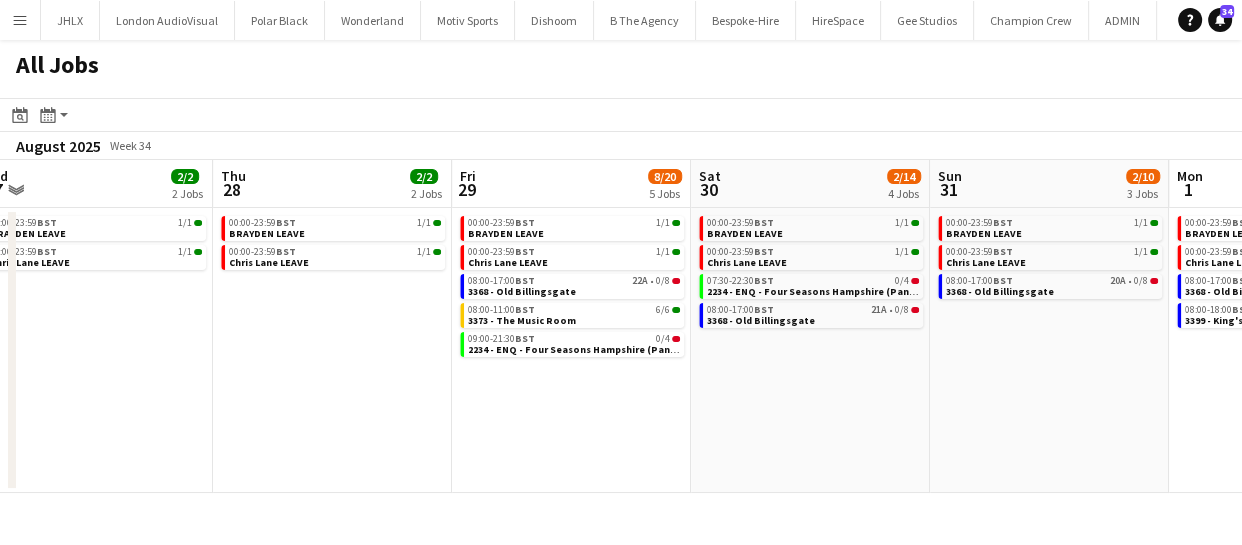 scroll, scrollTop: 0, scrollLeft: 759, axis: horizontal 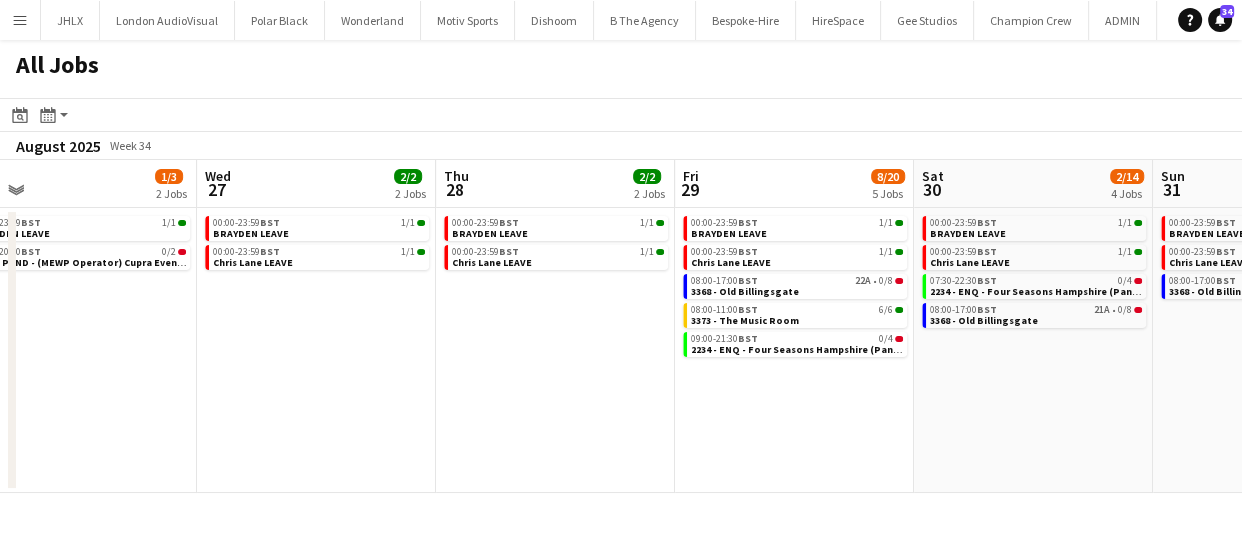 click on "Sat   23   3/7   4 Jobs   Sun   24   2/4   3 Jobs   Mon   25   2/2   2 Jobs   Tue   26   1/3   2 Jobs   Wed   27   2/2   2 Jobs   Thu   28   2/2   2 Jobs   Fri   29   8/20   5 Jobs   Sat   30   2/14   4 Jobs   Sun   31   2/10   3 Jobs   Mon   1   2/14   4 Jobs   Tue   2   2/6   3 Jobs   00:00-23:59    BST   1/1   BRAYDEN LEAVE   08:00-16:00    BST   0/1   Cupra Event Day   12:30-23:00    BST   1/2   3372 - APE Hosts   15:00-00:00 (Sun)   BST   1/3   Lee Leaving Drinks   00:00-23:59    BST   1/1   BRAYDEN LEAVE   08:00-16:00    BST   0/1   Cupra Event Day   12:30-23:00    BST   1/2   3372 - APE Hosts   00:00-23:59    BST   1/1   BRAYDEN LEAVE   09:00-17:00    BST   1/1   Andy Leave - BANK HOLIDAY   00:00-23:59    BST   1/1   BRAYDEN LEAVE   08:00-20:00    BST   0/2   3382 - PEND -  (MEWP Operator) Cupra Event Day   00:00-23:59    BST   1/1   BRAYDEN LEAVE   00:00-23:59    BST   1/1   Chris Lane LEAVE   00:00-23:59    BST   1/1   BRAYDEN LEAVE   00:00-23:59    BST   1/1   Chris Lane LEAVE   00:00-23:59    BST" at bounding box center (621, 326) 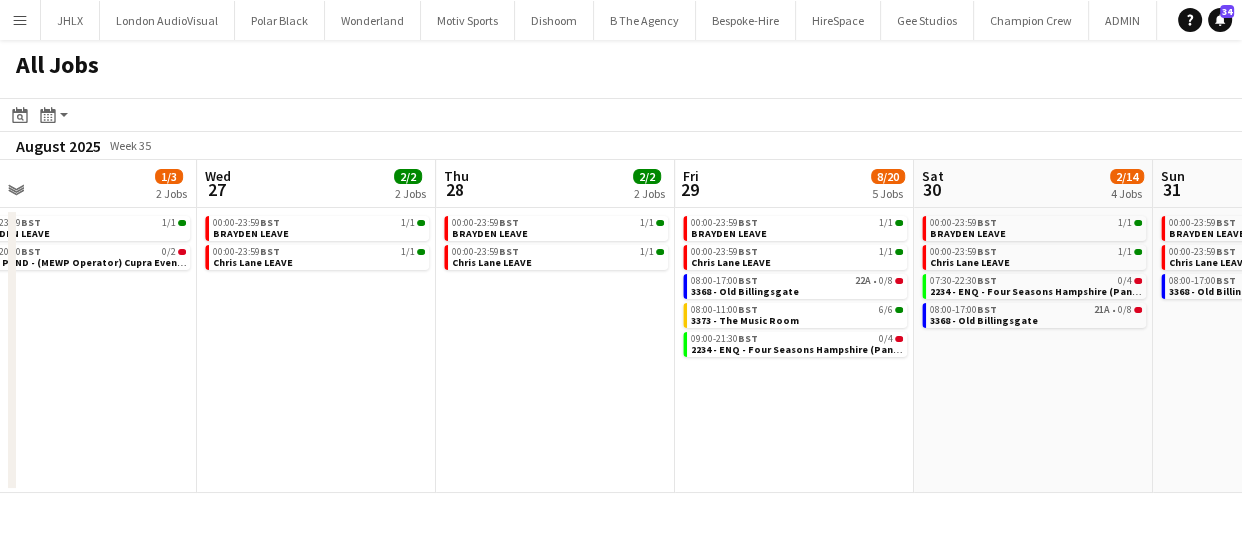 click on "Sat   23   3/7   4 Jobs   Sun   24   2/4   3 Jobs   Mon   25   2/2   2 Jobs   Tue   26   1/3   2 Jobs   Wed   27   2/2   2 Jobs   Thu   28   2/2   2 Jobs   Fri   29   8/20   5 Jobs   Sat   30   2/14   4 Jobs   Sun   31   2/10   3 Jobs   Mon   1   2/14   4 Jobs   Tue   2   2/6   3 Jobs   00:00-23:59    BST   1/1   BRAYDEN LEAVE   08:00-16:00    BST   0/1   Cupra Event Day   12:30-23:00    BST   1/2   3372 - APE Hosts   15:00-00:00 (Sun)   BST   1/3   Lee Leaving Drinks   00:00-23:59    BST   1/1   BRAYDEN LEAVE   08:00-16:00    BST   0/1   Cupra Event Day   12:30-23:00    BST   1/2   3372 - APE Hosts   00:00-23:59    BST   1/1   BRAYDEN LEAVE   09:00-17:00    BST   1/1   Andy Leave - BANK HOLIDAY   00:00-23:59    BST   1/1   BRAYDEN LEAVE   08:00-20:00    BST   0/2   3382 - PEND -  (MEWP Operator) Cupra Event Day   00:00-23:59    BST   1/1   BRAYDEN LEAVE   00:00-23:59    BST   1/1   Chris Lane LEAVE   00:00-23:59    BST   1/1   BRAYDEN LEAVE   00:00-23:59    BST   1/1   Chris Lane LEAVE   00:00-23:59    BST" at bounding box center [621, 326] 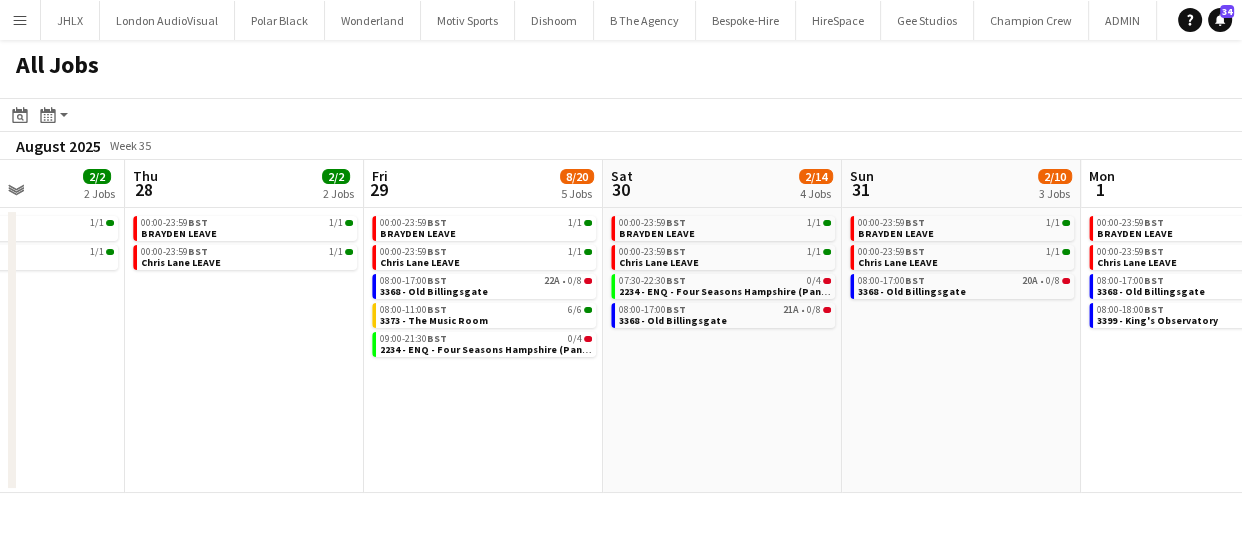 click on "Mon   25   2/2   2 Jobs   Tue   26   1/3   2 Jobs   Wed   27   2/2   2 Jobs   Thu   28   2/2   2 Jobs   Fri   29   8/20   5 Jobs   Sat   30   2/14   4 Jobs   Sun   31   2/10   3 Jobs   Mon   1   2/14   4 Jobs   Tue   2   2/6   3 Jobs   Wed   3   8/12   4 Jobs   Thu   4   0/4   1 Job   00:00-23:59    BST   1/1   BRAYDEN LEAVE   09:00-17:00    BST   1/1   Andy Leave - BANK HOLIDAY   00:00-23:59    BST   1/1   BRAYDEN LEAVE   08:00-20:00    BST   0/2   3382 - PEND -  (MEWP Operator) Cupra Event Day   00:00-23:59    BST   1/1   BRAYDEN LEAVE   00:00-23:59    BST   1/1   Chris Lane LEAVE   00:00-23:59    BST   1/1   BRAYDEN LEAVE   00:00-23:59    BST   1/1   Chris Lane LEAVE   00:00-23:59    BST   1/1   BRAYDEN LEAVE   00:00-23:59    BST   1/1   Chris Lane LEAVE   08:00-17:00    BST   22A   •   0/8   3368 - Old Billingsgate   08:00-11:00    BST   6/6   3373 - The Music Room   09:00-21:30    BST   0/4   2234 - ENQ - Four Seasons Hampshire (Panel Van)   00:00-23:59    BST   1/1   BRAYDEN LEAVE   00:00-23:59" at bounding box center (621, 326) 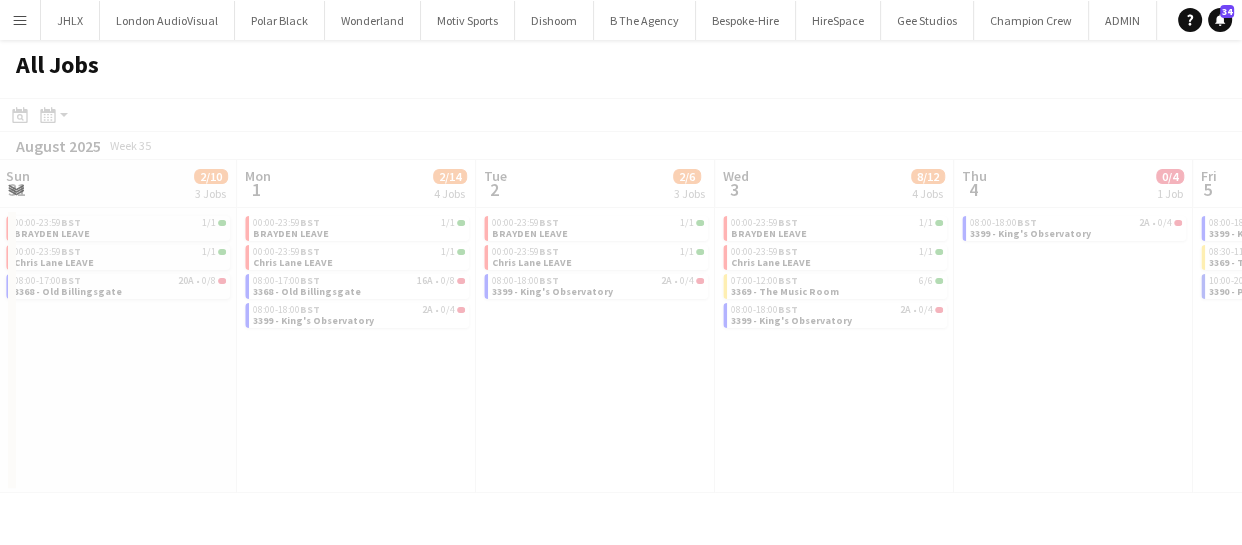 click on "All Jobs
Date picker
AUG 2025 AUG 2025 Monday M Tuesday T Wednesday W Thursday T Friday F Saturday S Sunday S  AUG   1   2   3   4   5   6   7   8   9   10   11   12   13   14   15   16   17   18   19   20   21   22   23   24   25   26   27   28   29   30   31
Comparison range
Comparison range
Today
Month view / Day view
Day view by Board Day view by Job Month view  August 2025   Week 35
Expand/collapse
Wed   27   2/2   2 Jobs   Thu   28   2/2   2 Jobs   Fri   29   8/20   5 Jobs   Sat   30   2/14   4 Jobs   Sun   31   2/10   3 Jobs   Mon   1   2/14   4 Jobs   Tue   2   2/6   3 Jobs   Wed   3   8/12   4 Jobs   Thu   4   0/4   1 Job   Fri   5   6/14   3 Jobs   Sat   6   00:00-23:59    BST   1/1   BRAYDEN LEAVE   00:00-23:59    BST   1/1   Chris Lane LEAVE   00:00-23:59    BST   1/1   BRAYDEN LEAVE   00:00-23:59    BST   1/1   00:00-23:59" 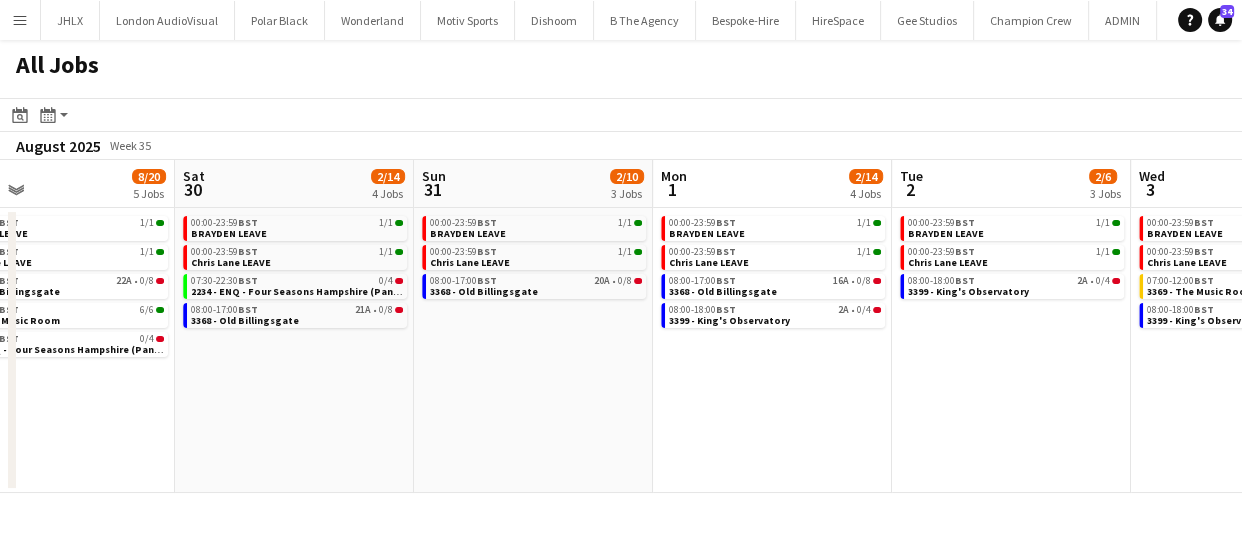 click on "Wed   27   2/2   2 Jobs   Thu   28   2/2   2 Jobs   Fri   29   8/20   5 Jobs   Sat   30   2/14   4 Jobs   Sun   31   2/10   3 Jobs   Mon   1   2/14   4 Jobs   Tue   2   2/6   3 Jobs   Wed   3   8/12   4 Jobs   Thu   4   0/4   1 Job   Fri   5   6/14   3 Jobs   Sat   6   0/4   2 Jobs   00:00-23:59    BST   1/1   BRAYDEN LEAVE   00:00-23:59    BST   1/1   Chris Lane LEAVE   00:00-23:59    BST   1/1   BRAYDEN LEAVE   00:00-23:59    BST   1/1   Chris Lane LEAVE   00:00-23:59    BST   1/1   BRAYDEN LEAVE   00:00-23:59    BST   1/1   Chris Lane LEAVE   08:00-17:00    BST   22A   •   0/8   3368 - Old Billingsgate   08:00-11:00    BST   6/6   3373 - The Music Room   09:00-21:30    BST   0/4   2234 - ENQ - Four Seasons Hampshire (Panel Van)   00:00-23:59    BST   1/1   BRAYDEN LEAVE   00:00-23:59    BST   1/1   Chris Lane LEAVE   07:30-22:30    BST   0/4   2234 - ENQ - Four Seasons Hampshire (Panel Van)   08:00-17:00    BST   21A   •   0/8   3368 - Old Billingsgate   00:00-23:59    BST   1/1   BRAYDEN LEAVE   BST" at bounding box center [621, 326] 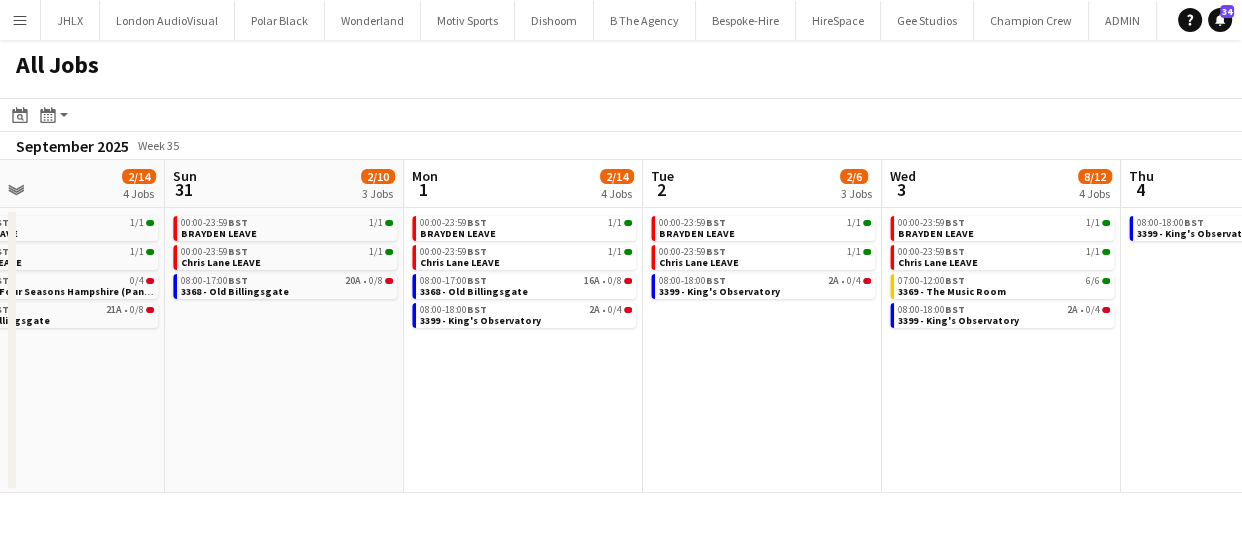 click on "Wed   27   2/2   2 Jobs   Thu   28   2/2   2 Jobs   Fri   29   8/20   5 Jobs   Sat   30   2/14   4 Jobs   Sun   31   2/10   3 Jobs   Mon   1   2/14   4 Jobs   Tue   2   2/6   3 Jobs   Wed   3   8/12   4 Jobs   Thu   4   0/4   1 Job   Fri   5   6/14   3 Jobs   Sat   6   0/4   2 Jobs   00:00-23:59    BST   1/1   BRAYDEN LEAVE   00:00-23:59    BST   1/1   Chris Lane LEAVE   00:00-23:59    BST   1/1   BRAYDEN LEAVE   00:00-23:59    BST   1/1   Chris Lane LEAVE   00:00-23:59    BST   1/1   BRAYDEN LEAVE   00:00-23:59    BST   1/1   Chris Lane LEAVE   08:00-17:00    BST   22A   •   0/8   3368 - Old Billingsgate   08:00-11:00    BST   6/6   3373 - The Music Room   09:00-21:30    BST   0/4   2234 - ENQ - Four Seasons Hampshire (Panel Van)   00:00-23:59    BST   1/1   BRAYDEN LEAVE   00:00-23:59    BST   1/1   Chris Lane LEAVE   07:30-22:30    BST   0/4   2234 - ENQ - Four Seasons Hampshire (Panel Van)   08:00-17:00    BST   21A   •   0/8   3368 - Old Billingsgate   00:00-23:59    BST   1/1   BRAYDEN LEAVE   BST" at bounding box center (621, 326) 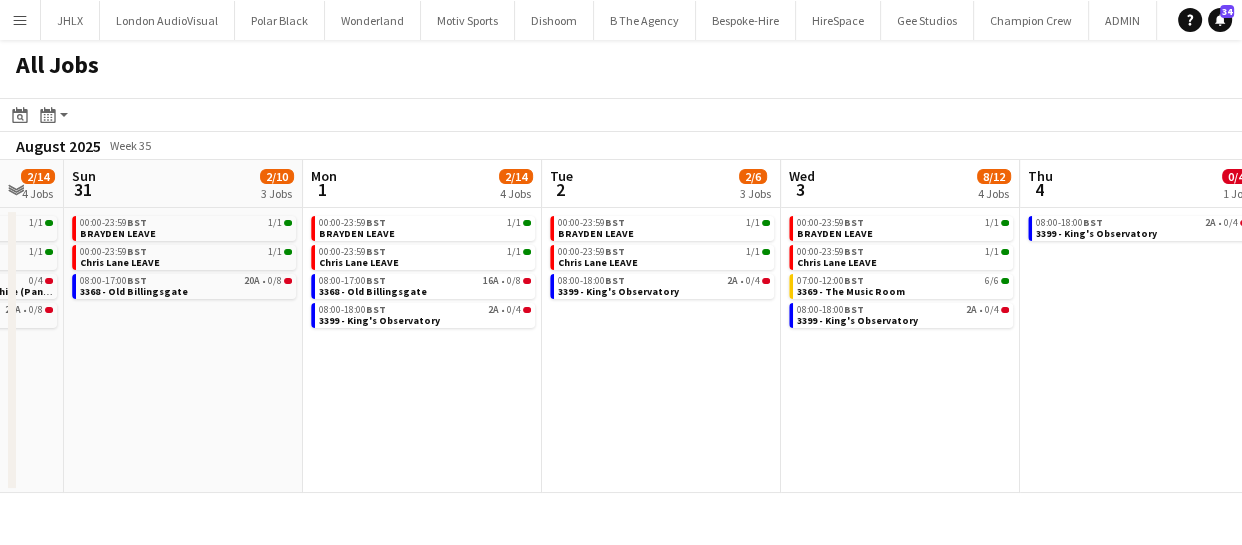 click on "Fri   29   8/20   5 Jobs   Sat   30   2/14   4 Jobs   Sun   31   2/10   3 Jobs   Mon   1   2/14   4 Jobs   Tue   2   2/6   3 Jobs   Wed   3   8/12   4 Jobs   Thu   4   0/4   1 Job   Fri   5   6/14   3 Jobs   Sat   6   0/4   2 Jobs   Sun   7   1/28   5 Jobs   Mon   8   0/12   1 Job   00:00-23:59    BST   1/1   BRAYDEN LEAVE   00:00-23:59    BST   1/1   Chris Lane LEAVE   08:00-17:00    BST   22A   •   0/8   3368 - Old Billingsgate   08:00-11:00    BST   6/6   3373 - The Music Room   09:00-21:30    BST   0/4   2234 - ENQ - Four Seasons Hampshire (Panel Van)   00:00-23:59    BST   1/1   BRAYDEN LEAVE   00:00-23:59    BST   1/1   Chris Lane LEAVE   07:30-22:30    BST   0/4   2234 - ENQ - Four Seasons Hampshire (Panel Van)   08:00-17:00    BST   21A   •   0/8   3368 - Old Billingsgate   00:00-23:59    BST   1/1   BRAYDEN LEAVE   00:00-23:59    BST   1/1   Chris Lane LEAVE   08:00-17:00    BST   20A   •   0/8   3368 - Old Billingsgate   00:00-23:59    BST   1/1   BRAYDEN LEAVE   00:00-23:59    BST   1/1" at bounding box center [621, 326] 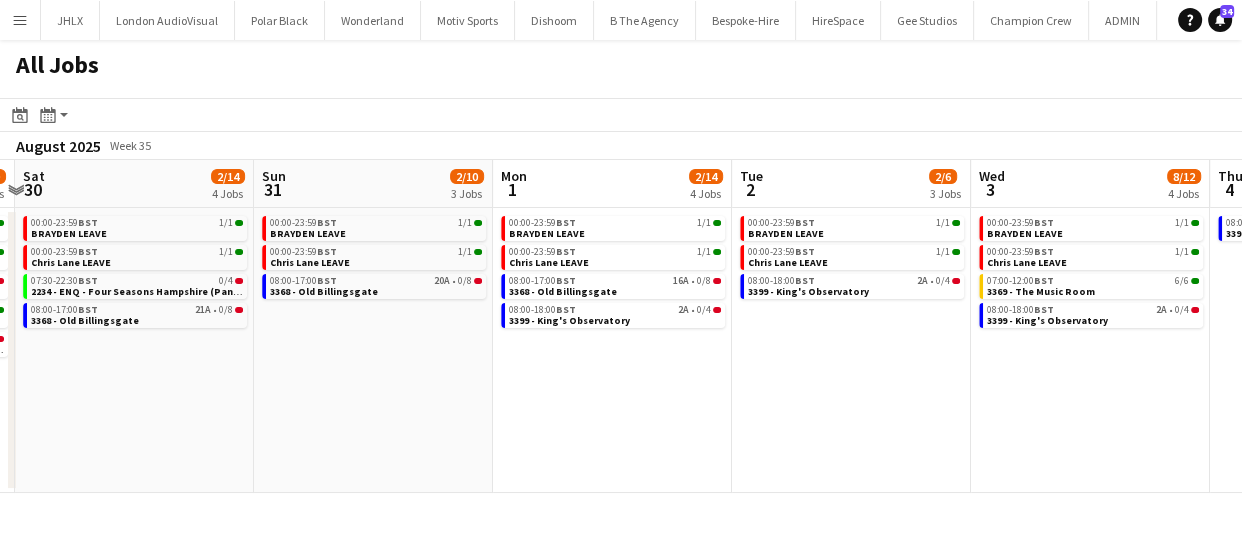 click on "Thu   28   2/2   2 Jobs   Fri   29   8/20   5 Jobs   Sat   30   2/14   4 Jobs   Sun   31   2/10   3 Jobs   Mon   1   2/14   4 Jobs   Tue   2   2/6   3 Jobs   Wed   3   8/12   4 Jobs   Thu   4   0/4   1 Job   Fri   5   6/14   3 Jobs   Sat   6   0/4   2 Jobs   Sun   7   1/28   5 Jobs   00:00-23:59    BST   1/1   BRAYDEN LEAVE   00:00-23:59    BST   1/1   Chris Lane LEAVE   00:00-23:59    BST   1/1   BRAYDEN LEAVE   00:00-23:59    BST   1/1   Chris Lane LEAVE   08:00-17:00    BST   22A   •   0/8   3368 - Old Billingsgate   08:00-11:00    BST   6/6   3373 - The Music Room   09:00-21:30    BST   0/4   2234 - ENQ - Four Seasons Hampshire (Panel Van)   00:00-23:59    BST   1/1   BRAYDEN LEAVE   00:00-23:59    BST   1/1   Chris Lane LEAVE   07:30-22:30    BST   0/4   2234 - ENQ - Four Seasons Hampshire (Panel Van)   08:00-17:00    BST   21A   •   0/8   3368 - Old Billingsgate   00:00-23:59    BST   1/1   BRAYDEN LEAVE   00:00-23:59    BST   1/1   Chris Lane LEAVE   08:00-17:00    BST   20A   •   0/8   BST" at bounding box center [621, 326] 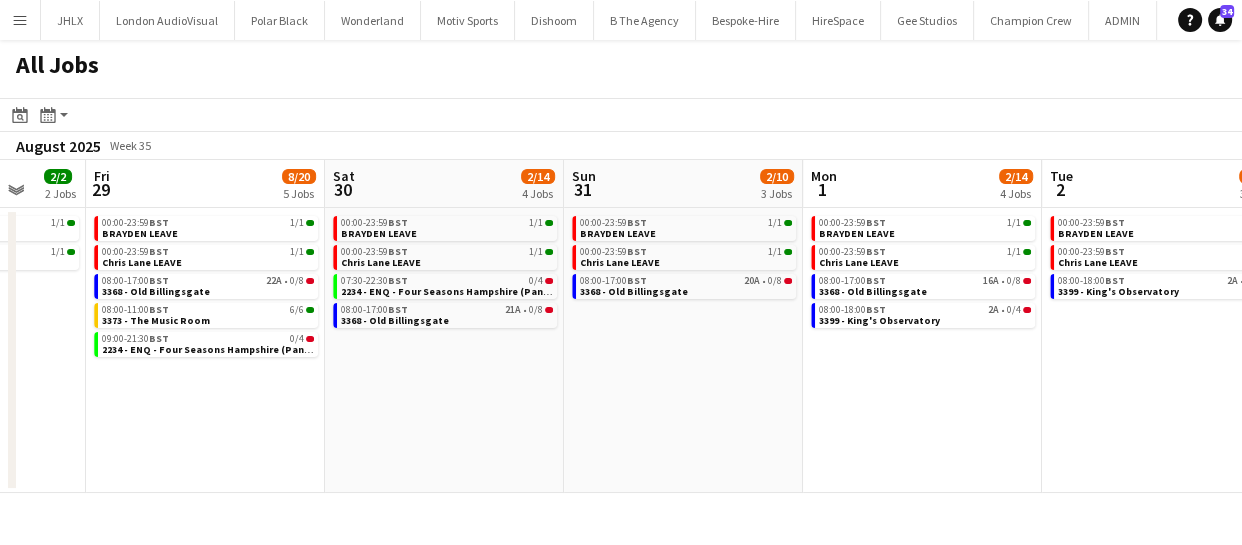 click on "Tue   26   1/3   2 Jobs   Wed   27   2/2   2 Jobs   Thu   28   2/2   2 Jobs   Fri   29   8/20   5 Jobs   Sat   30   2/14   4 Jobs   Sun   31   2/10   3 Jobs   Mon   1   2/14   4 Jobs   Tue   2   2/6   3 Jobs   Wed   3   8/12   4 Jobs   Thu   4   0/4   1 Job   Fri   5   6/14   3 Jobs   00:00-23:59    BST   1/1   BRAYDEN LEAVE   08:00-20:00    BST   0/2   3382 - PEND -  (MEWP Operator) Cupra Event Day   00:00-23:59    BST   1/1   BRAYDEN LEAVE   00:00-23:59    BST   1/1   Chris Lane LEAVE   00:00-23:59    BST   1/1   BRAYDEN LEAVE   00:00-23:59    BST   1/1   Chris Lane LEAVE   00:00-23:59    BST   1/1   BRAYDEN LEAVE   00:00-23:59    BST   1/1   Chris Lane LEAVE   08:00-17:00    BST   22A   •   0/8   3368 - Old Billingsgate   08:00-11:00    BST   6/6   3373 - The Music Room   09:00-21:30    BST   0/4   2234 - ENQ - Four Seasons Hampshire (Panel Van)   00:00-23:59    BST   1/1   BRAYDEN LEAVE   00:00-23:59    BST   1/1   Chris Lane LEAVE   07:30-22:30    BST   0/4   08:00-17:00    BST   21A   •   0/8   2A" at bounding box center (621, 326) 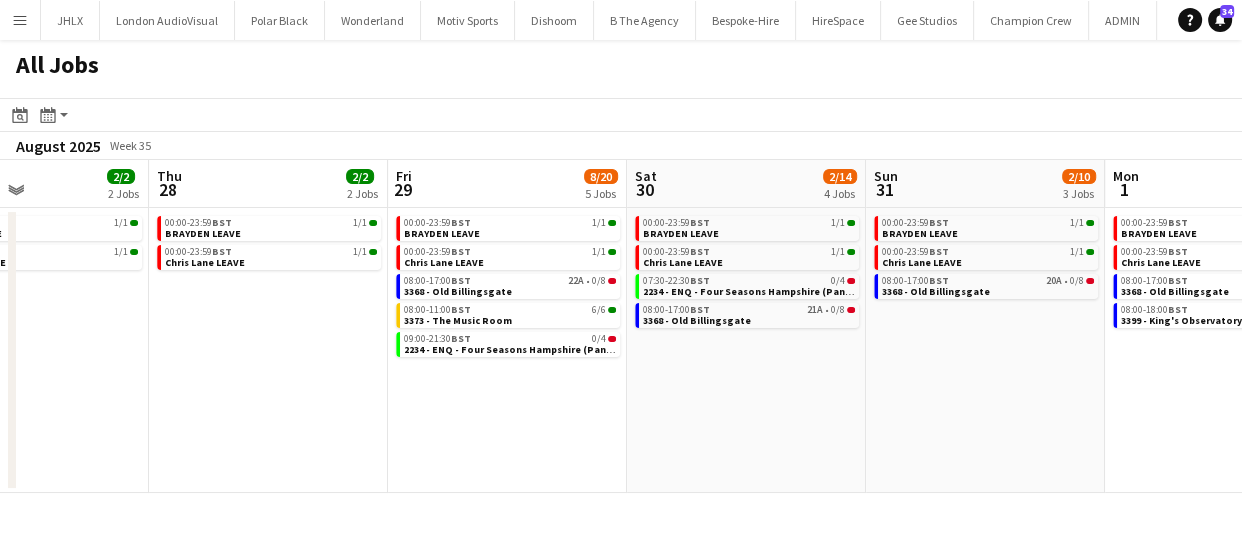 click on "Mon   25   2/2   2 Jobs   Tue   26   1/3   2 Jobs   Wed   27   2/2   2 Jobs   Thu   28   2/2   2 Jobs   Fri   29   8/20   5 Jobs   Sat   30   2/14   4 Jobs   Sun   31   2/10   3 Jobs   Mon   1   2/14   4 Jobs   Tue   2   2/6   3 Jobs   Wed   3   8/12   4 Jobs   Thu   4   0/4   1 Job   00:00-23:59    BST   1/1   BRAYDEN LEAVE   09:00-17:00    BST   1/1   Andy Leave - BANK HOLIDAY   00:00-23:59    BST   1/1   BRAYDEN LEAVE   08:00-20:00    BST   0/2   3382 - PEND -  (MEWP Operator) Cupra Event Day   00:00-23:59    BST   1/1   BRAYDEN LEAVE   00:00-23:59    BST   1/1   Chris Lane LEAVE   00:00-23:59    BST   1/1   BRAYDEN LEAVE   00:00-23:59    BST   1/1   Chris Lane LEAVE   00:00-23:59    BST   1/1   BRAYDEN LEAVE   00:00-23:59    BST   1/1   Chris Lane LEAVE   08:00-17:00    BST   22A   •   0/8   3368 - Old Billingsgate   08:00-11:00    BST   6/6   3373 - The Music Room   09:00-21:30    BST   0/4   2234 - ENQ - Four Seasons Hampshire (Panel Van)   00:00-23:59    BST   1/1   BRAYDEN LEAVE   00:00-23:59" at bounding box center [621, 326] 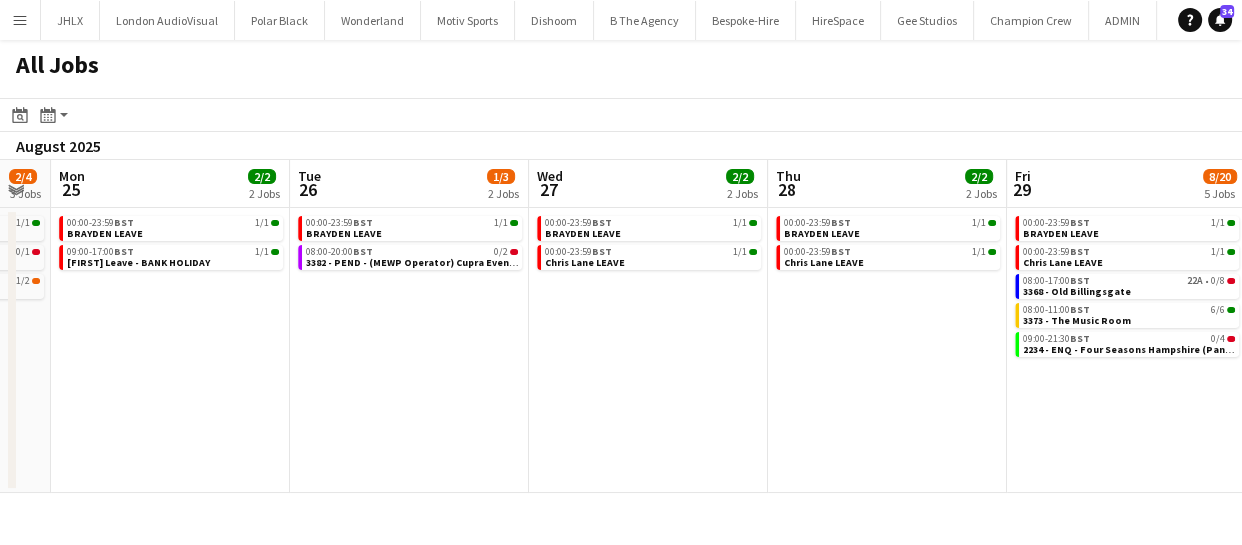 click on "Sat   23   3/7   4 Jobs   Sun   24   2/4   3 Jobs   Mon   25   2/2   2 Jobs   Tue   26   1/3   2 Jobs   Wed   27   2/2   2 Jobs   Thu   28   2/2   2 Jobs   Fri   29   8/20   5 Jobs   Sat   30   2/14   4 Jobs   Sun   31   2/10   3 Jobs   Mon   1   2/14   4 Jobs   Tue   2   2/6   3 Jobs   00:00-23:59    BST   1/1   BRAYDEN LEAVE   08:00-16:00    BST   0/1   Cupra Event Day   12:30-23:00    BST   1/2   3372 - APE Hosts   15:00-00:00 (Sun)   BST   1/3   Lee Leaving Drinks   00:00-23:59    BST   1/1   BRAYDEN LEAVE   08:00-16:00    BST   0/1   Cupra Event Day   12:30-23:00    BST   1/2   3372 - APE Hosts   00:00-23:59    BST   1/1   BRAYDEN LEAVE   09:00-17:00    BST   1/1   Andy Leave - BANK HOLIDAY   00:00-23:59    BST   1/1   BRAYDEN LEAVE   08:00-20:00    BST   0/2   3382 - PEND -  (MEWP Operator) Cupra Event Day   00:00-23:59    BST   1/1   BRAYDEN LEAVE   00:00-23:59    BST   1/1   Chris Lane LEAVE   00:00-23:59    BST   1/1   BRAYDEN LEAVE   00:00-23:59    BST   1/1   Chris Lane LEAVE   00:00-23:59    BST" at bounding box center [621, 326] 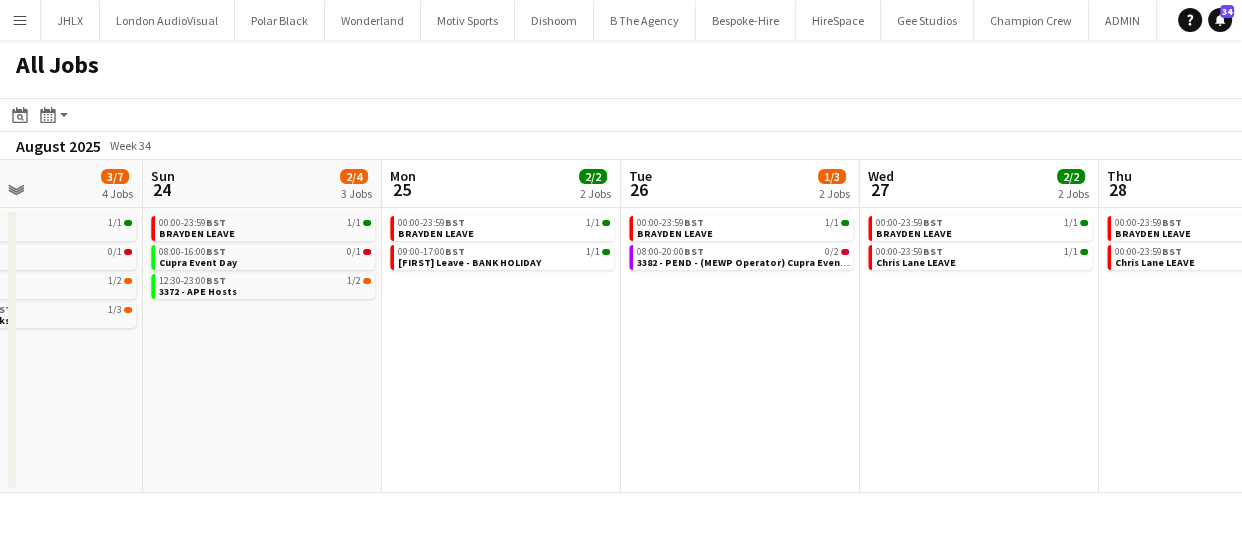 click on "Thu   21   1/2   2 Jobs   Fri   22   2/4   3 Jobs   Sat   23   3/7   4 Jobs   Sun   24   2/4   3 Jobs   Mon   25   2/2   2 Jobs   Tue   26   1/3   2 Jobs   Wed   27   2/2   2 Jobs   Thu   28   2/2   2 Jobs   Fri   29   8/20   5 Jobs   Sat   30   2/14   4 Jobs   Sun   31   2/10   3 Jobs   00:00-23:59    BST   1/1   BRAYDEN LEAVE   00:00-23:59    BST   0/1   Chris Lane LEAVE   00:00-23:59    BST   1/1   BRAYDEN LEAVE   08:00-16:00    BST   0/1   Cupra Event Day   13:30-23:00    BST   1/2   3372 - APE Hosts   00:00-23:59    BST   1/1   BRAYDEN LEAVE   08:00-16:00    BST   0/1   Cupra Event Day   12:30-23:00    BST   1/2   3372 - APE Hosts   15:00-00:00 (Sun)   BST   1/3   Lee Leaving Drinks   00:00-23:59    BST   1/1   BRAYDEN LEAVE   08:00-16:00    BST   0/1   Cupra Event Day   12:30-23:00    BST   1/2   3372 - APE Hosts   00:00-23:59    BST   1/1   BRAYDEN LEAVE   09:00-17:00    BST   1/1   Andy Leave - BANK HOLIDAY   00:00-23:59    BST   1/1   BRAYDEN LEAVE   08:00-20:00    BST   0/2   00:00-23:59    BST" at bounding box center (621, 326) 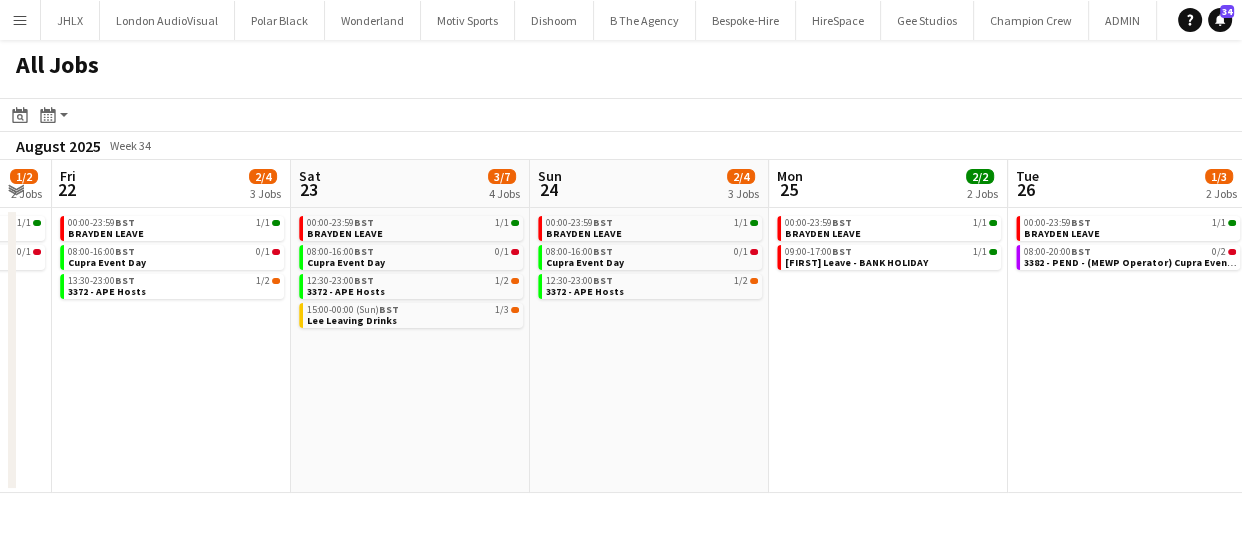 click on "Wed   20   5/7   4 Jobs   Thu   21   1/2   2 Jobs   Fri   22   2/4   3 Jobs   Sat   23   3/7   4 Jobs   Sun   24   2/4   3 Jobs   Mon   25   2/2   2 Jobs   Tue   26   1/3   2 Jobs   Wed   27   2/2   2 Jobs   Thu   28   2/2   2 Jobs   Fri   29   8/20   5 Jobs   Sat   30   2/14   4 Jobs   00:00-23:59    BST   1/1   BRAYDEN LEAVE   00:00-23:59    BST   0/1   Chris Lane LEAVE   01:00-05:00    BST   4/4   3354 - Plaisterers hall   08:30-11:30    BST   0/1   3398 - PEND - b. the agency   00:00-23:59    BST   1/1   BRAYDEN LEAVE   00:00-23:59    BST   0/1   Chris Lane LEAVE   00:00-23:59    BST   1/1   BRAYDEN LEAVE   08:00-16:00    BST   0/1   Cupra Event Day   13:30-23:00    BST   1/2   3372 - APE Hosts   00:00-23:59    BST   1/1   BRAYDEN LEAVE   08:00-16:00    BST   0/1   Cupra Event Day   12:30-23:00    BST   1/2   3372 - APE Hosts   15:00-00:00 (Sun)   BST   1/3   Lee Leaving Drinks   00:00-23:59    BST   1/1   BRAYDEN LEAVE   08:00-16:00    BST   0/1   Cupra Event Day   12:30-23:00    BST   1/2   BST   1/1" at bounding box center [621, 326] 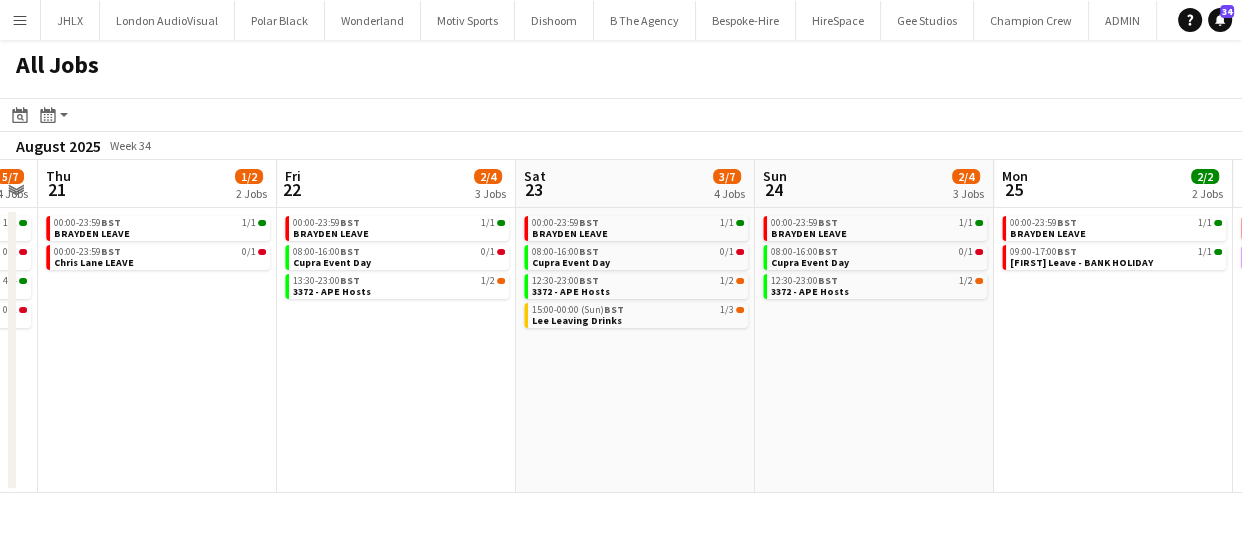 click on "Mon   18   2/3   3 Jobs   Tue   19   5/8   4 Jobs   Wed   20   5/7   4 Jobs   Thu   21   1/2   2 Jobs   Fri   22   2/4   3 Jobs   Sat   23   3/7   4 Jobs   Sun   24   2/4   3 Jobs   Mon   25   2/2   2 Jobs   Tue   26   1/3   2 Jobs   Wed   27   2/2   2 Jobs   Thu   28   2/2   2 Jobs   00:00-23:59    BST   1/1   BRAYDEN LEAVE   00:00-23:59    BST   1/1   Chris Lane LEAVE   15:00-18:00    BST   0/1   3398 - PEND - b. the agency   00:00-23:59    BST   1/1   BRAYDEN LEAVE   00:00-23:59    BST   0/1   Chris Lane LEAVE   06:30-20:30    BST   0/2   3398 - PEND - b. the agency   10:00-14:00    BST   4/4   3354 - Plaisterers hall   00:00-23:59    BST   1/1   BRAYDEN LEAVE   00:00-23:59    BST   0/1   Chris Lane LEAVE   01:00-05:00    BST   4/4   3354 - Plaisterers hall   08:30-11:30    BST   0/1   3398 - PEND - b. the agency   00:00-23:59    BST   1/1   BRAYDEN LEAVE   00:00-23:59    BST   0/1   Chris Lane LEAVE   00:00-23:59    BST   1/1   BRAYDEN LEAVE   08:00-16:00    BST   0/1   Cupra Event Day   13:30-23:00" at bounding box center [621, 326] 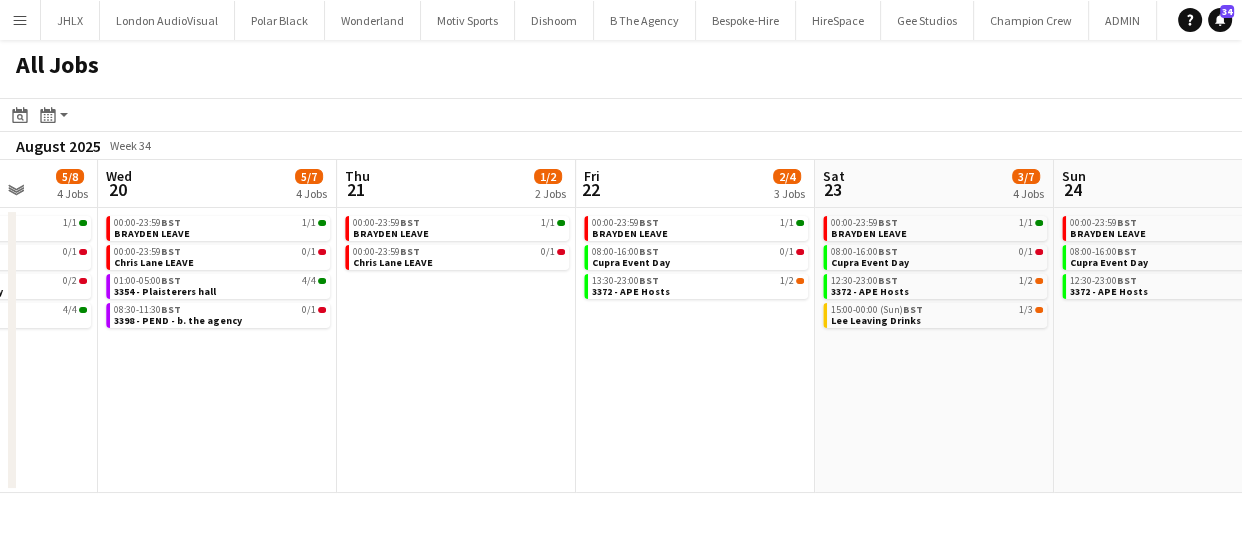 click on "Sun   17   4/4   3 Jobs   Mon   18   2/3   3 Jobs   Tue   19   5/8   4 Jobs   Wed   20   5/7   4 Jobs   Thu   21   1/2   2 Jobs   Fri   22   2/4   3 Jobs   Sat   23   3/7   4 Jobs   Sun   24   2/4   3 Jobs   Mon   25   2/2   2 Jobs   Tue   26   1/3   2 Jobs   Wed   27   2/2   2 Jobs   00:00-23:59    BST   1/1   BRAYDEN LEAVE   00:00-23:59    BST   1/1   Chris A leave   00:30-04:30    BST   2/2   3386 - Sea Containers Events   00:00-23:59    BST   1/1   BRAYDEN LEAVE   00:00-23:59    BST   1/1   Chris Lane LEAVE   15:00-18:00    BST   0/1   3398 - PEND - b. the agency   00:00-23:59    BST   1/1   BRAYDEN LEAVE   00:00-23:59    BST   0/1   Chris Lane LEAVE   06:30-20:30    BST   0/2   3398 - PEND - b. the agency   10:00-14:00    BST   4/4   3354 - Plaisterers hall   00:00-23:59    BST   1/1   BRAYDEN LEAVE   00:00-23:59    BST   0/1   Chris Lane LEAVE   01:00-05:00    BST   4/4   3354 - Plaisterers hall   08:30-11:30    BST   0/1   3398 - PEND - b. the agency   00:00-23:59    BST   1/1   BRAYDEN LEAVE   BST" at bounding box center [621, 326] 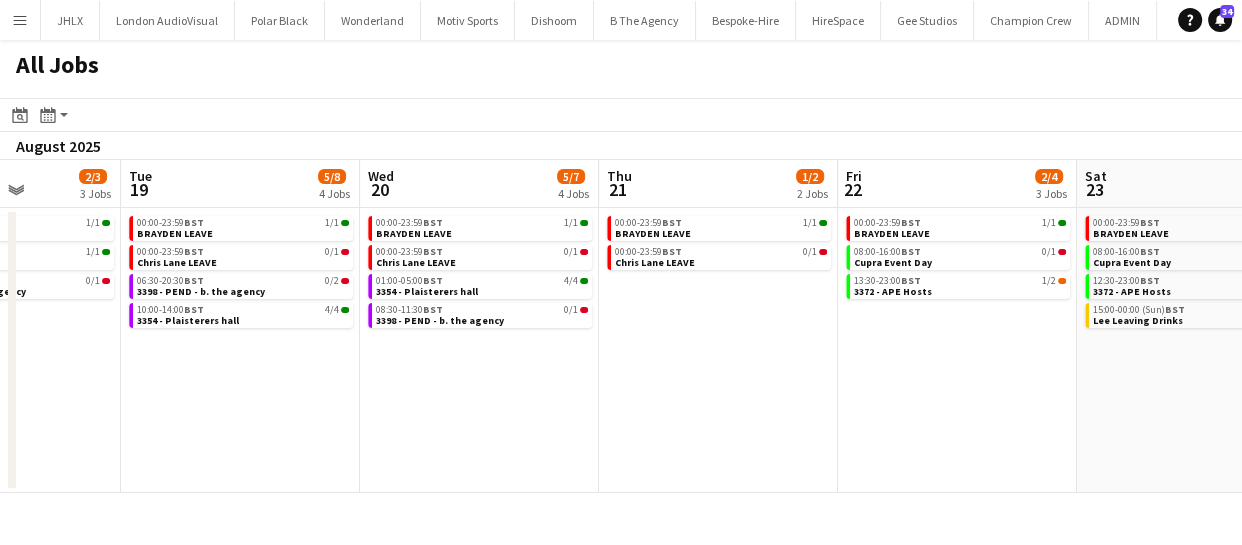 click on "Sat   16   8/11   6 Jobs   Sun   17   4/4   3 Jobs   Mon   18   2/3   3 Jobs   Tue   19   5/8   4 Jobs   Wed   20   5/7   4 Jobs   Thu   21   1/2   2 Jobs   Fri   22   2/4   3 Jobs   Sat   23   3/7   4 Jobs   Sun   24   2/4   3 Jobs   Mon   25   2/2   2 Jobs   Tue   26   1/3   2 Jobs   00:00-23:59    BST   1/1   BRAYDEN LEAVE   00:00-23:59    BST   1/1   Chris A leave   08:00-16:00    BST   0/1   Cupra Event Day   13:30-23:00    BST   2/2   3372 - APE Hosts   18:00-22:00    BST   4/4   3386 - Sea Containers Events   20:00-00:00 (Sun)   BST   18A   •   0/2   3350 - PEND Harrods   00:00-23:59    BST   1/1   BRAYDEN LEAVE   00:00-23:59    BST   1/1   Chris A leave   00:30-04:30    BST   2/2   3386 - Sea Containers Events   00:00-23:59    BST   1/1   BRAYDEN LEAVE   00:00-23:59    BST   1/1   Chris Lane LEAVE   15:00-18:00    BST   0/1   3398 - PEND - b. the agency   00:00-23:59    BST   1/1   BRAYDEN LEAVE   00:00-23:59    BST   0/1   Chris Lane LEAVE   06:30-20:30    BST   0/2   3398 - PEND - b. the agency" at bounding box center (621, 326) 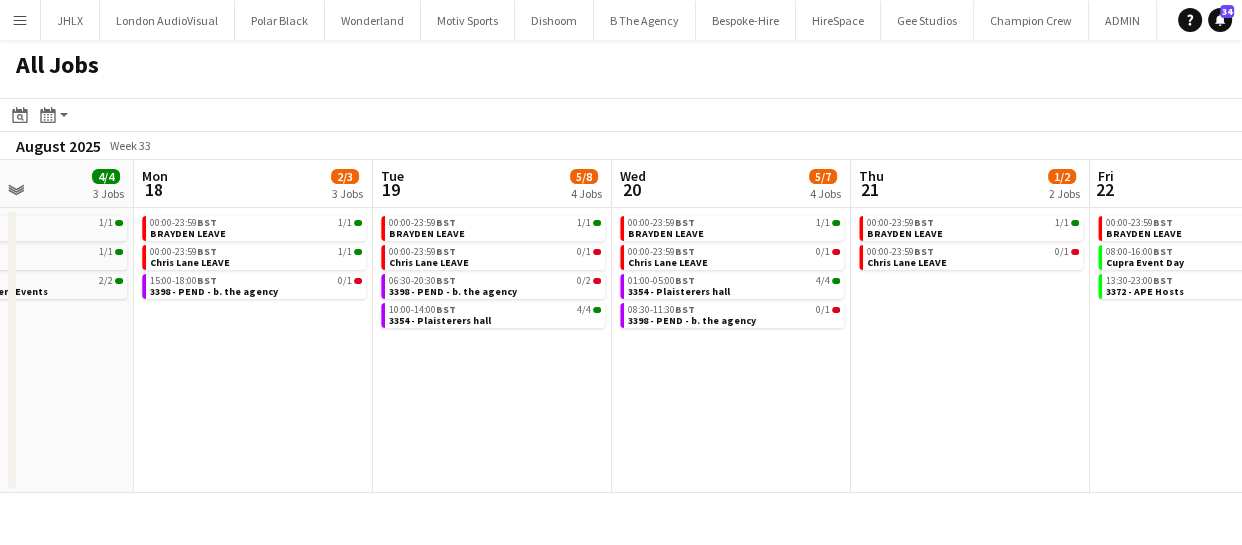click on "Fri   15   15/17   6 Jobs   Sat   16   8/11   6 Jobs   Sun   17   4/4   3 Jobs   Mon   18   2/3   3 Jobs   Tue   19   5/8   4 Jobs   Wed   20   5/7   4 Jobs   Thu   21   1/2   2 Jobs   Fri   22   2/4   3 Jobs   Sat   23   3/7   4 Jobs   Sun   24   2/4   3 Jobs   Mon   25   2/2   2 Jobs   00:00-23:59    BST   1/1   BRAYDEN LEAVE   00:00-23:59    BST   1/1   Chris A leave   08:00-16:00    BST   0/1   Cupra Event Day   09:00-03:59 (Sat)   BST   10/10   3361 - Outernet   10:00-12:00    BST   2/2   3397 - Old Sessions House   13:30-23:00    BST   1/2   3372 - APE Hosts   00:00-23:59    BST   1/1   BRAYDEN LEAVE   00:00-23:59    BST   1/1   Chris A leave   08:00-16:00    BST   0/1   Cupra Event Day   13:30-23:00    BST   2/2   3372 - APE Hosts   18:00-22:00    BST   4/4   3386 - Sea Containers Events   20:00-00:00 (Sun)   BST   18A   •   0/2   3350 - PEND Harrods   00:00-23:59    BST   1/1   BRAYDEN LEAVE   00:00-23:59    BST   1/1   Chris A leave   00:30-04:30    BST   2/2   3386 - Sea Containers Events   BST" at bounding box center (621, 326) 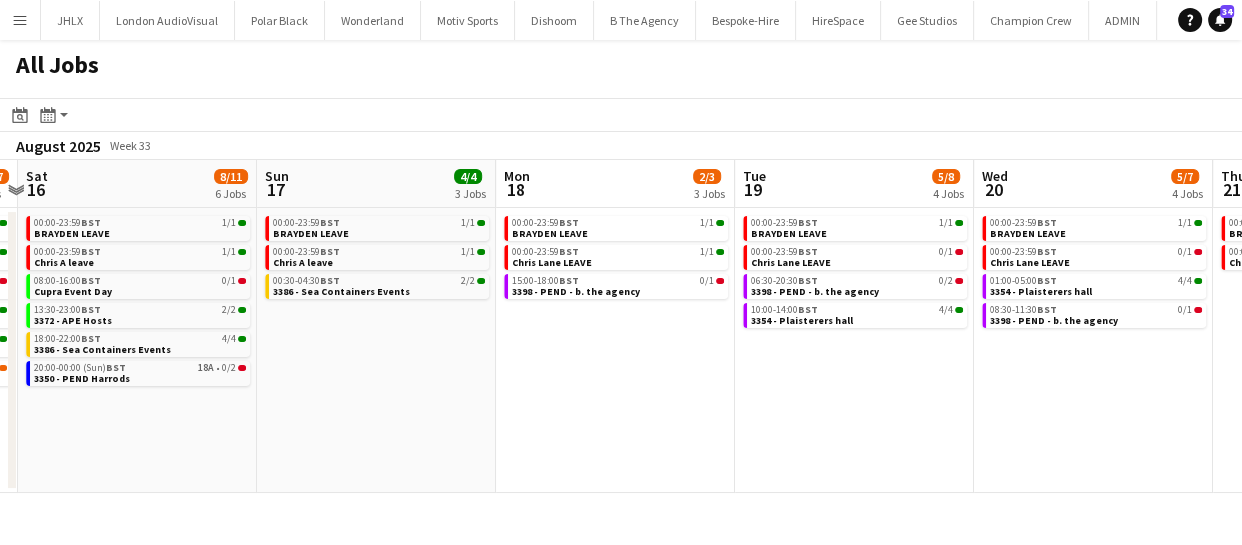 click on "Wed   13   3/7   4 Jobs   Thu   14   3/3   2 Jobs   Fri   15   15/17   6 Jobs   Sat   16   8/11   6 Jobs   Sun   17   4/4   3 Jobs   Mon   18   2/3   3 Jobs   Tue   19   5/8   4 Jobs   Wed   20   5/7   4 Jobs   Thu   21   1/2   2 Jobs   Fri   22   2/4   3 Jobs   Sat   23   3/7   4 Jobs   00:00-23:59    BST   1/1   BRAYDEN LEAVE   08:00-20:00    BST   0/2   3382 - PEND -  (MEWP Operator) Cupra Event Day   09:00-11:00    BST   2/2   338 - Somerset House    20:00-00:00 (Thu)   BST   21A   •   0/2   3350 - PEND Harrods   00:00-23:59    BST   1/1   BRAYDEN LEAVE   16:00-18:00    BST   2/2   3384 - Somerset House    00:00-23:59    BST   1/1   BRAYDEN LEAVE   00:00-23:59    BST   1/1   Chris A leave   08:00-16:00    BST   0/1   Cupra Event Day   09:00-03:59 (Sat)   BST   10/10   3361 - Outernet   10:00-12:00    BST   2/2   3397 - Old Sessions House   13:30-23:00    BST   1/2   3372 - APE Hosts   00:00-23:59    BST   1/1   BRAYDEN LEAVE   00:00-23:59    BST   1/1   Chris A leave   08:00-16:00    BST   0/1   BST" at bounding box center (621, 326) 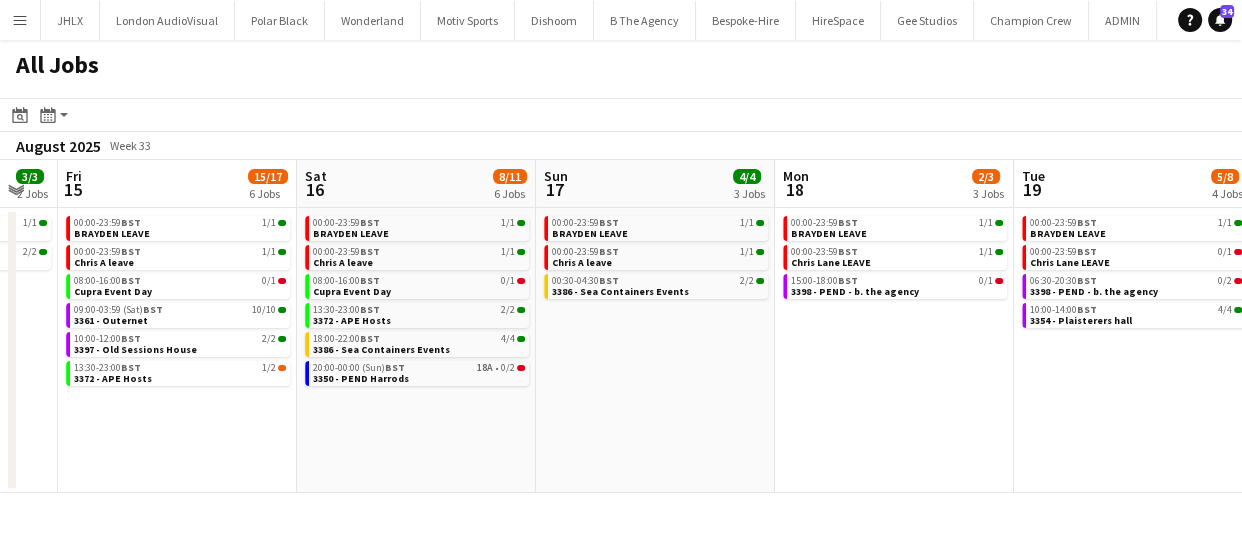 click on "Wed   13   3/7   4 Jobs   Thu   14   3/3   2 Jobs   Fri   15   15/17   6 Jobs   Sat   16   8/11   6 Jobs   Sun   17   4/4   3 Jobs   Mon   18   2/3   3 Jobs   Tue   19   5/8   4 Jobs   Wed   20   5/7   4 Jobs   Thu   21   1/2   2 Jobs   Fri   22   2/4   3 Jobs   Sat   23   3/7   4 Jobs   00:00-23:59    BST   1/1   BRAYDEN LEAVE   08:00-20:00    BST   0/2   3382 - PEND -  (MEWP Operator) Cupra Event Day   09:00-11:00    BST   2/2   338 - Somerset House    20:00-00:00 (Thu)   BST   21A   •   0/2   3350 - PEND Harrods   00:00-23:59    BST   1/1   BRAYDEN LEAVE   16:00-18:00    BST   2/2   3384 - Somerset House    00:00-23:59    BST   1/1   BRAYDEN LEAVE   00:00-23:59    BST   1/1   Chris A leave   08:00-16:00    BST   0/1   Cupra Event Day   09:00-03:59 (Sat)   BST   10/10   3361 - Outernet   10:00-12:00    BST   2/2   3397 - Old Sessions House   13:30-23:00    BST   1/2   3372 - APE Hosts   00:00-23:59    BST   1/1   BRAYDEN LEAVE   00:00-23:59    BST   1/1   Chris A leave   08:00-16:00    BST   0/1   BST" at bounding box center [621, 326] 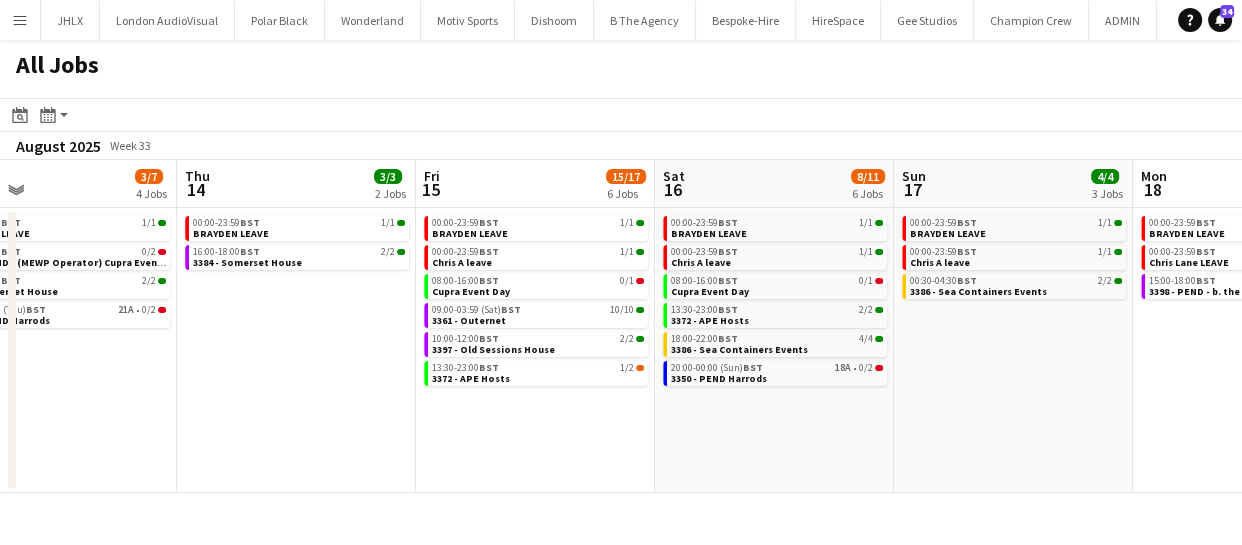 click on "Mon   11   10/10   4 Jobs   Tue   12   1/3   2 Jobs   Wed   13   3/7   4 Jobs   Thu   14   3/3   2 Jobs   Fri   15   15/17   6 Jobs   Sat   16   8/11   6 Jobs   Sun   17   4/4   3 Jobs   Mon   18   2/3   3 Jobs   Tue   19   5/8   4 Jobs   Wed   20   5/7   4 Jobs   Thu   21   1/2   2 Jobs   00:00-23:59    BST   1/1   BRAYDEN LEAVE   08:00-12:00    BST   3/3   3391 - London Tri   15:00-19:00    BST   2/2   3385 - Event Concept Warehouse   16:00-23:00    BST   4/4   3374 - Old Sessions House   00:00-23:59    BST   1/1   BRAYDEN LEAVE   14:00-20:00    BST   0/2   3382 - PEND -  (MEWP Operator) Cupra Event Day   00:00-23:59    BST   1/1   BRAYDEN LEAVE   08:00-20:00    BST   0/2   3382 - PEND -  (MEWP Operator) Cupra Event Day   09:00-11:00    BST   2/2   338 - Somerset House    20:00-00:00 (Thu)   BST   21A   •   0/2   3350 - PEND Harrods   00:00-23:59    BST   1/1   BRAYDEN LEAVE   16:00-18:00    BST   2/2   3384 - Somerset House    00:00-23:59    BST   1/1   BRAYDEN LEAVE   00:00-23:59    BST   1/1   BST" at bounding box center (621, 326) 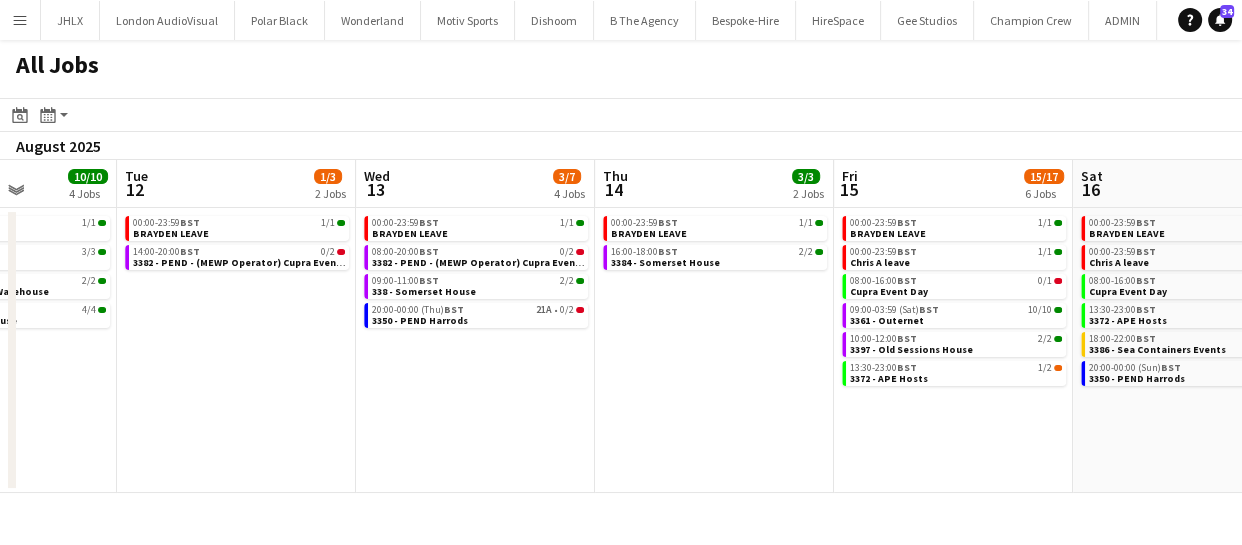 click on "Sat   9   6/7   4 Jobs   Sun   10   20/20   4 Jobs   Mon   11   10/10   4 Jobs   Tue   12   1/3   2 Jobs   Wed   13   3/7   4 Jobs   Thu   14   3/3   2 Jobs   Fri   15   15/17   6 Jobs   Sat   16   8/11   6 Jobs   Sun   17   4/4   3 Jobs   Mon   18   2/3   3 Jobs   Tue   19   5/8   4 Jobs   00:00-23:59    BST   1/1   BRAYDEN LEAVE   00:00-23:59    BST   1/1   Chris A leave   15:00-01:00 (Sun)   BST   0/1   3395 - PEND - Manchester (PANEL VAN)   16:00-20:00    BST   4/4   3341 - V&A Museum   00:00-23:59    BST   1/1   BRAYDEN LEAVE   00:00-23:59    BST   1/1   Chris A leave   01:30-12:00    BST   8/8   3341 - V&A Museum   16:00-21:00    BST   10/10   3391 - London Tri   00:00-23:59    BST   1/1   BRAYDEN LEAVE   08:00-12:00    BST   3/3   3391 - London Tri   15:00-19:00    BST   2/2   3385 - Event Concept Warehouse   16:00-23:00    BST   4/4   3374 - Old Sessions House   00:00-23:59    BST   1/1   BRAYDEN LEAVE   14:00-20:00    BST   0/2   3382 - PEND -  (MEWP Operator) Cupra Event Day   00:00-23:59    BST" at bounding box center (621, 326) 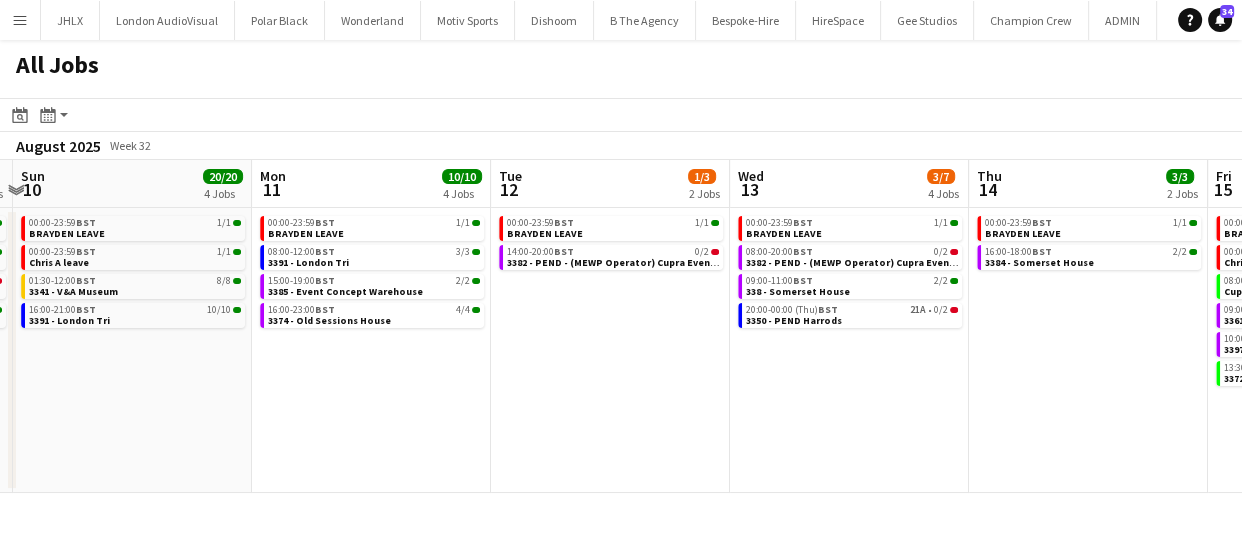 click on "Fri   8   33/60   7 Jobs   Sat   9   6/7   4 Jobs   Sun   10   20/20   4 Jobs   Mon   11   10/10   4 Jobs   Tue   12   1/3   2 Jobs   Wed   13   3/7   4 Jobs   Thu   14   3/3   2 Jobs   Fri   15   15/17   6 Jobs   Sat   16   8/11   6 Jobs   Sun   17   4/4   3 Jobs   Mon   18   2/3   3 Jobs   00:00-23:59    BST   1/1   BRAYDEN LEAVE   00:00-23:59    BST   1/1   Chris A leave   09:00-17:00    BST   1/1   3388 - Veevers Warehouse   09:00-16:00    BST   3/3   3391 - London Tri   09:00-13:00    BST   2/2   3392 - Institute of Contemporary Arts   10:00-12:00    BST   2/2   3397 - Old Sessions House   17:00-23:00    BST   41I   •   23/50   Breezy Summer BBQ   00:00-23:59    BST   1/1   BRAYDEN LEAVE   00:00-23:59    BST   1/1   Chris A leave   15:00-01:00 (Sun)   BST   0/1   3395 - PEND - Manchester (PANEL VAN)   16:00-20:00    BST   4/4   3341 - V&A Museum   00:00-23:59    BST   1/1   BRAYDEN LEAVE   00:00-23:59    BST   1/1   Chris A leave   01:30-12:00    BST   8/8   3341 - V&A Museum   16:00-21:00    BST" at bounding box center [621, 326] 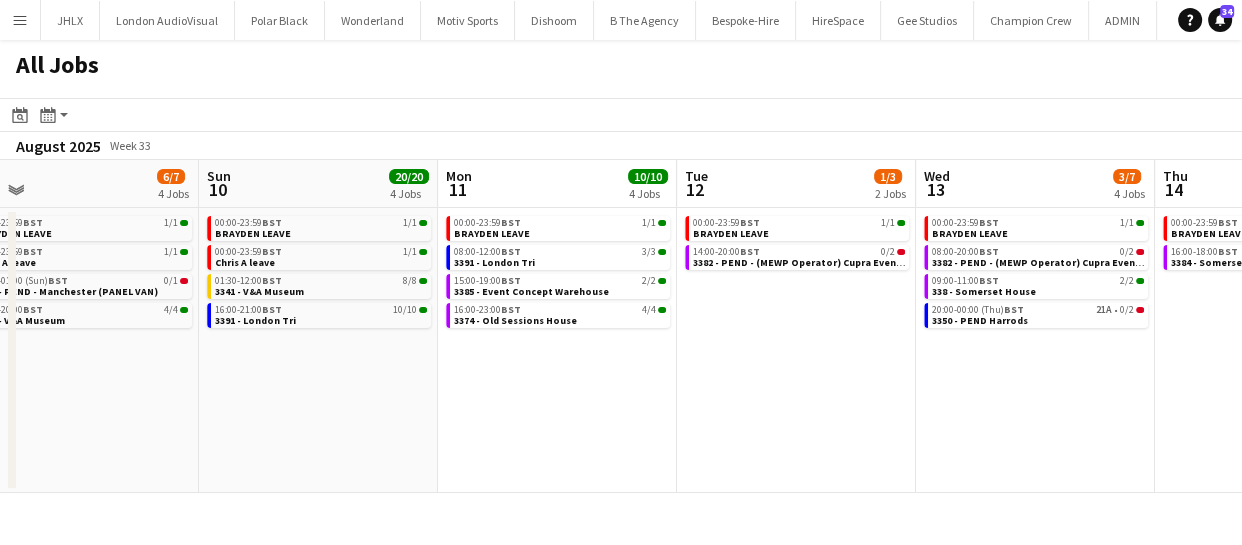 click on "Thu   7   29/30   6 Jobs   Fri   8   33/60   7 Jobs   Sat   9   6/7   4 Jobs   Sun   10   20/20   4 Jobs   Mon   11   10/10   4 Jobs   Tue   12   1/3   2 Jobs   Wed   13   3/7   4 Jobs   Thu   14   3/3   2 Jobs   Fri   15   15/17   6 Jobs   Sat   16   8/11   6 Jobs   Sun   17   4/4   3 Jobs   00:00-23:59    BST   1/1   BRAYDEN LEAVE   06:00-05:30 (Fri)   BST   19/19   3353 - Somerset House    08:30-18:30    BST   1A   •   0/1   3395 - PEND - Manchester (PANEL VAN)   09:00-17:00    BST   1/1   3388 - Veevers Warehouse   09:00-16:00    BST   3/3   3391 - London Tri   09:30-14:30    BST   5/5   3383 - Ingenius Warehosue   00:00-23:59    BST   1/1   BRAYDEN LEAVE   00:00-23:59    BST   1/1   Chris A leave   09:00-17:00    BST   1/1   3388 - Veevers Warehouse   09:00-16:00    BST   3/3   3391 - London Tri   09:00-13:00    BST   2/2   3392 - Institute of Contemporary Arts   10:00-12:00    BST   2/2   3397 - Old Sessions House   17:00-23:00    BST   41I   •   23/50   Breezy Summer BBQ   00:00-23:59    BST" at bounding box center (621, 326) 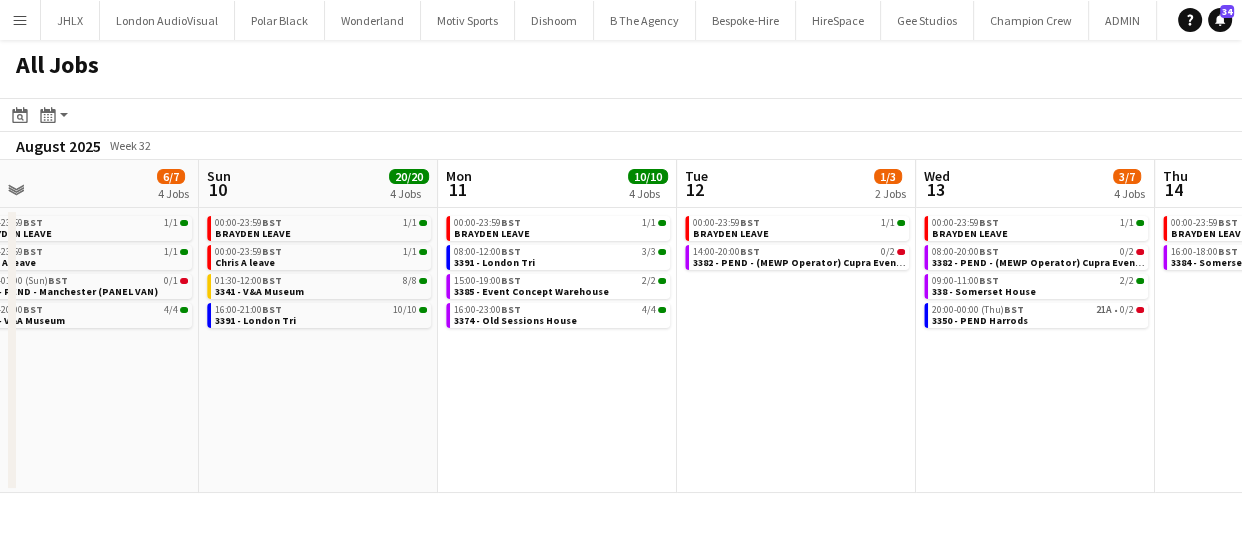 scroll, scrollTop: 0, scrollLeft: 547, axis: horizontal 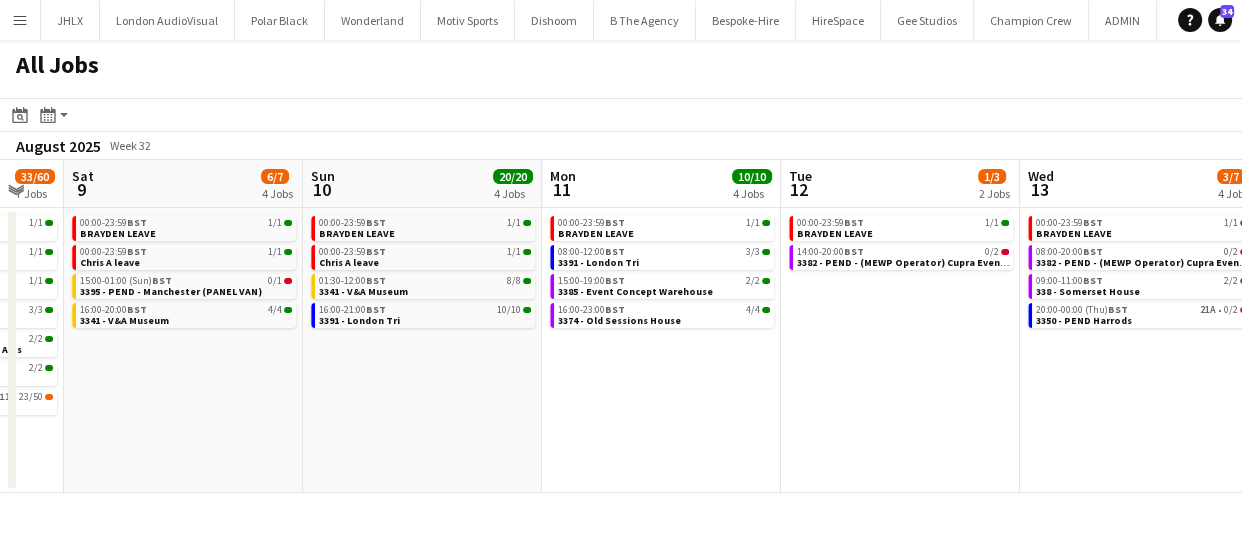 drag, startPoint x: 759, startPoint y: 430, endPoint x: 602, endPoint y: 414, distance: 157.81319 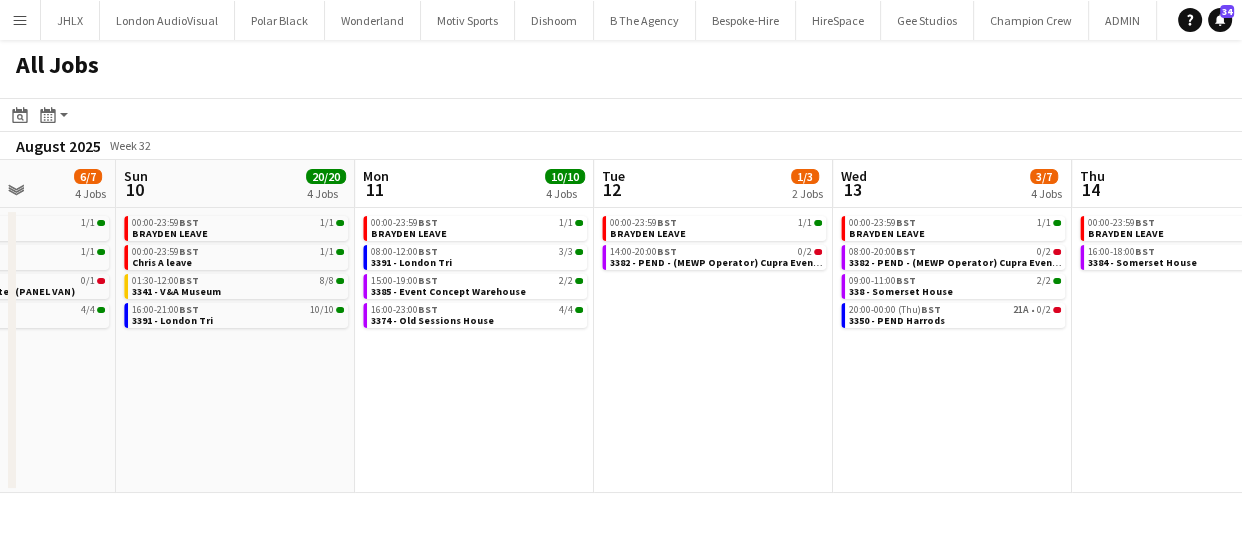 drag, startPoint x: 574, startPoint y: 409, endPoint x: 541, endPoint y: 411, distance: 33.06055 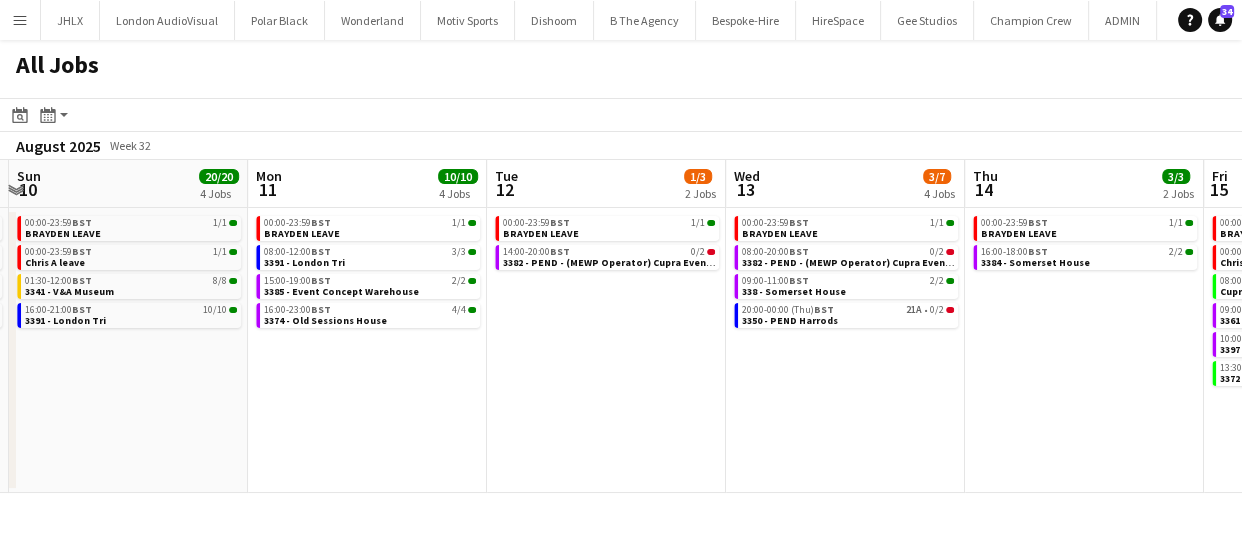 click on "Wed   6   22/22   5 Jobs   Thu   7   29/30   6 Jobs   Fri   8   33/60   7 Jobs   Sat   9   6/7   4 Jobs   Sun   10   20/20   4 Jobs   Mon   11   10/10   4 Jobs   Tue   12   1/3   2 Jobs   Wed   13   3/7   4 Jobs   Thu   14   3/3   2 Jobs   Fri   15   15/17   6 Jobs   Sat   16   8/11   6 Jobs   00:00-23:59    BST   1/1   BRAYDEN LEAVE   09:00-17:00    BST   4/4   3383 - Ingenius Warehosue   09:00-17:00    BST   1/1   3388 - Veevers Warehouse   09:00-16:00    BST   8/8   3391 - London Tri   23:59-05:59 (Thu)   BST   8/8   3353 - Somerset House    00:00-23:59    BST   1/1   BRAYDEN LEAVE   06:00-05:30 (Fri)   BST   19/19   3353 - Somerset House    08:30-18:30    BST   1A   •   0/1   3395 - PEND - Manchester (PANEL VAN)   09:00-17:00    BST   1/1   3388 - Veevers Warehouse   09:00-16:00    BST   3/3   3391 - London Tri   09:30-14:30    BST   5/5   3383 - Ingenius Warehosue   00:00-23:59    BST   1/1   BRAYDEN LEAVE   00:00-23:59    BST   1/1   Chris A leave   09:00-17:00    BST   1/1   09:00-16:00    BST" at bounding box center [621, 326] 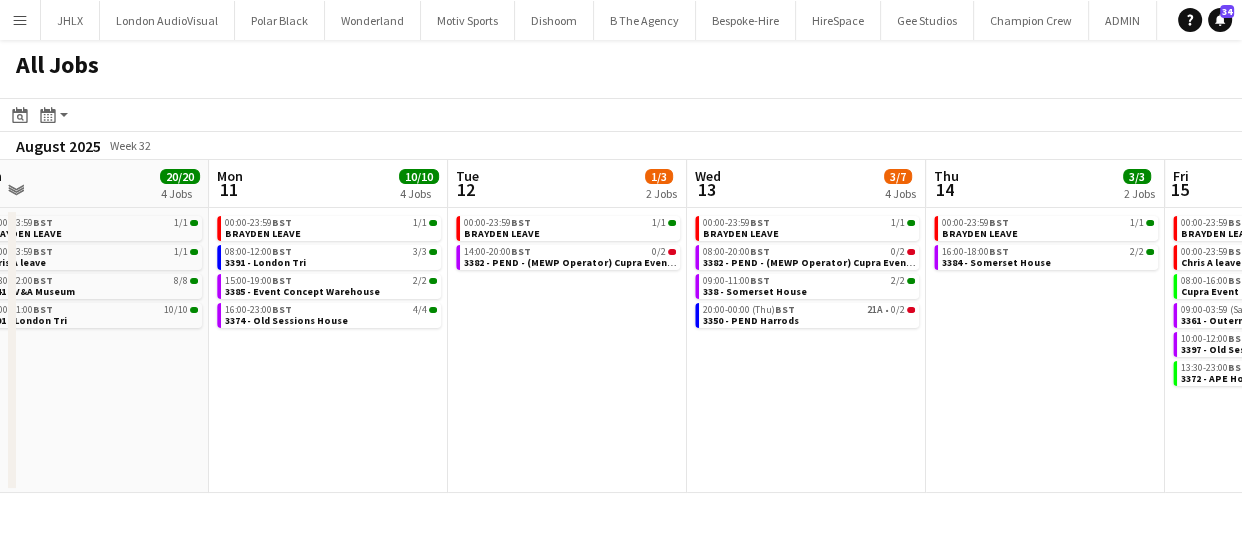 drag, startPoint x: 321, startPoint y: 455, endPoint x: 600, endPoint y: 452, distance: 279.01614 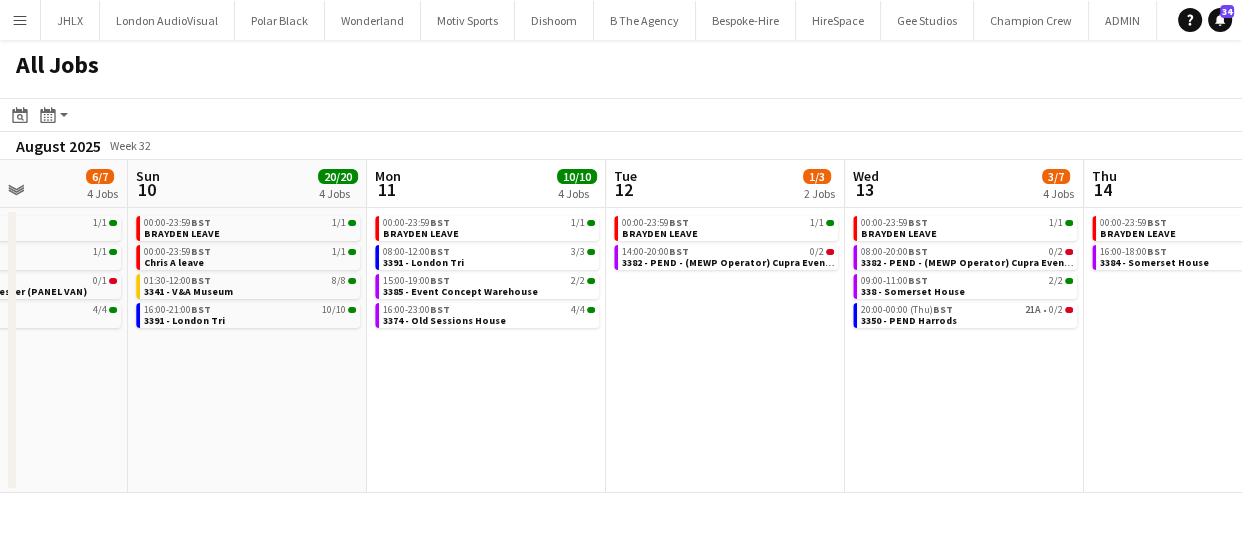 scroll, scrollTop: 0, scrollLeft: 588, axis: horizontal 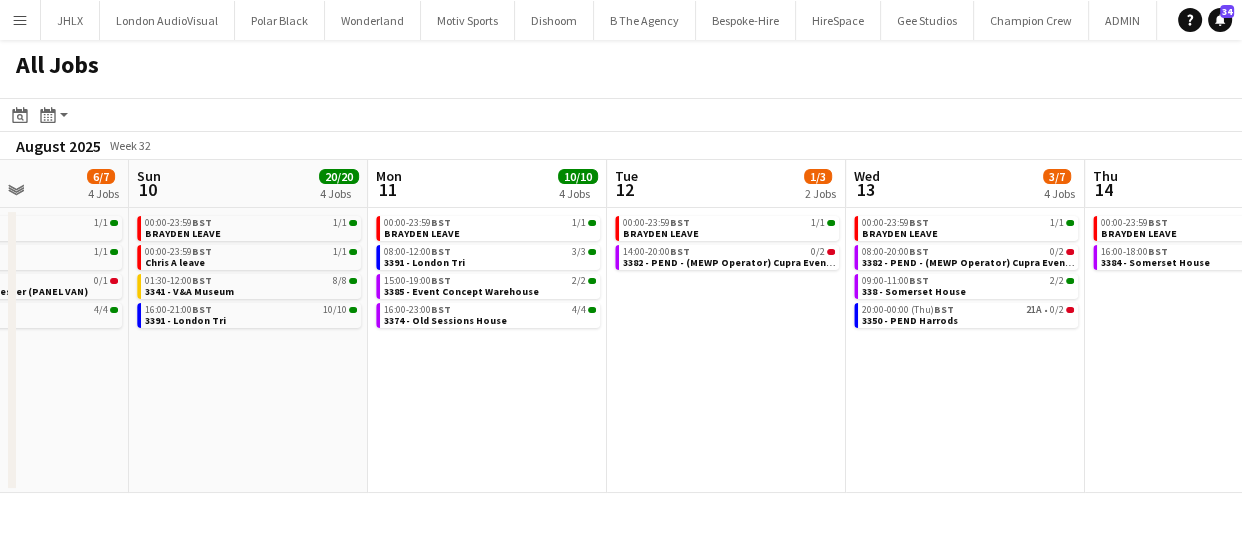 drag, startPoint x: 520, startPoint y: 441, endPoint x: 571, endPoint y: 435, distance: 51.351727 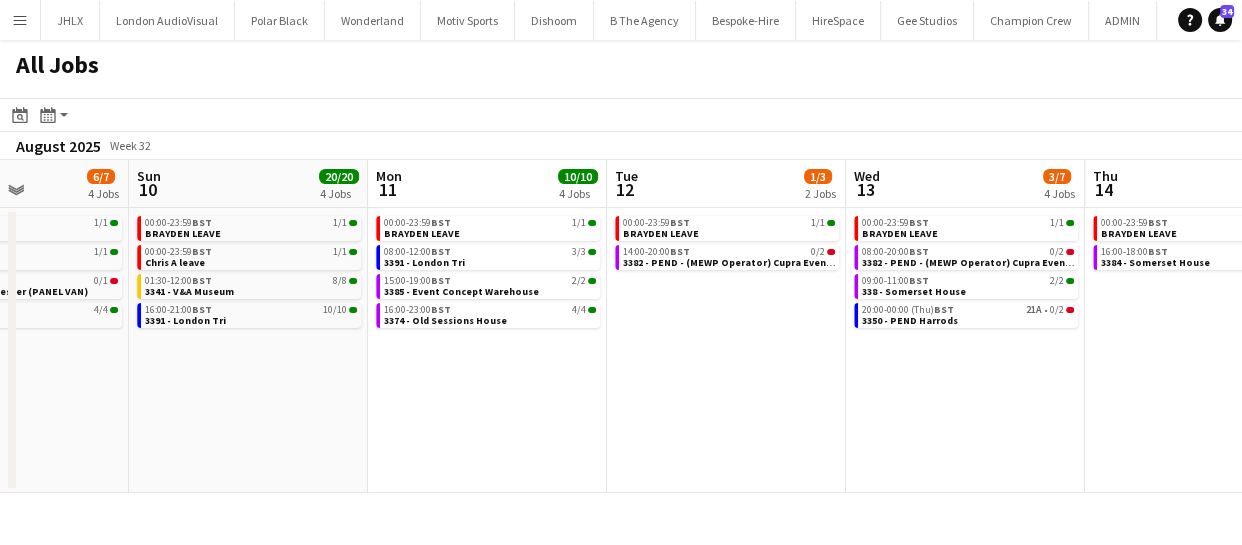 scroll, scrollTop: 0, scrollLeft: 490, axis: horizontal 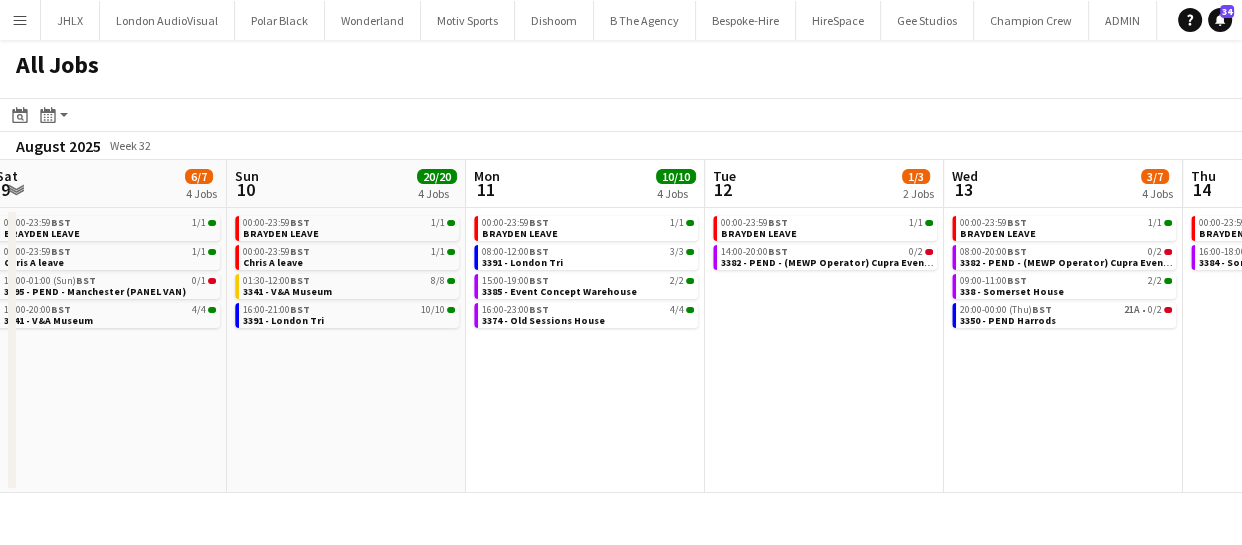 drag, startPoint x: 511, startPoint y: 432, endPoint x: 608, endPoint y: 405, distance: 100.68764 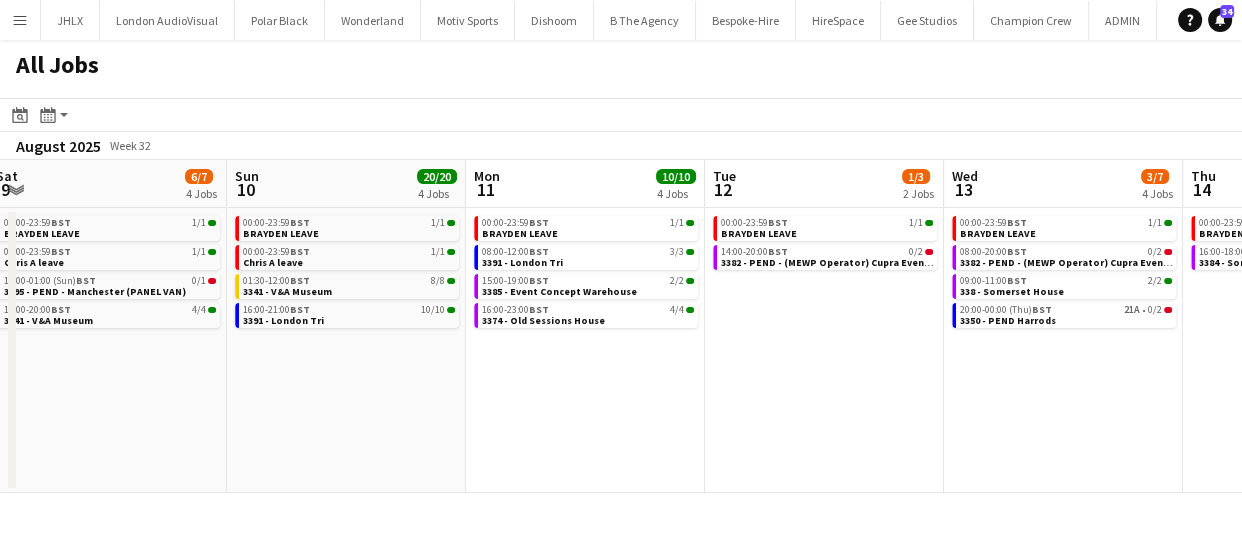 scroll, scrollTop: 0, scrollLeft: 602, axis: horizontal 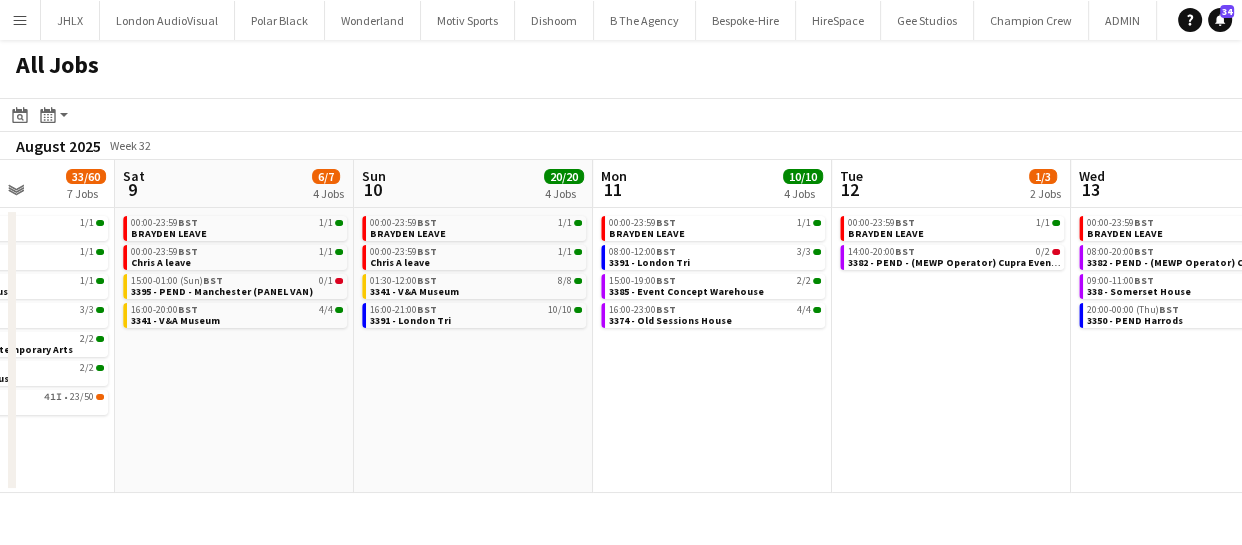 drag, startPoint x: 473, startPoint y: 418, endPoint x: 600, endPoint y: 413, distance: 127.09839 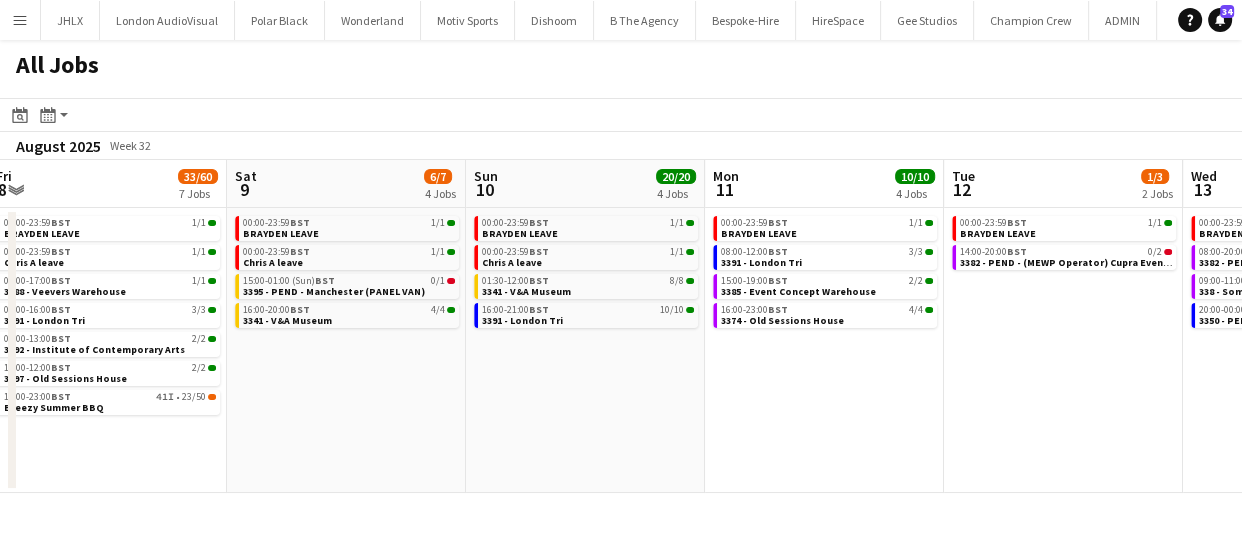 click on "Wed   6   22/22   5 Jobs   Thu   7   29/30   6 Jobs   Fri   8   33/60   7 Jobs   Sat   9   6/7   4 Jobs   Sun   10   20/20   4 Jobs   Mon   11   10/10   4 Jobs   Tue   12   1/3   2 Jobs   Wed   13   3/7   4 Jobs   Thu   14   3/3   2 Jobs   Fri   15   15/17   6 Jobs   Sat   16   8/11   6 Jobs   00:00-23:59    BST   1/1   BRAYDEN LEAVE   09:00-17:00    BST   4/4   3383 - Ingenius Warehosue   09:00-17:00    BST   1/1   3388 - Veevers Warehouse   09:00-16:00    BST   8/8   3391 - London Tri   23:59-05:59 (Thu)   BST   8/8   3353 - Somerset House    00:00-23:59    BST   1/1   BRAYDEN LEAVE   06:00-05:30 (Fri)   BST   19/19   3353 - Somerset House    08:30-18:30    BST   1A   •   0/1   3395 - PEND - Manchester (PANEL VAN)   09:00-17:00    BST   1/1   3388 - Veevers Warehouse   09:00-16:00    BST   3/3   3391 - London Tri   09:30-14:30    BST   5/5   3383 - Ingenius Warehosue   00:00-23:59    BST   1/1   BRAYDEN LEAVE   00:00-23:59    BST   1/1   Chris A leave   09:00-17:00    BST   1/1   09:00-16:00    BST" at bounding box center [621, 326] 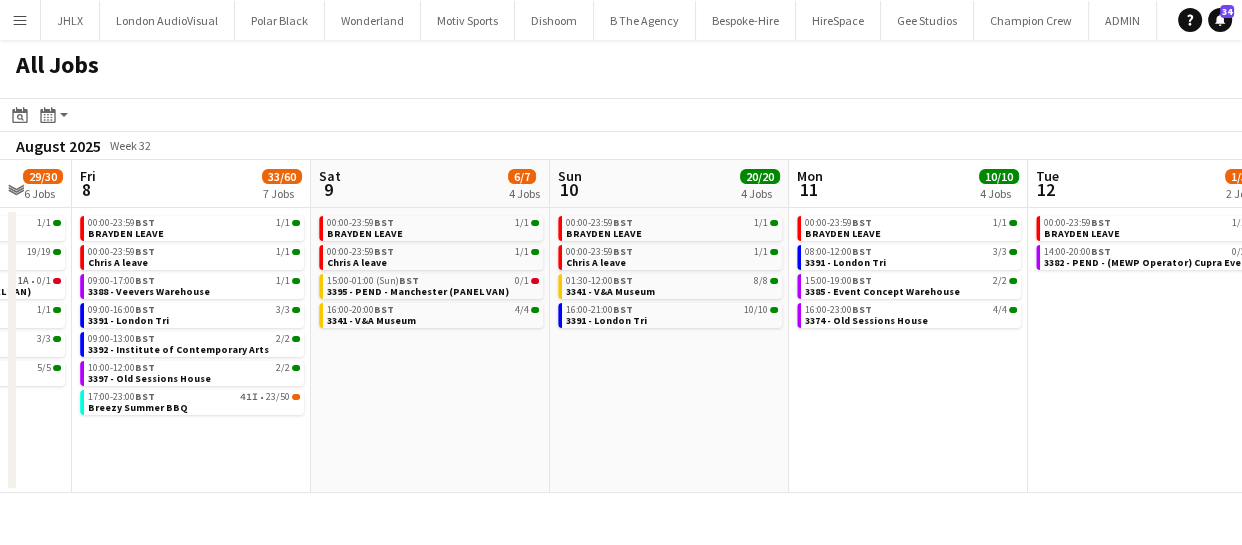 drag, startPoint x: 525, startPoint y: 423, endPoint x: 626, endPoint y: 421, distance: 101.0198 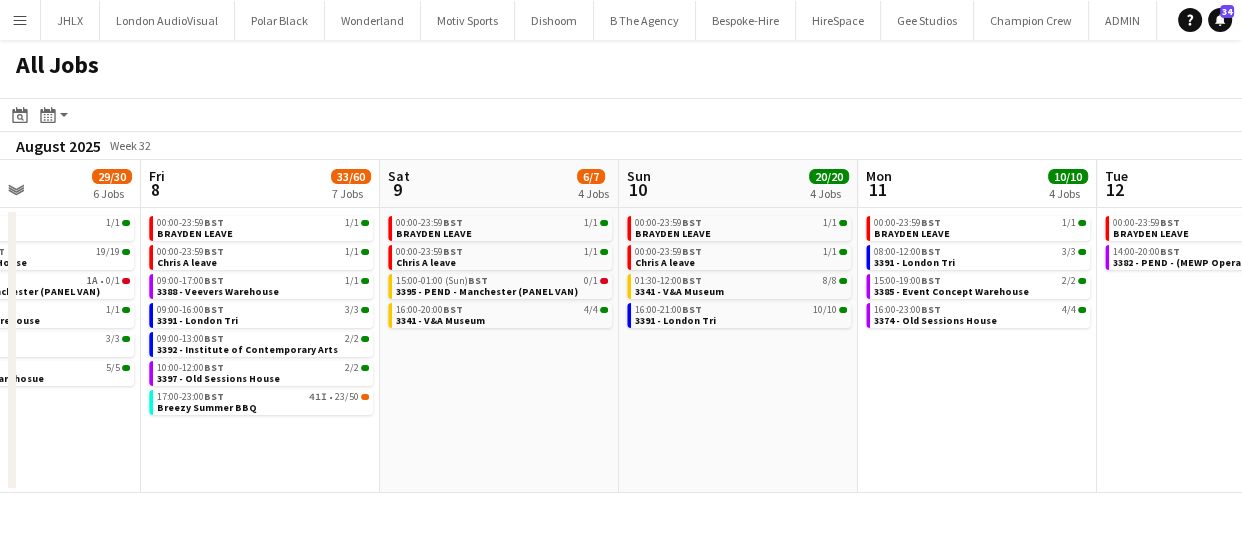 drag, startPoint x: 551, startPoint y: 425, endPoint x: 607, endPoint y: 420, distance: 56.22277 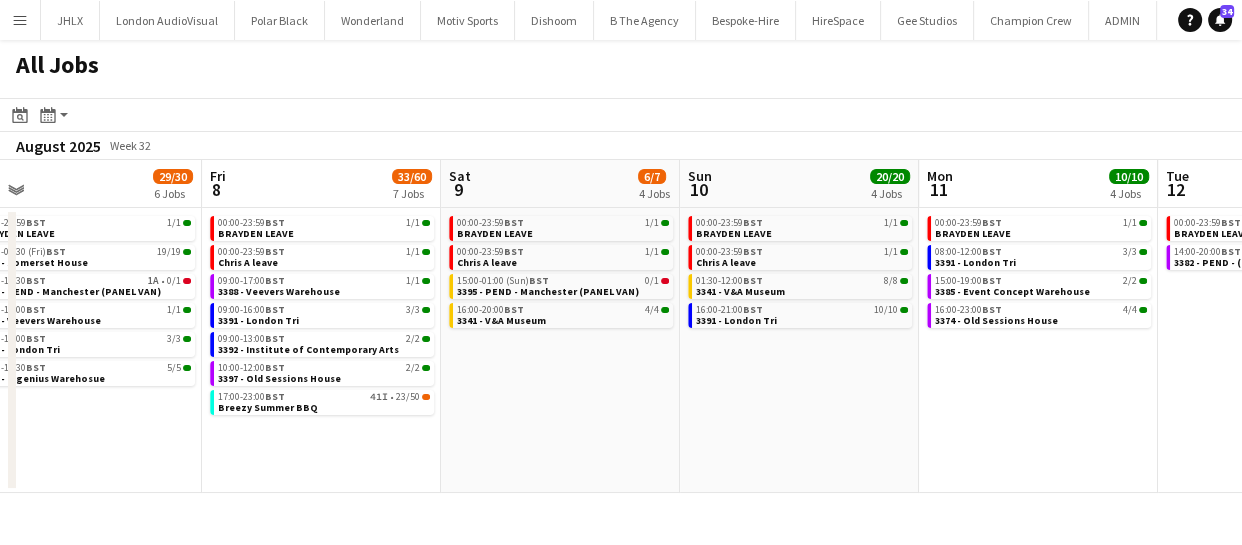 click on "Tue   5   6/6   3 Jobs   Wed   6   22/22   5 Jobs   Thu   7   29/30   6 Jobs   Fri   8   33/60   7 Jobs   Sat   9   6/7   4 Jobs   Sun   10   20/20   4 Jobs   Mon   11   10/10   4 Jobs   Tue   12   1/3   2 Jobs   Wed   13   3/7   4 Jobs   Thu   14   3/3   2 Jobs   Fri   15   15/17   6 Jobs   00:00-23:59    BST   1/1   BRAYDEN LEAVE   09:00-17:00    BST   4/4   3383 - Ingenius Warehosue   09:00-17:00    BST   1/1   3388 - Veevers Warehouse   00:00-23:59    BST   1/1   BRAYDEN LEAVE   09:00-17:00    BST   4/4   3383 - Ingenius Warehosue   09:00-17:00    BST   1/1   3388 - Veevers Warehouse   09:00-16:00    BST   8/8   3391 - London Tri   23:59-05:59 (Thu)   BST   8/8   3353 - Somerset House    00:00-23:59    BST   1/1   BRAYDEN LEAVE   06:00-05:30 (Fri)   BST   19/19   3353 - Somerset House    08:30-18:30    BST   1A   •   0/1   3395 - PEND - Manchester (PANEL VAN)   09:00-17:00    BST   1/1   3388 - Veevers Warehouse   09:00-16:00    BST   3/3   3391 - London Tri   09:30-14:30    BST   5/5   00:00-23:59" at bounding box center (621, 326) 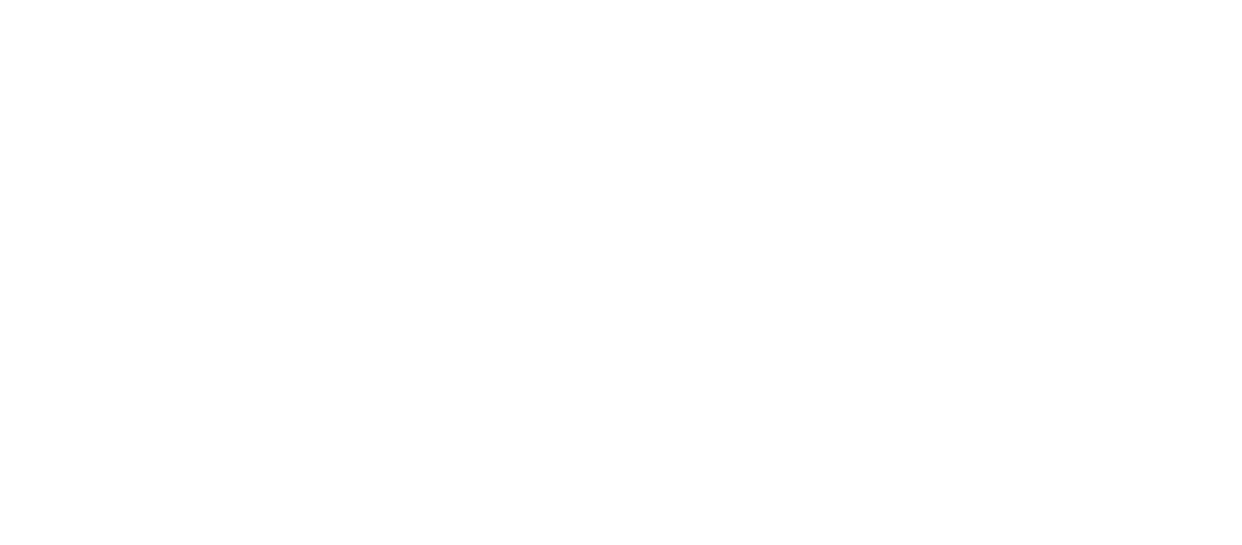 scroll, scrollTop: 0, scrollLeft: 0, axis: both 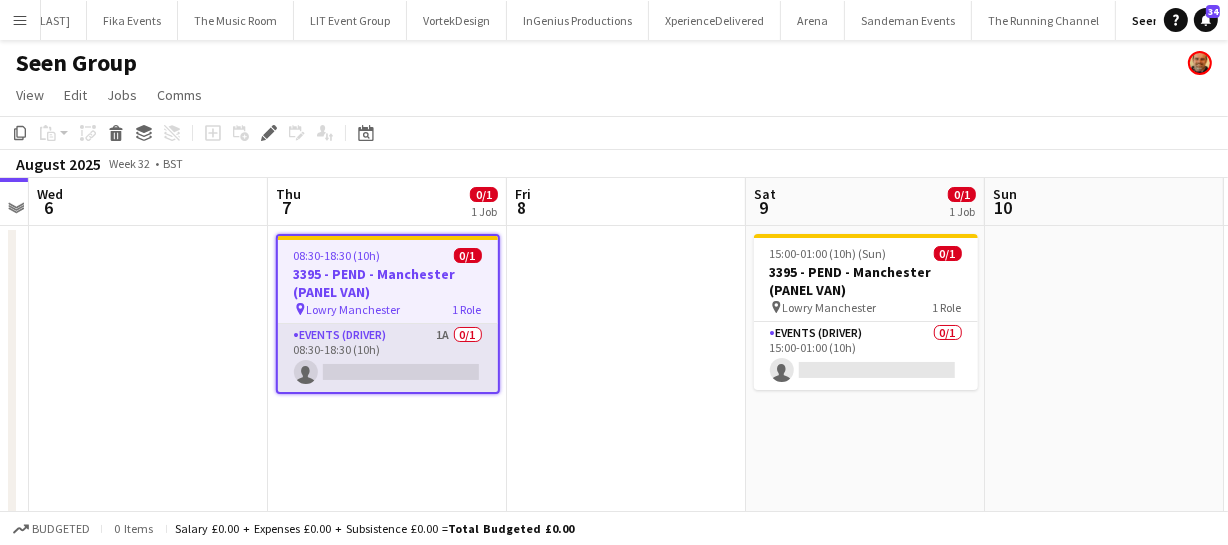 click on "Events (Driver)   1A   0/1   08:30-18:30 (10h)
single-neutral-actions" at bounding box center (388, 358) 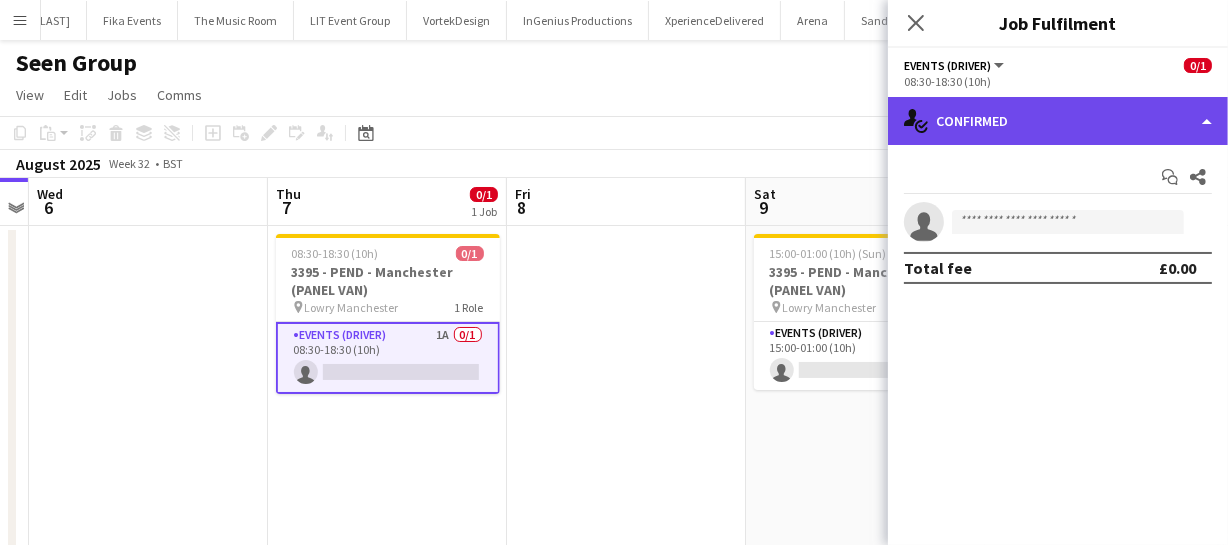 click on "single-neutral-actions-check-2
Confirmed" 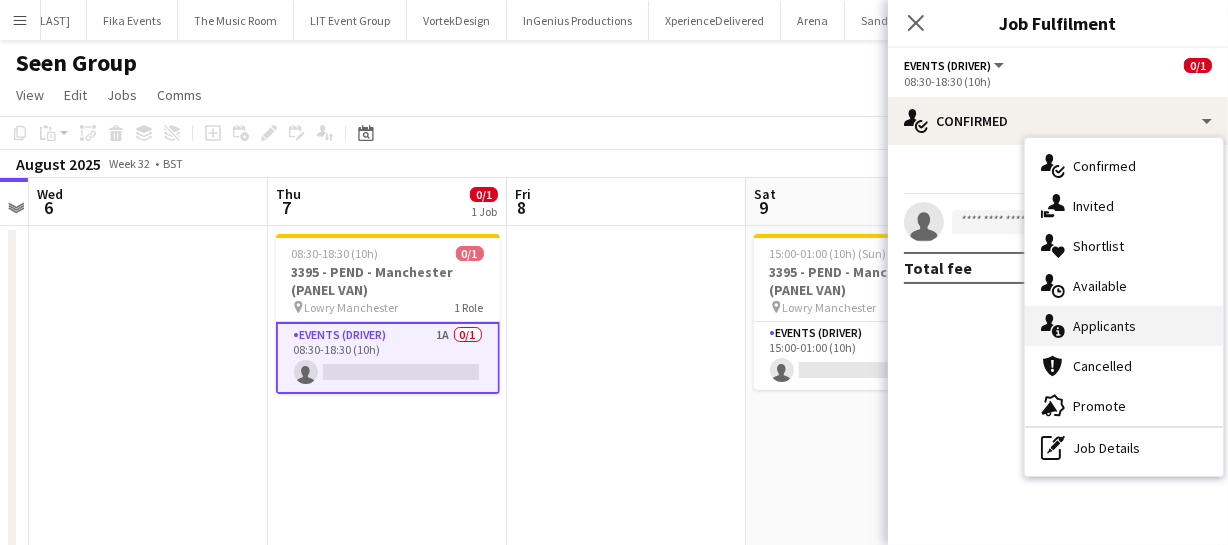 click on "single-neutral-actions-information
Applicants" at bounding box center (1124, 326) 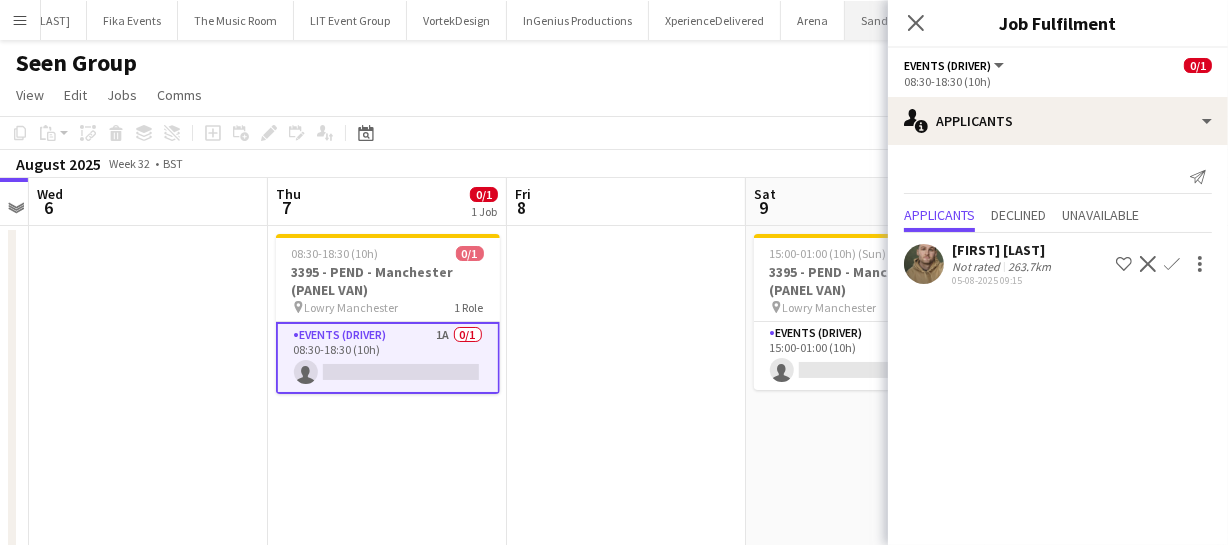 click on "Close pop-in" 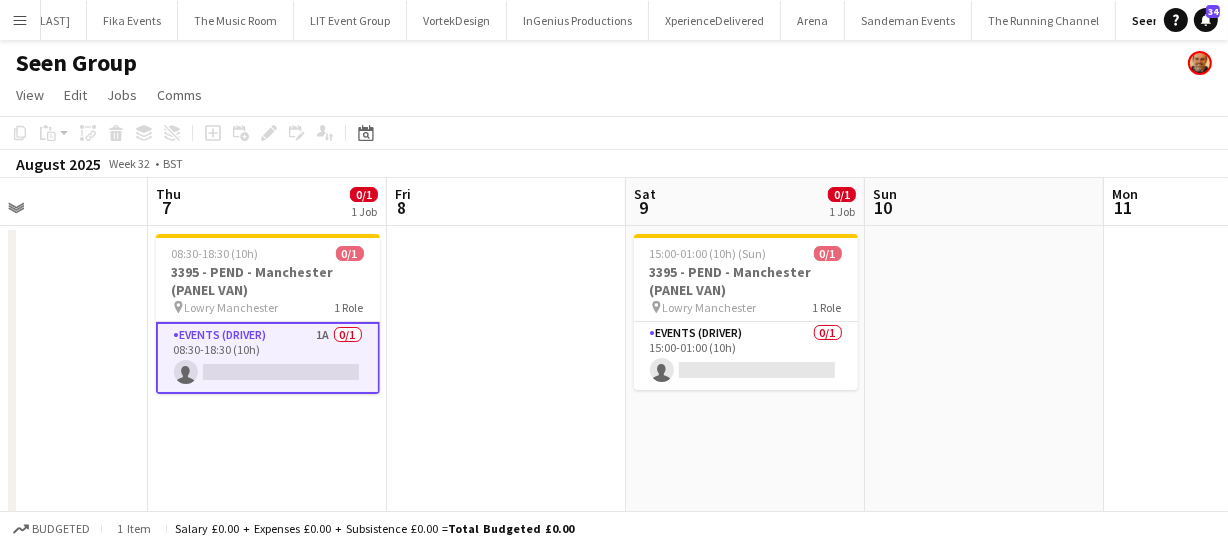 scroll, scrollTop: 0, scrollLeft: 529, axis: horizontal 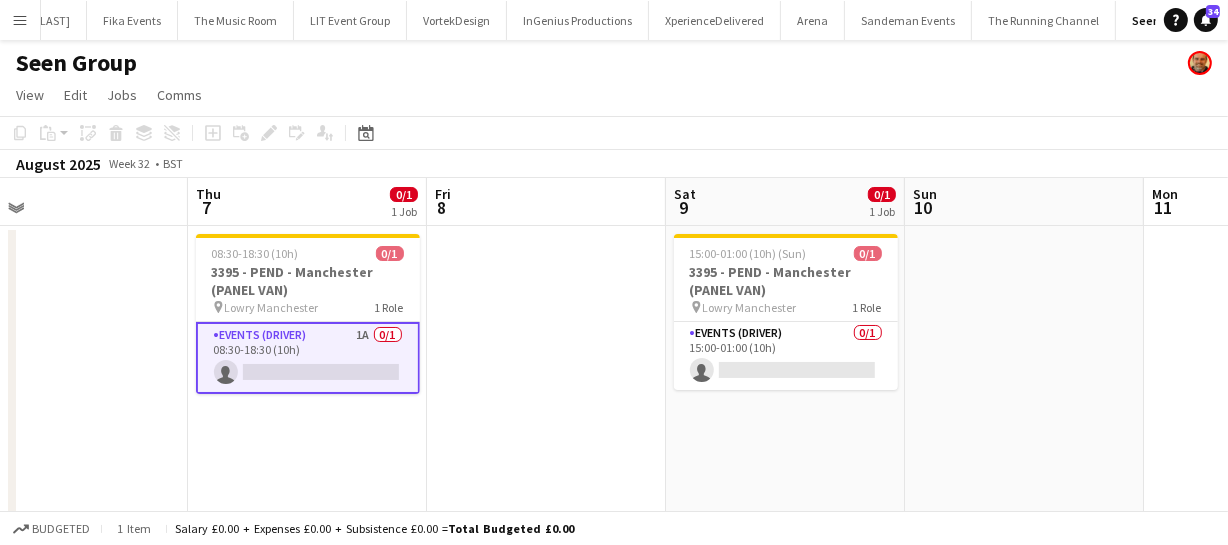 drag, startPoint x: 636, startPoint y: 436, endPoint x: 556, endPoint y: 443, distance: 80.305664 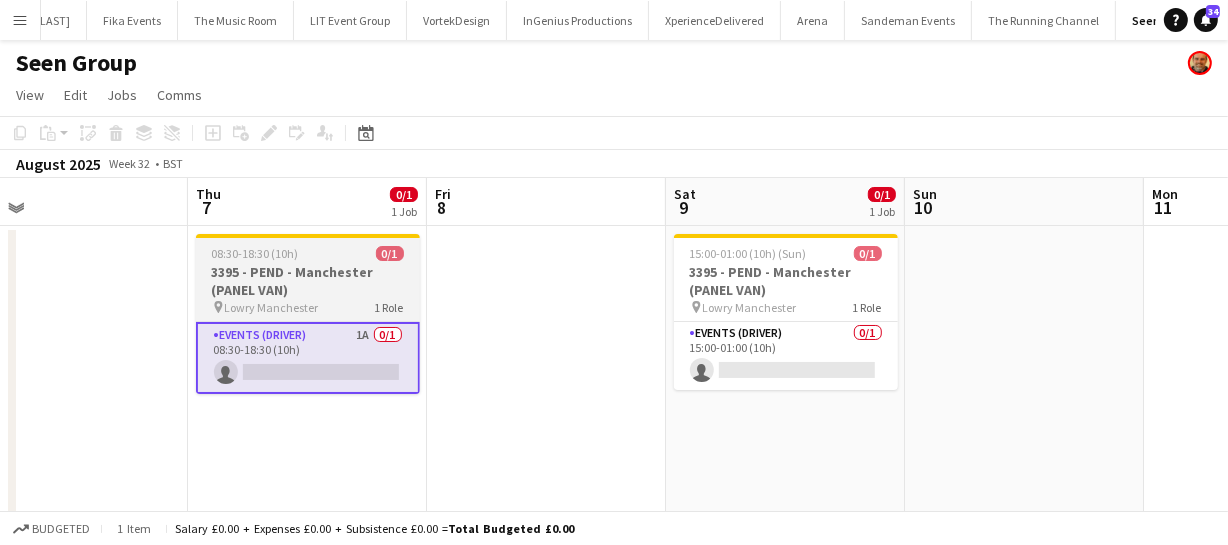 click on "3395 - PEND - Manchester (PANEL VAN)" at bounding box center (308, 281) 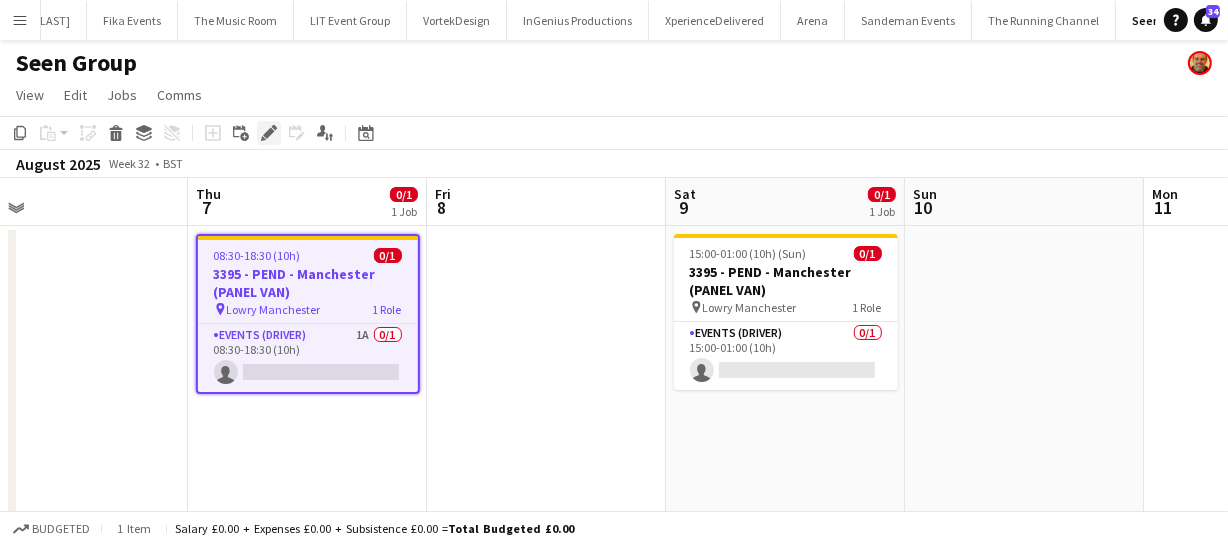 click on "Edit" at bounding box center (269, 133) 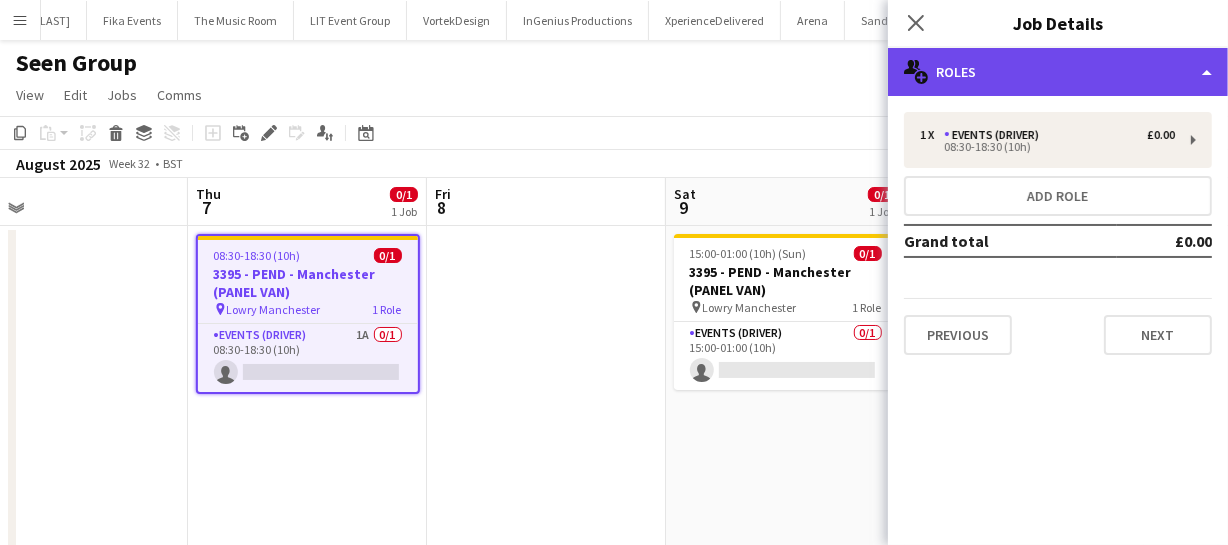 click on "multiple-users-add
Roles" 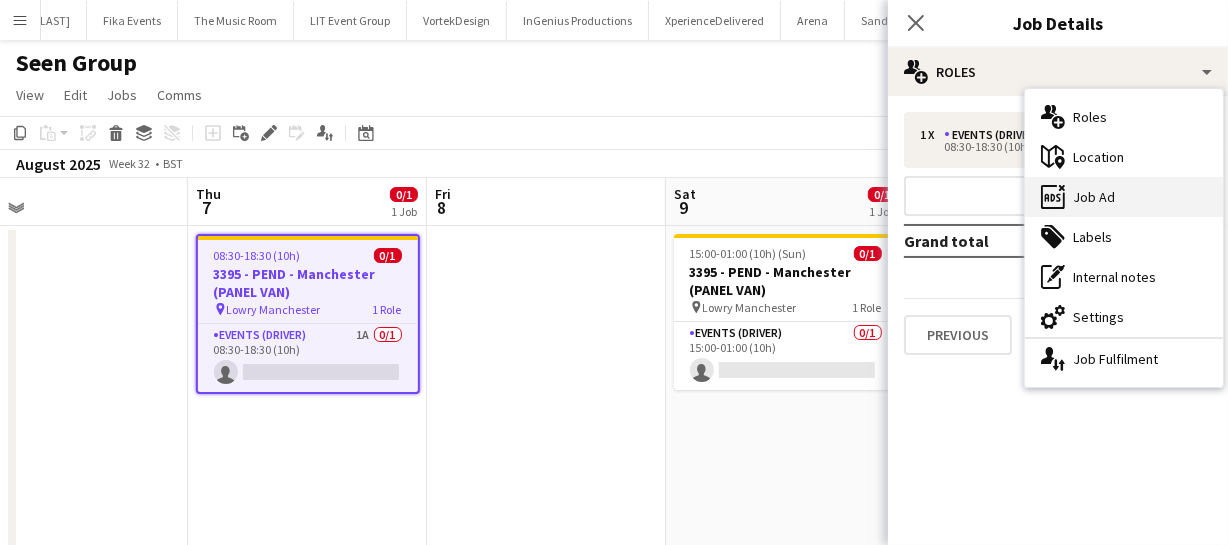 click on "ads-window
Job Ad" at bounding box center (1124, 197) 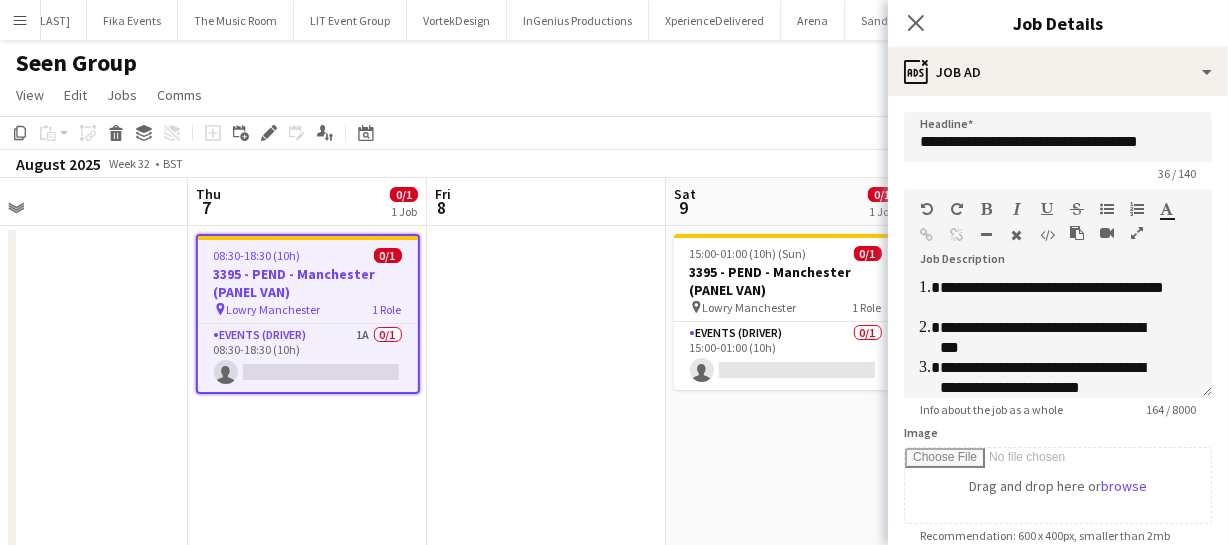scroll, scrollTop: 35, scrollLeft: 0, axis: vertical 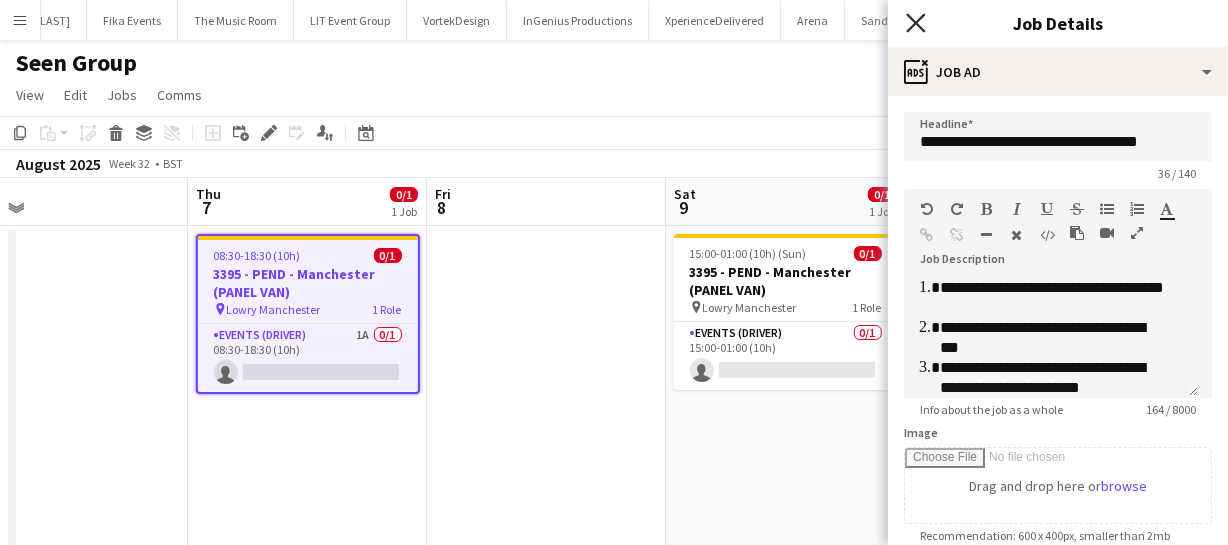 click on "Close pop-in" 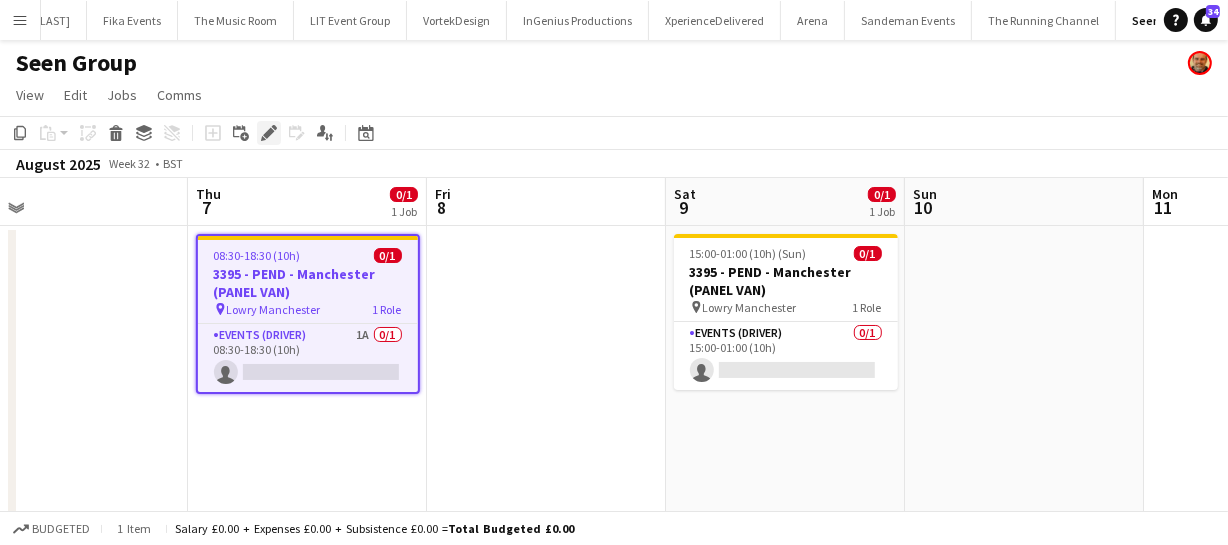 click on "Edit" 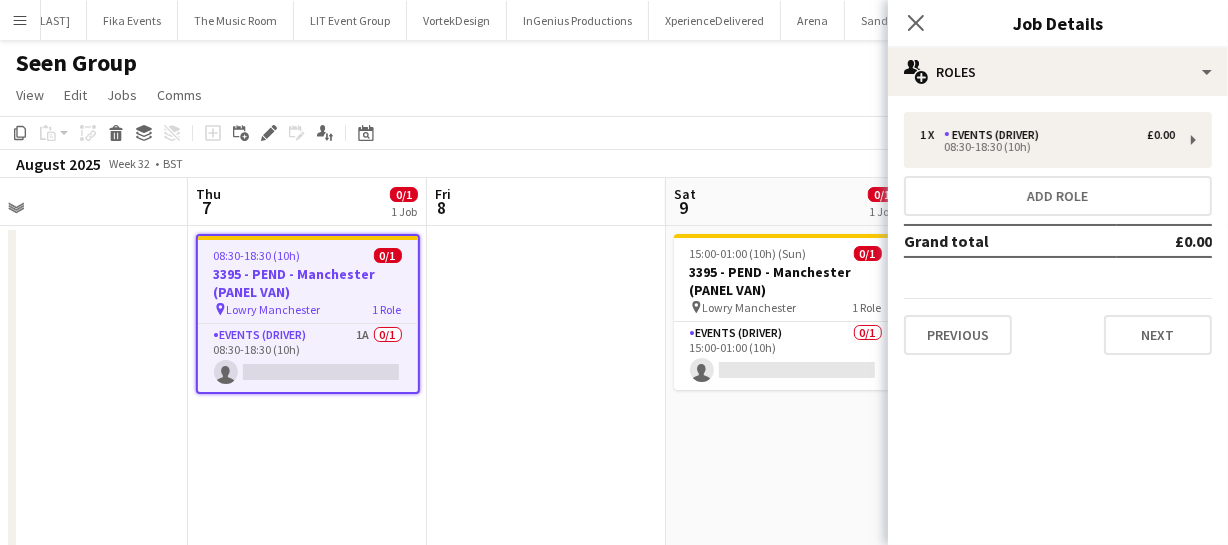 click on "1 x   Events (Driver)   £0.00   08:30-18:30 (10h)   Add role   Grand total   £0.00   Previous   Next" at bounding box center [1058, 233] 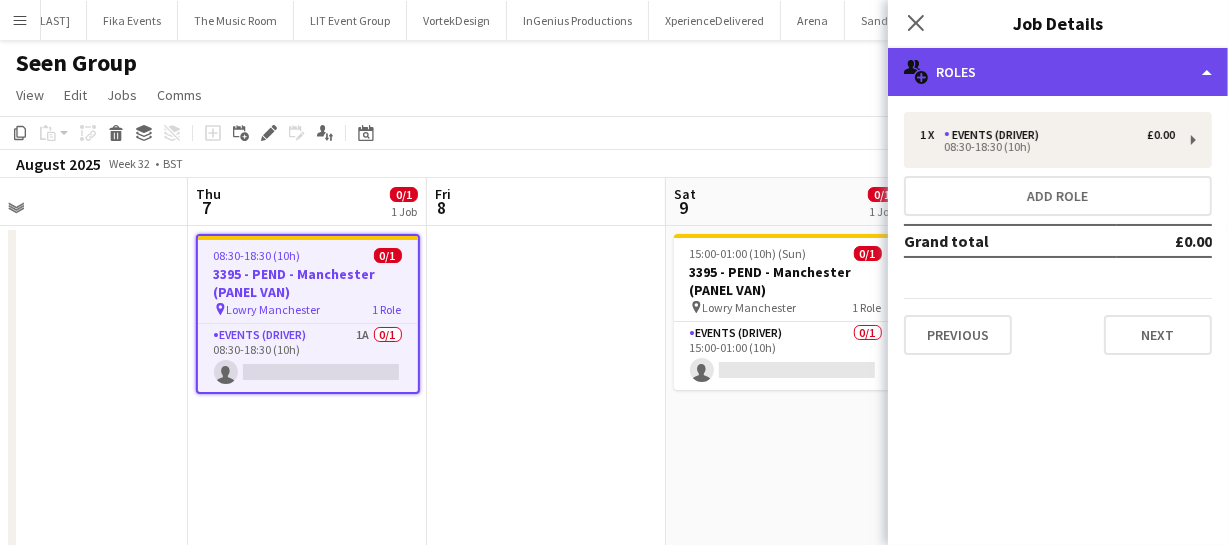 click on "multiple-users-add
Roles" 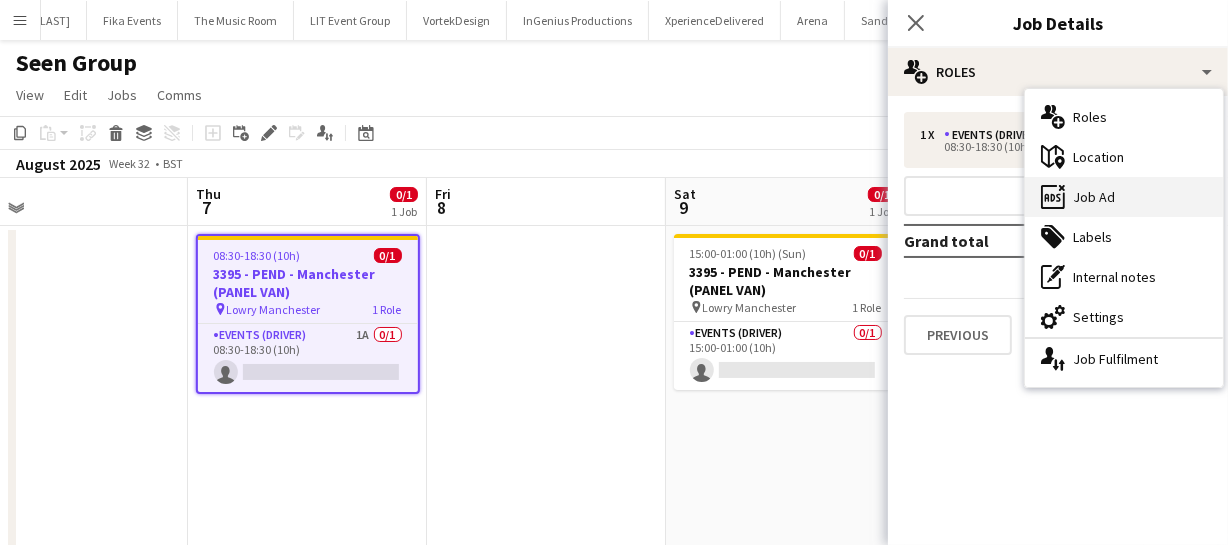 click on "ads-window
Job Ad" at bounding box center (1124, 197) 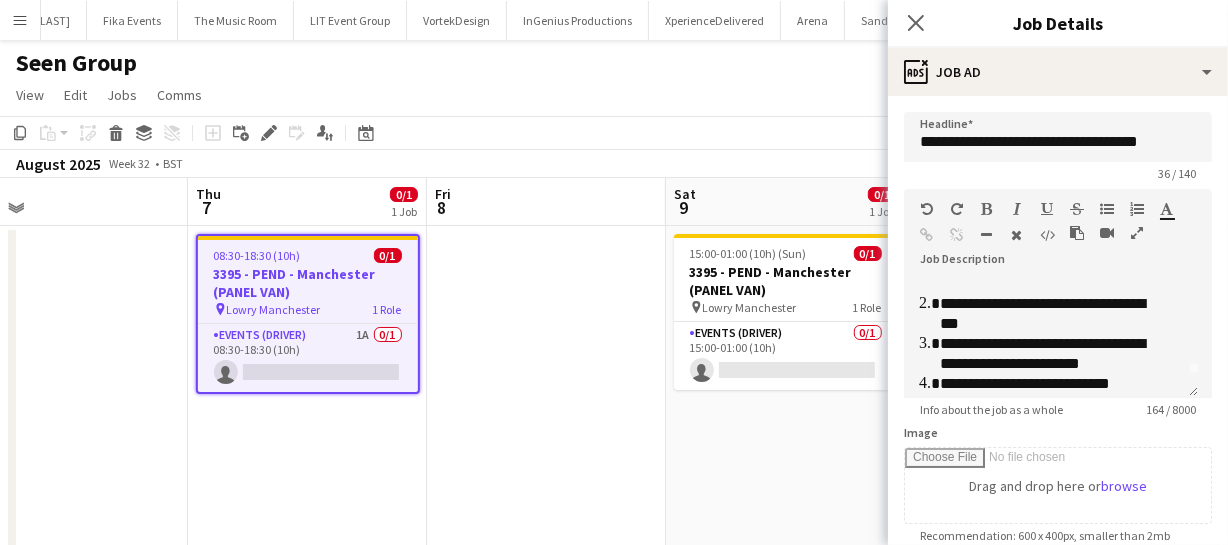 scroll, scrollTop: 35, scrollLeft: 0, axis: vertical 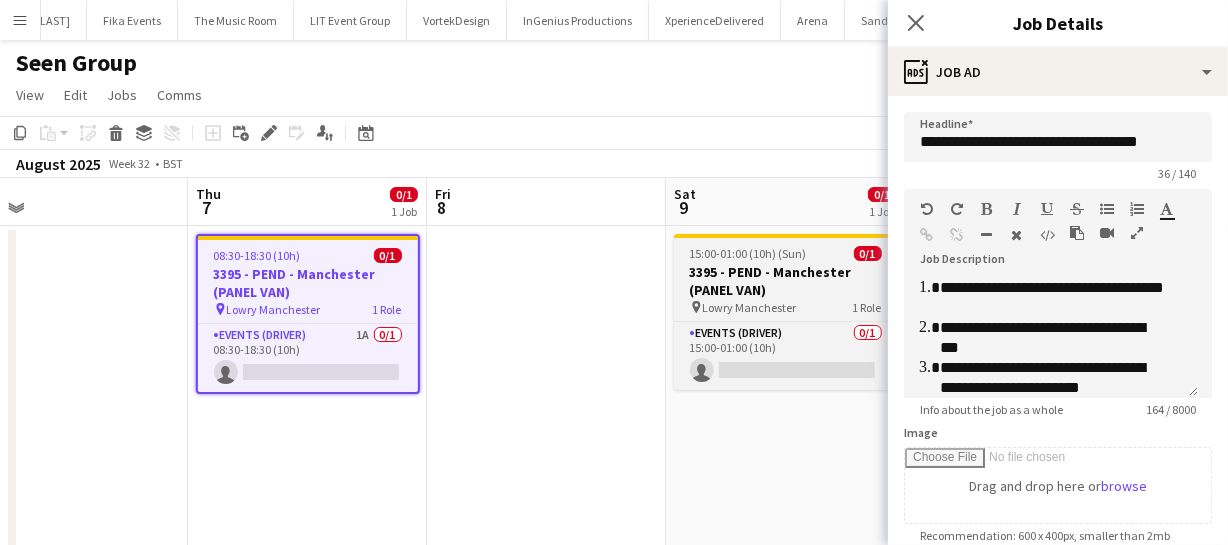 click on "3395 - PEND - Manchester (PANEL VAN)" at bounding box center (786, 281) 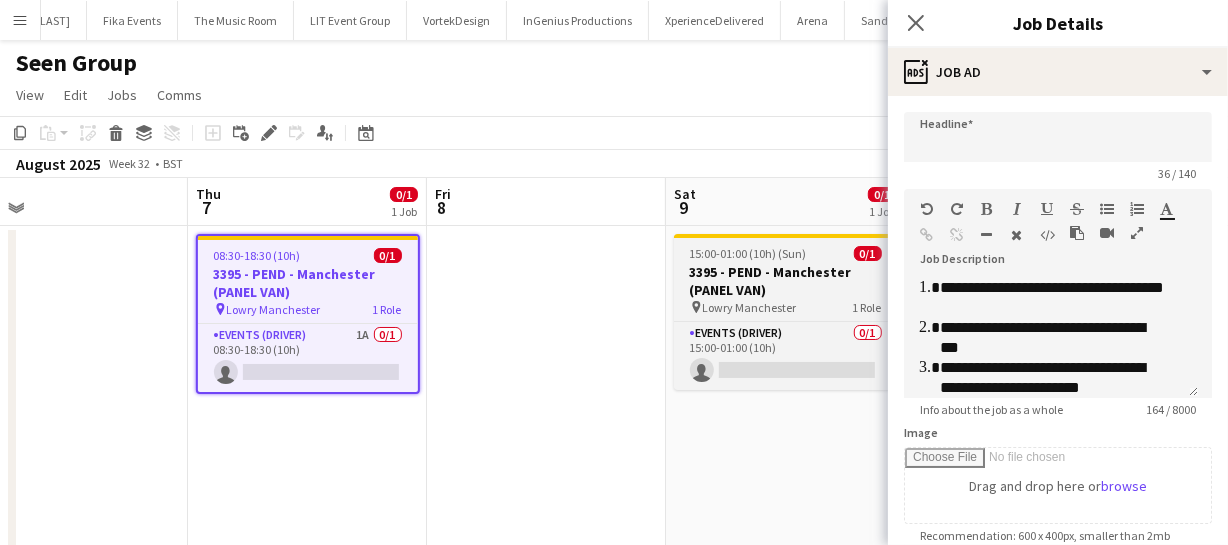 type on "**********" 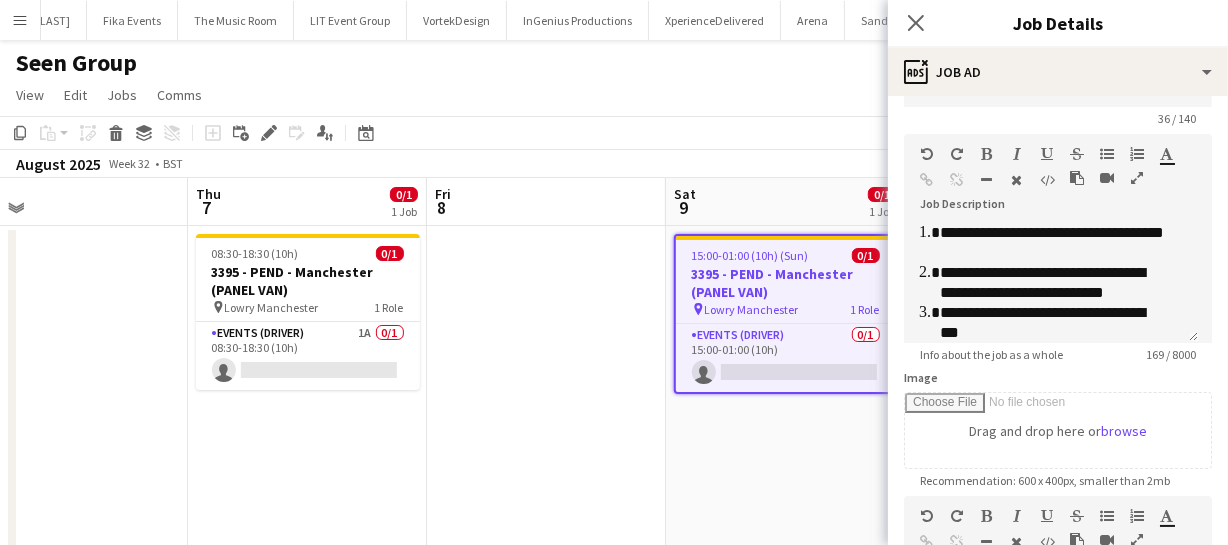 scroll, scrollTop: 0, scrollLeft: 0, axis: both 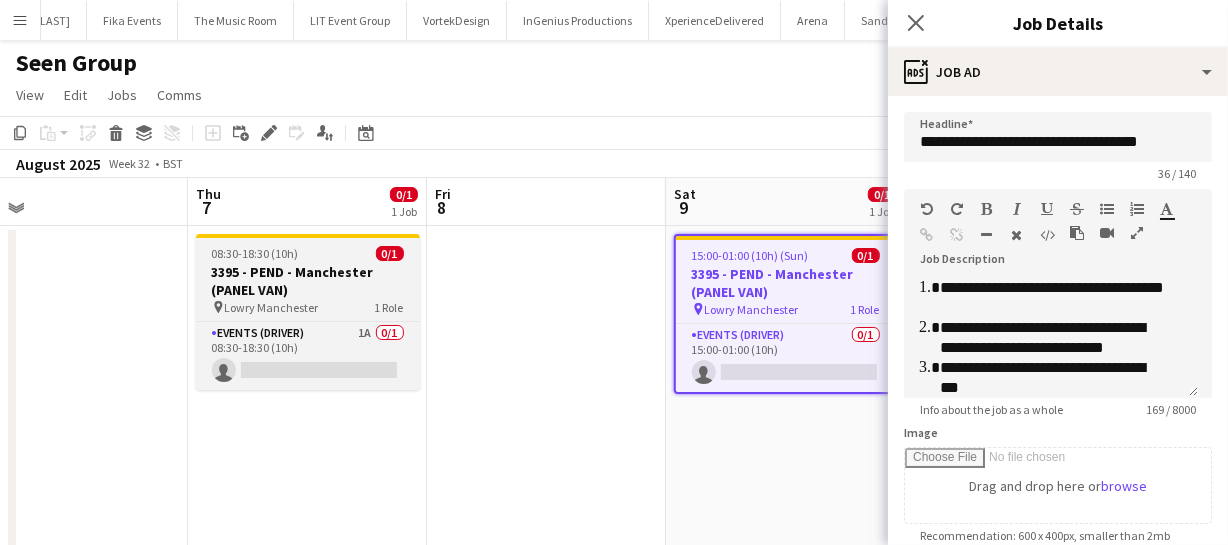 click on "3395 - PEND - Manchester (PANEL VAN)" at bounding box center [308, 281] 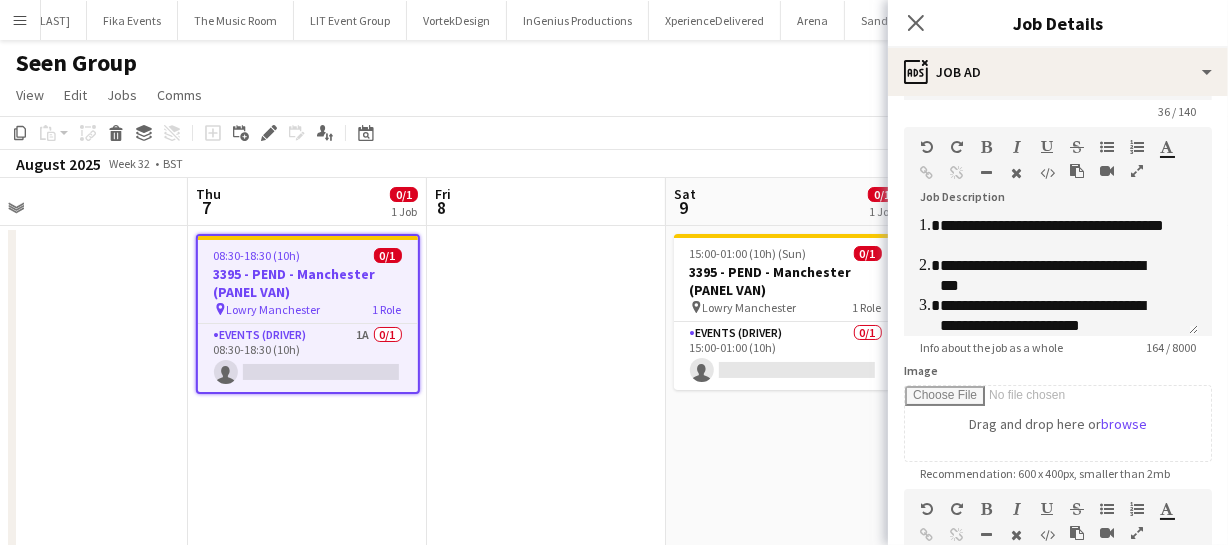 scroll, scrollTop: 90, scrollLeft: 0, axis: vertical 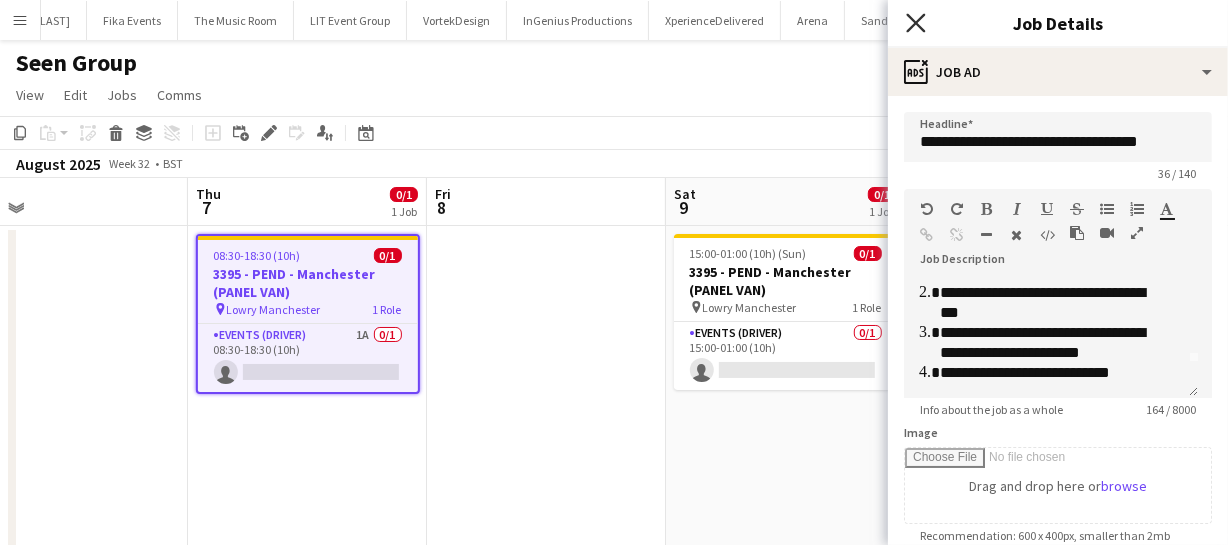 click on "Close pop-in" 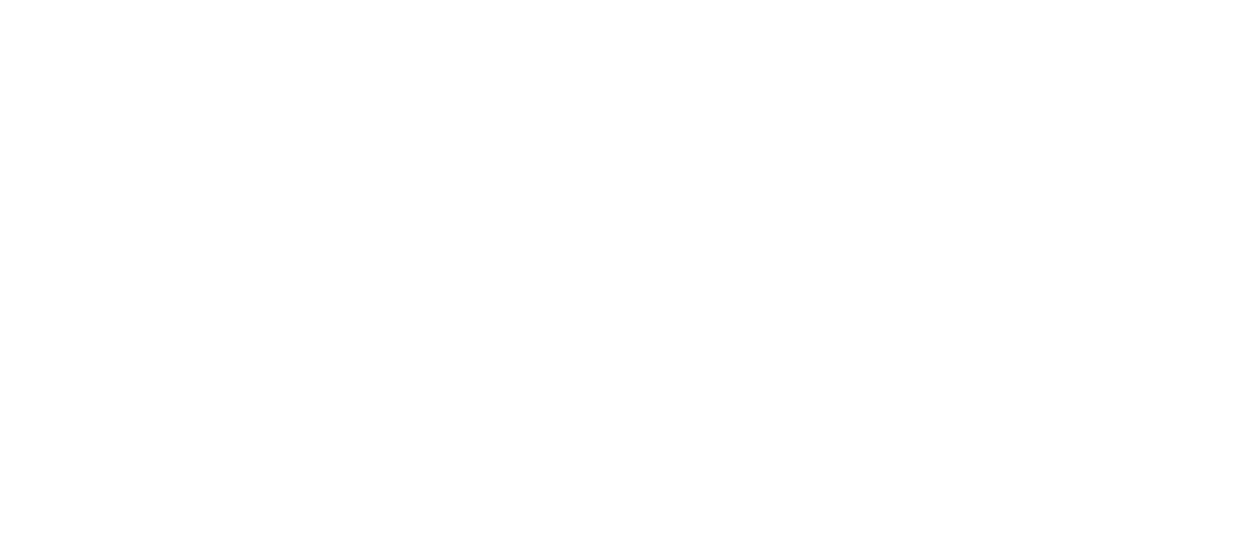 scroll, scrollTop: 0, scrollLeft: 0, axis: both 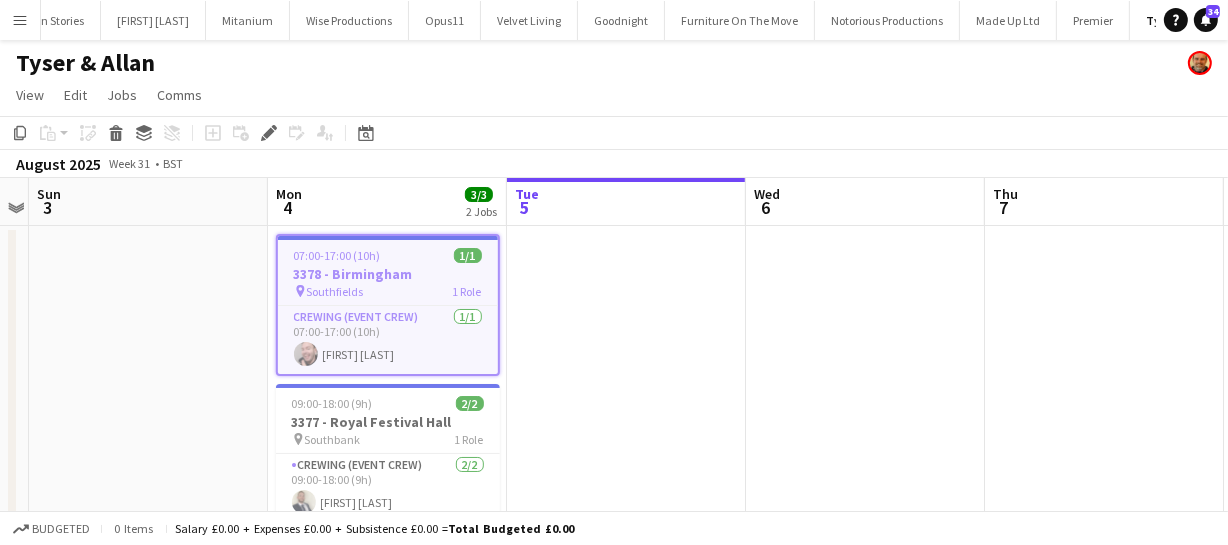 click on "3378 - Birmingham" at bounding box center [388, 274] 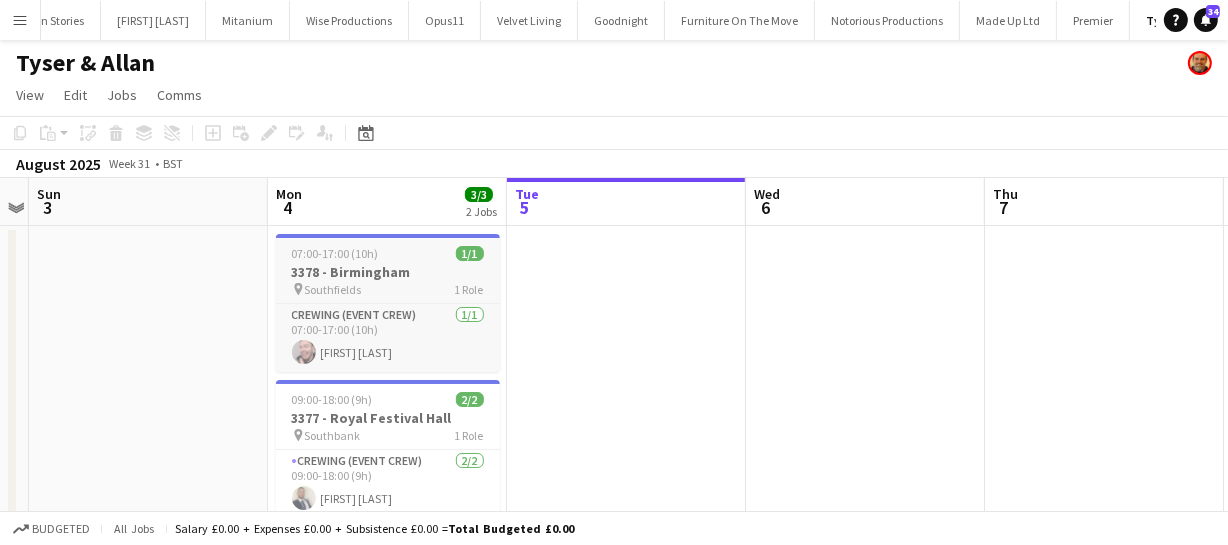 click on "3378 - Birmingham" at bounding box center (388, 272) 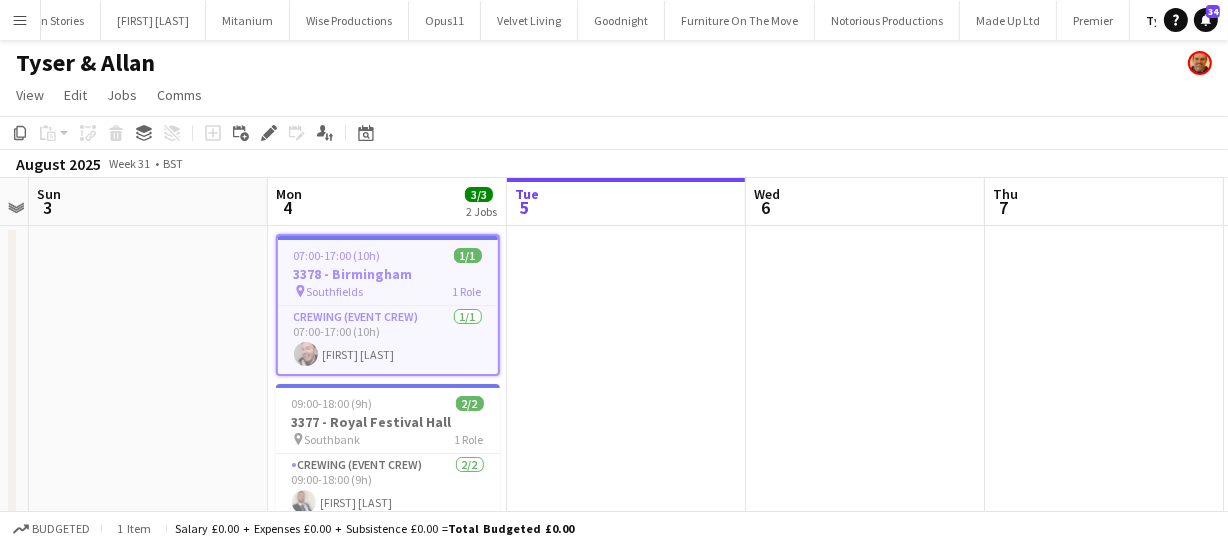click on "Copy
Paste
Paste   Ctrl+V Paste with crew  Ctrl+Shift+V
Paste linked Job
Delete
Group
Ungroup" 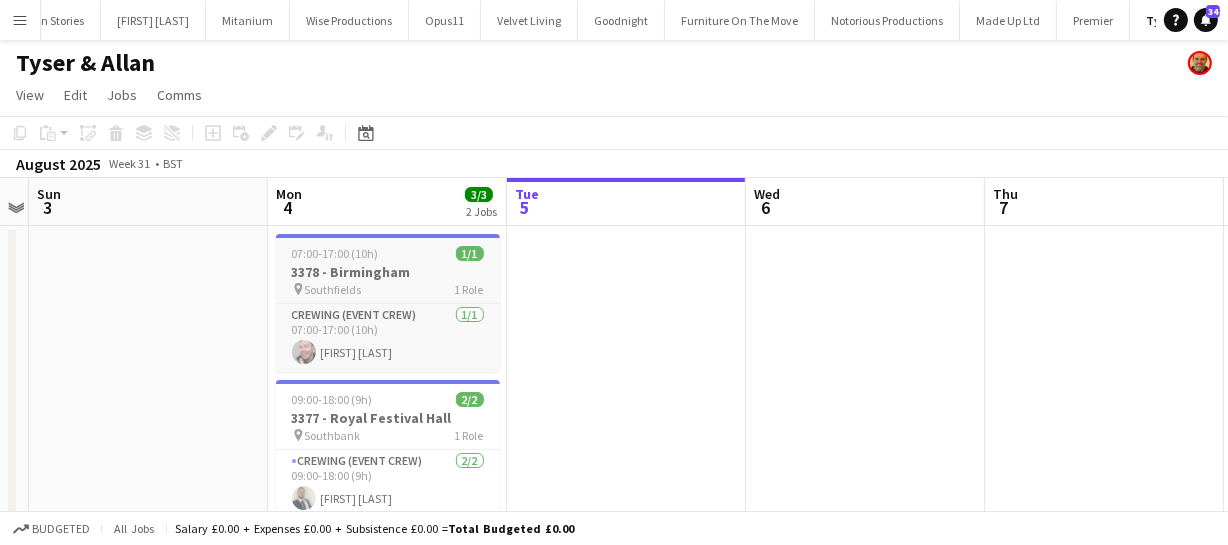 click on "3378 - Birmingham" at bounding box center [388, 272] 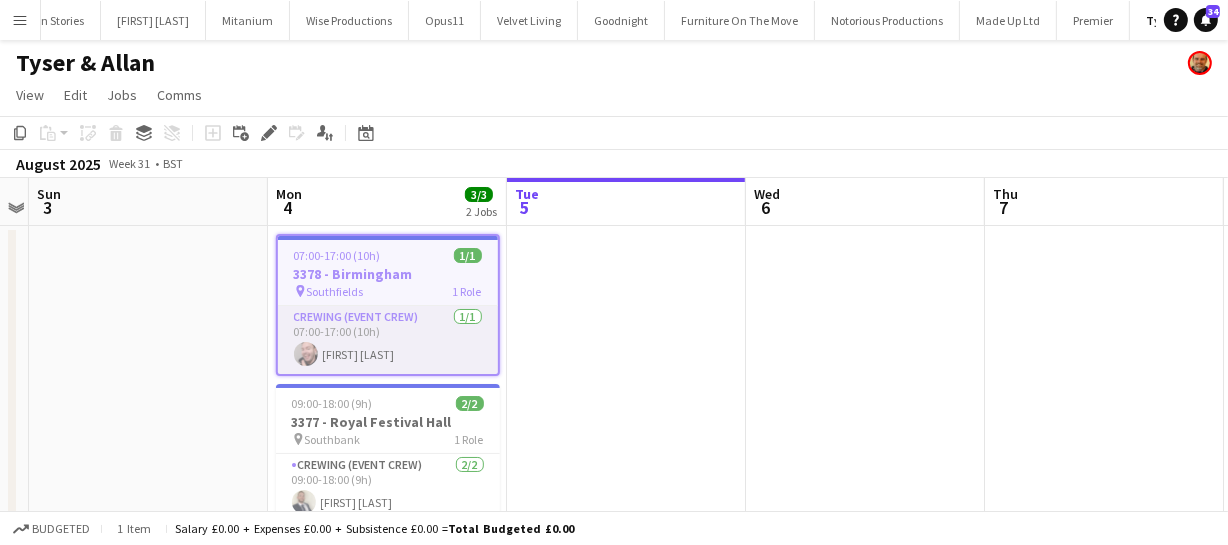 click on "Crewing (Event Crew)   1/1   [TIME]-[TIME] ([DURATION])
[FIRST] [LAST]" at bounding box center [388, 340] 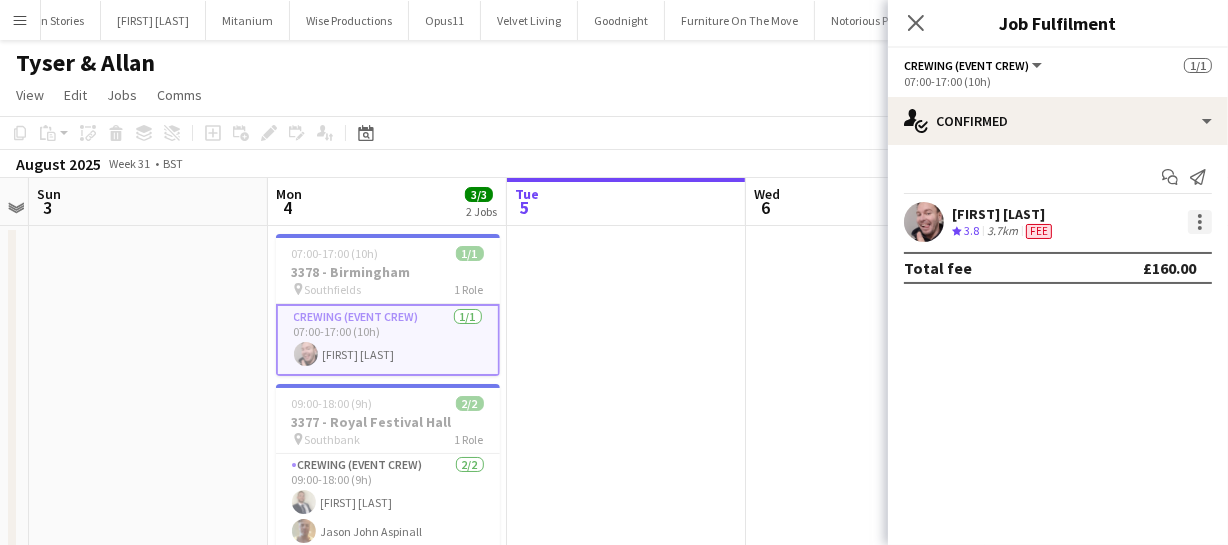 click at bounding box center (1200, 222) 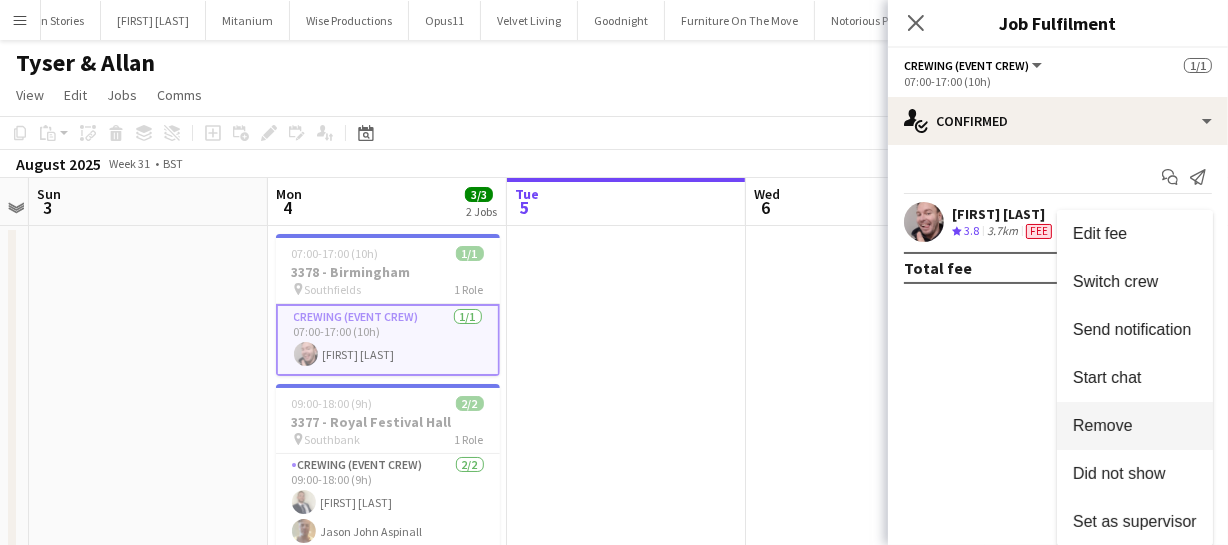 click on "Remove" at bounding box center [1103, 425] 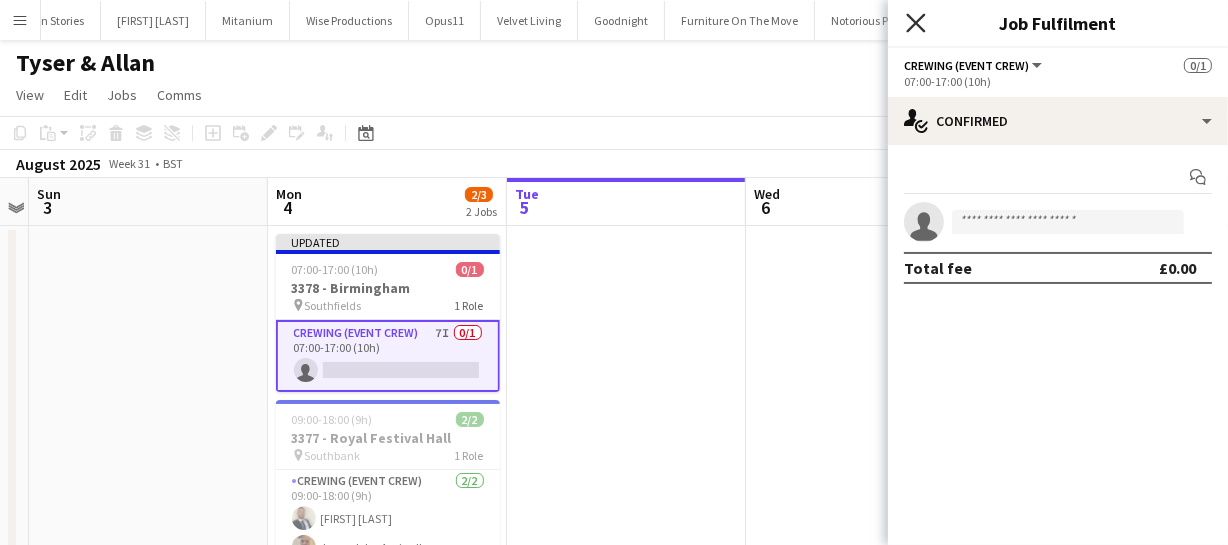 click 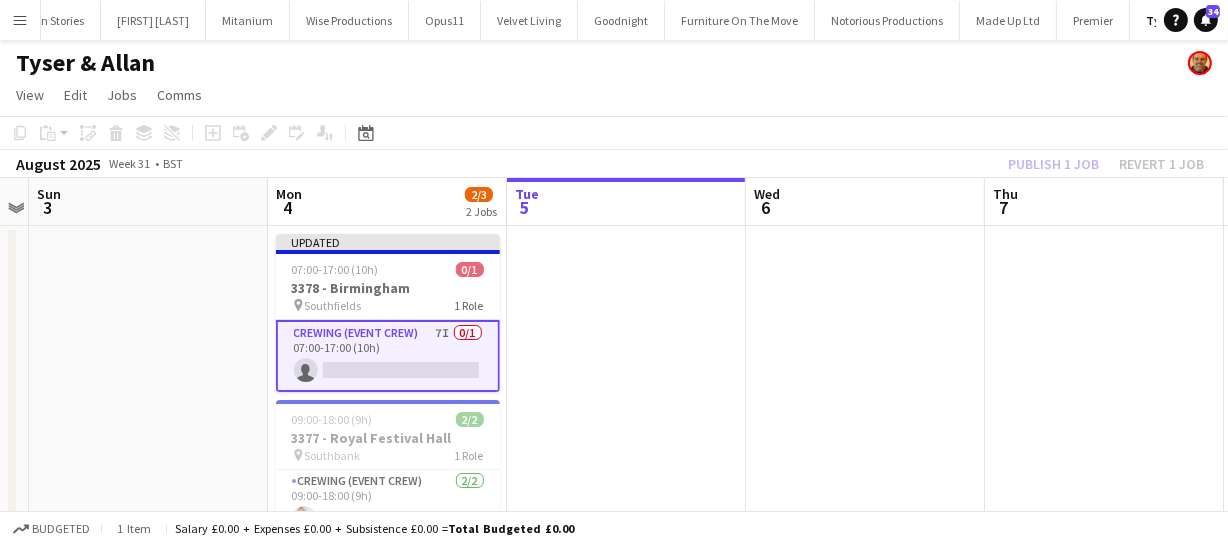 click on "Publish 1 job   Revert 1 job" 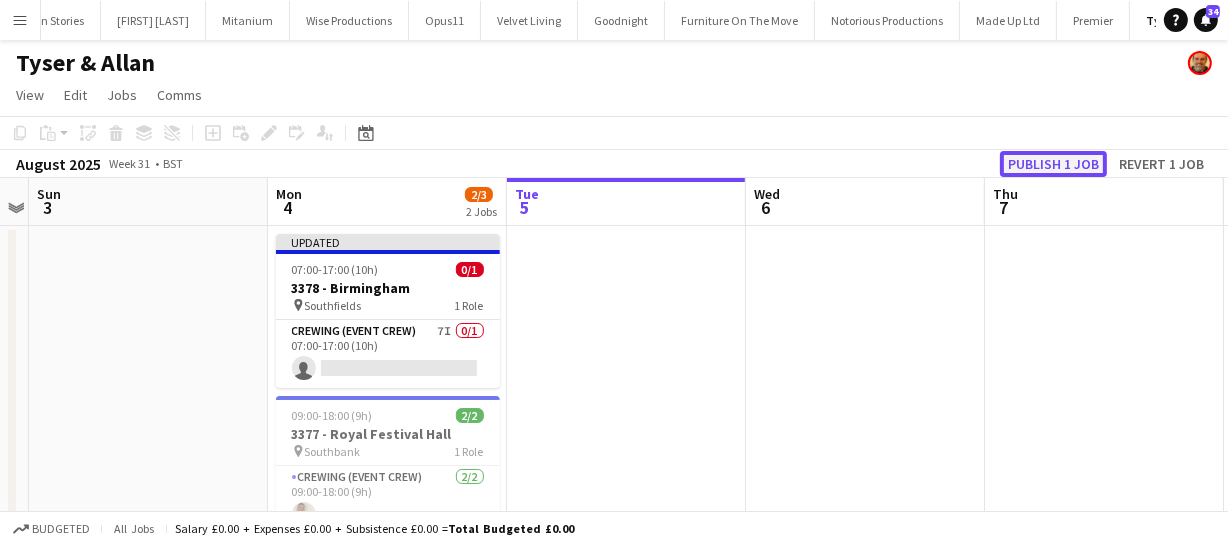 click on "Publish 1 job" 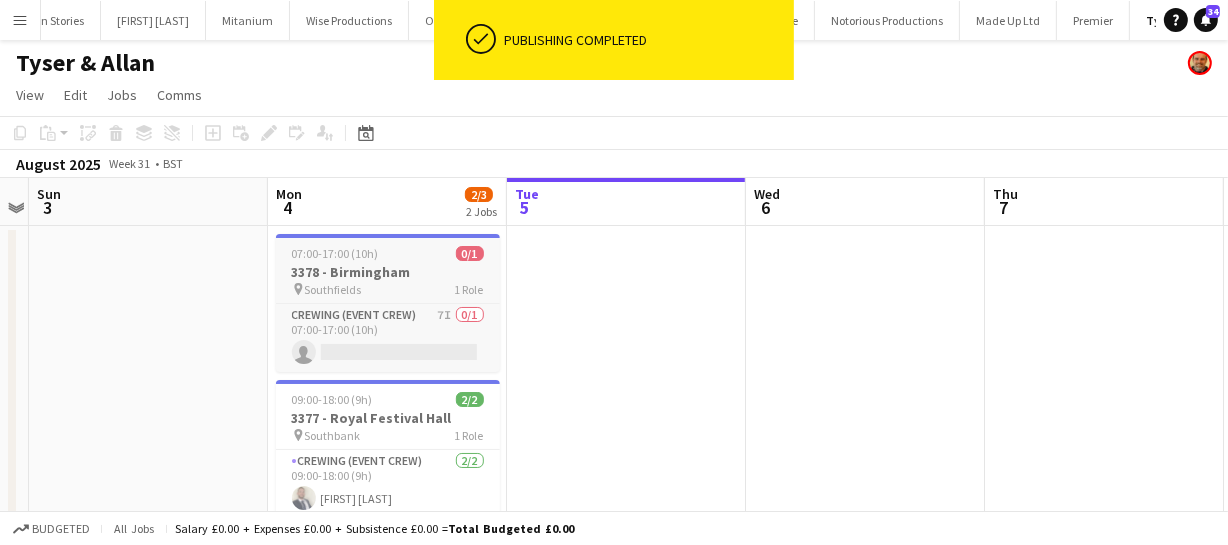 click on "07:00-17:00 (10h)" at bounding box center [335, 253] 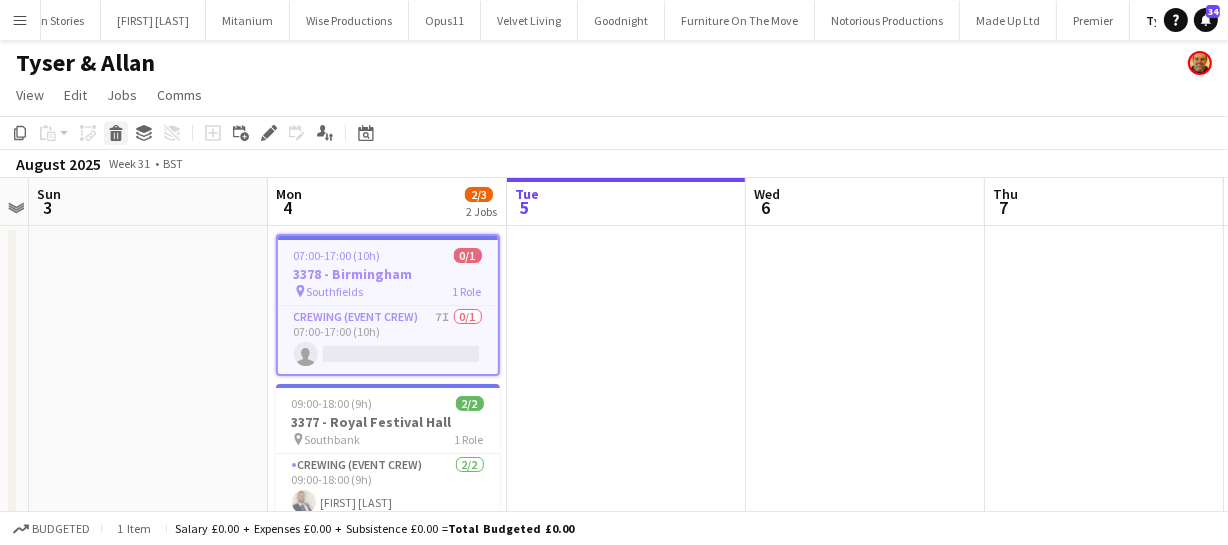 click 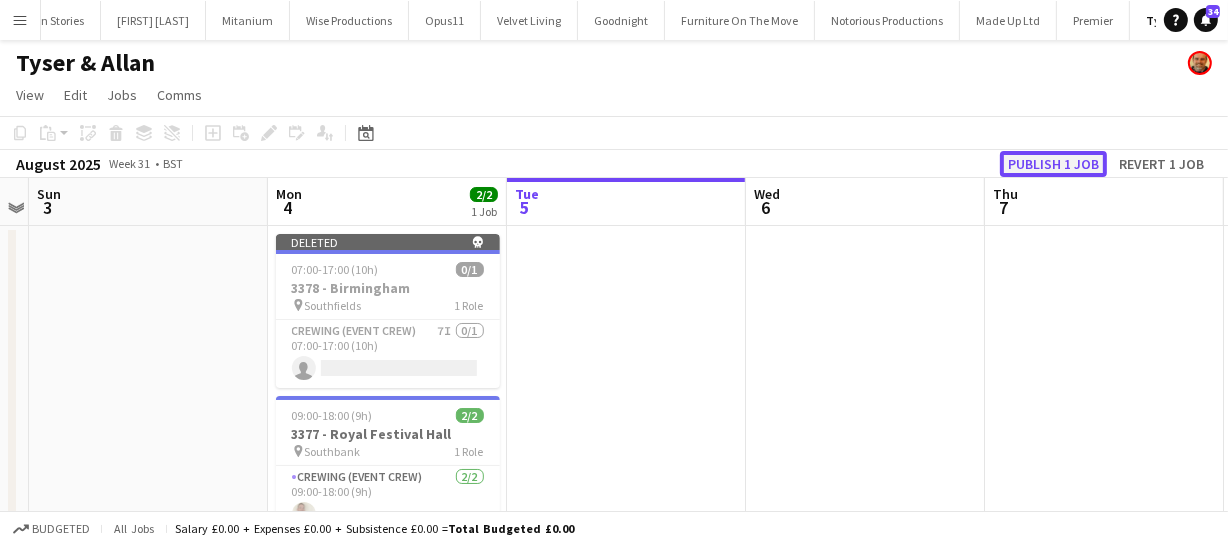 click on "Publish 1 job" 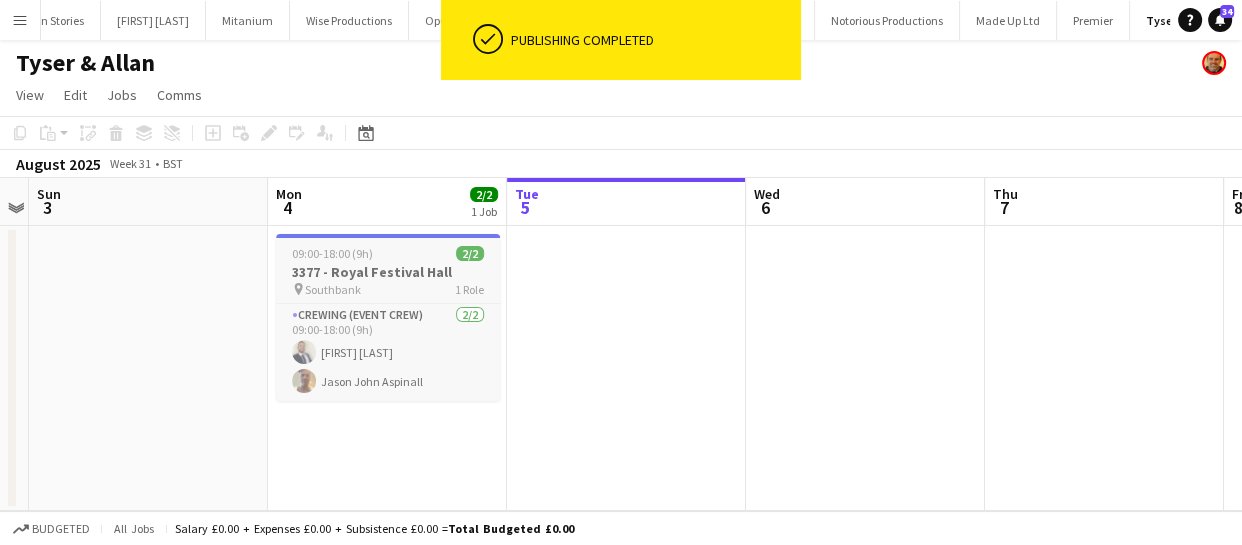 click on "3377 - Royal Festival Hall" at bounding box center [388, 272] 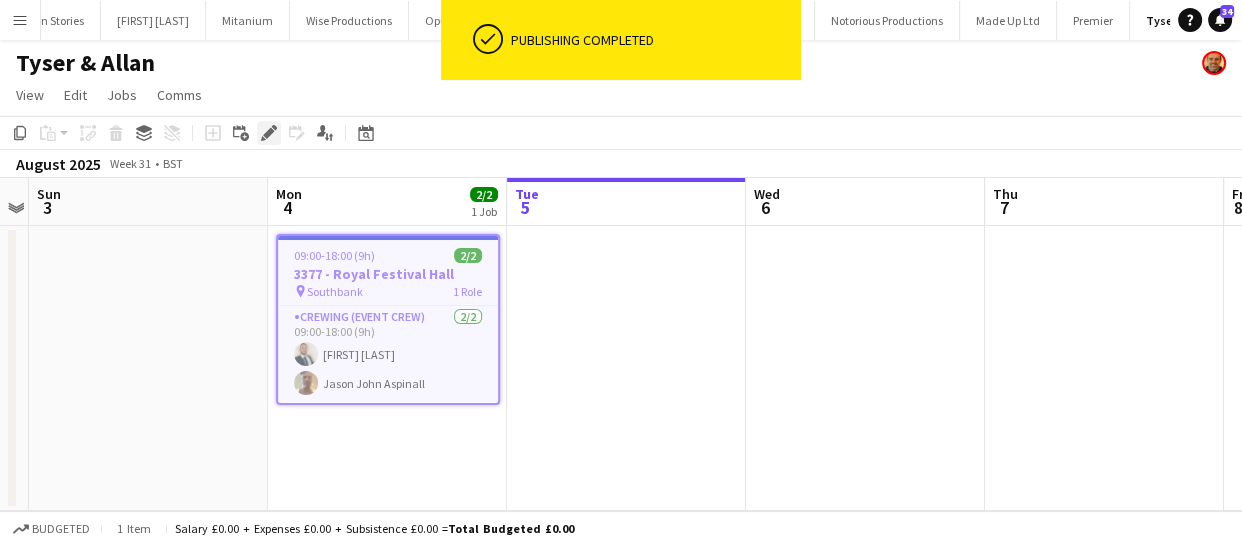 click 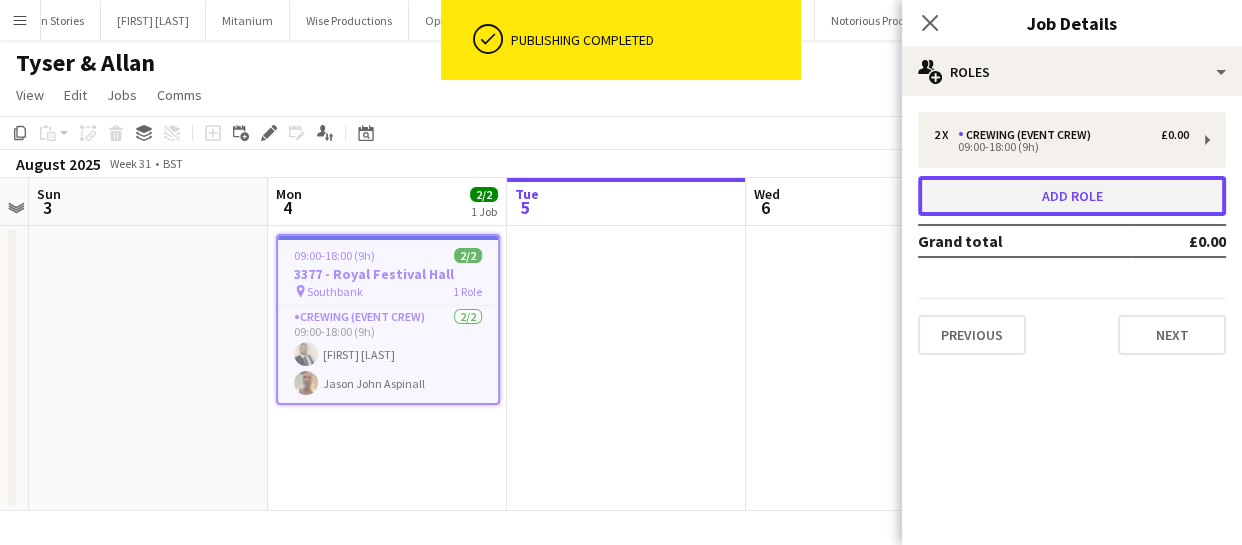click on "Add role" at bounding box center (1072, 196) 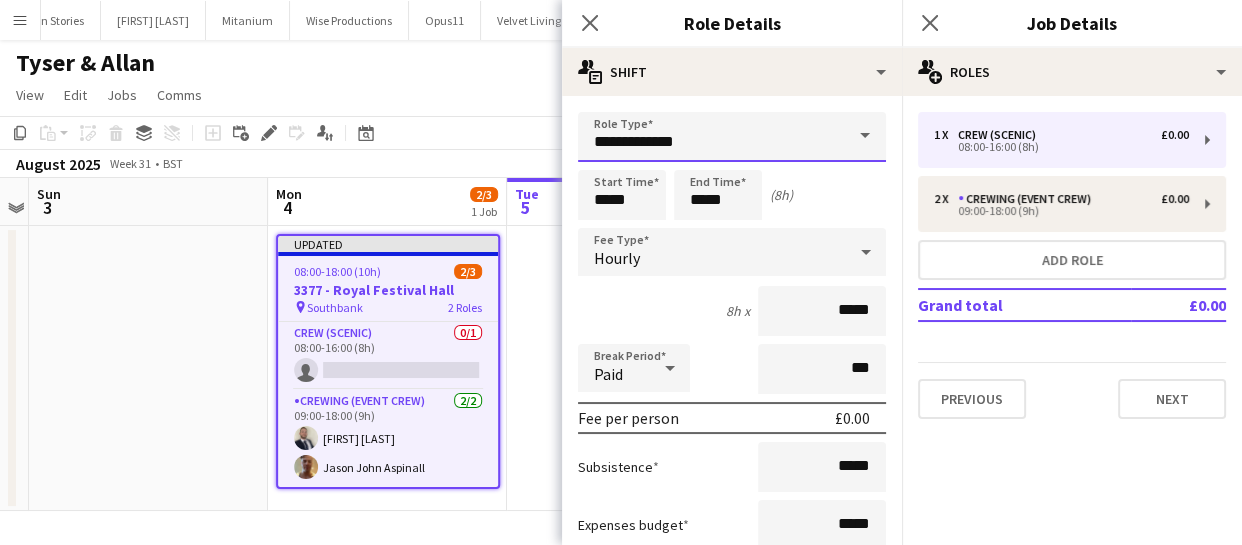 click on "**********" at bounding box center (732, 137) 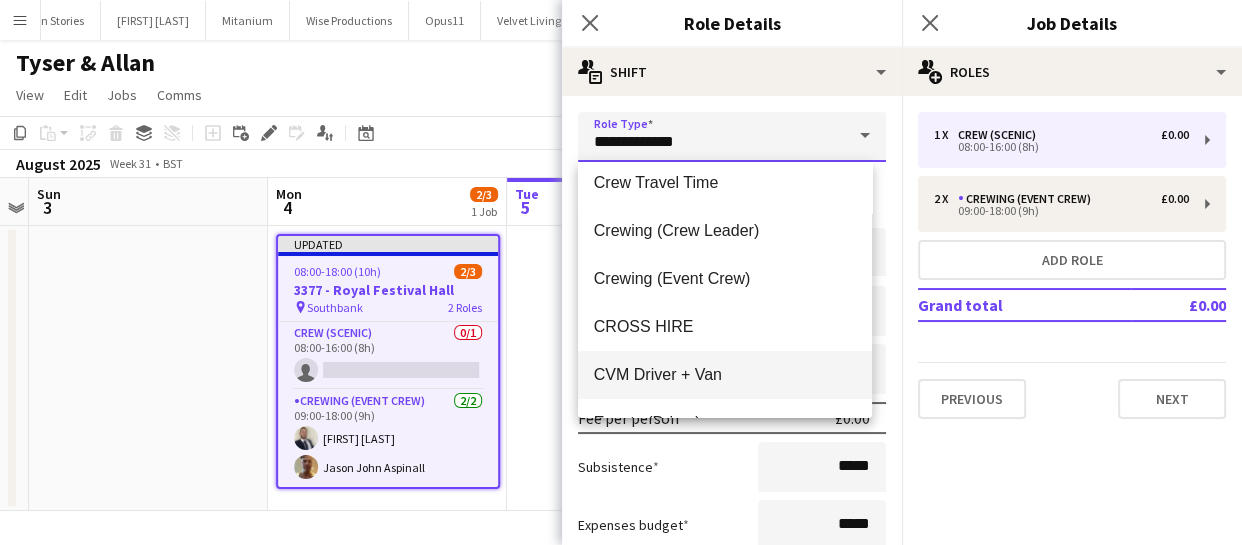 scroll, scrollTop: 260, scrollLeft: 0, axis: vertical 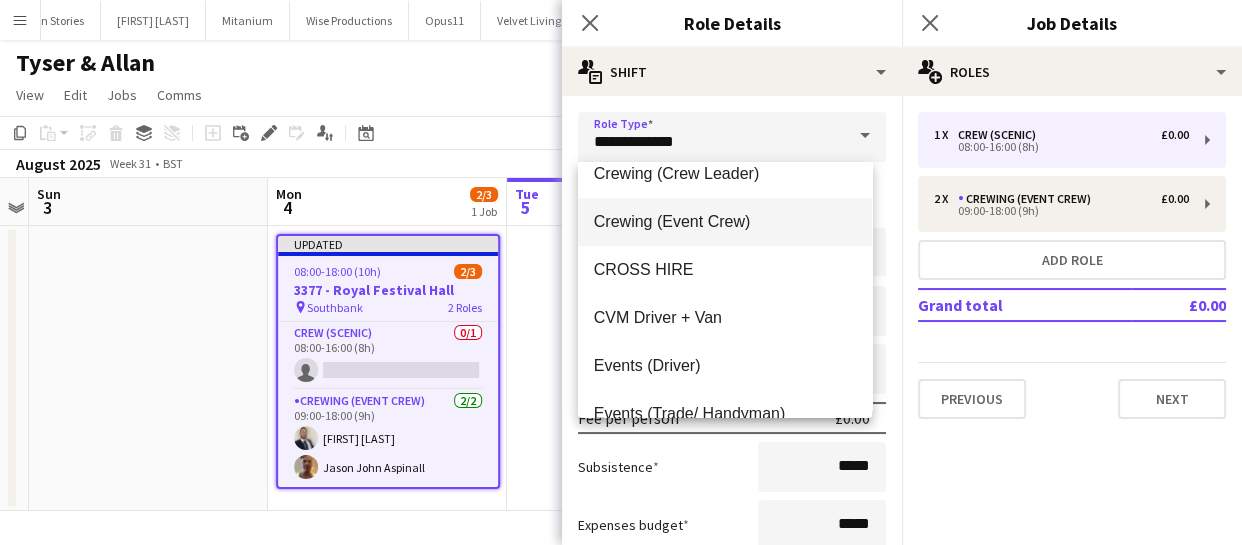 click on "Crewing (Event Crew)" at bounding box center [725, 221] 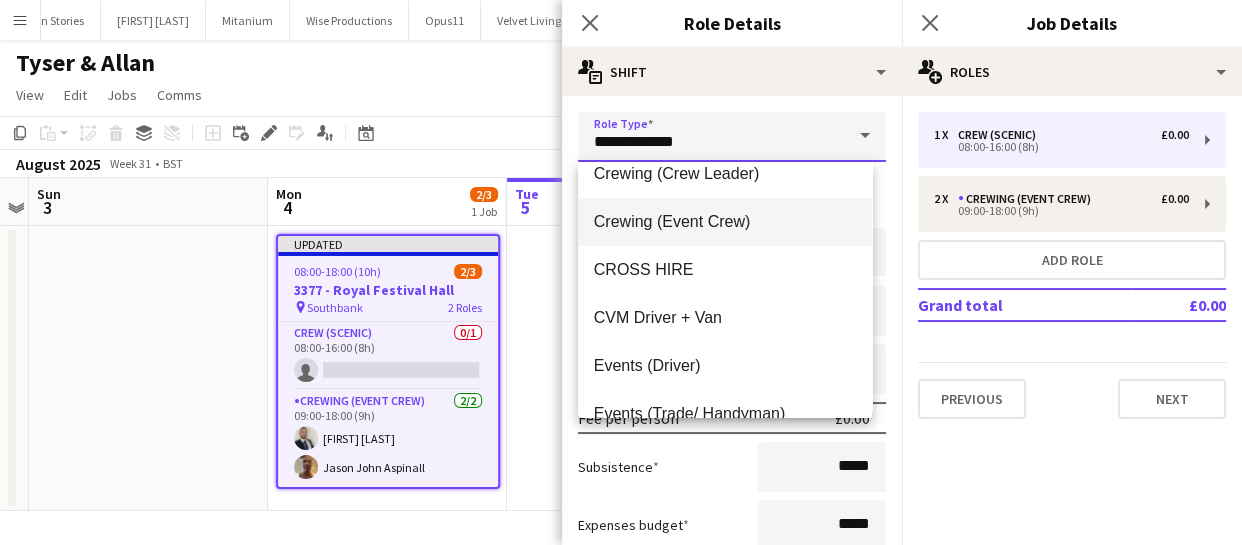 type on "**********" 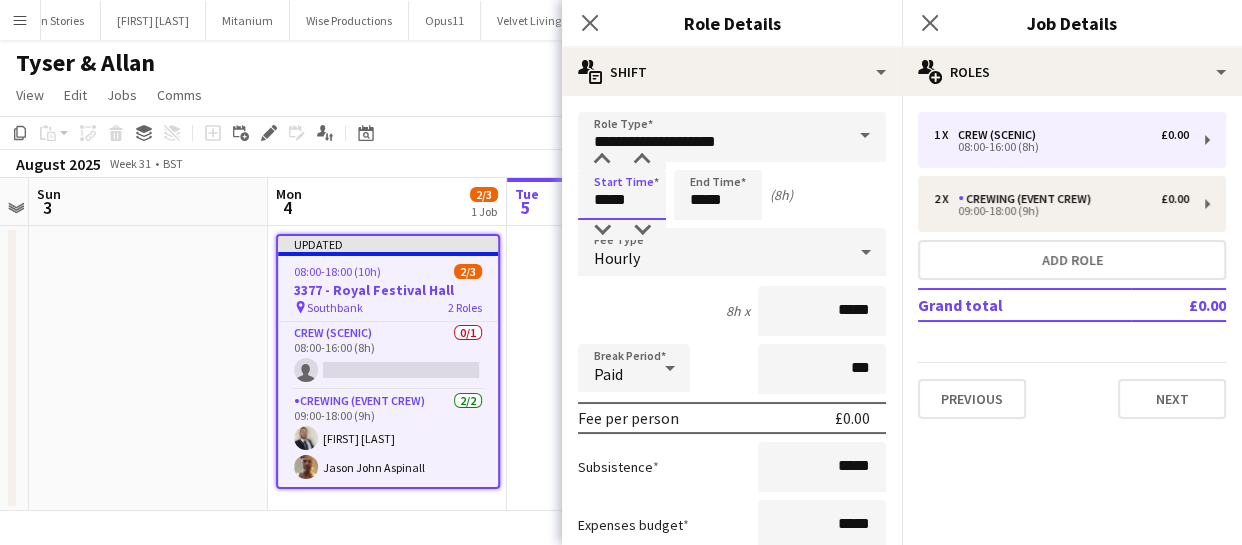 drag, startPoint x: 637, startPoint y: 190, endPoint x: 493, endPoint y: 210, distance: 145.38225 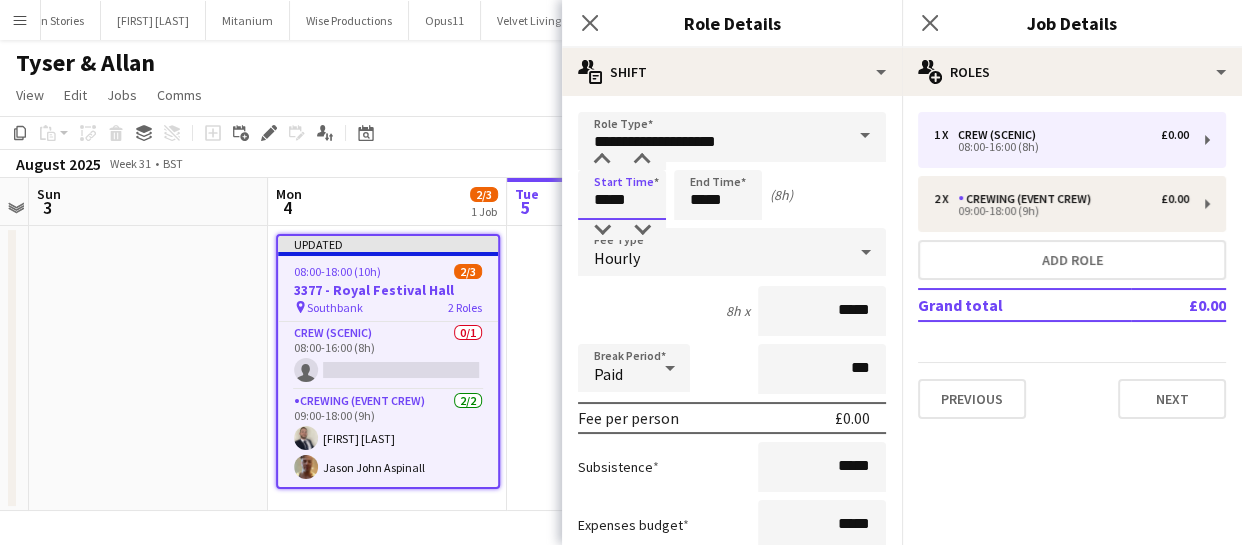 click on "Menu
Boards
Boards   Boards   All jobs   Status
Workforce
Workforce   My Workforce   Recruiting
Comms
Comms
Pay
Pay   Approvals   Payments   Reports
Platform Settings
Platform Settings   App settings   Your settings   Profiles
Training Academy
Training Academy
Knowledge Base
Knowledge Base
Product Updates
Product Updates   Log Out   Privacy   JHLX
Close
London AudioVisual
Close
Polar Black
Close
Wonderland
Close
Motiv Sports
Close
Dishoom
Close
B The Agency
Close
Bespoke-Hire
Close
HireSpace
Close
Gee Studios
Close" at bounding box center [621, 272] 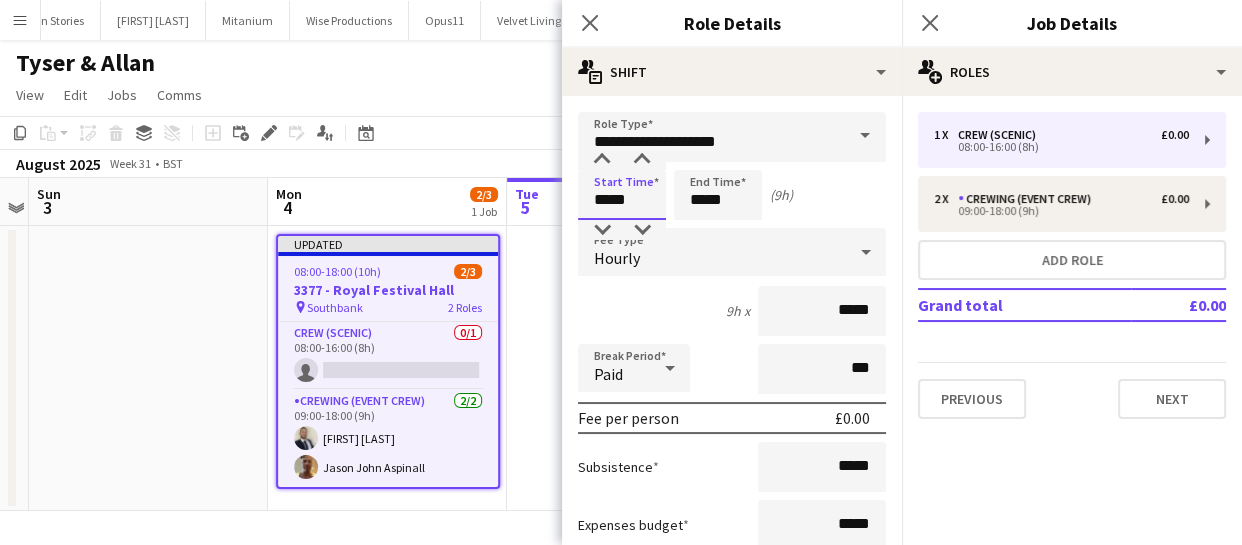 type on "*****" 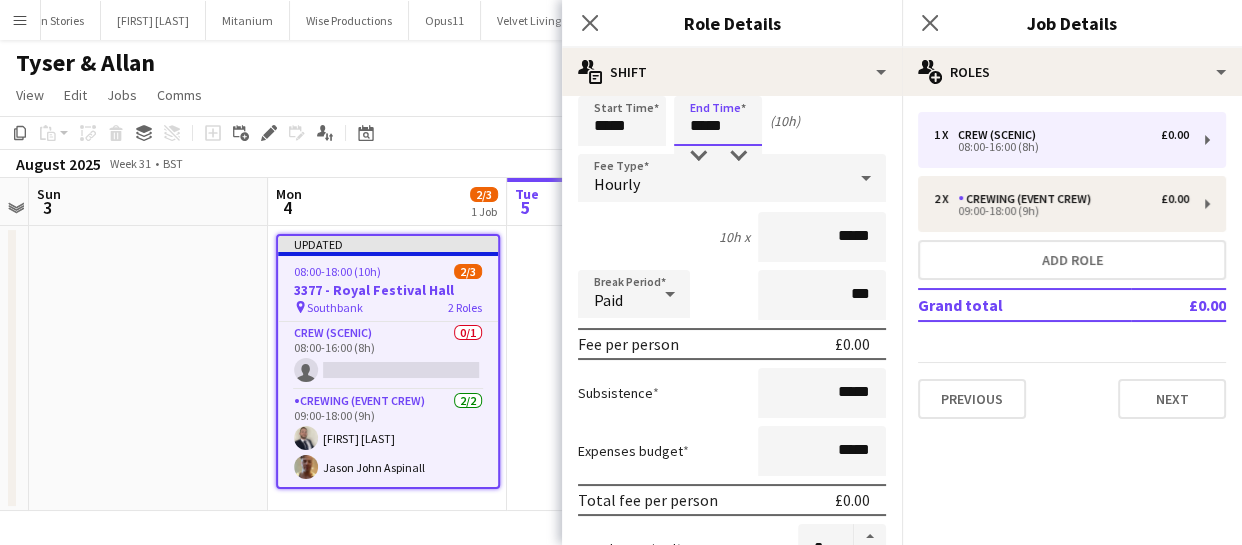 scroll, scrollTop: 181, scrollLeft: 0, axis: vertical 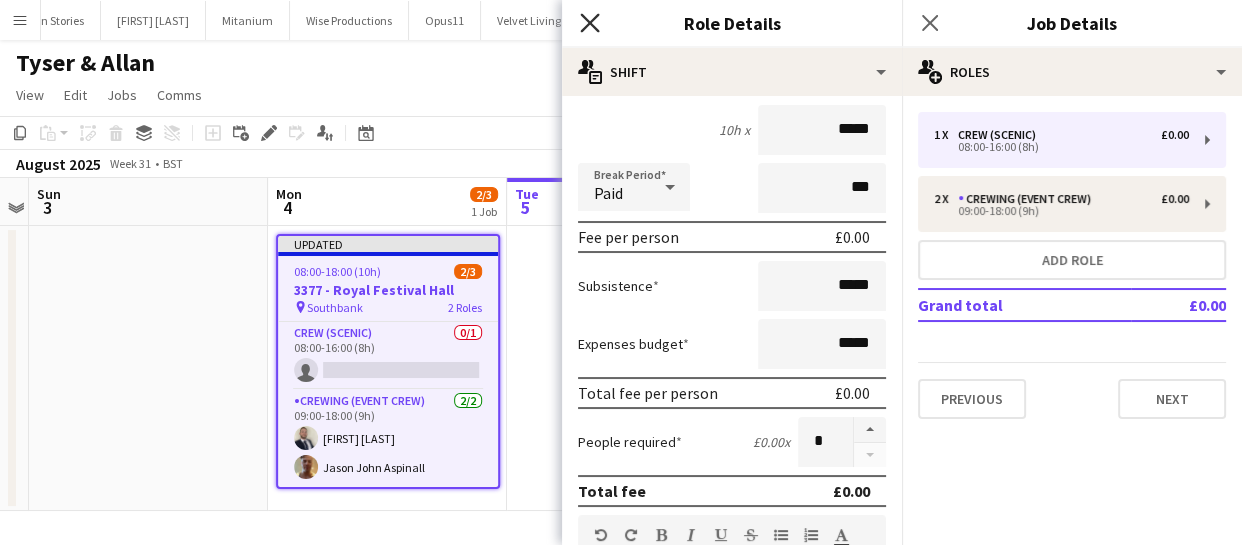 type on "*****" 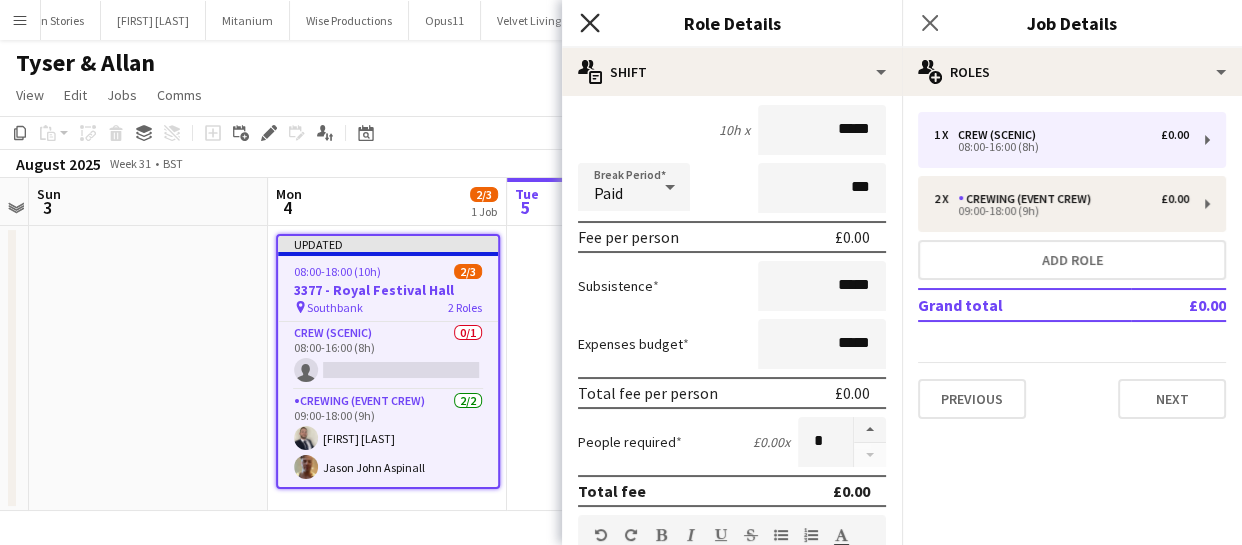 click on "Close pop-in" 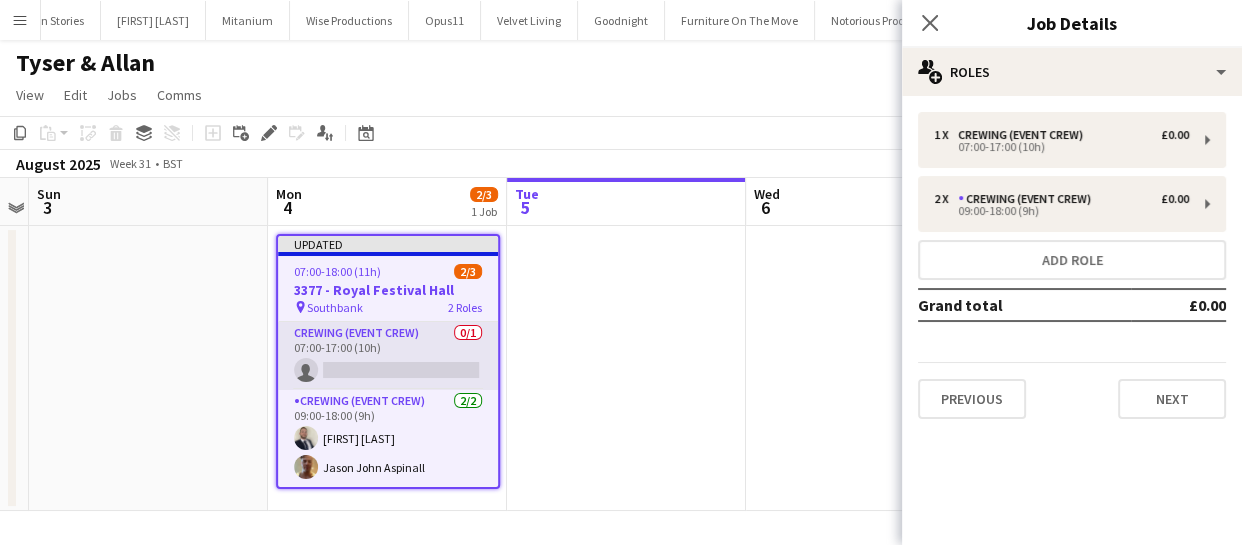 click on "Crewing (Event Crew)   0/1   07:00-17:00 (10h)
single-neutral-actions" at bounding box center [388, 356] 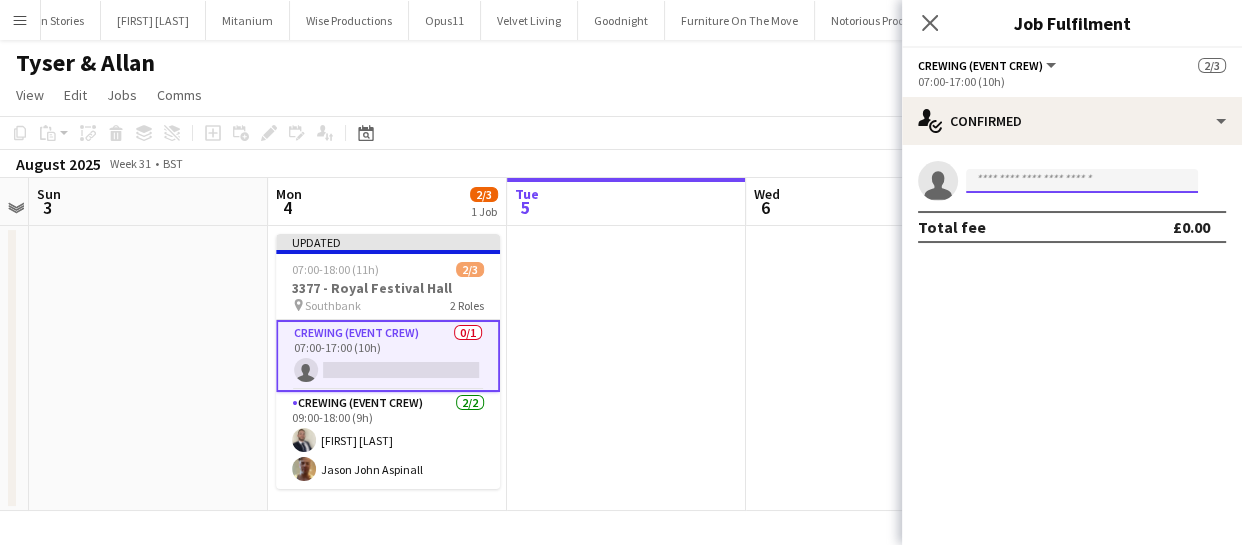 click at bounding box center [1082, 181] 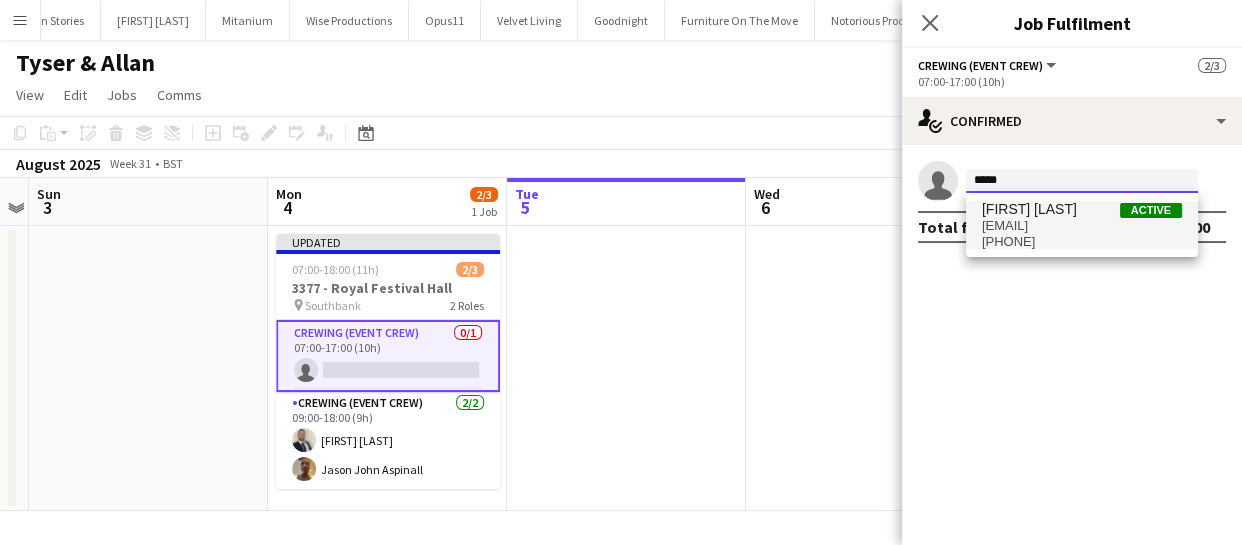 type on "*****" 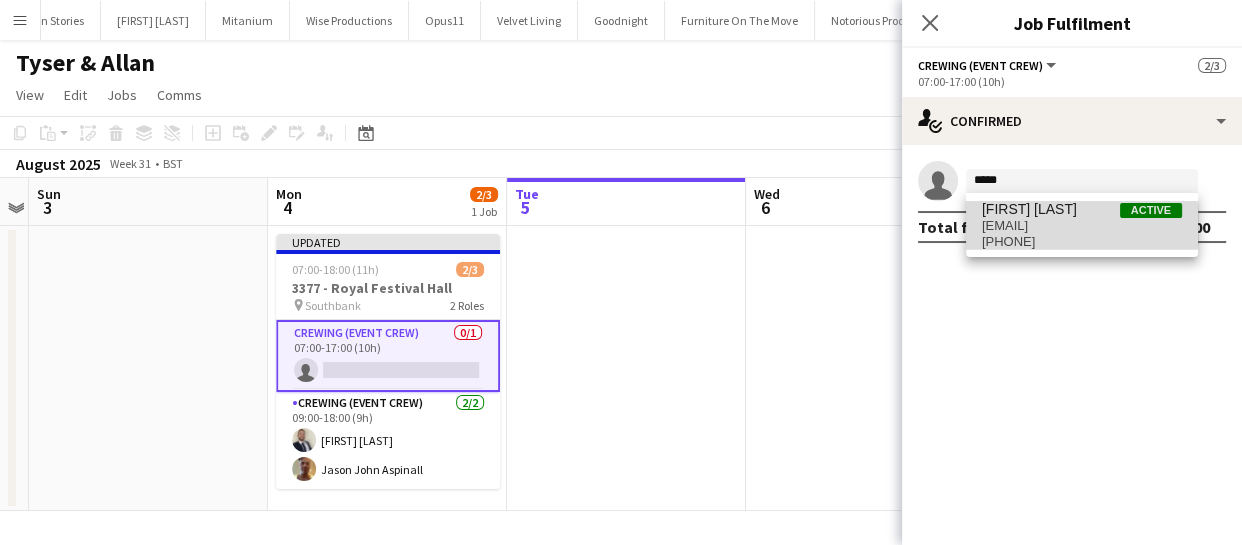 click on "[EMAIL]" at bounding box center (1082, 226) 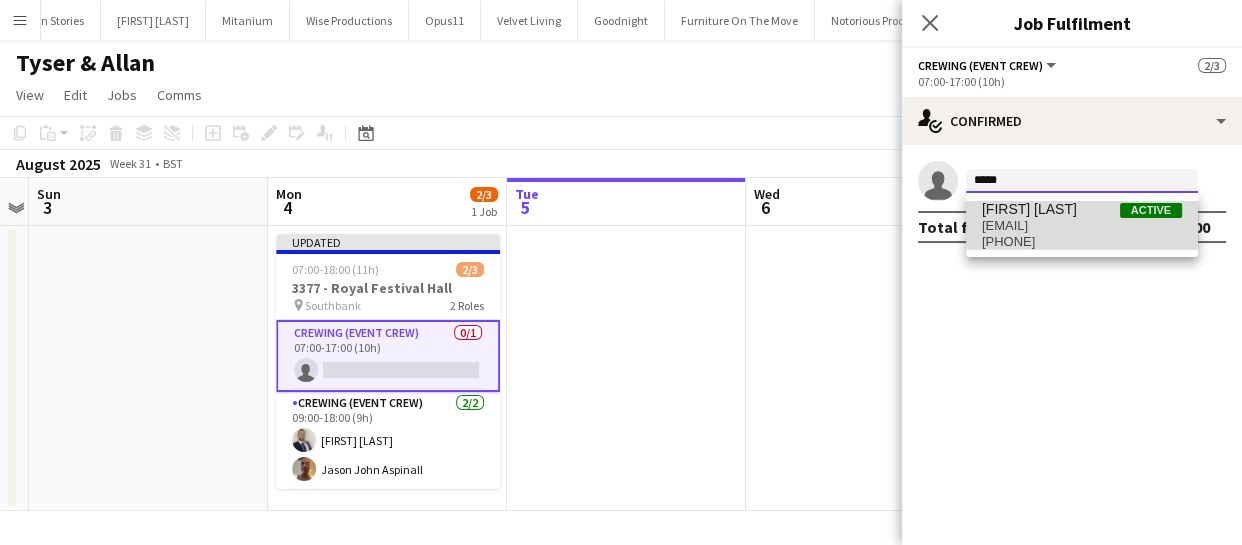 type 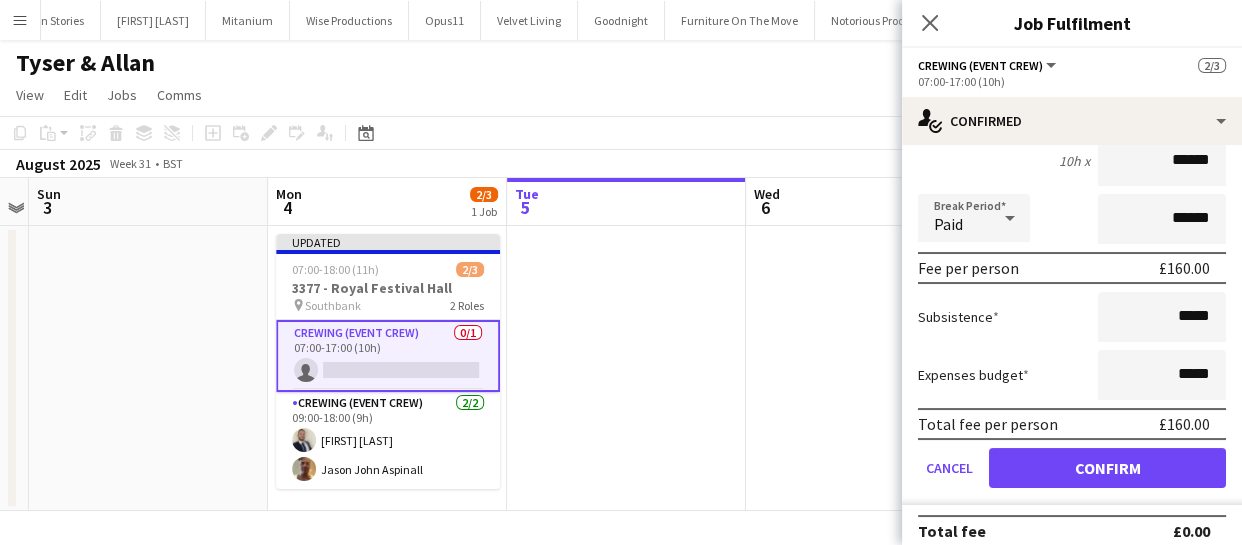 scroll, scrollTop: 166, scrollLeft: 0, axis: vertical 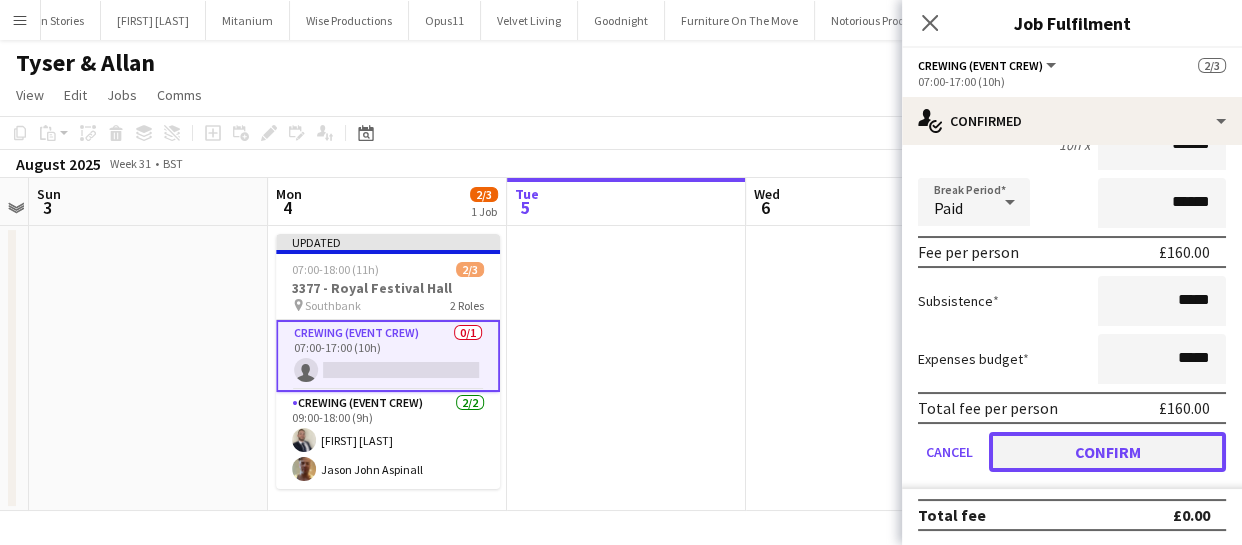 click on "Confirm" at bounding box center (1107, 452) 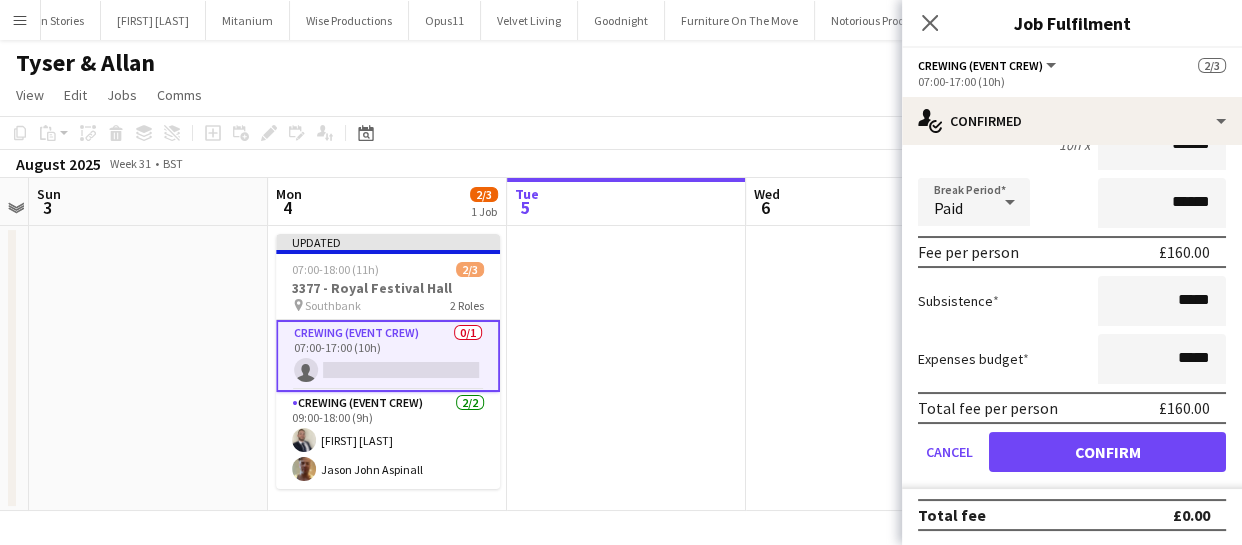scroll, scrollTop: 0, scrollLeft: 0, axis: both 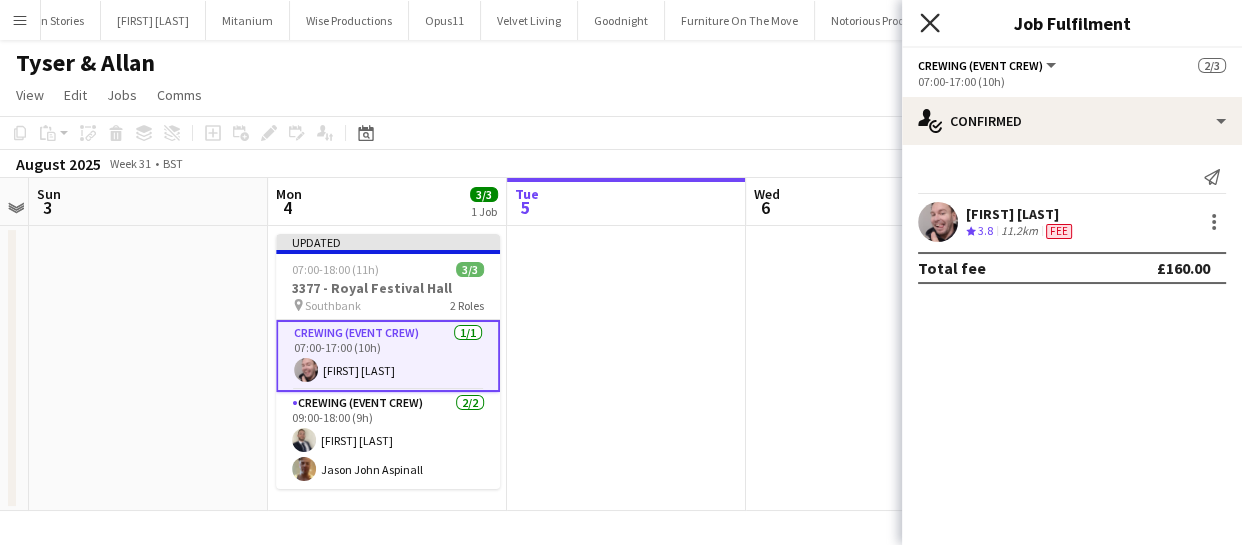 click on "Close pop-in" 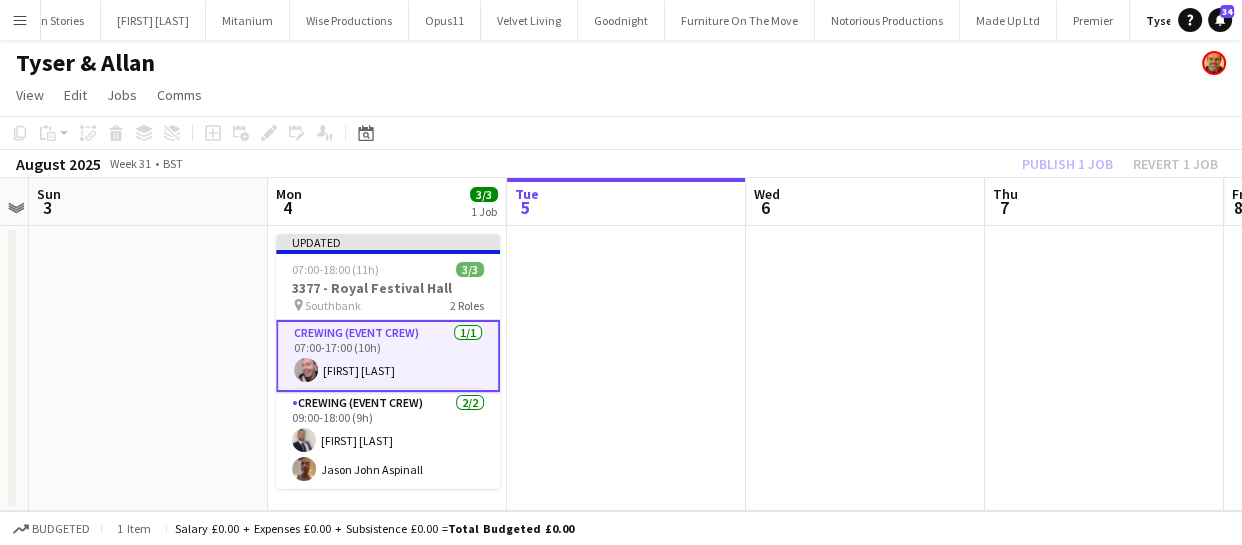 click on "Publish 1 job   Revert 1 job" 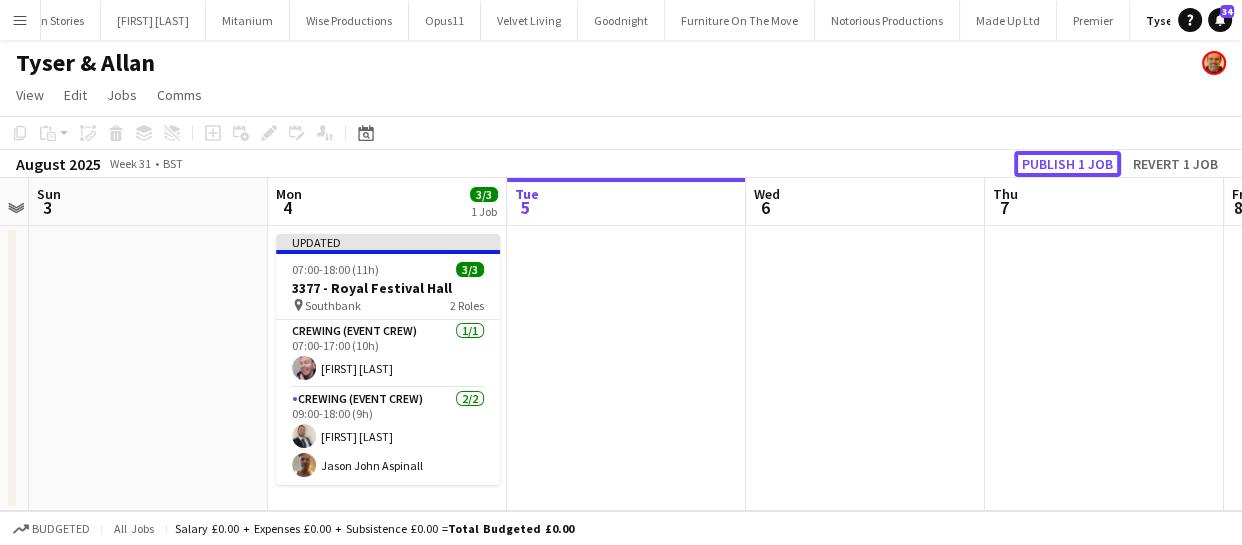 drag, startPoint x: 1058, startPoint y: 156, endPoint x: 1040, endPoint y: 158, distance: 18.110771 